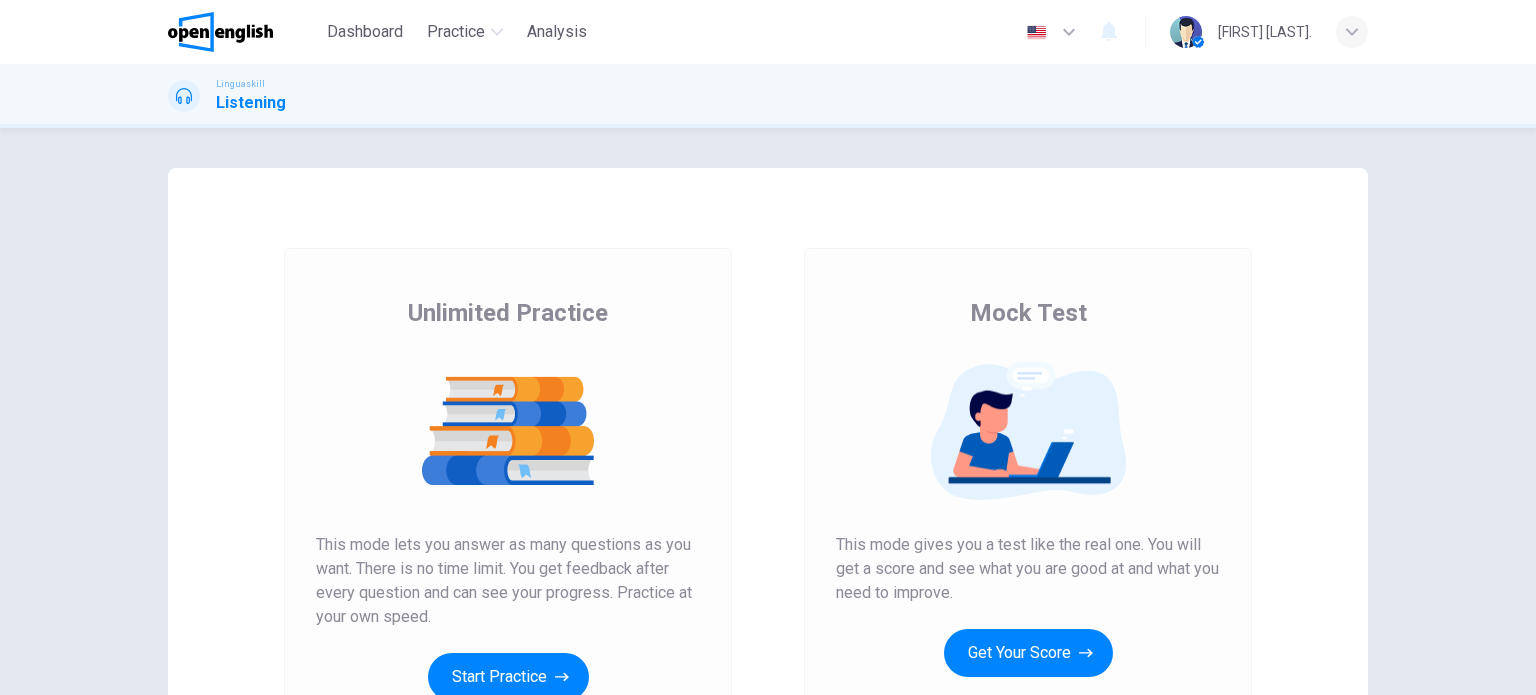 scroll, scrollTop: 0, scrollLeft: 0, axis: both 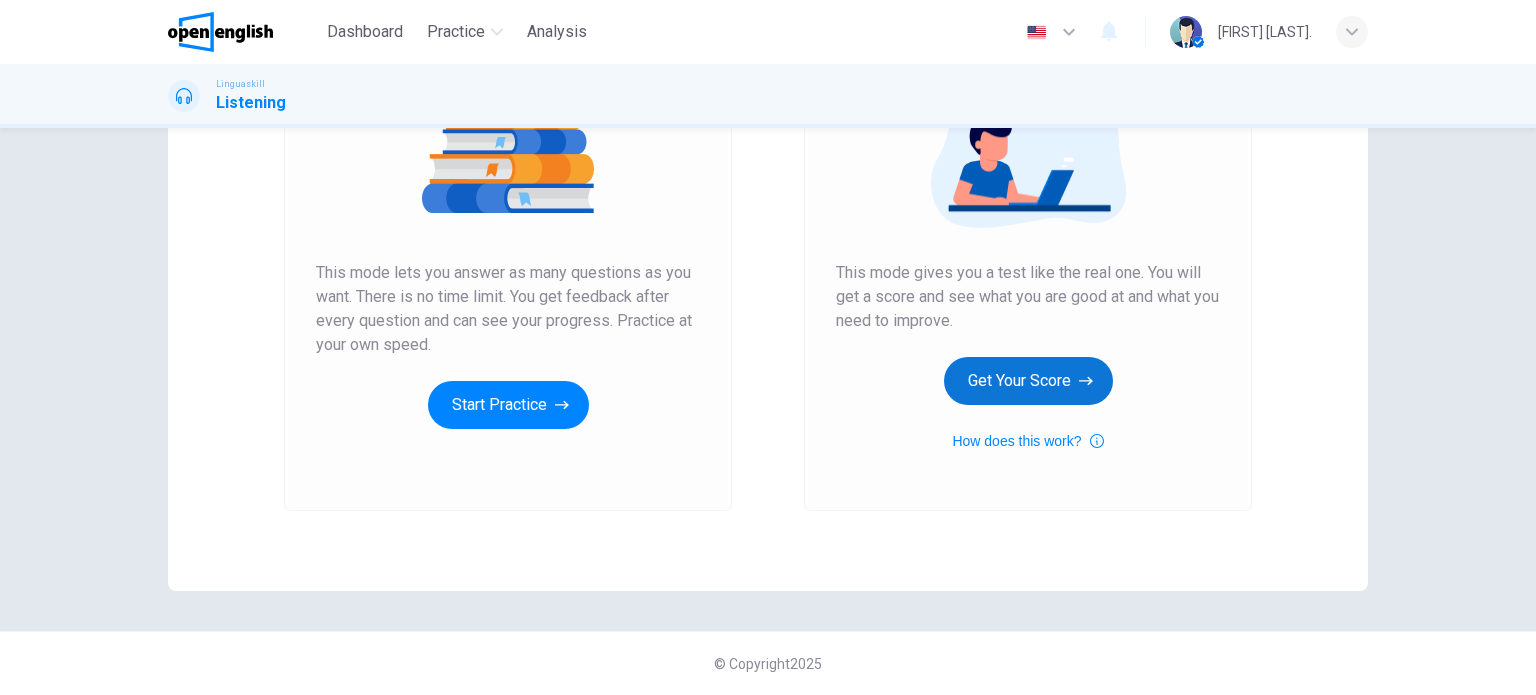 click on "Get Your Score" at bounding box center (1028, 381) 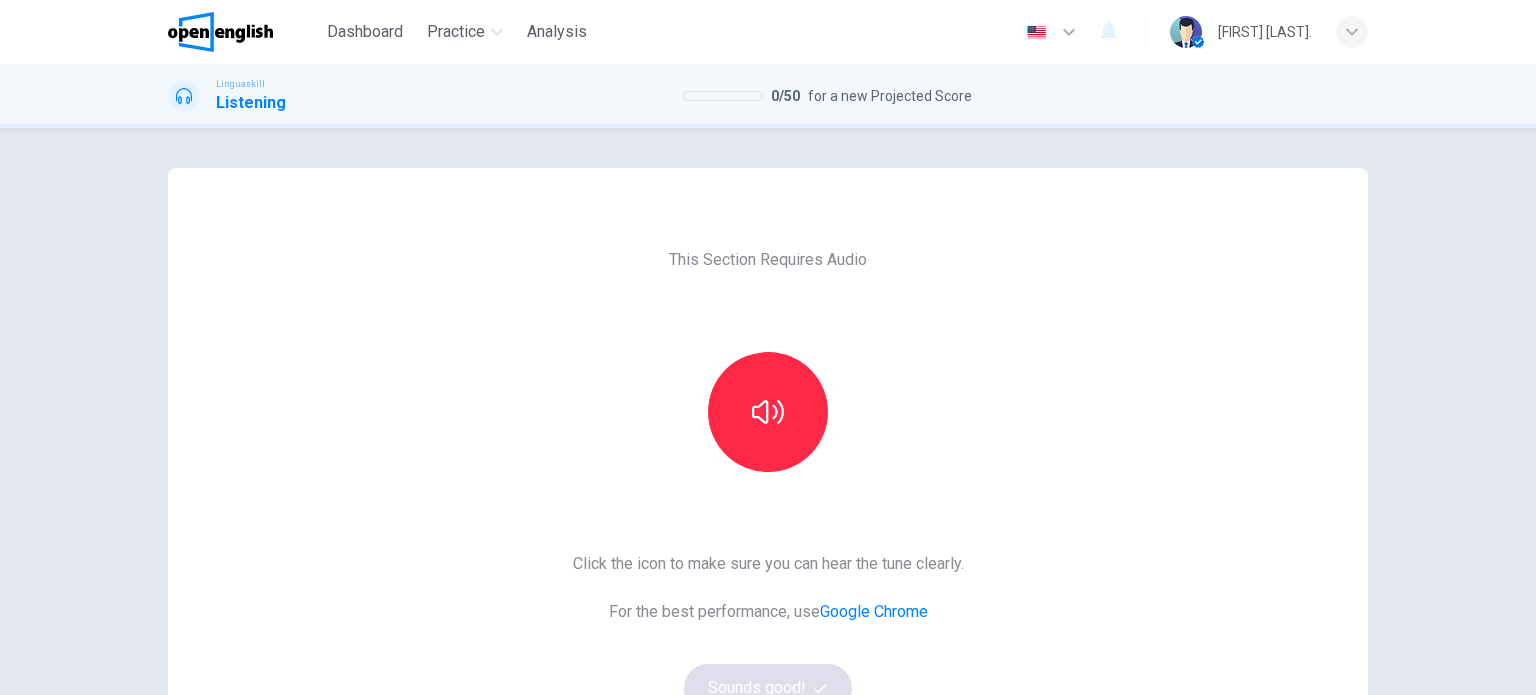 scroll, scrollTop: 100, scrollLeft: 0, axis: vertical 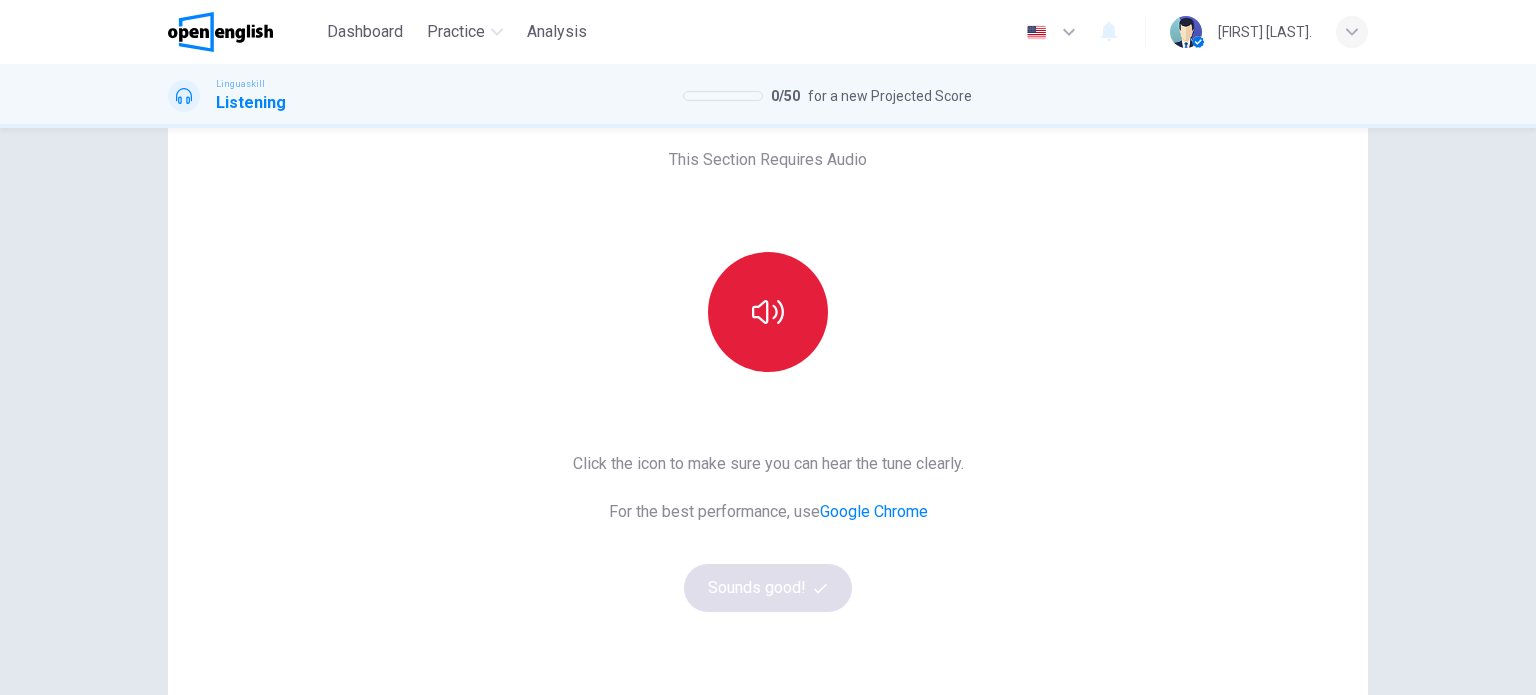 click at bounding box center (768, 312) 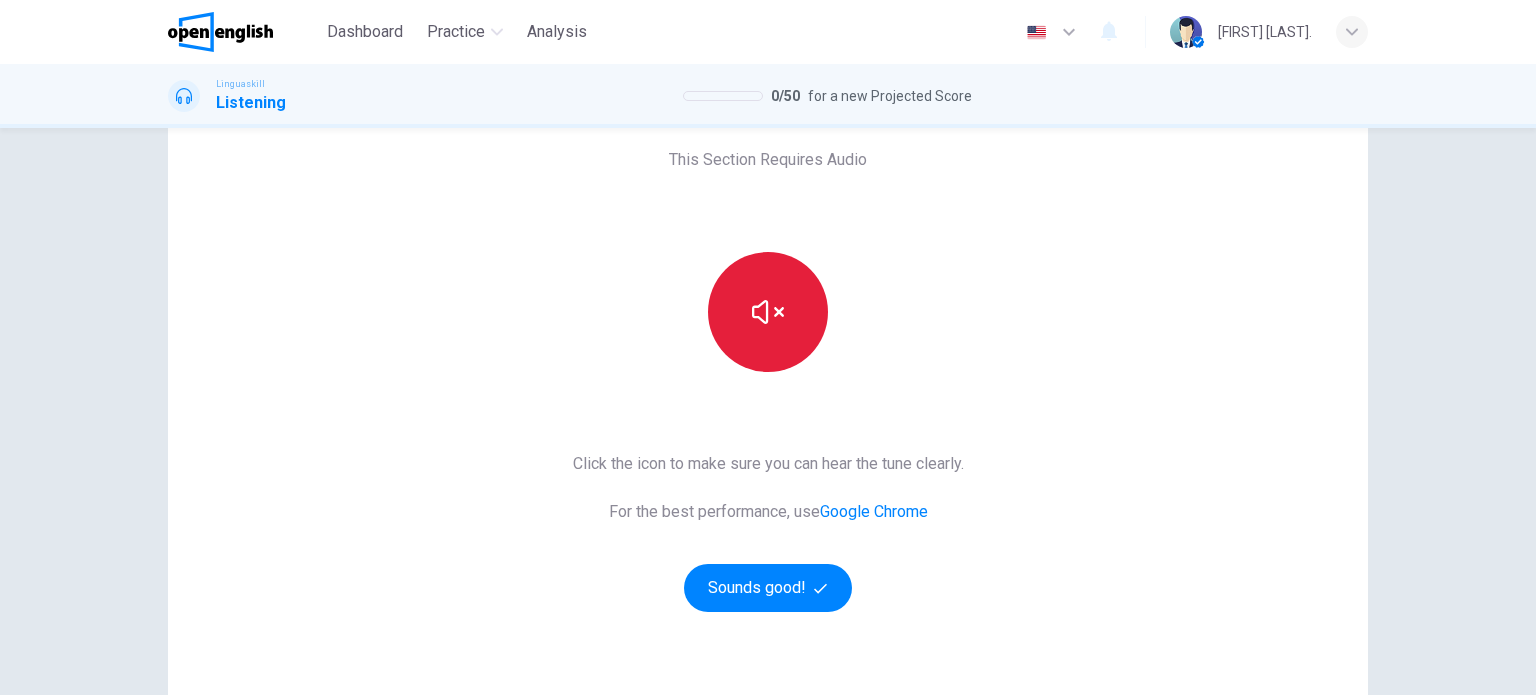 type 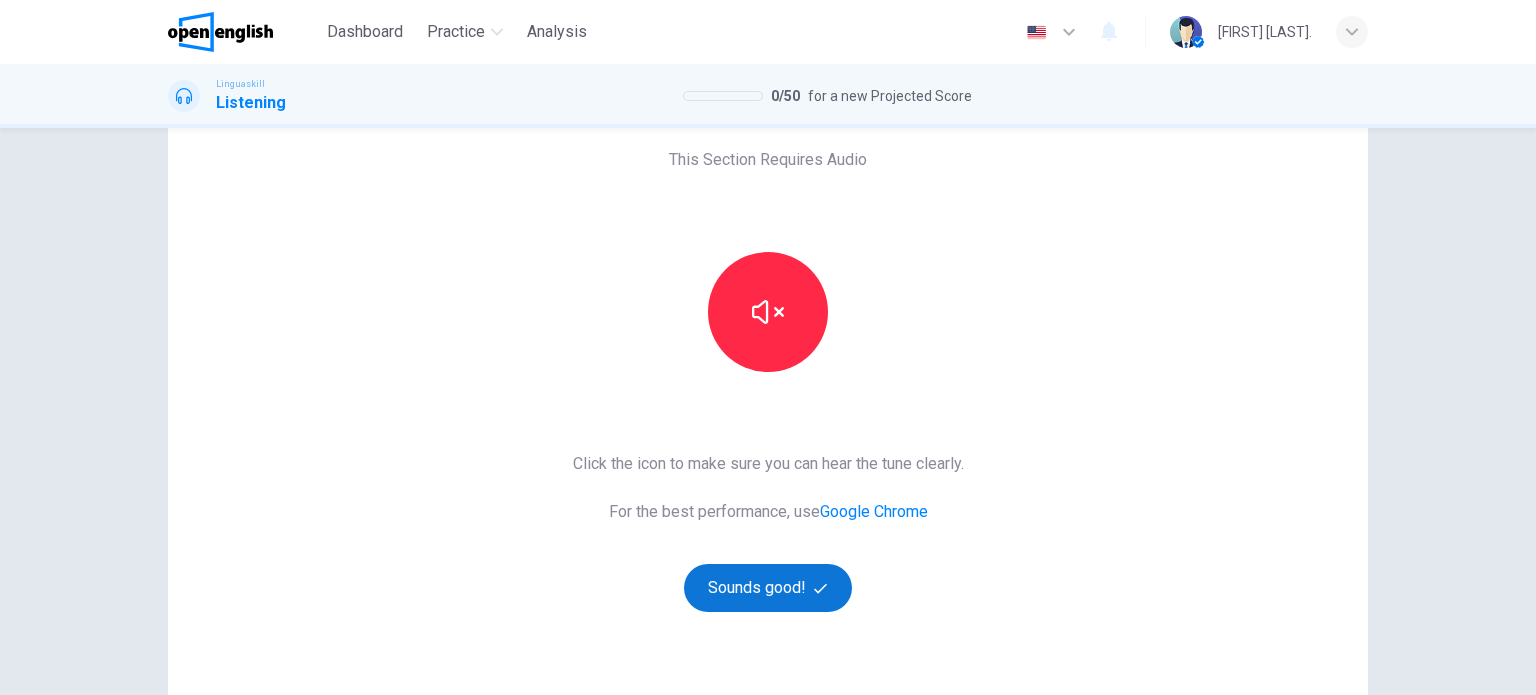 click on "Sounds good!" at bounding box center [768, 588] 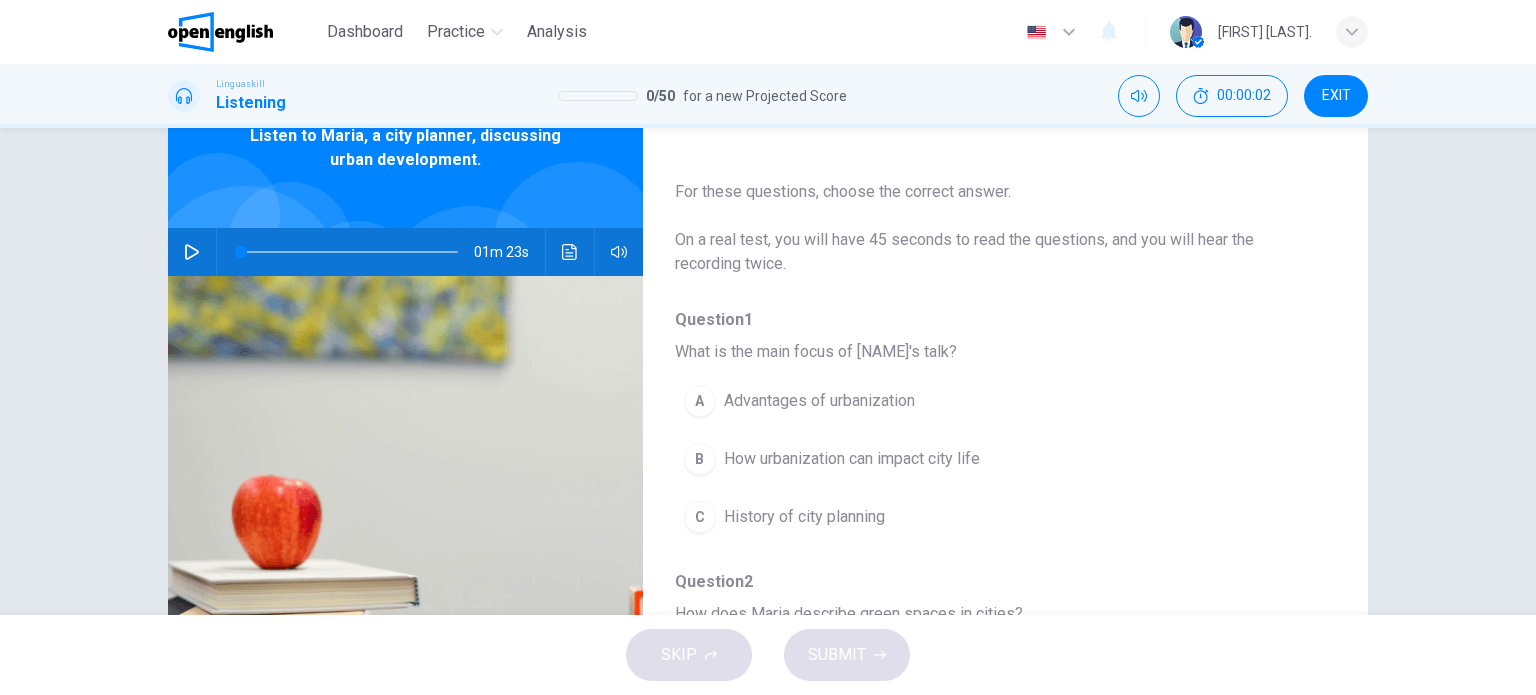 scroll, scrollTop: 0, scrollLeft: 0, axis: both 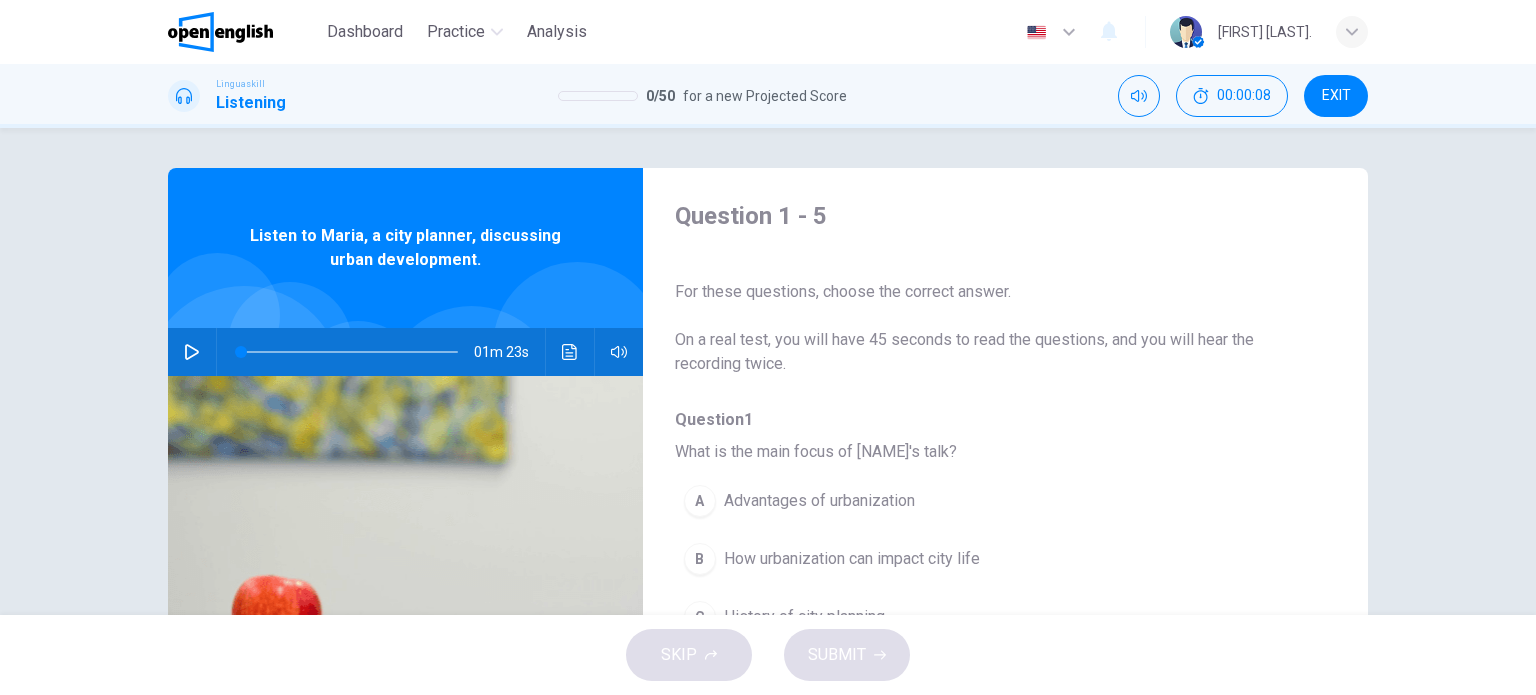 click at bounding box center [192, 352] 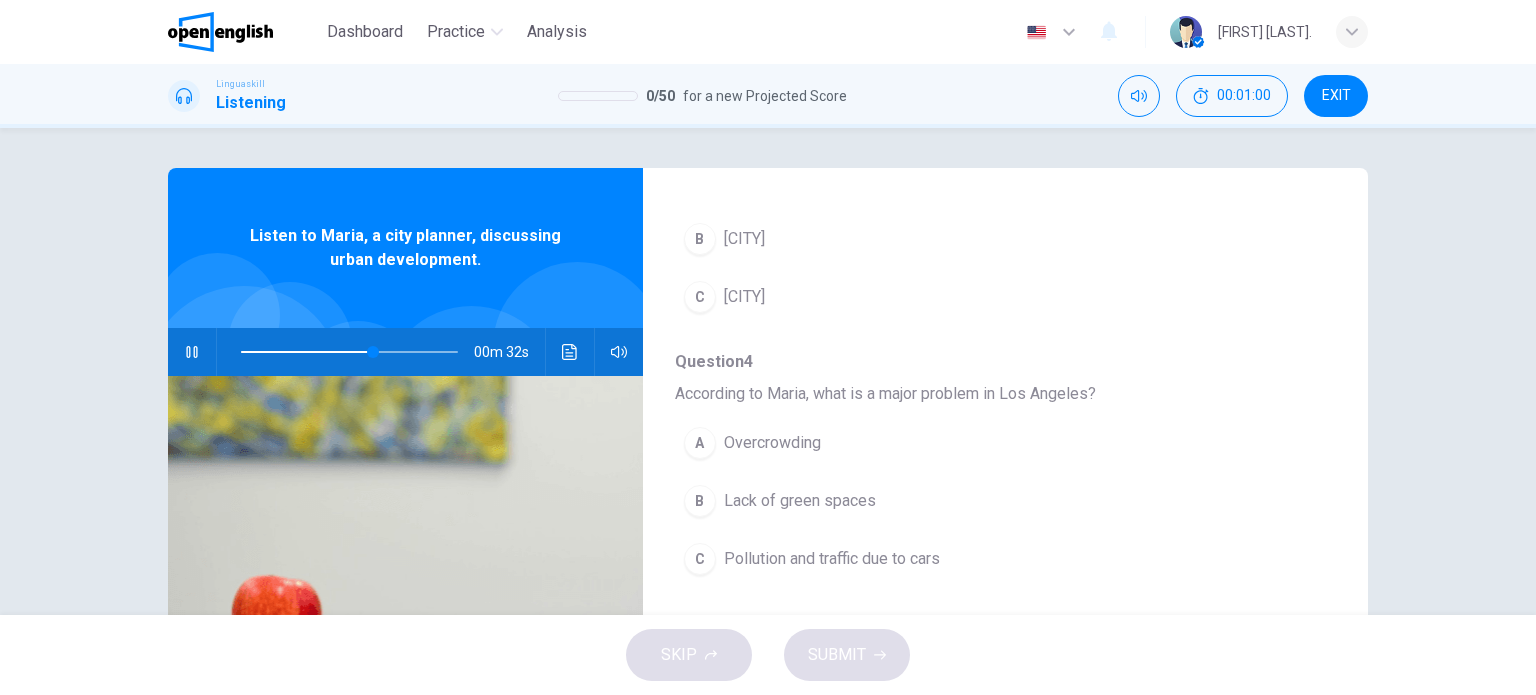 scroll, scrollTop: 856, scrollLeft: 0, axis: vertical 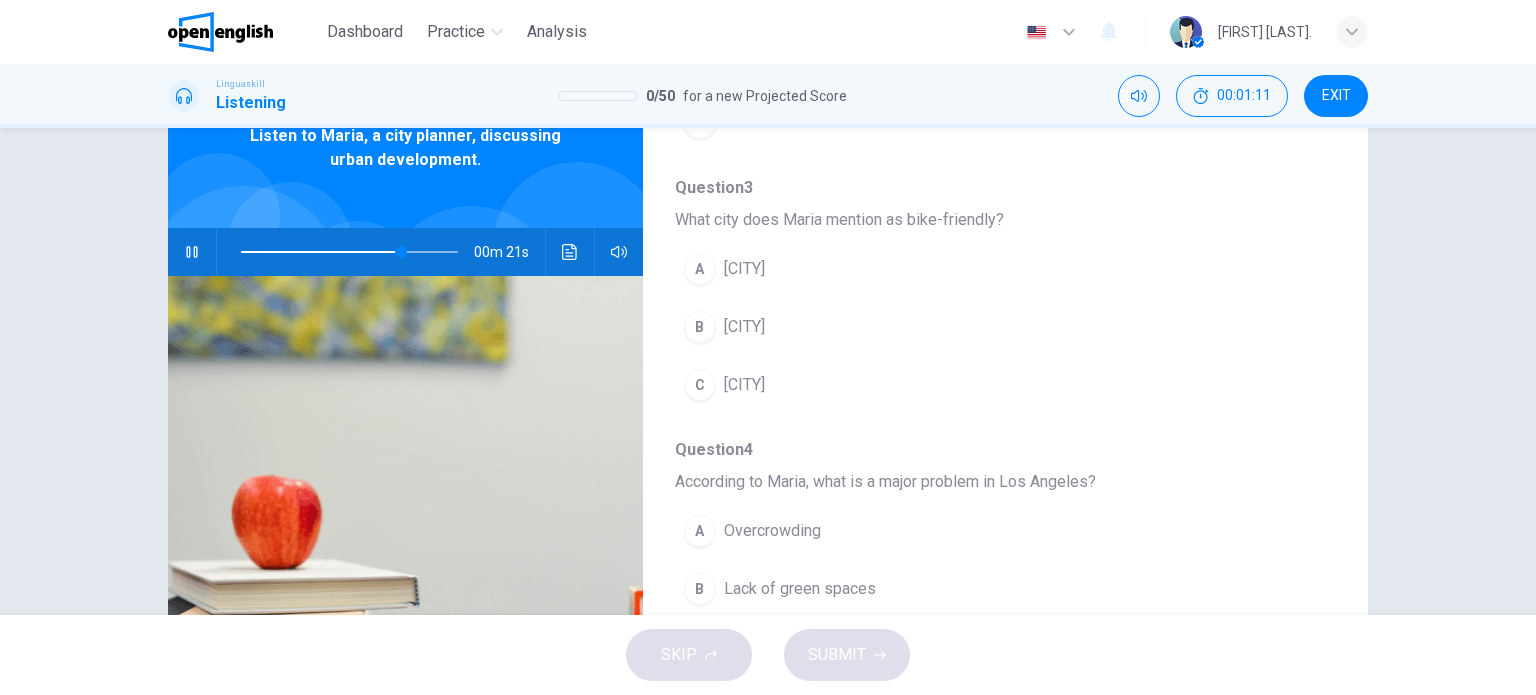 click on "B" at bounding box center (700, 327) 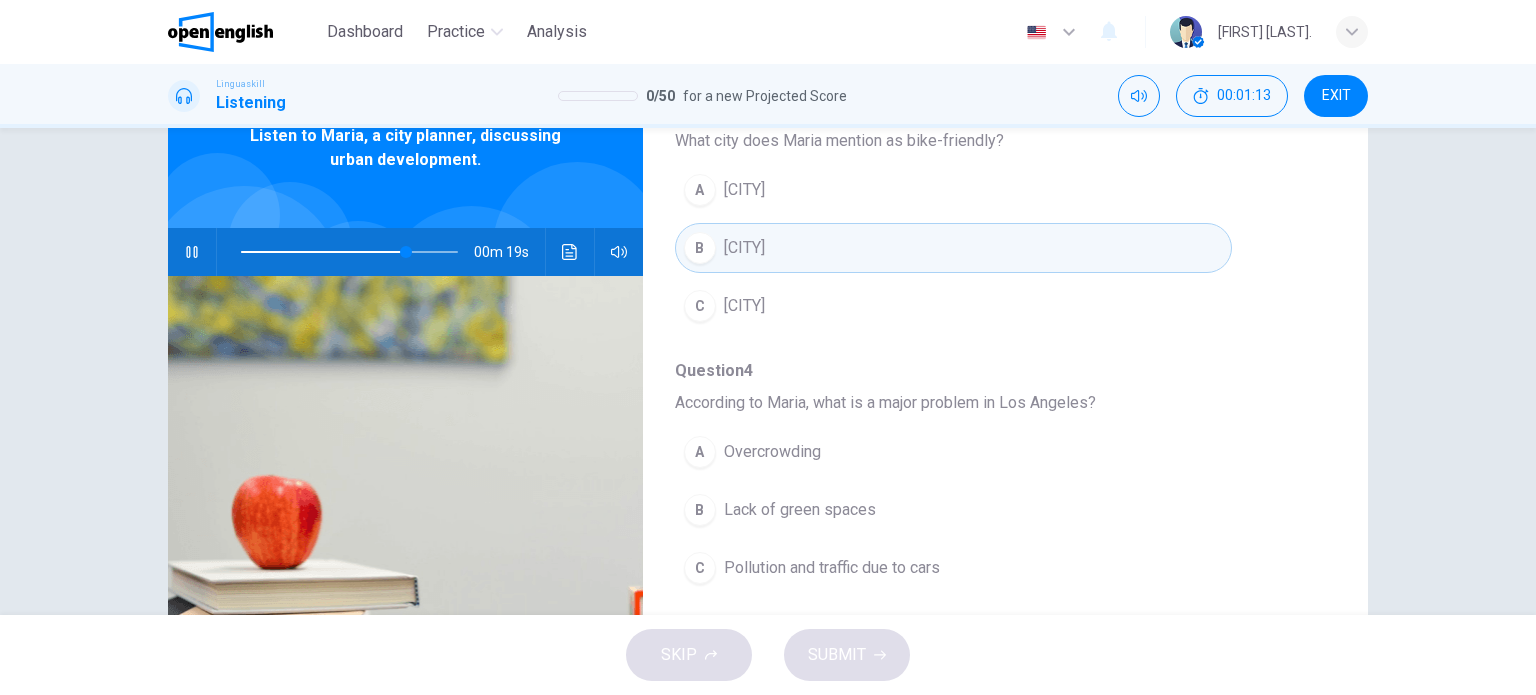 scroll, scrollTop: 756, scrollLeft: 0, axis: vertical 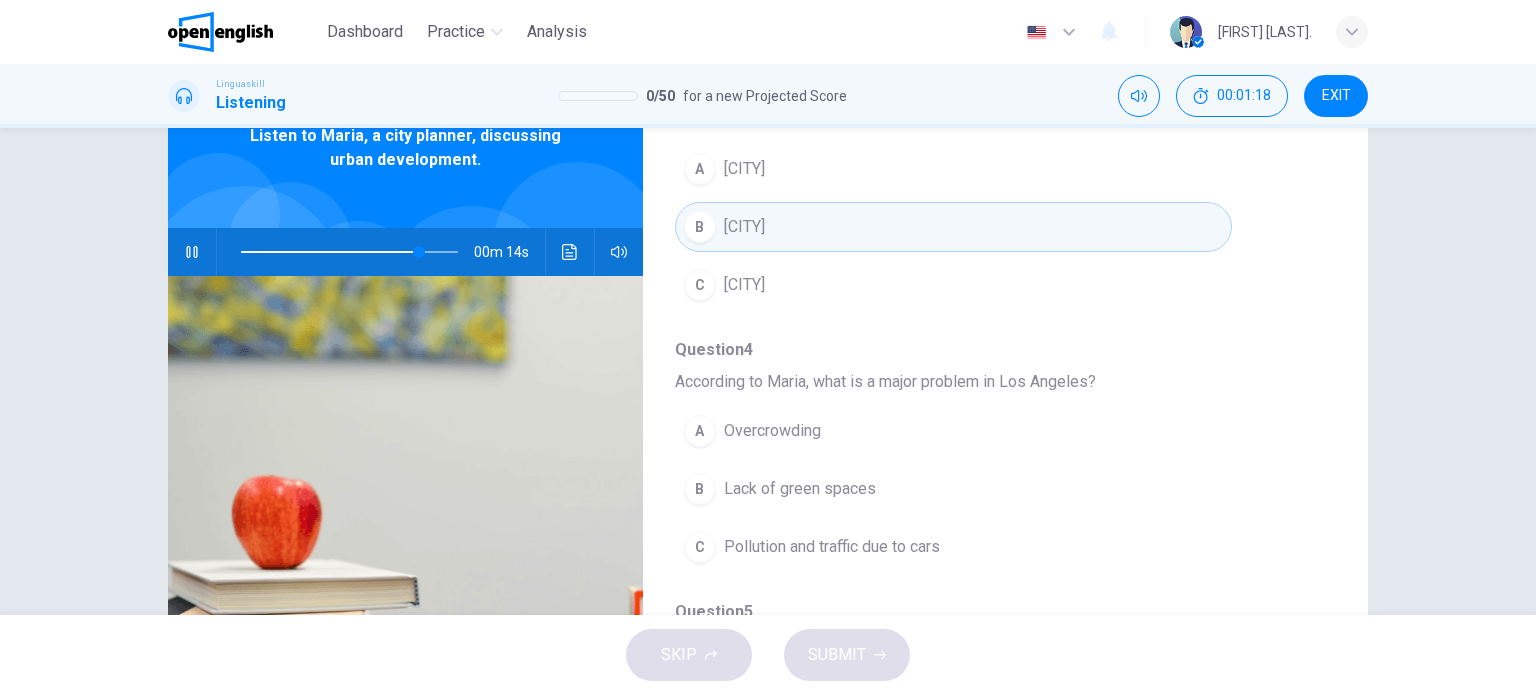 click on "C" at bounding box center [700, 547] 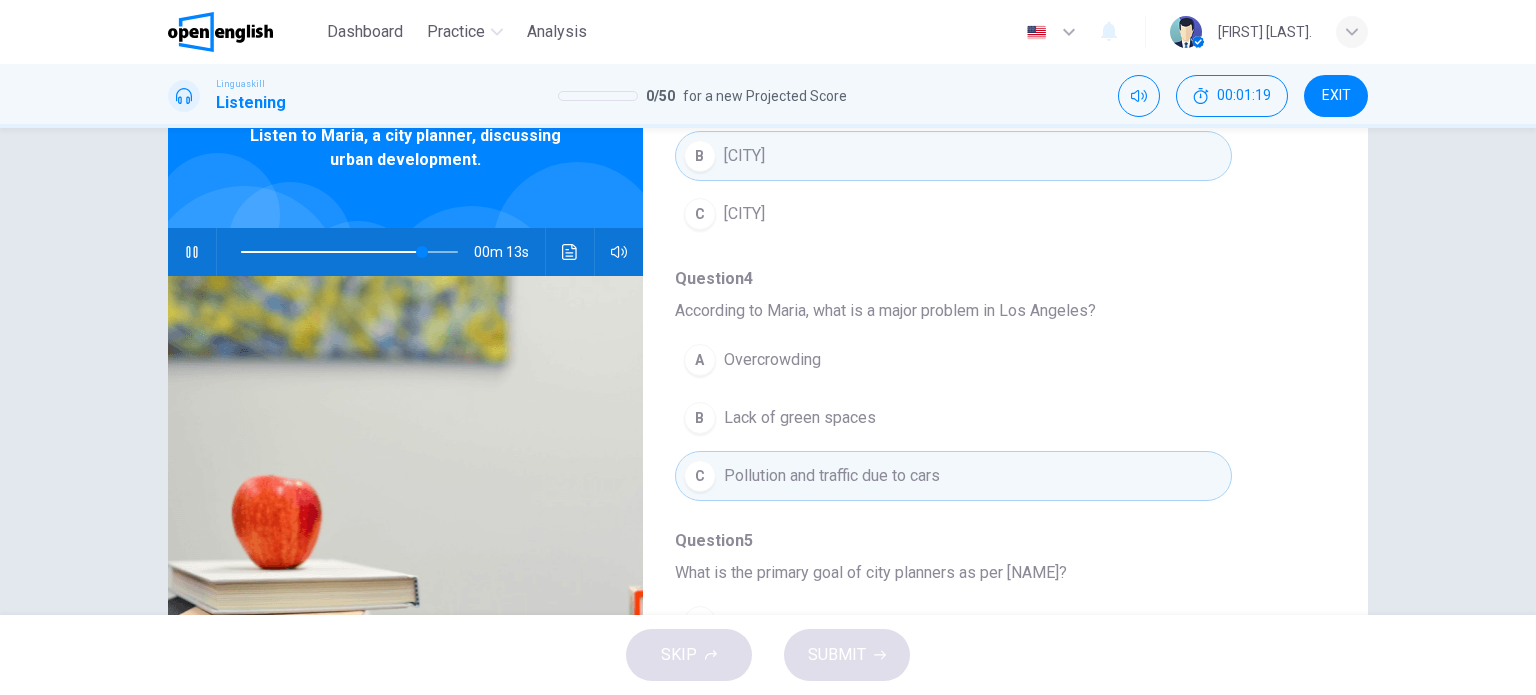 scroll, scrollTop: 856, scrollLeft: 0, axis: vertical 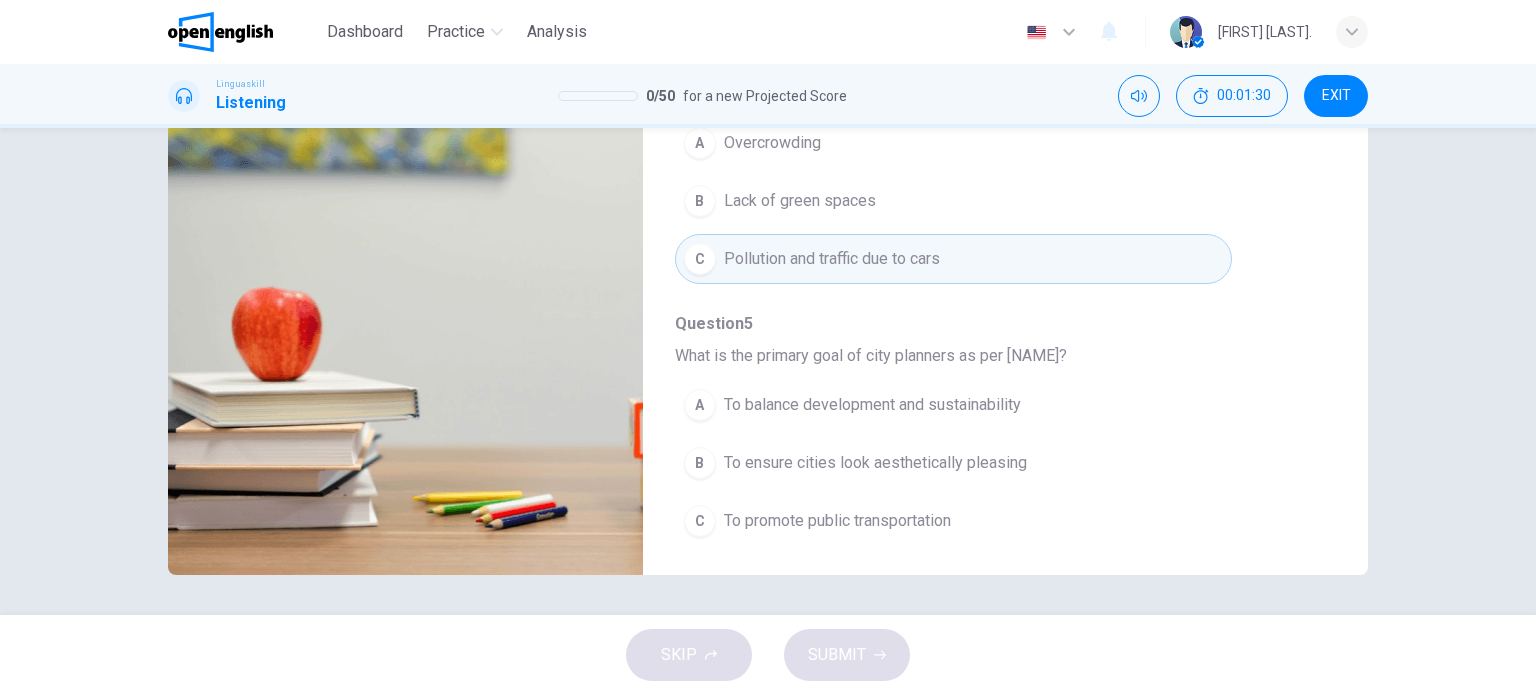 click on "A" at bounding box center (700, 405) 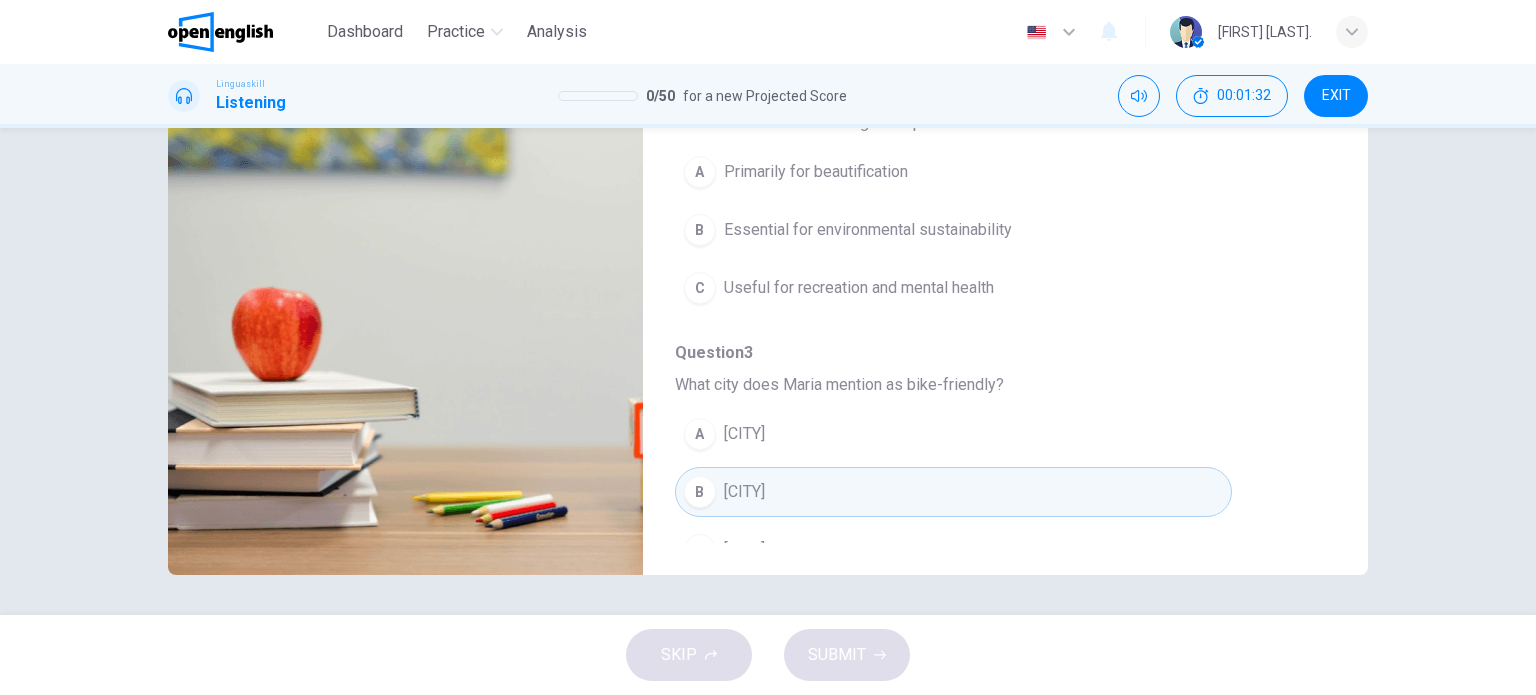 type on "*" 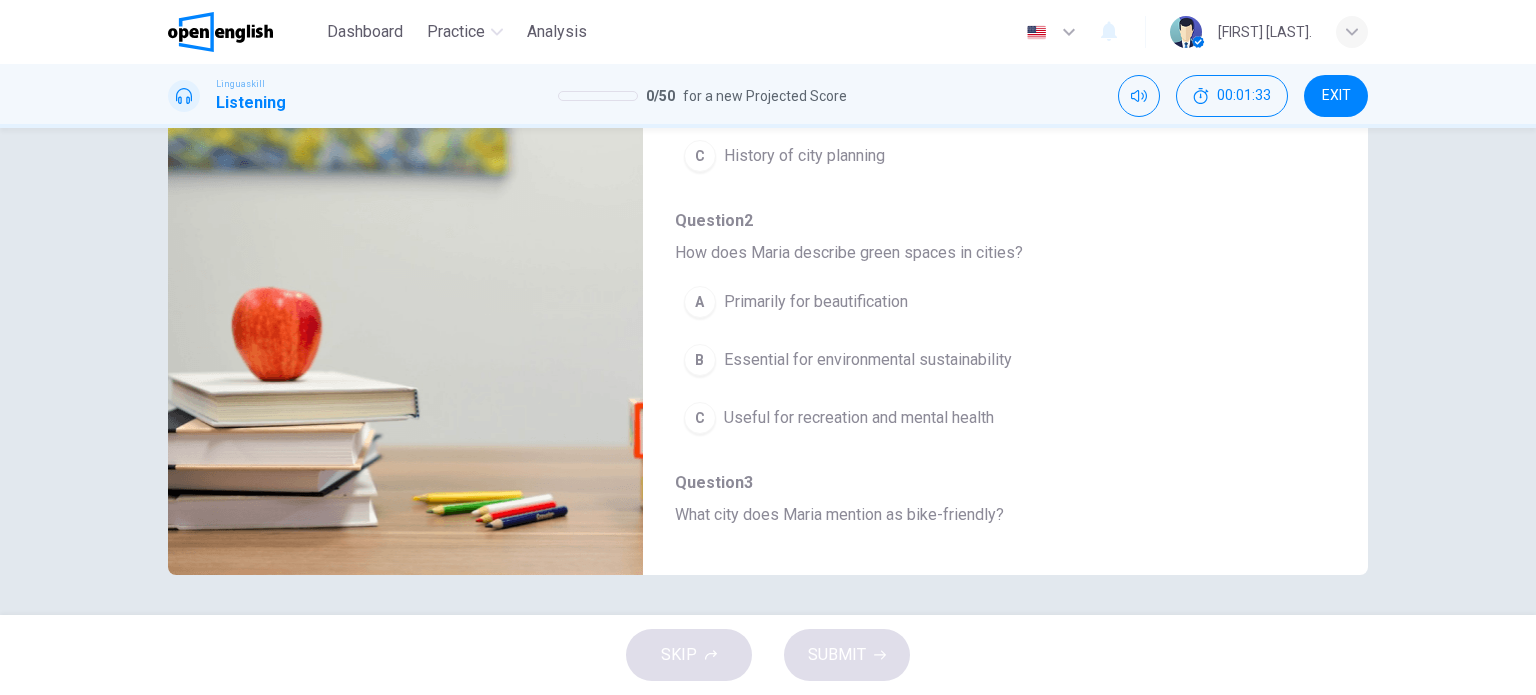 scroll, scrollTop: 156, scrollLeft: 0, axis: vertical 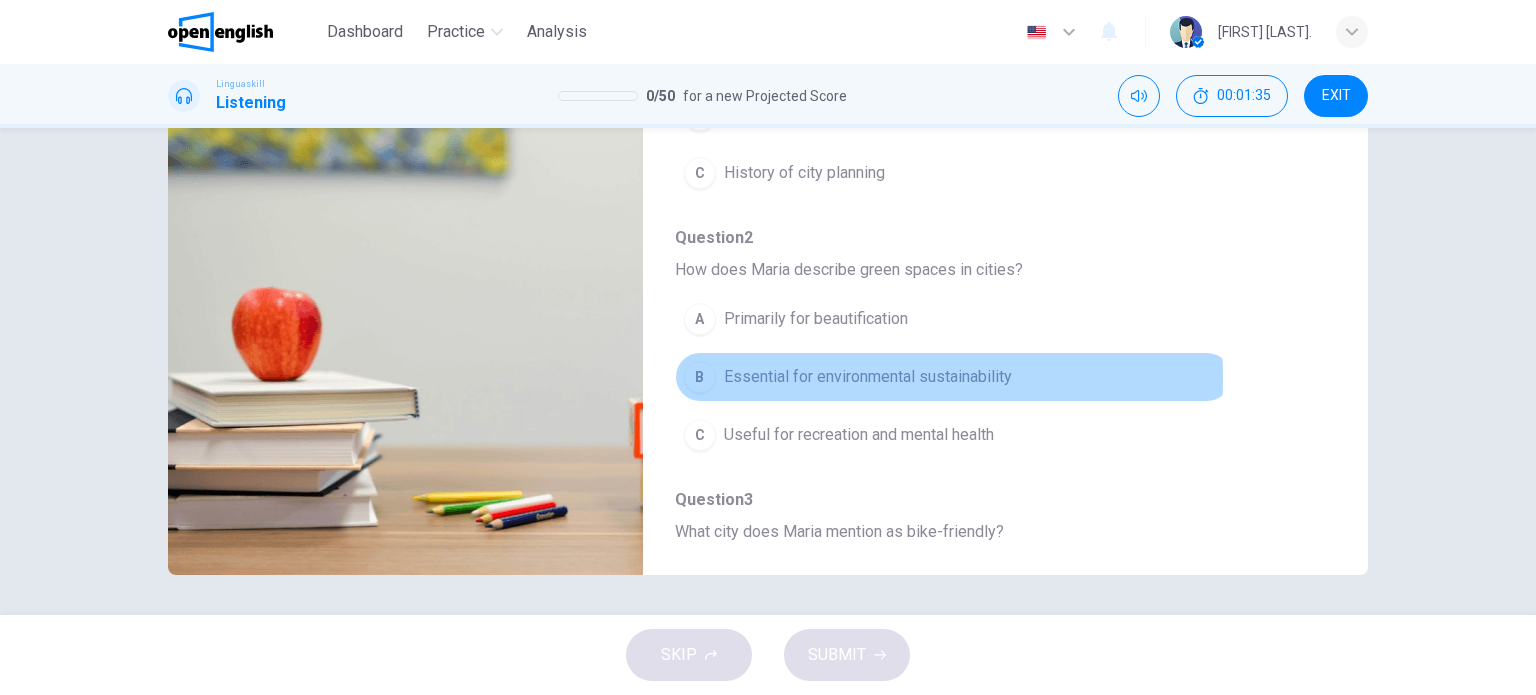 click on "B" at bounding box center (700, 377) 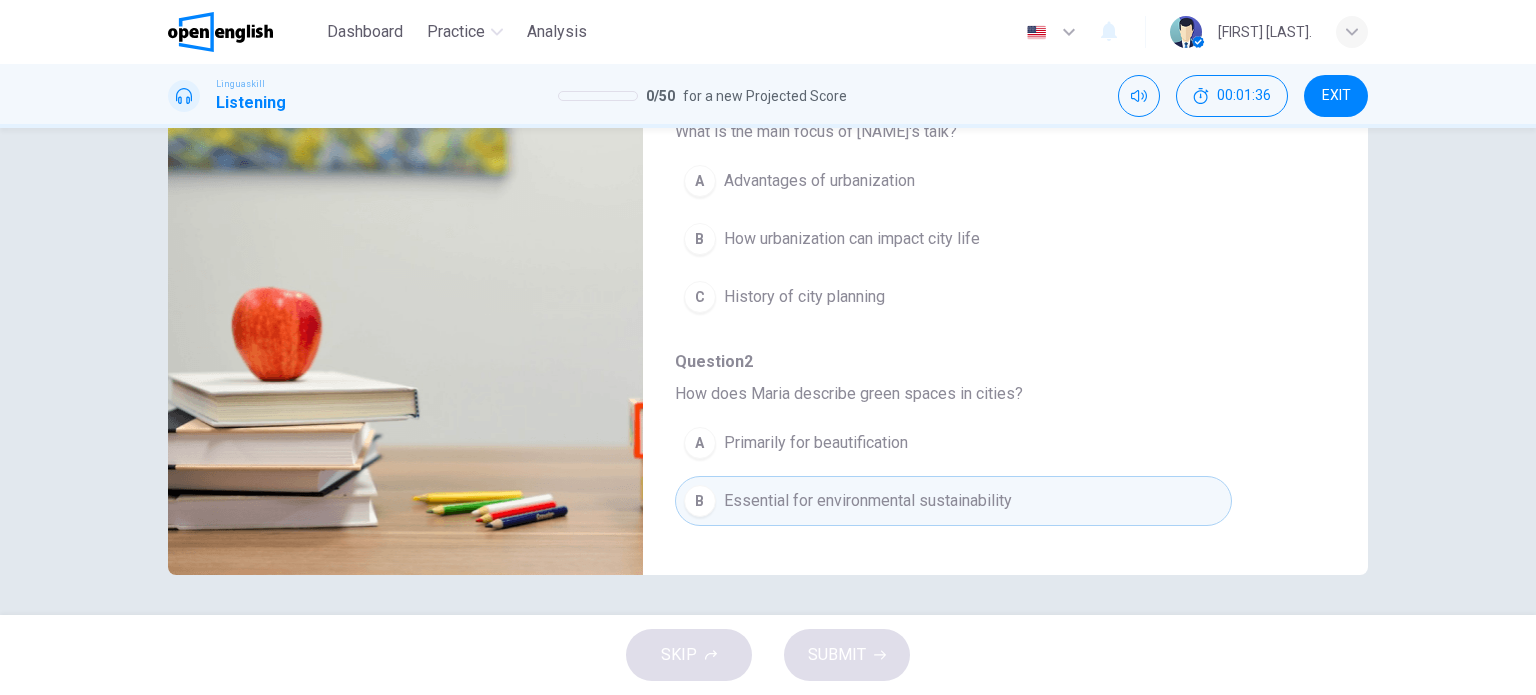 scroll, scrollTop: 0, scrollLeft: 0, axis: both 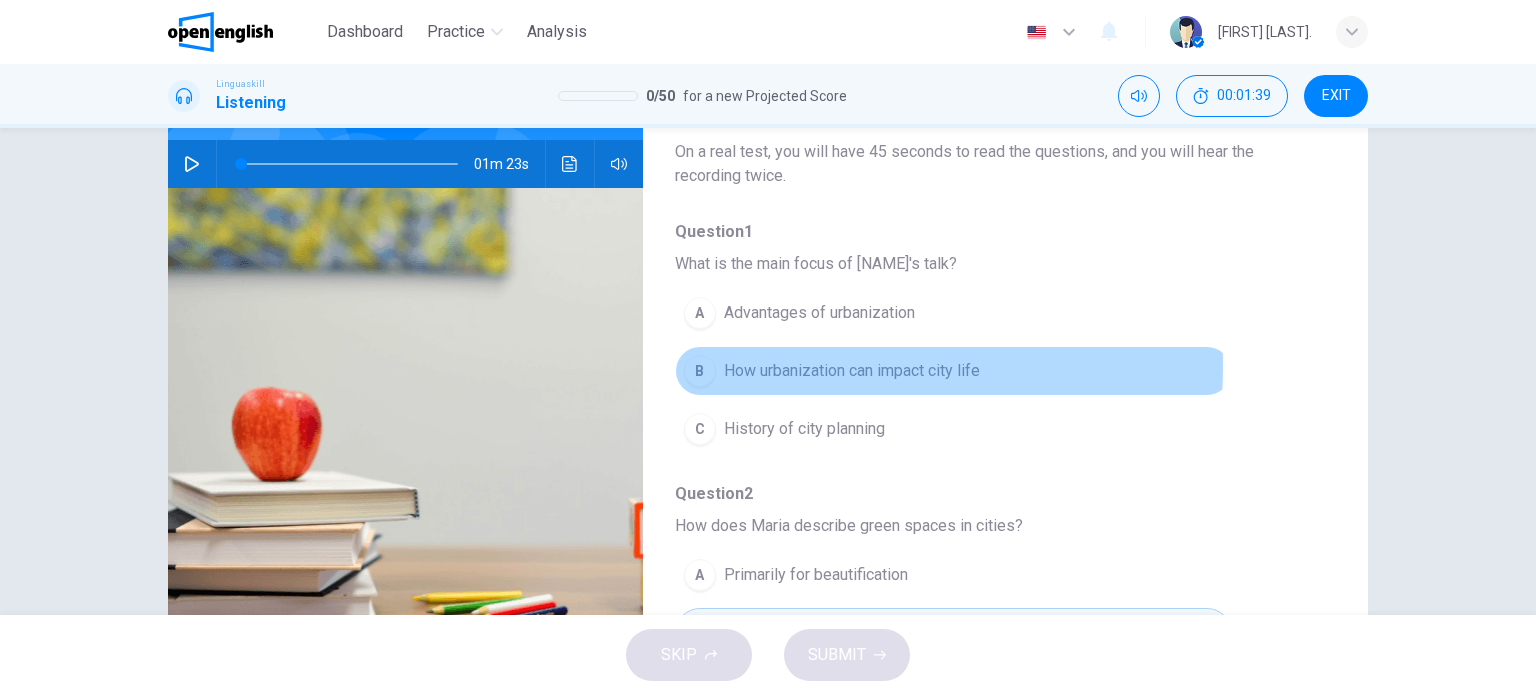 click on "B" at bounding box center [700, 371] 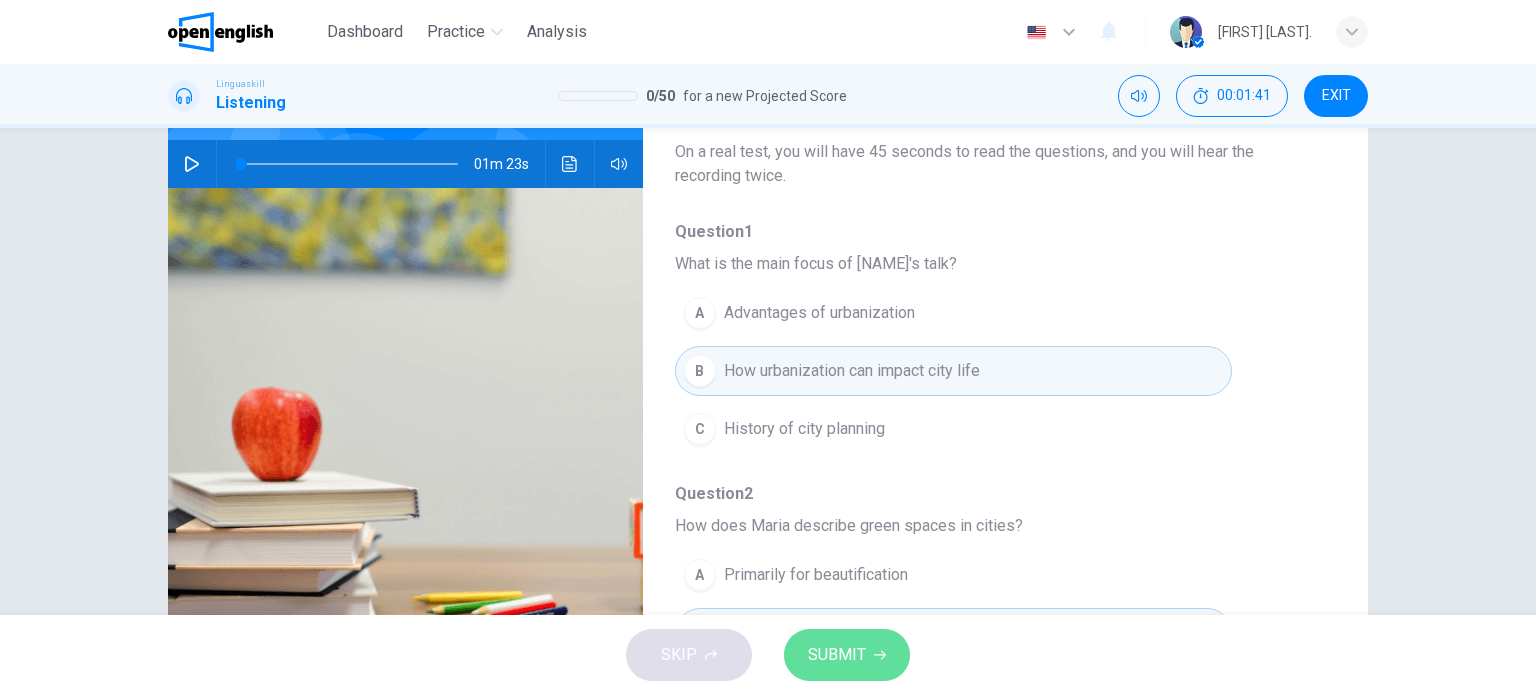 click on "SUBMIT" at bounding box center (837, 655) 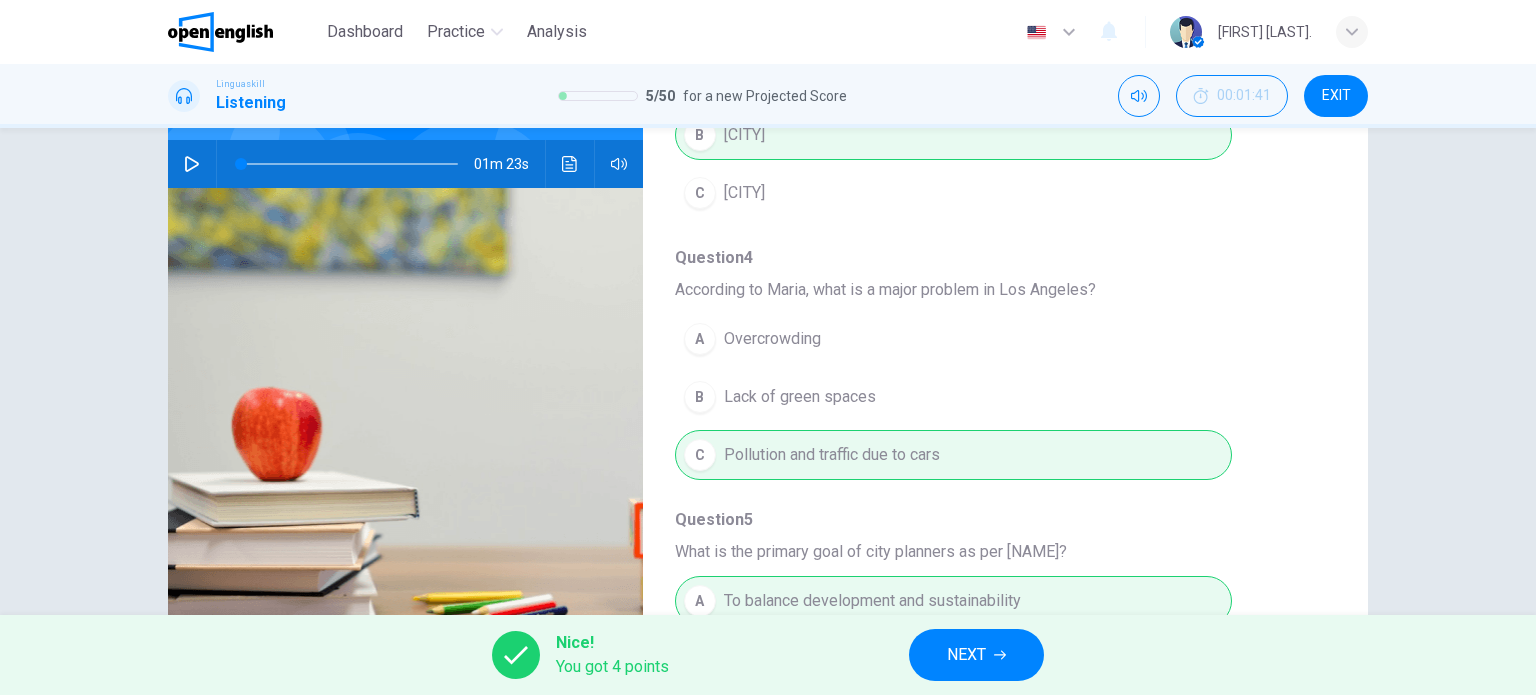 scroll, scrollTop: 856, scrollLeft: 0, axis: vertical 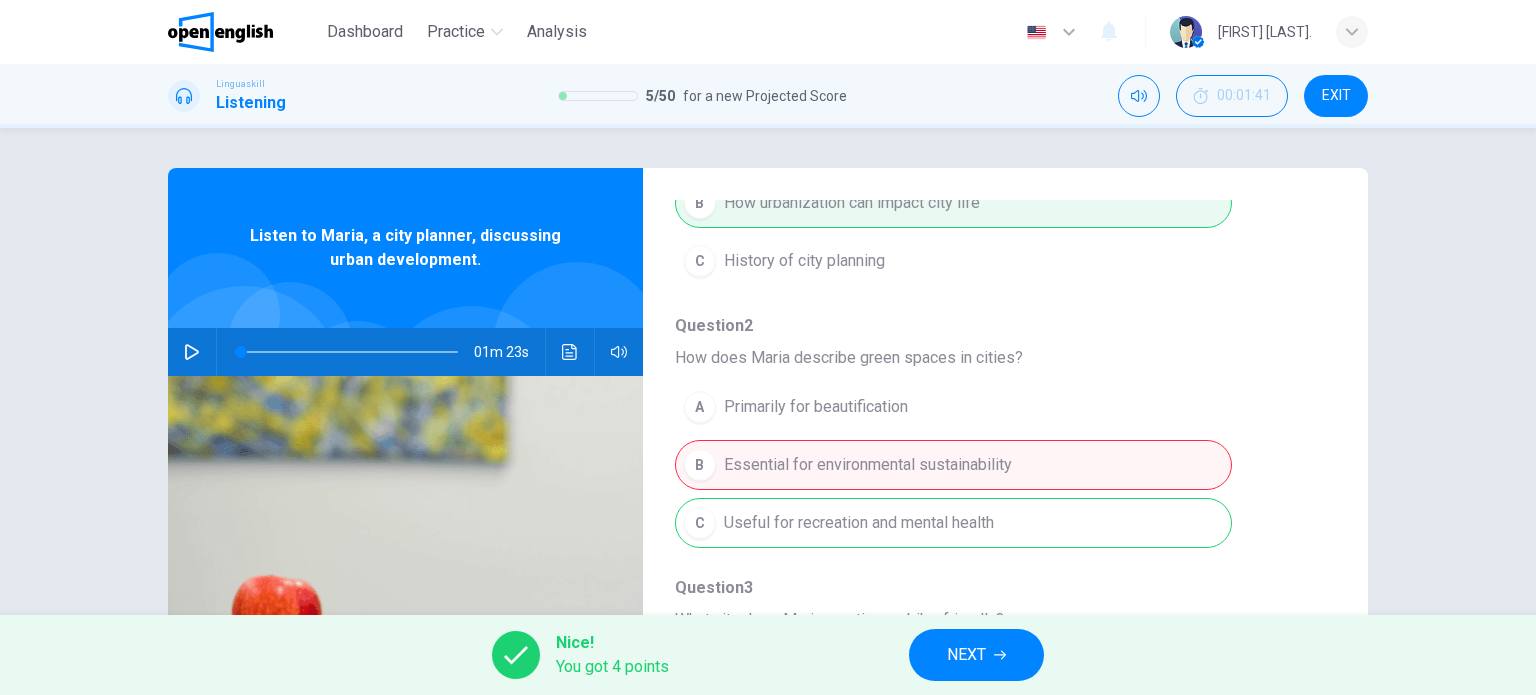 click on "NEXT" at bounding box center (976, 655) 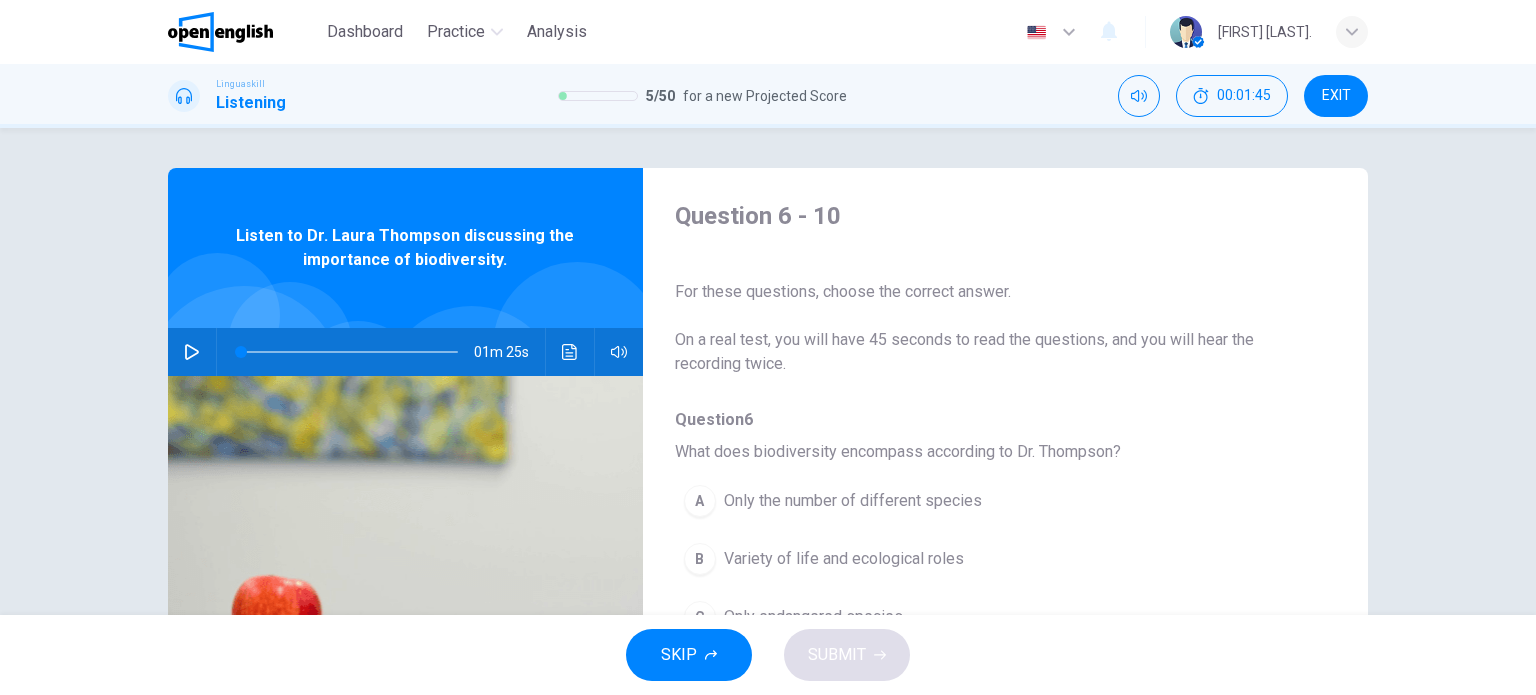 click 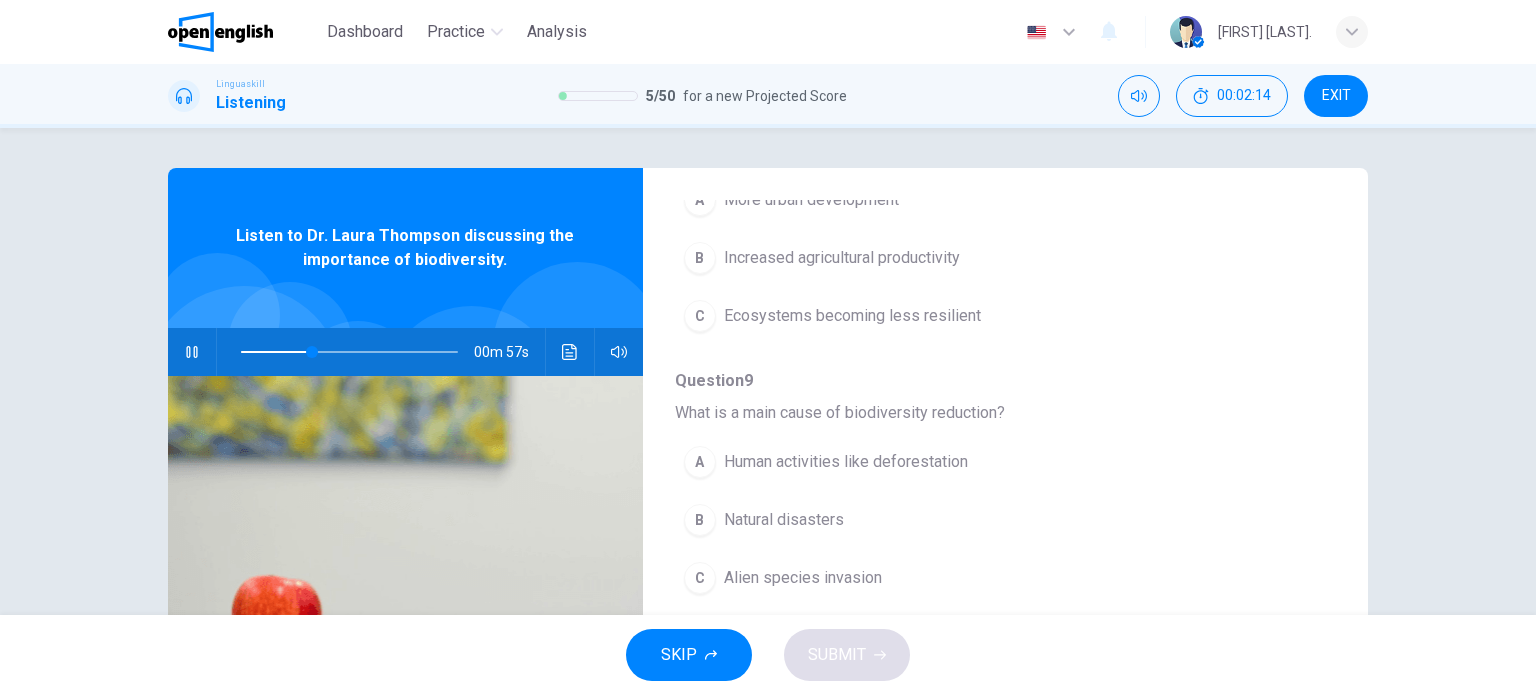 scroll, scrollTop: 856, scrollLeft: 0, axis: vertical 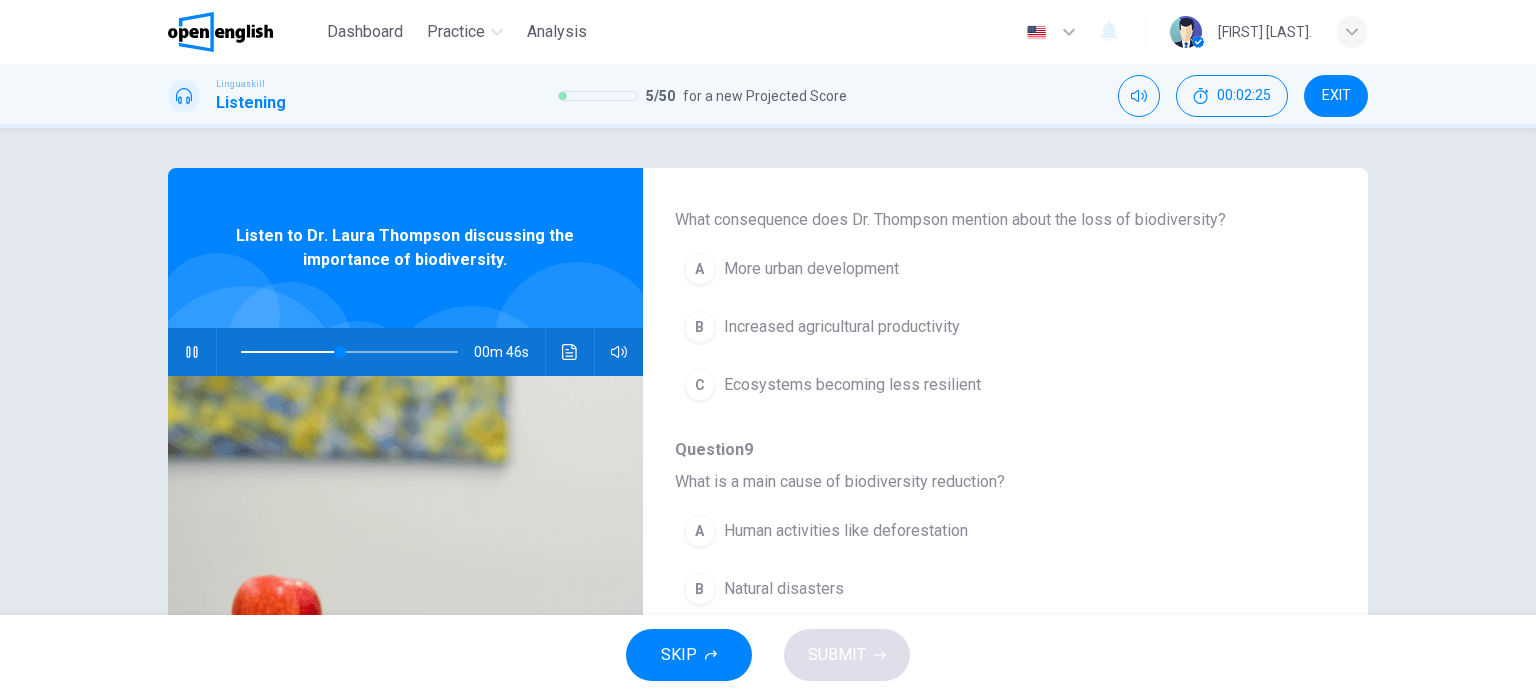 click on "C" at bounding box center (700, 385) 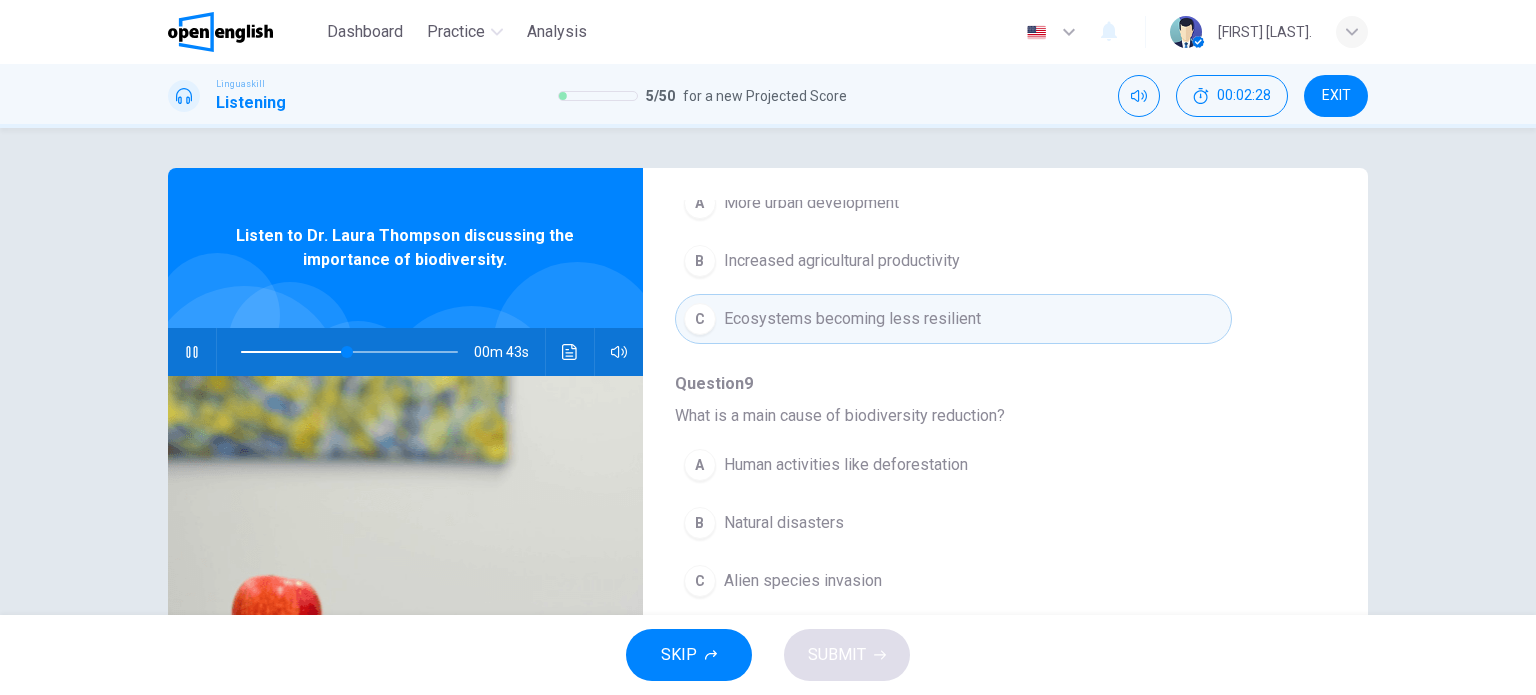 scroll, scrollTop: 856, scrollLeft: 0, axis: vertical 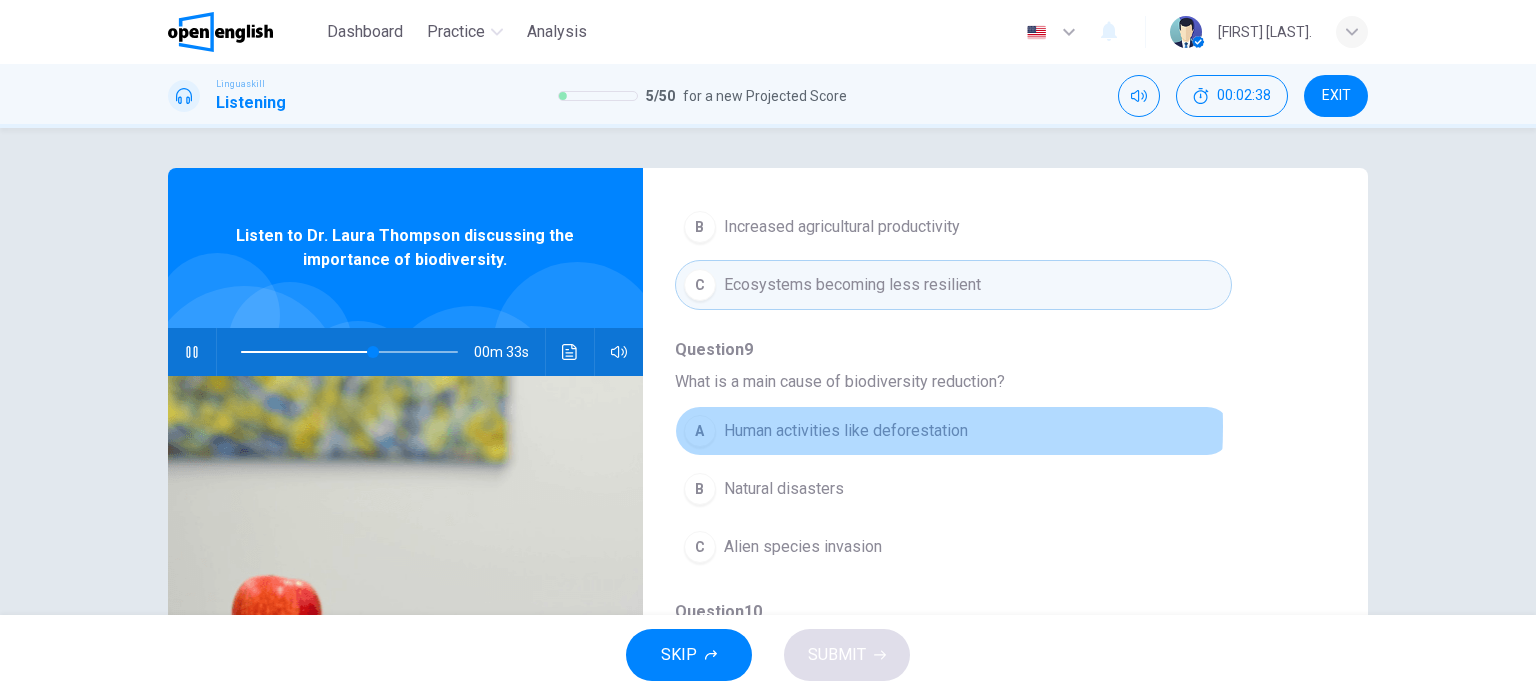 click on "Human activities like deforestation" at bounding box center [846, 431] 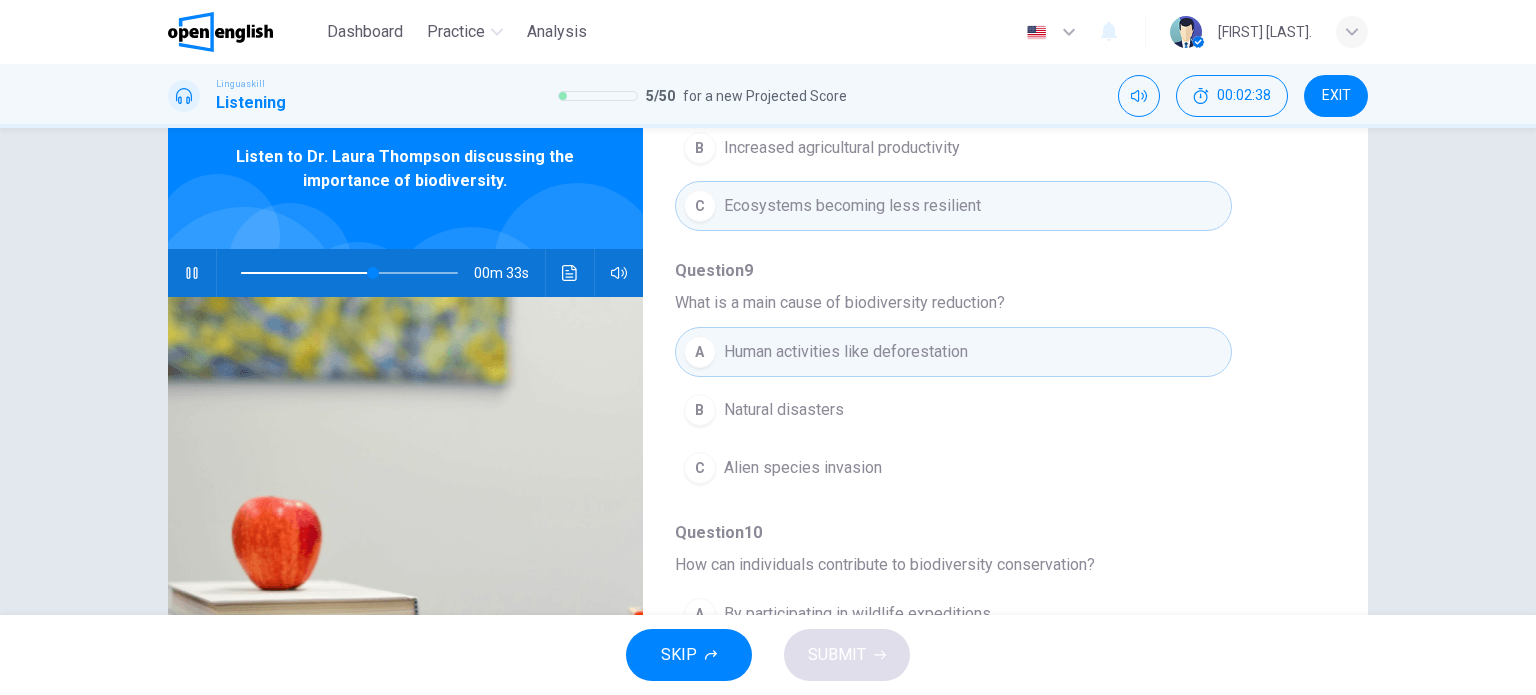 scroll, scrollTop: 288, scrollLeft: 0, axis: vertical 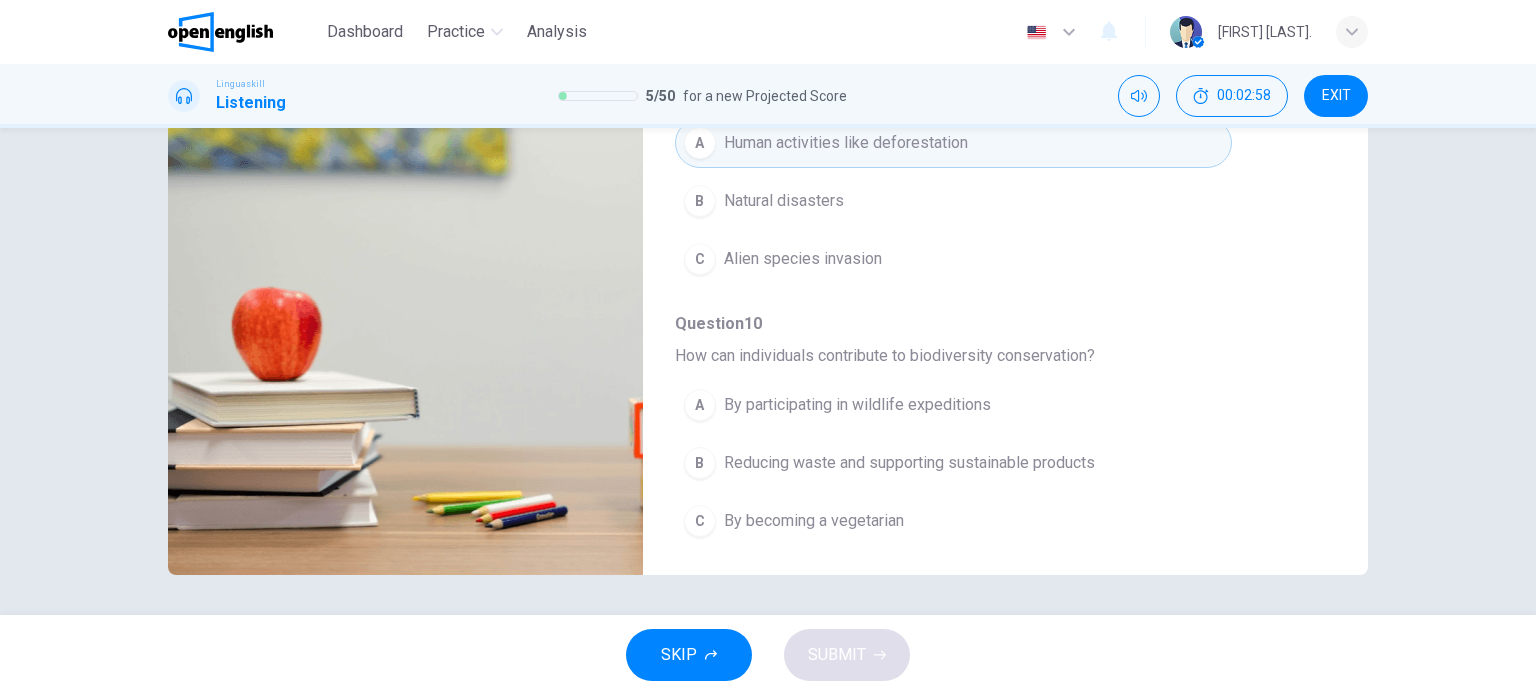 click on "Reducing waste and supporting sustainable products" at bounding box center [909, 463] 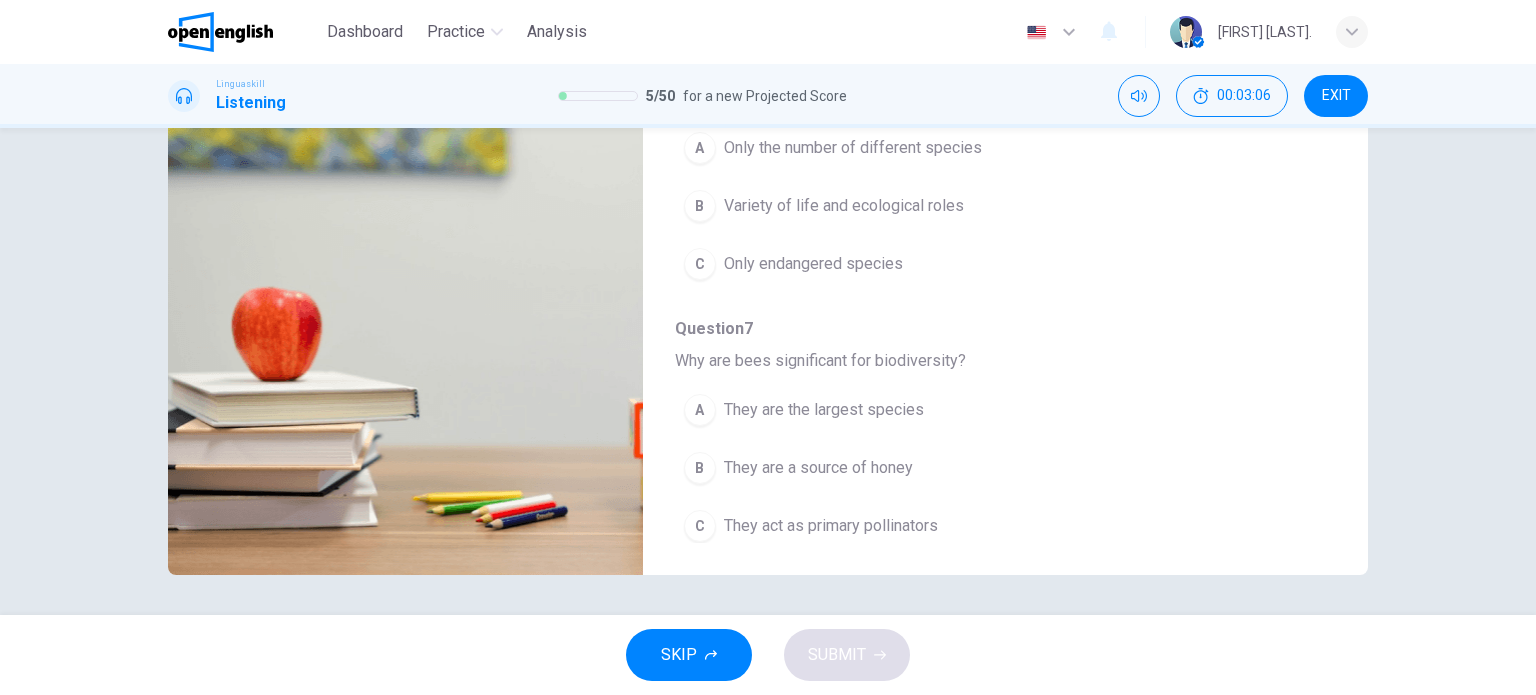 scroll, scrollTop: 100, scrollLeft: 0, axis: vertical 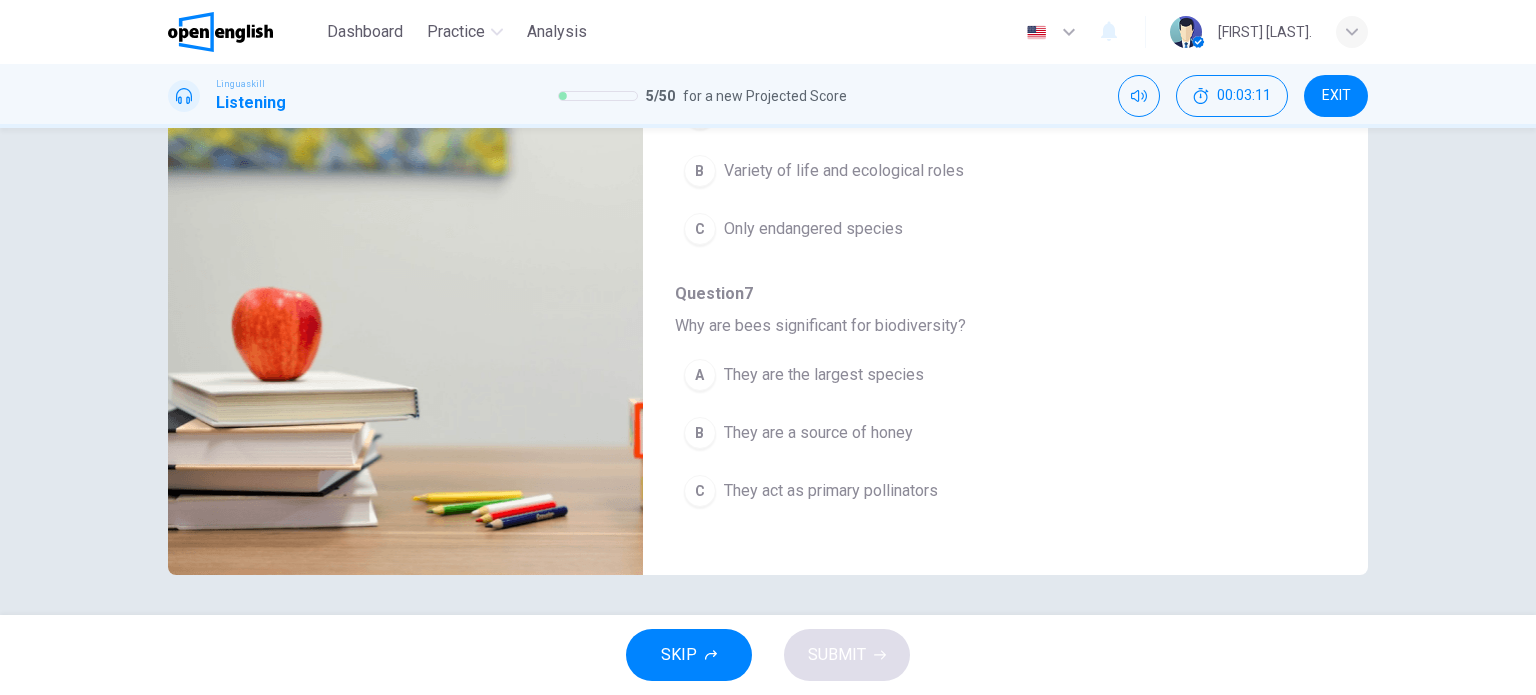 type on "*" 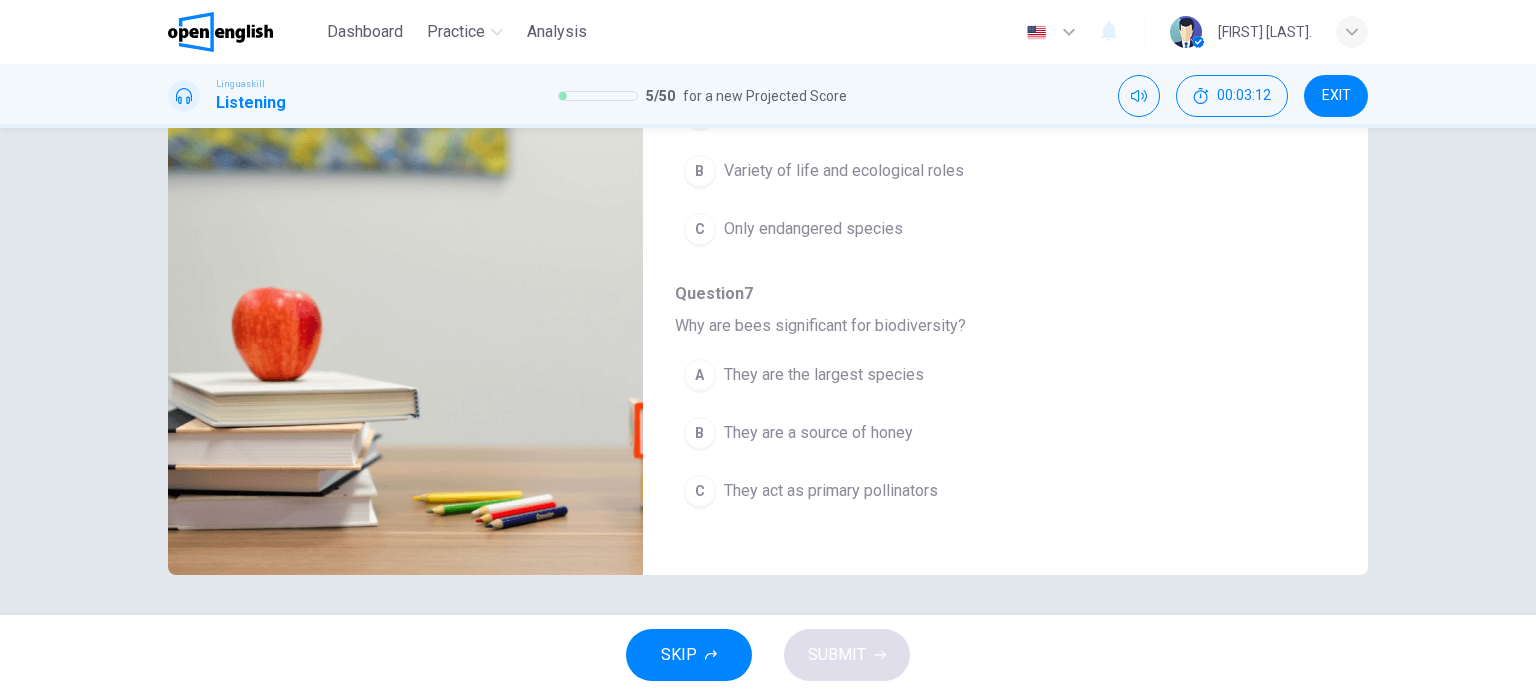 click on "They are the largest species" at bounding box center [824, 375] 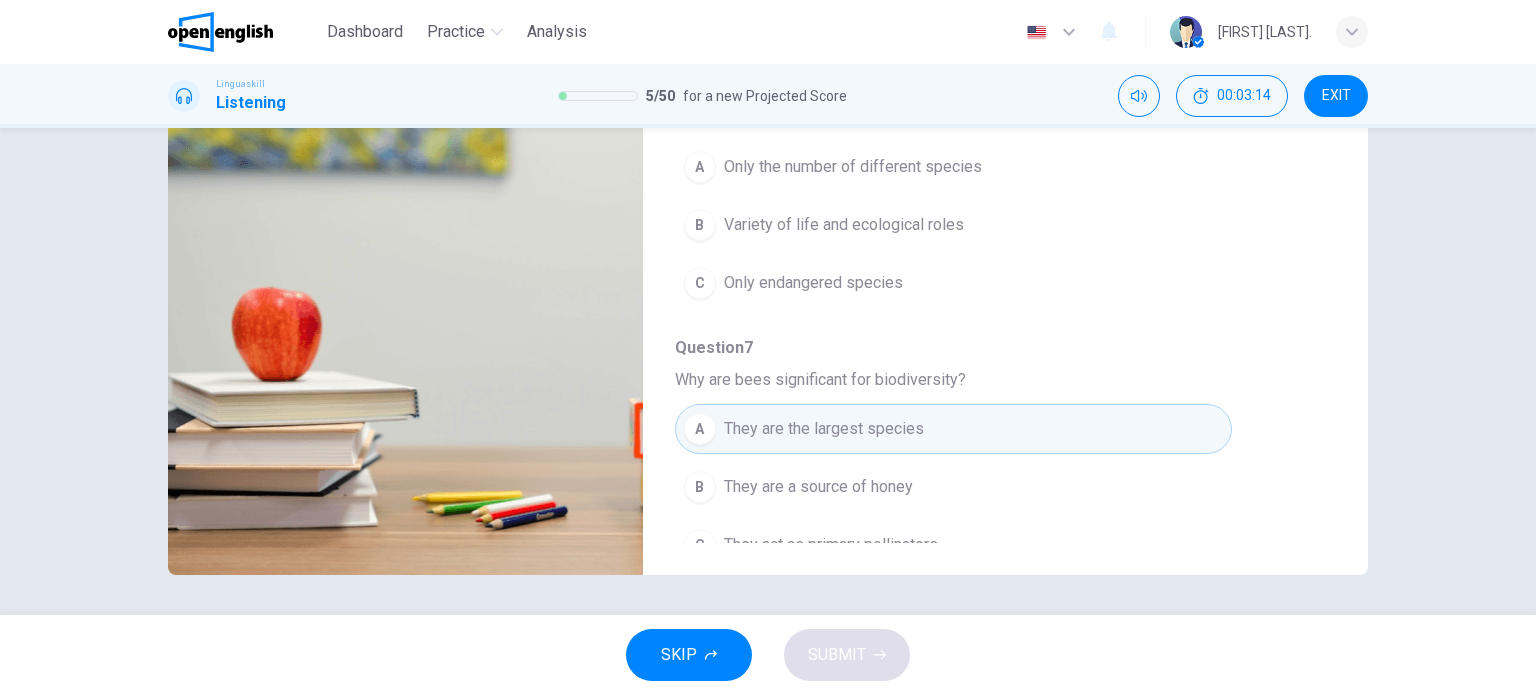 scroll, scrollTop: 0, scrollLeft: 0, axis: both 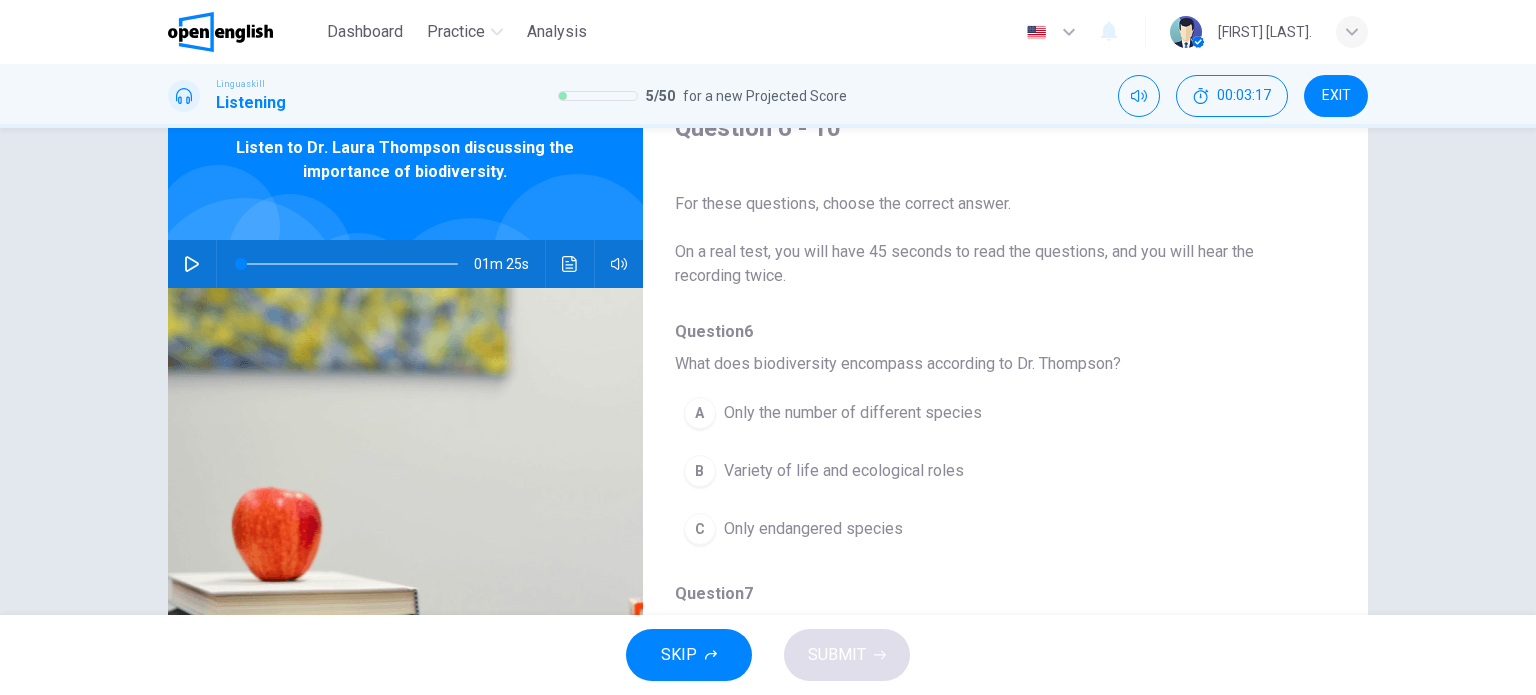click on "Variety of life and ecological roles" at bounding box center [844, 471] 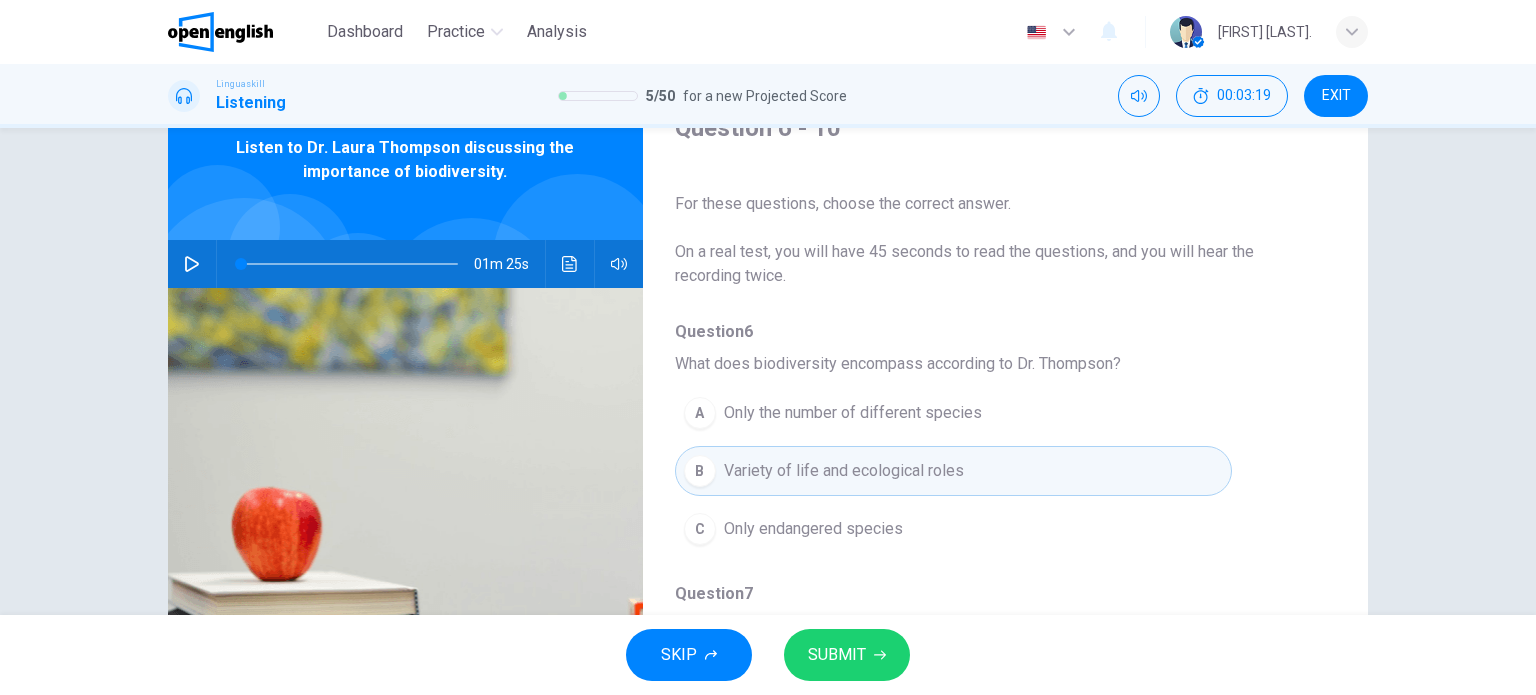 click on "Only endangered species" at bounding box center (813, 529) 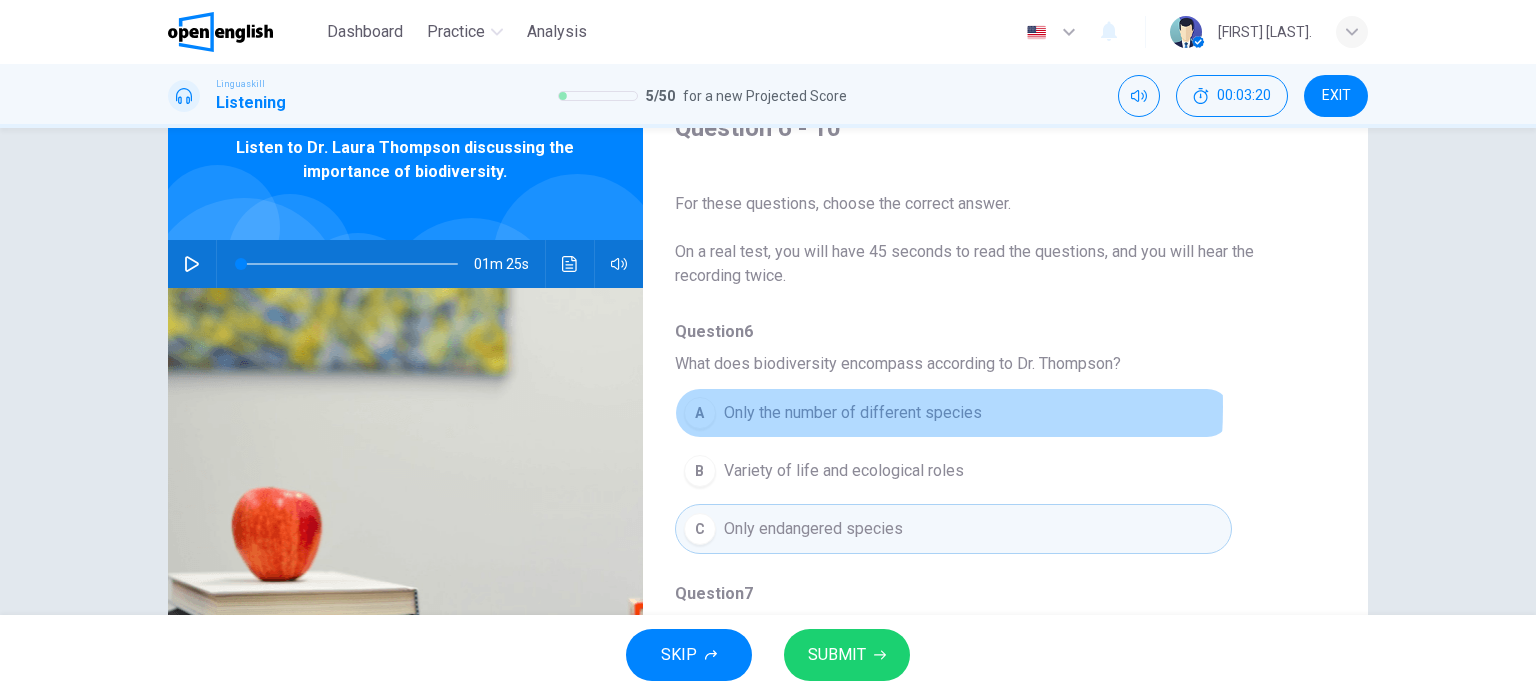 click on "Only the number of different species" at bounding box center (853, 413) 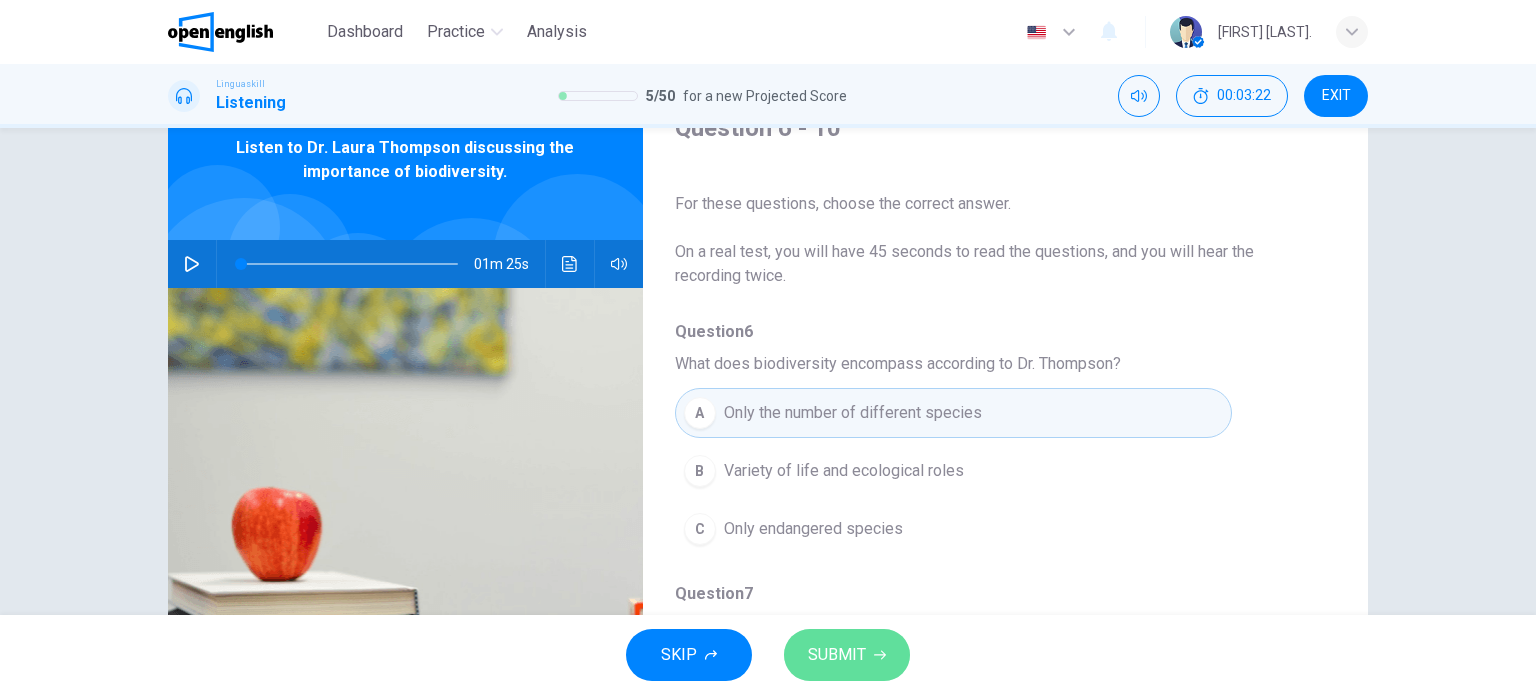 click on "SUBMIT" at bounding box center [847, 655] 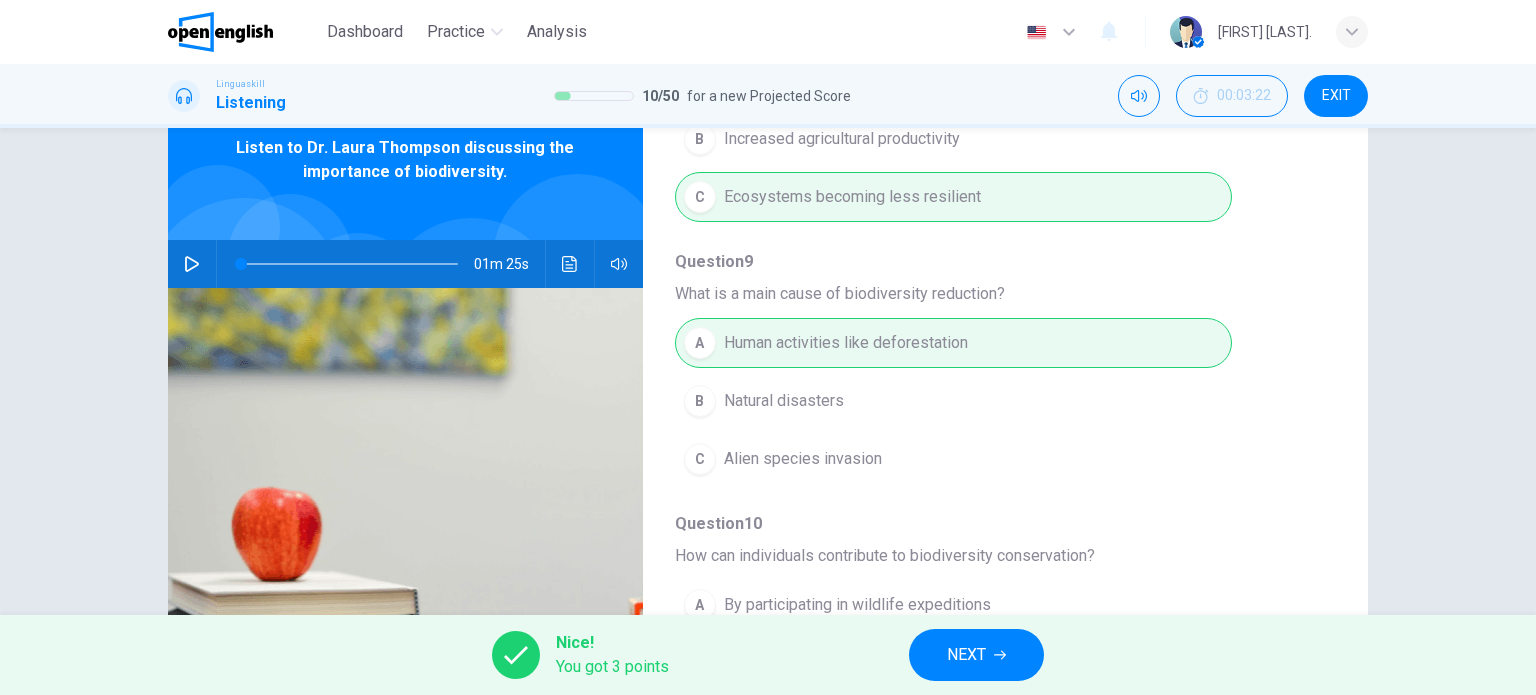 scroll, scrollTop: 856, scrollLeft: 0, axis: vertical 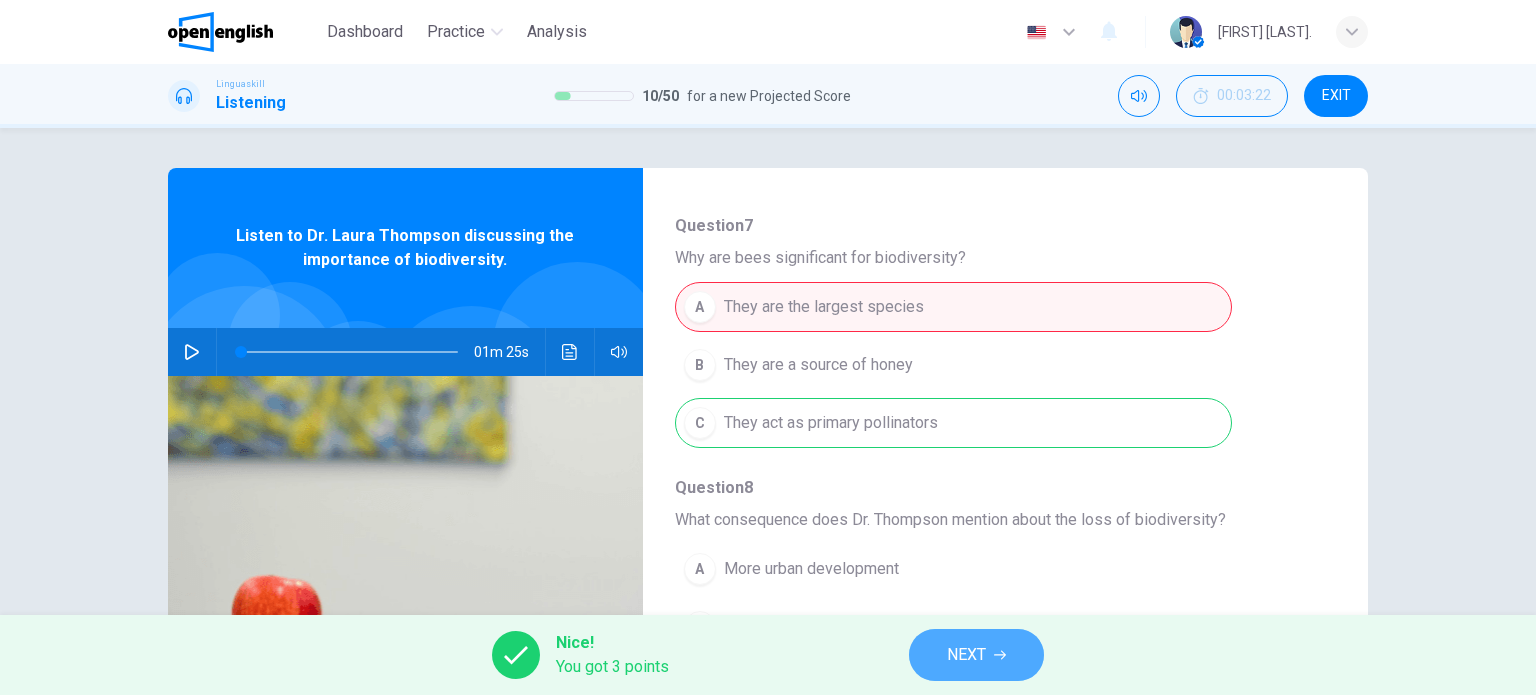 click on "NEXT" at bounding box center (966, 655) 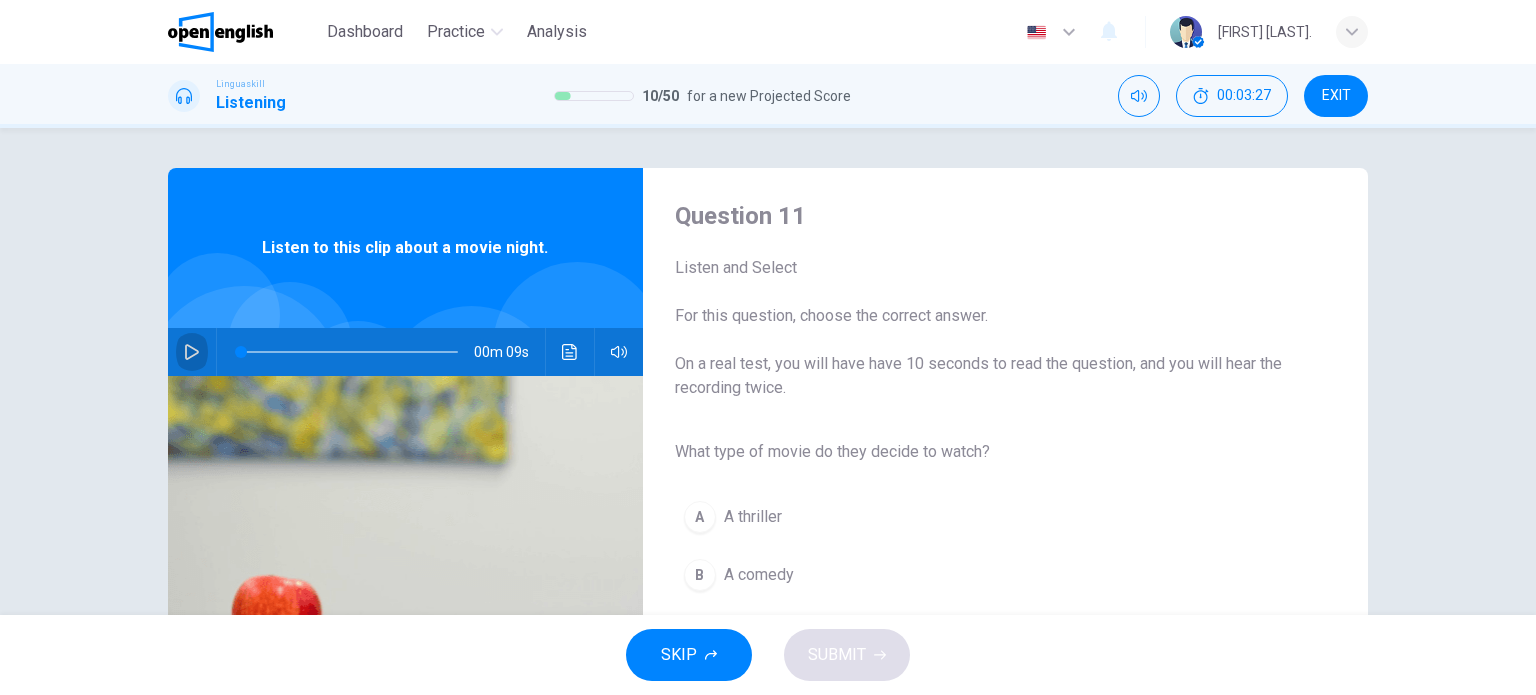 click at bounding box center (192, 352) 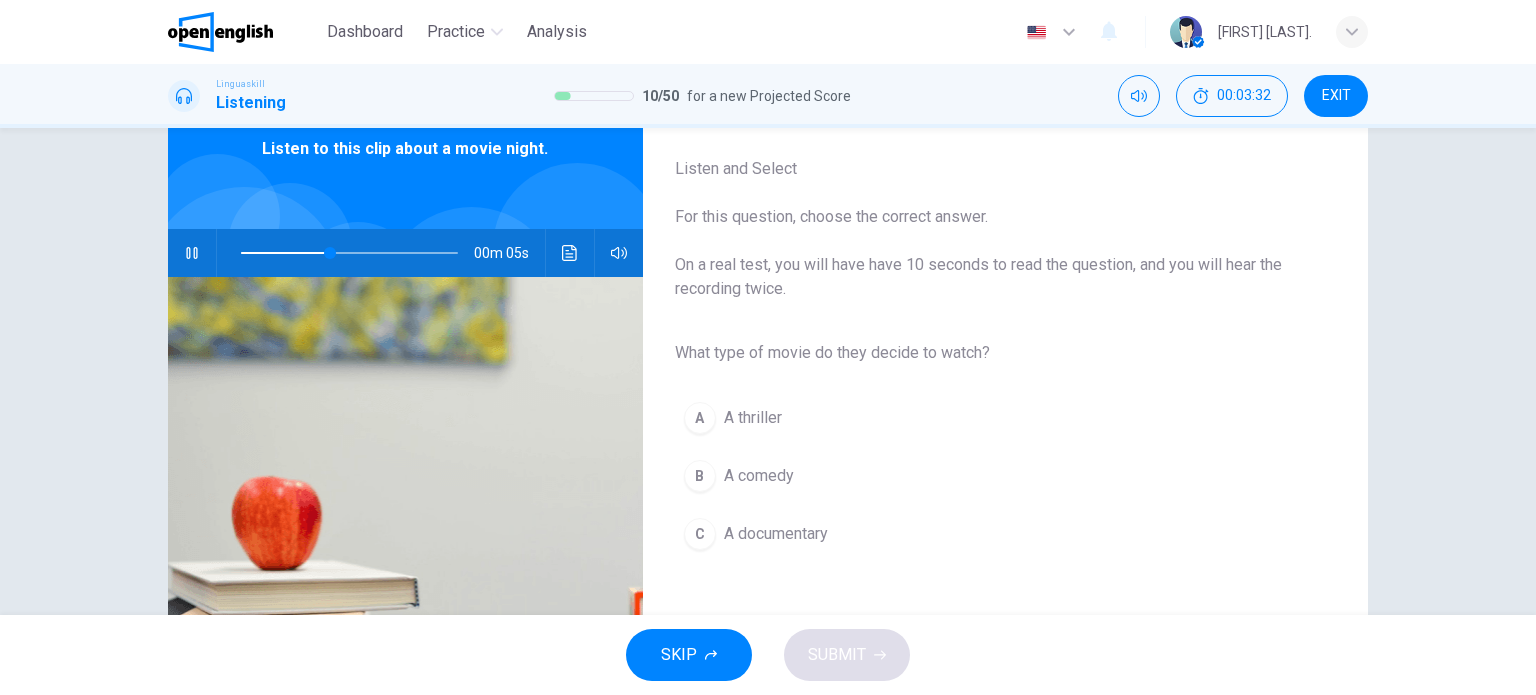 scroll, scrollTop: 100, scrollLeft: 0, axis: vertical 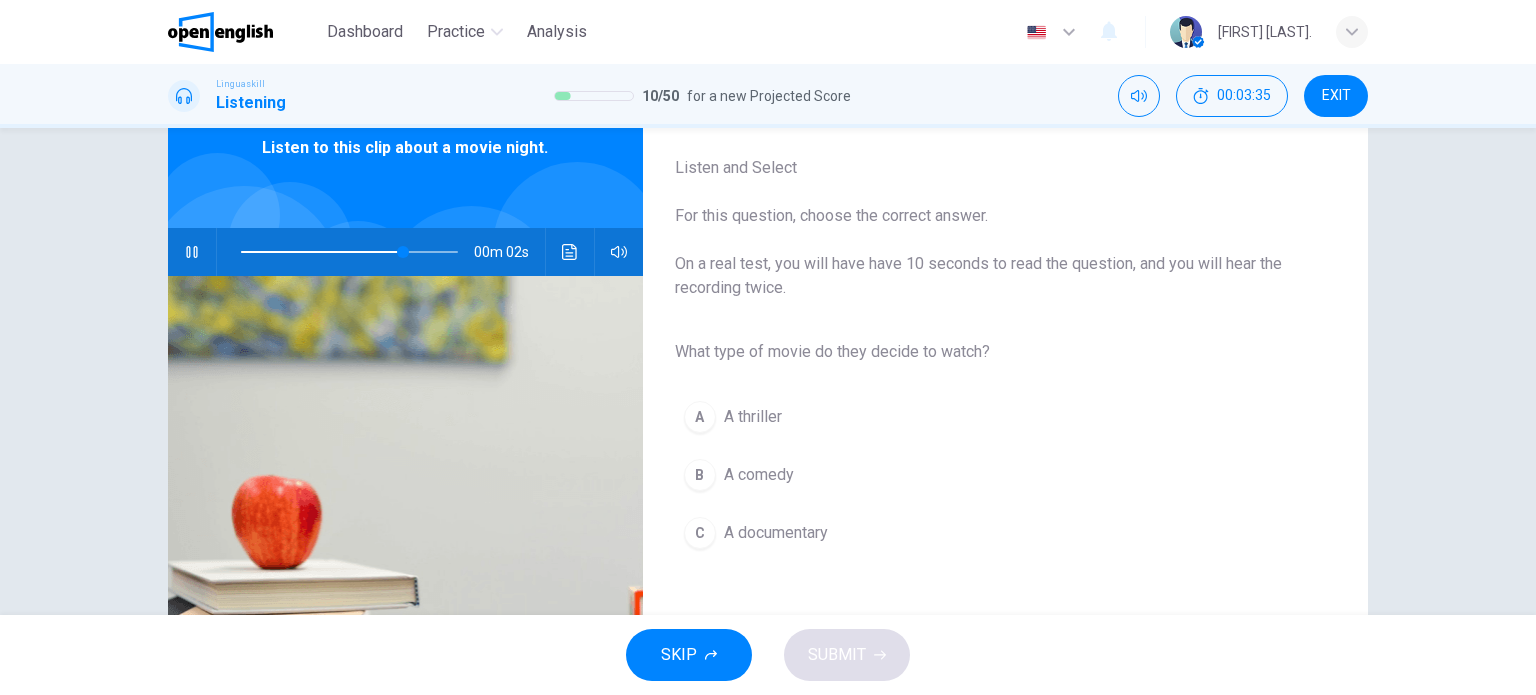 click on "A comedy" at bounding box center [759, 475] 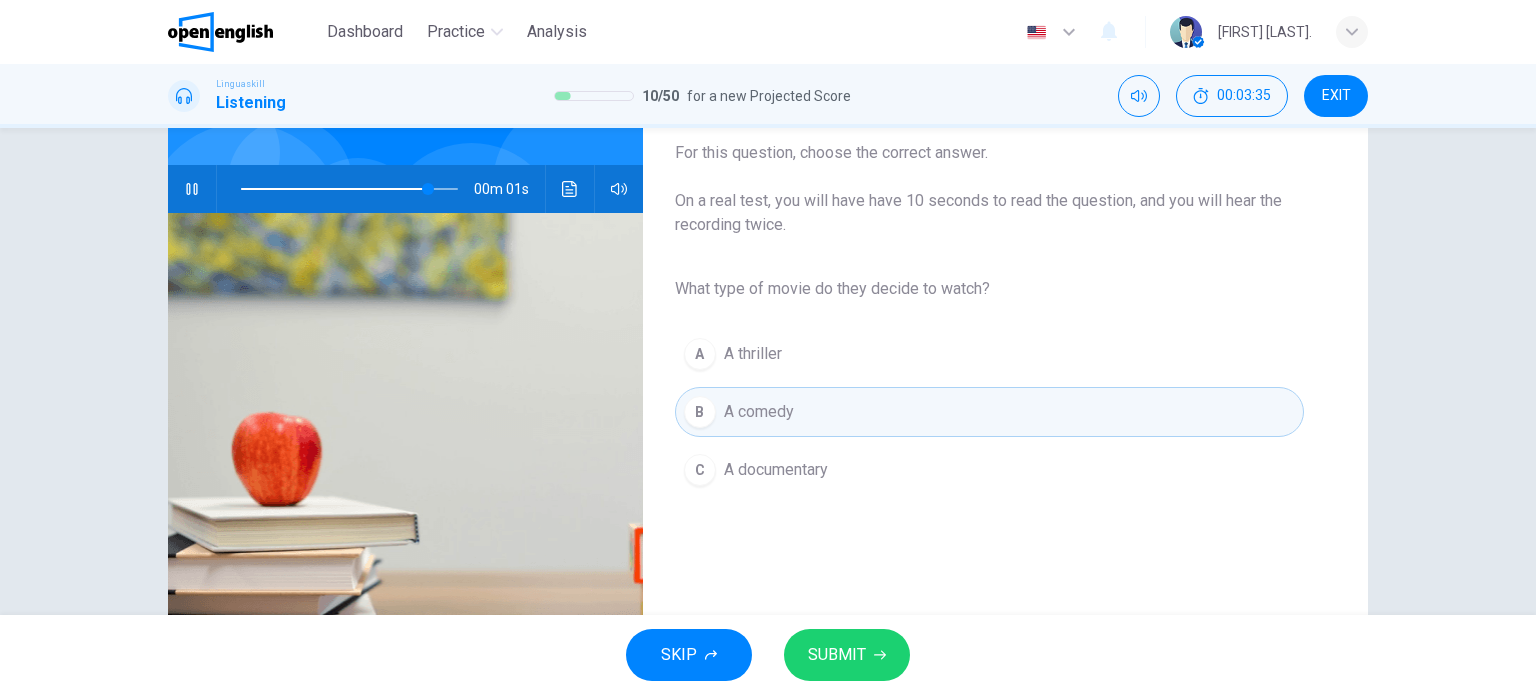 scroll, scrollTop: 288, scrollLeft: 0, axis: vertical 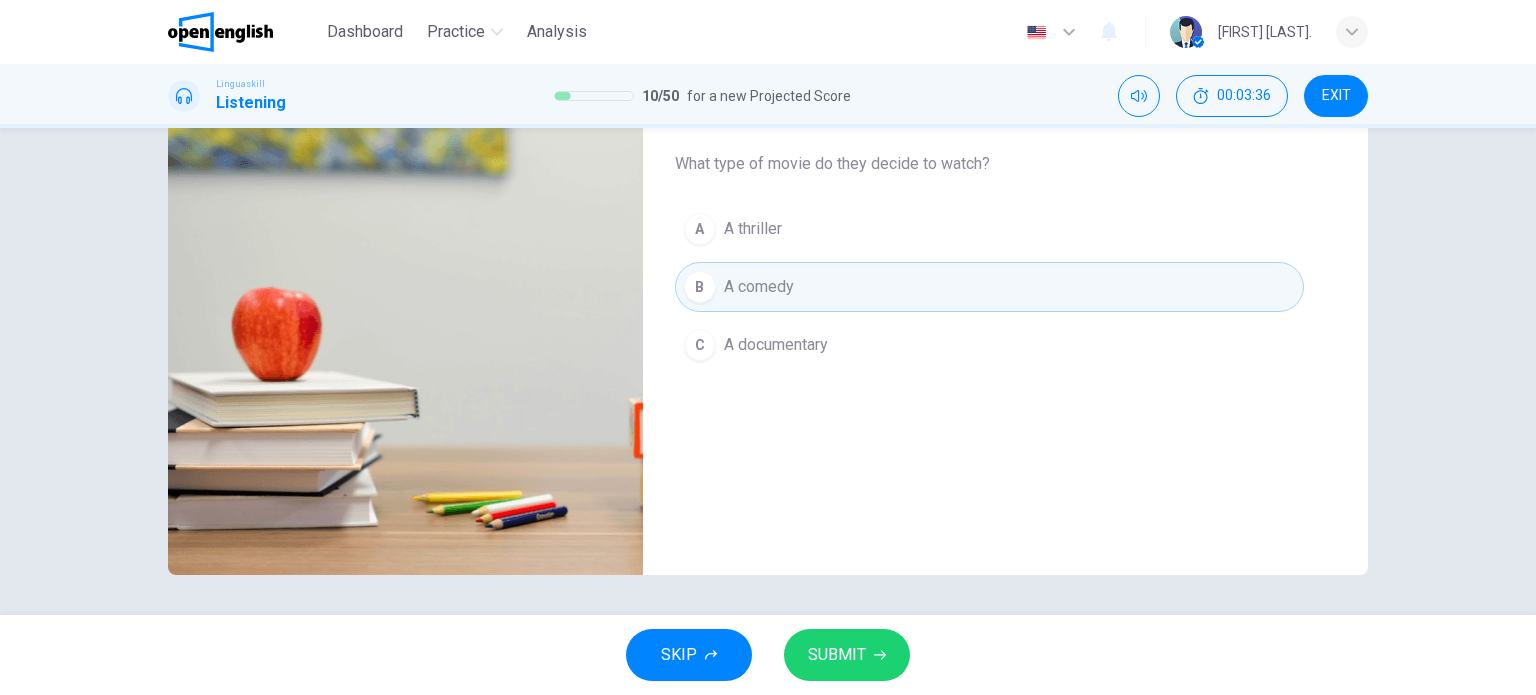 type on "*" 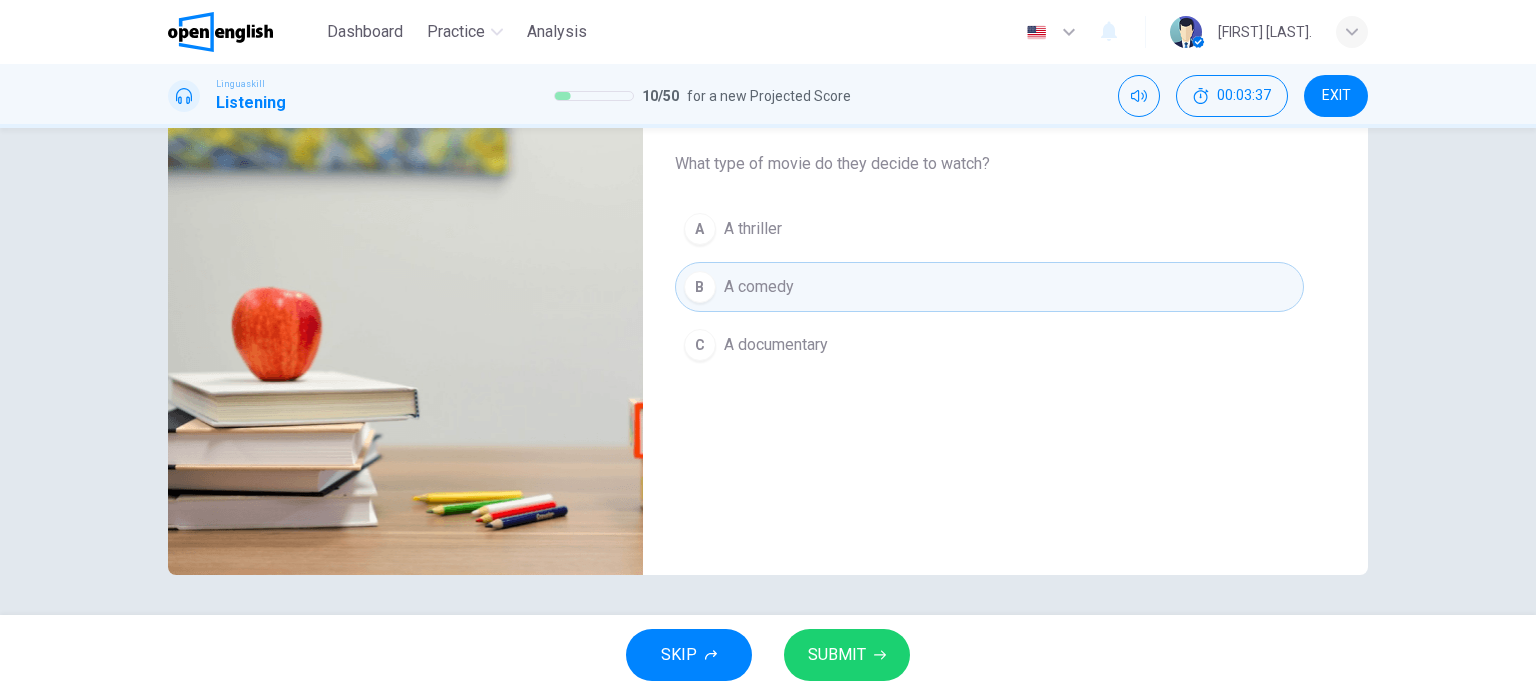 click on "SUBMIT" at bounding box center [847, 655] 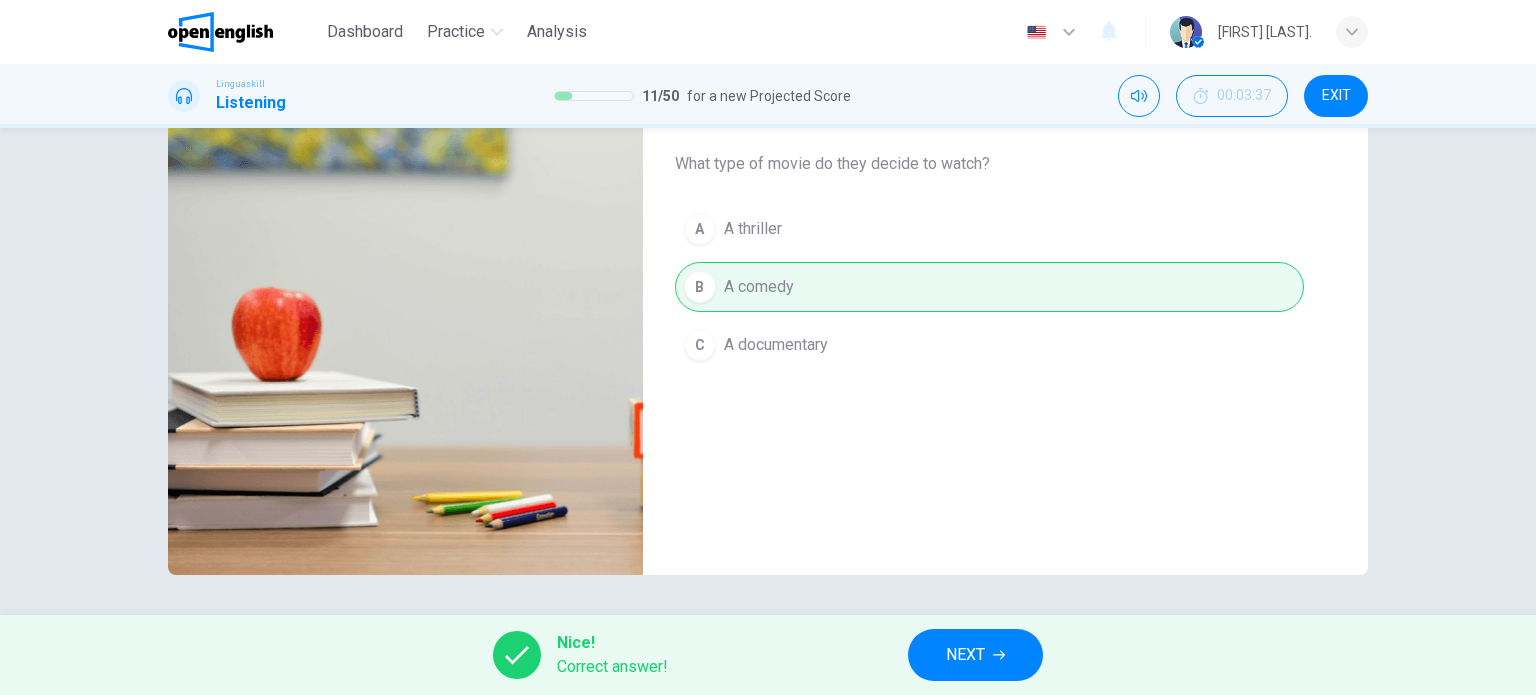 click on "NEXT" at bounding box center [975, 655] 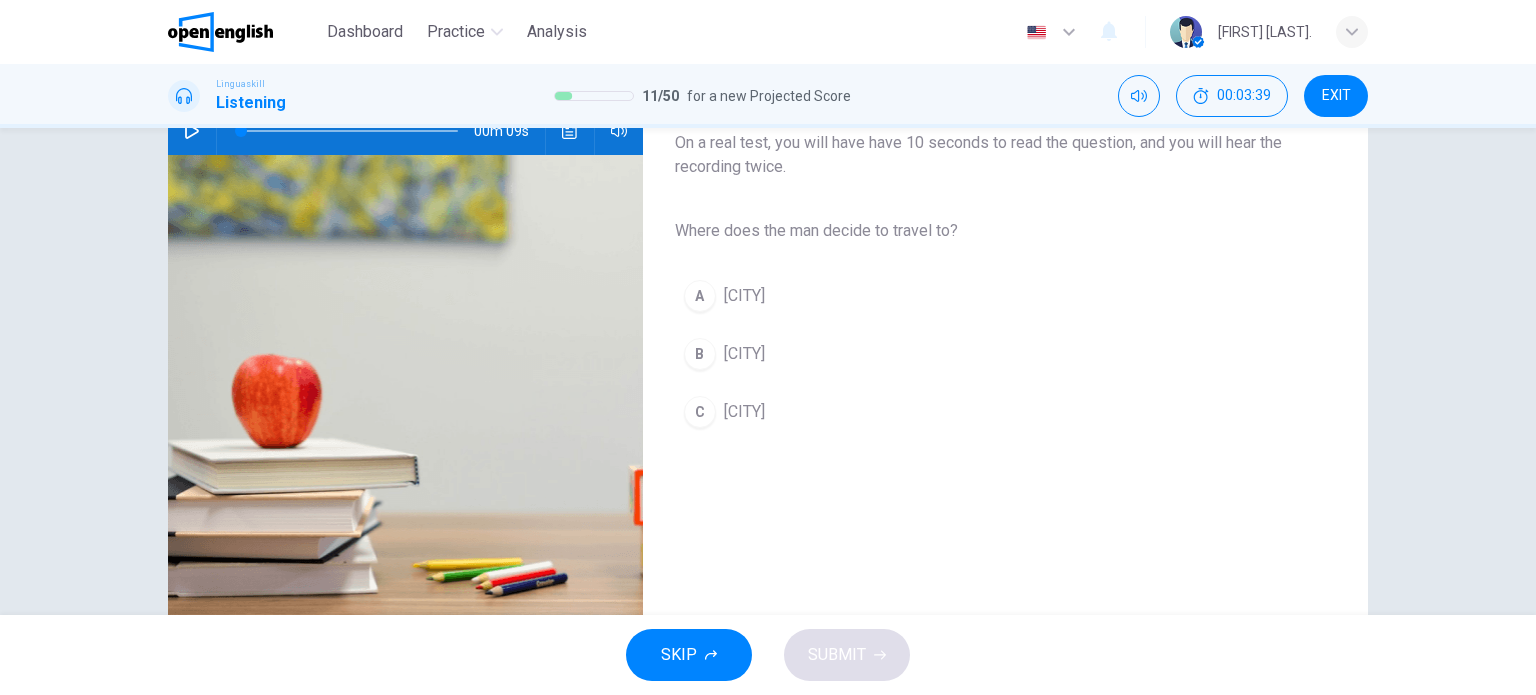 scroll, scrollTop: 0, scrollLeft: 0, axis: both 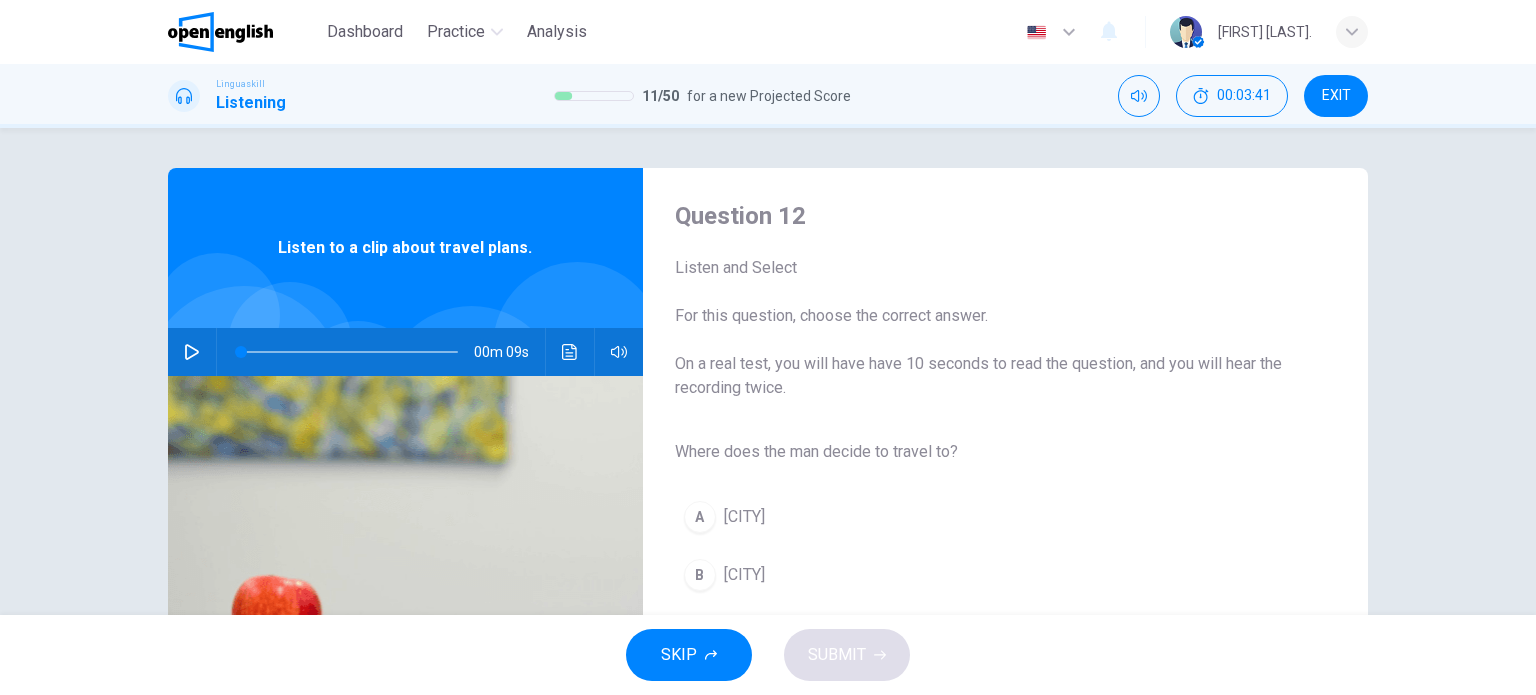 click at bounding box center (192, 352) 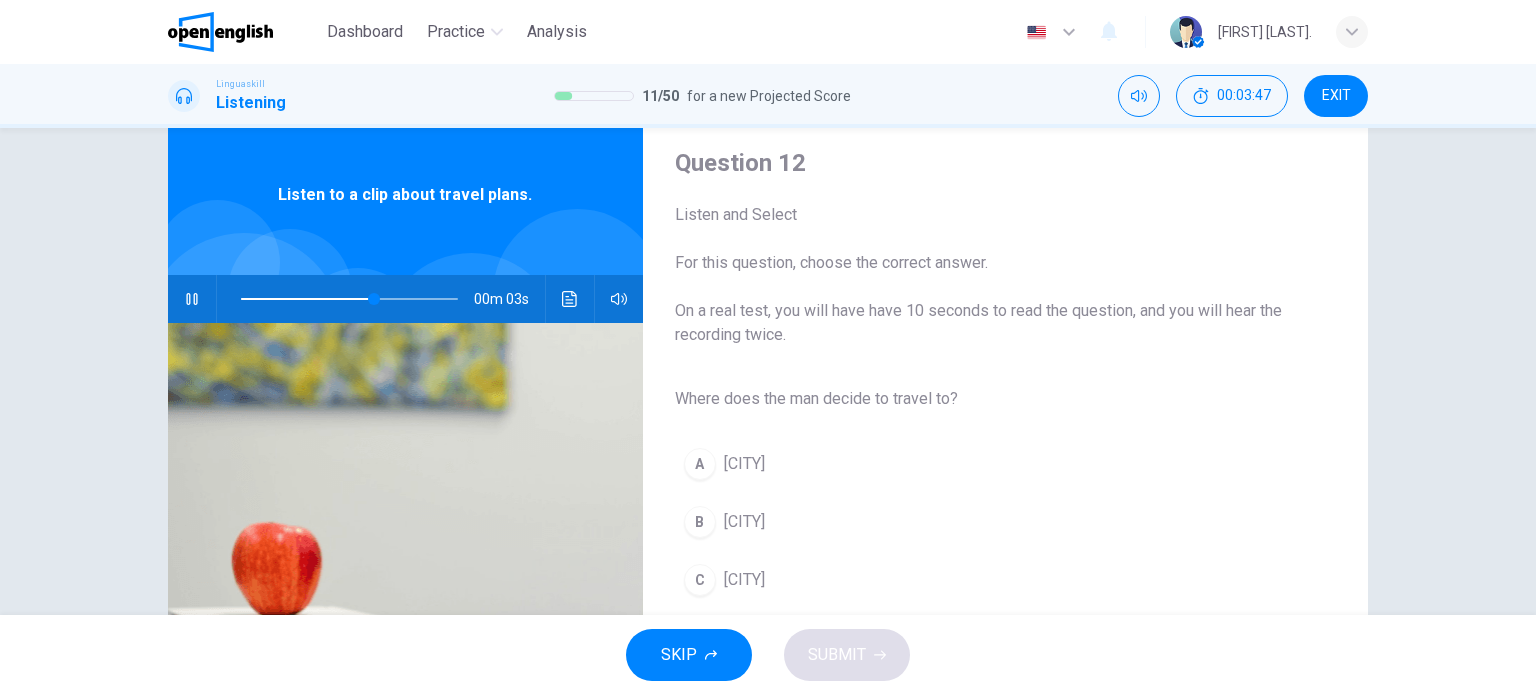 scroll, scrollTop: 200, scrollLeft: 0, axis: vertical 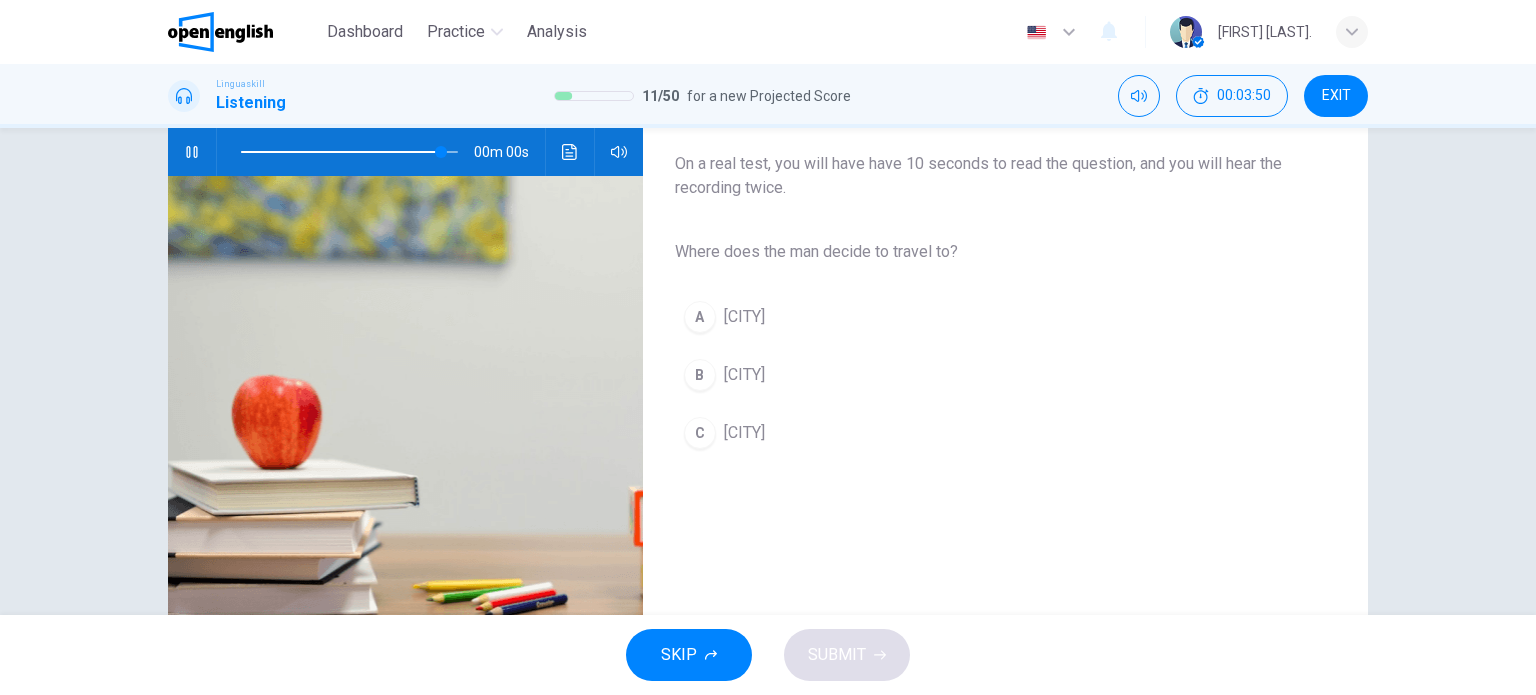 type on "*" 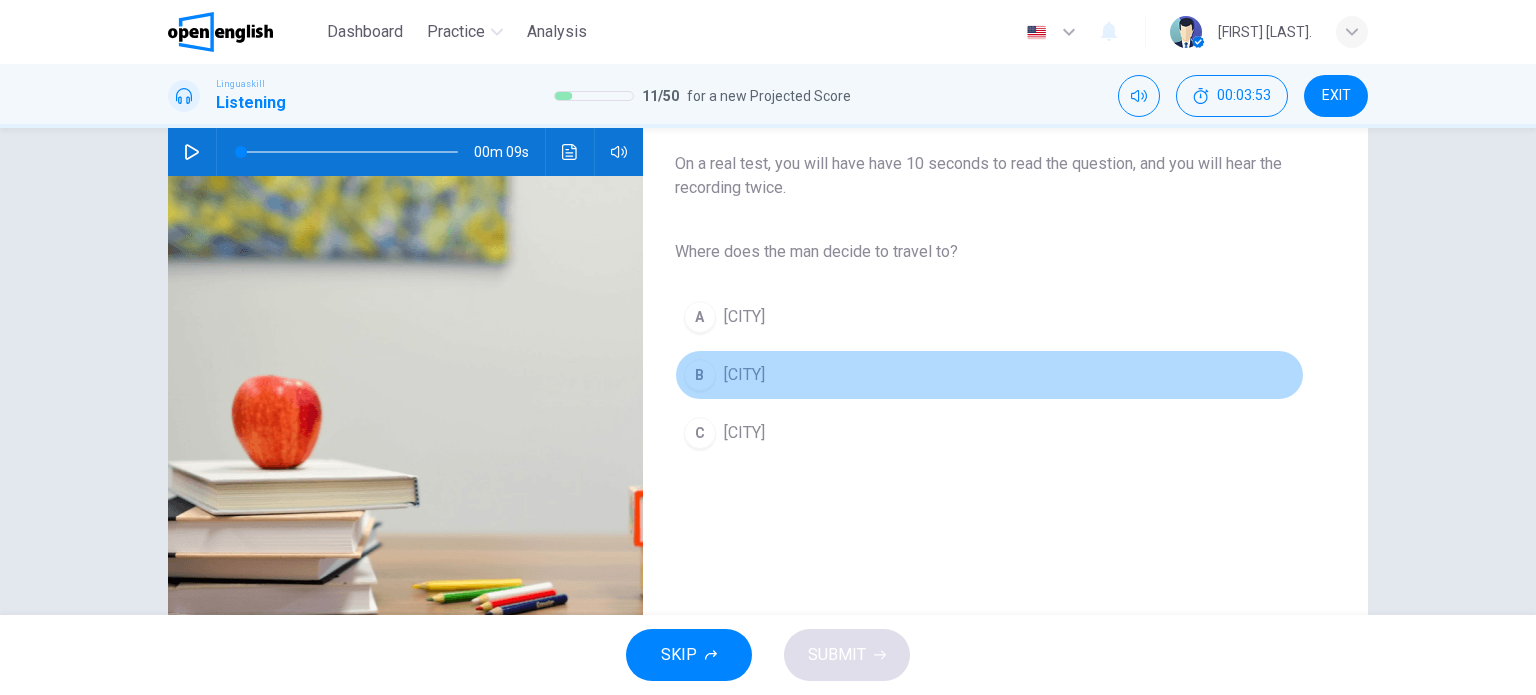 click on "B Rome" at bounding box center [989, 375] 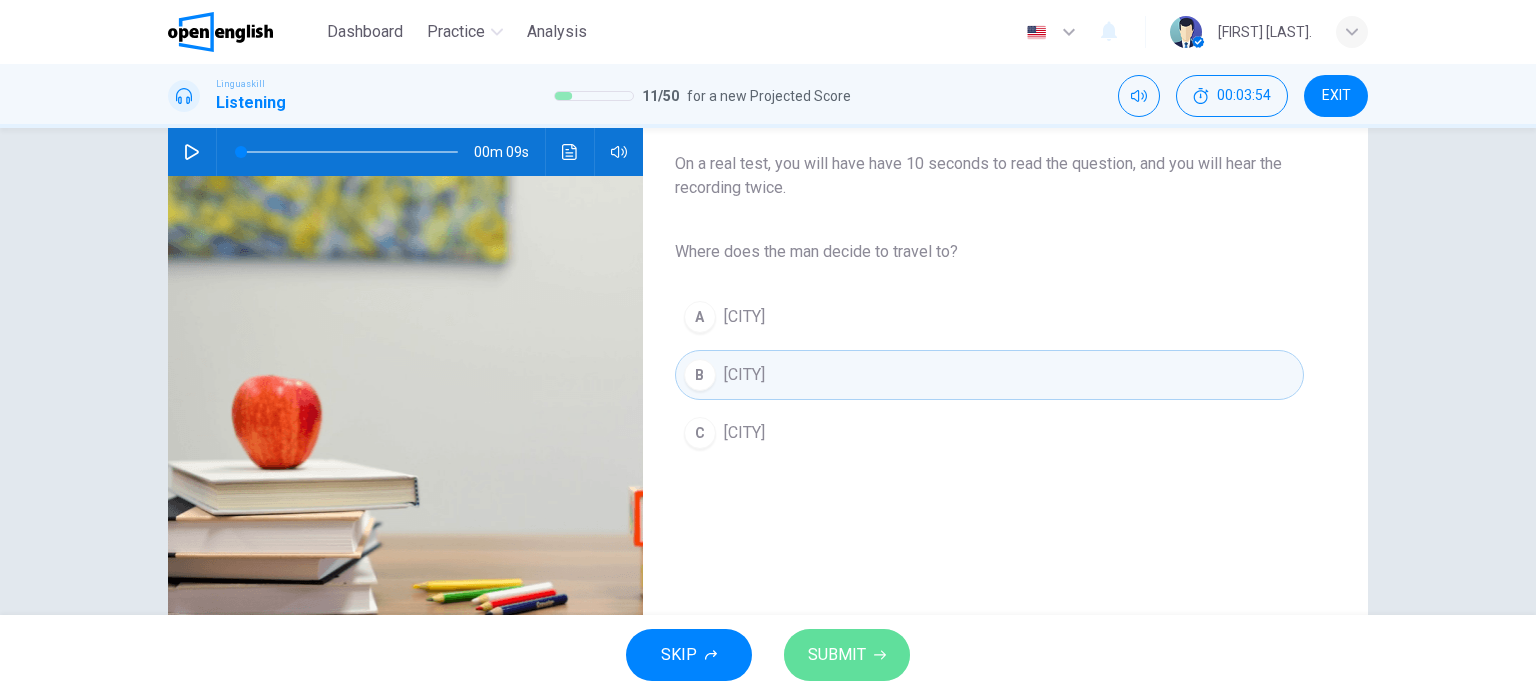 click 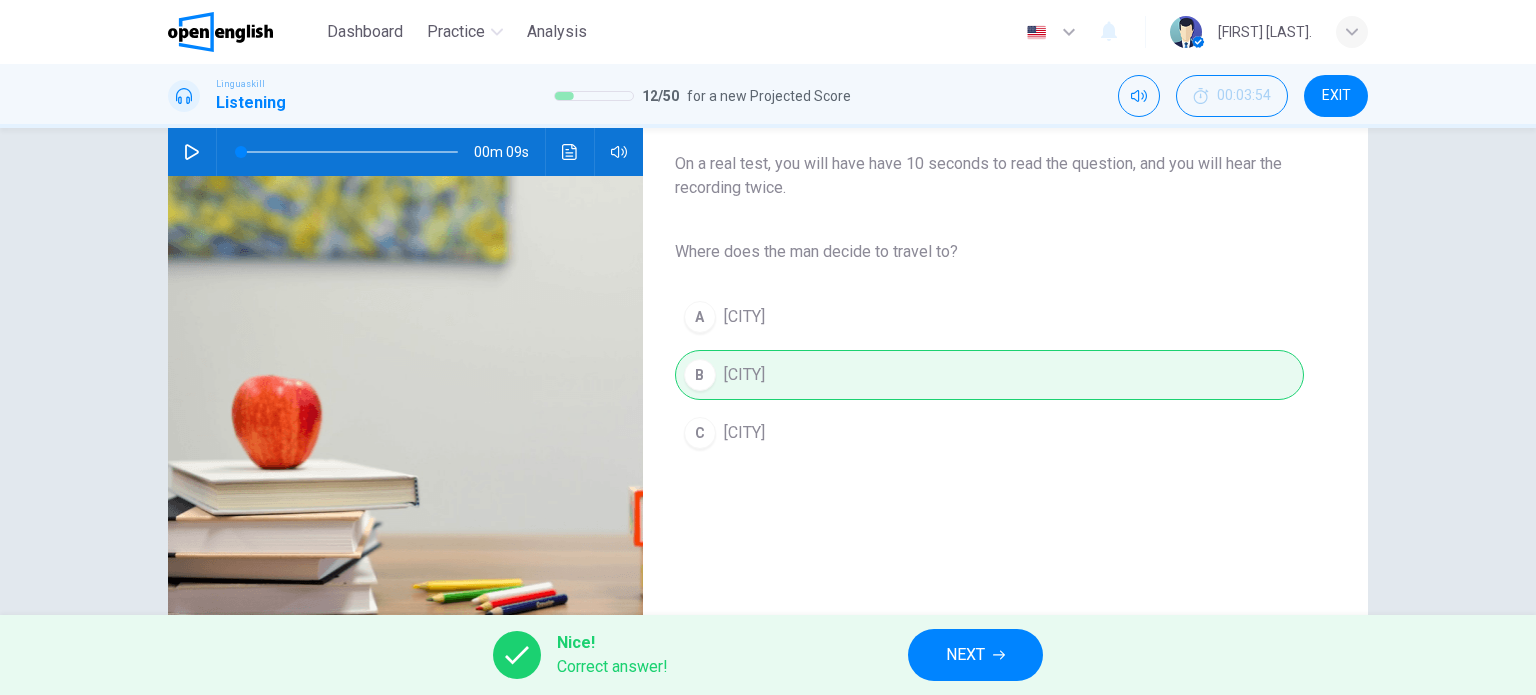 click on "NEXT" at bounding box center (965, 655) 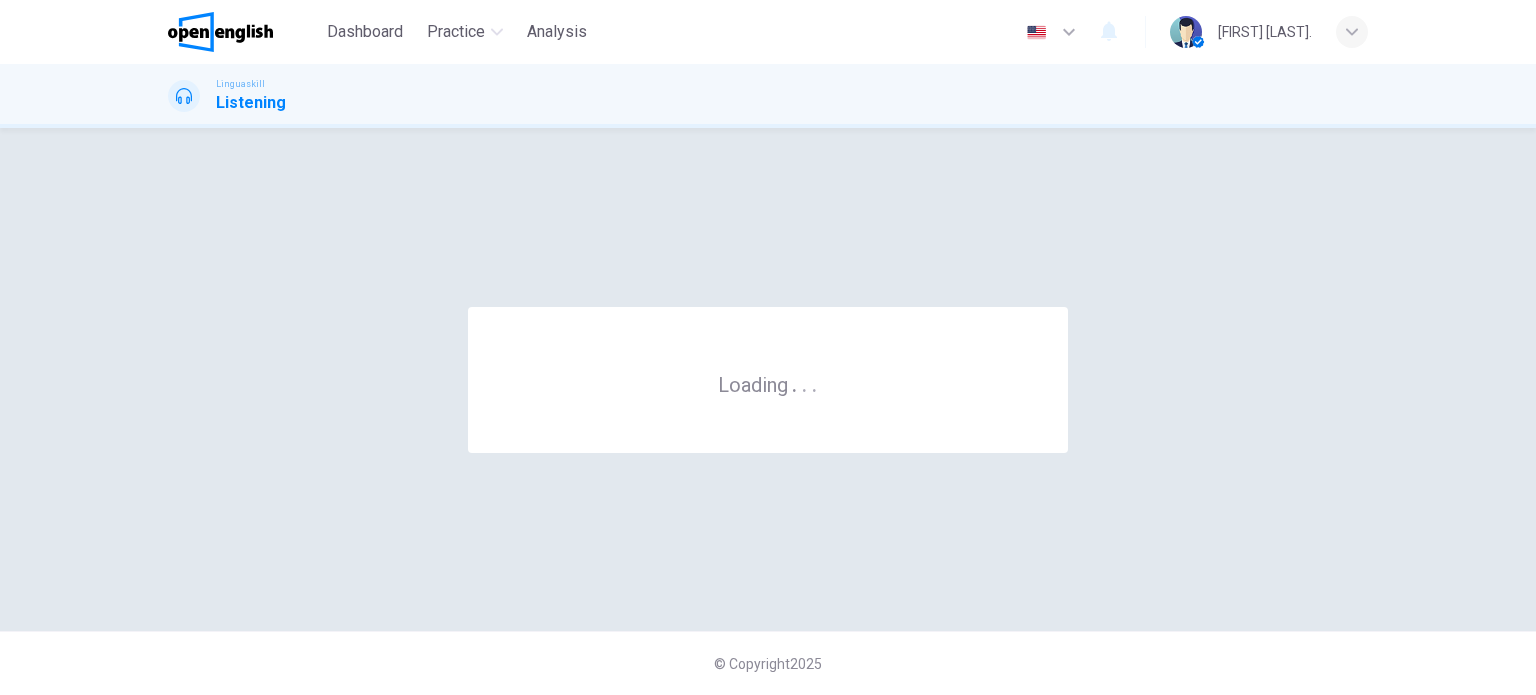 scroll, scrollTop: 0, scrollLeft: 0, axis: both 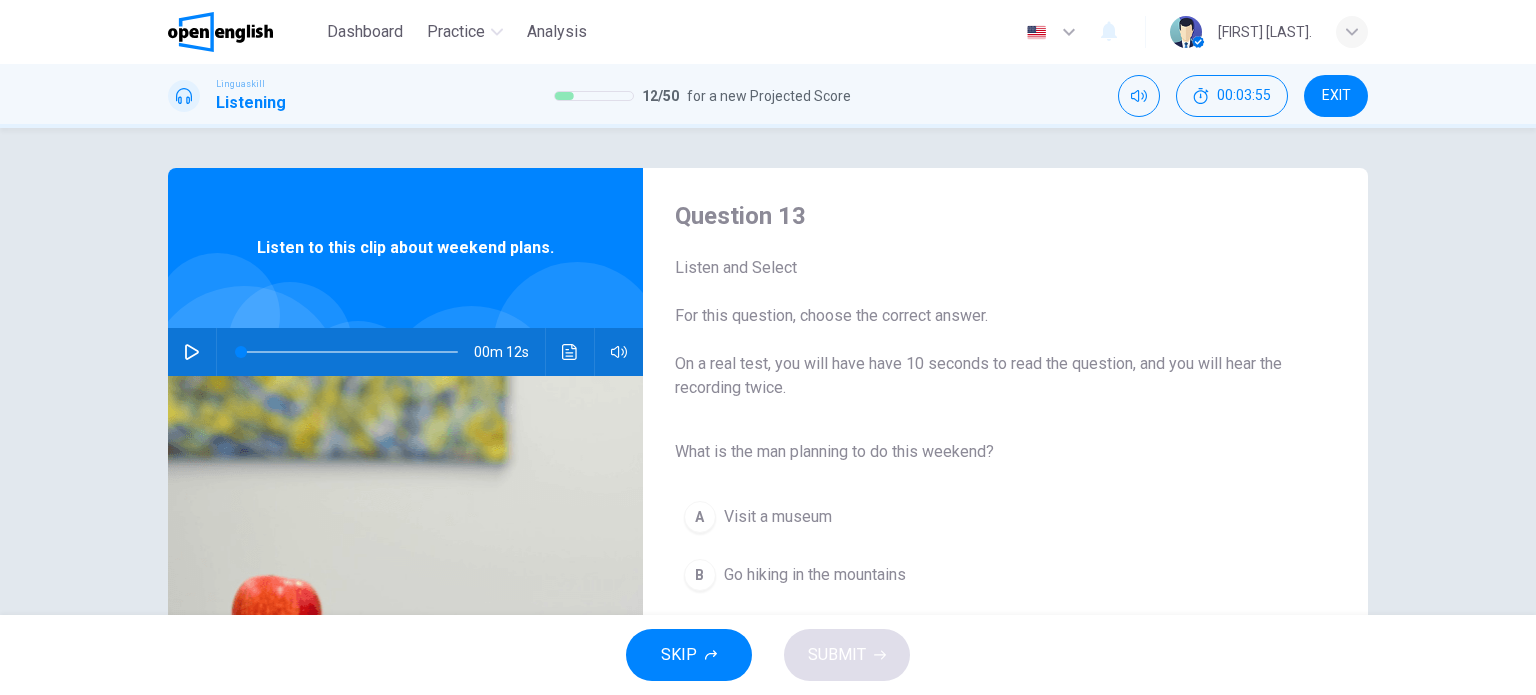 click 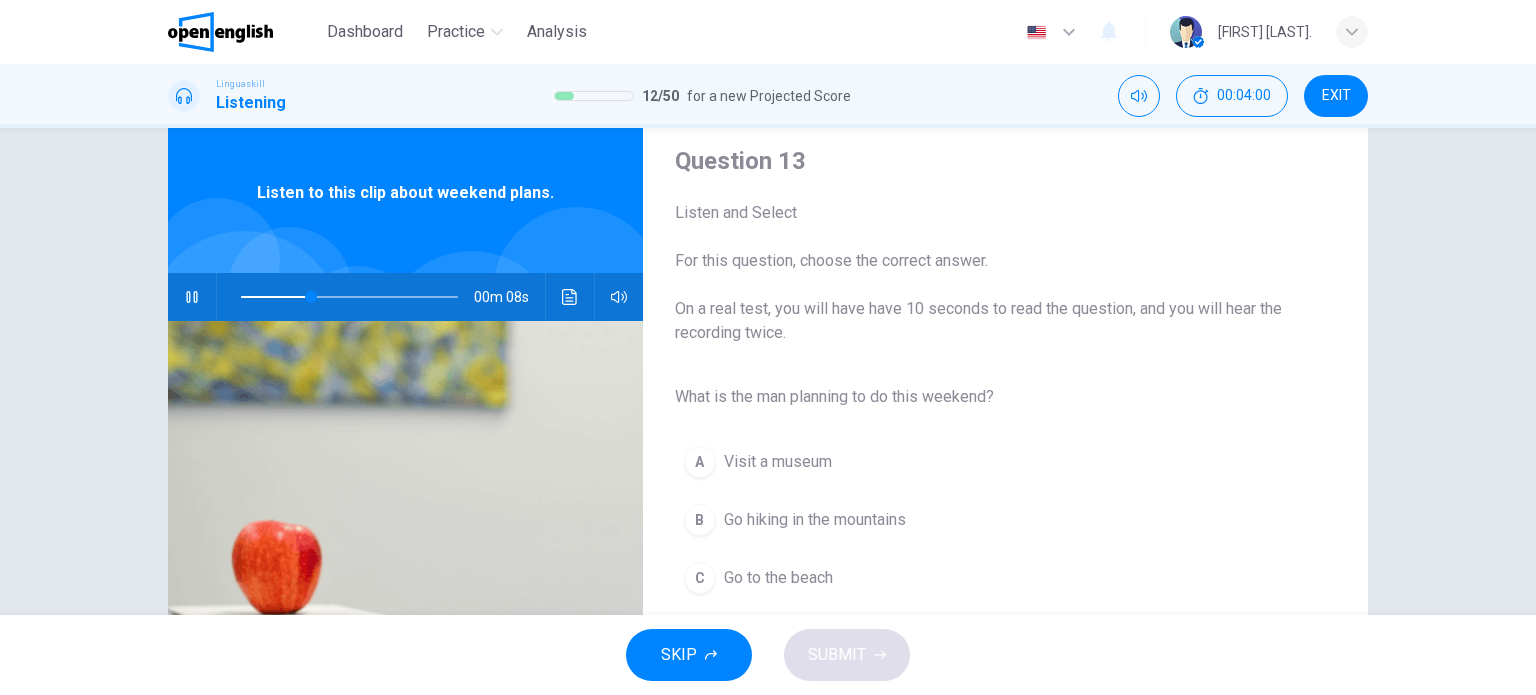 scroll, scrollTop: 100, scrollLeft: 0, axis: vertical 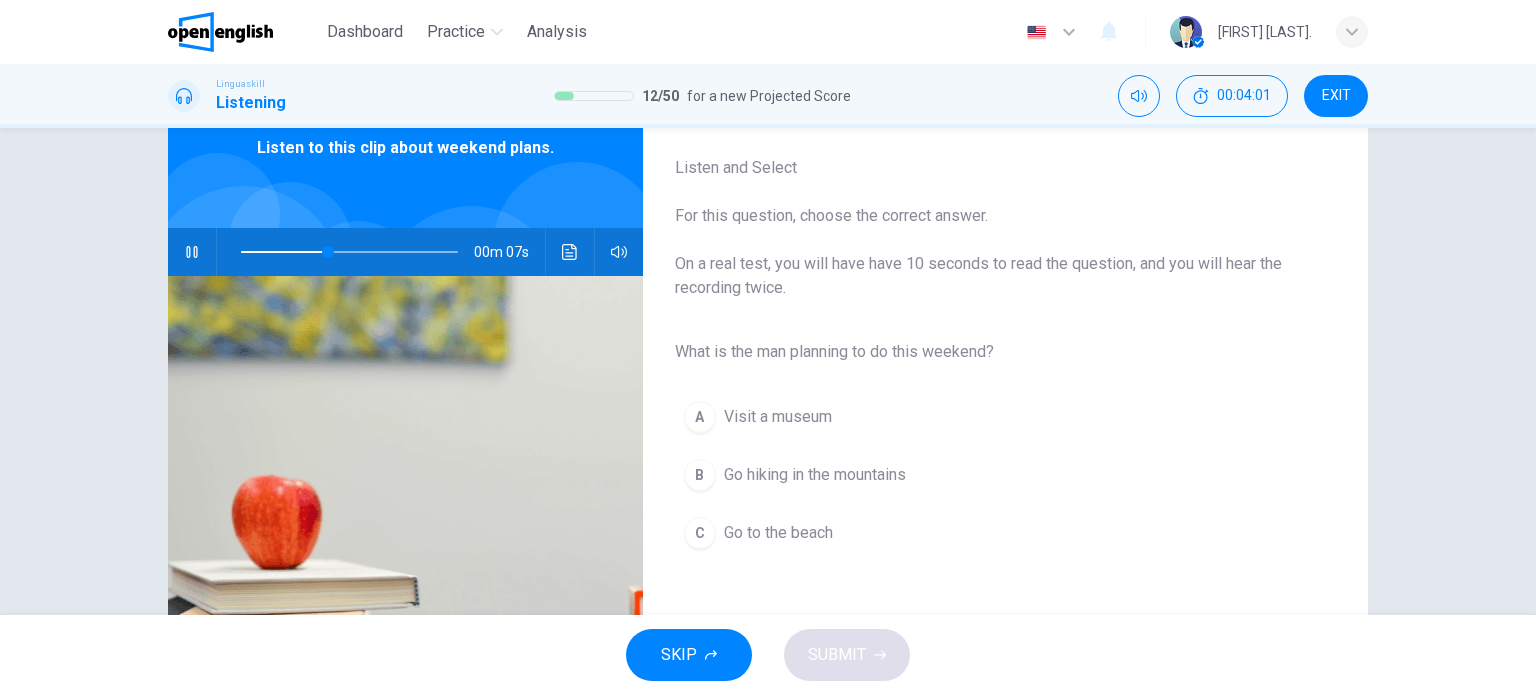 click on "Go hiking in the mountains" at bounding box center (815, 475) 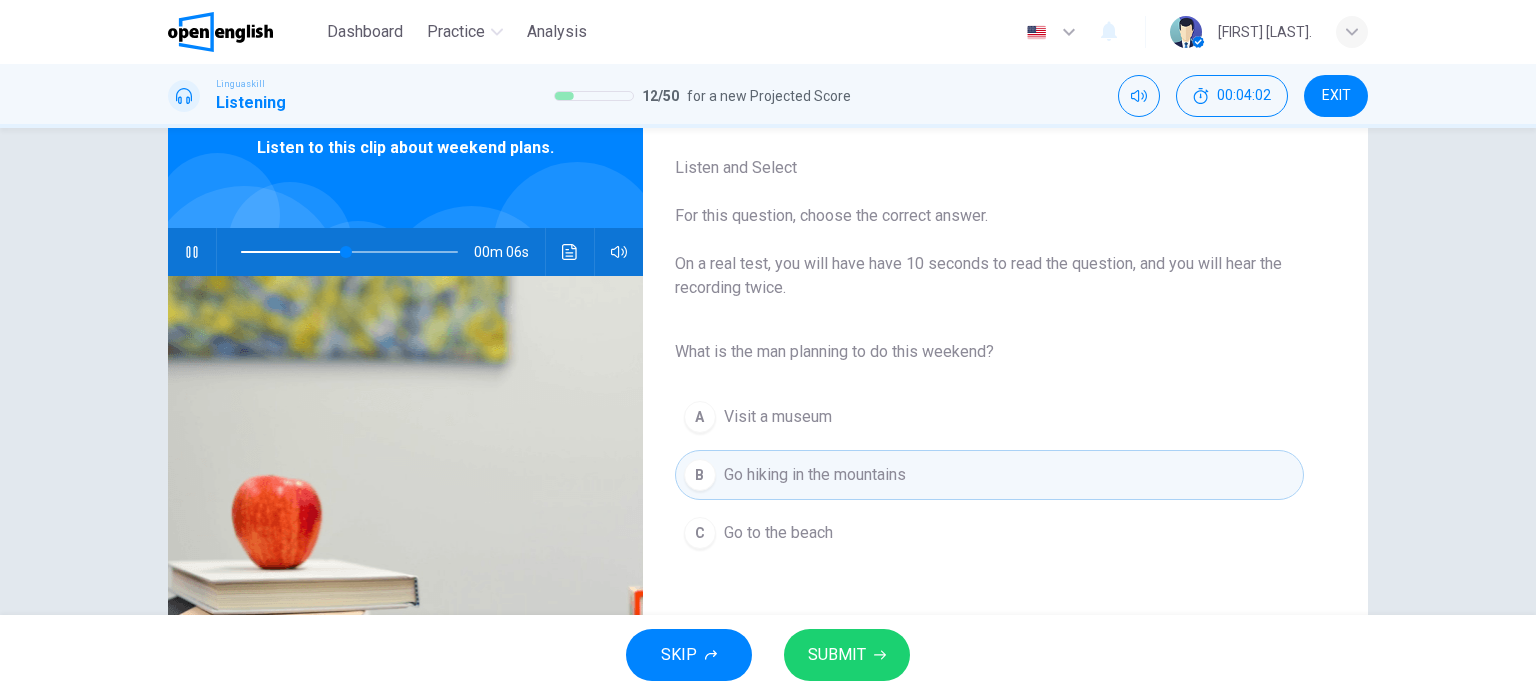 click on "SUBMIT" at bounding box center (847, 655) 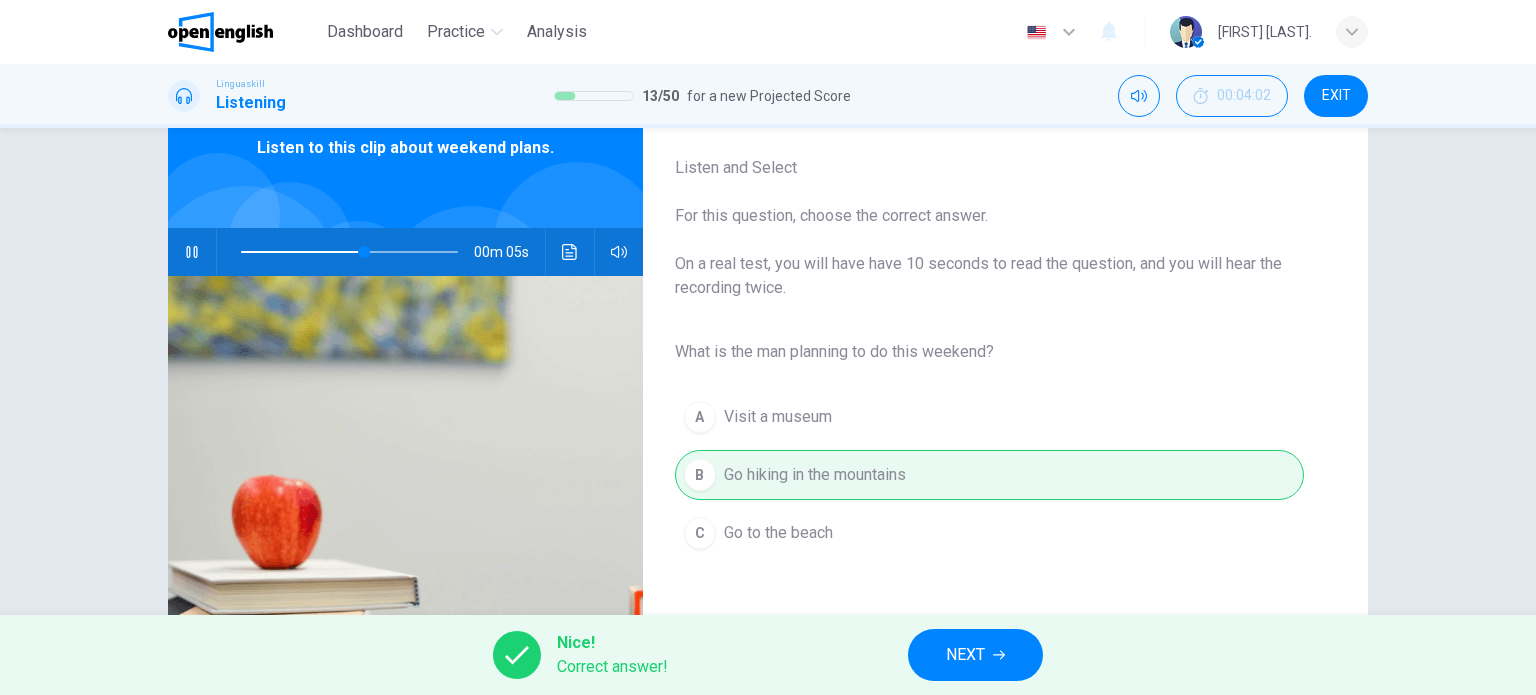 type on "**" 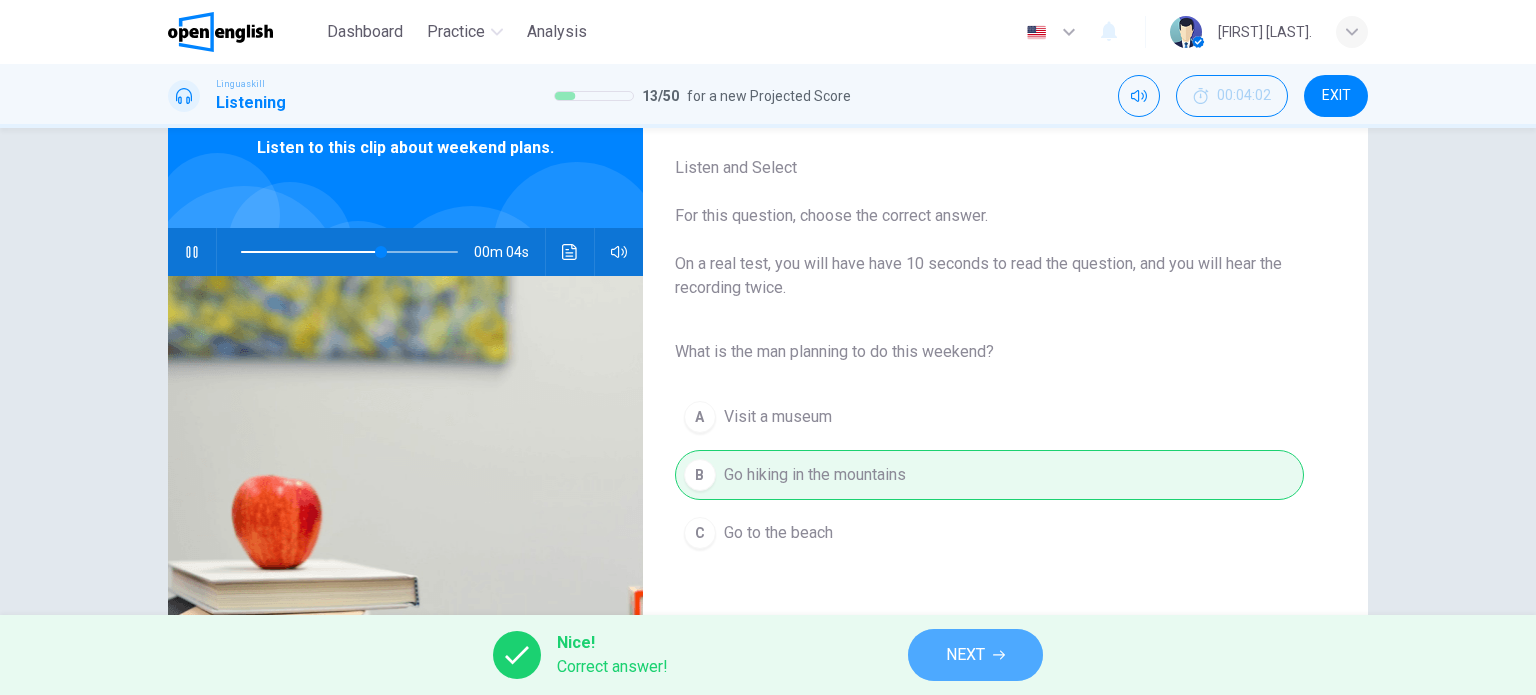 click on "NEXT" at bounding box center (975, 655) 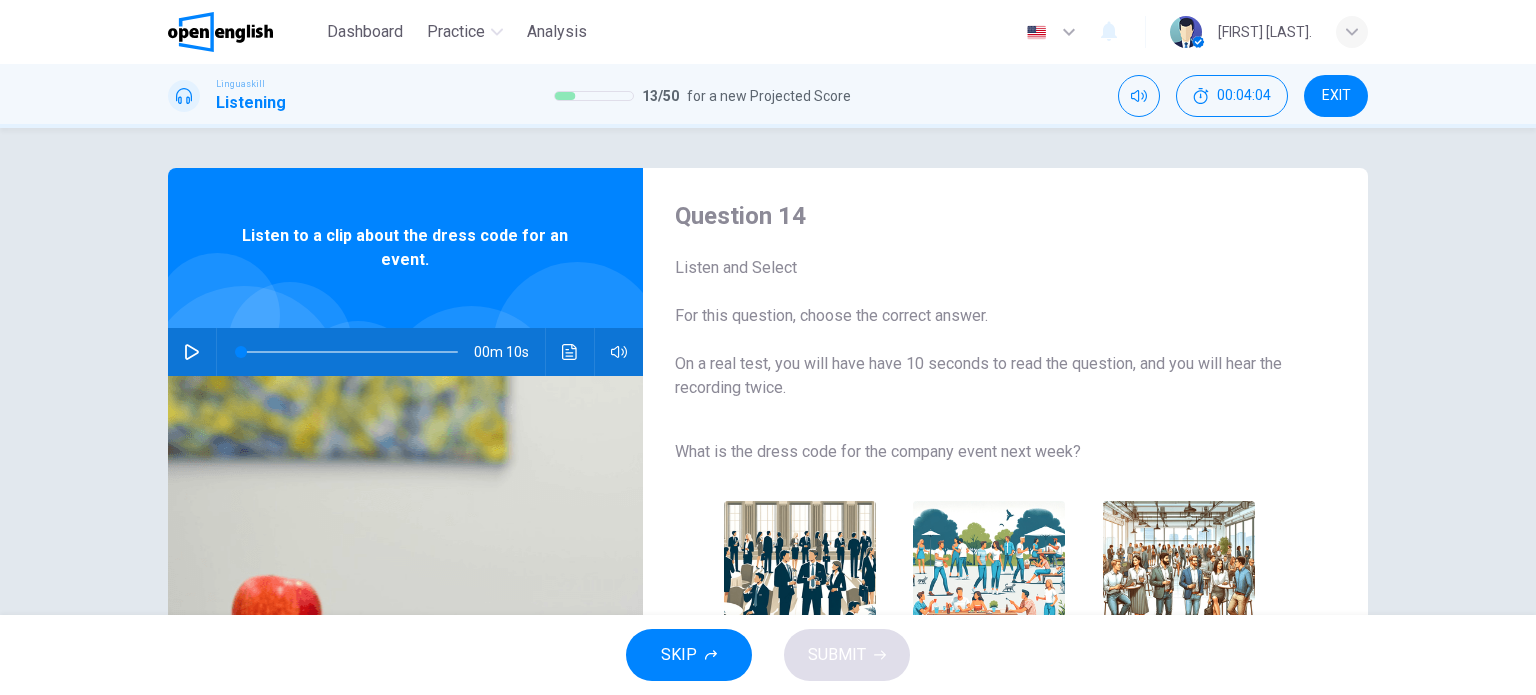 click 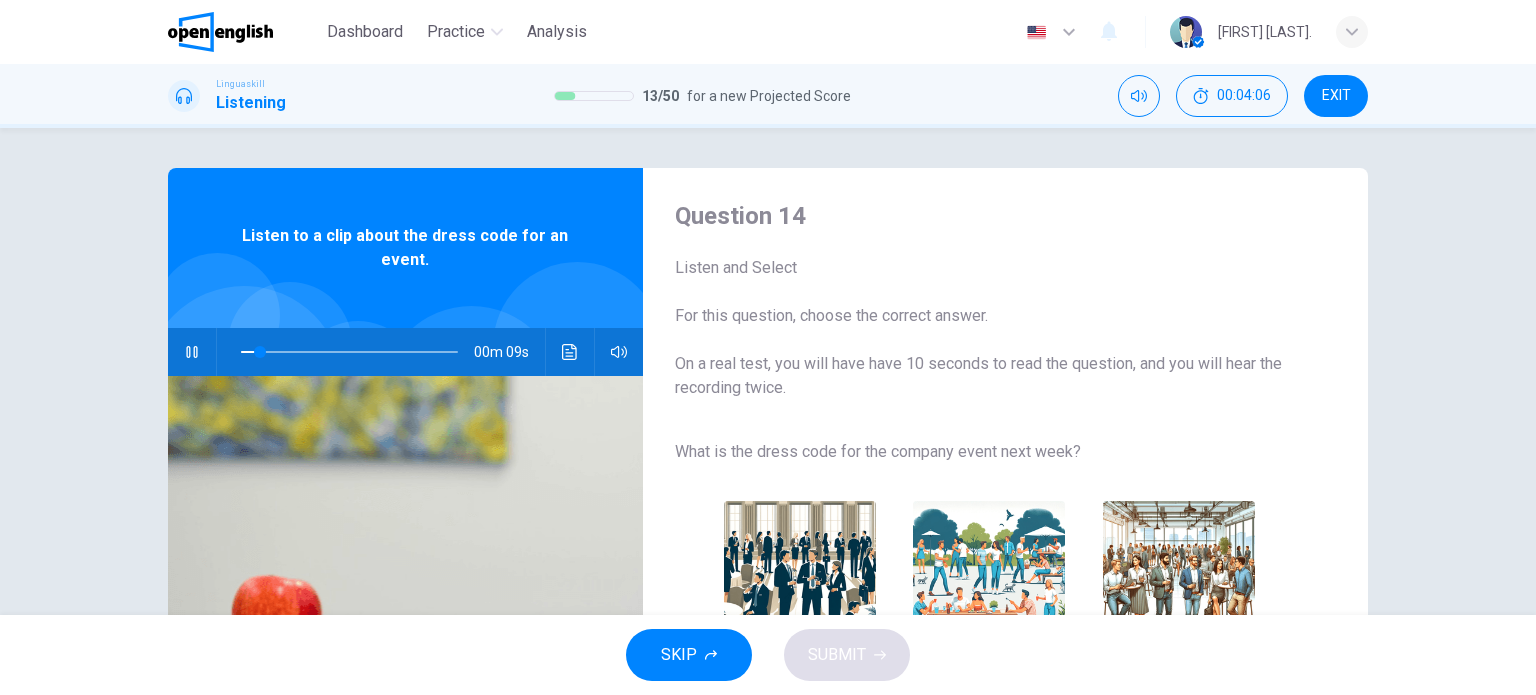 scroll, scrollTop: 100, scrollLeft: 0, axis: vertical 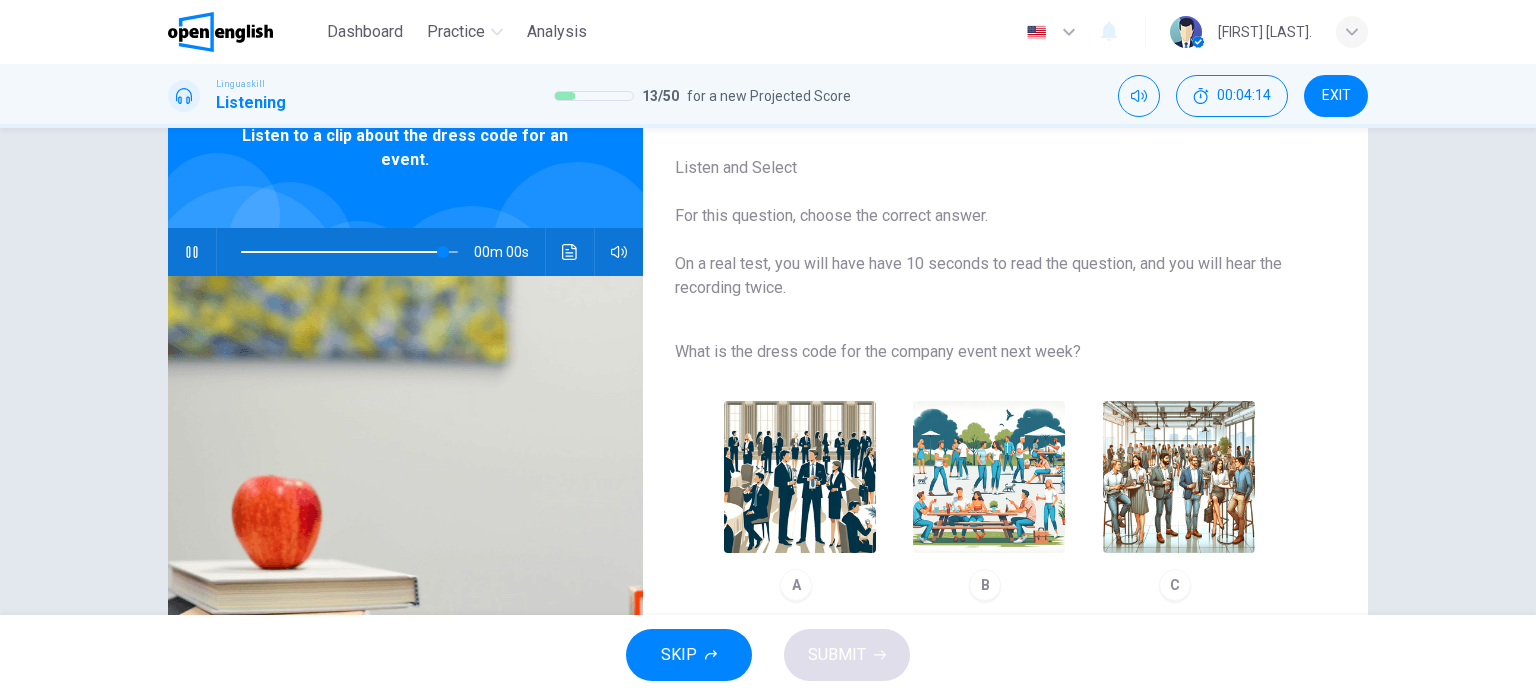 type on "*" 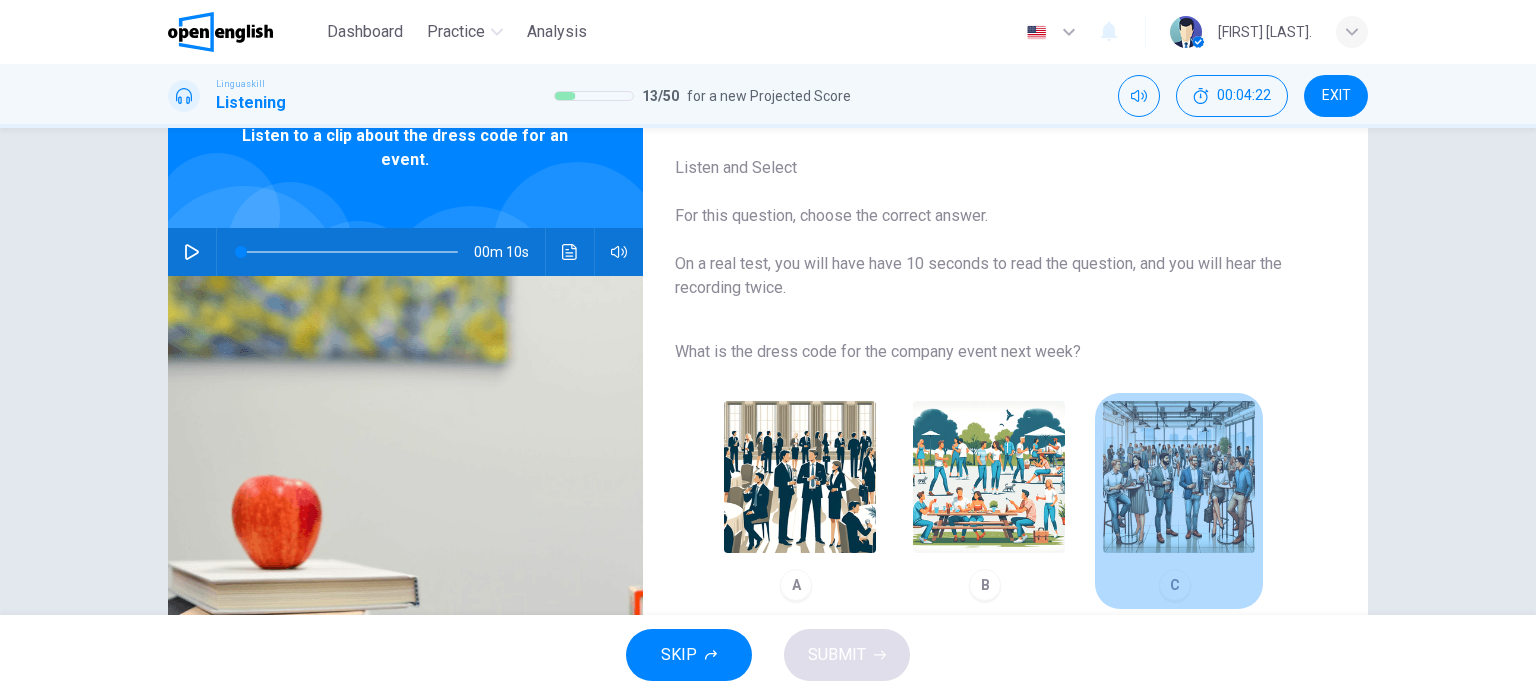click at bounding box center (1179, 477) 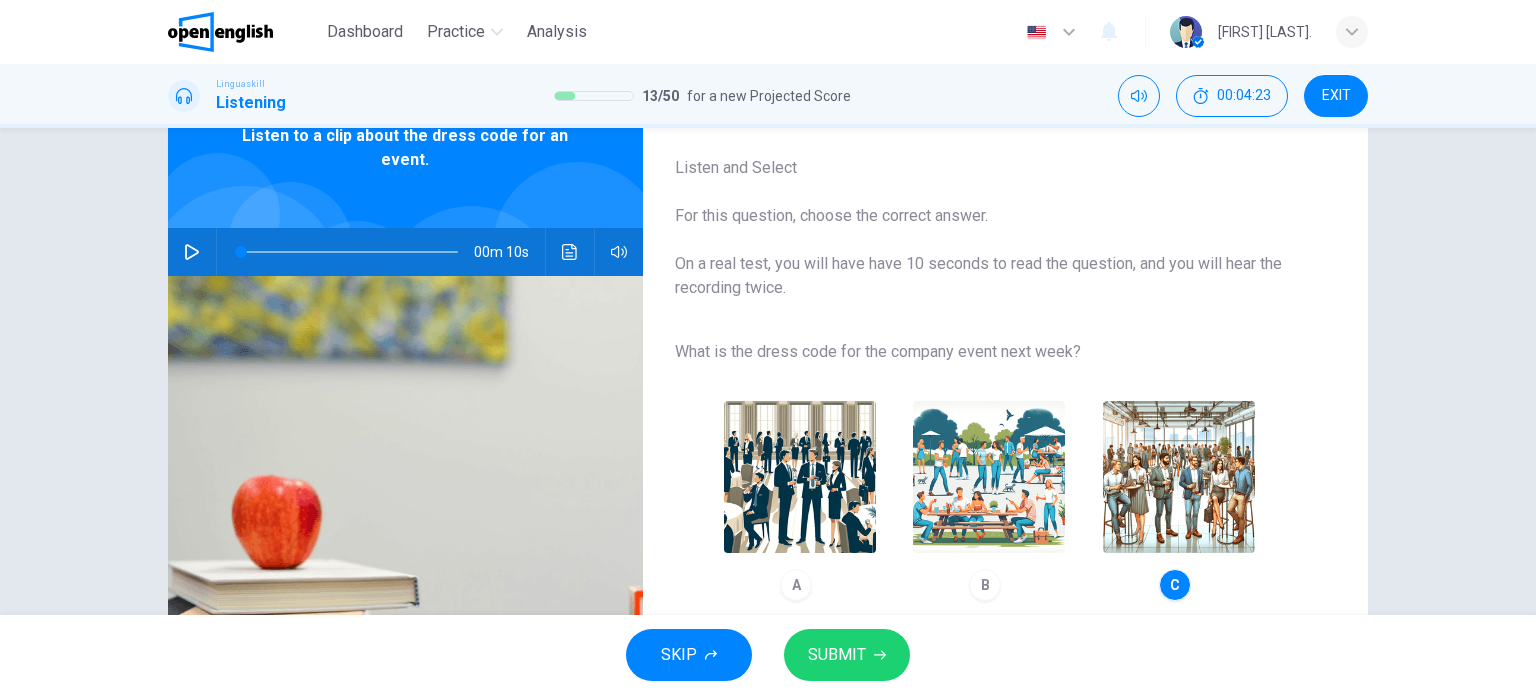 click on "SUBMIT" at bounding box center (837, 655) 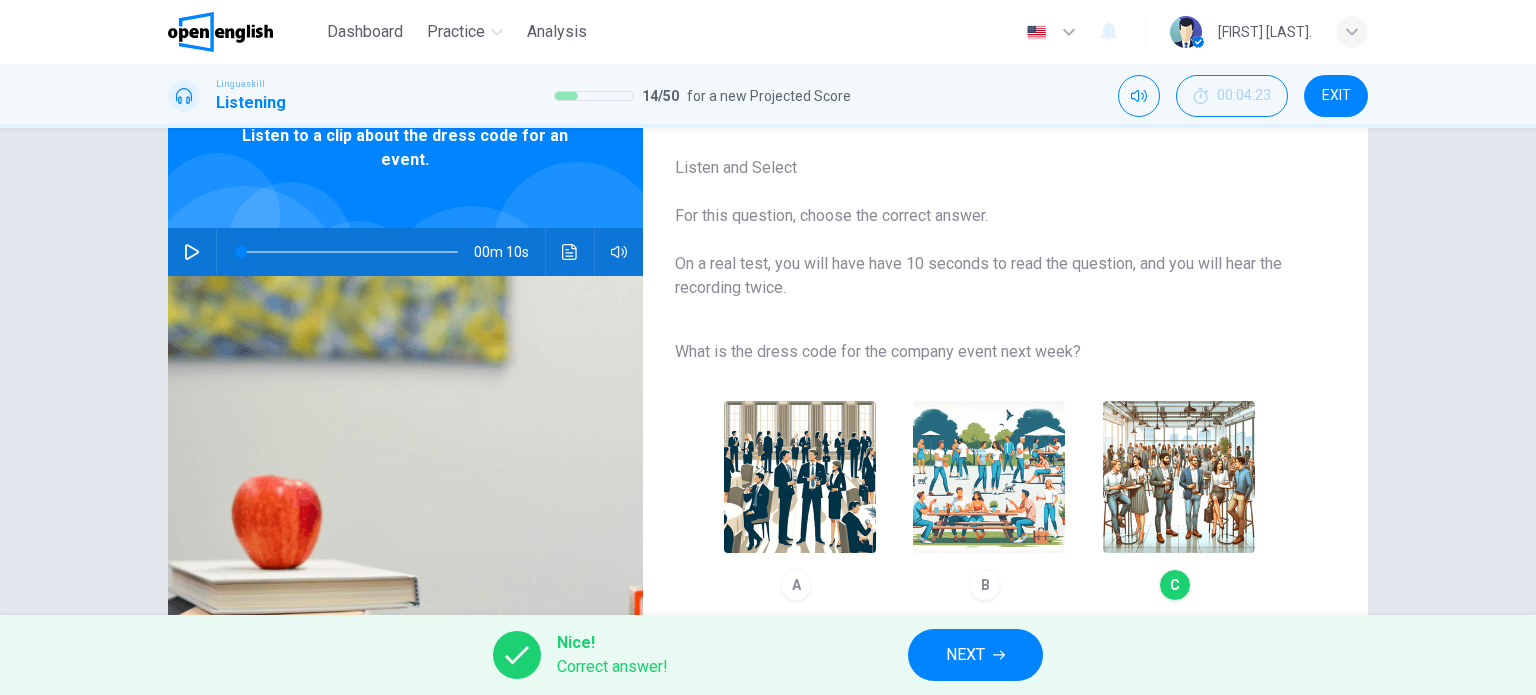 click on "NEXT" at bounding box center [965, 655] 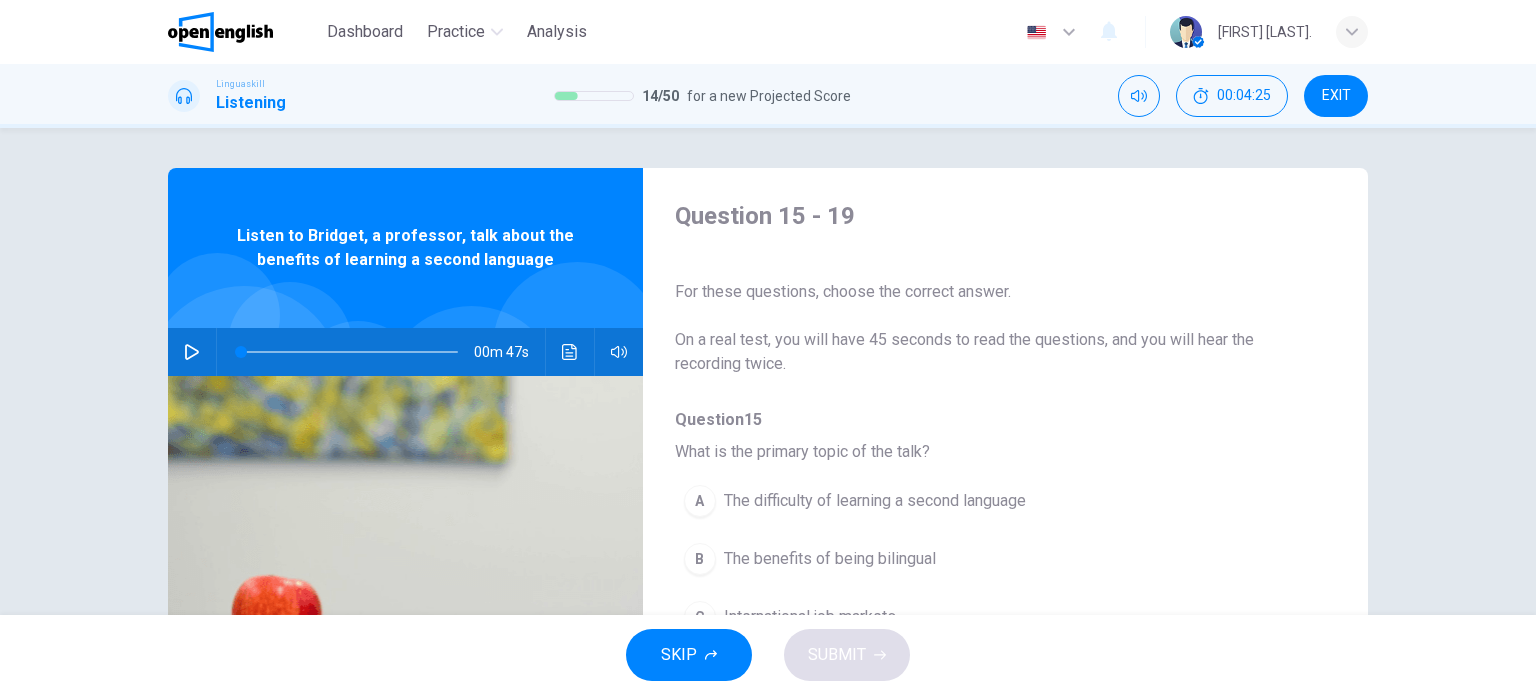 click 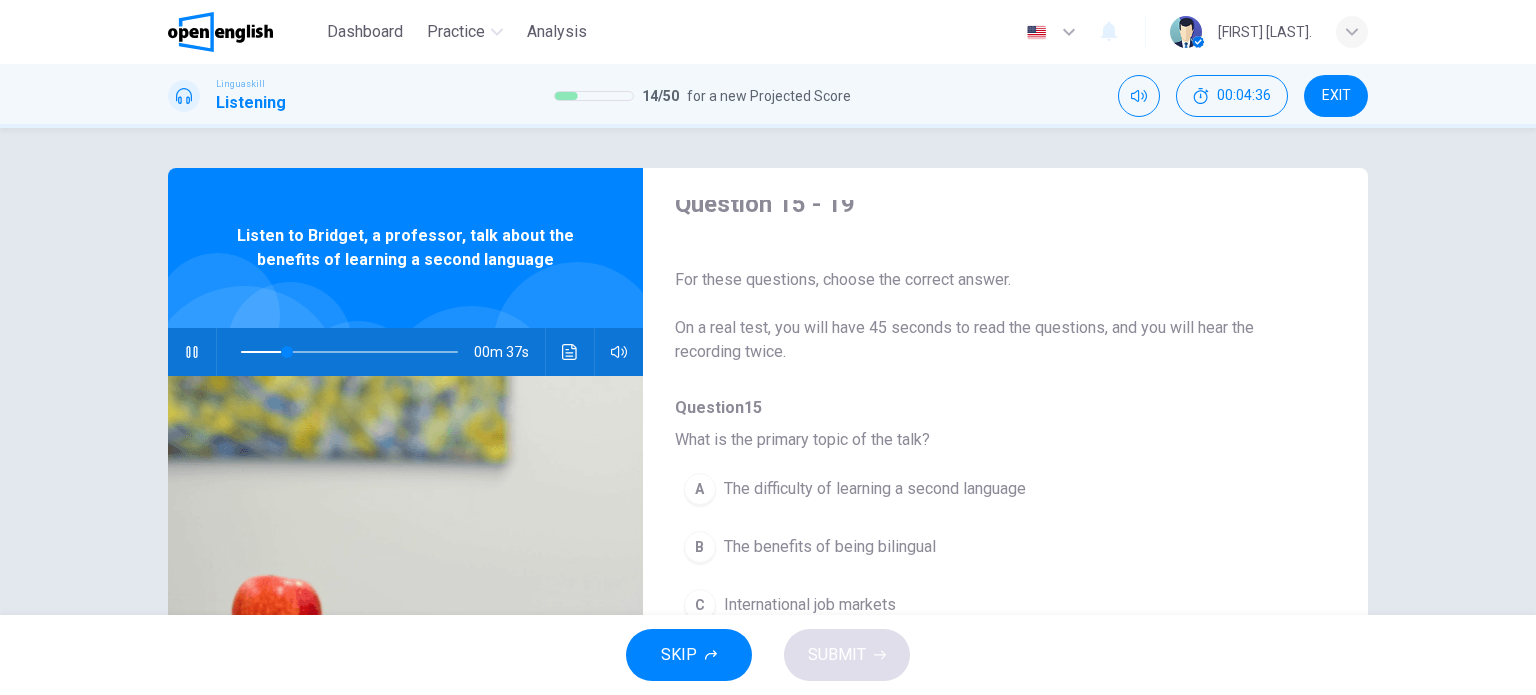 scroll, scrollTop: 0, scrollLeft: 0, axis: both 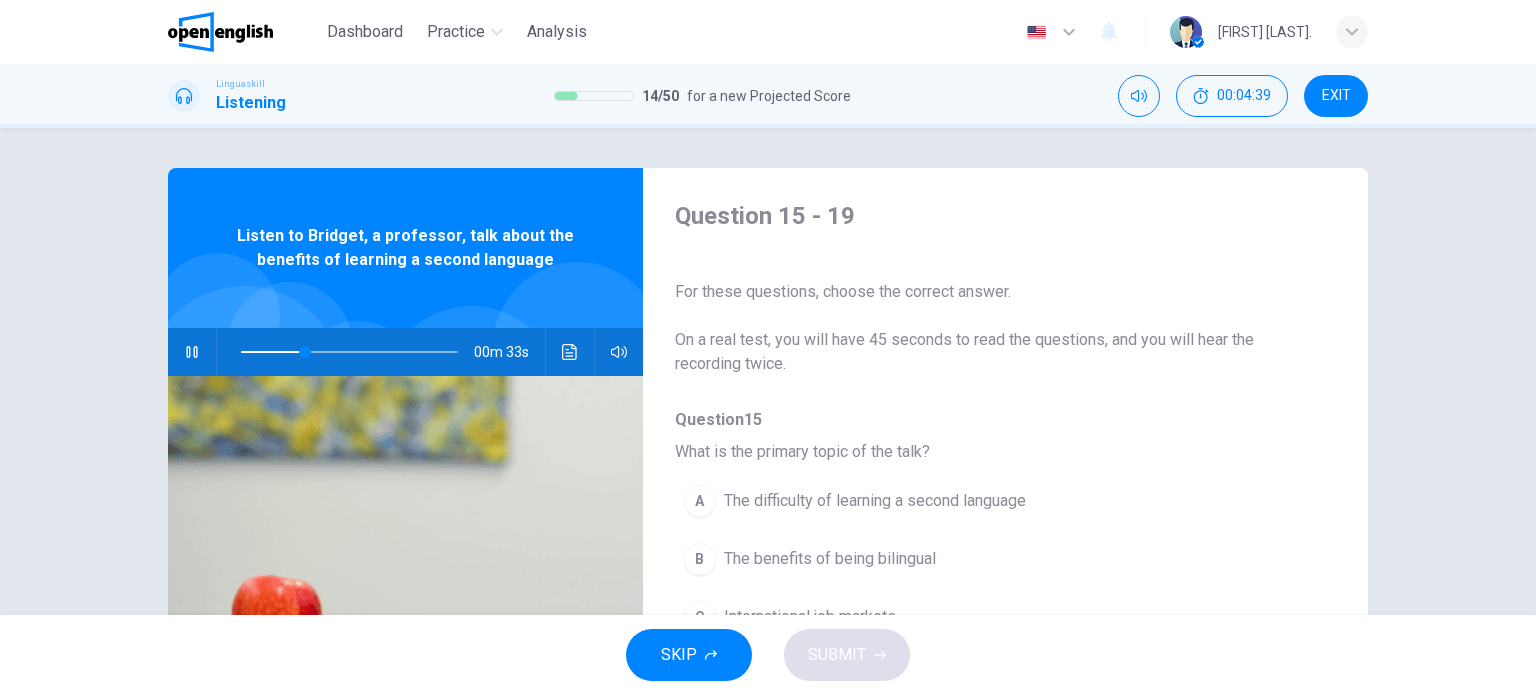 click on "A" at bounding box center [700, 501] 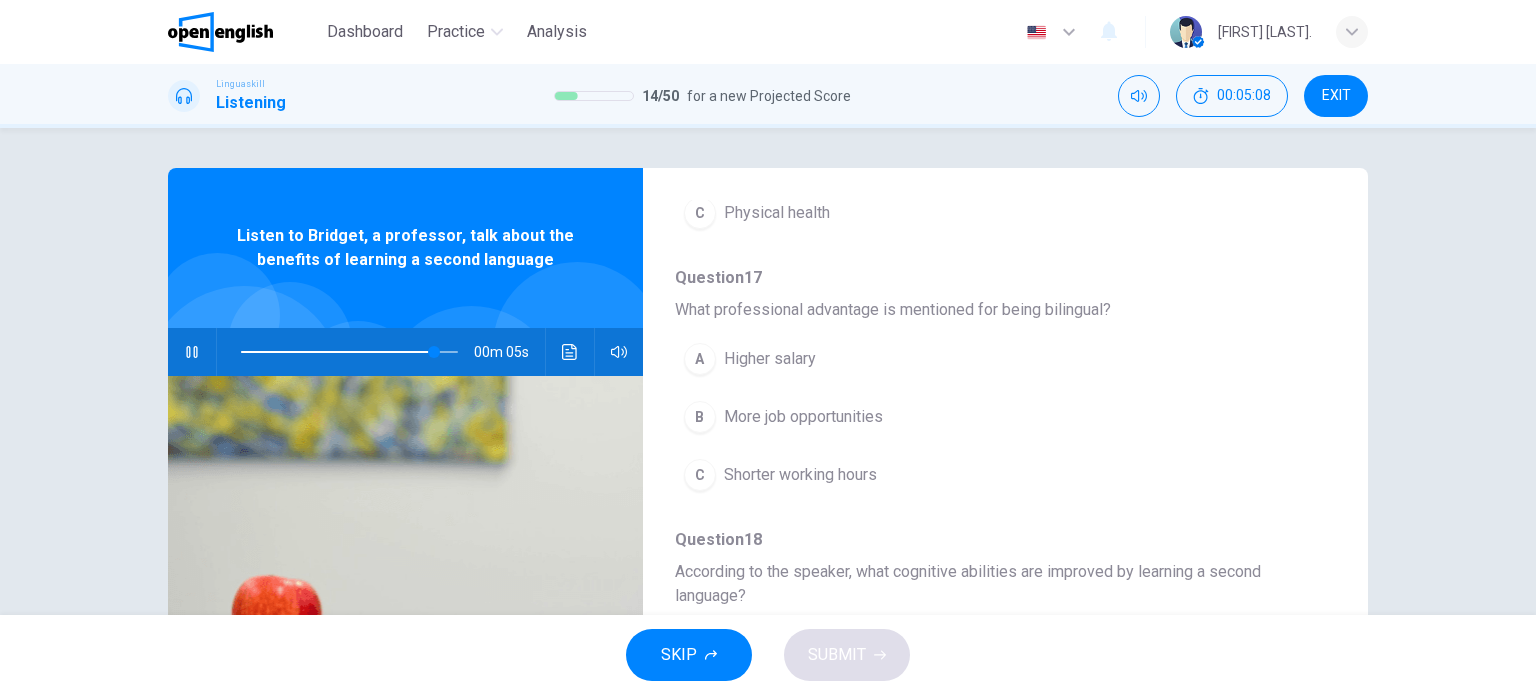 scroll, scrollTop: 800, scrollLeft: 0, axis: vertical 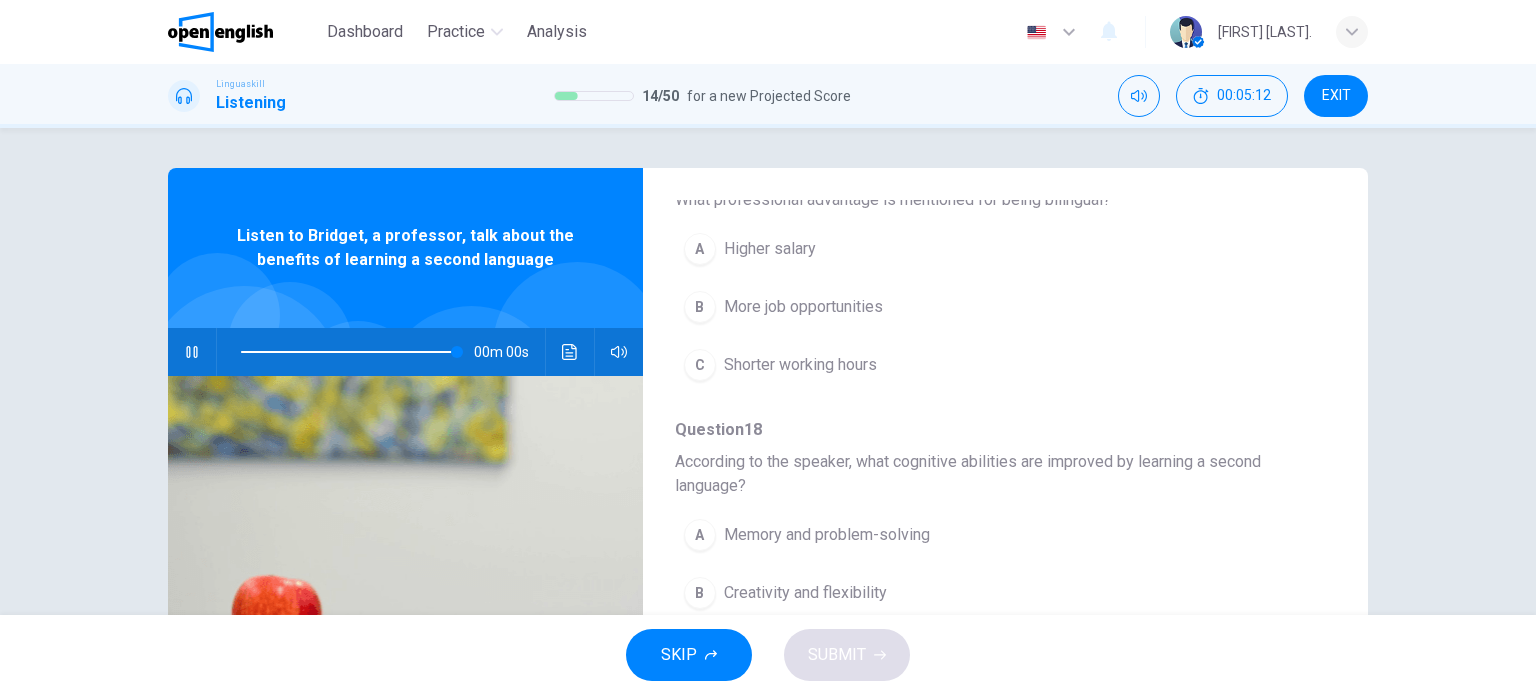 type on "*" 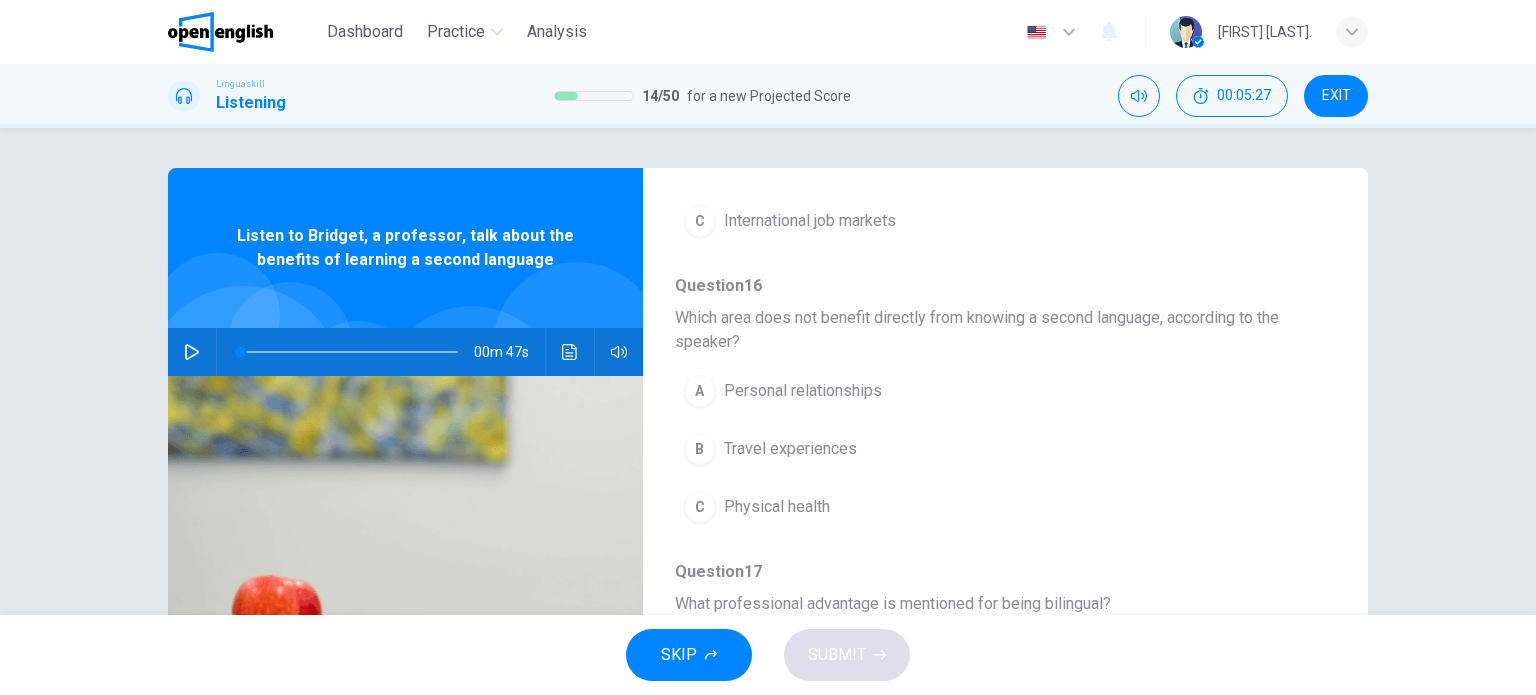 scroll, scrollTop: 400, scrollLeft: 0, axis: vertical 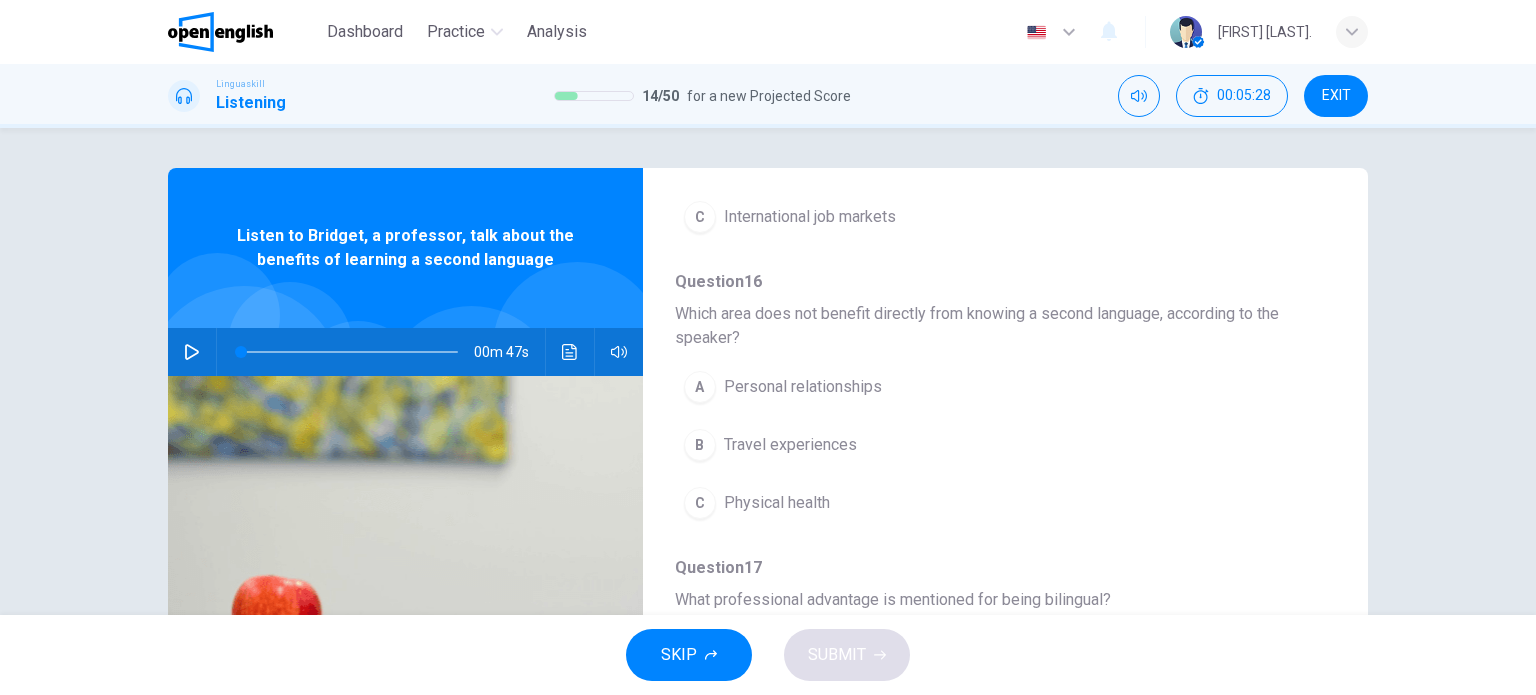 drag, startPoint x: 887, startPoint y: 311, endPoint x: 1212, endPoint y: 323, distance: 325.22147 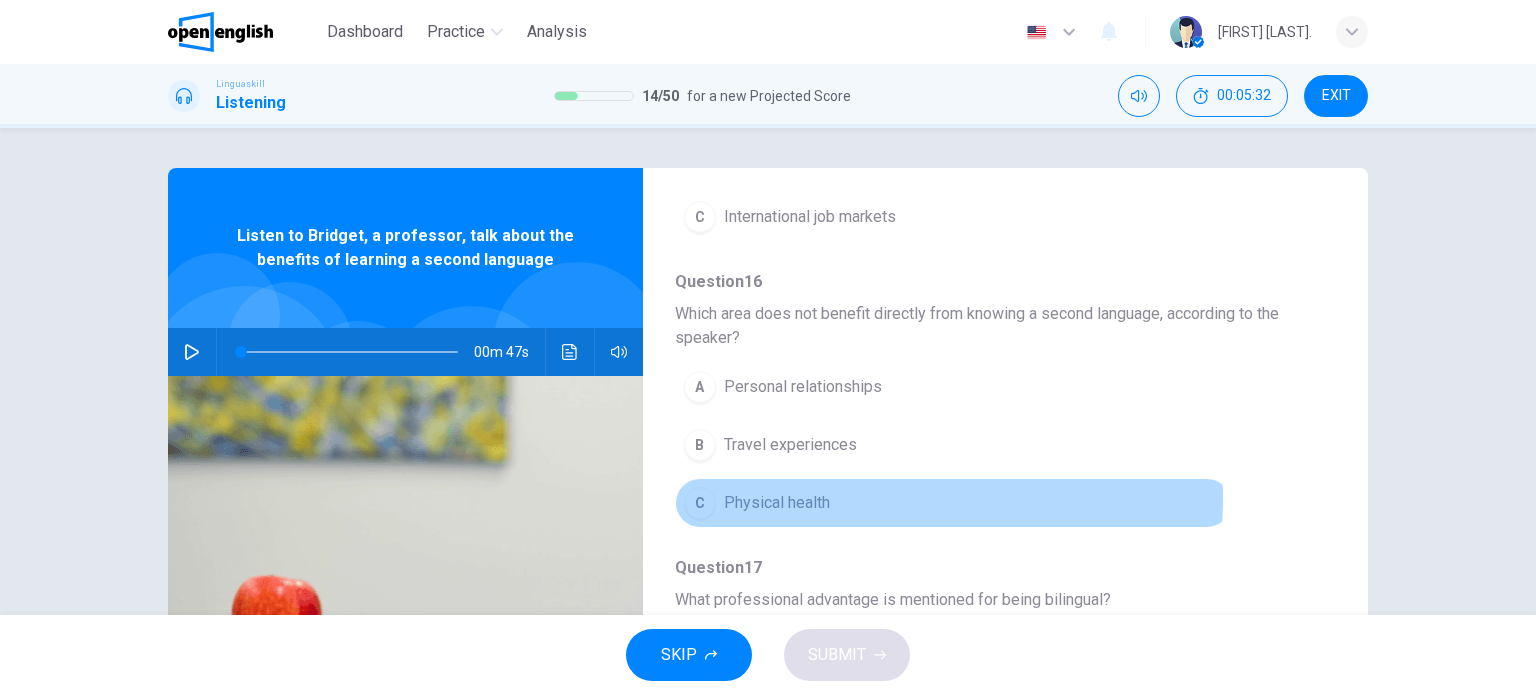 click on "Physical health" at bounding box center (777, 503) 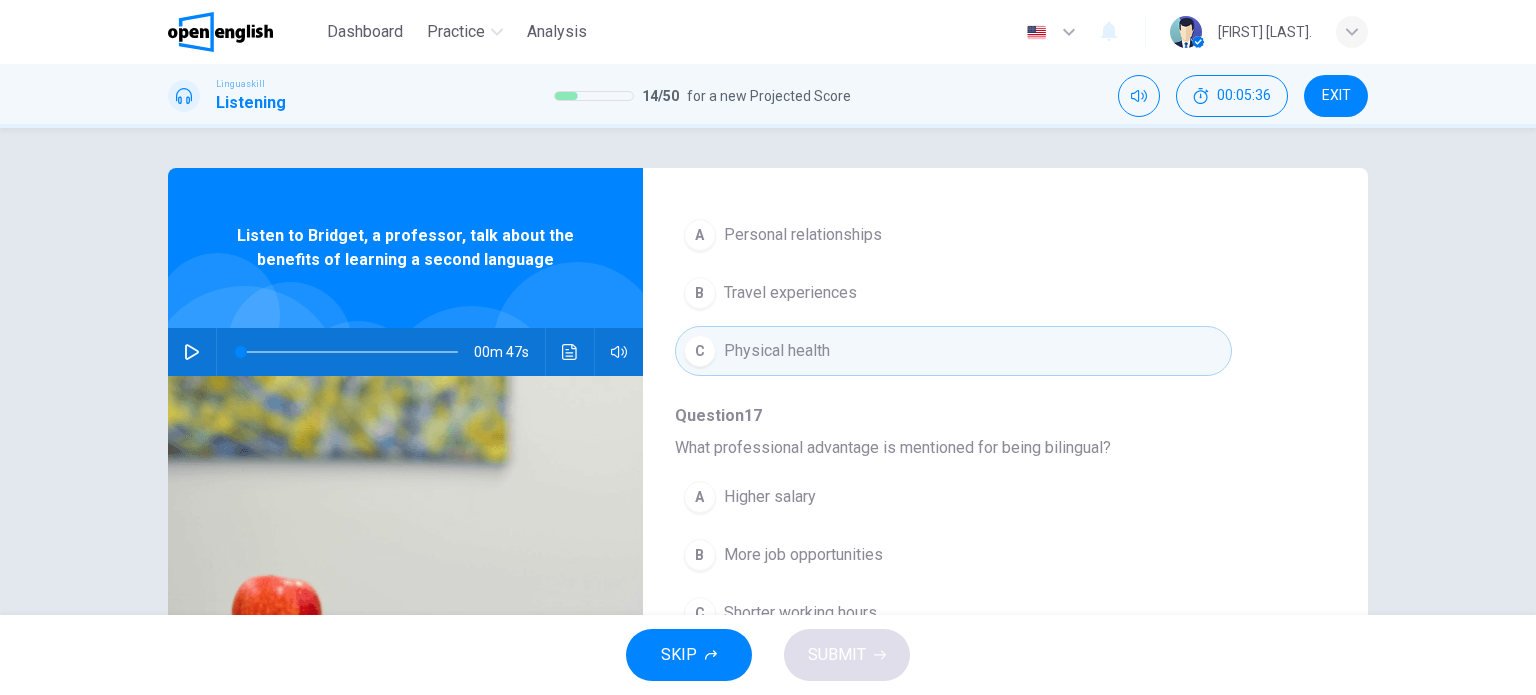 scroll, scrollTop: 600, scrollLeft: 0, axis: vertical 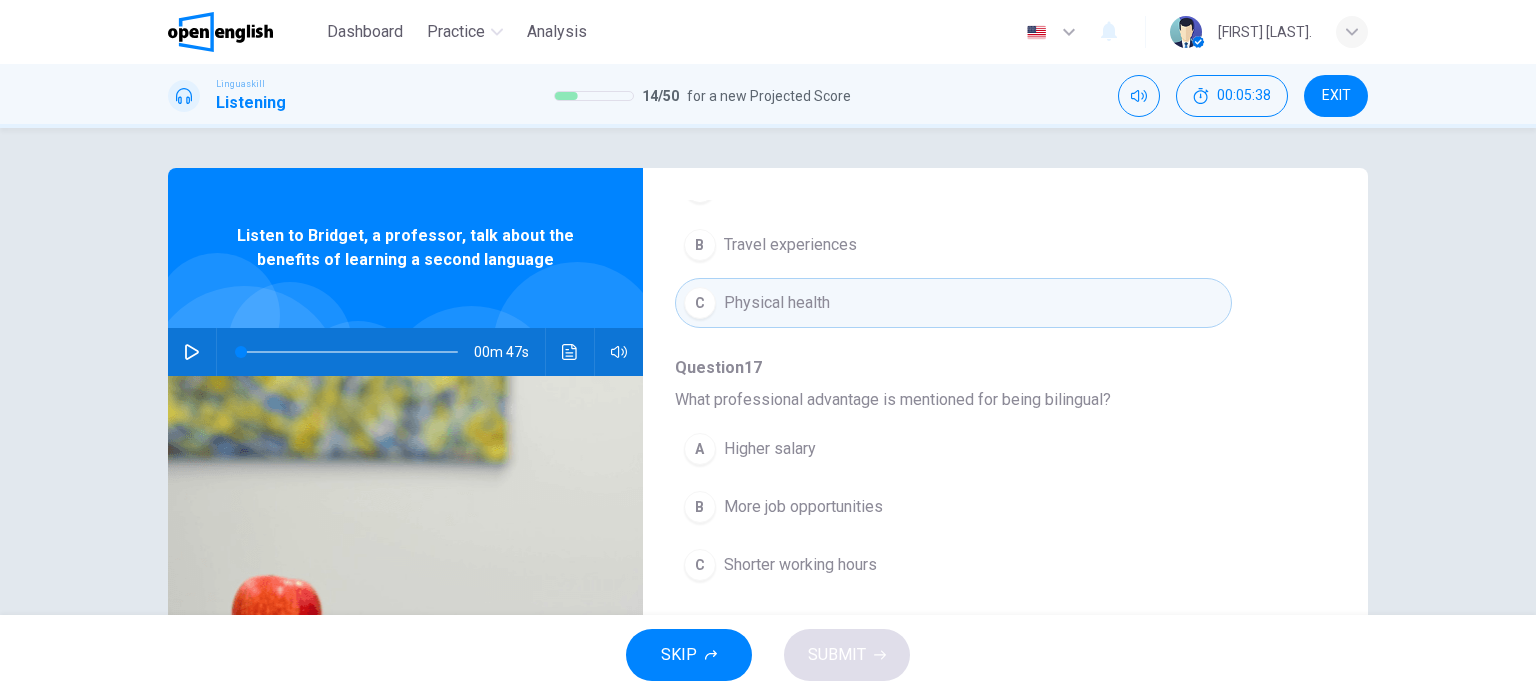 drag, startPoint x: 760, startPoint y: 398, endPoint x: 1060, endPoint y: 402, distance: 300.02667 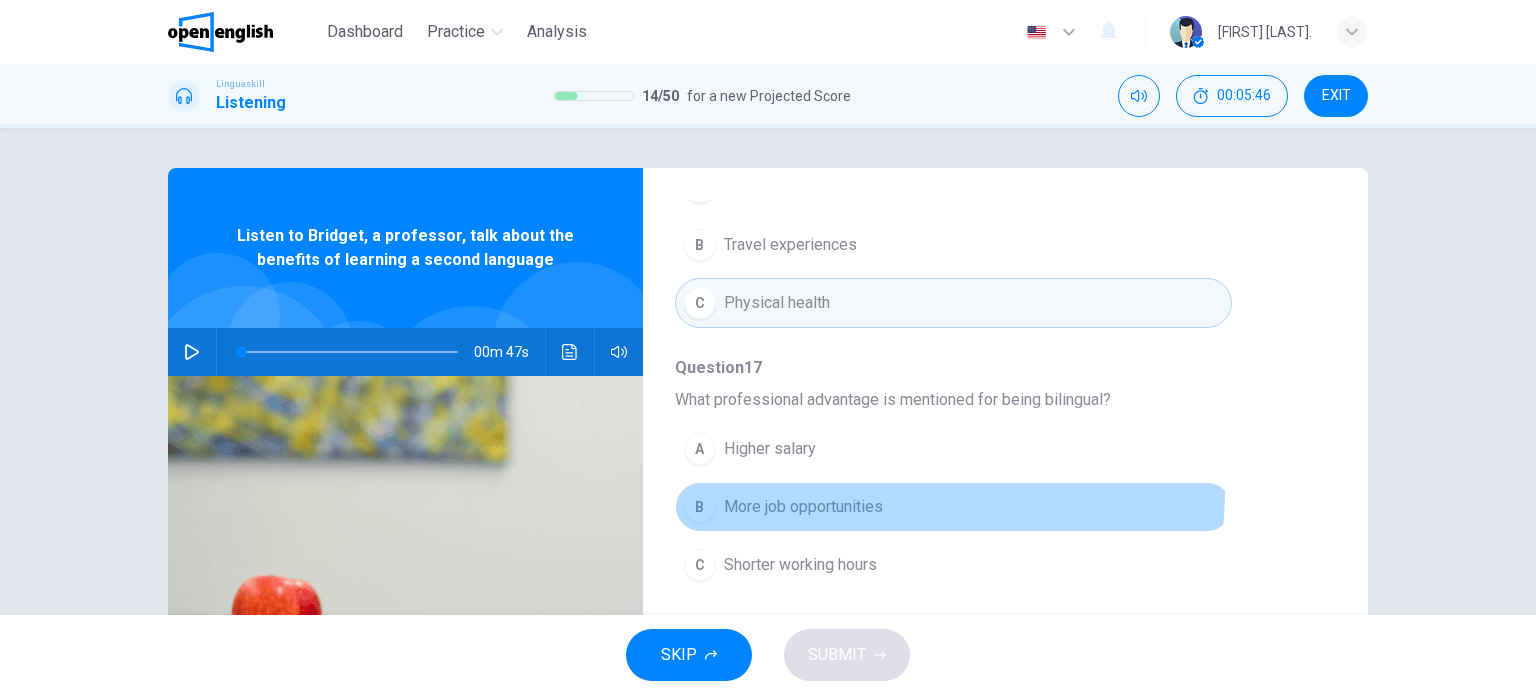 click on "B More job opportunities" at bounding box center [953, 507] 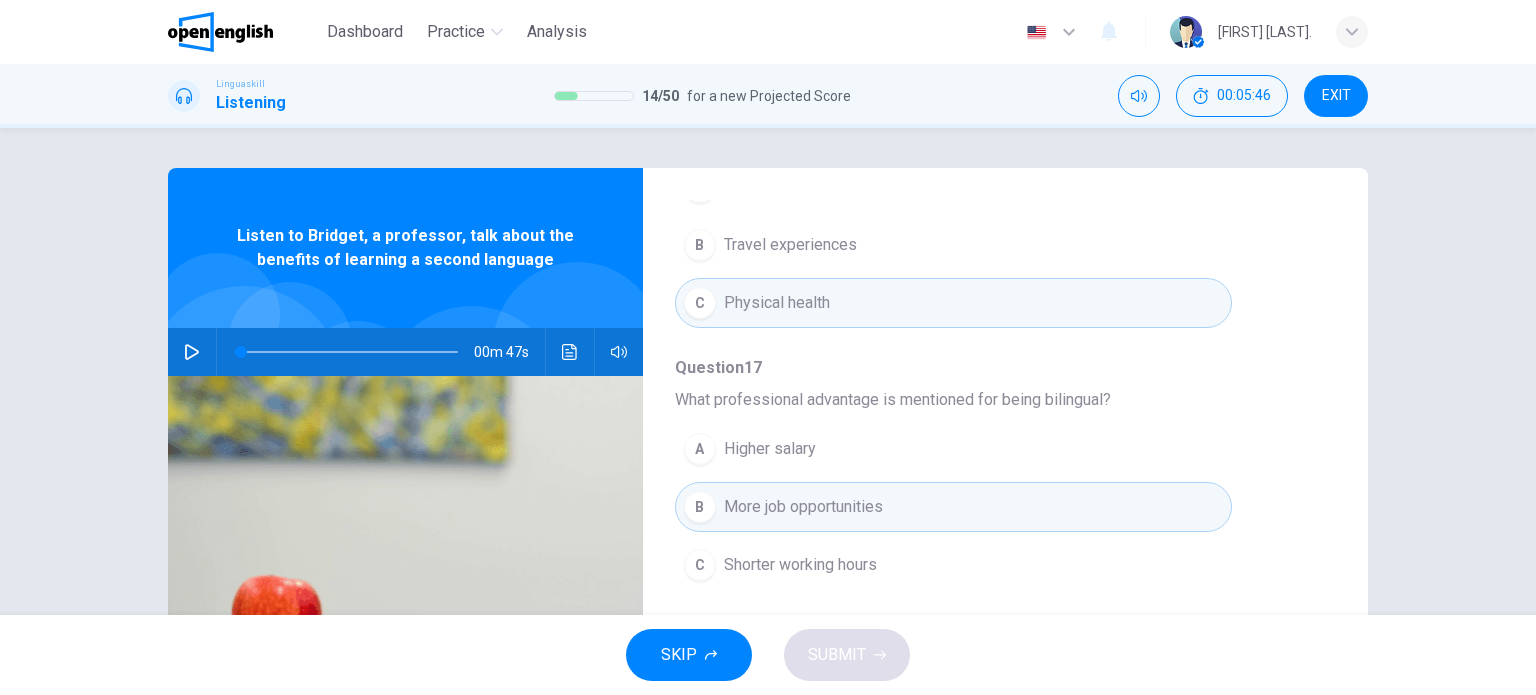 scroll, scrollTop: 900, scrollLeft: 0, axis: vertical 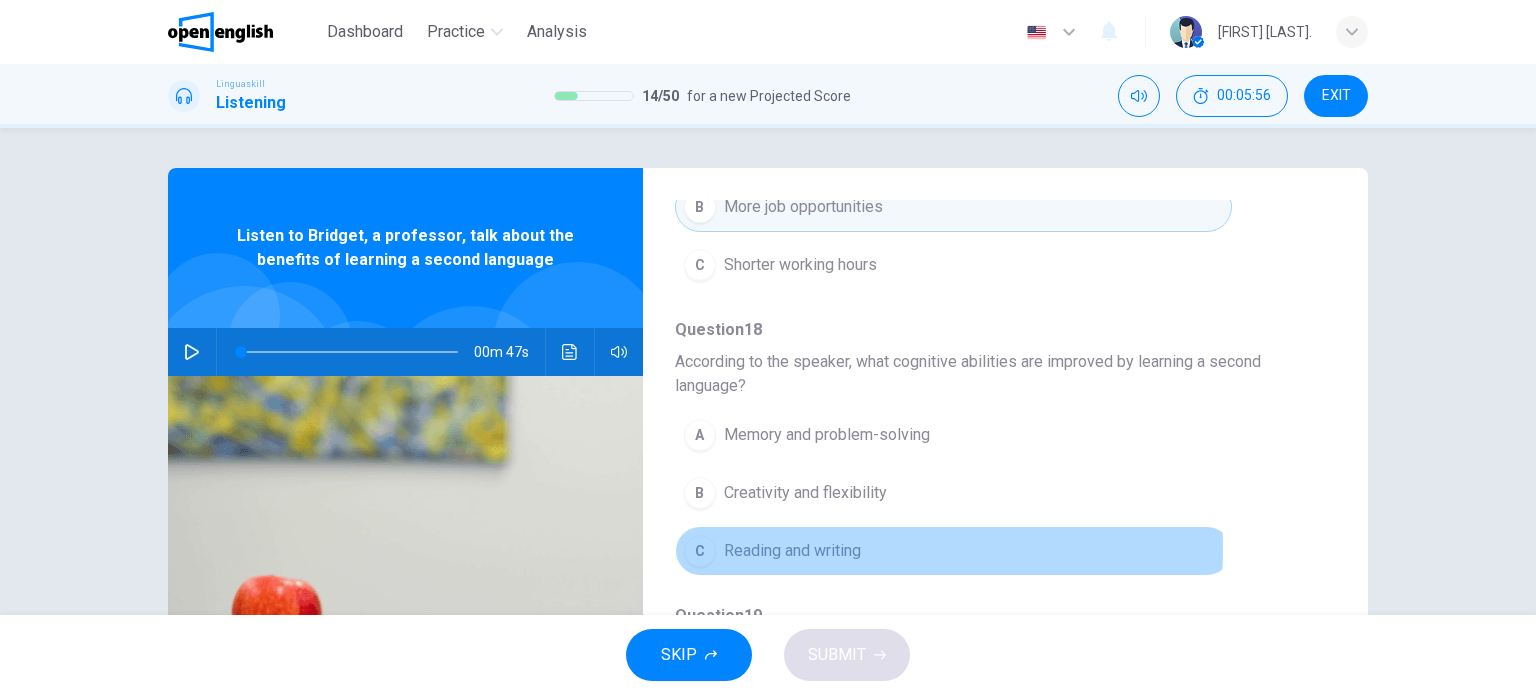 click on "Reading and writing" at bounding box center [792, 551] 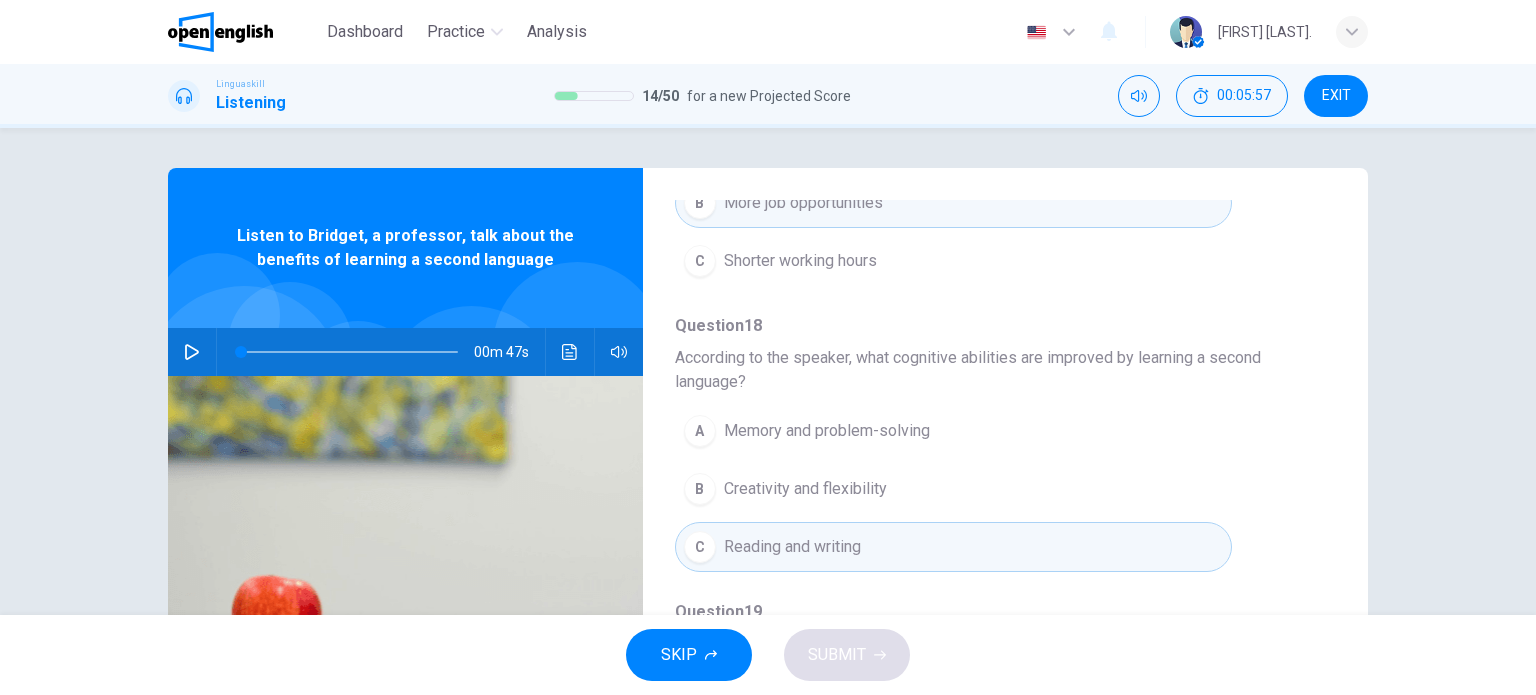 scroll, scrollTop: 904, scrollLeft: 0, axis: vertical 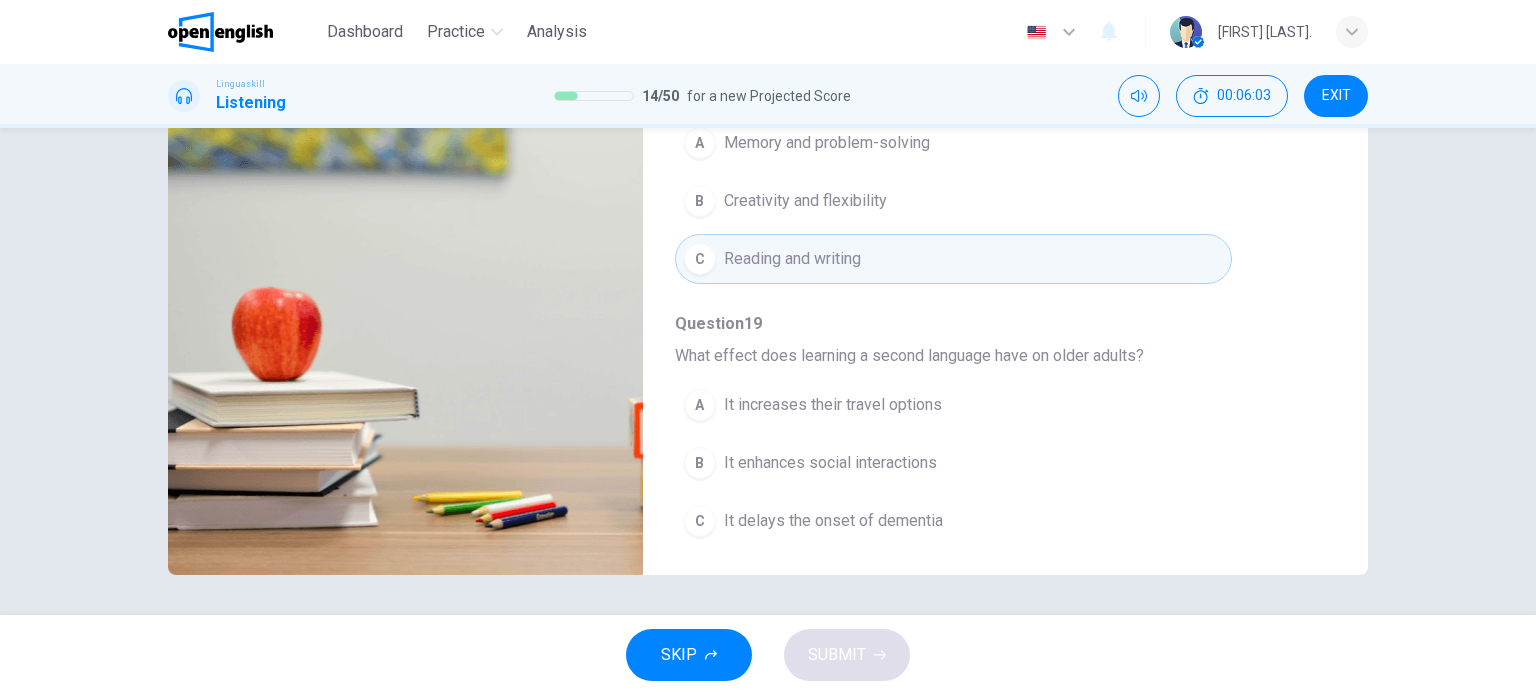 click on "A It increases their travel options" at bounding box center [953, 405] 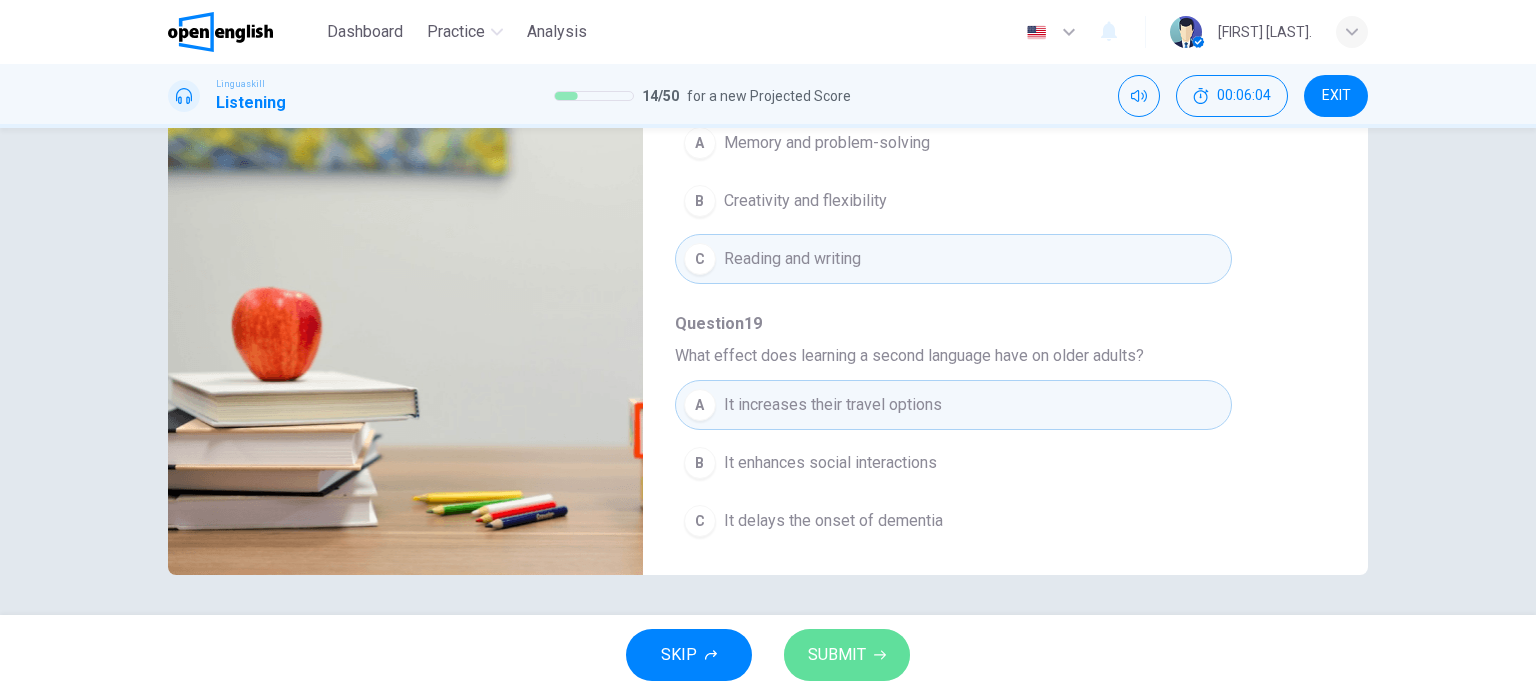 click on "SUBMIT" at bounding box center [837, 655] 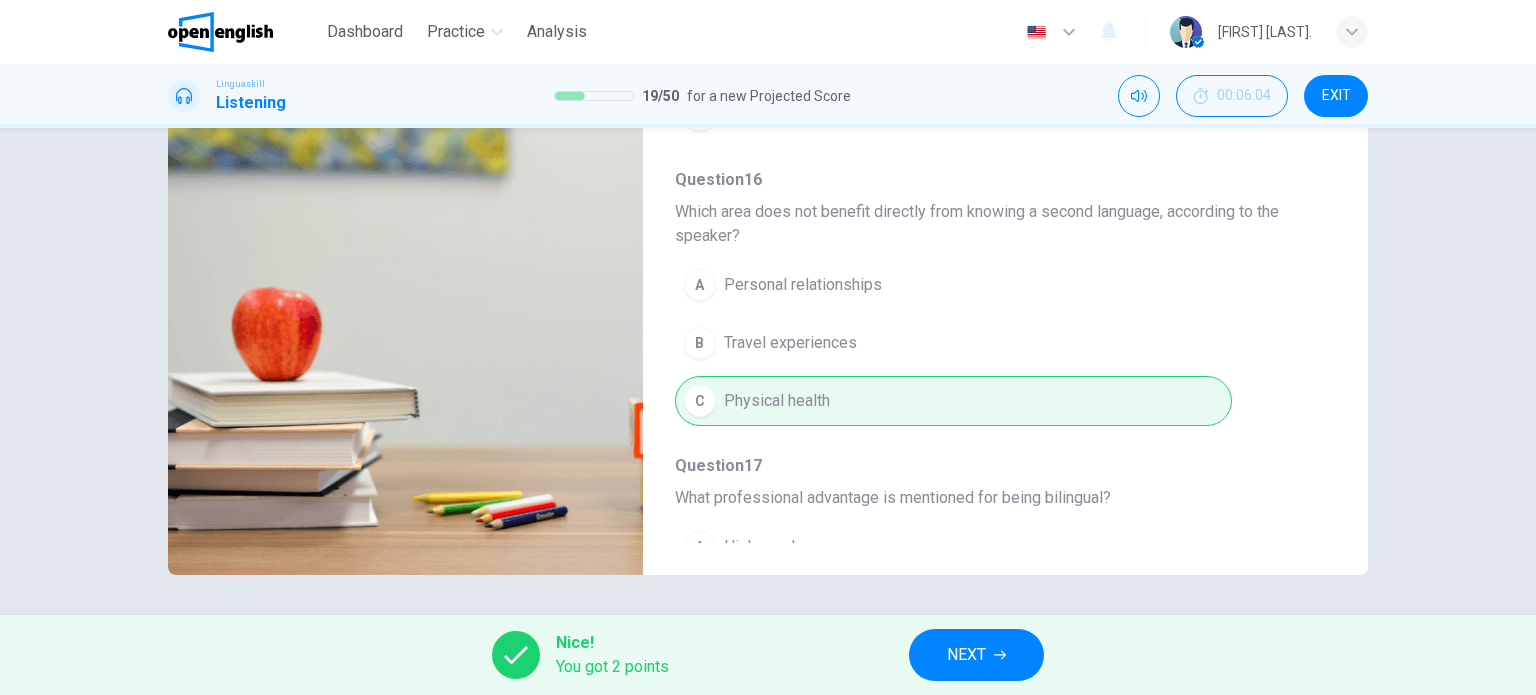 scroll, scrollTop: 204, scrollLeft: 0, axis: vertical 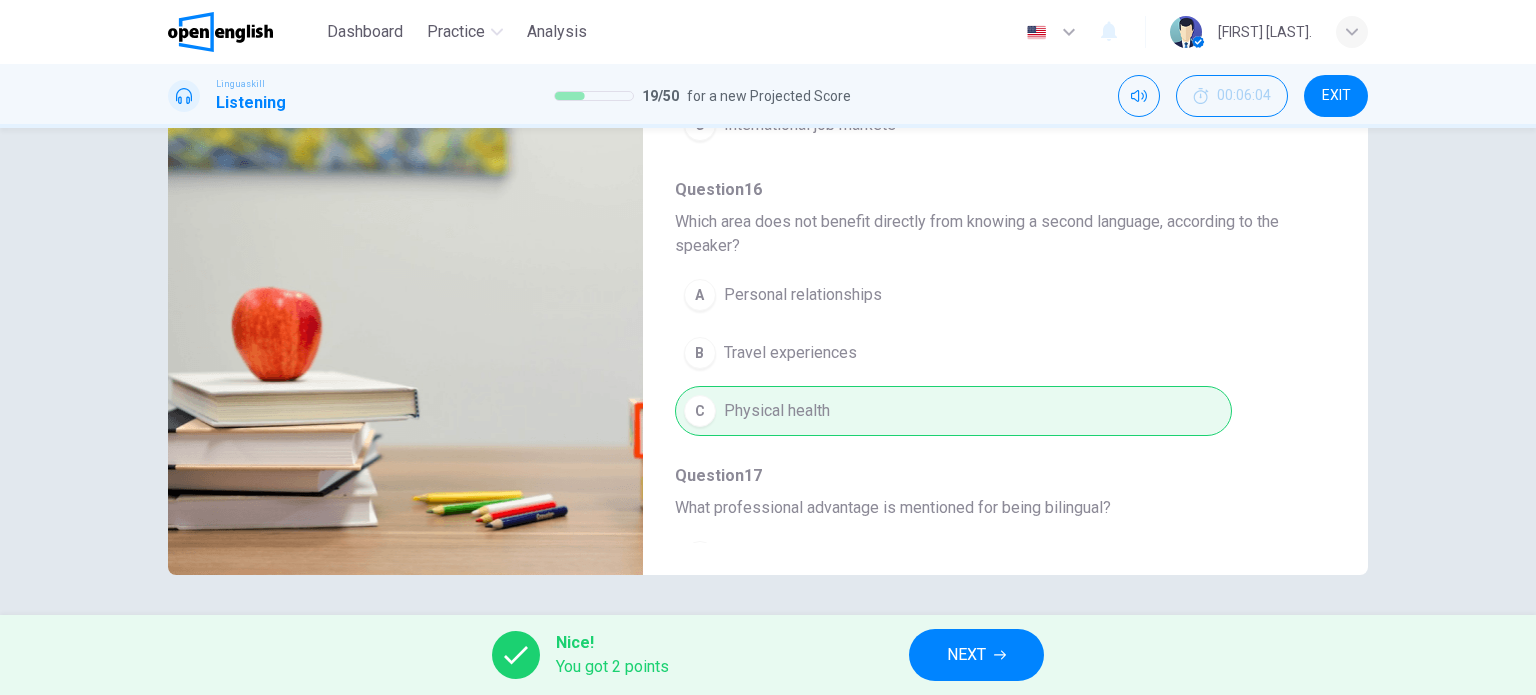 click on "NEXT" at bounding box center [966, 655] 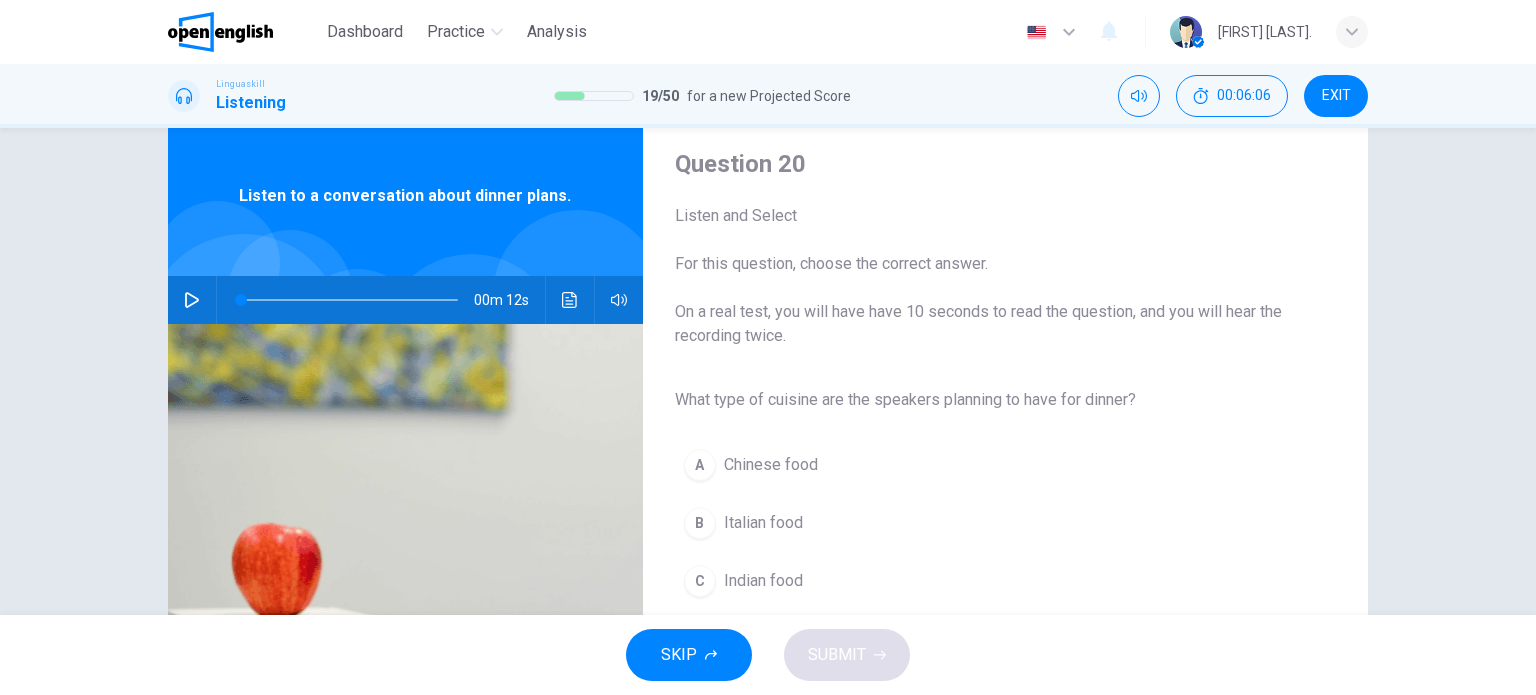 scroll, scrollTop: 100, scrollLeft: 0, axis: vertical 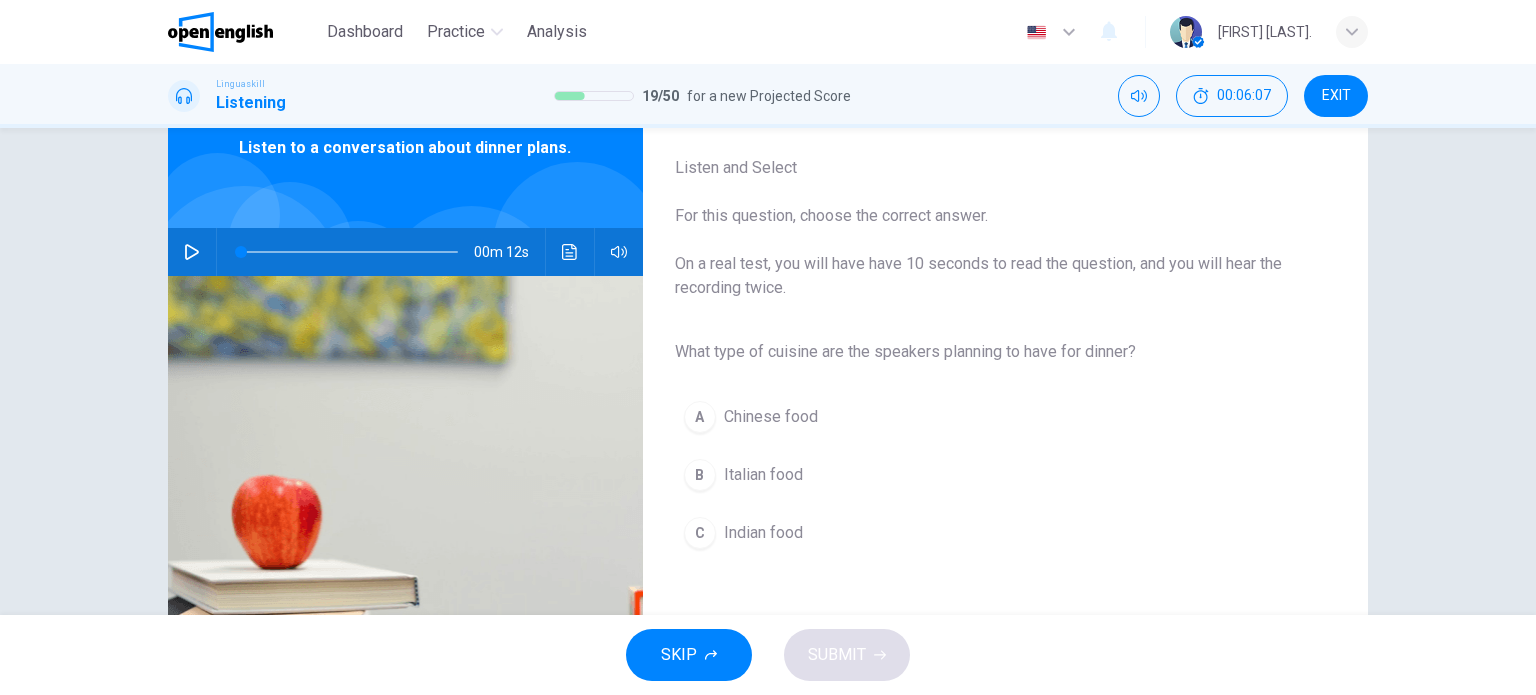 click 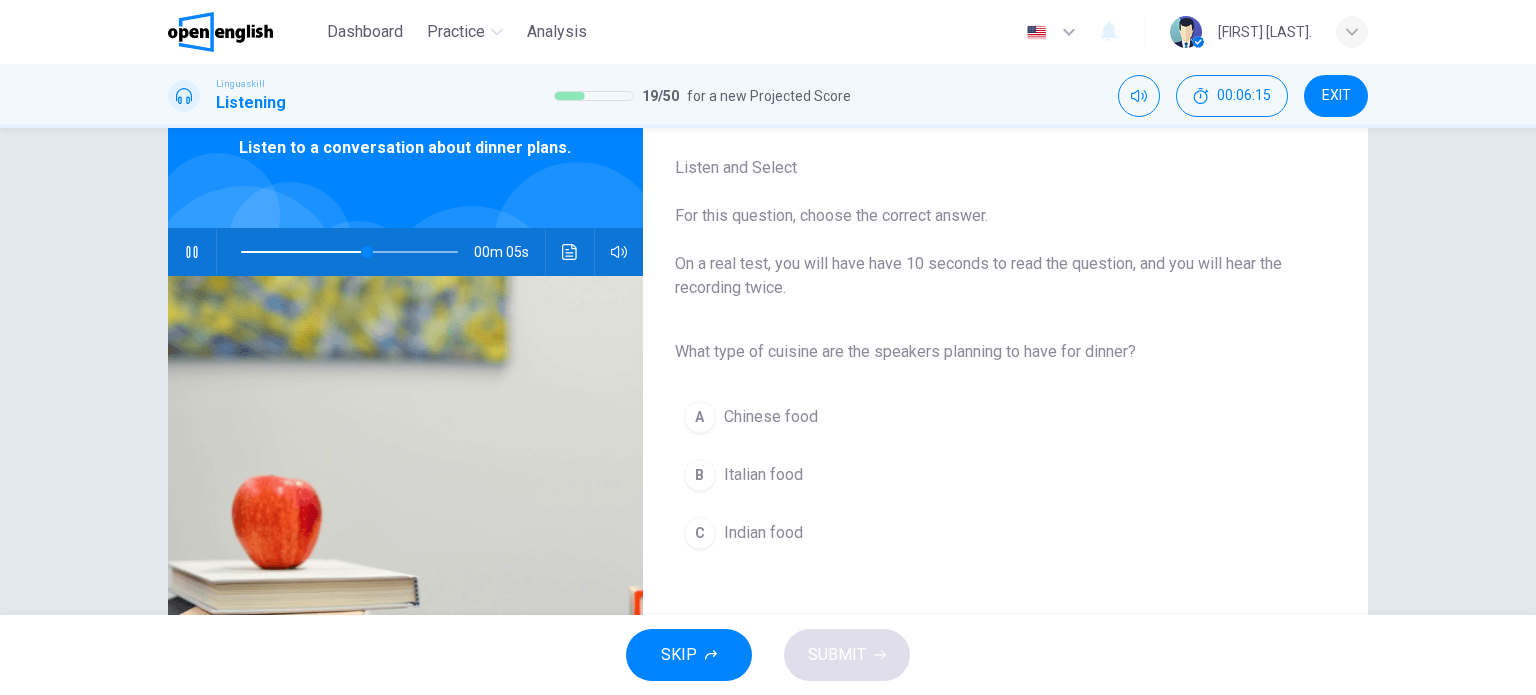 click on "Italian food" at bounding box center [763, 475] 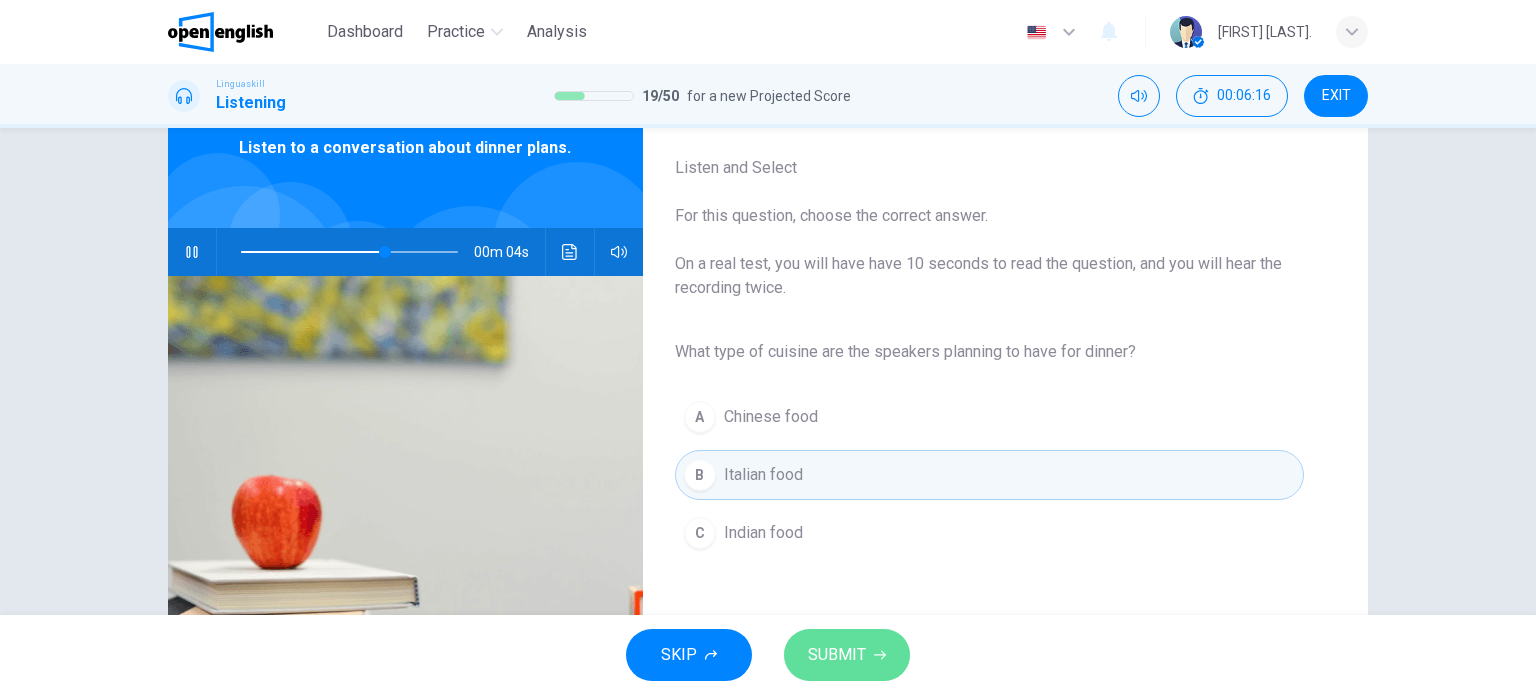 click on "SUBMIT" at bounding box center [837, 655] 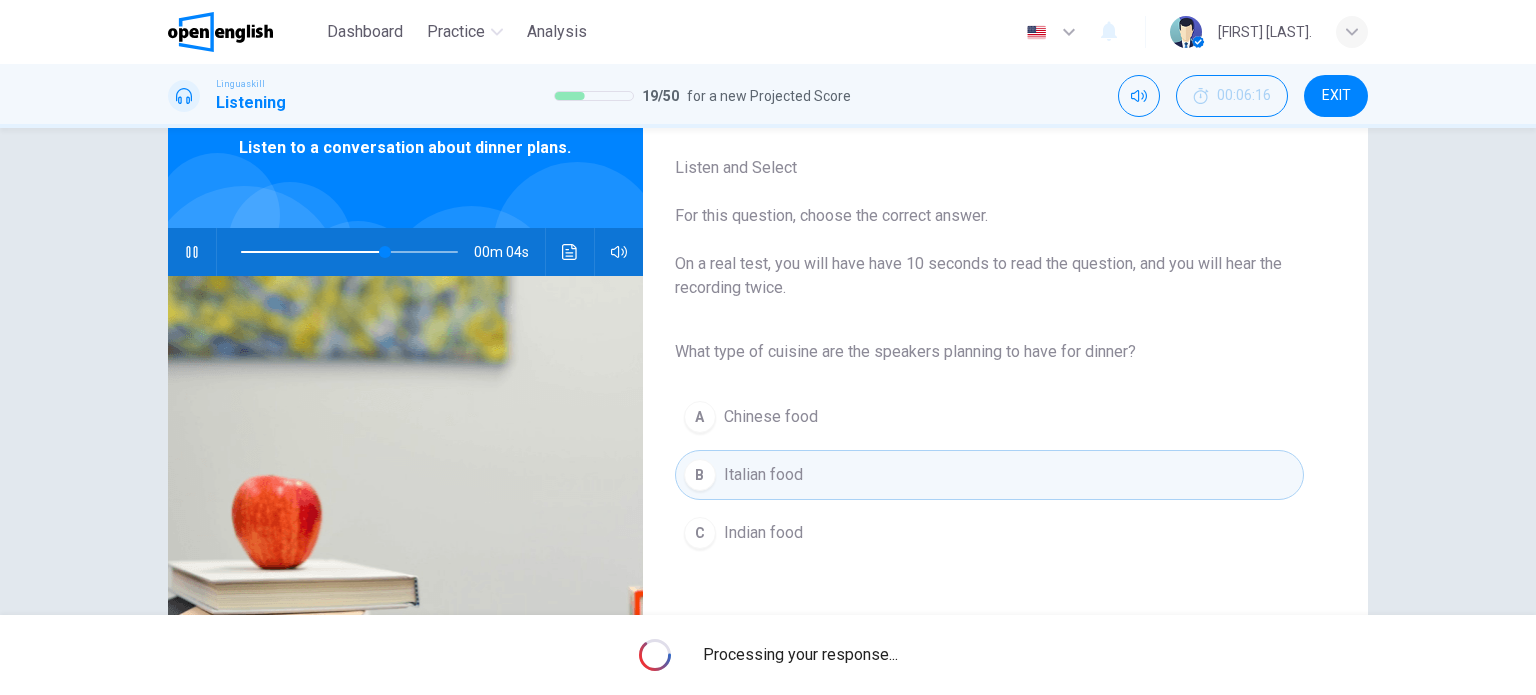 type on "**" 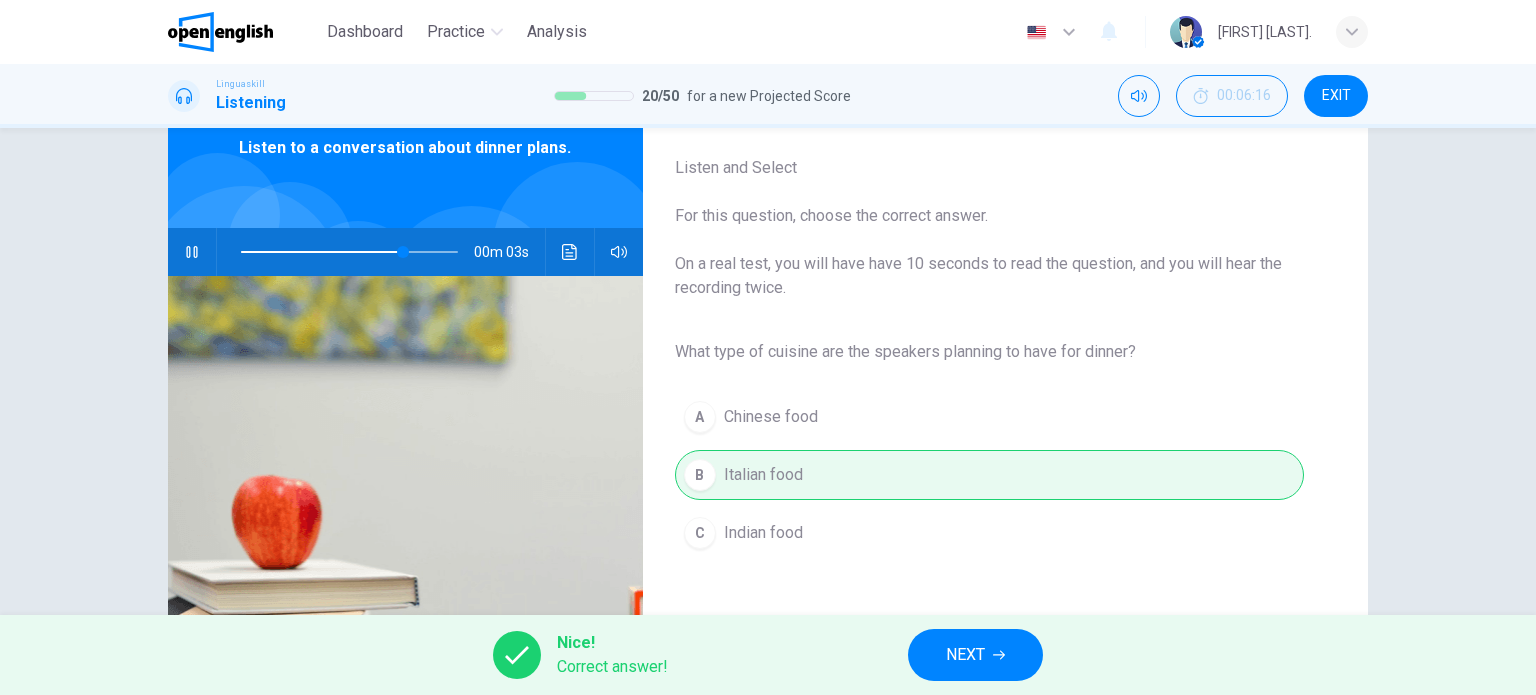 click on "NEXT" at bounding box center (975, 655) 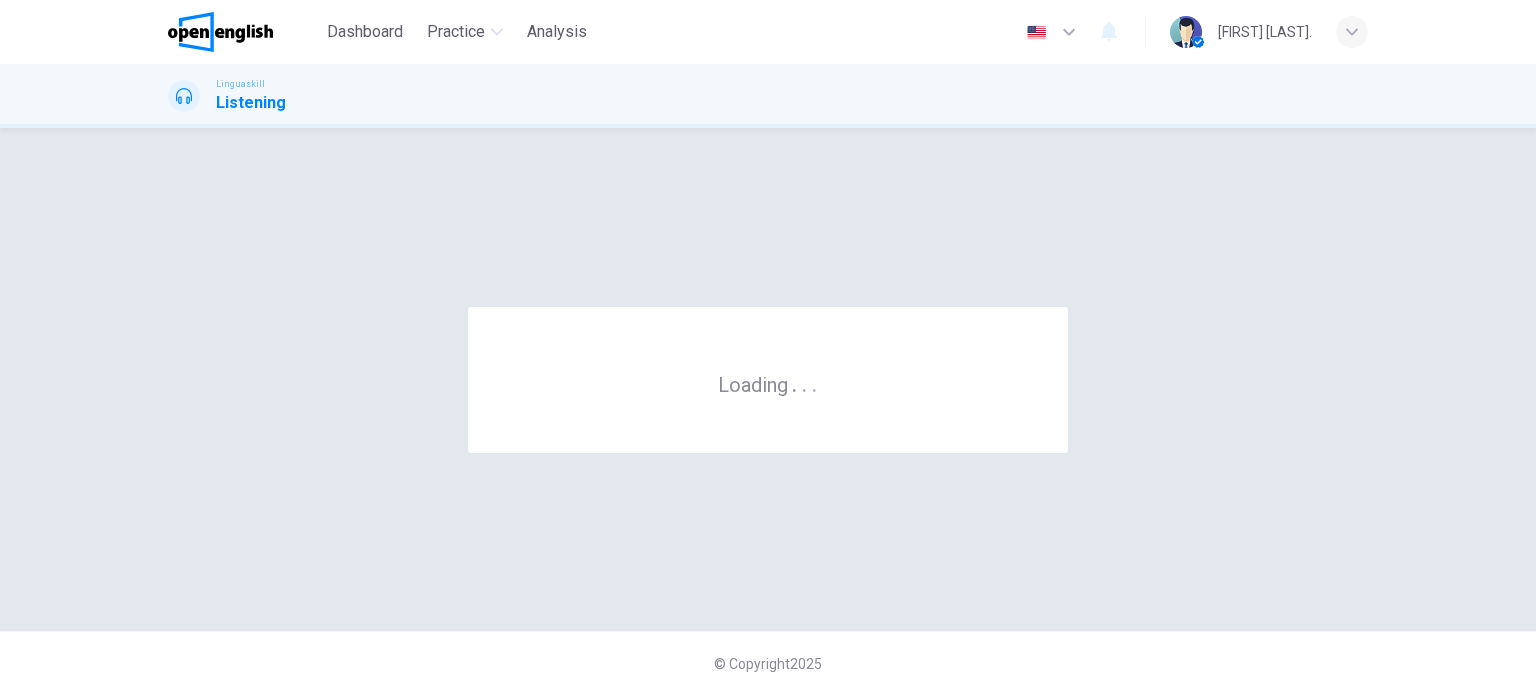 scroll, scrollTop: 0, scrollLeft: 0, axis: both 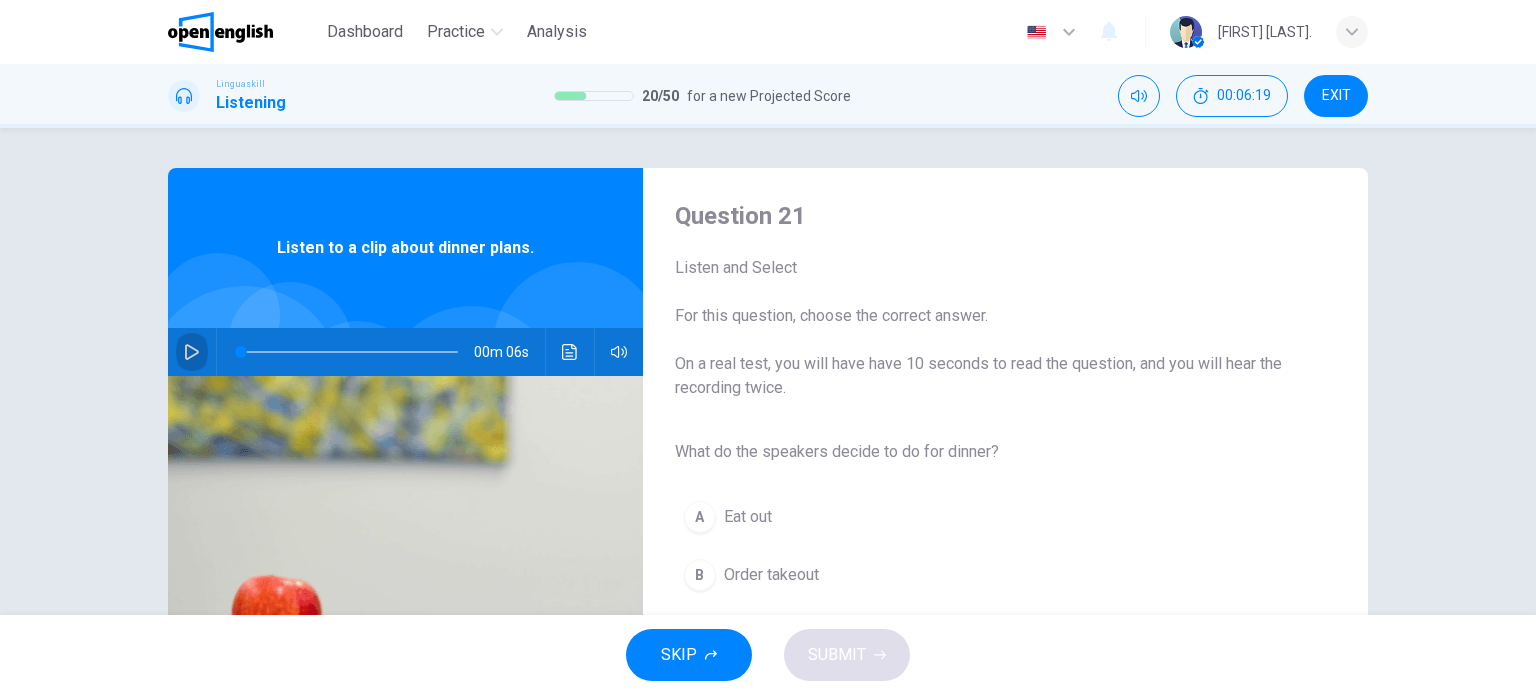click 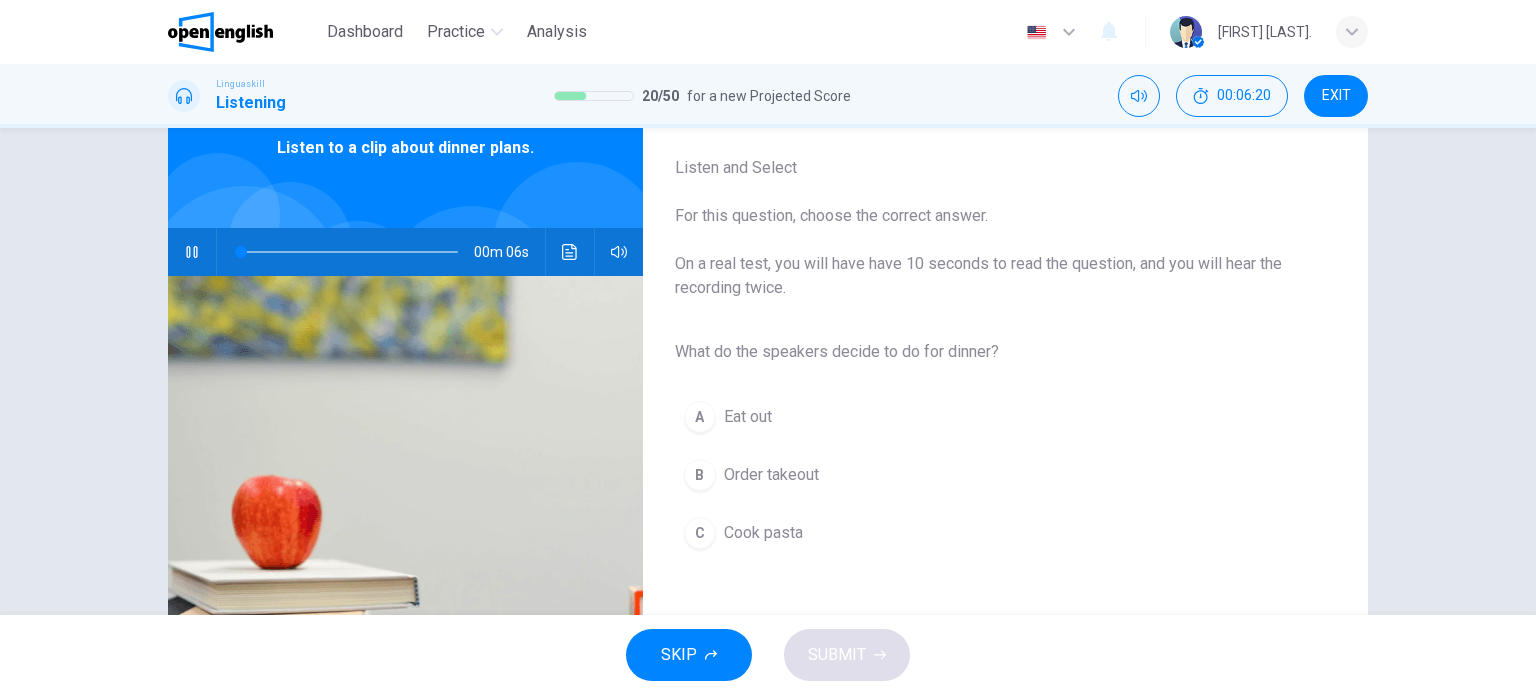 scroll, scrollTop: 200, scrollLeft: 0, axis: vertical 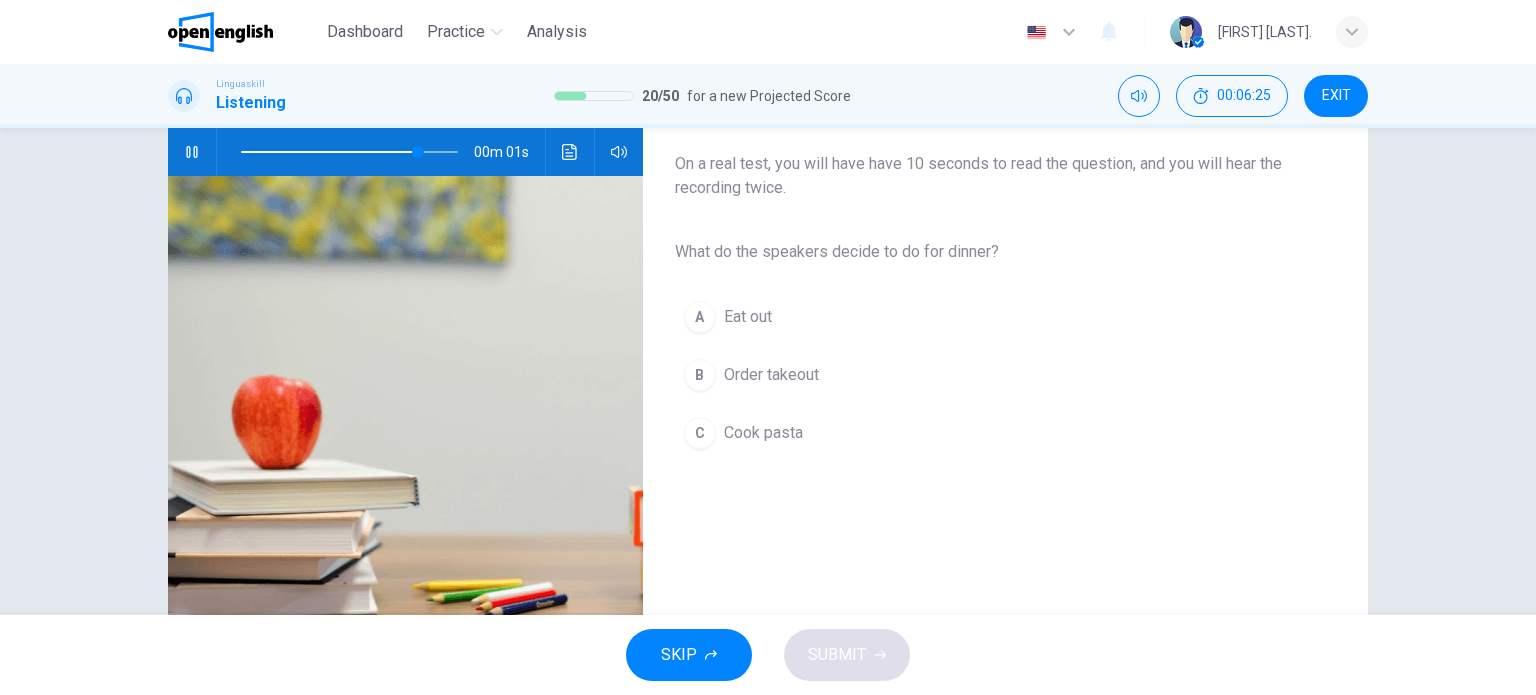 type on "*" 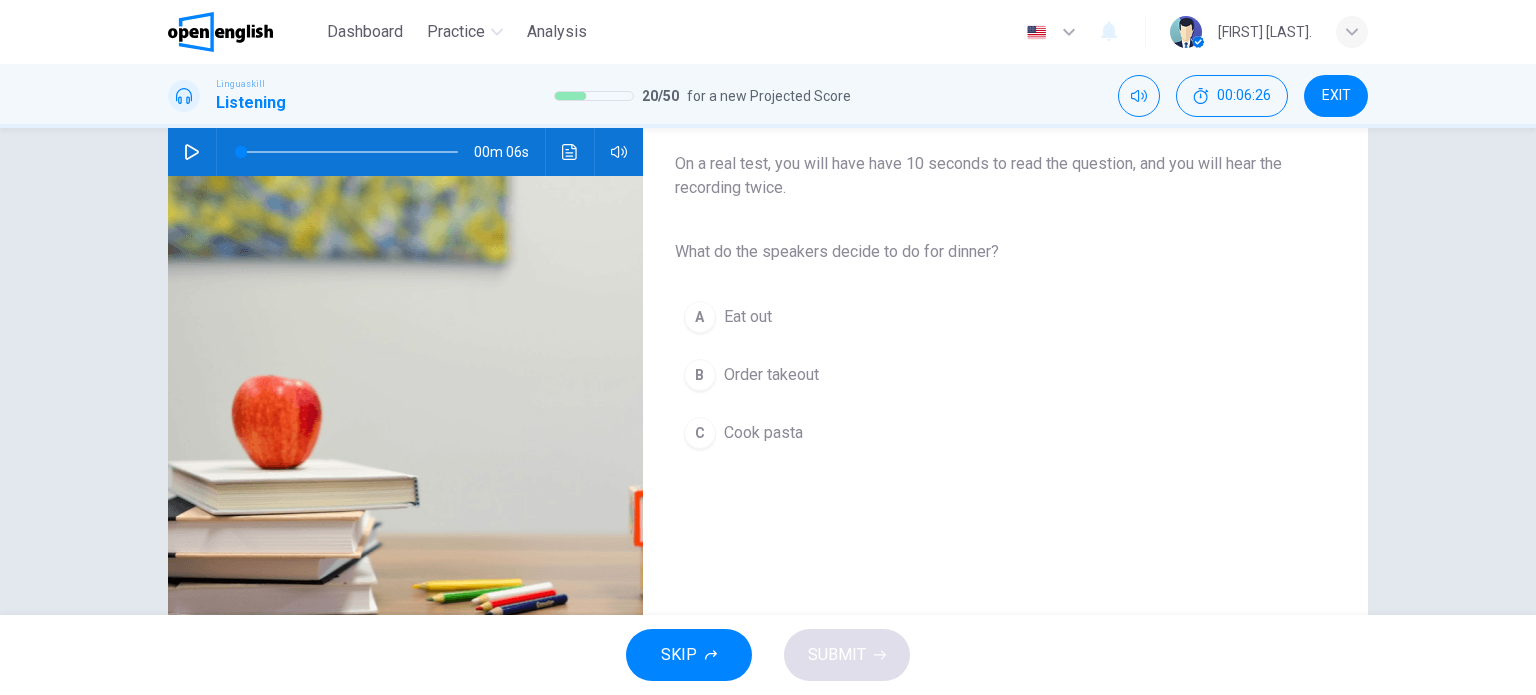 click on "Cook pasta" at bounding box center [763, 433] 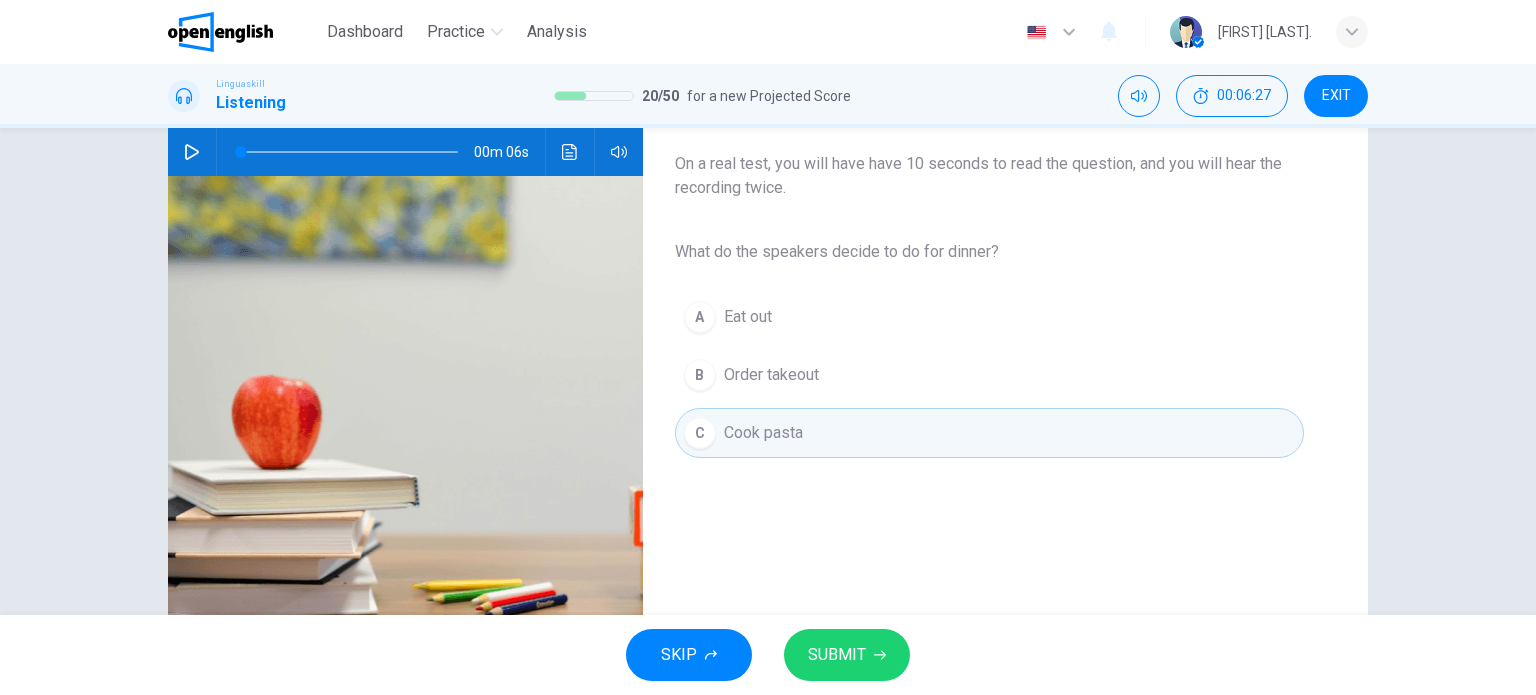 click on "SUBMIT" at bounding box center (837, 655) 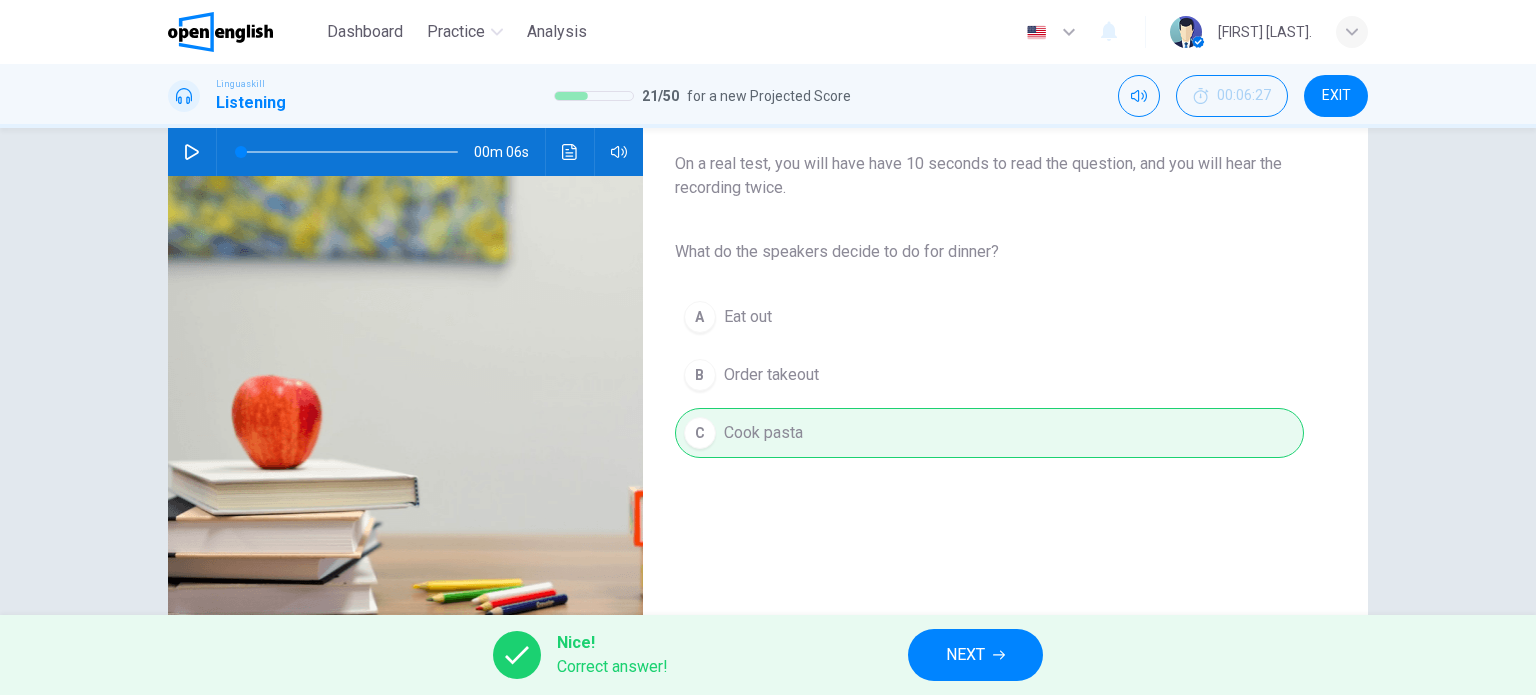 click on "NEXT" at bounding box center [975, 655] 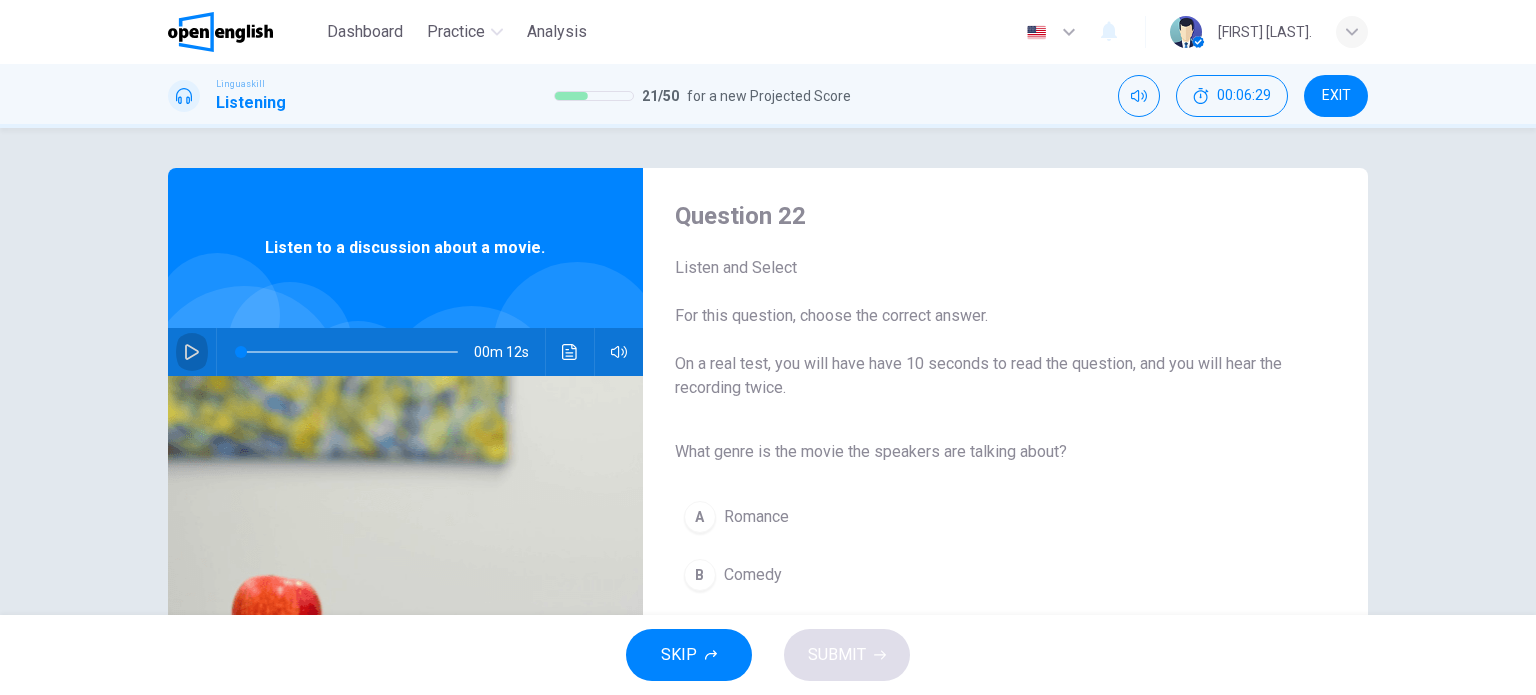 click at bounding box center [192, 352] 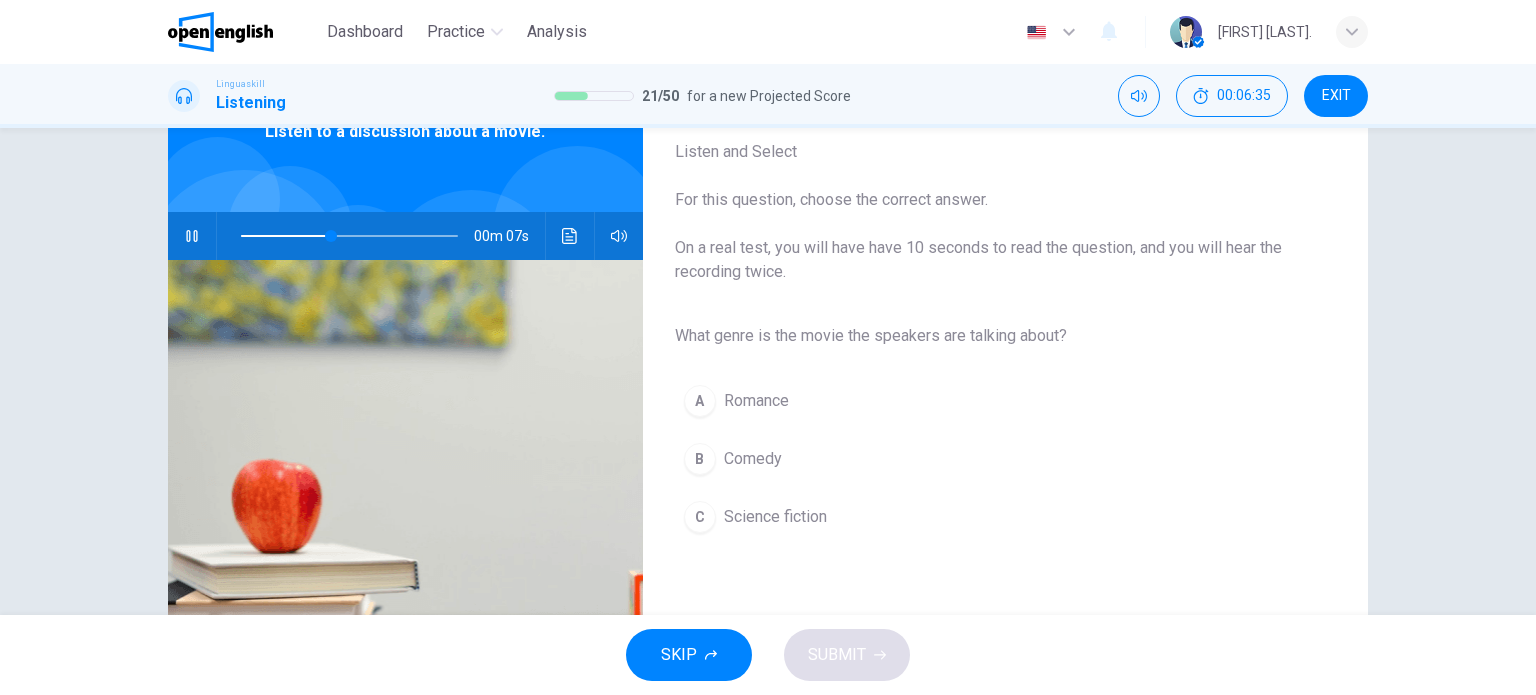 scroll, scrollTop: 288, scrollLeft: 0, axis: vertical 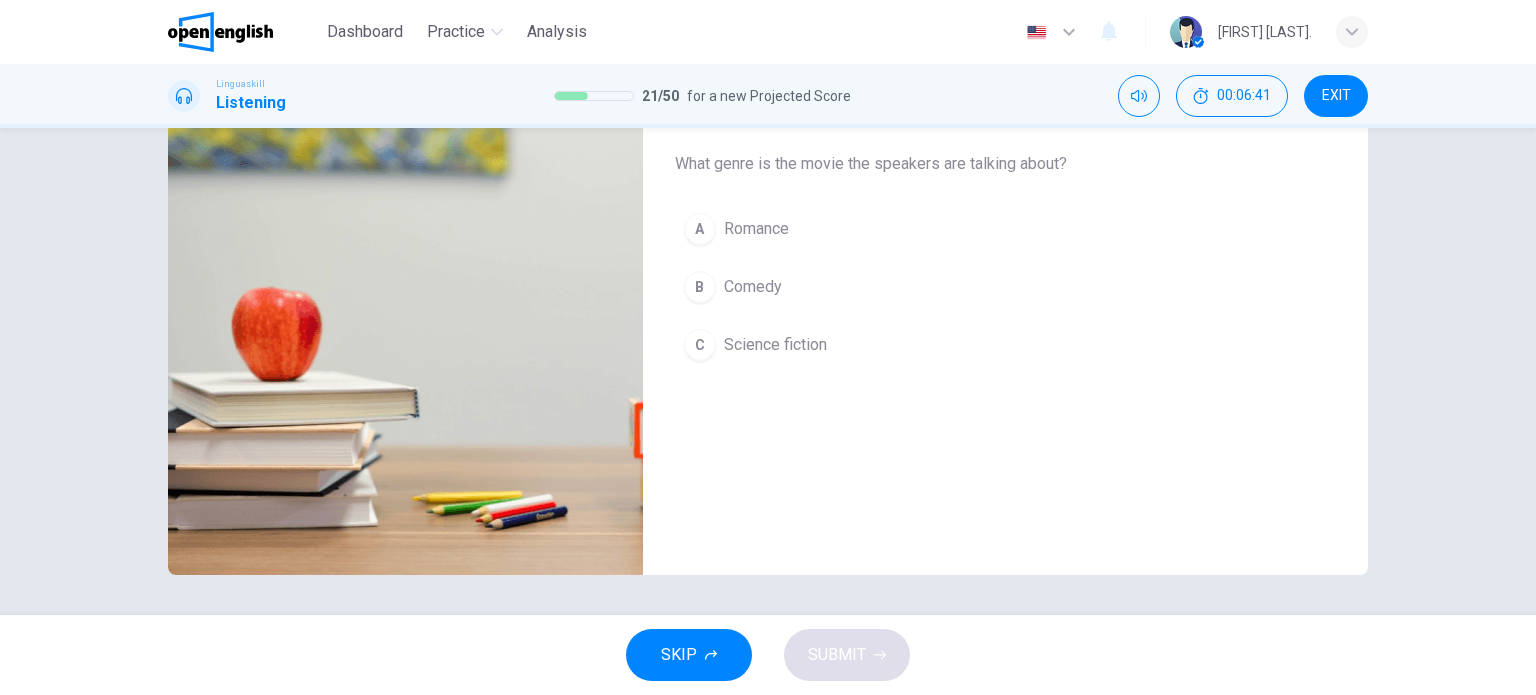 type on "*" 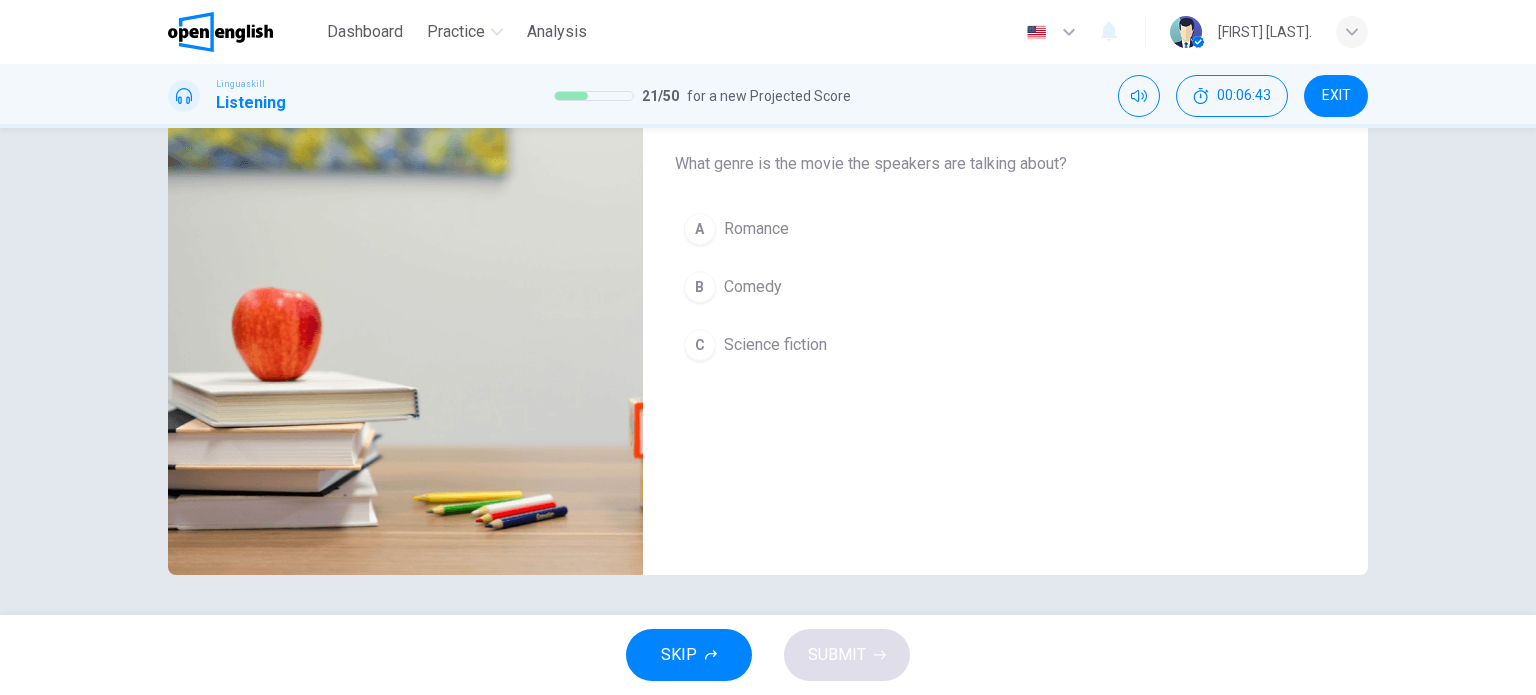 click on "Comedy" at bounding box center [753, 287] 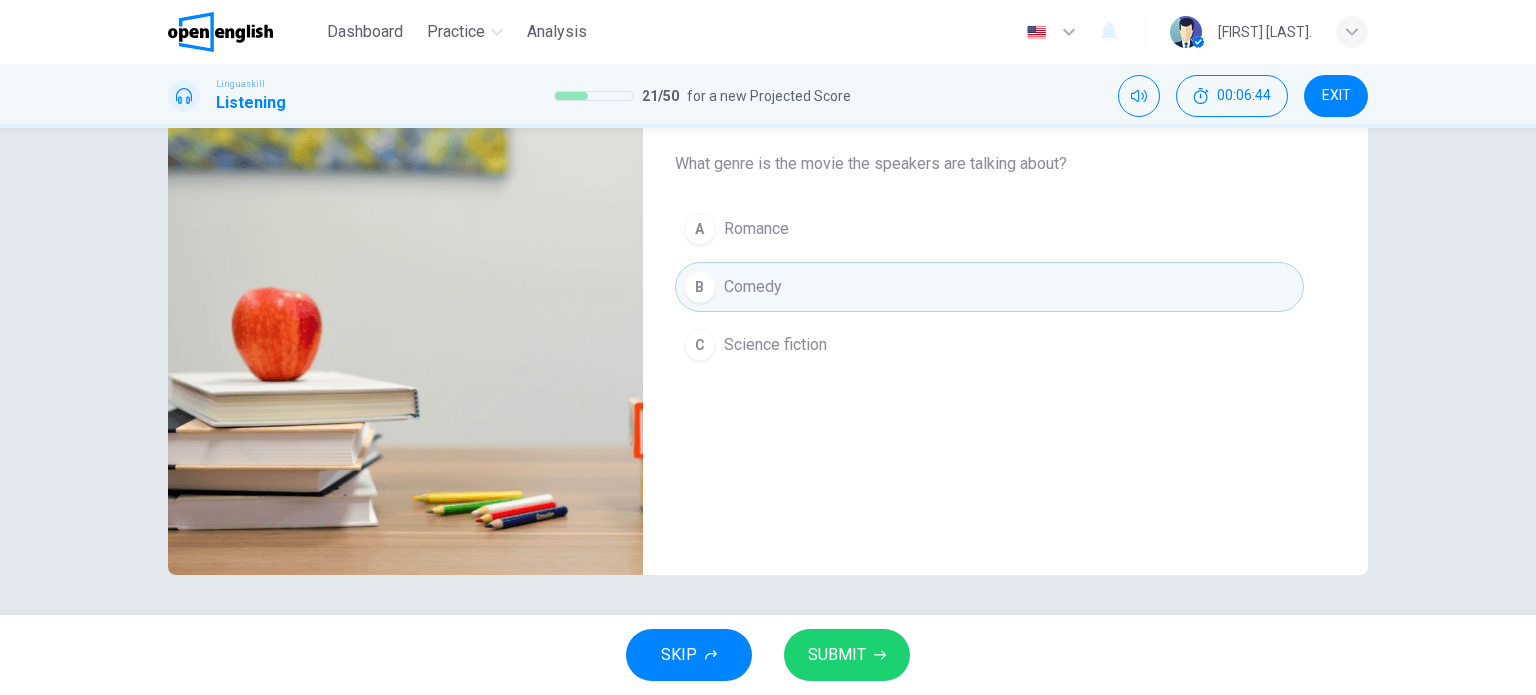 click on "C Science fiction" at bounding box center [989, 345] 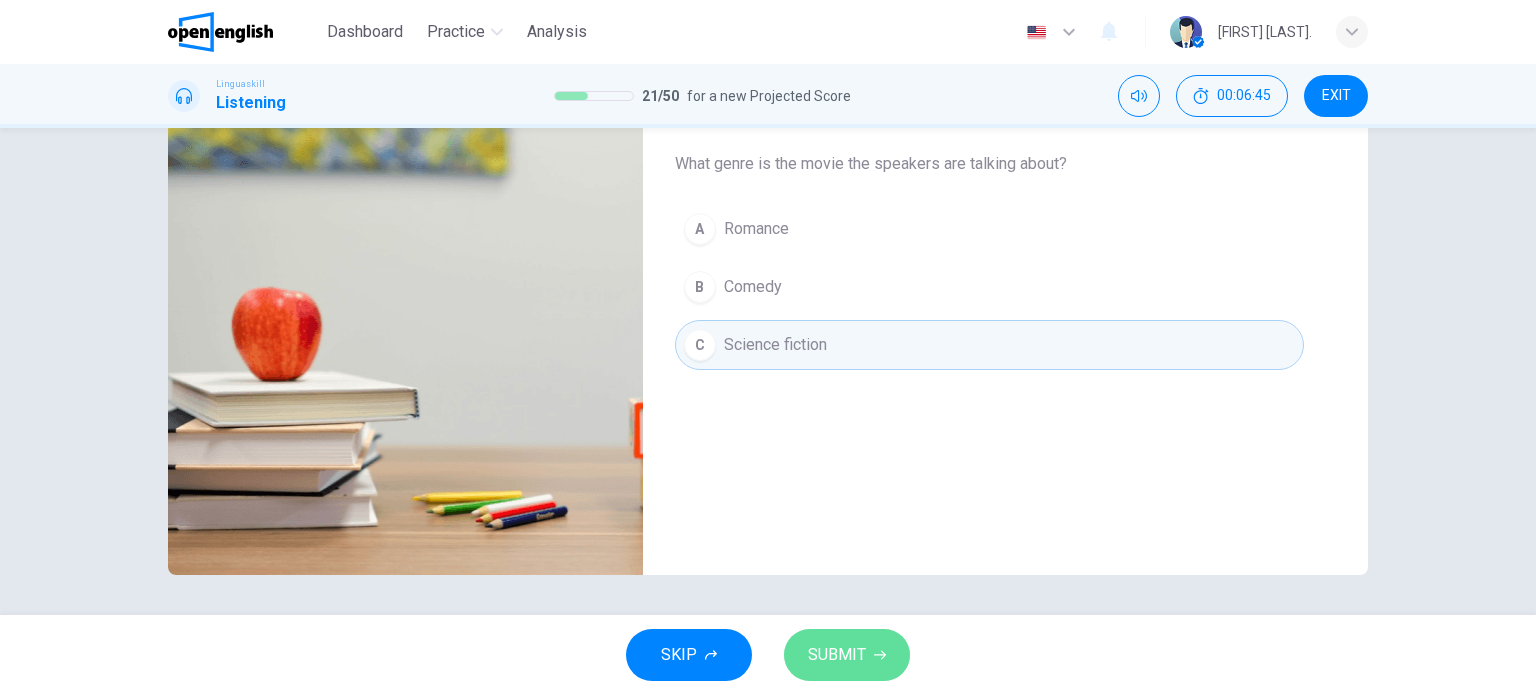 click on "SUBMIT" at bounding box center (837, 655) 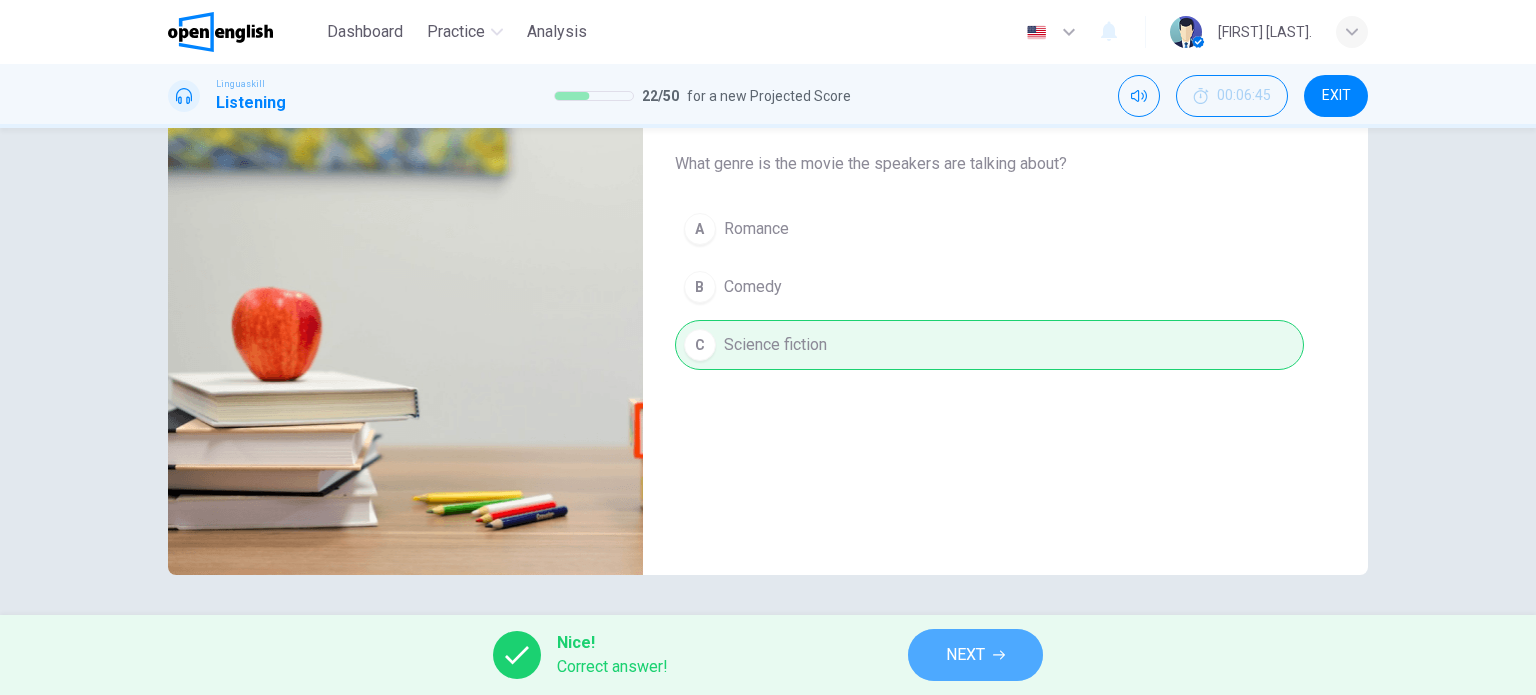 click on "NEXT" at bounding box center (965, 655) 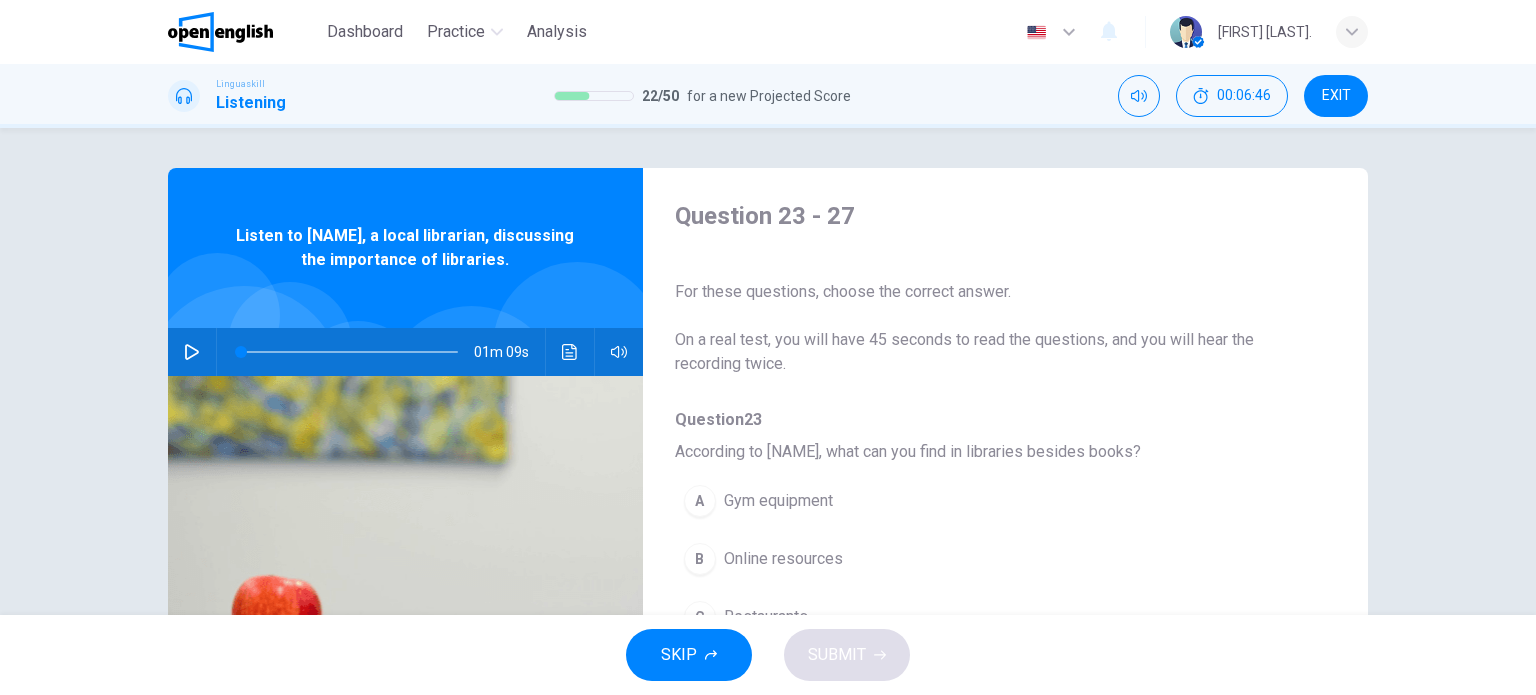 click 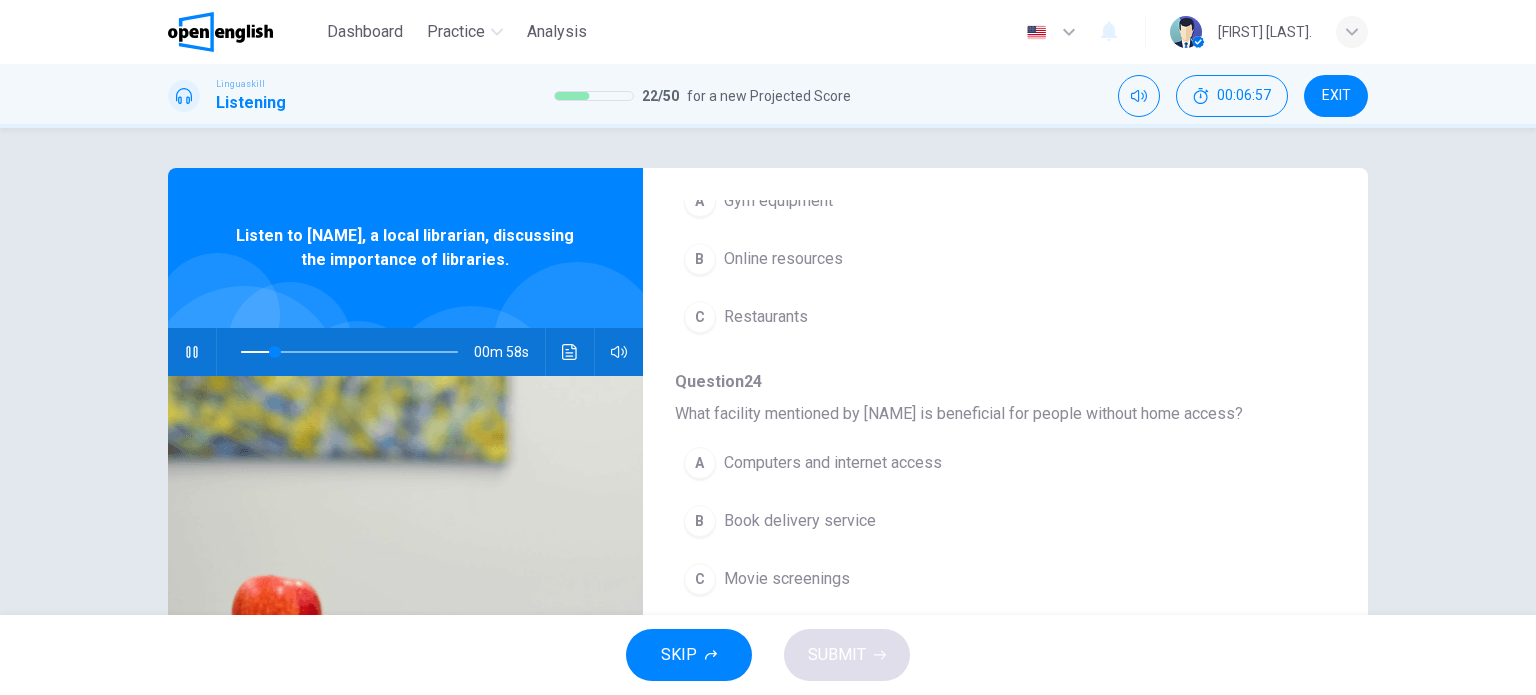 scroll, scrollTop: 200, scrollLeft: 0, axis: vertical 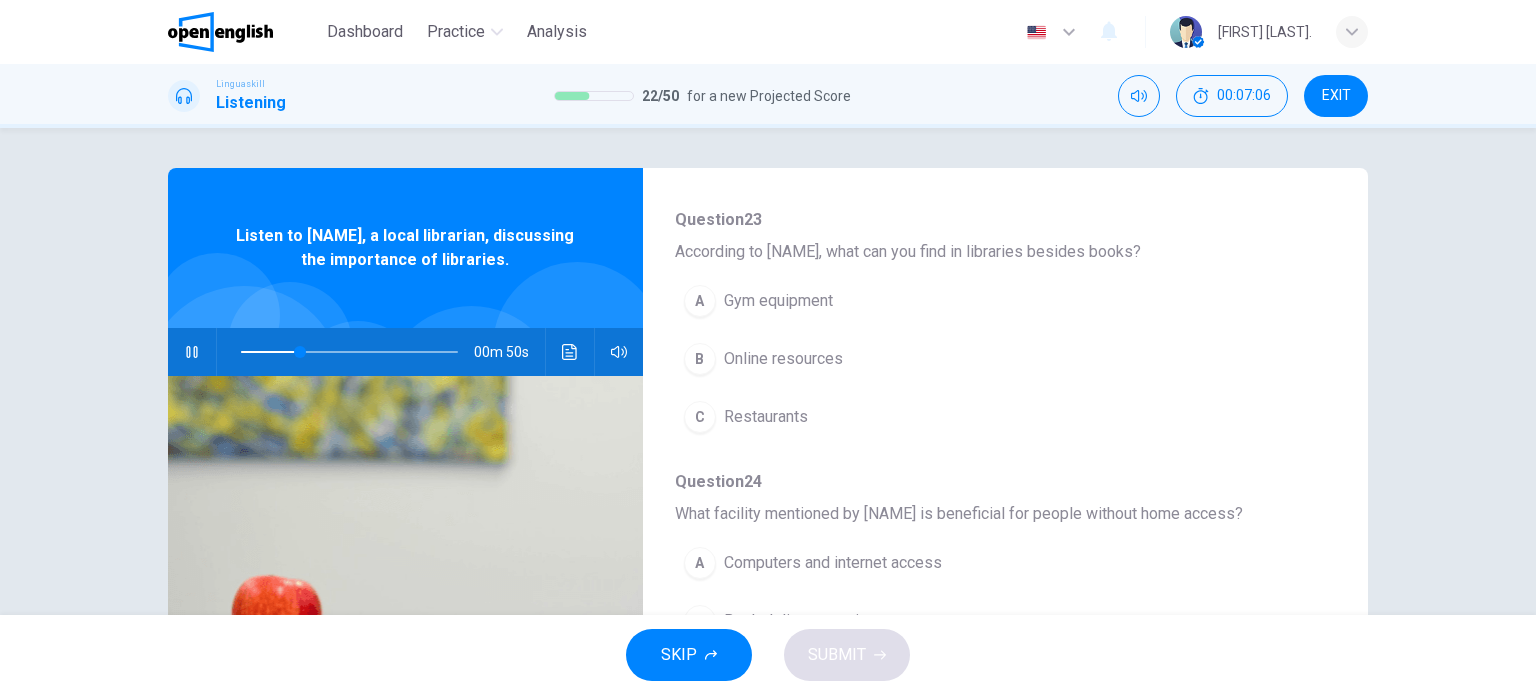 click on "Online resources" at bounding box center [783, 359] 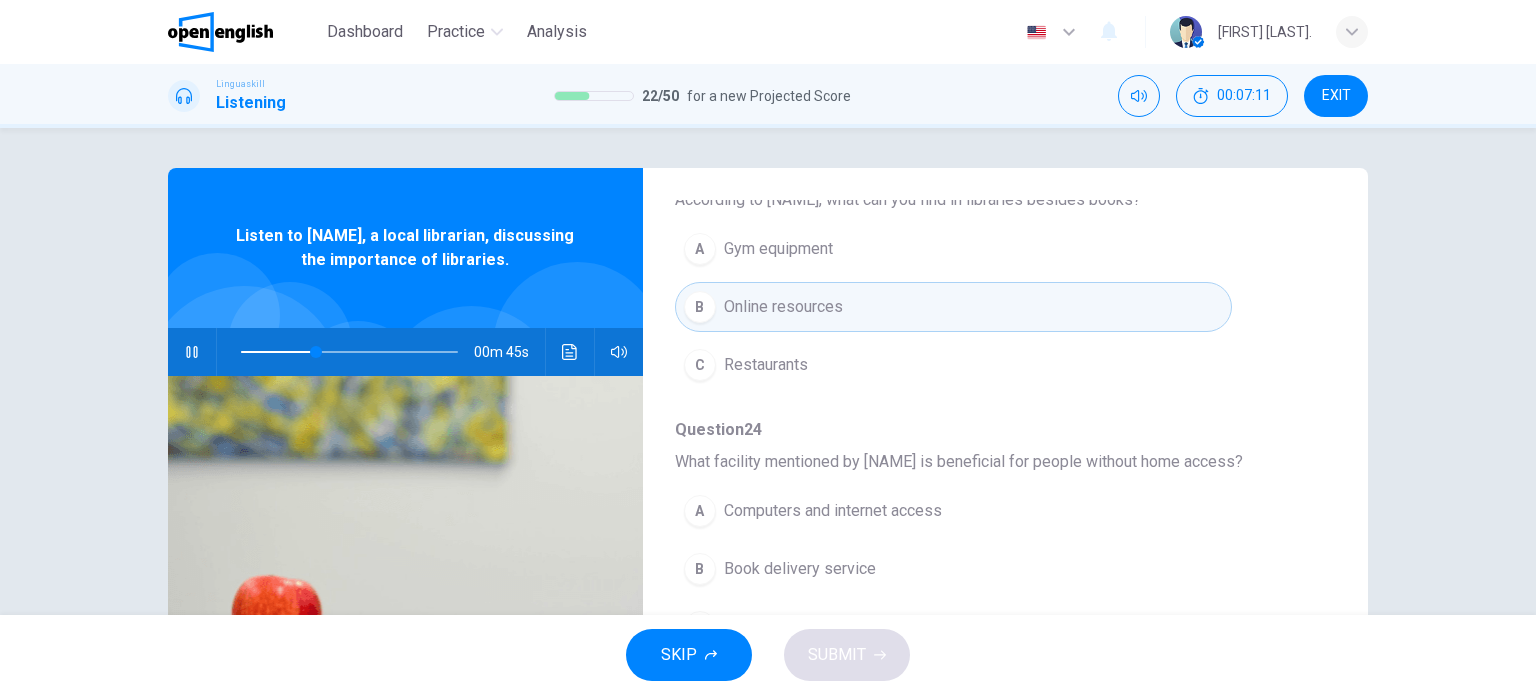 scroll, scrollTop: 300, scrollLeft: 0, axis: vertical 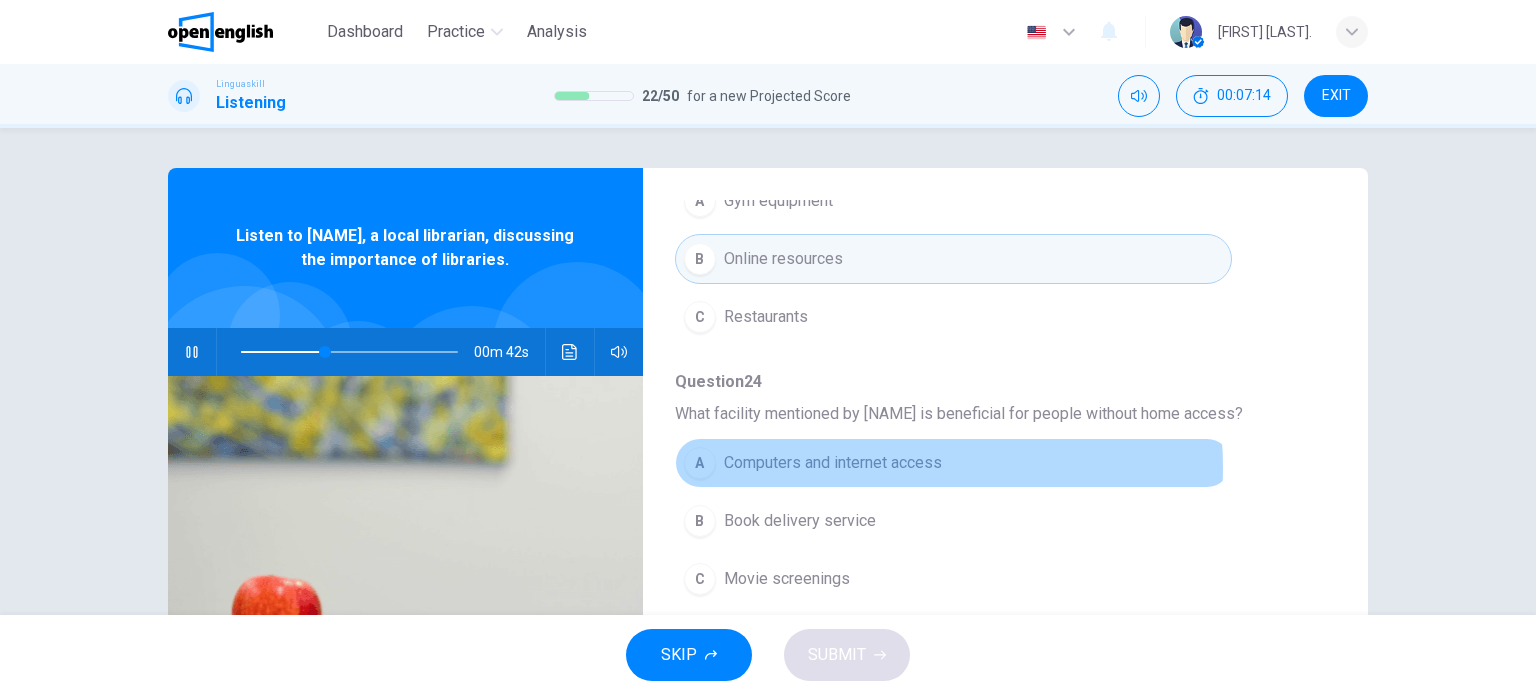 click on "Computers and internet access" at bounding box center [833, 463] 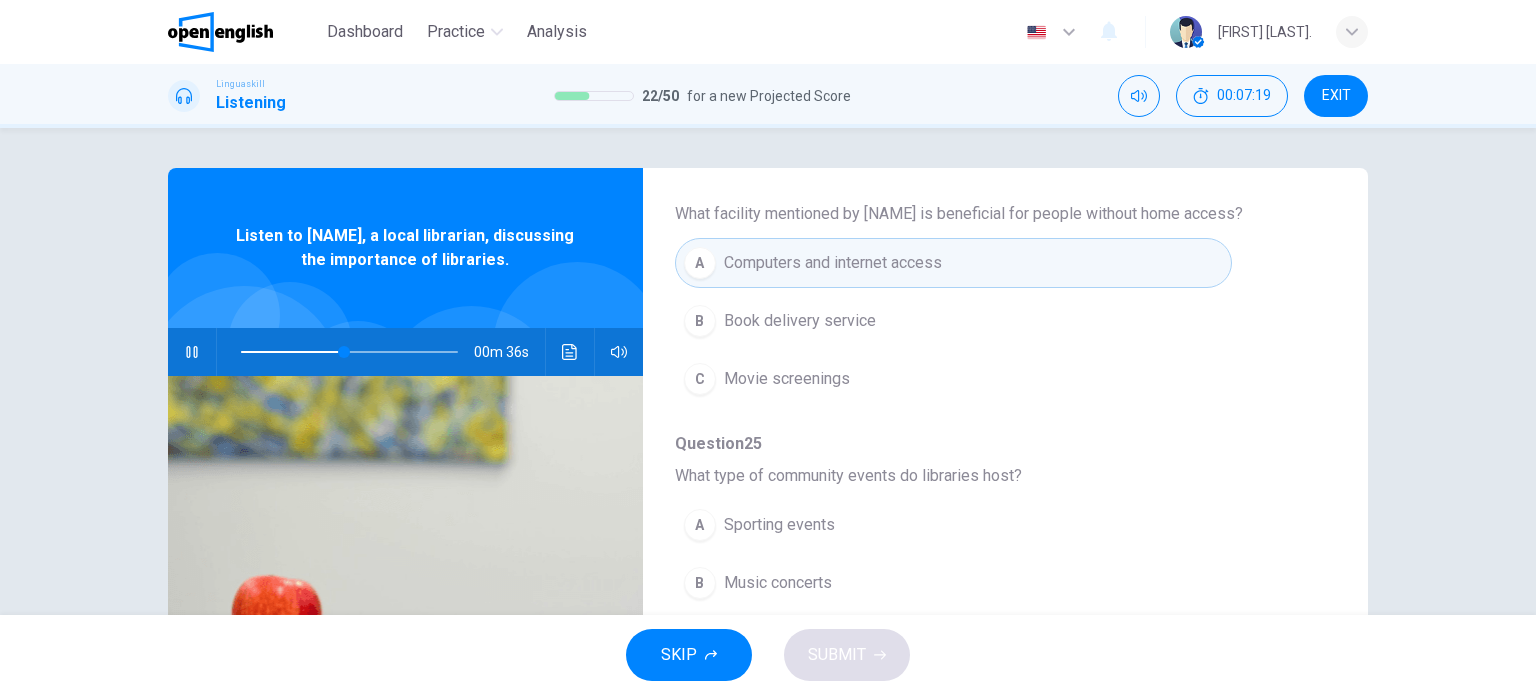 scroll, scrollTop: 600, scrollLeft: 0, axis: vertical 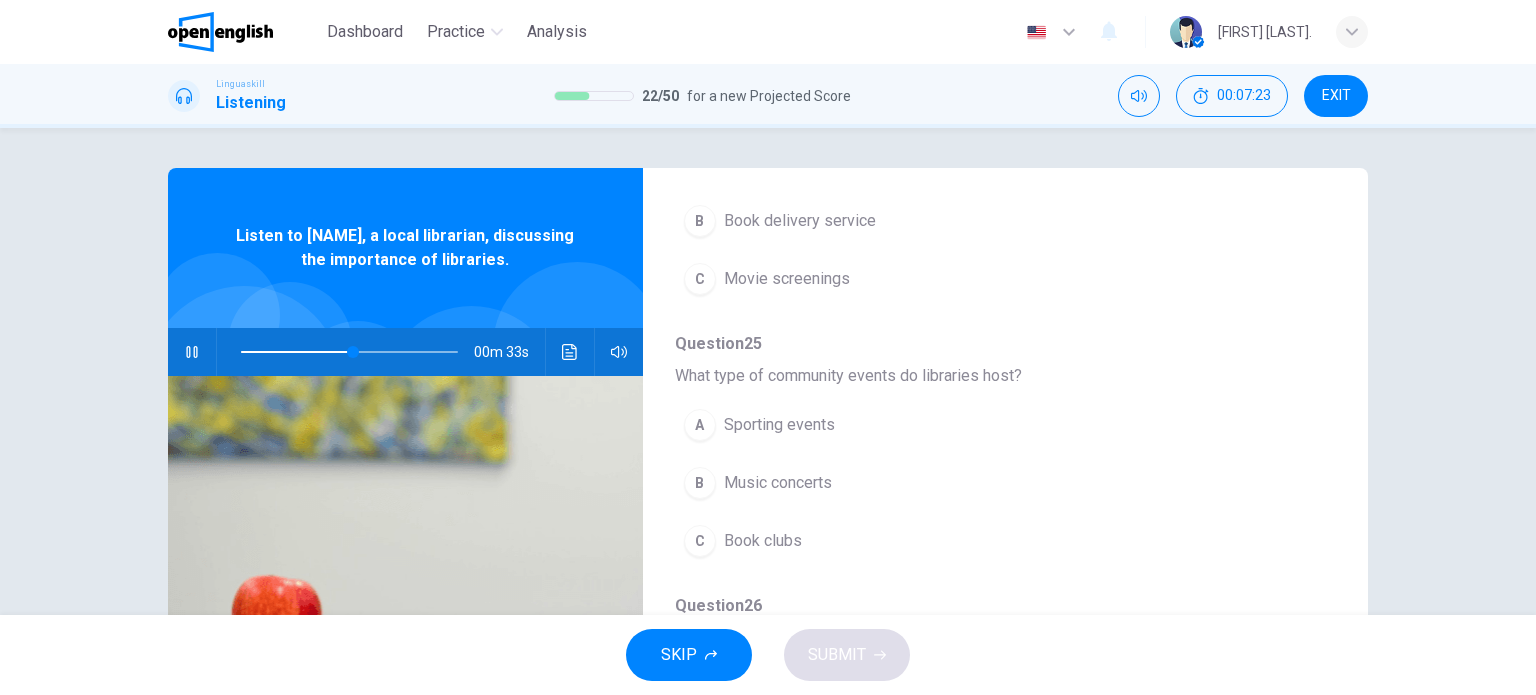 click on "Book clubs" at bounding box center [763, 541] 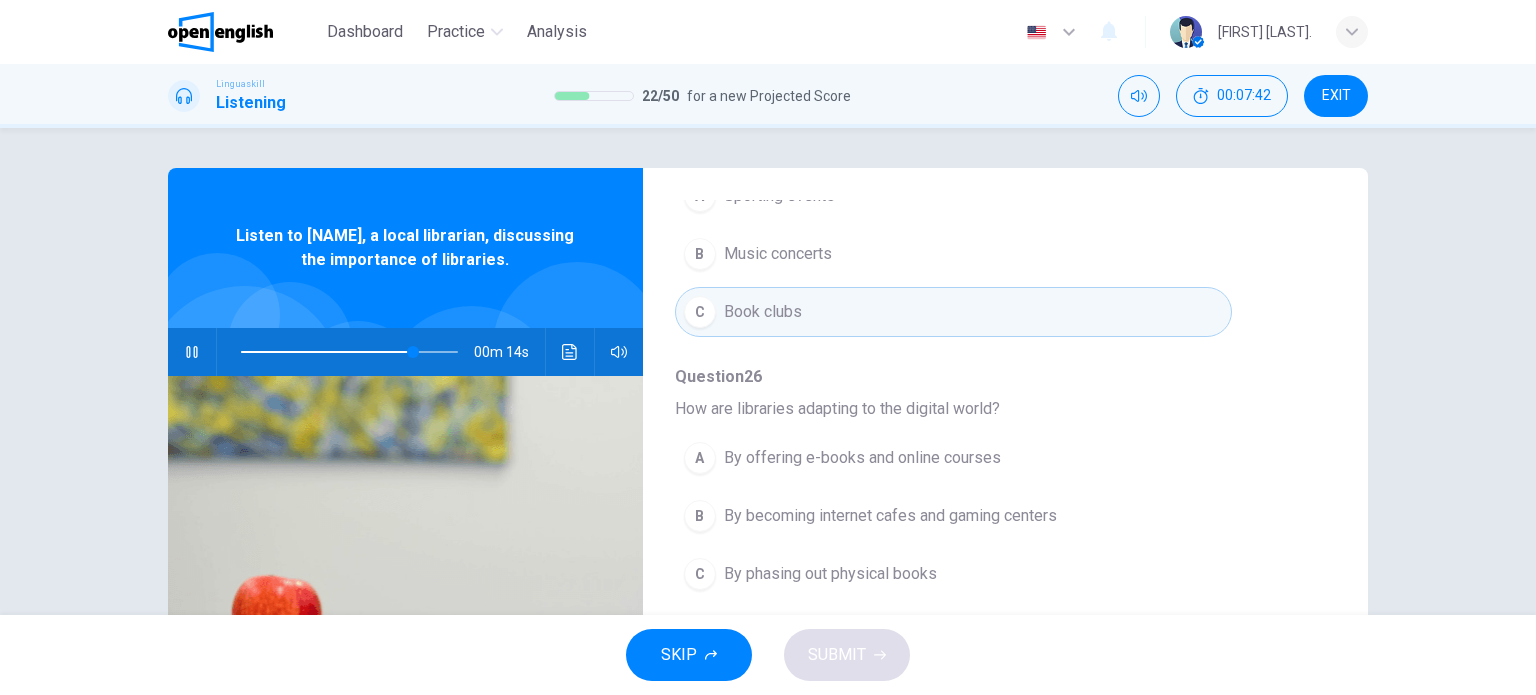 scroll, scrollTop: 856, scrollLeft: 0, axis: vertical 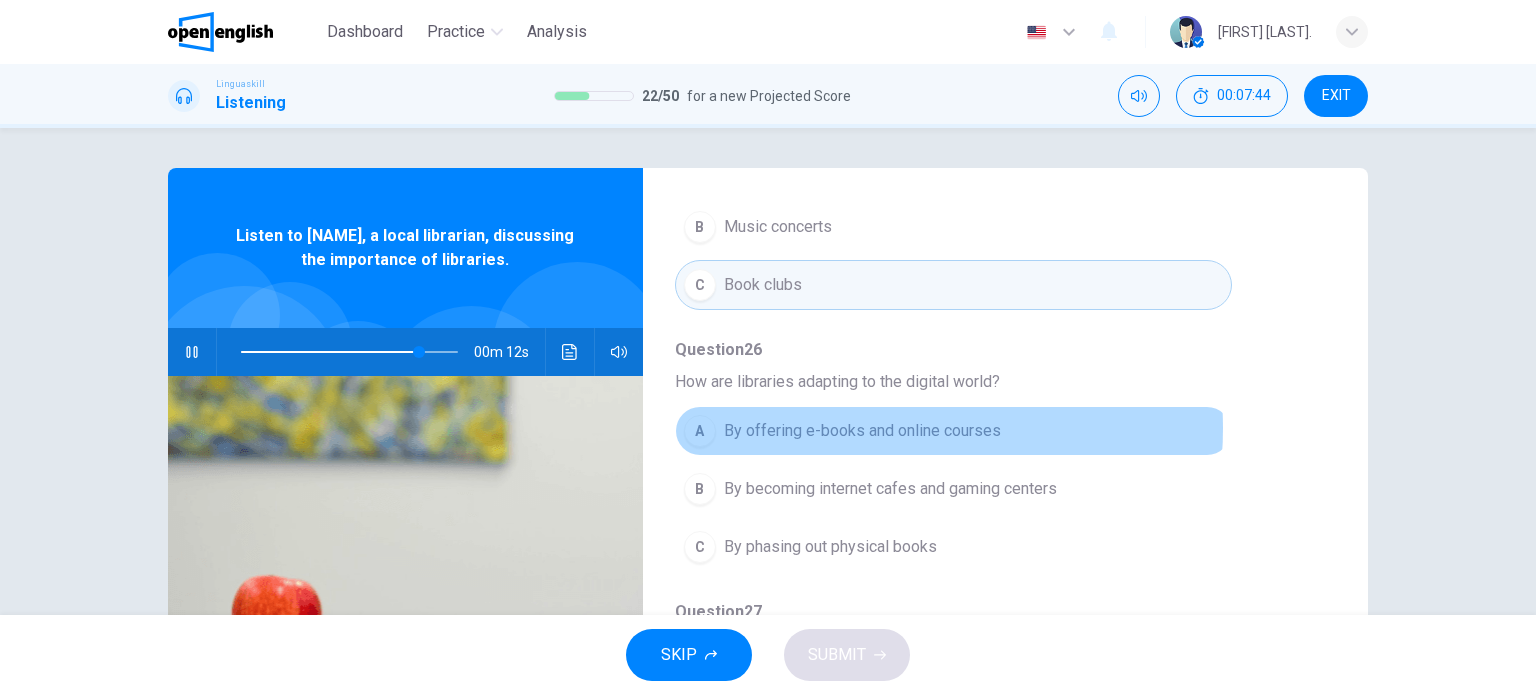 click on "By offering e-books and online courses" at bounding box center [862, 431] 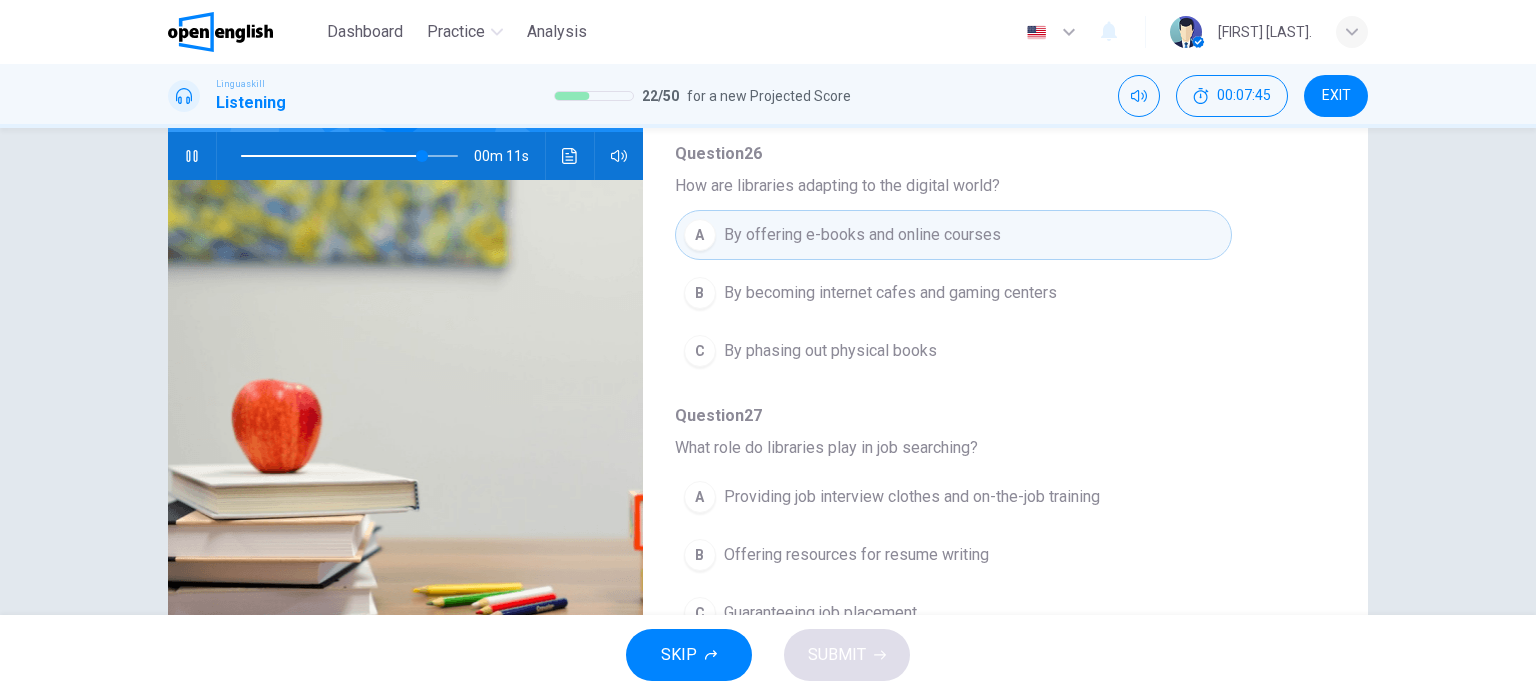 scroll, scrollTop: 200, scrollLeft: 0, axis: vertical 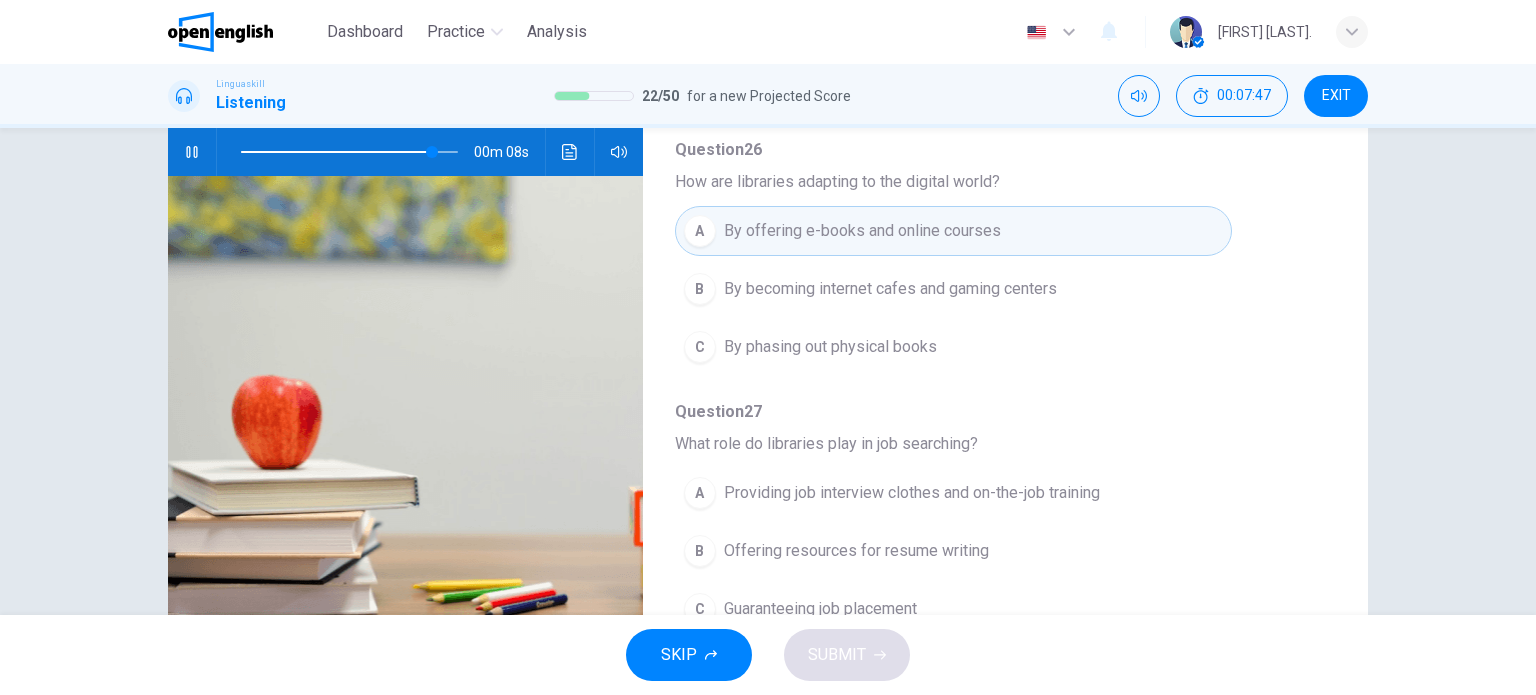 click on "Providing job interview clothes and on-the-job training" at bounding box center [912, 493] 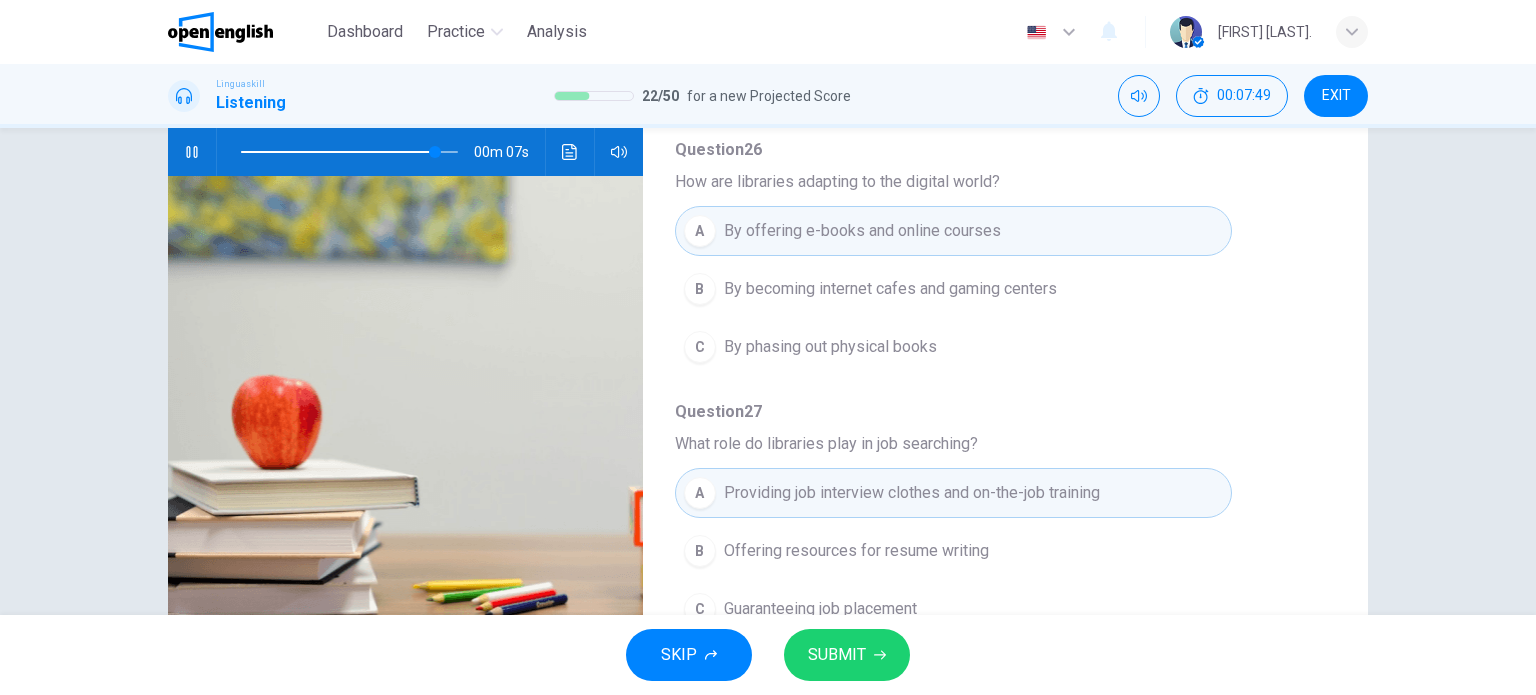 click on "Offering resources for resume writing" at bounding box center (856, 551) 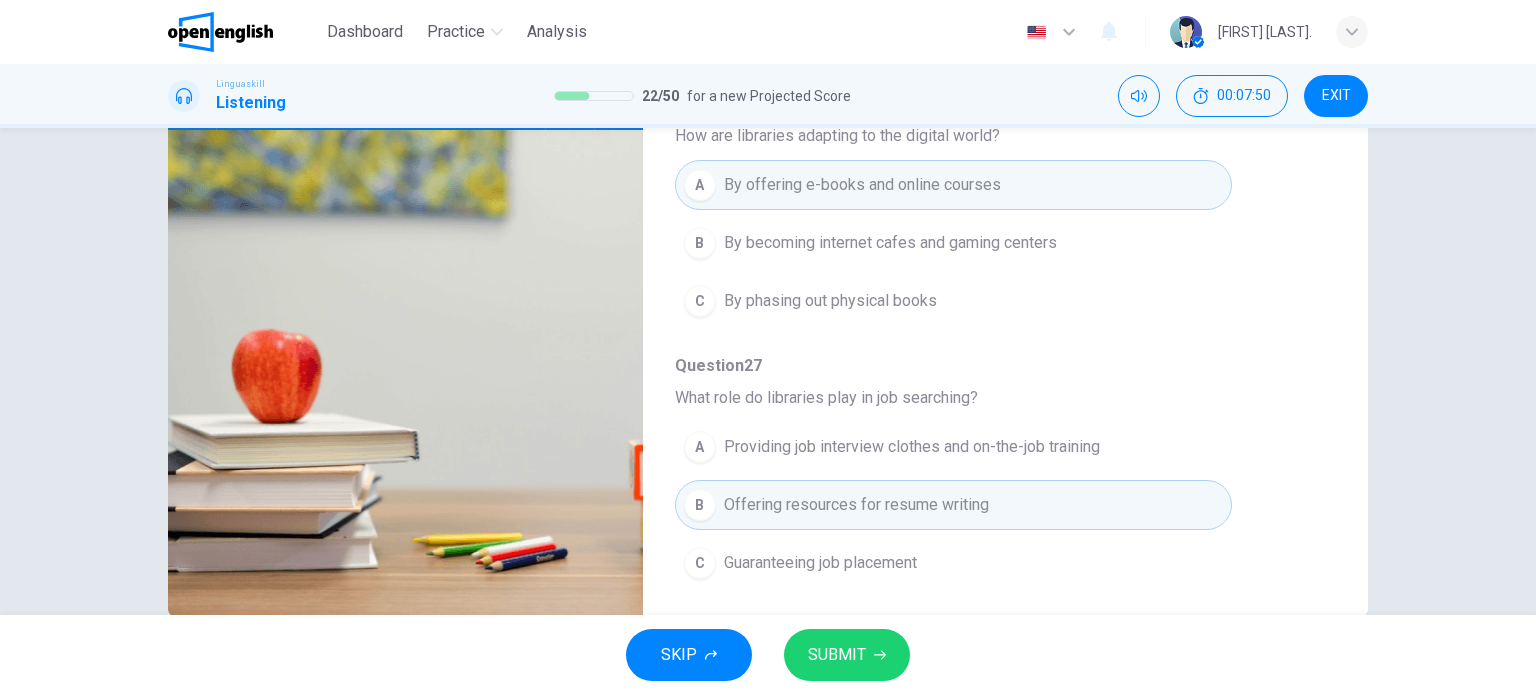 scroll, scrollTop: 288, scrollLeft: 0, axis: vertical 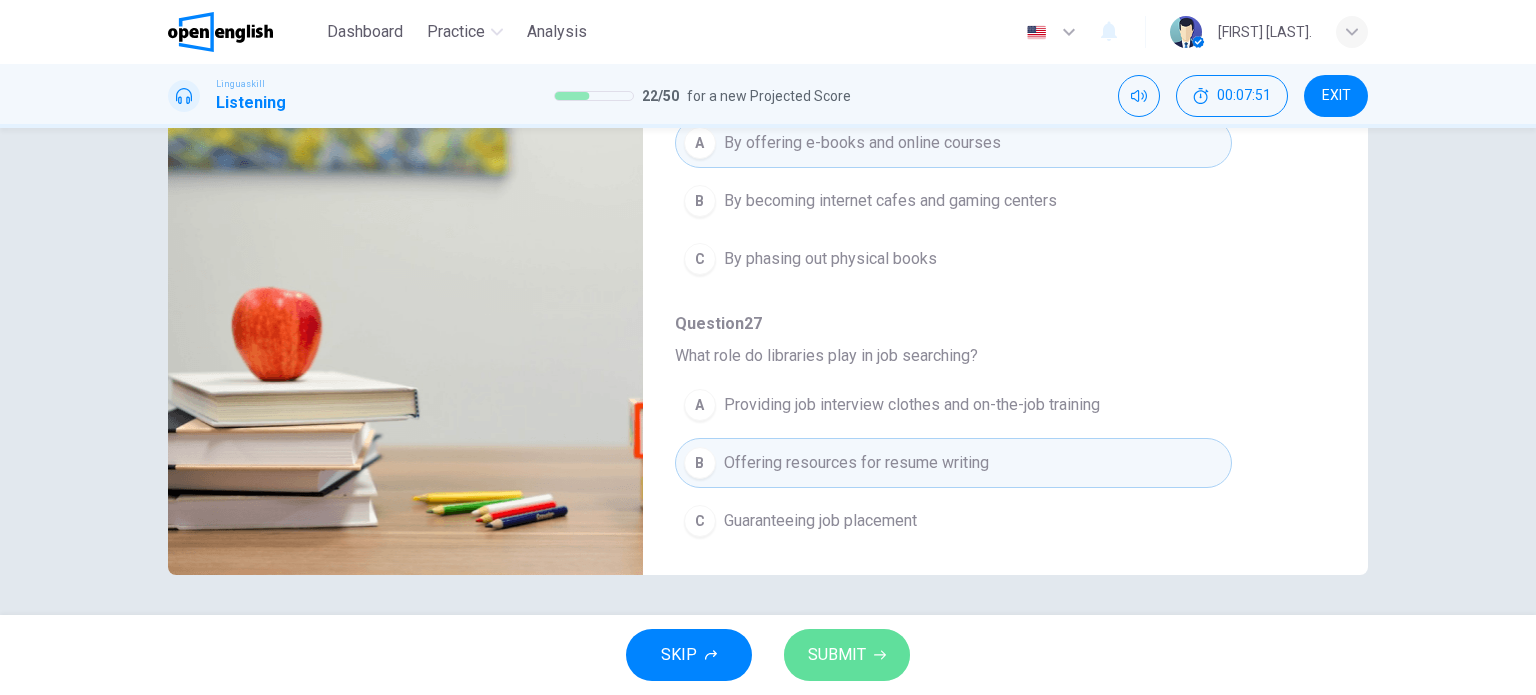 click on "SUBMIT" at bounding box center (847, 655) 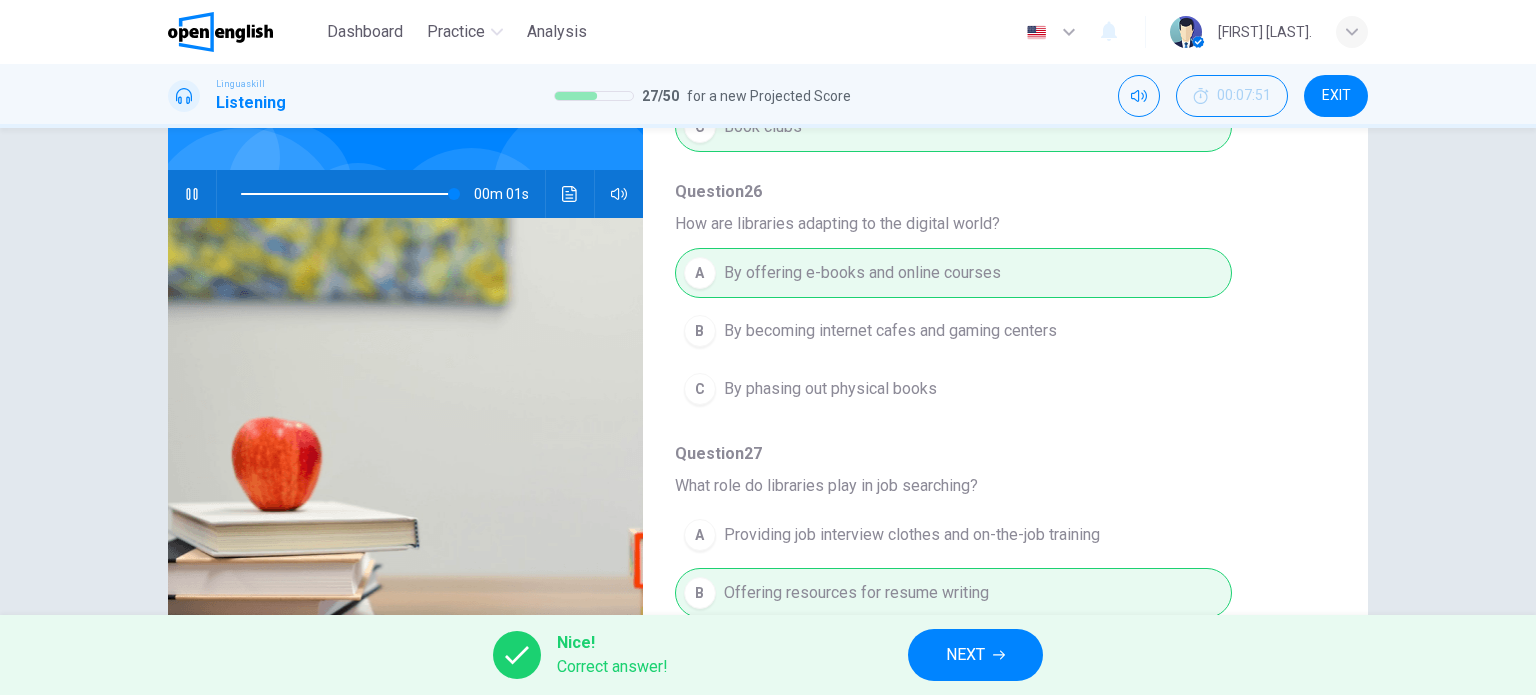 scroll, scrollTop: 0, scrollLeft: 0, axis: both 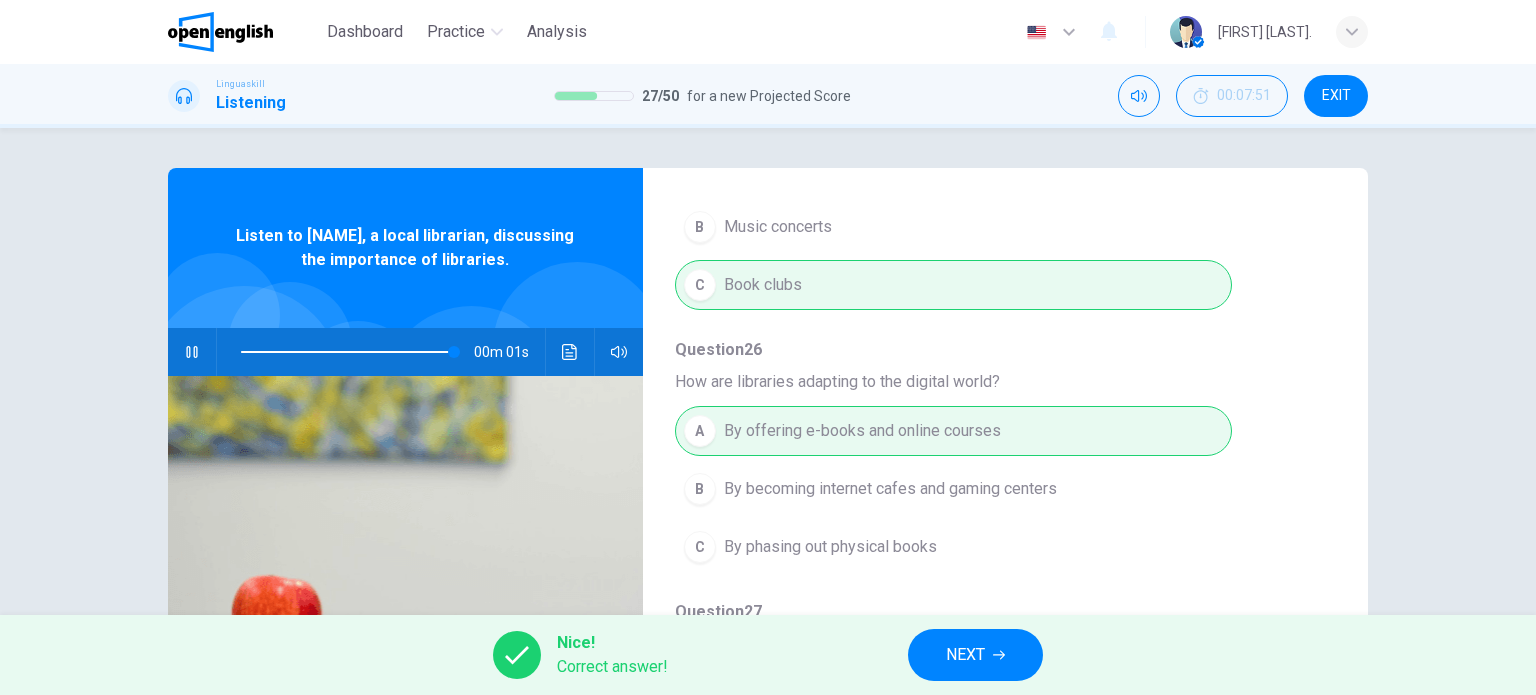 type on "**" 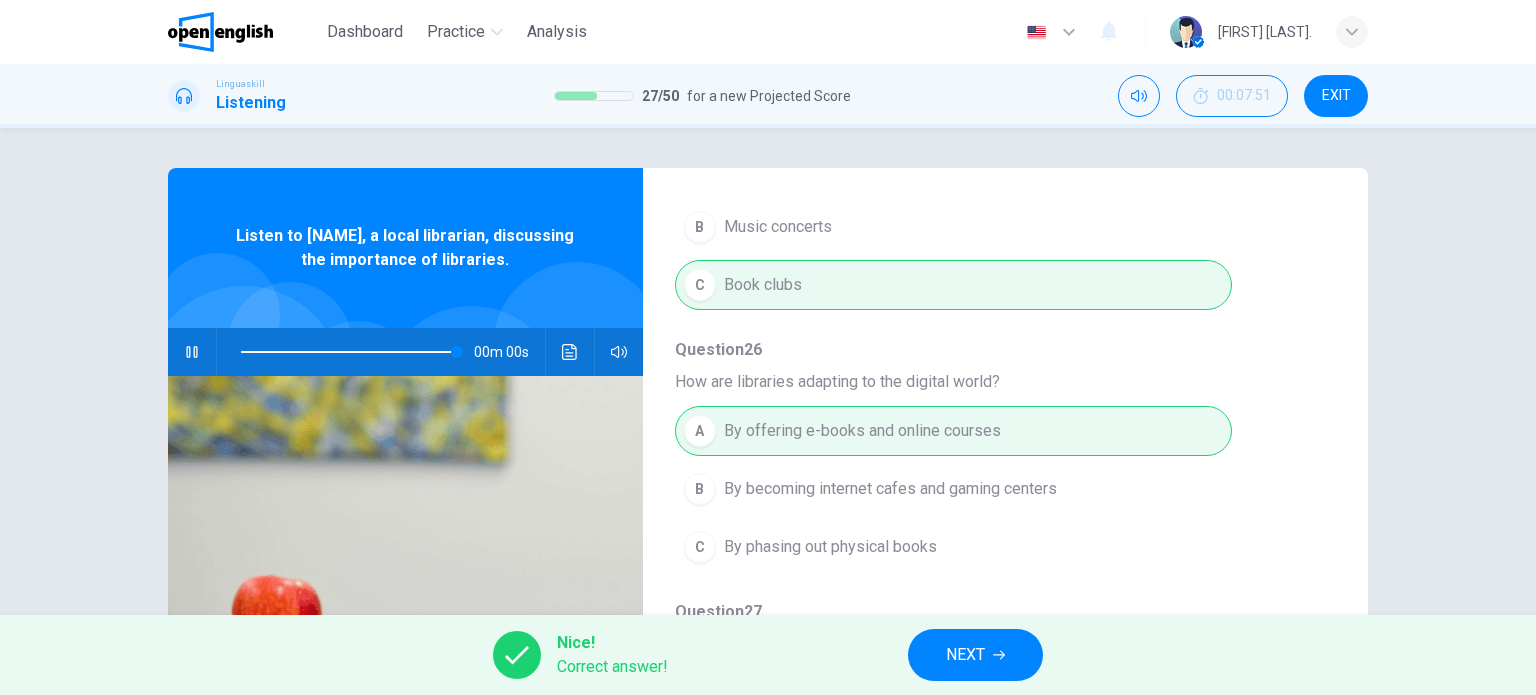 click on "NEXT" at bounding box center (965, 655) 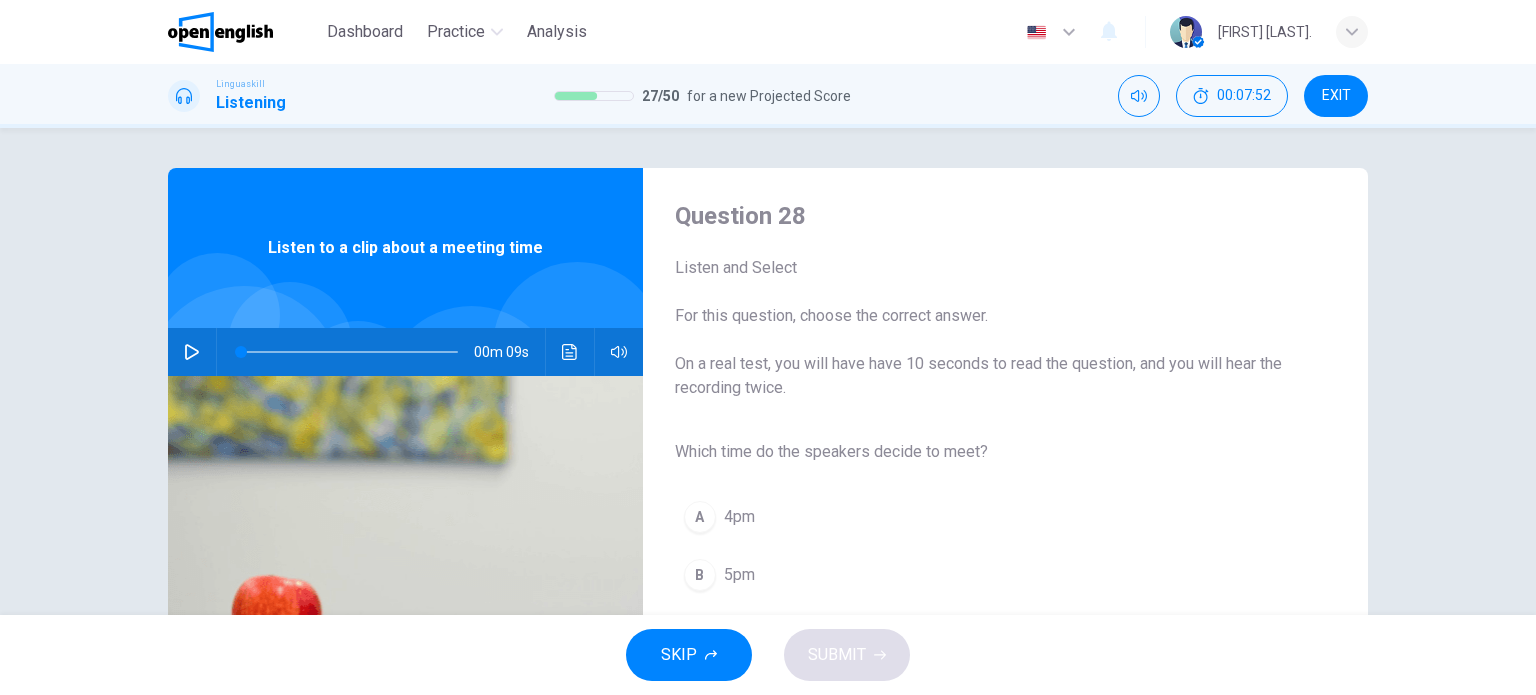 click at bounding box center [192, 352] 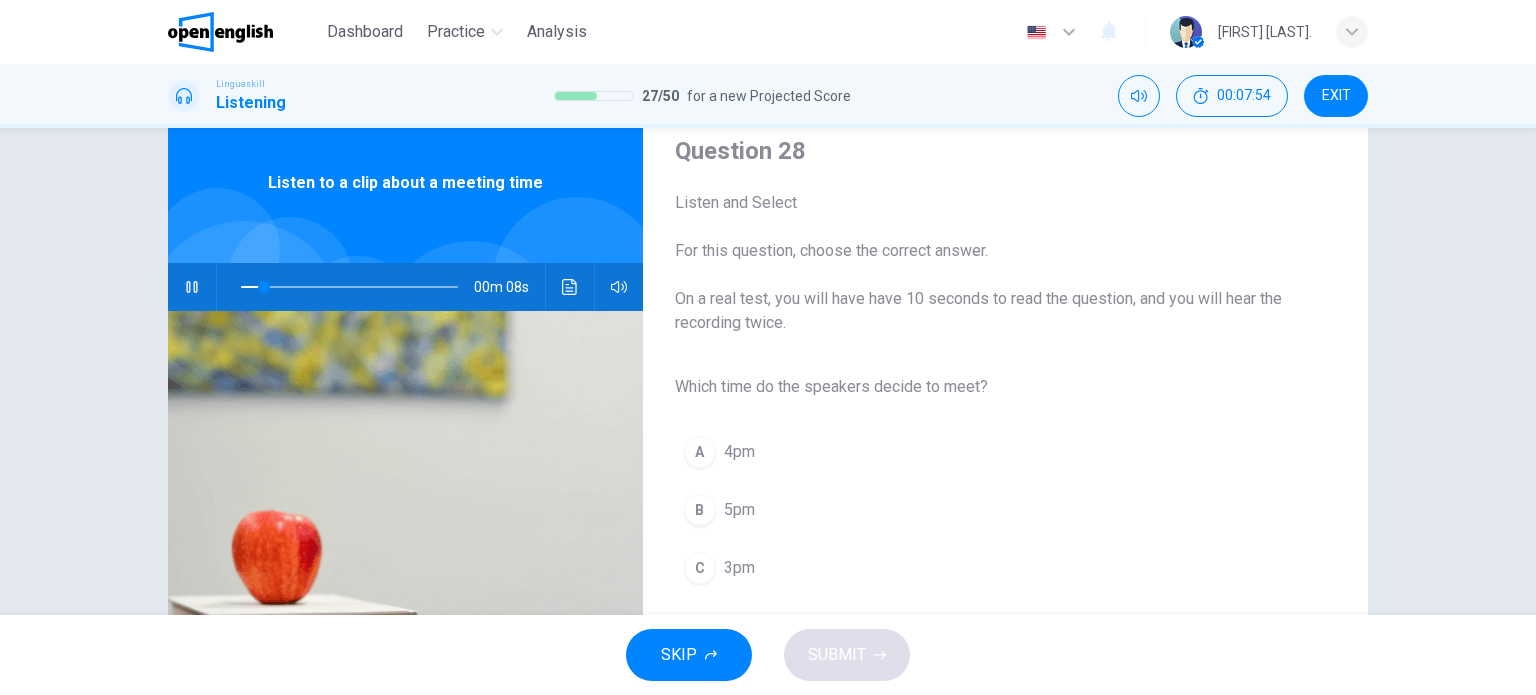 scroll, scrollTop: 100, scrollLeft: 0, axis: vertical 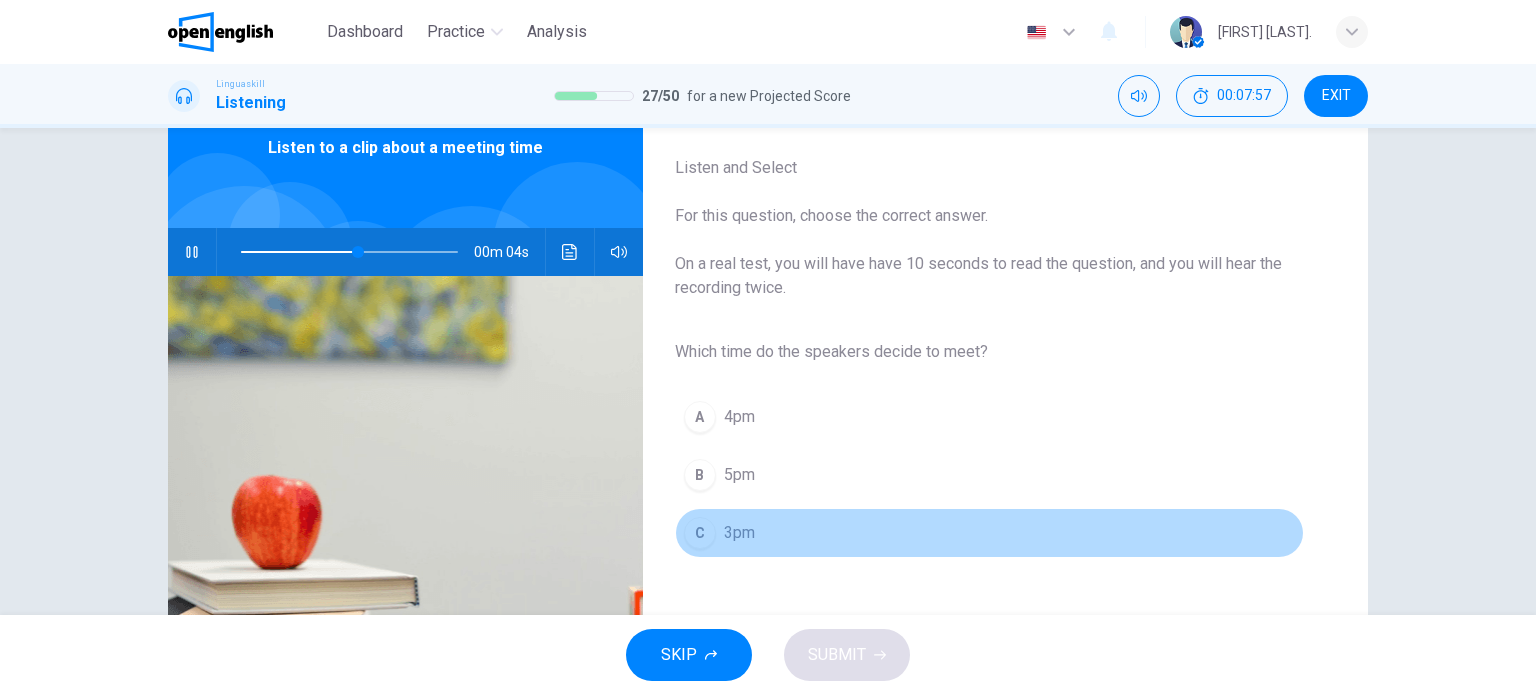 click on "3pm" at bounding box center [739, 533] 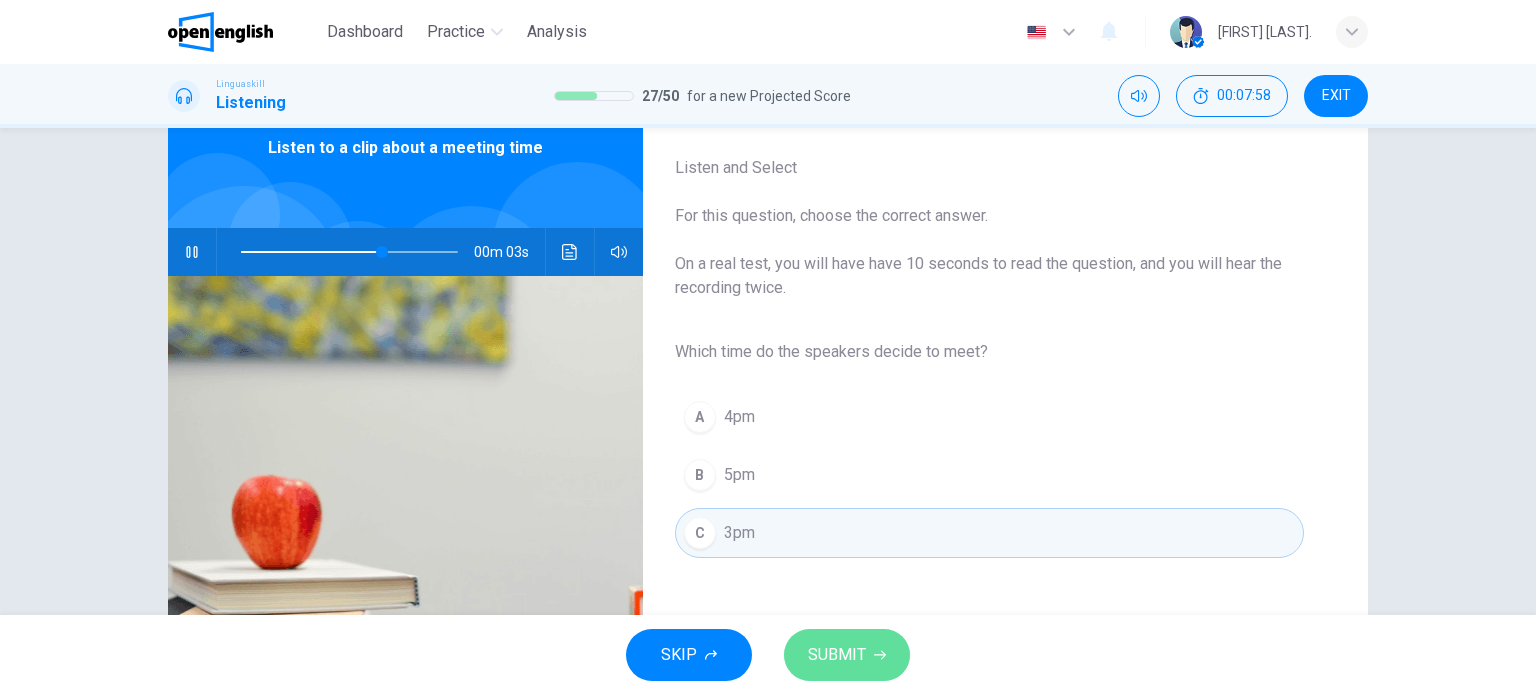 click on "SUBMIT" at bounding box center (847, 655) 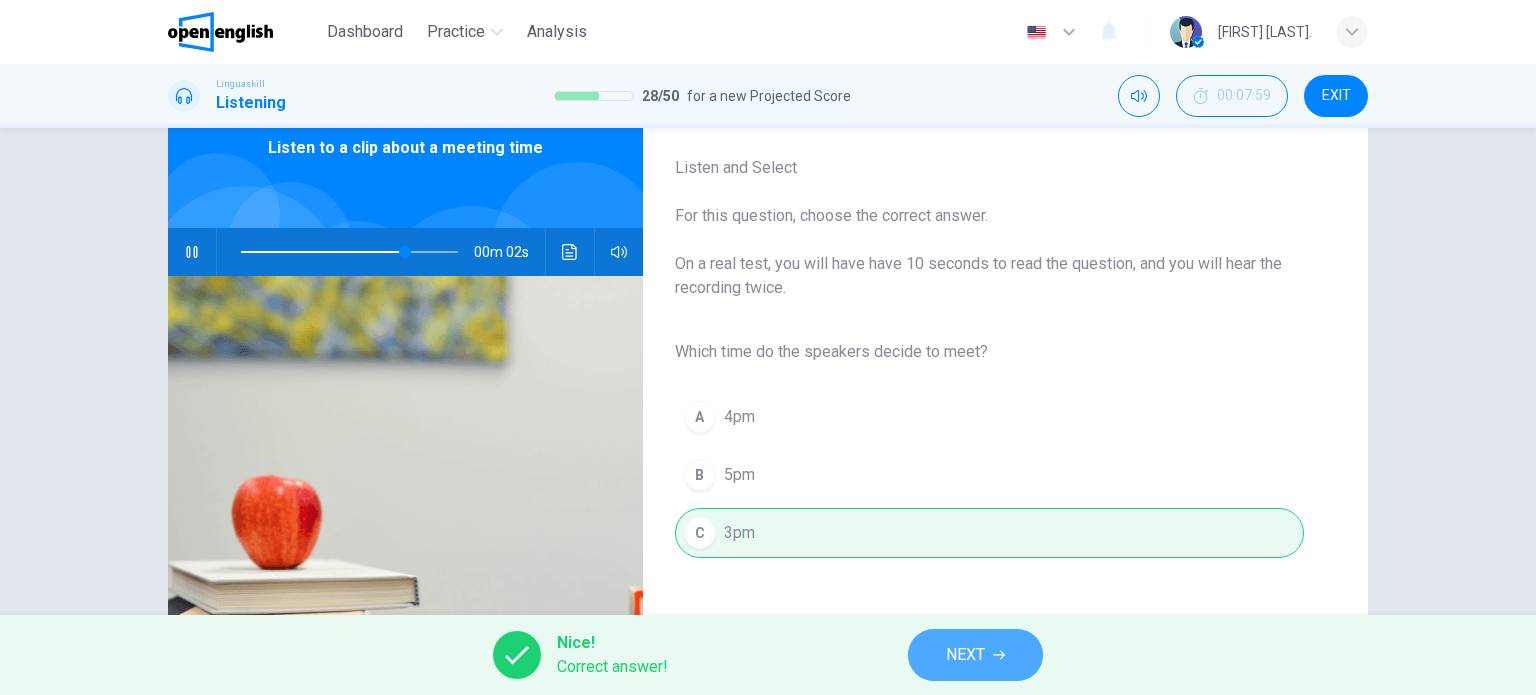 click on "NEXT" at bounding box center [975, 655] 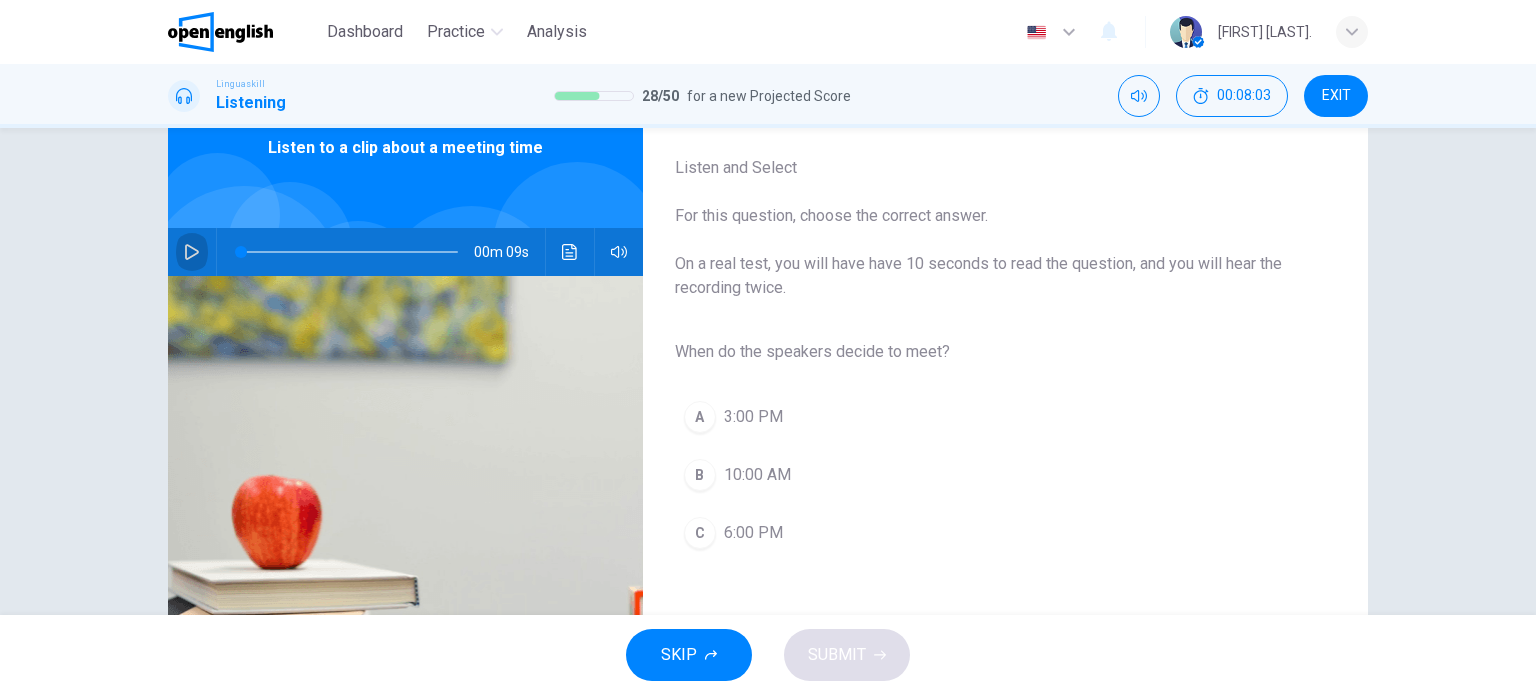 click 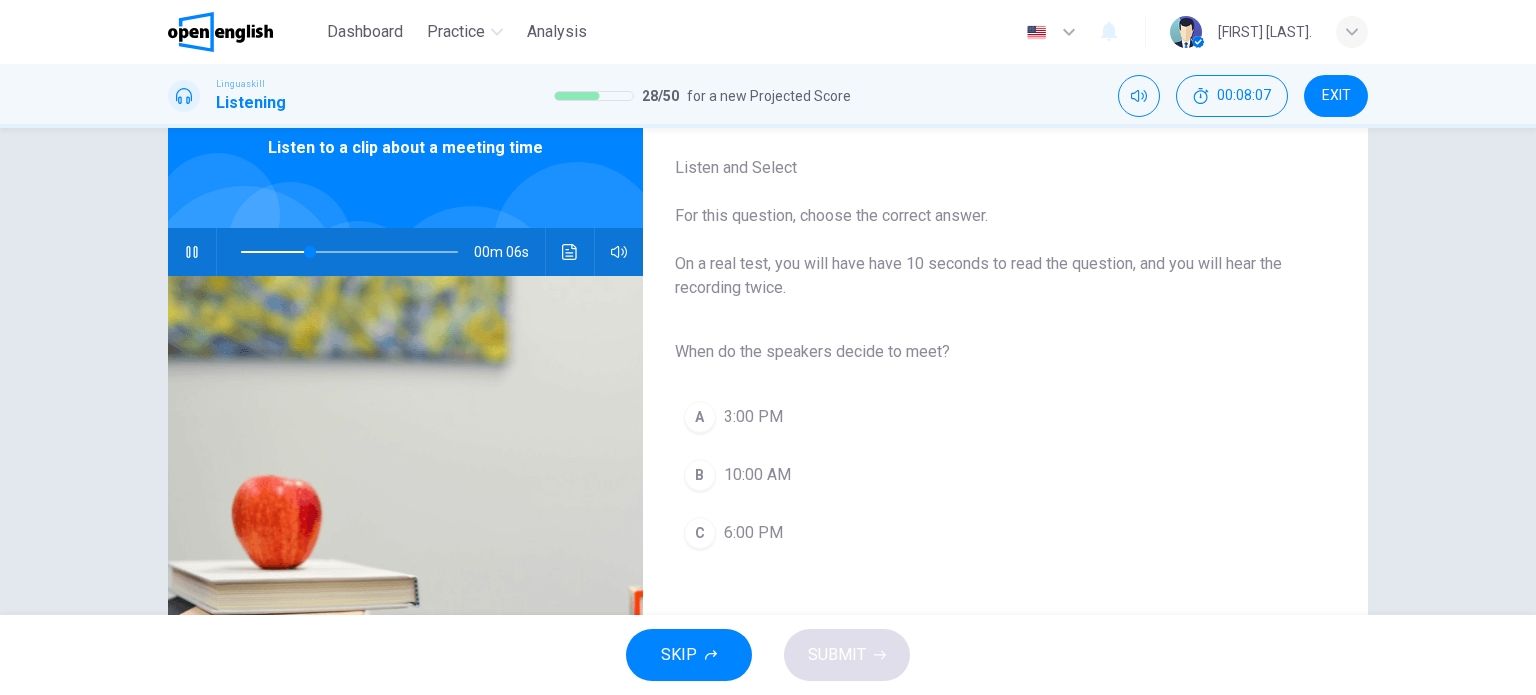 click on "3:00 PM" at bounding box center (753, 417) 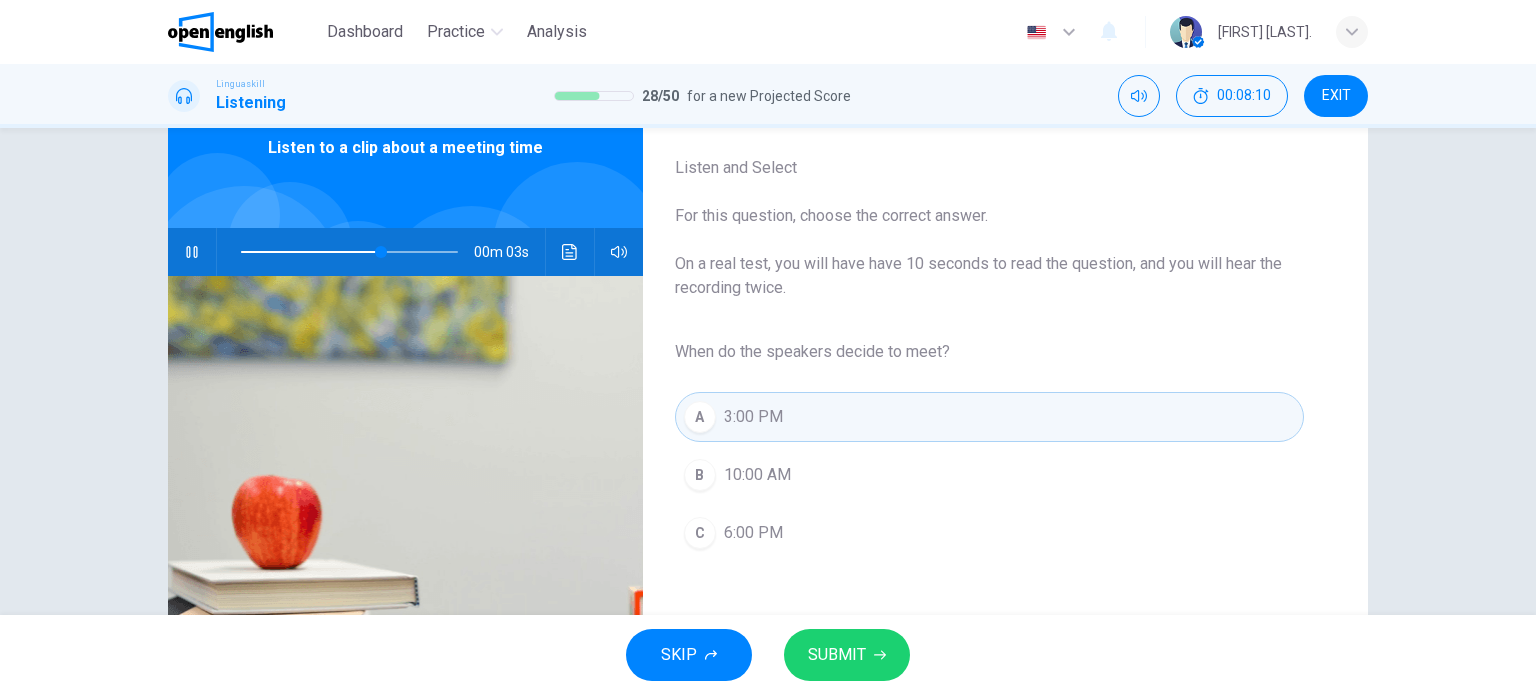 click 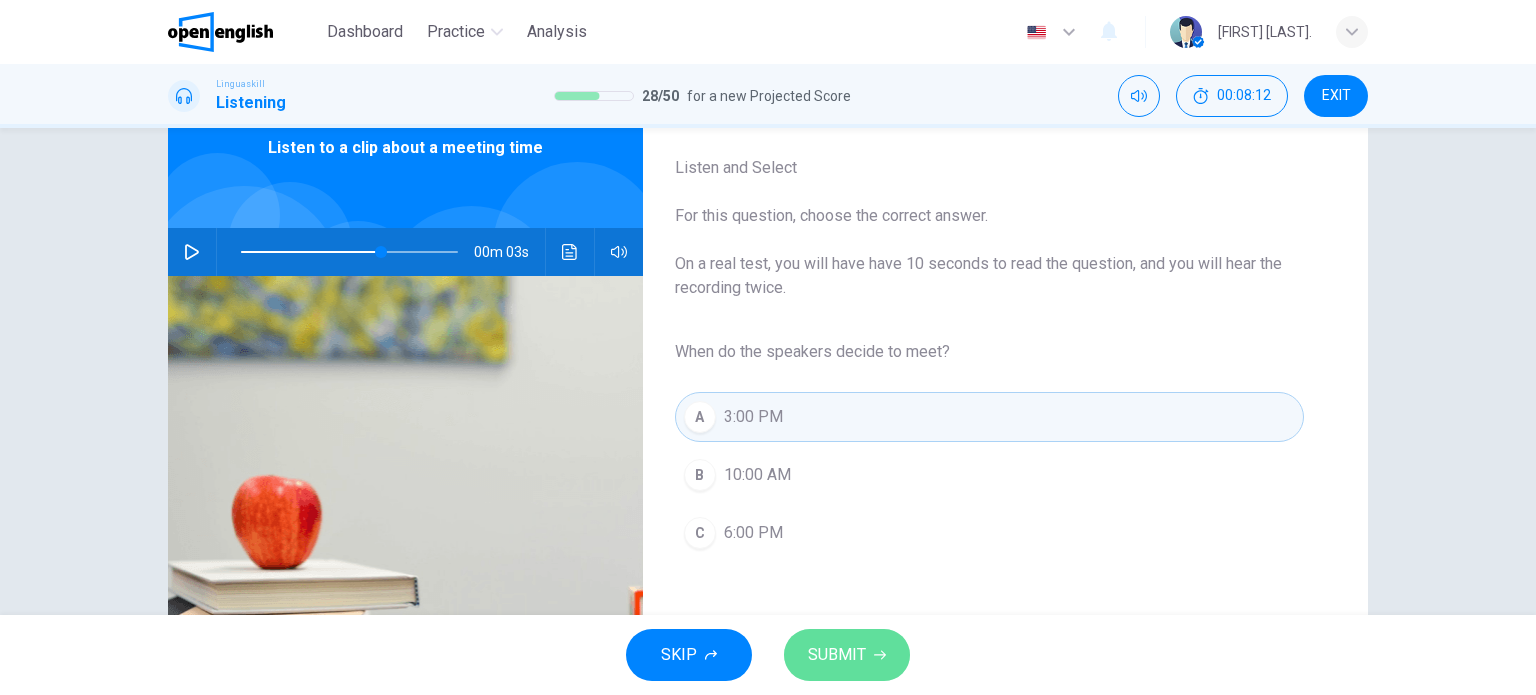 click on "SUBMIT" at bounding box center [837, 655] 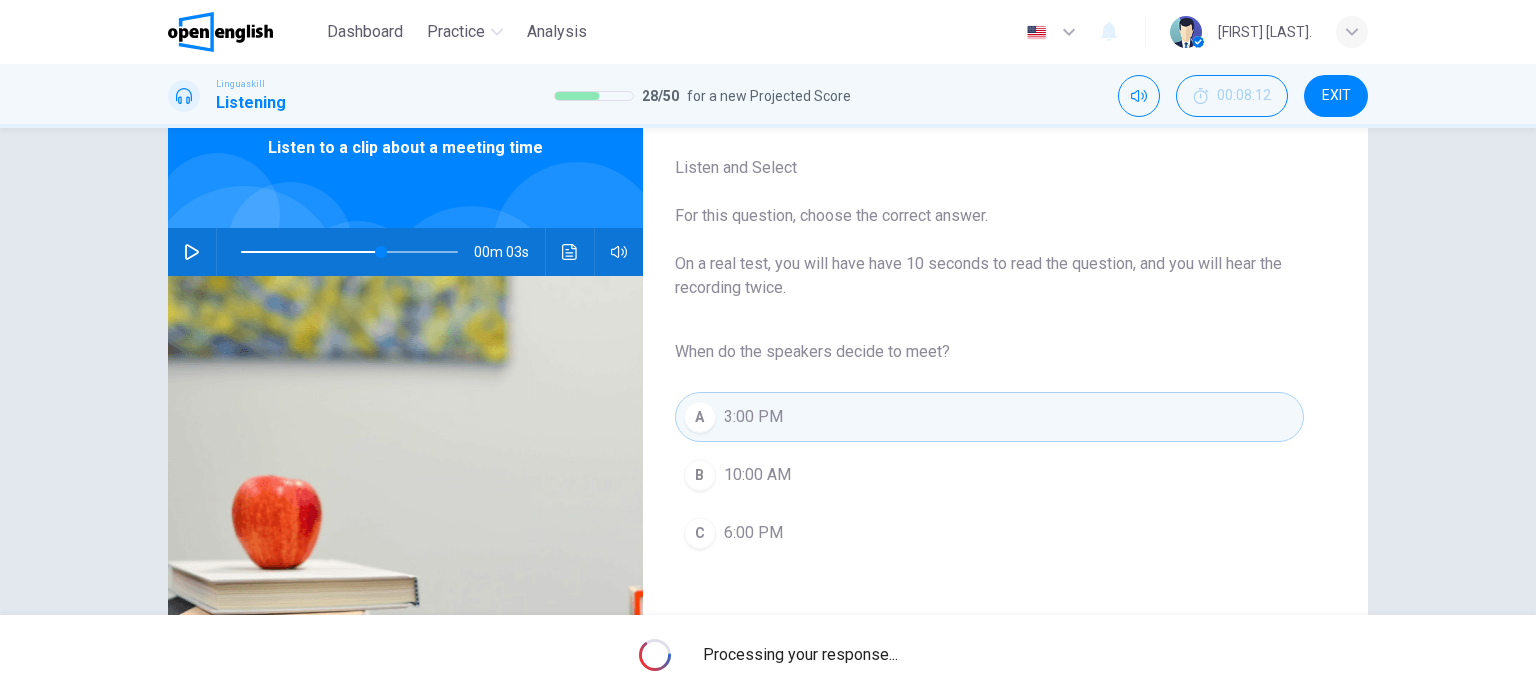 type on "**" 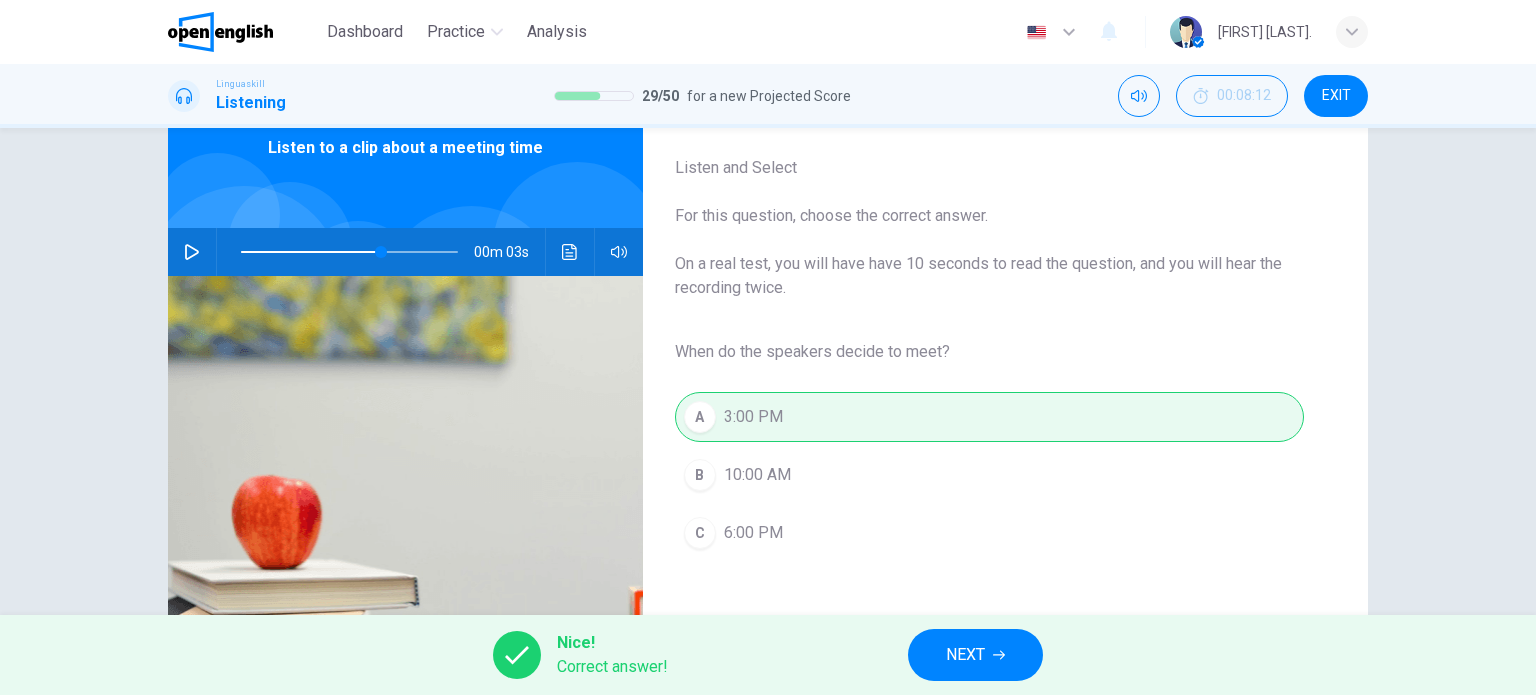 click on "NEXT" at bounding box center [975, 655] 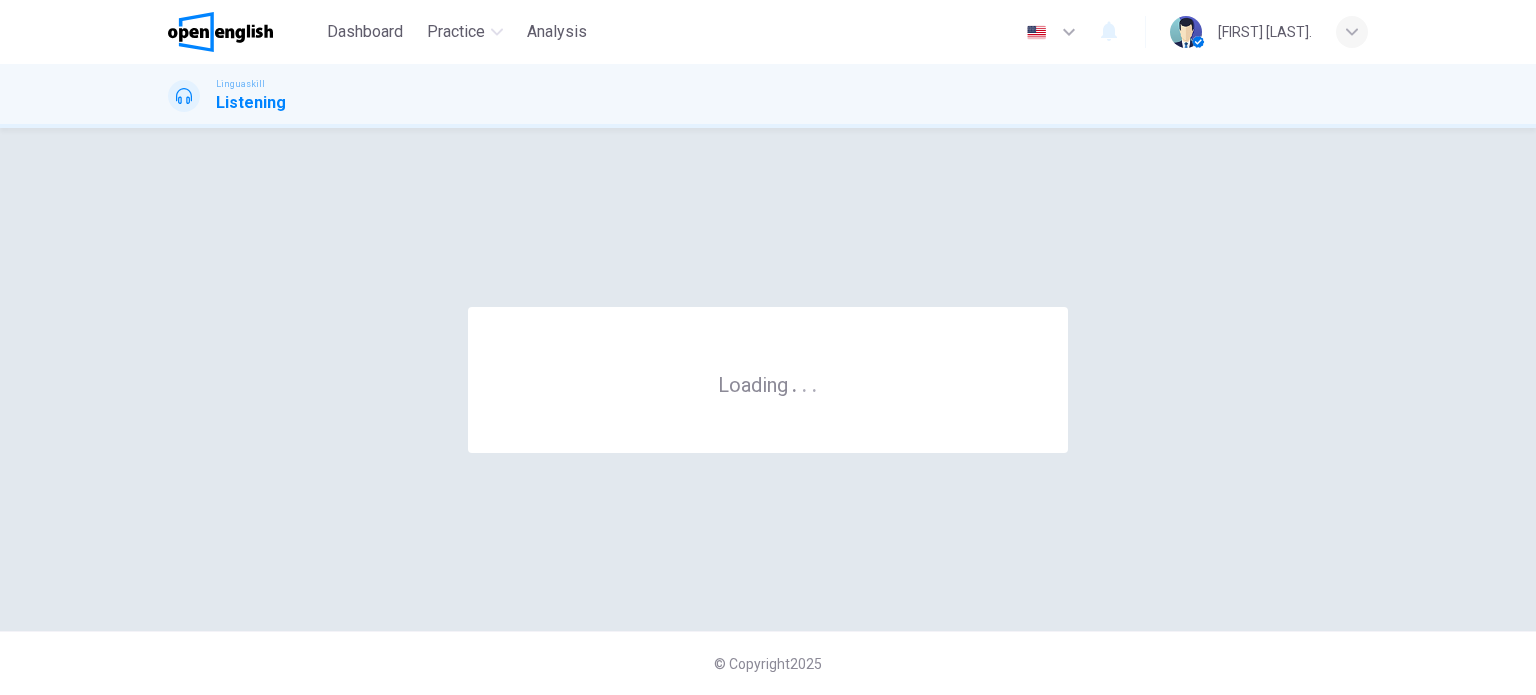scroll, scrollTop: 0, scrollLeft: 0, axis: both 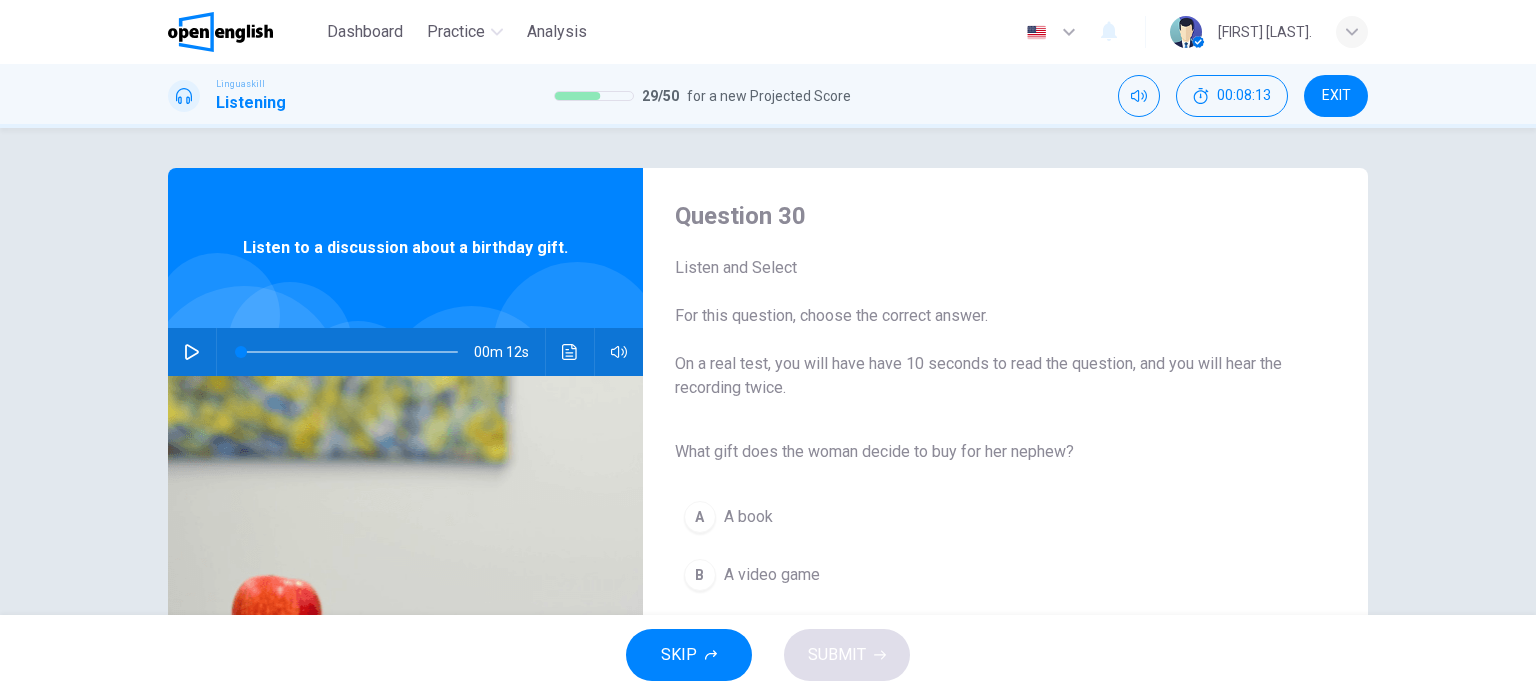 click 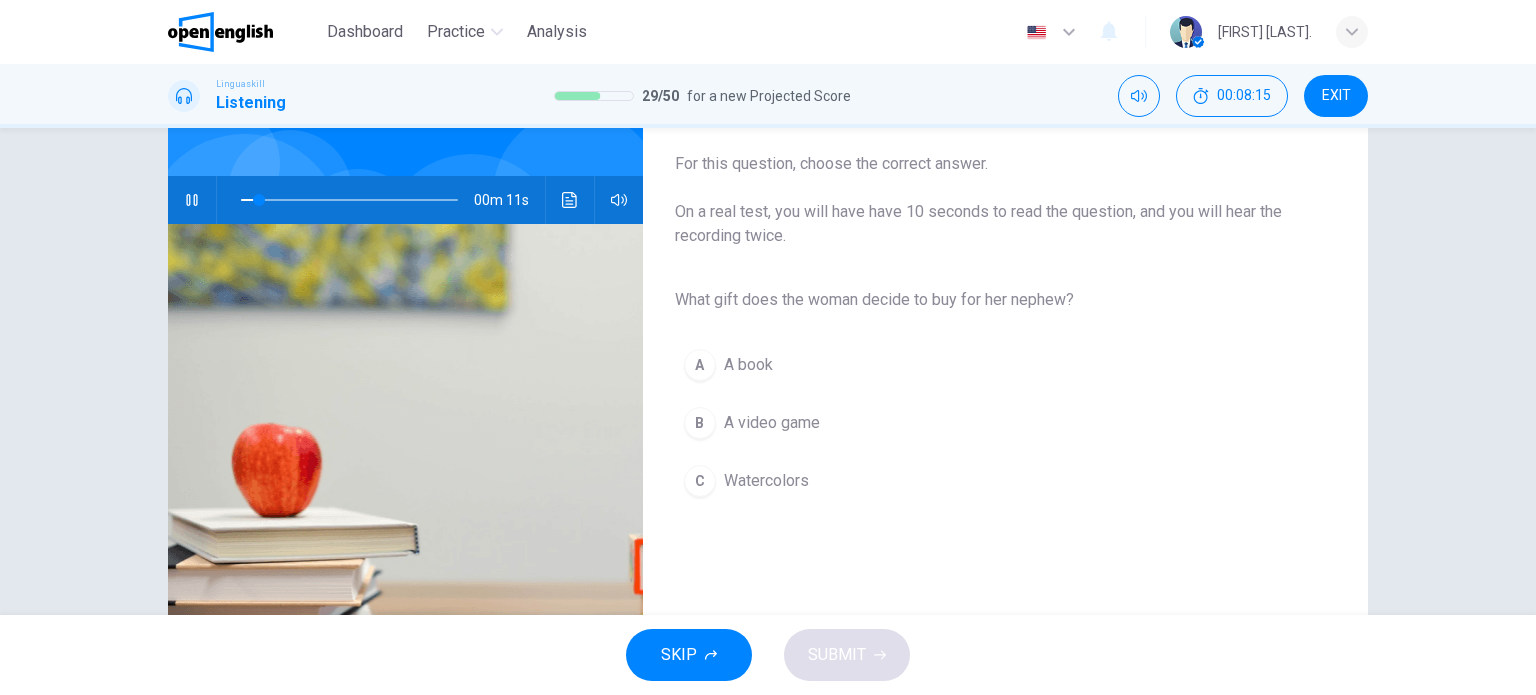scroll, scrollTop: 200, scrollLeft: 0, axis: vertical 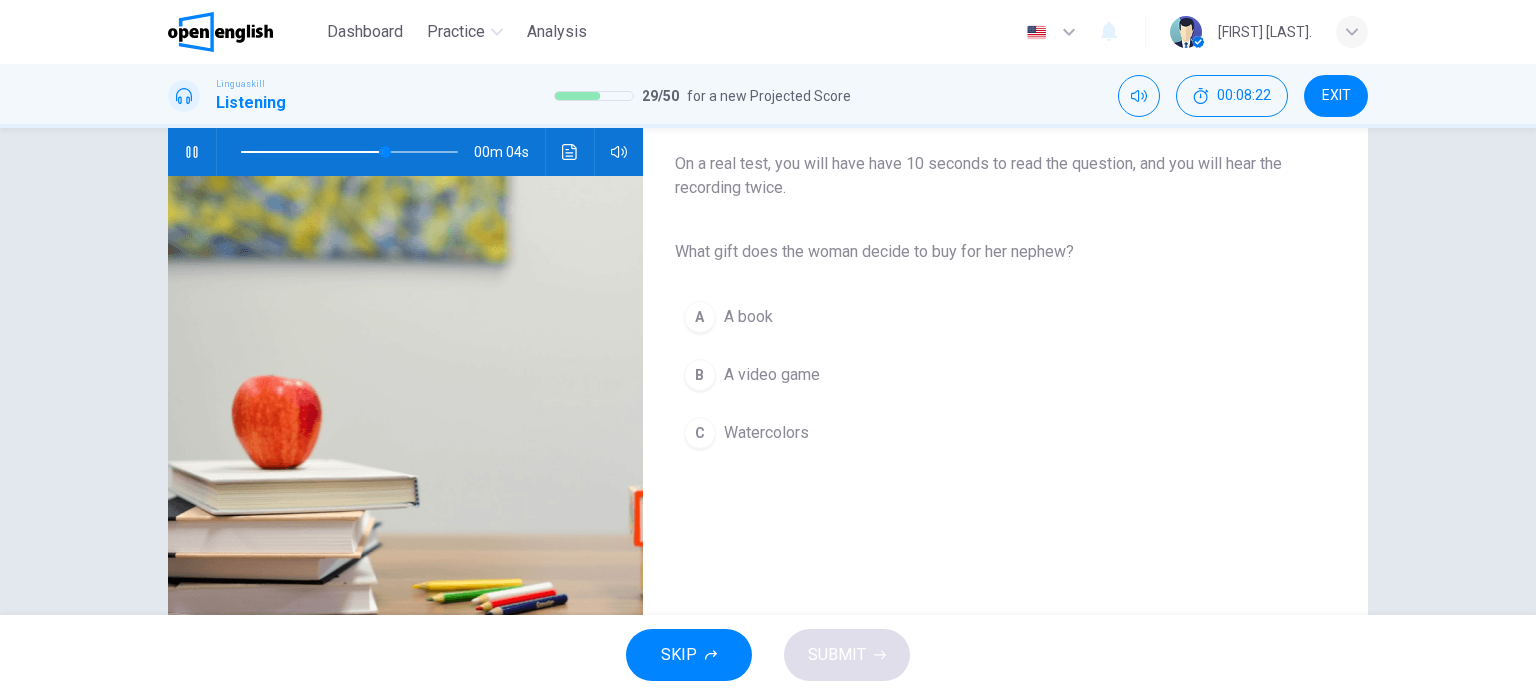 click on "C Watercolors" at bounding box center [989, 433] 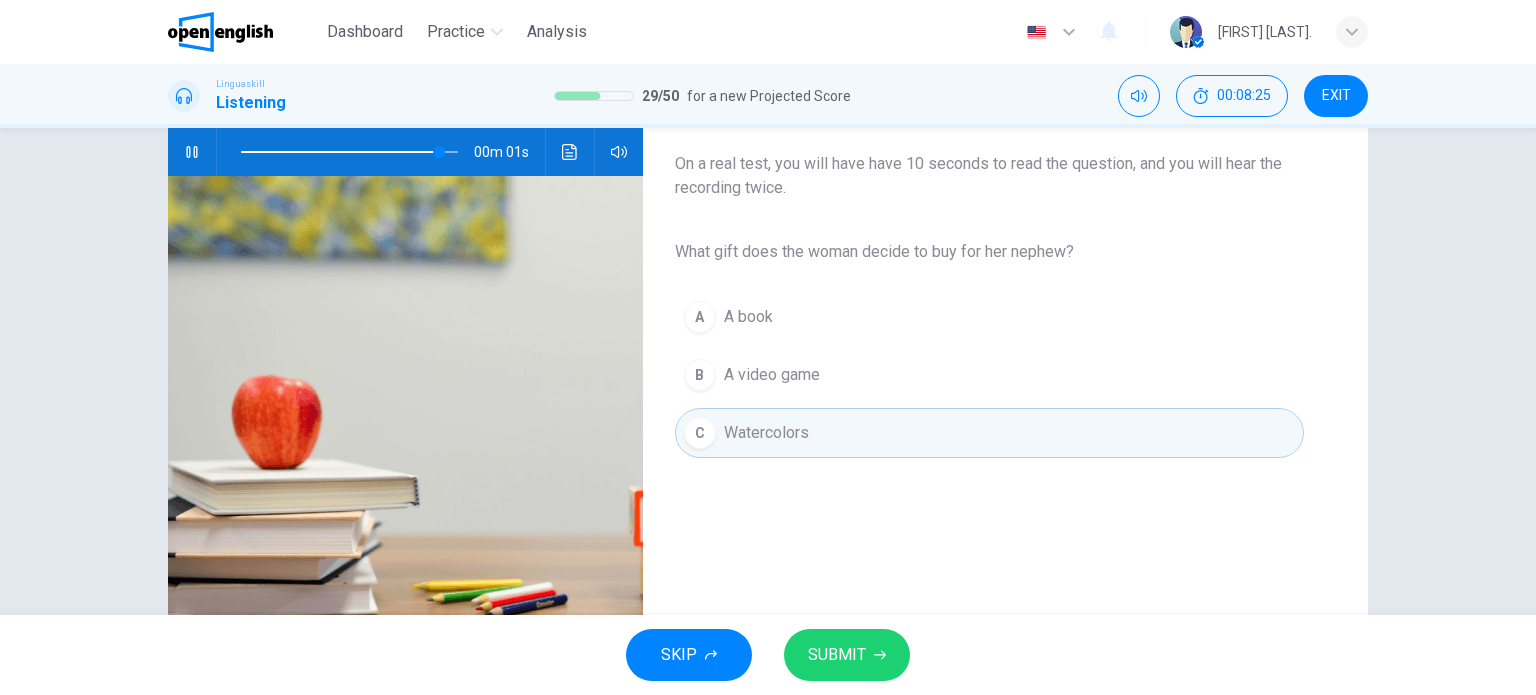 type on "*" 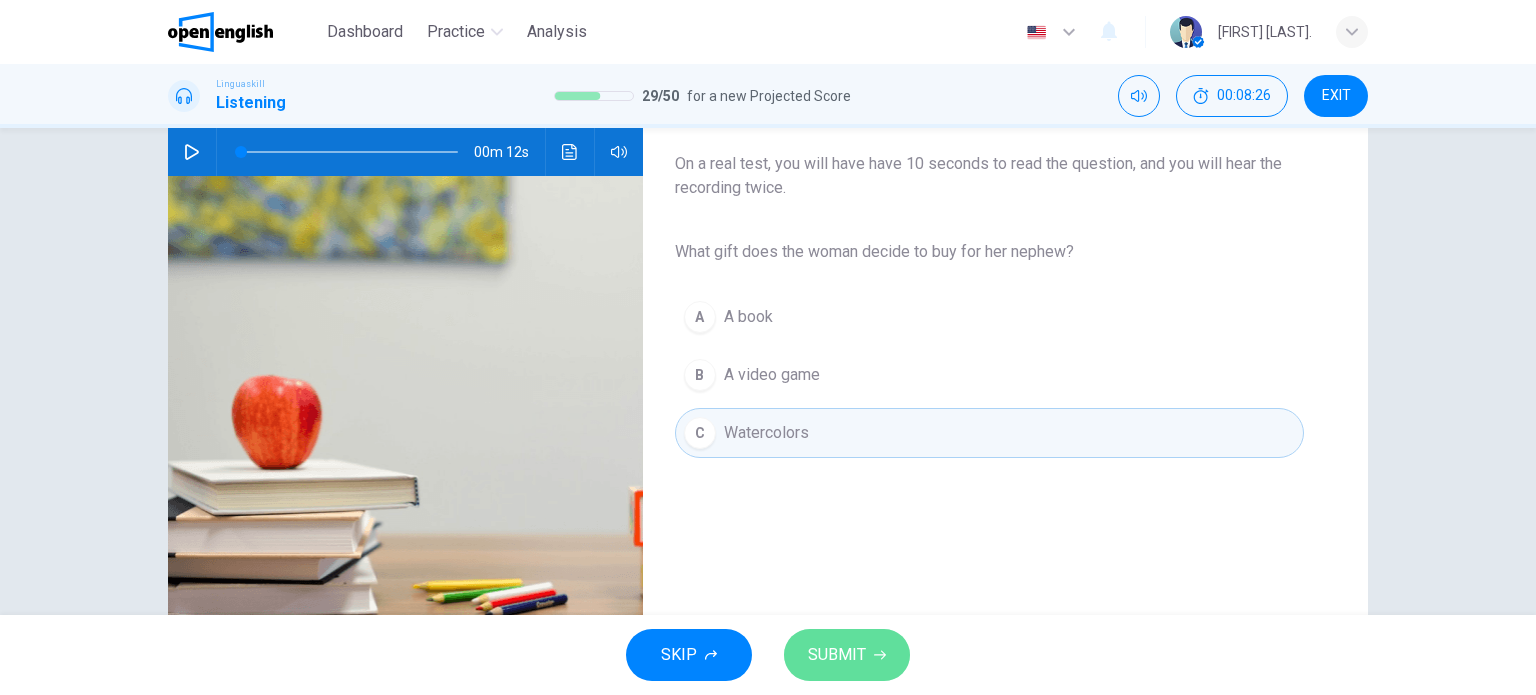 click on "SUBMIT" at bounding box center (837, 655) 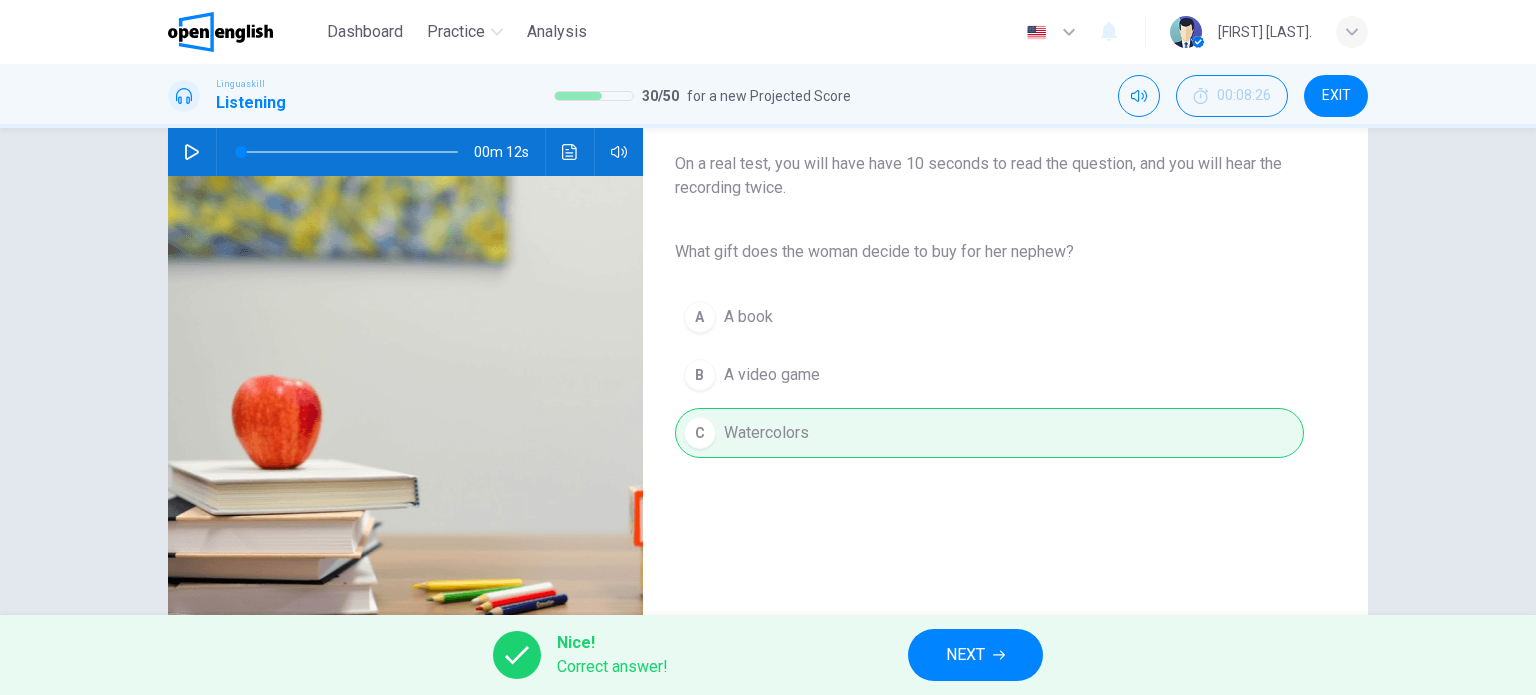 click on "Nice! Correct answer! NEXT" at bounding box center (768, 655) 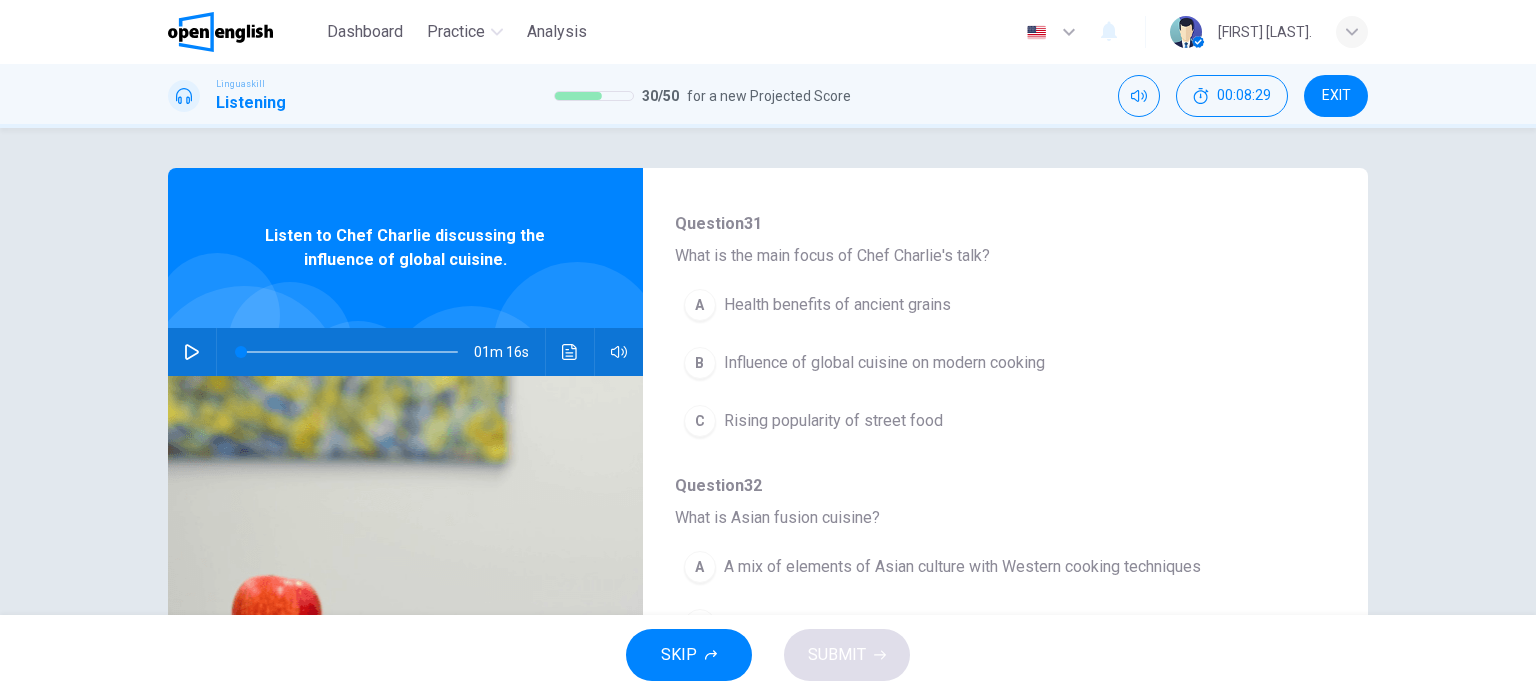 scroll, scrollTop: 200, scrollLeft: 0, axis: vertical 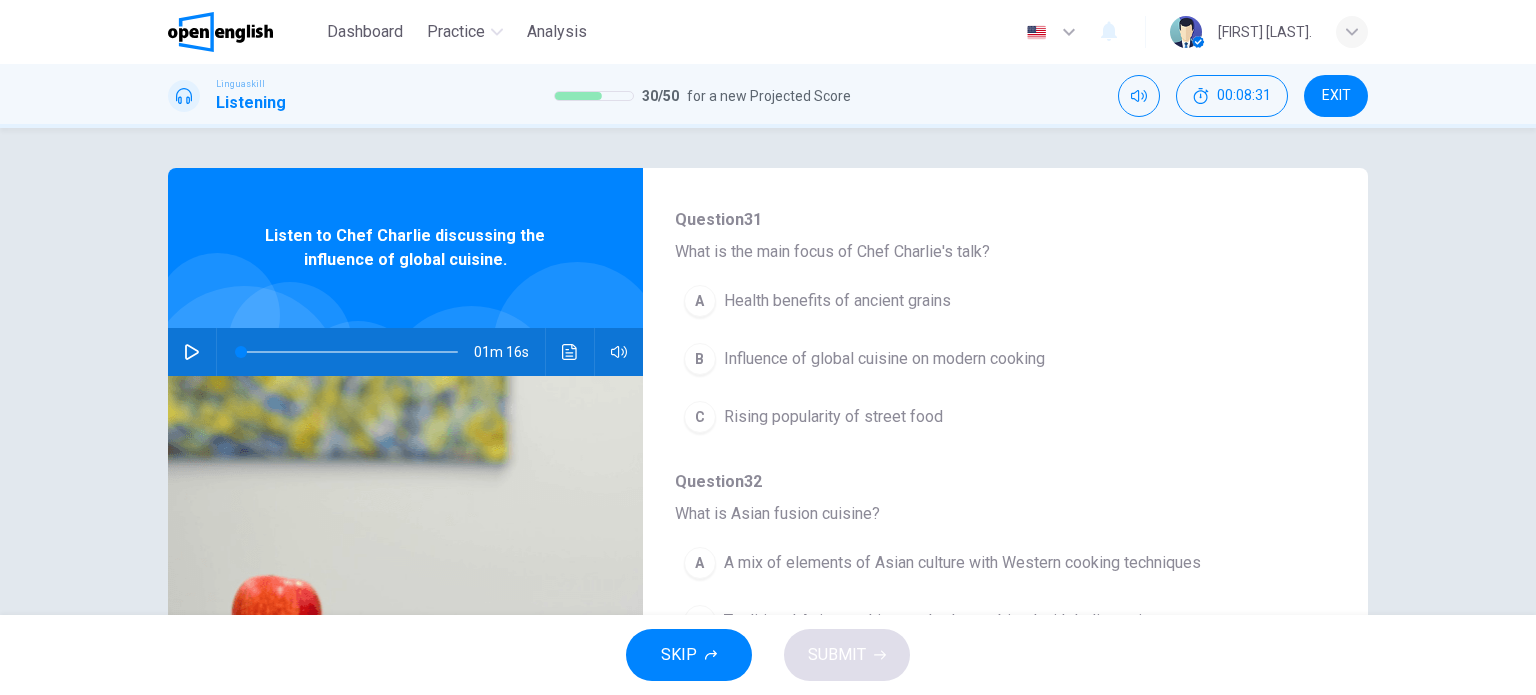 click 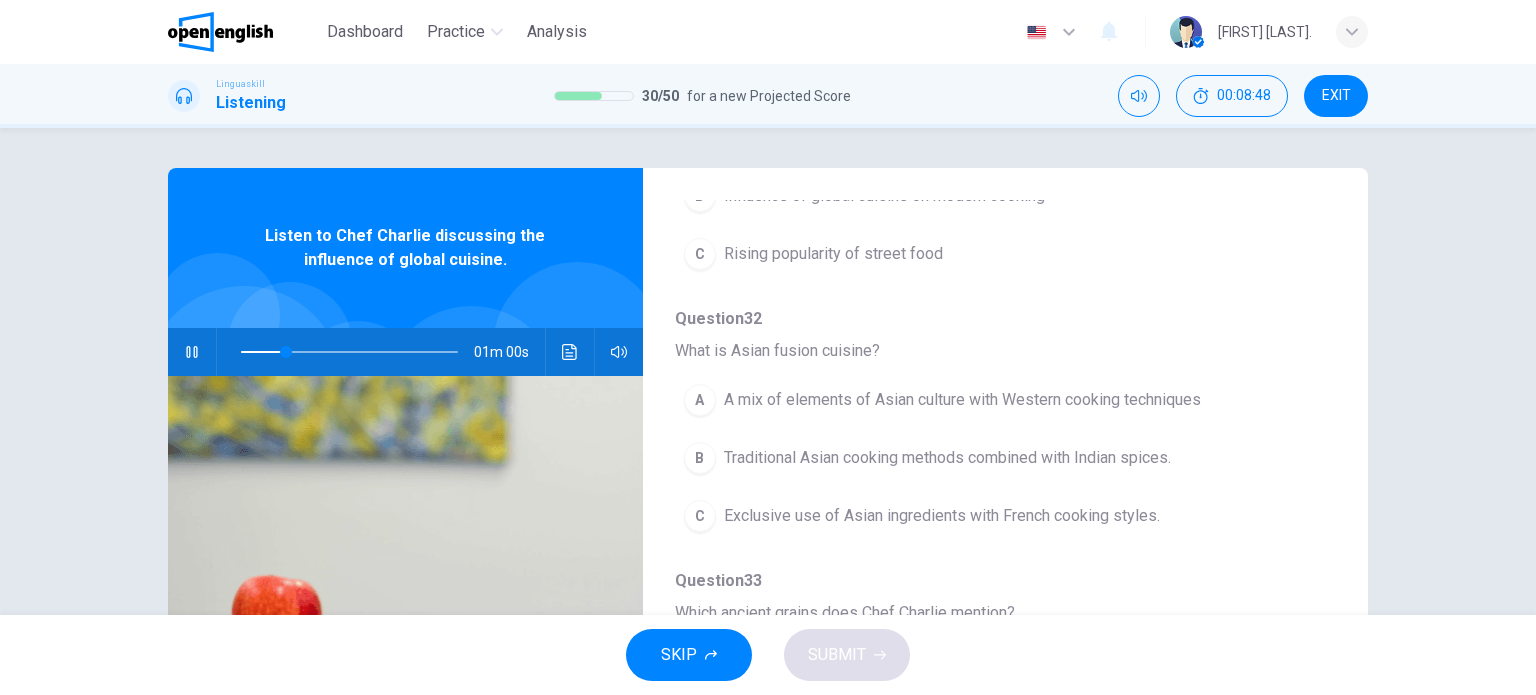 scroll, scrollTop: 400, scrollLeft: 0, axis: vertical 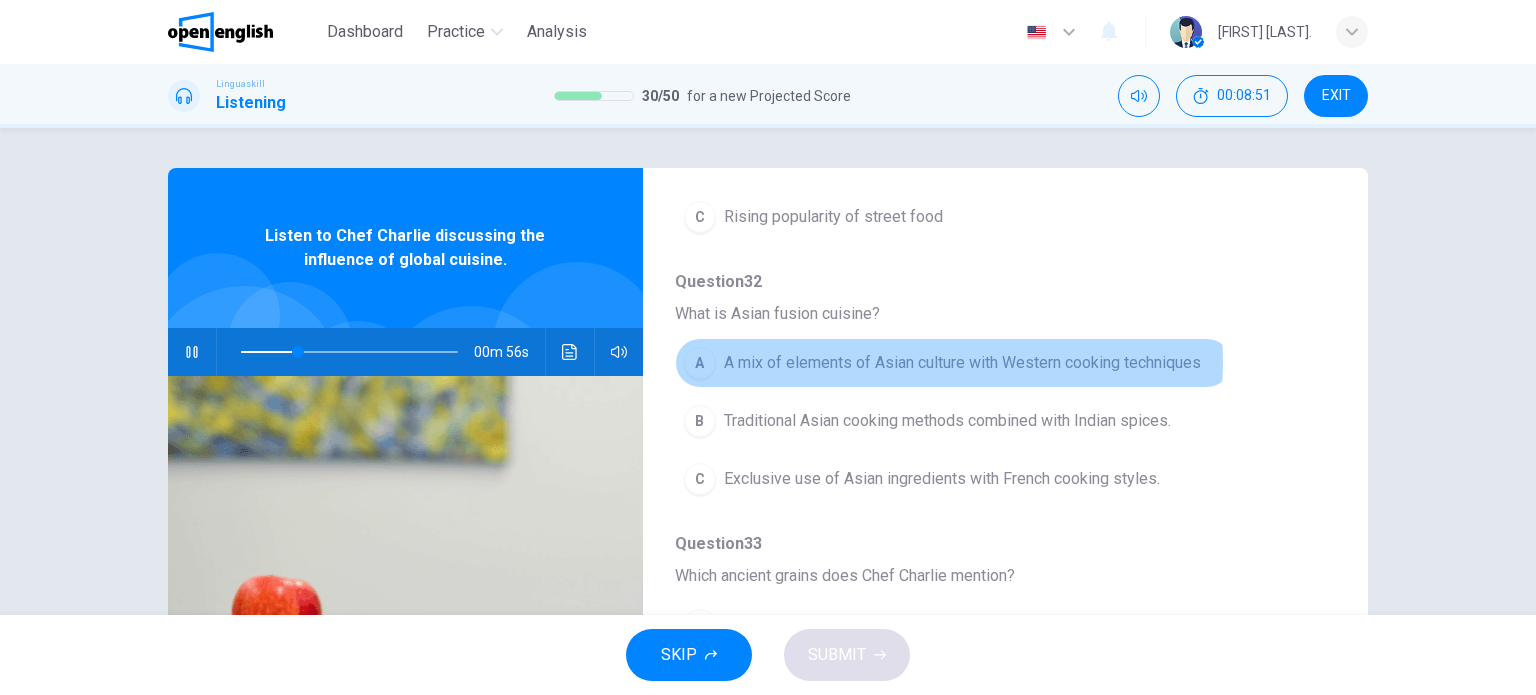 click on "A mix of elements of Asian culture with Western cooking techniques" at bounding box center [962, 363] 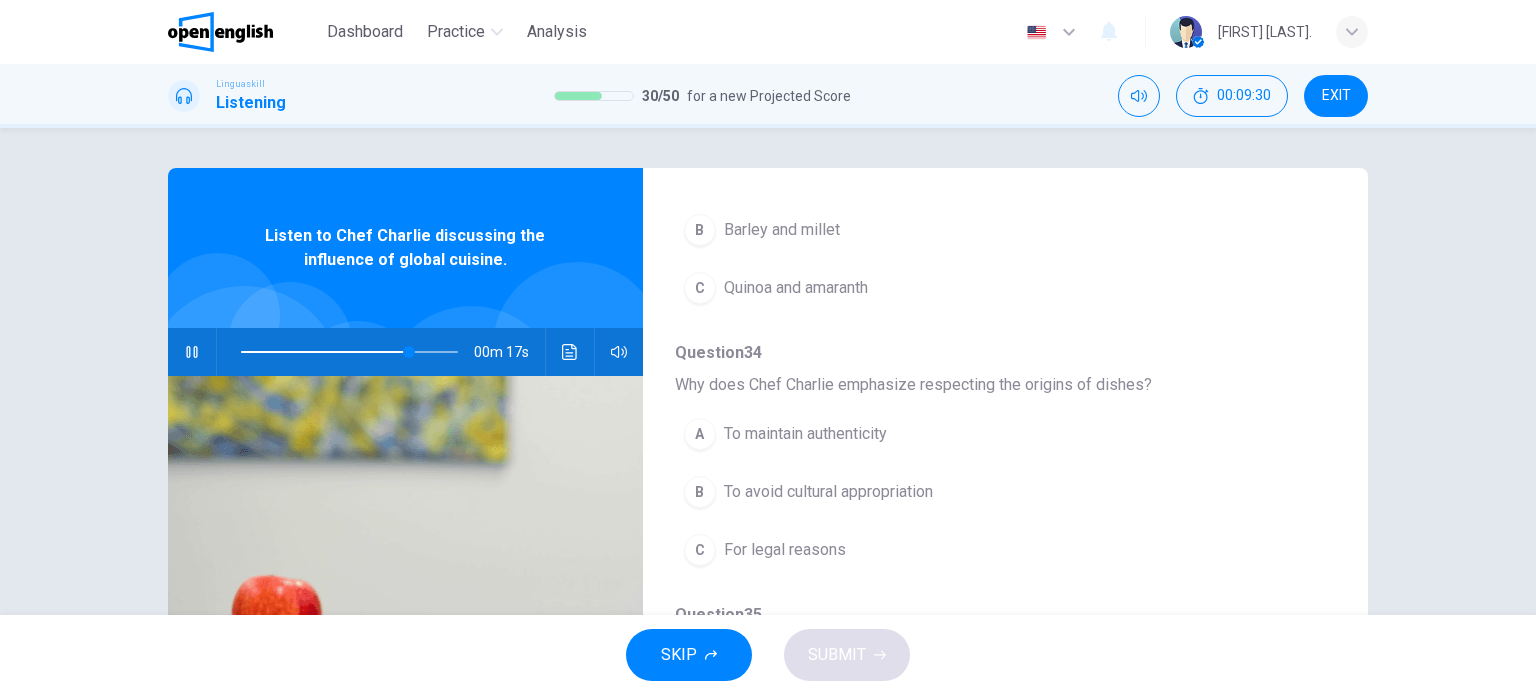 scroll, scrollTop: 856, scrollLeft: 0, axis: vertical 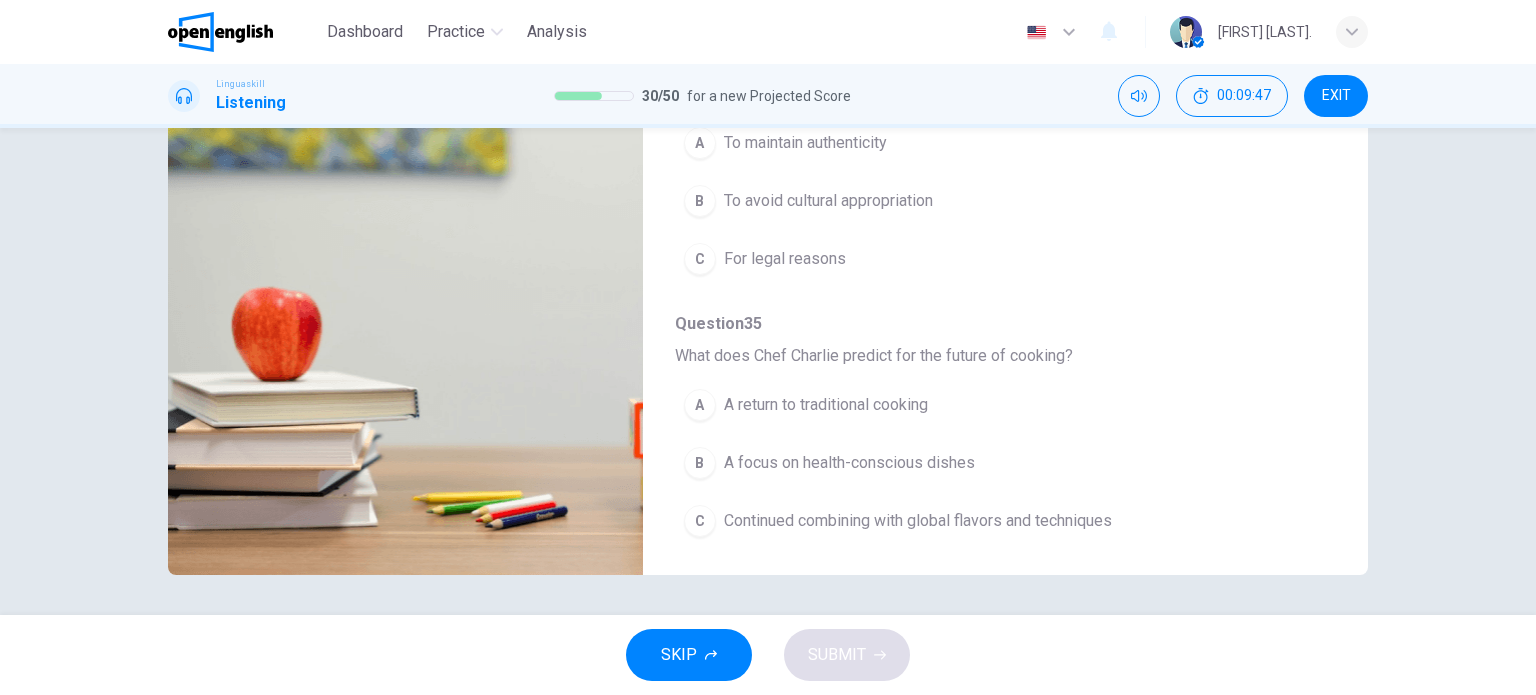 type on "*" 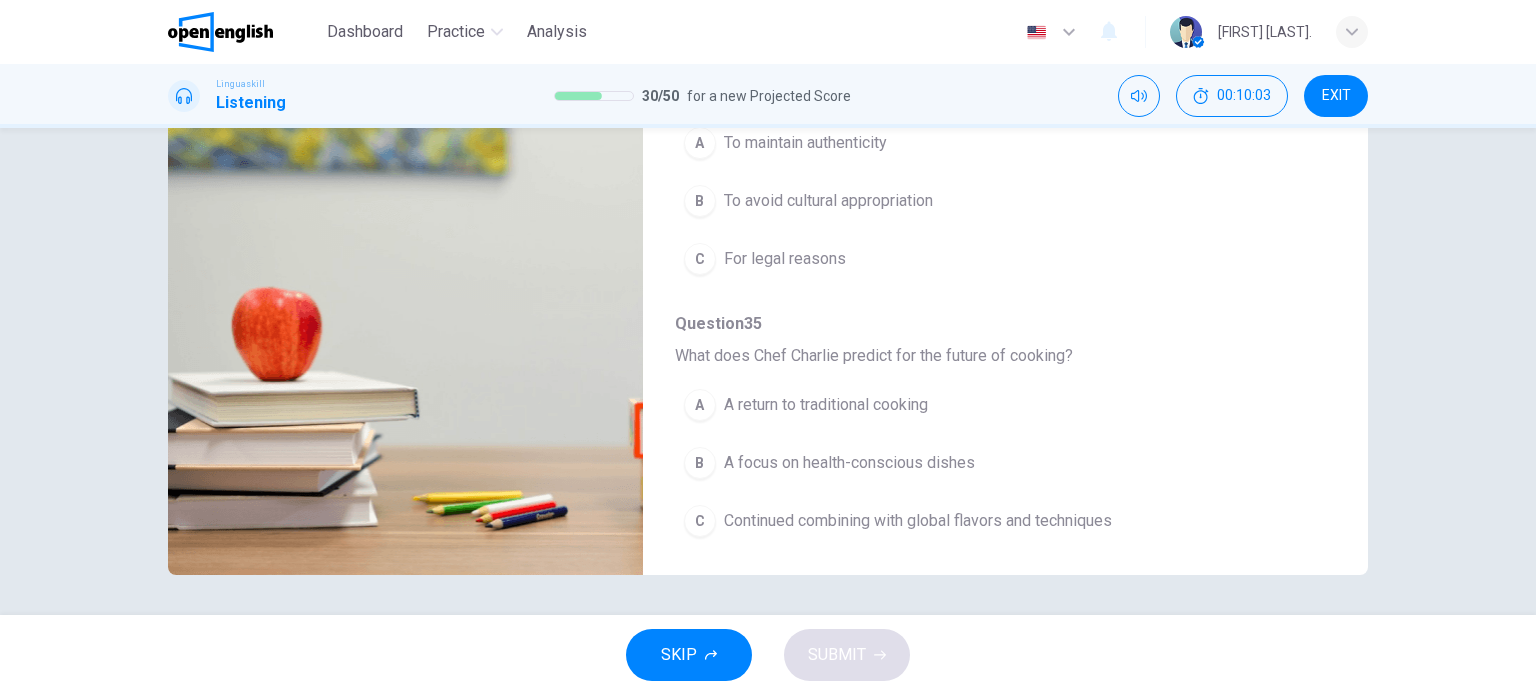 click on "To avoid cultural appropriation" at bounding box center [828, 201] 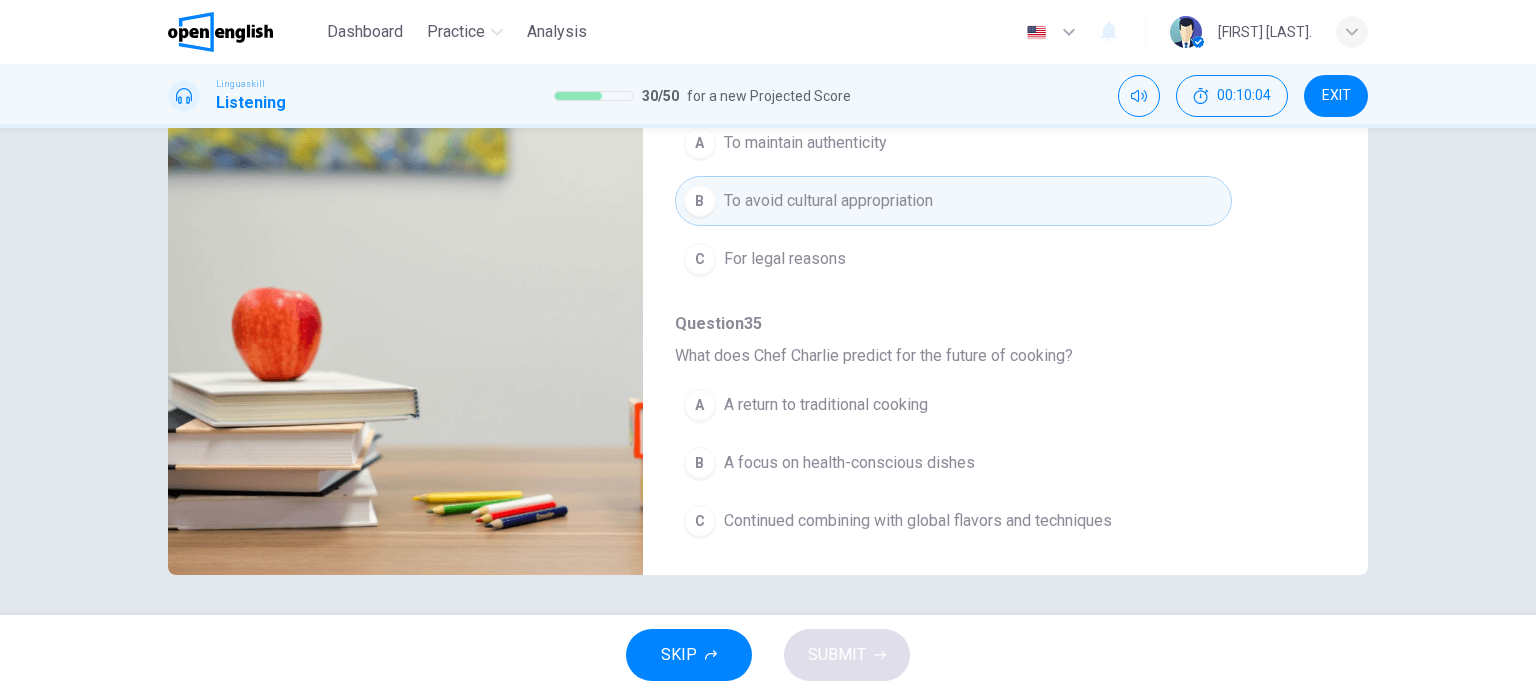 click on "A return to traditional cooking" at bounding box center (826, 405) 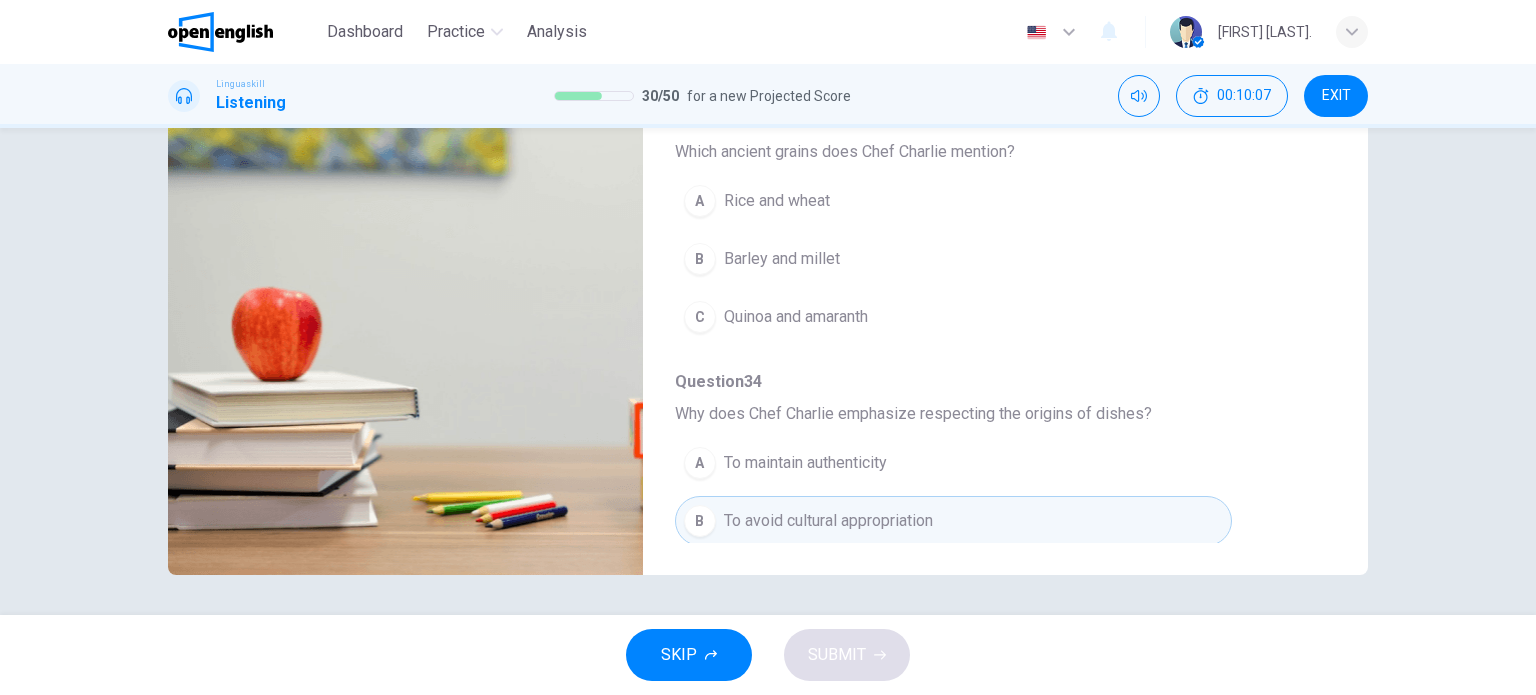scroll, scrollTop: 456, scrollLeft: 0, axis: vertical 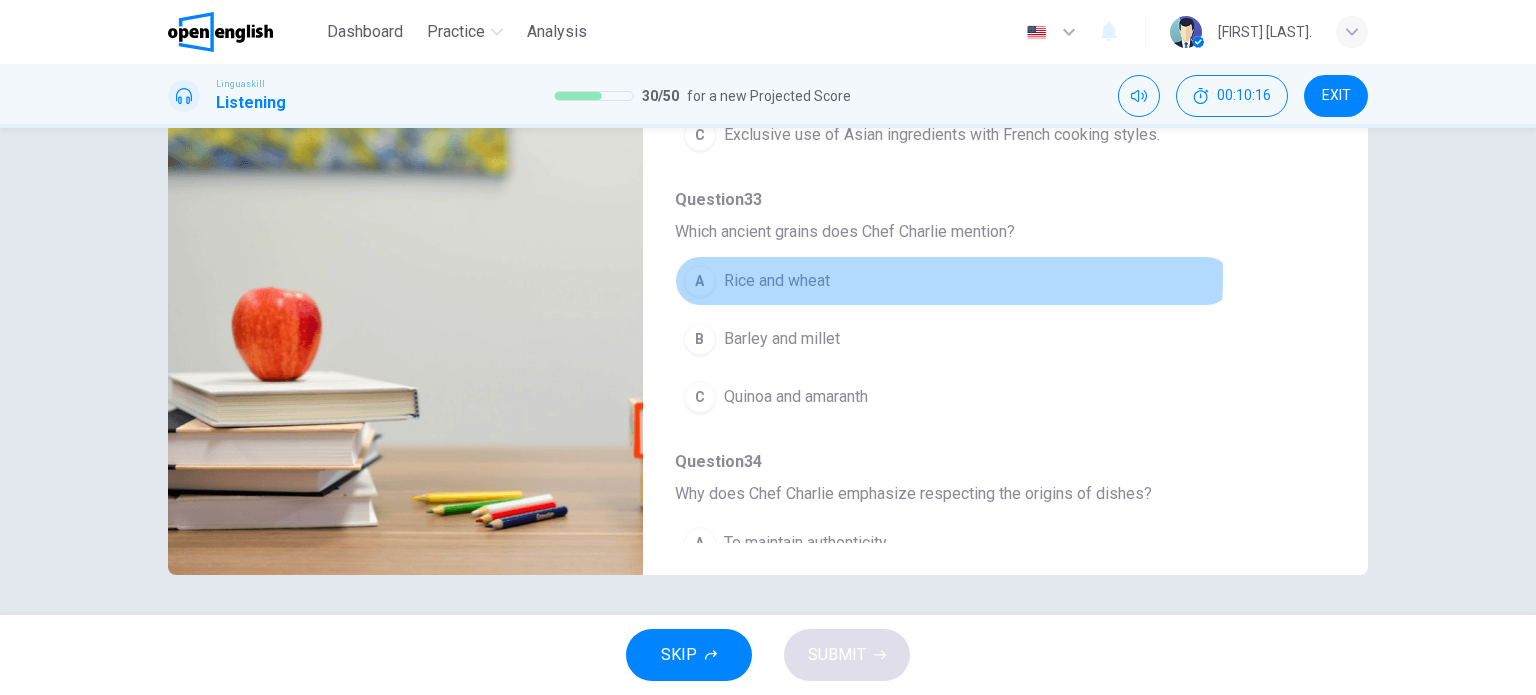 click on "Rice and wheat" at bounding box center [777, 281] 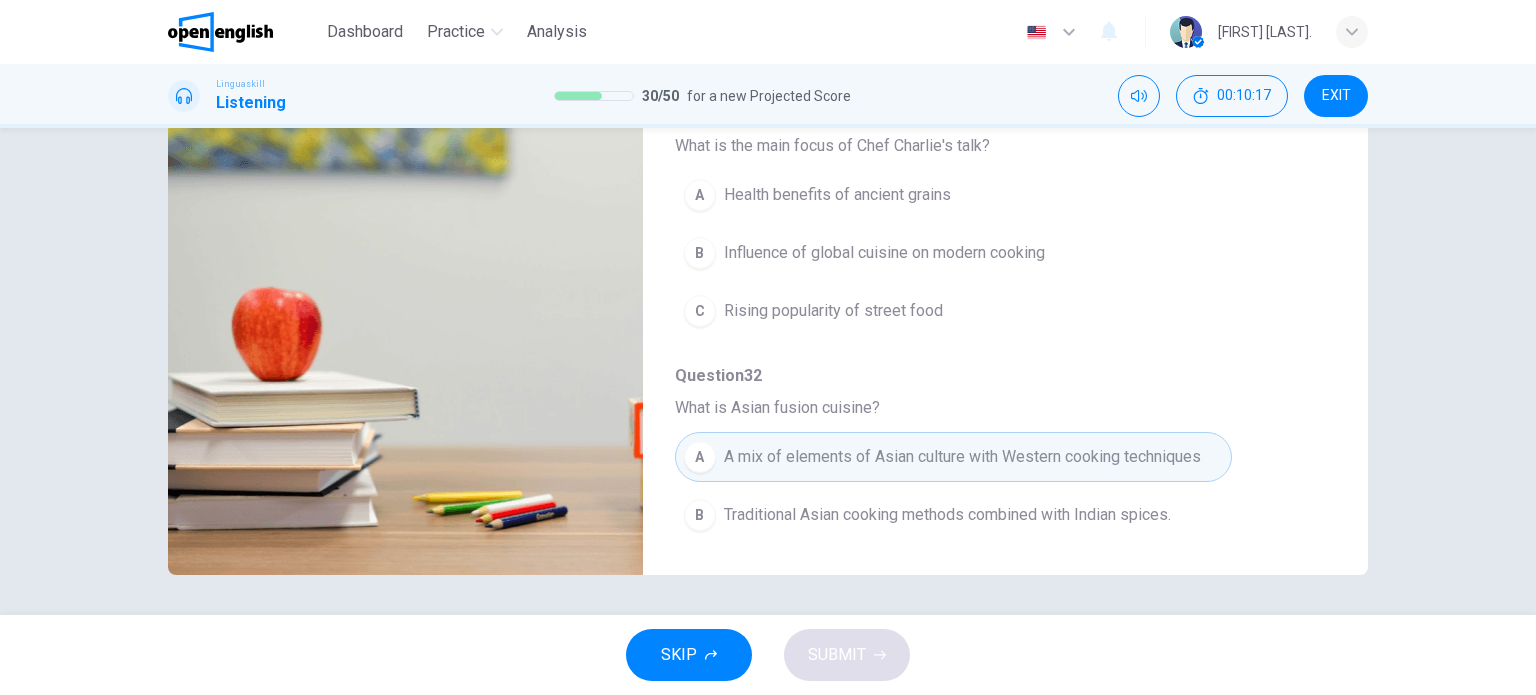 scroll, scrollTop: 0, scrollLeft: 0, axis: both 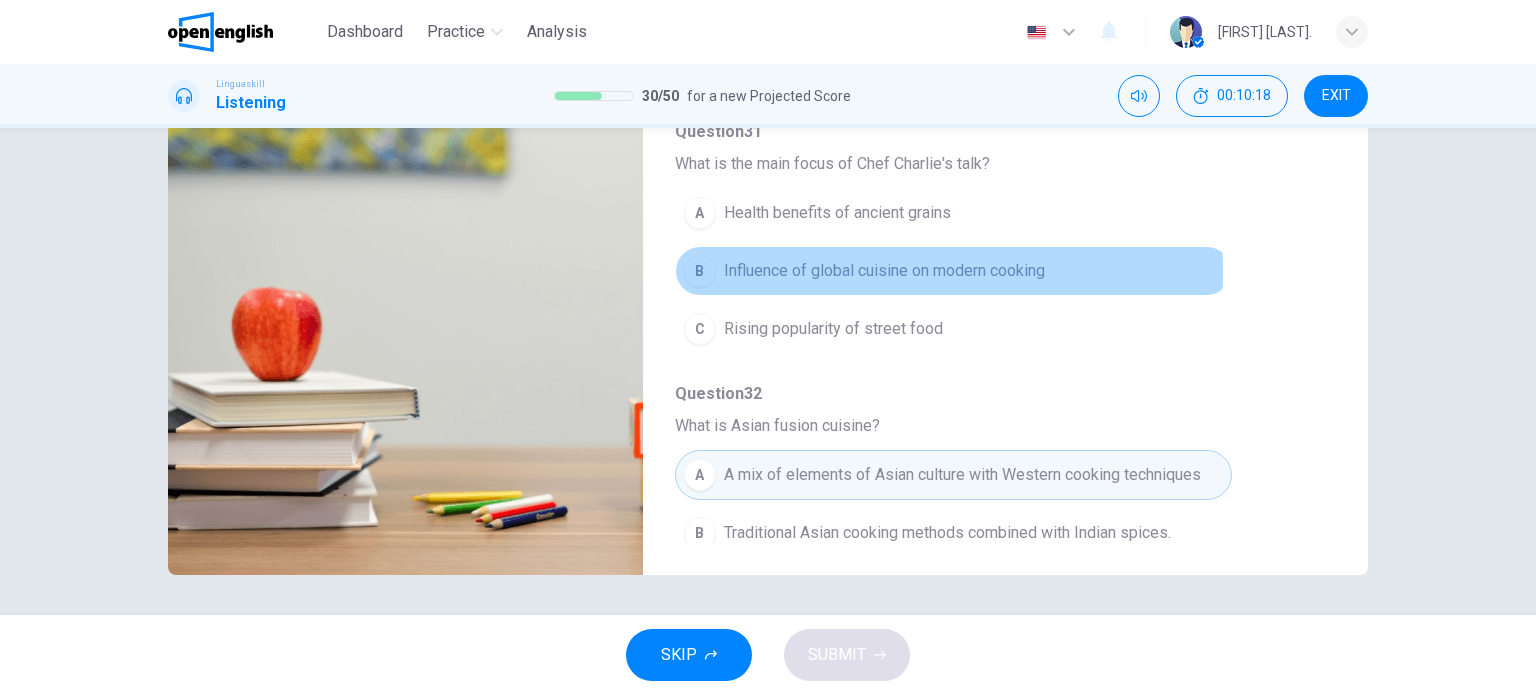 click on "B" at bounding box center (700, 271) 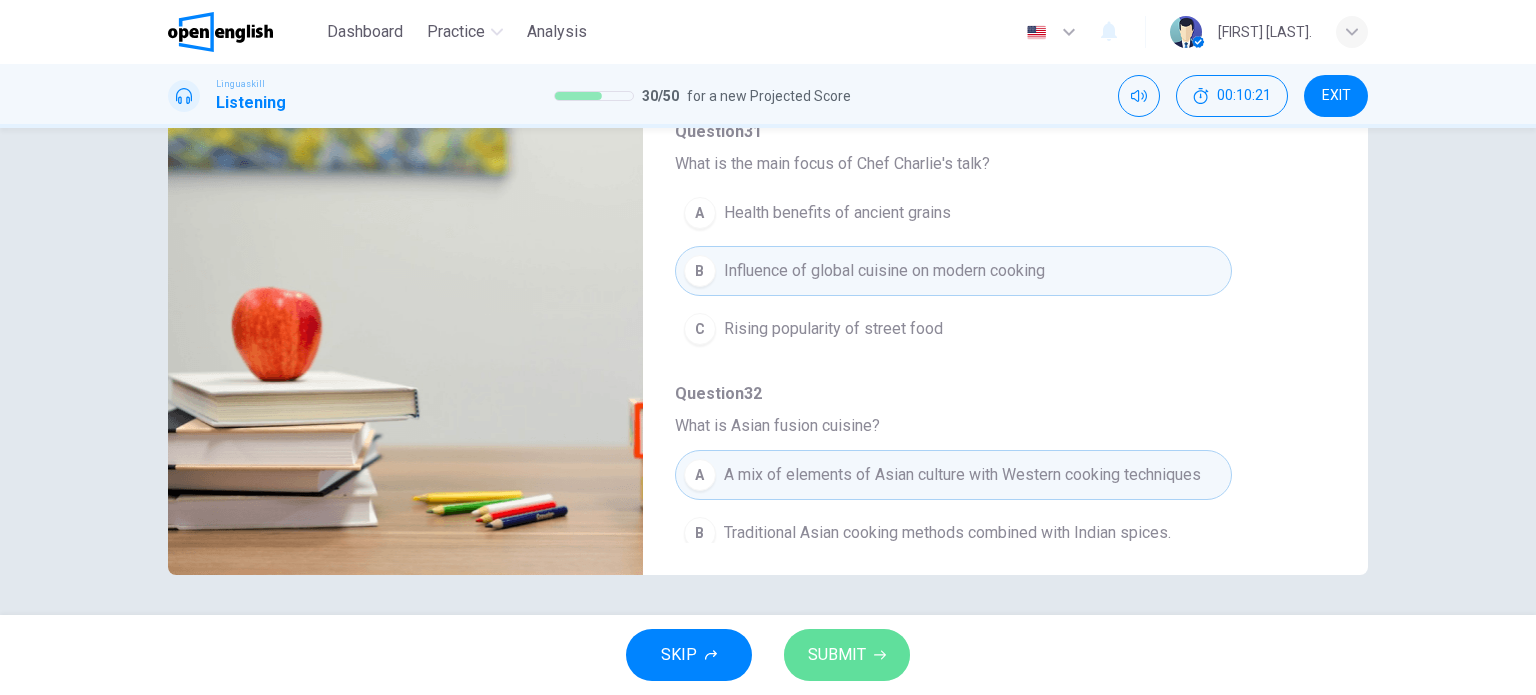 click on "SUBMIT" at bounding box center (837, 655) 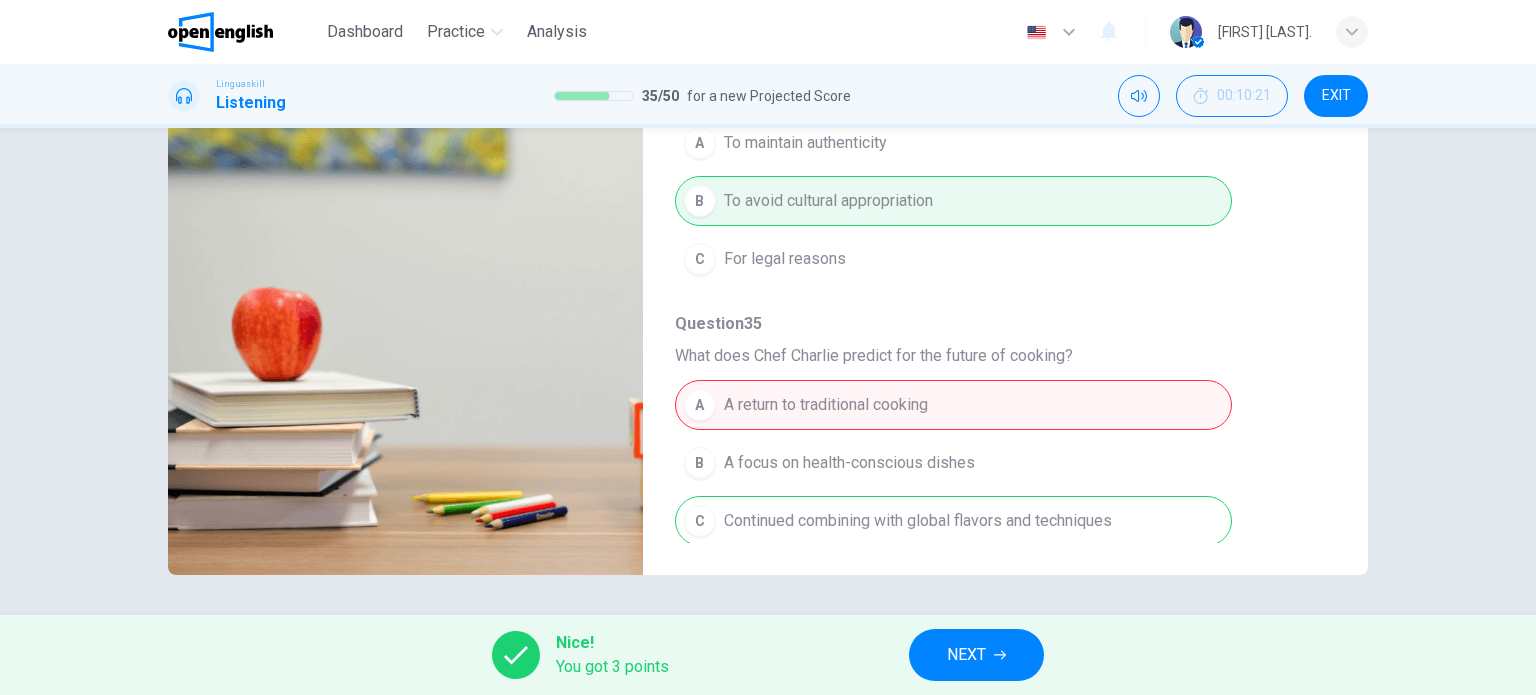 scroll, scrollTop: 856, scrollLeft: 0, axis: vertical 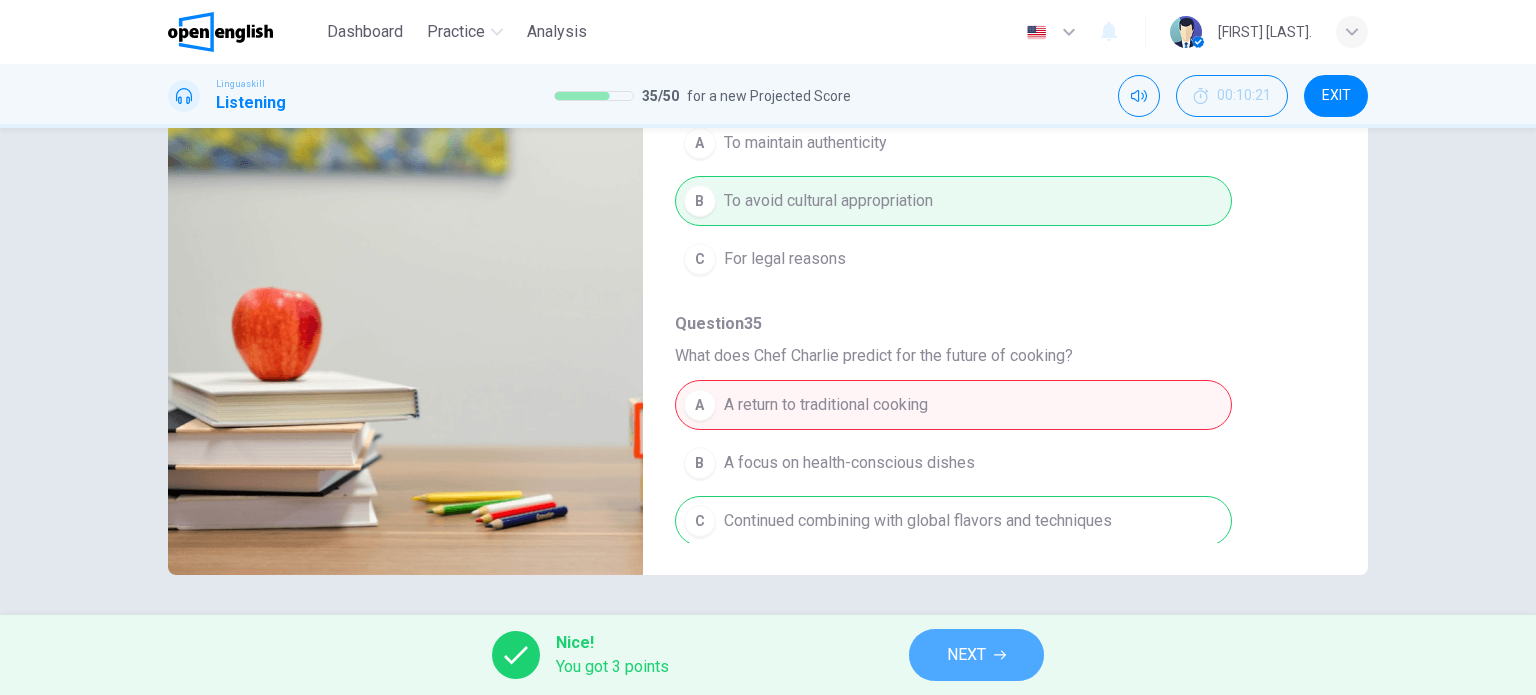 click on "NEXT" at bounding box center (966, 655) 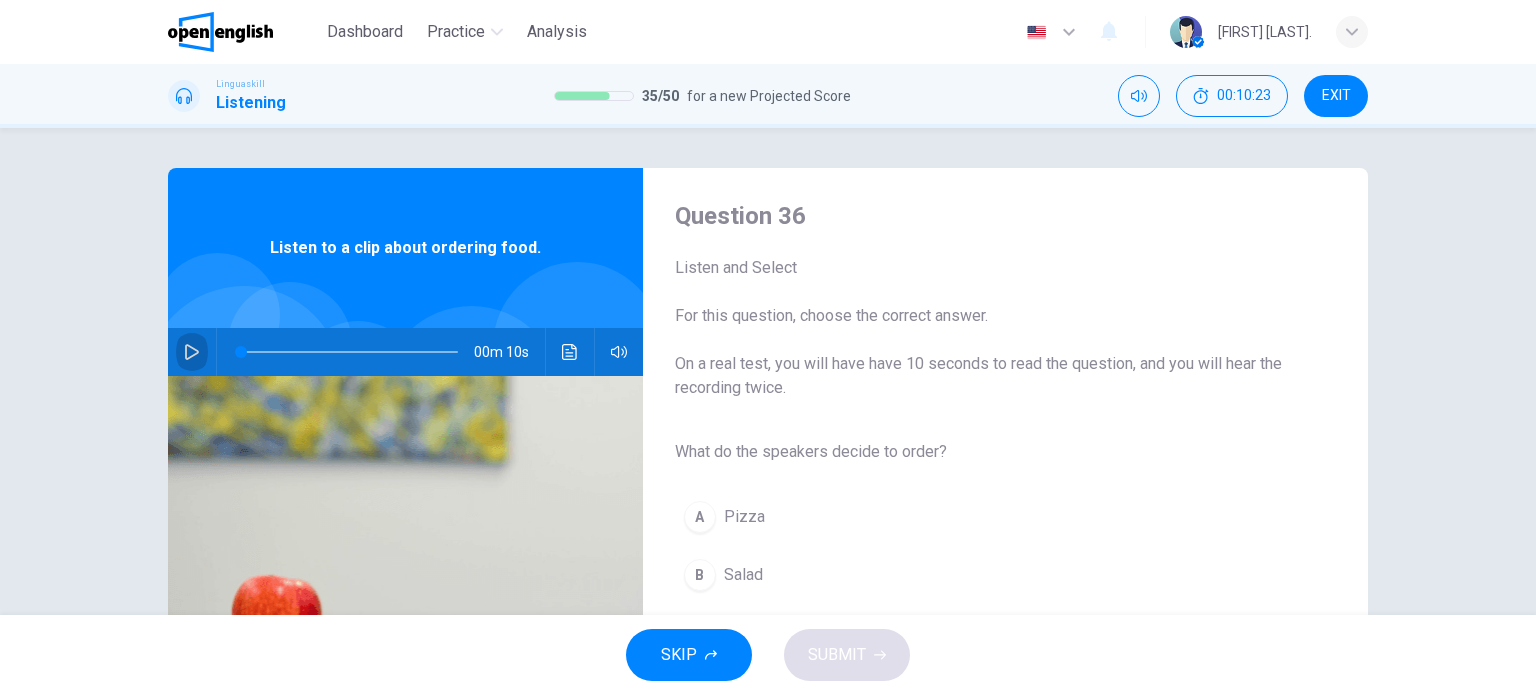click 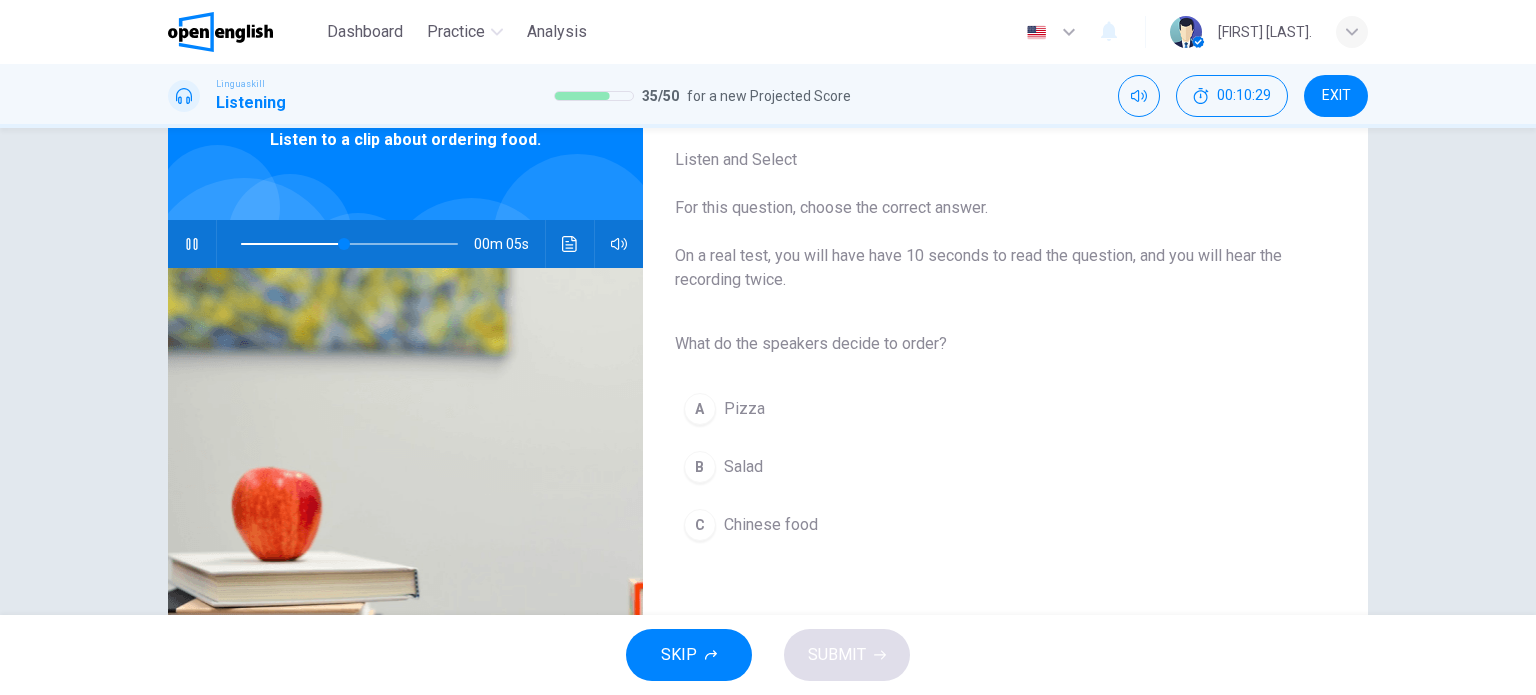 scroll, scrollTop: 88, scrollLeft: 0, axis: vertical 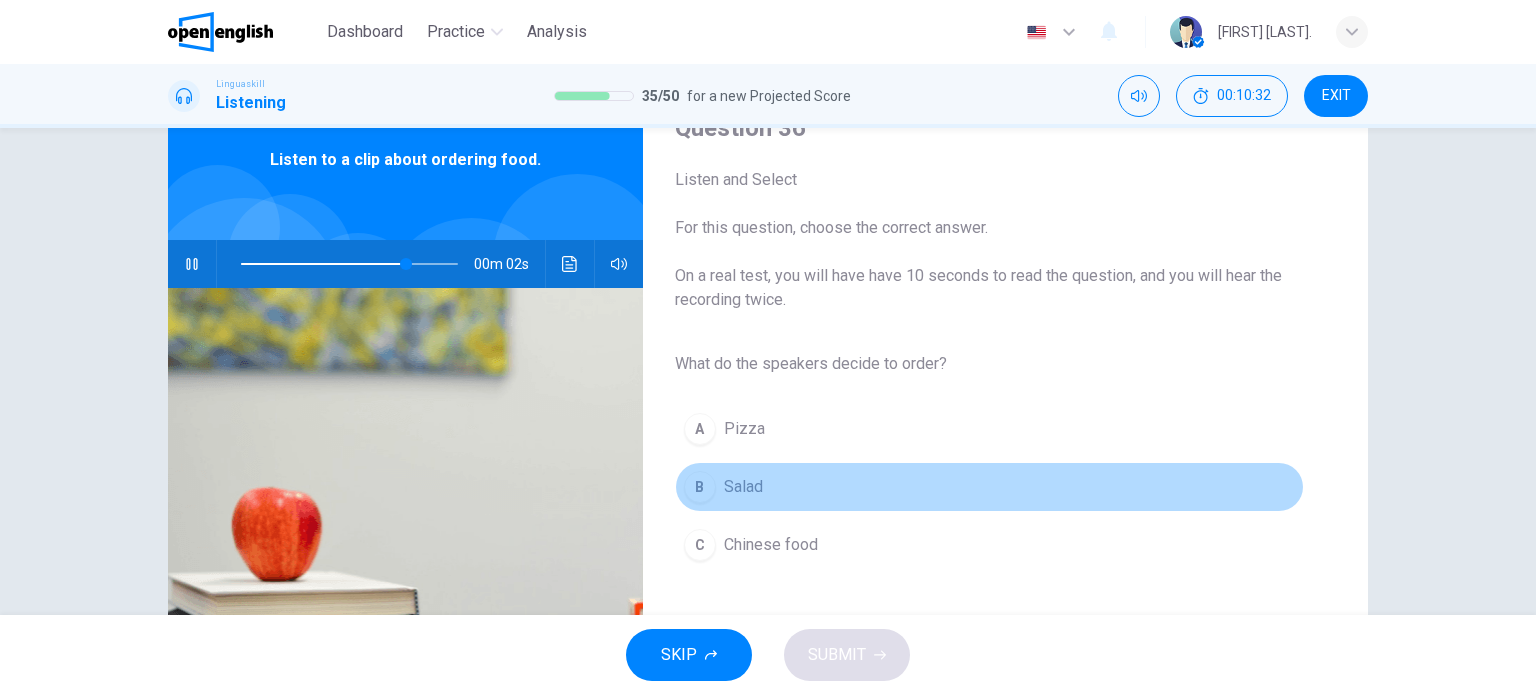 click on "B" at bounding box center (700, 487) 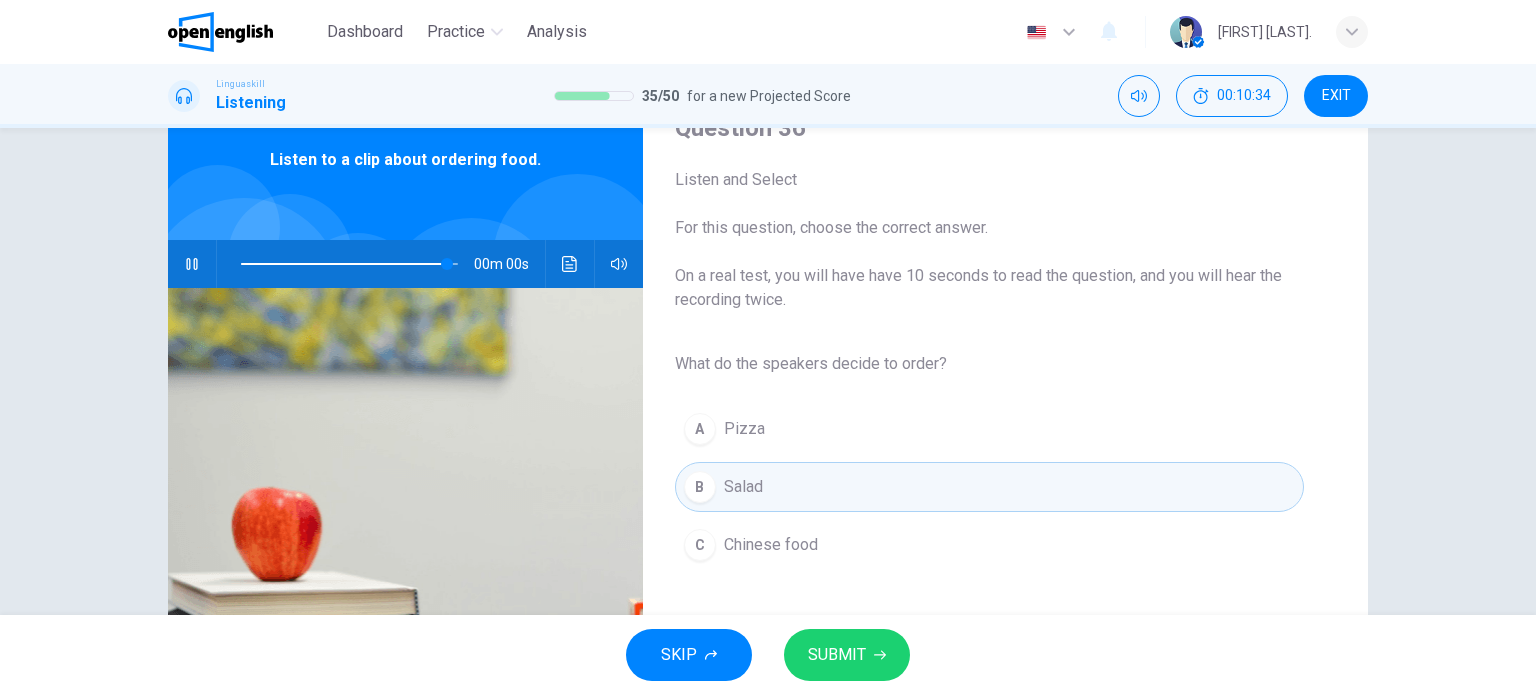 type on "*" 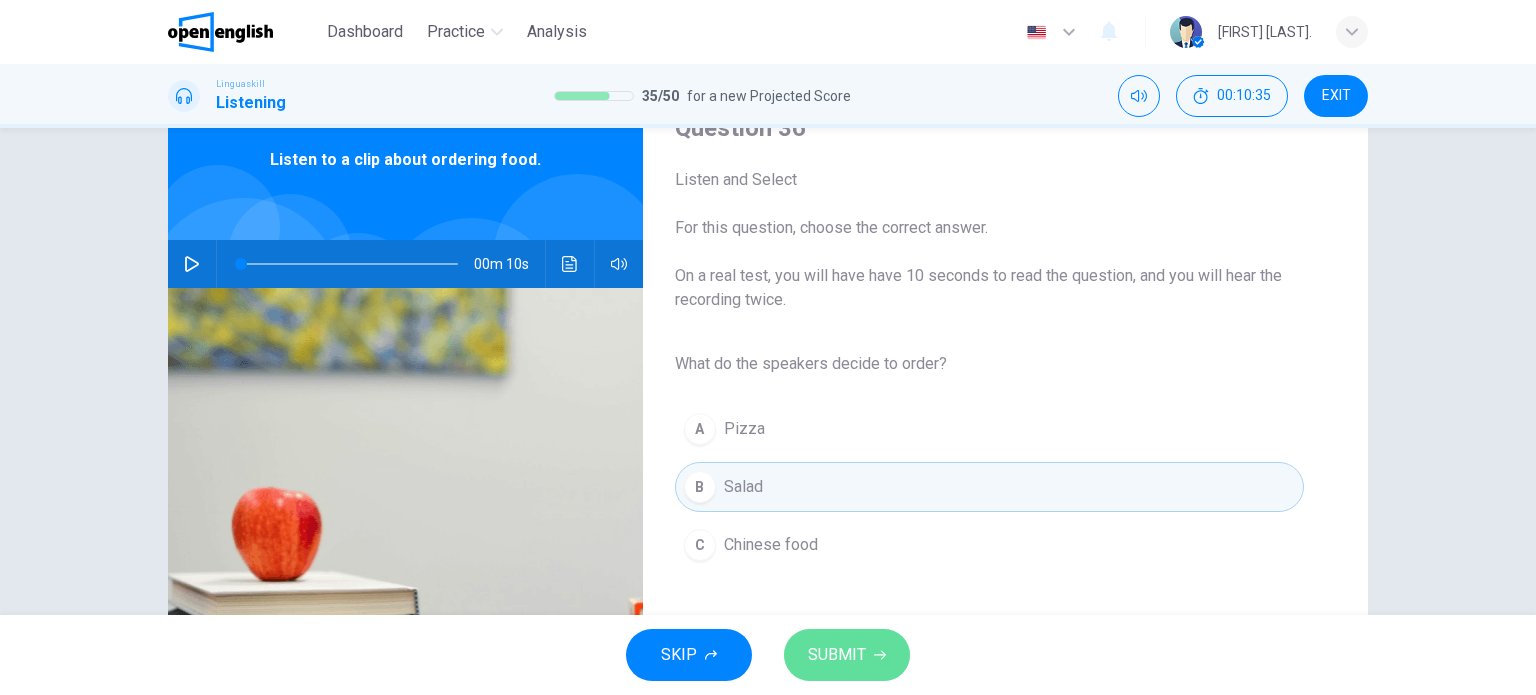 click on "SUBMIT" at bounding box center [837, 655] 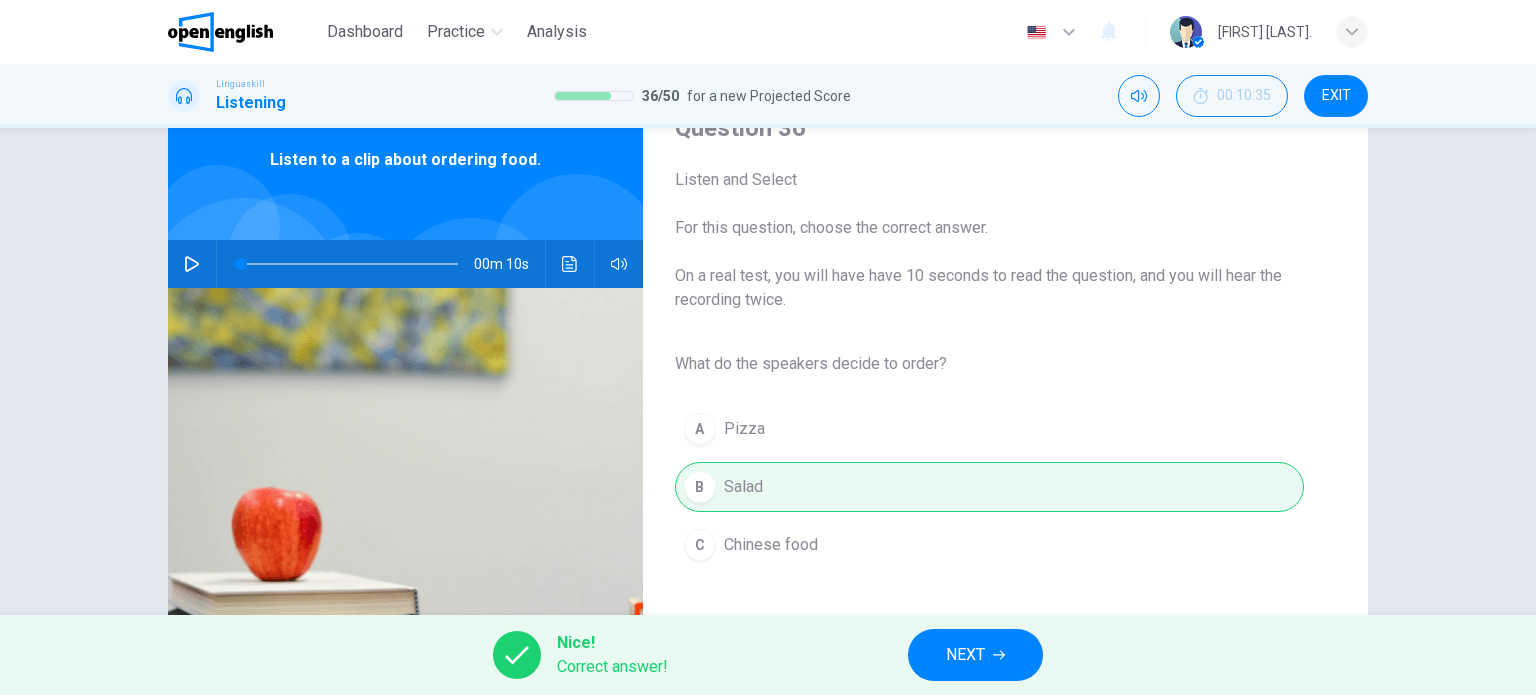 click on "NEXT" at bounding box center [975, 655] 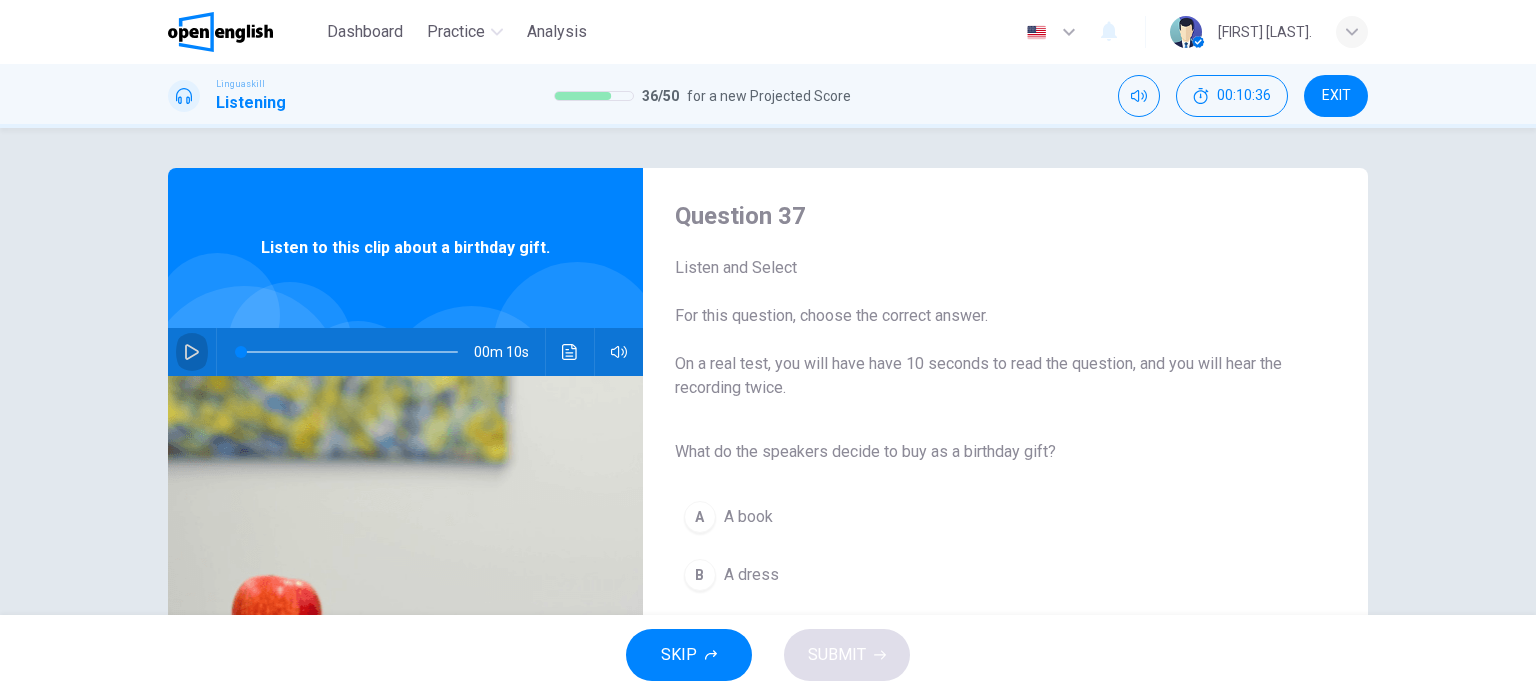 click at bounding box center (192, 352) 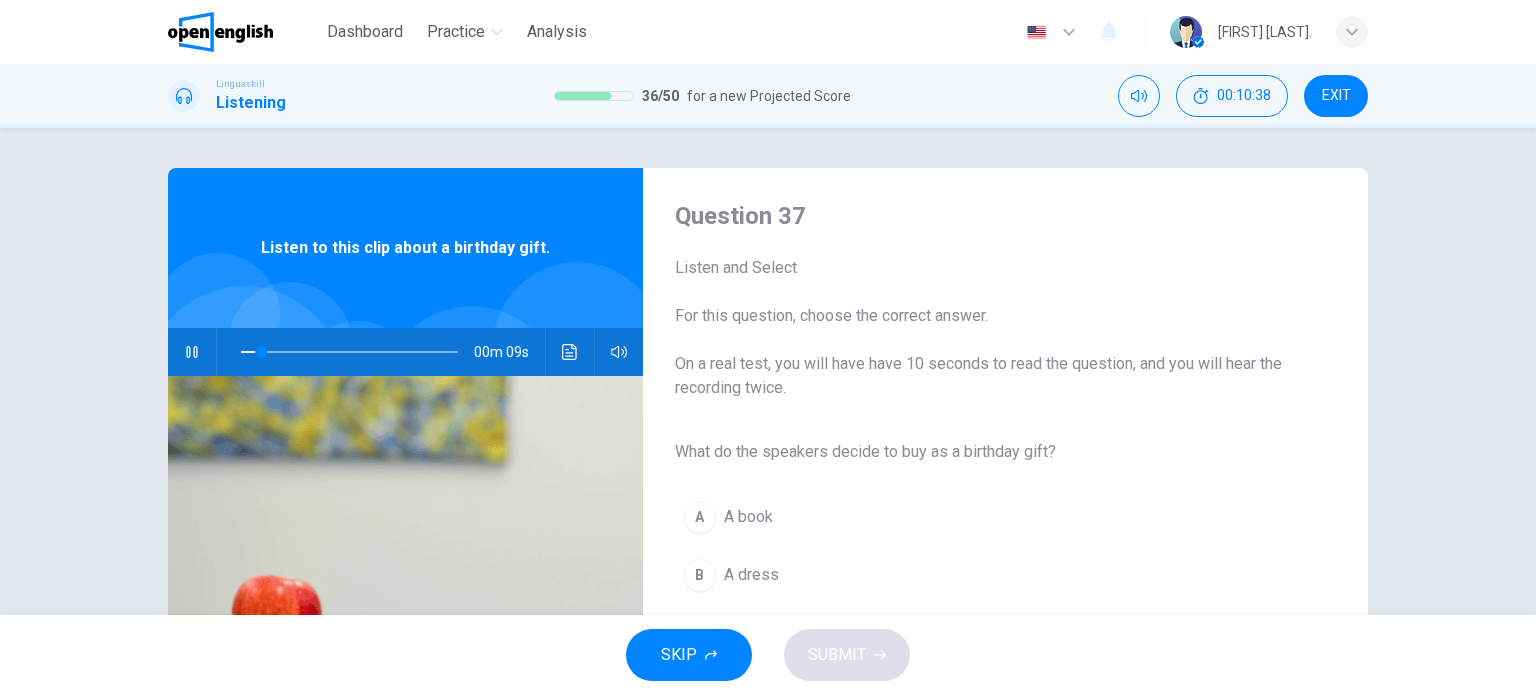 scroll, scrollTop: 100, scrollLeft: 0, axis: vertical 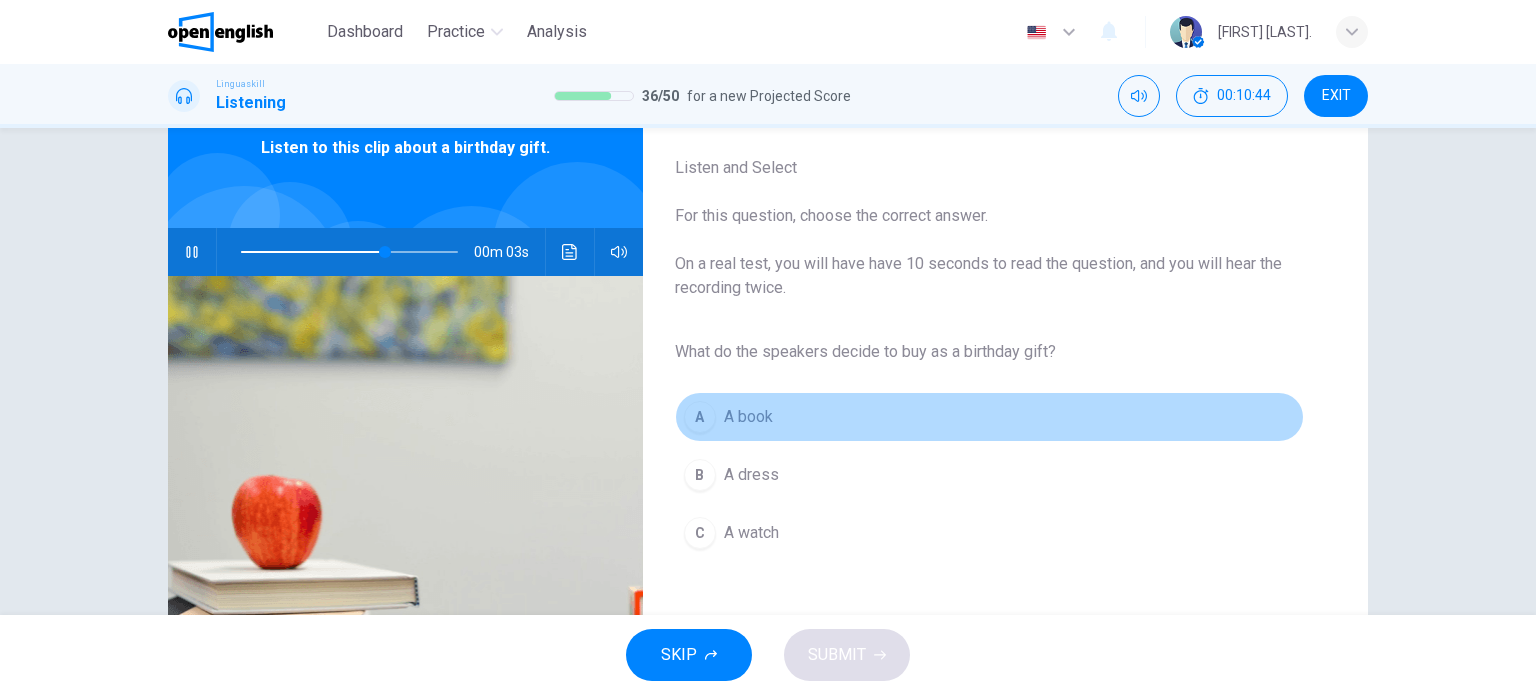 click on "A" at bounding box center (700, 417) 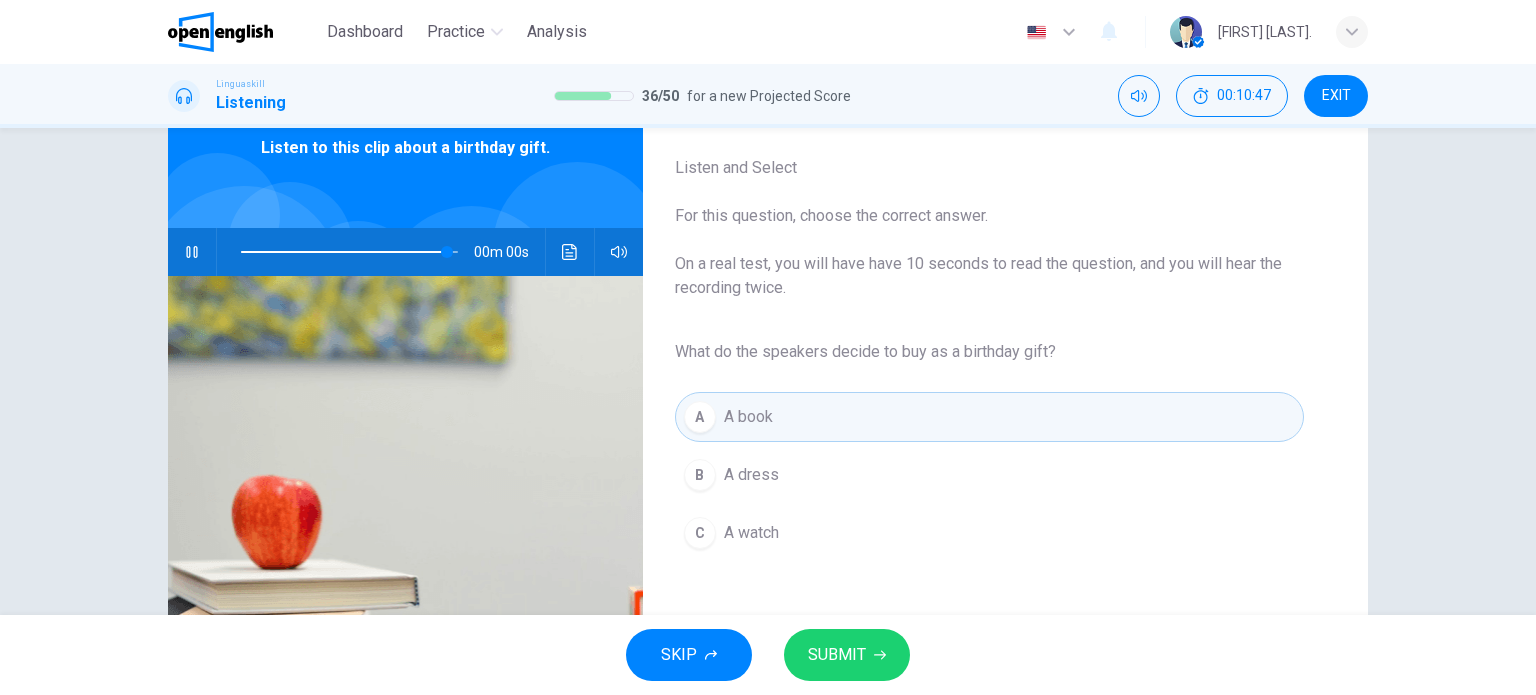 type on "*" 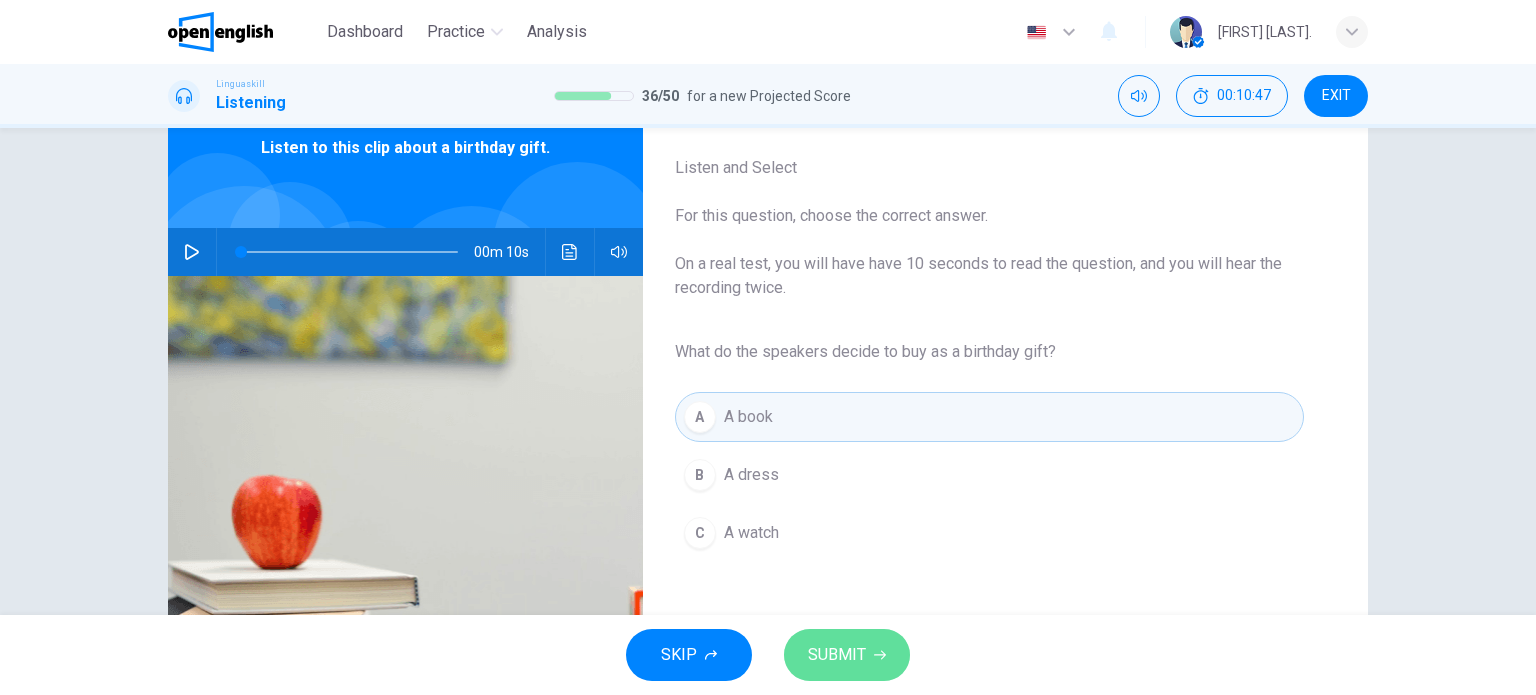 click on "SUBMIT" at bounding box center (837, 655) 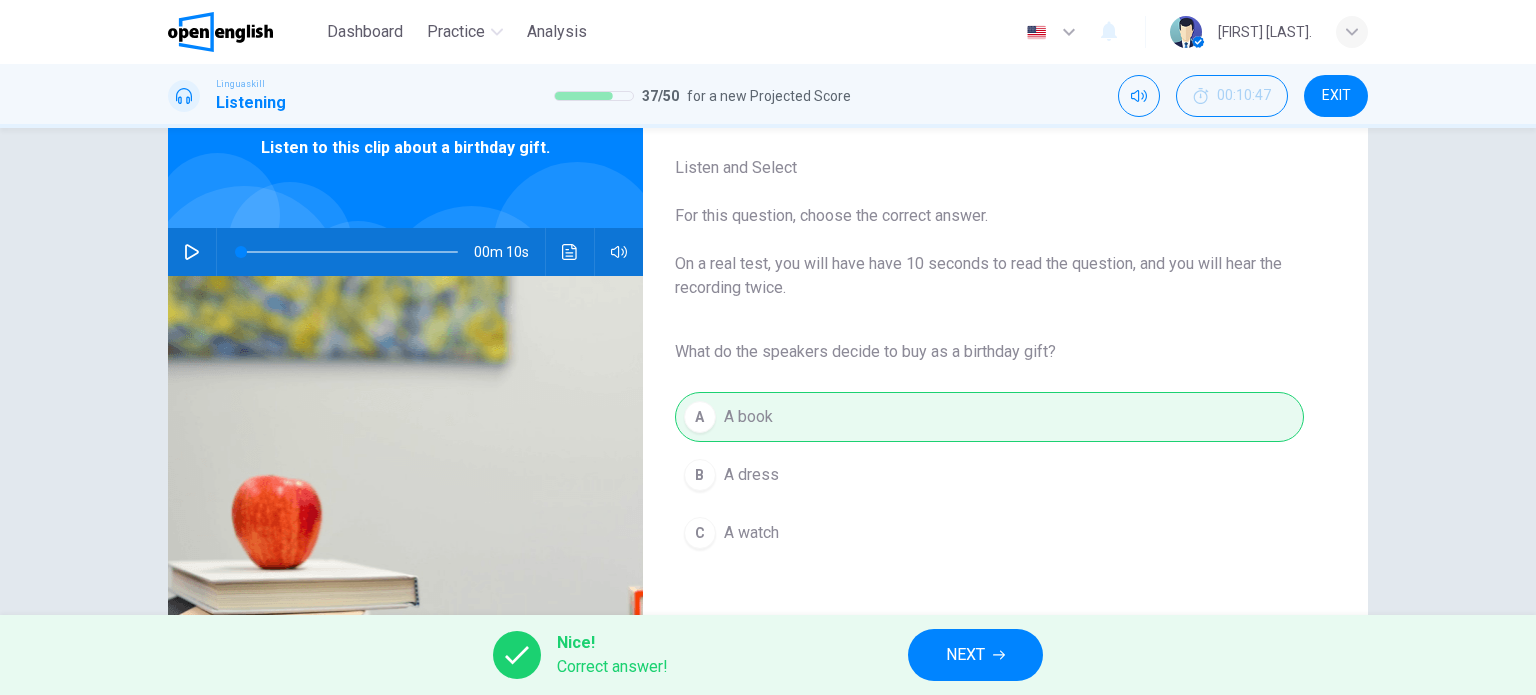 click on "NEXT" at bounding box center [965, 655] 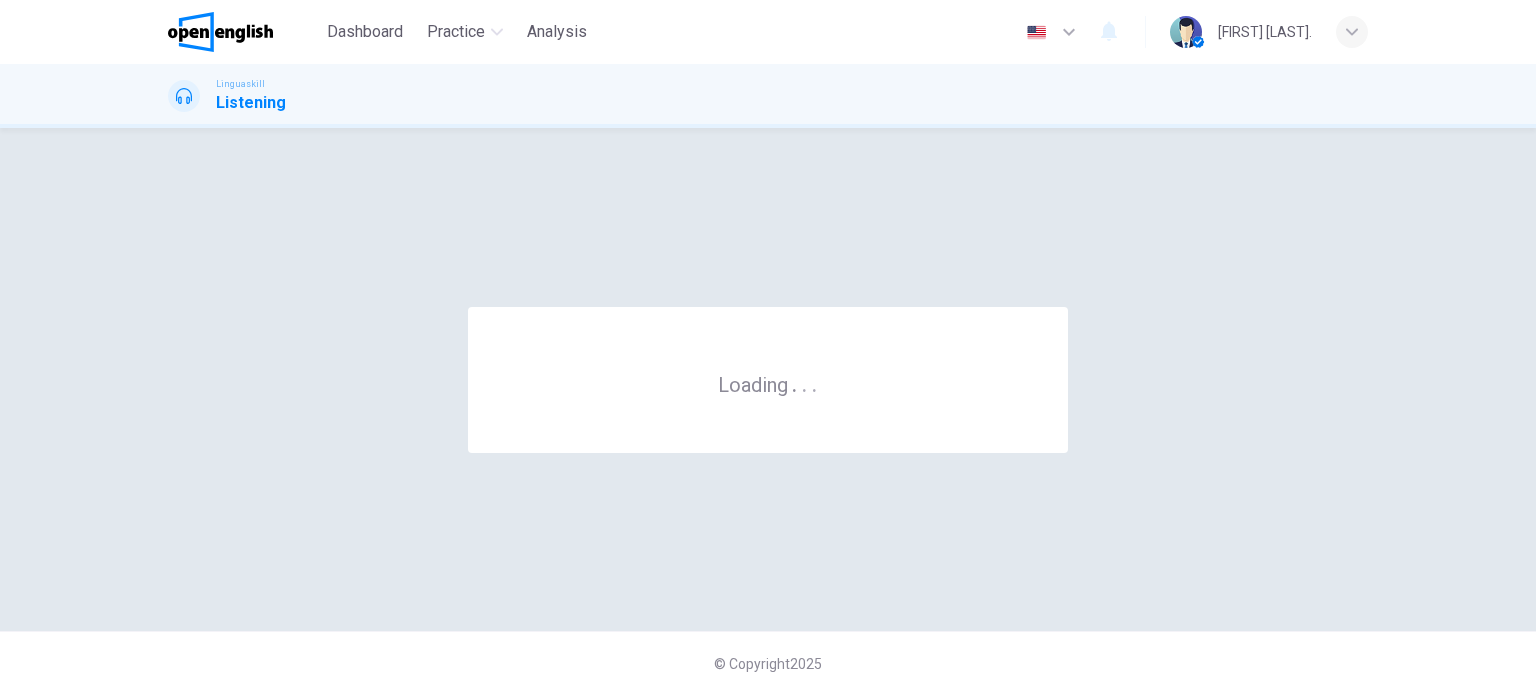 scroll, scrollTop: 0, scrollLeft: 0, axis: both 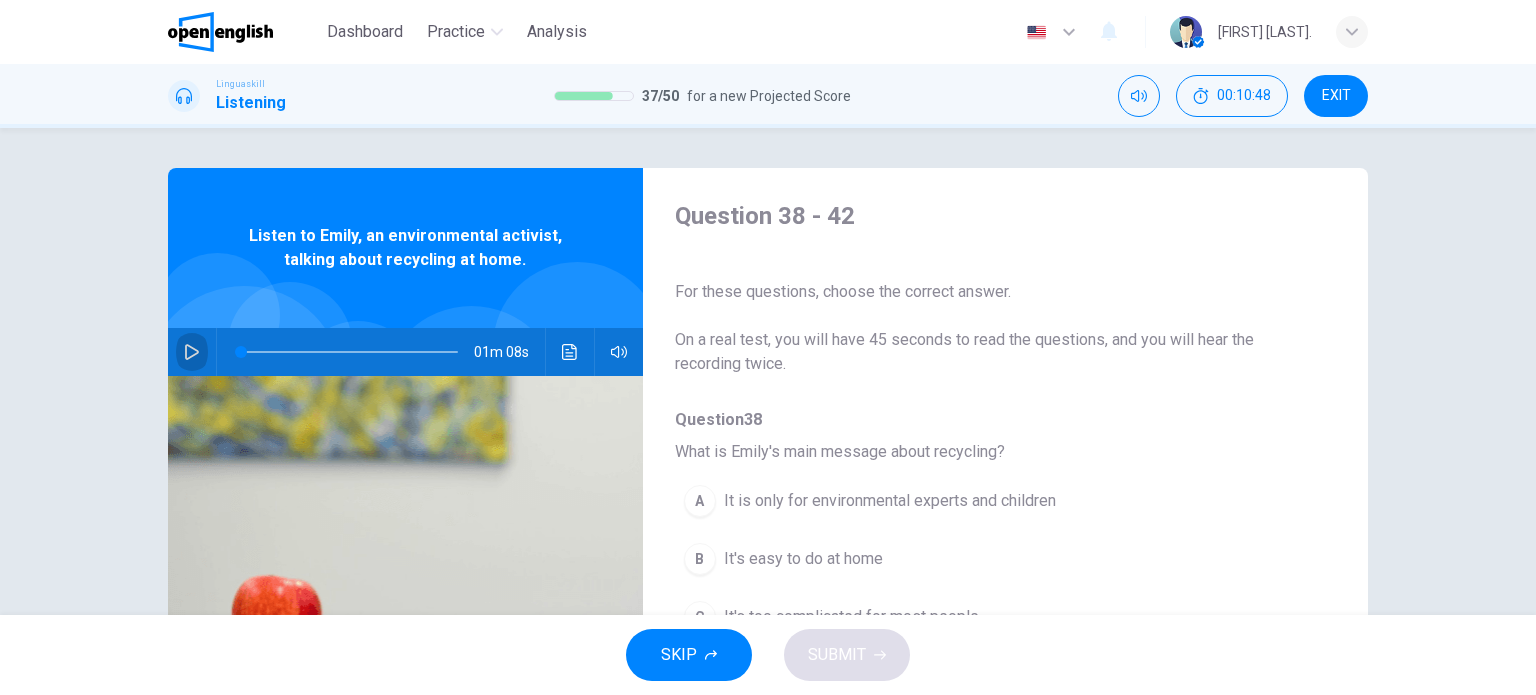 click at bounding box center (192, 352) 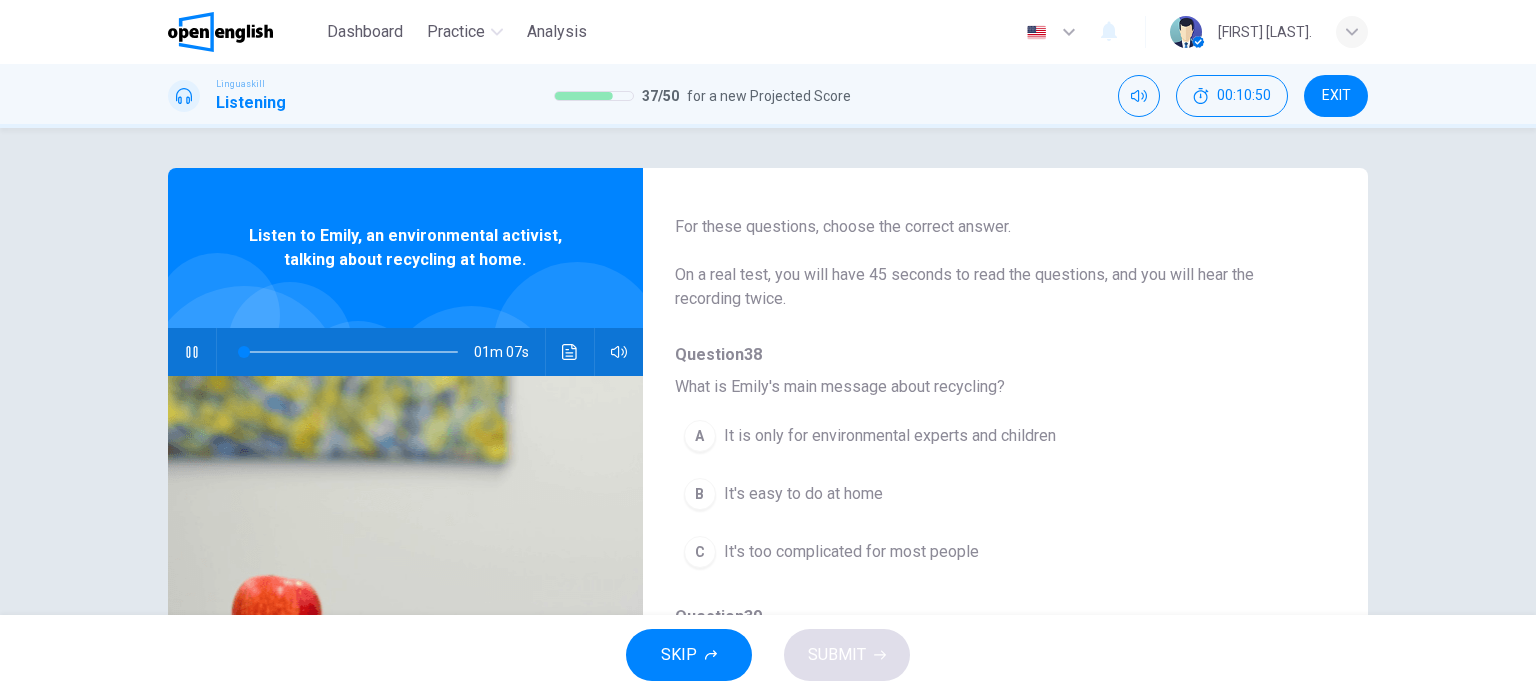scroll, scrollTop: 100, scrollLeft: 0, axis: vertical 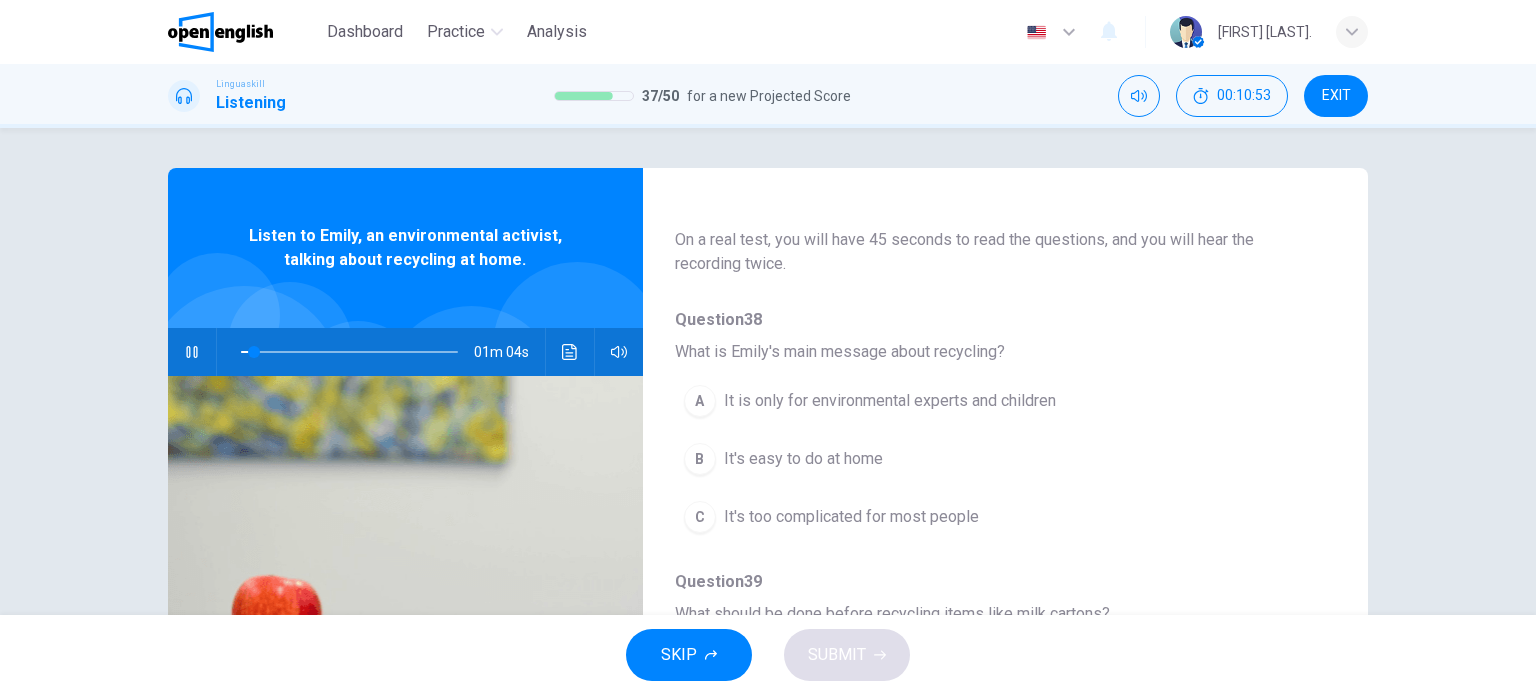click on "It is only for environmental experts and children" at bounding box center (890, 401) 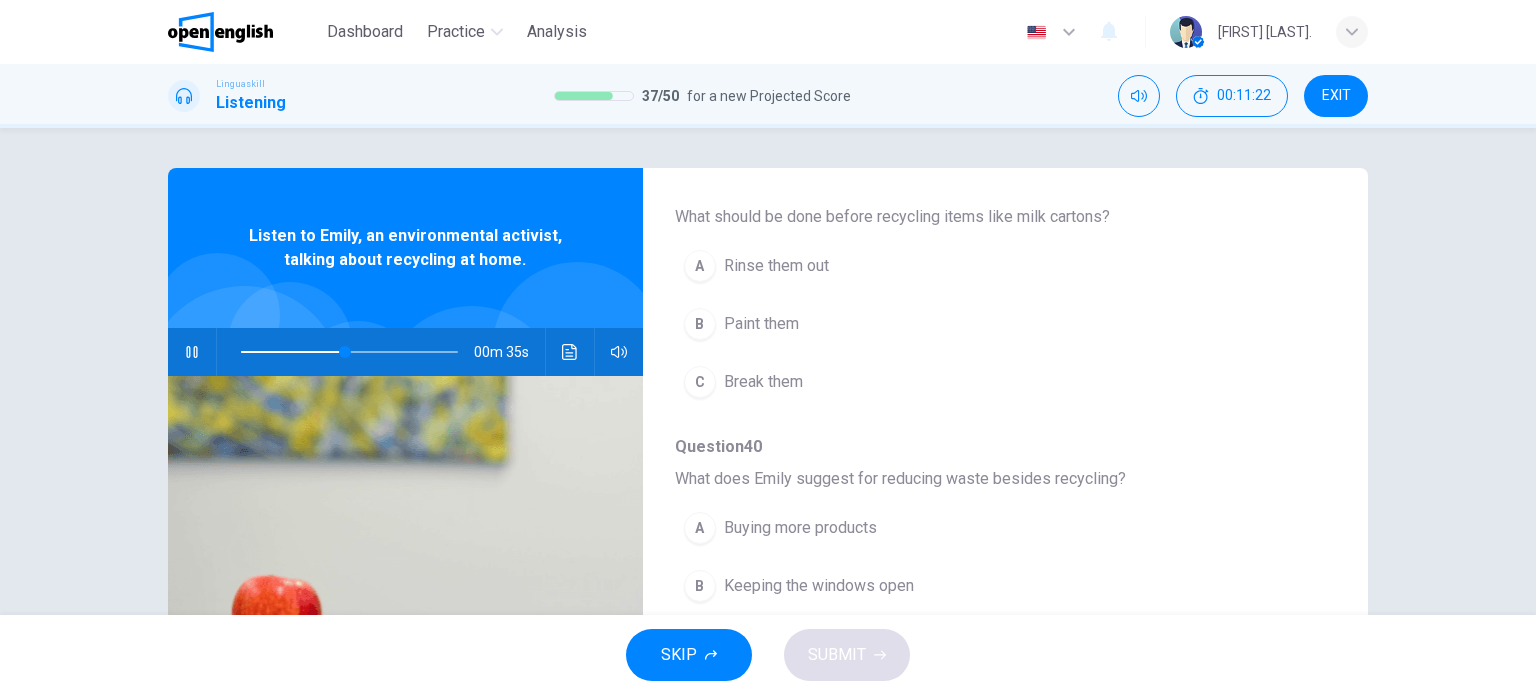 scroll, scrollTop: 500, scrollLeft: 0, axis: vertical 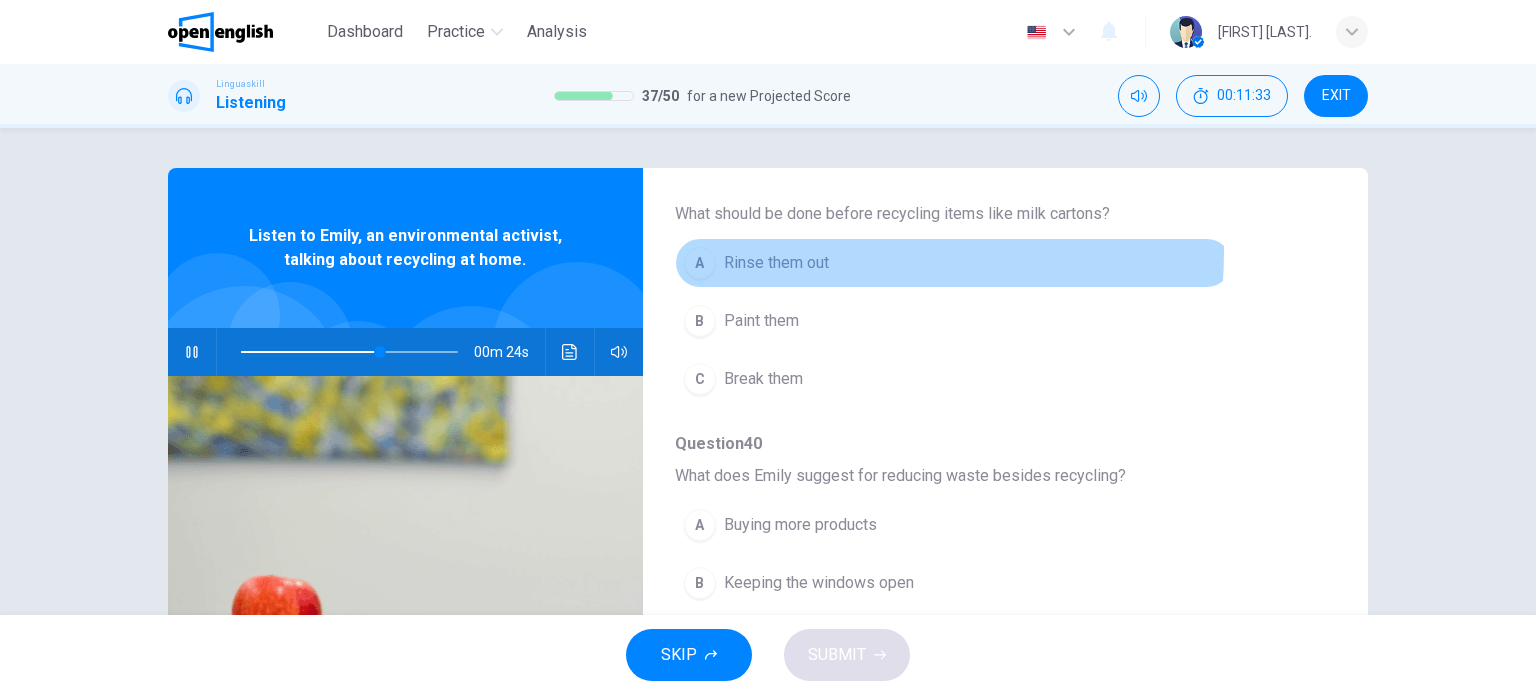 click on "Rinse them out" at bounding box center [776, 263] 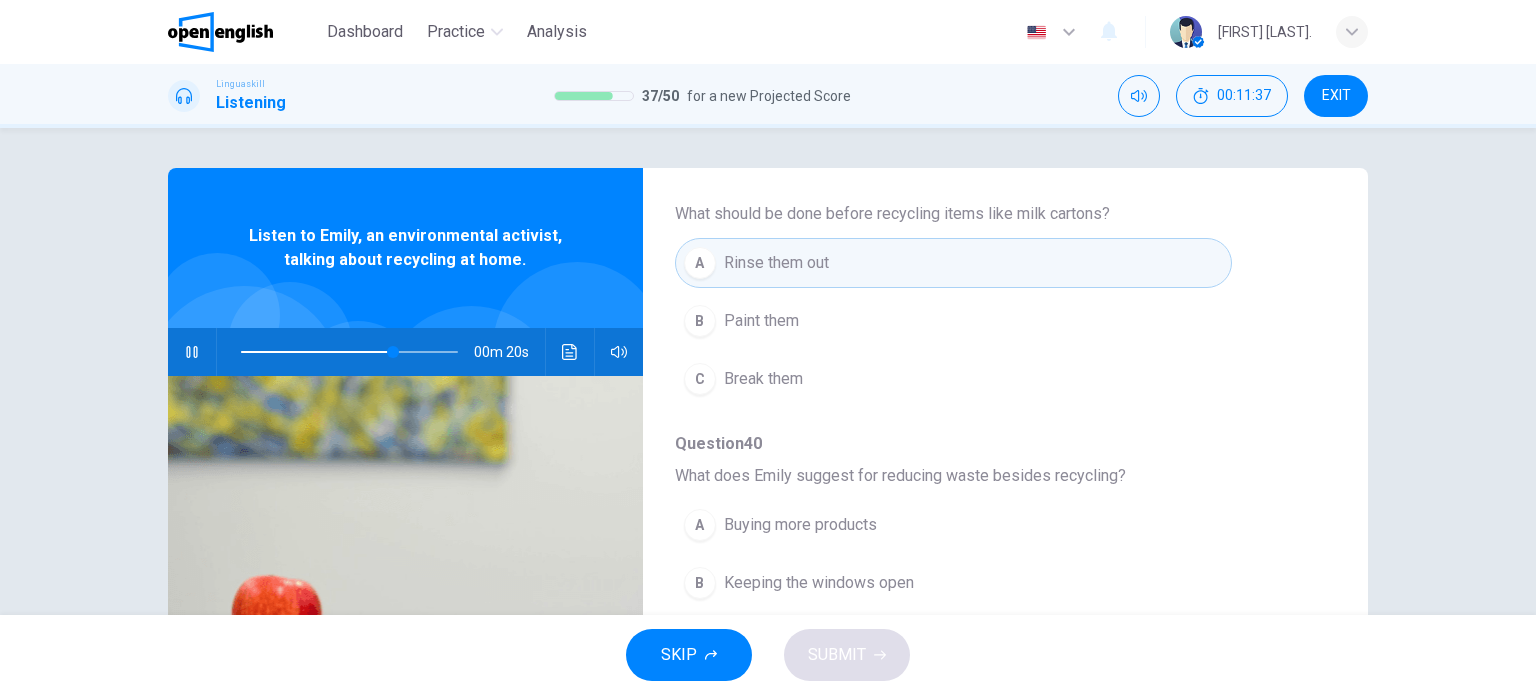 scroll, scrollTop: 600, scrollLeft: 0, axis: vertical 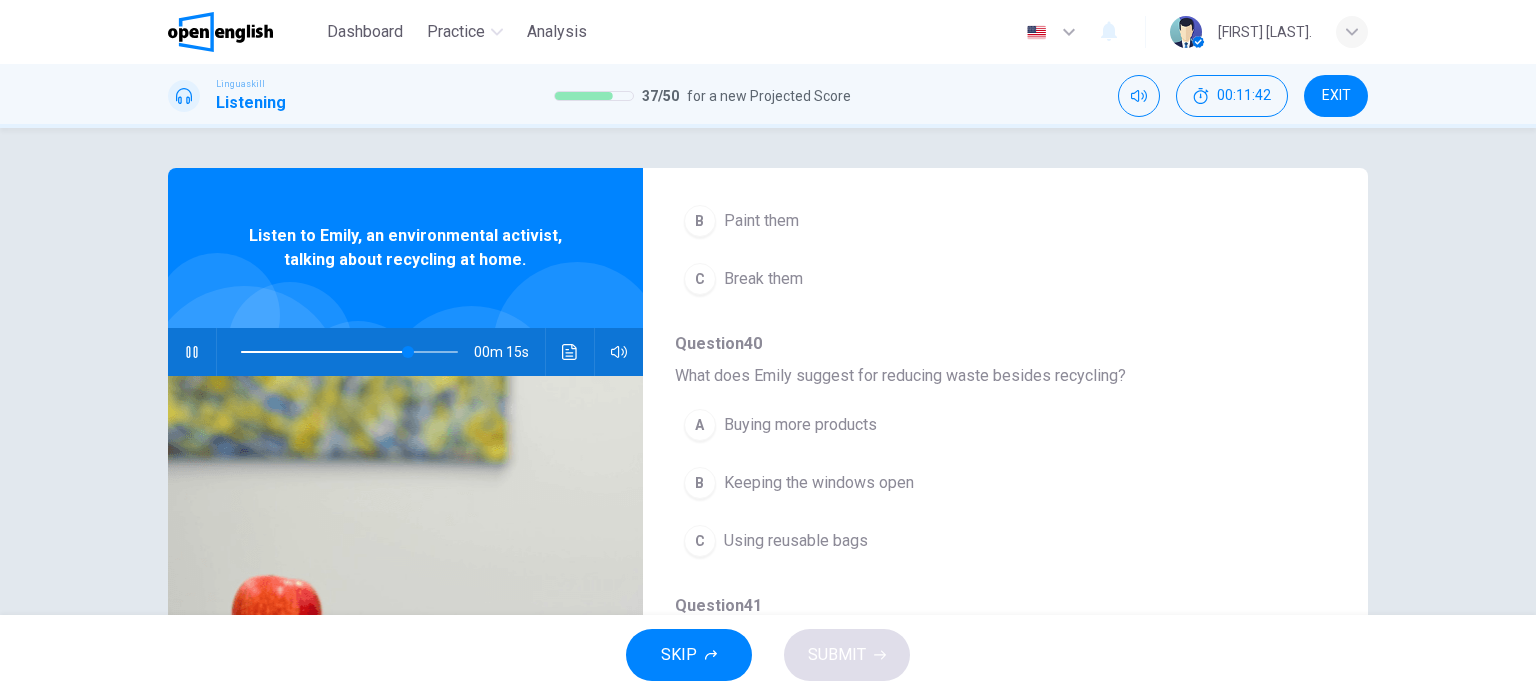 click on "Buying more products" at bounding box center (800, 425) 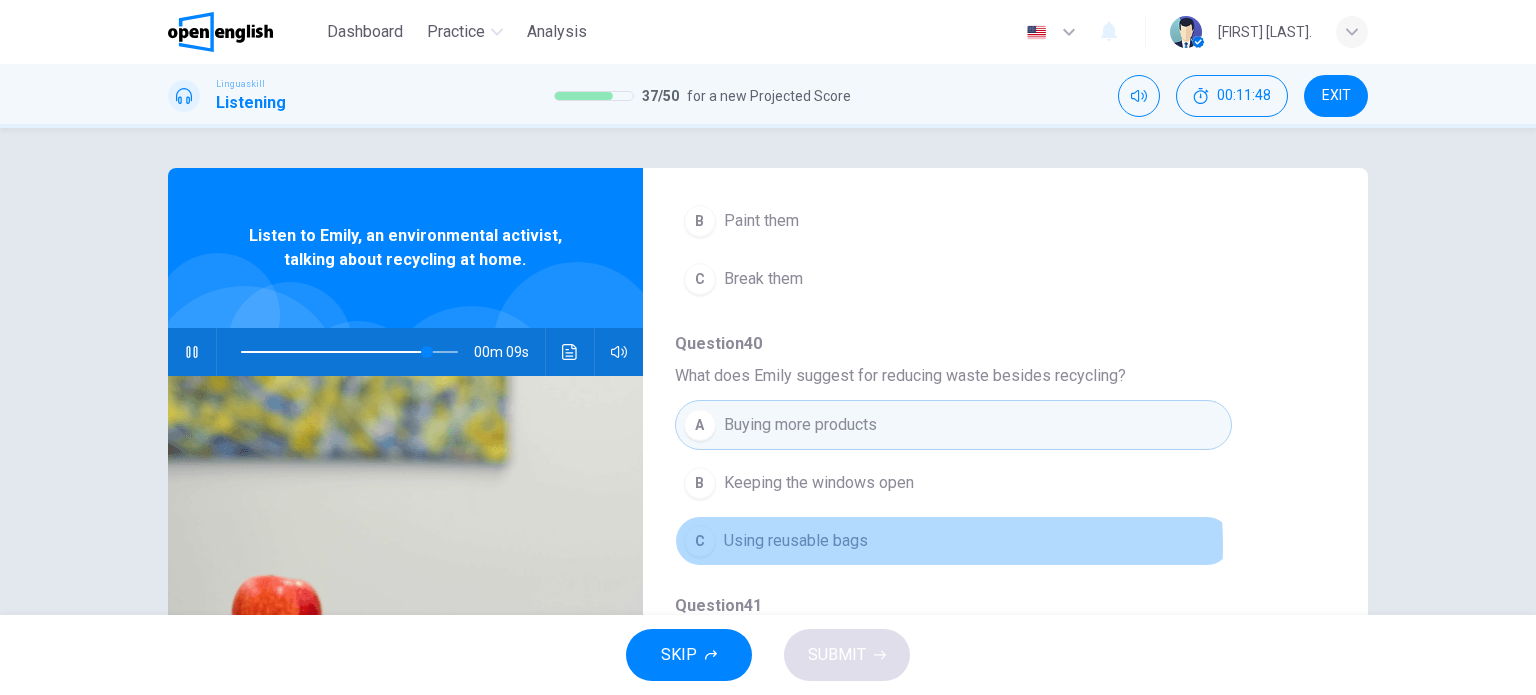 click on "Using reusable bags" at bounding box center (796, 541) 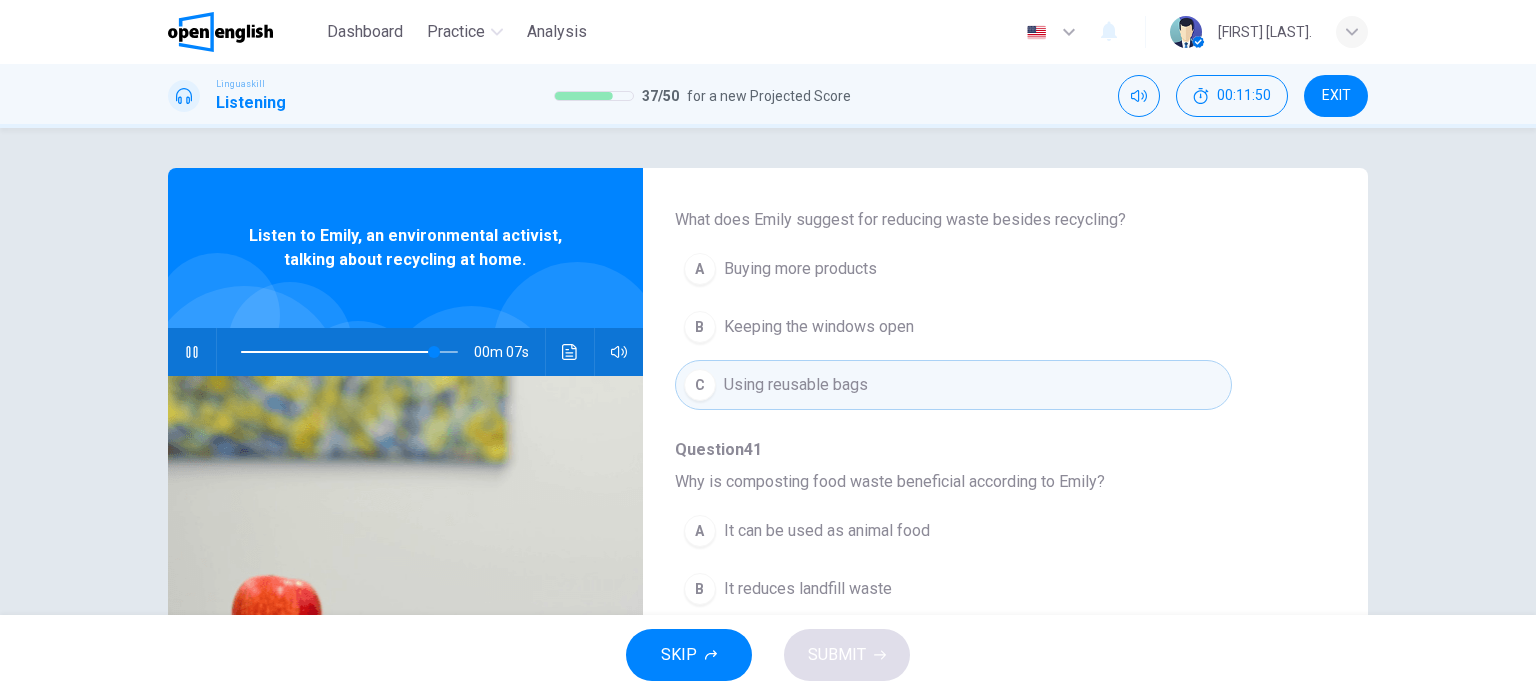 scroll, scrollTop: 800, scrollLeft: 0, axis: vertical 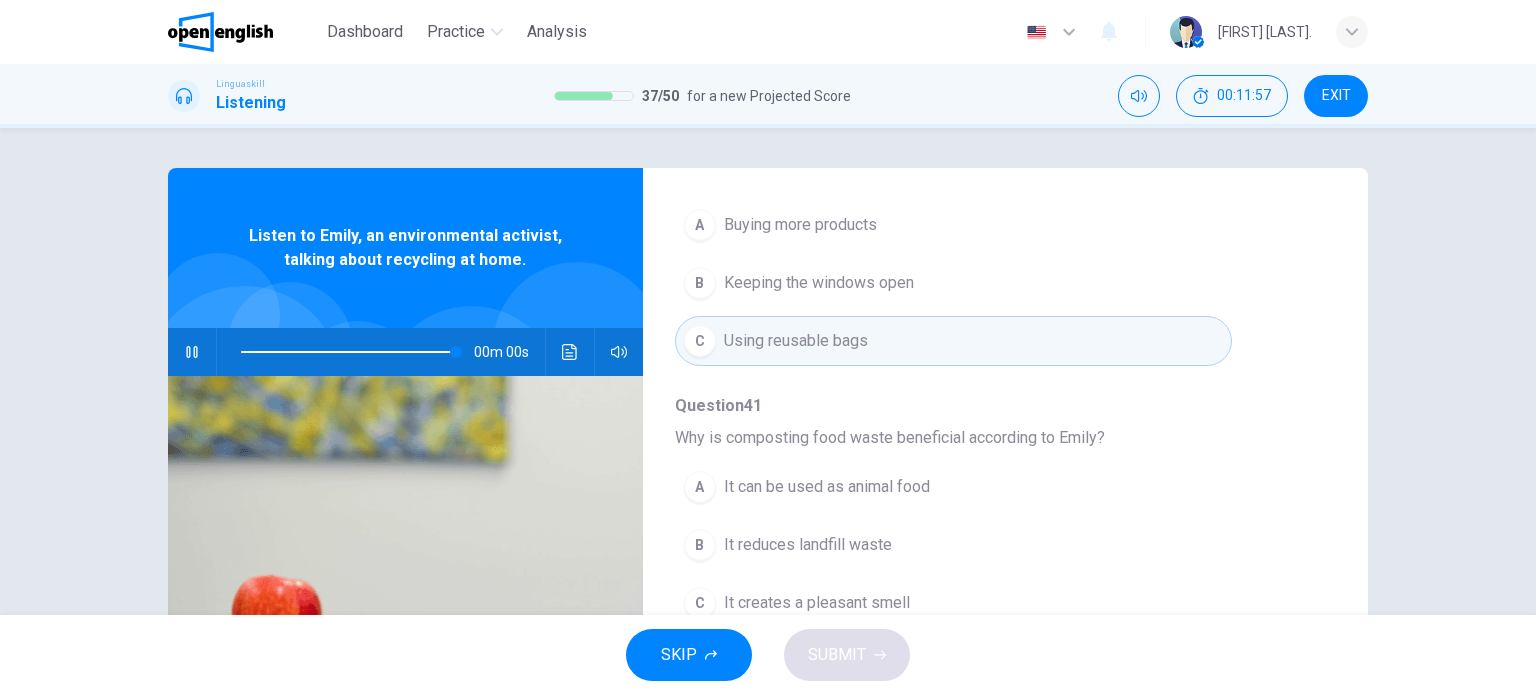 type on "*" 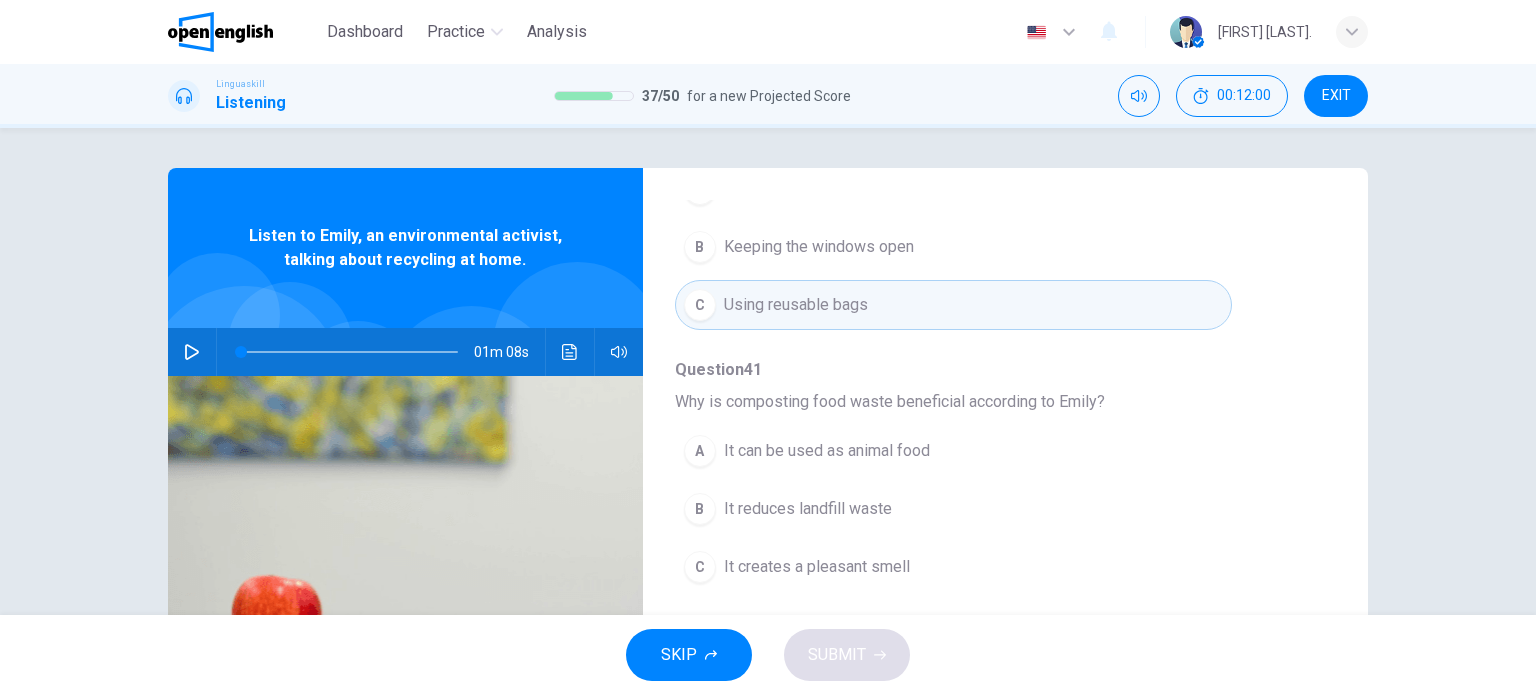 scroll, scrollTop: 856, scrollLeft: 0, axis: vertical 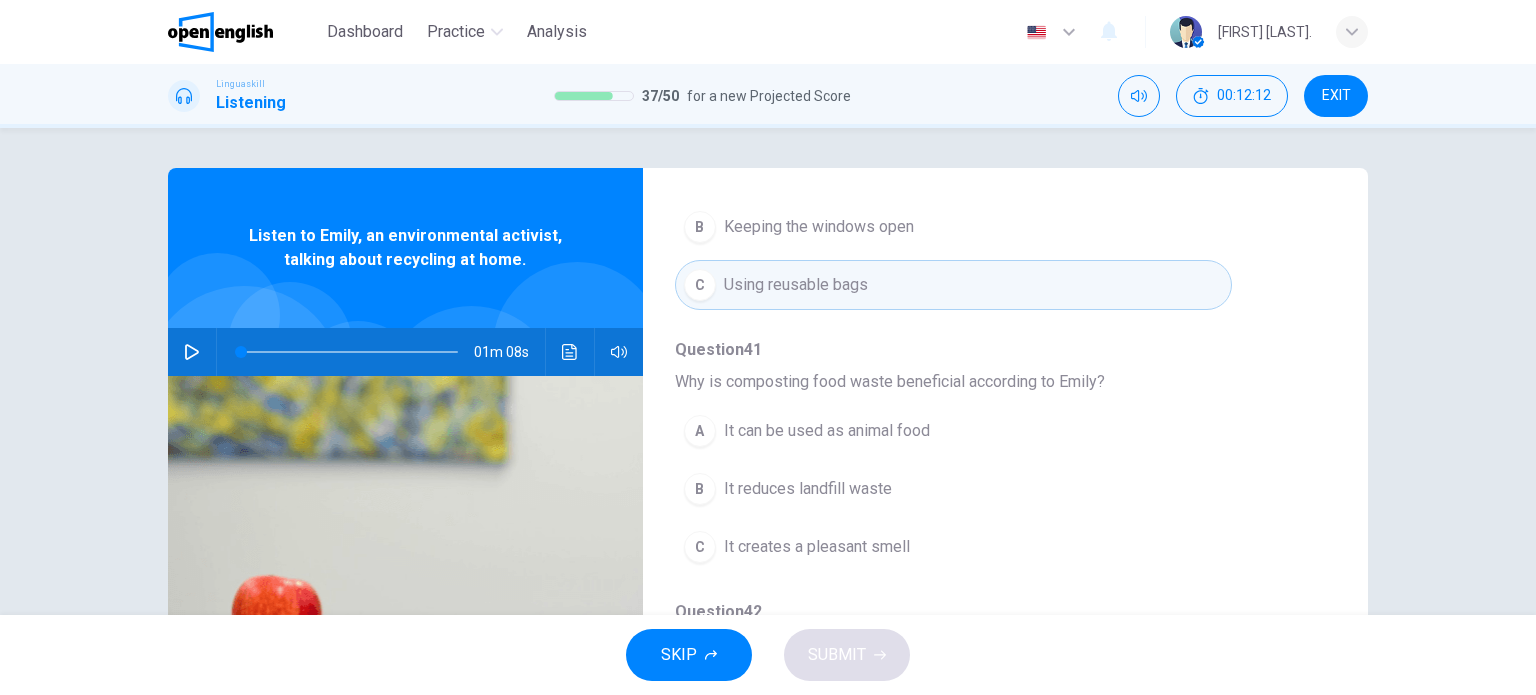 click on "It creates a pleasant smell" at bounding box center (817, 547) 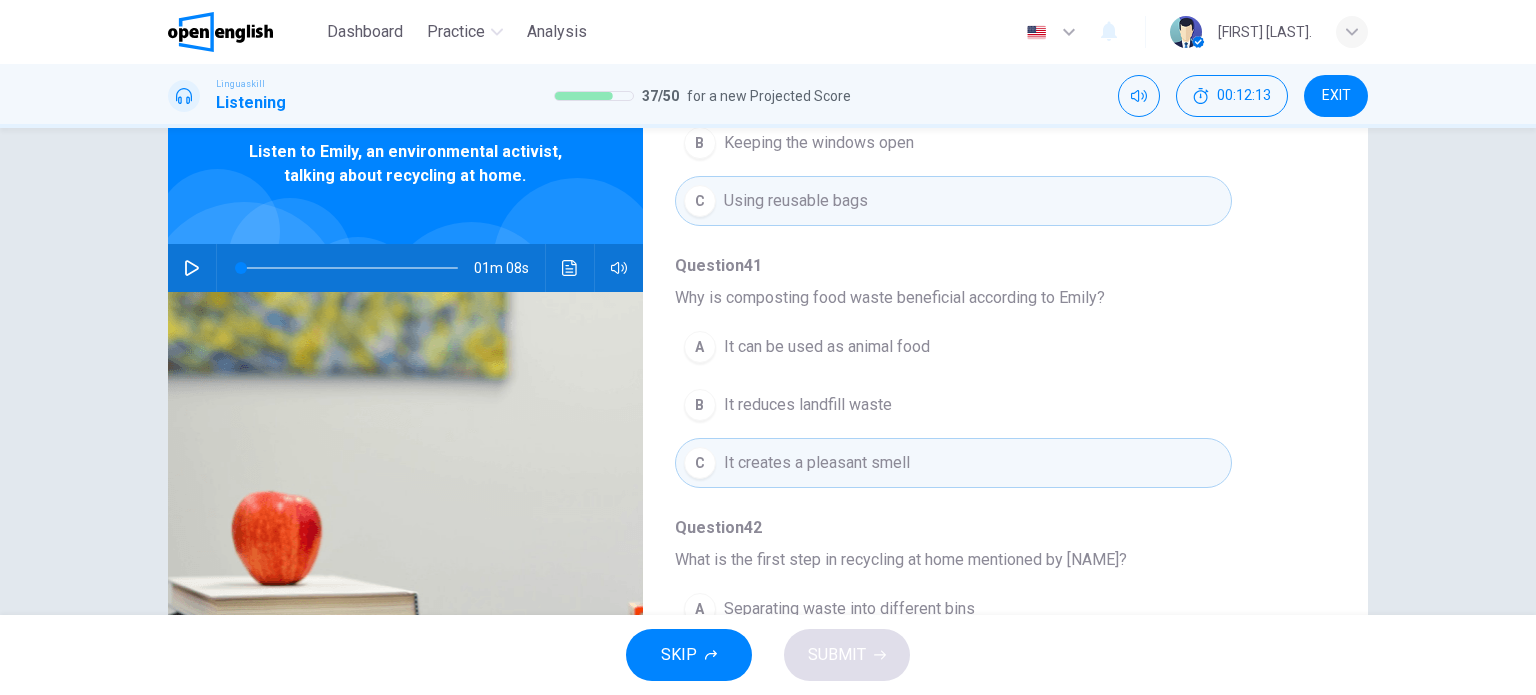 scroll, scrollTop: 288, scrollLeft: 0, axis: vertical 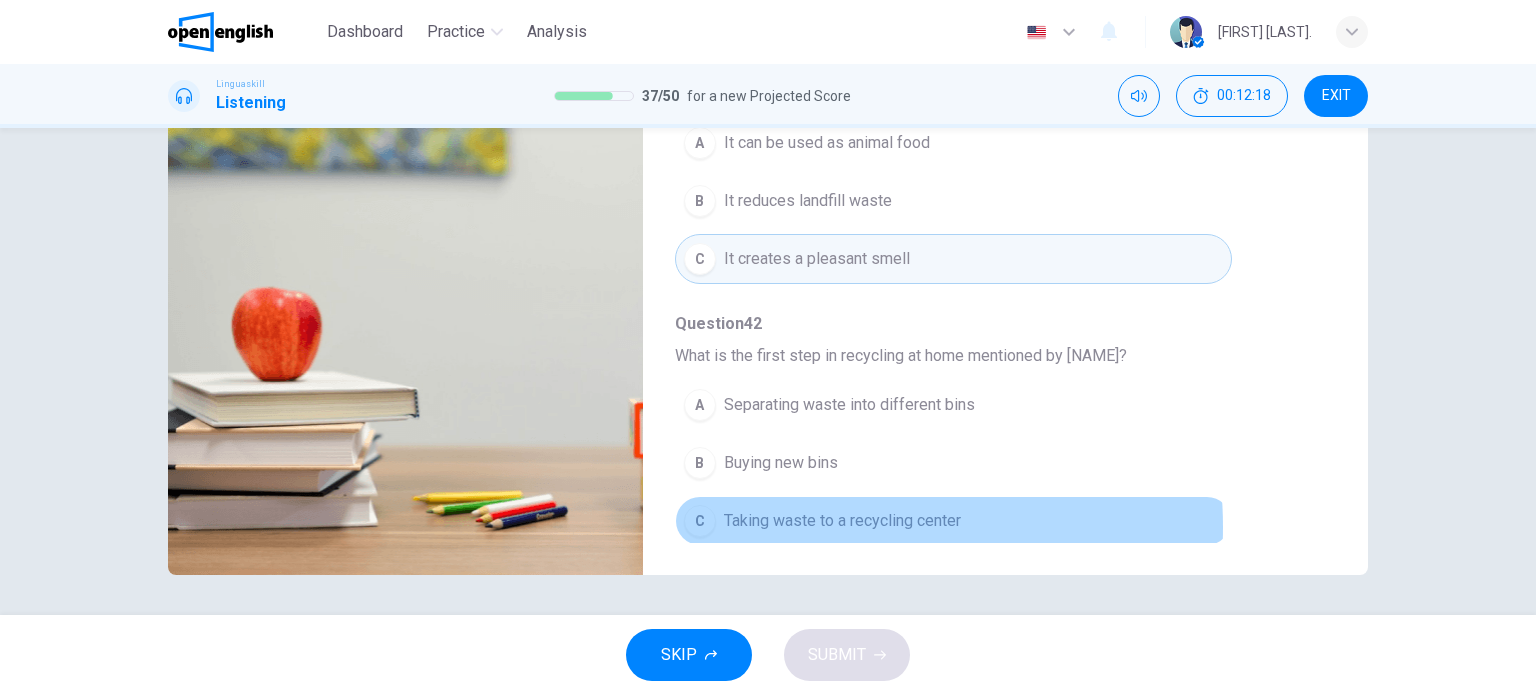click on "Taking waste to a recycling center" at bounding box center [842, 521] 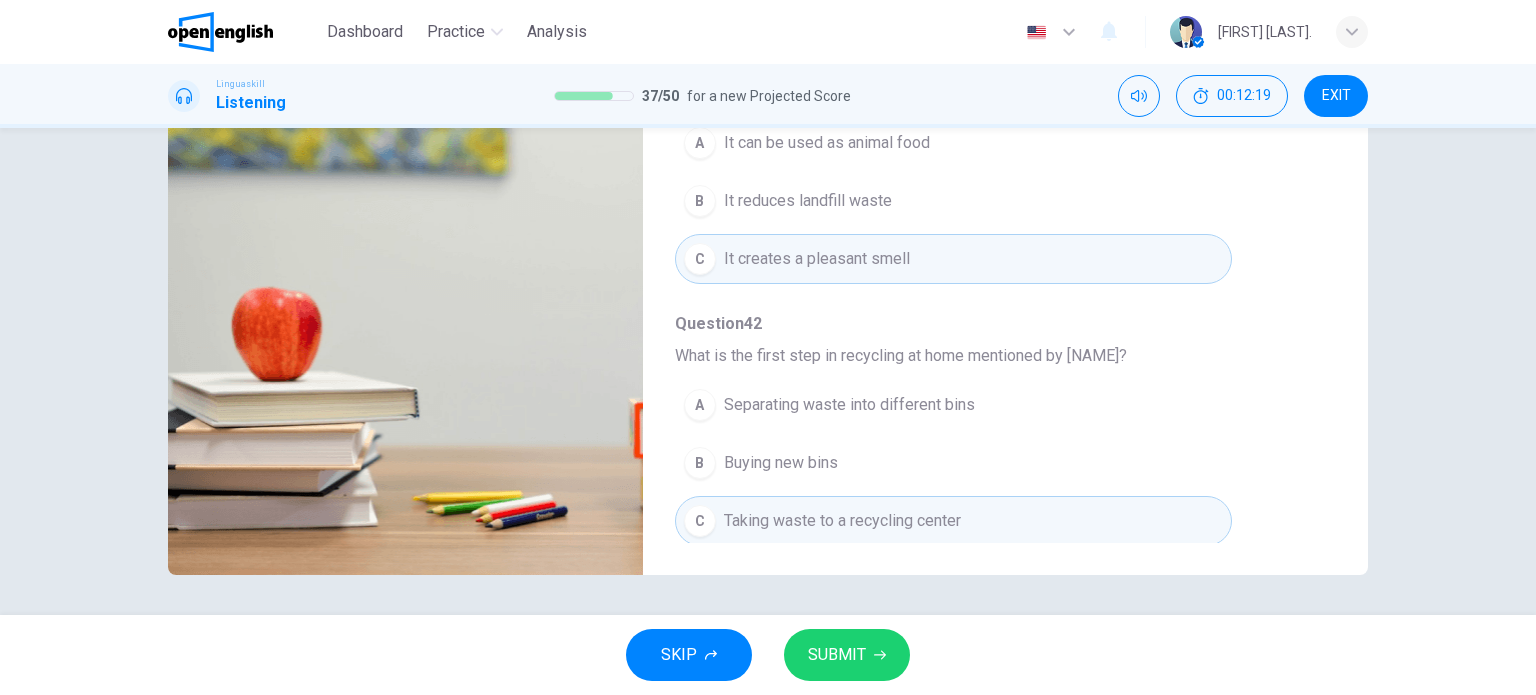 click on "SUBMIT" at bounding box center [837, 655] 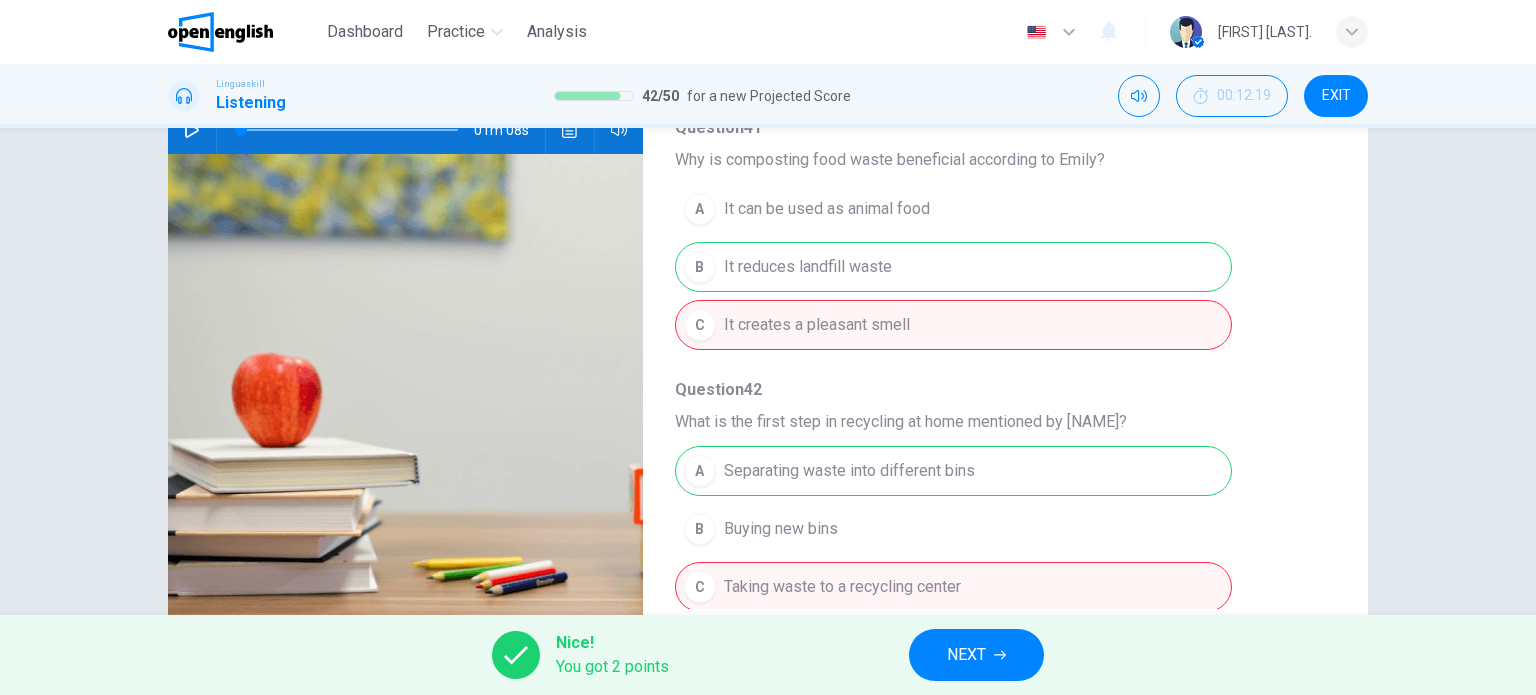 scroll, scrollTop: 188, scrollLeft: 0, axis: vertical 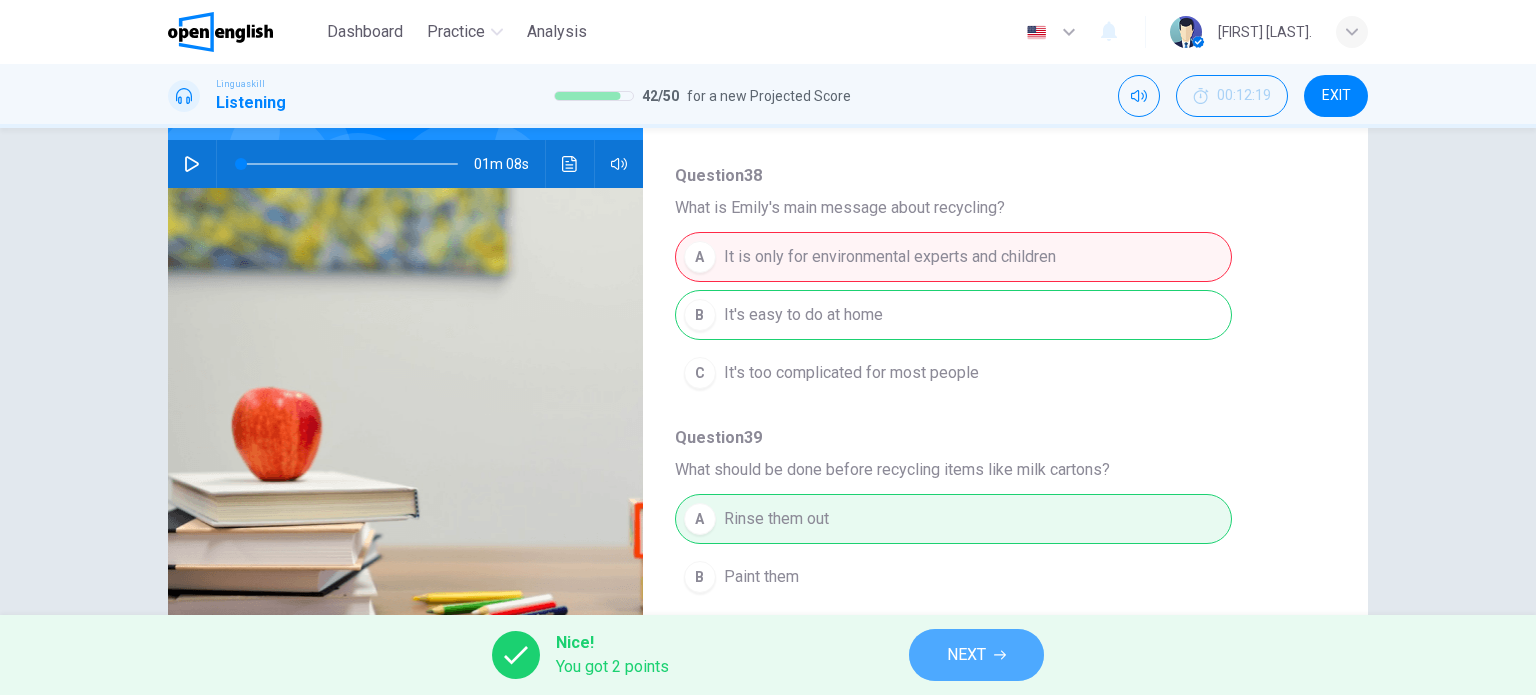 click on "NEXT" at bounding box center (976, 655) 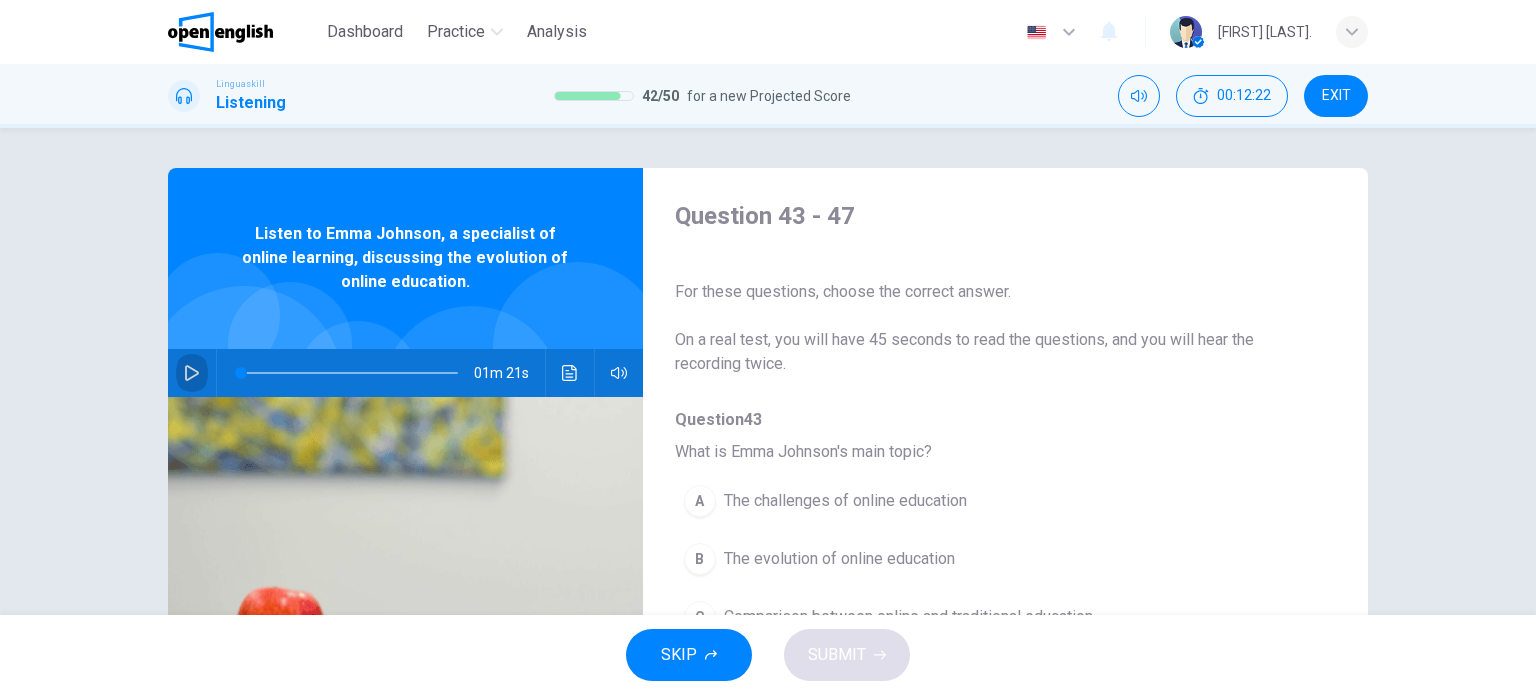 click 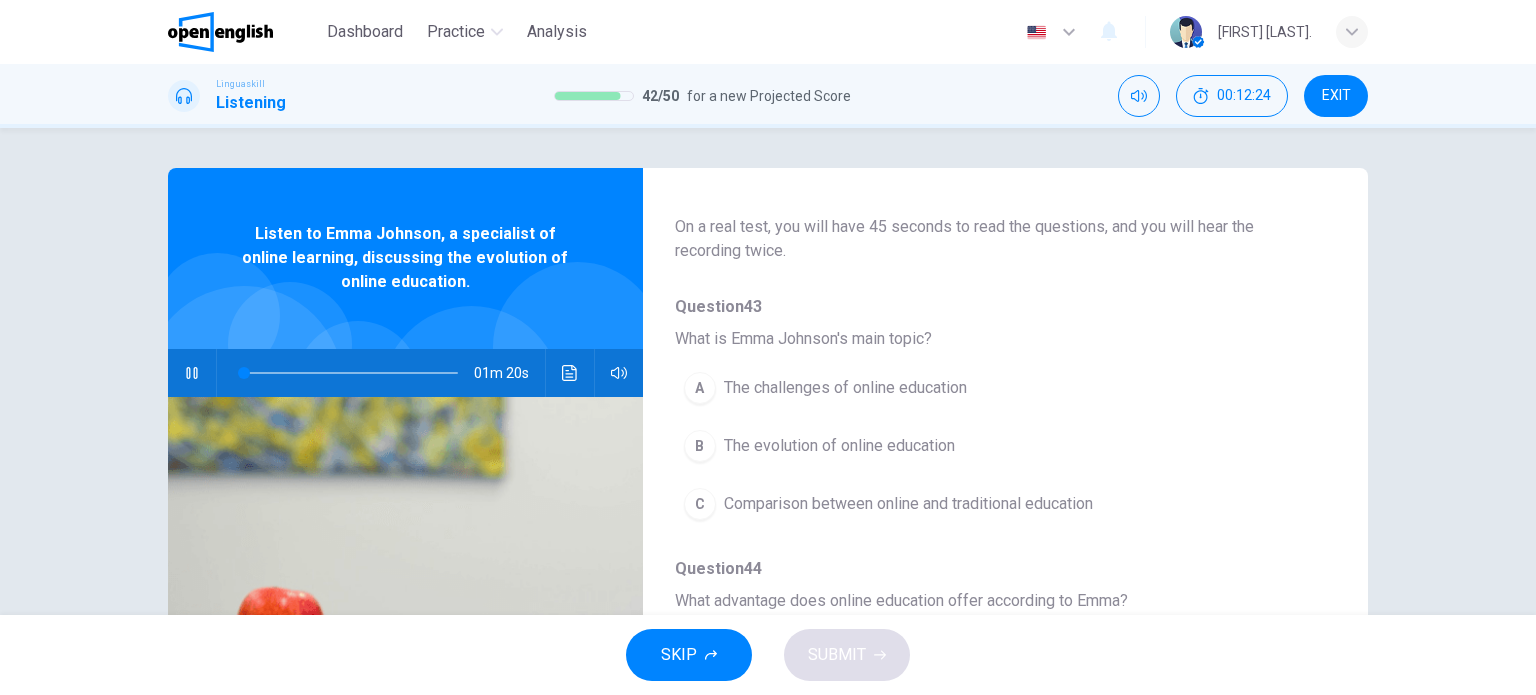 scroll, scrollTop: 100, scrollLeft: 0, axis: vertical 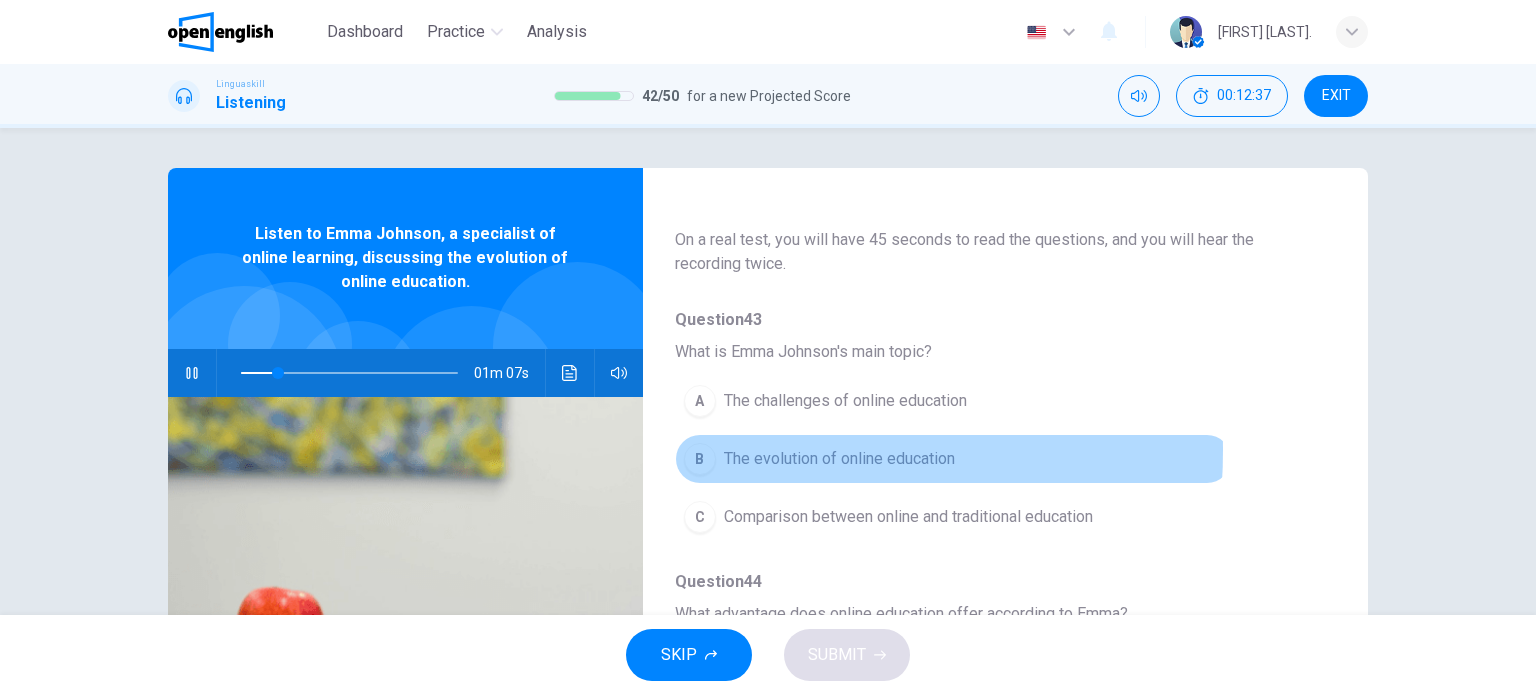 click on "B" at bounding box center [700, 459] 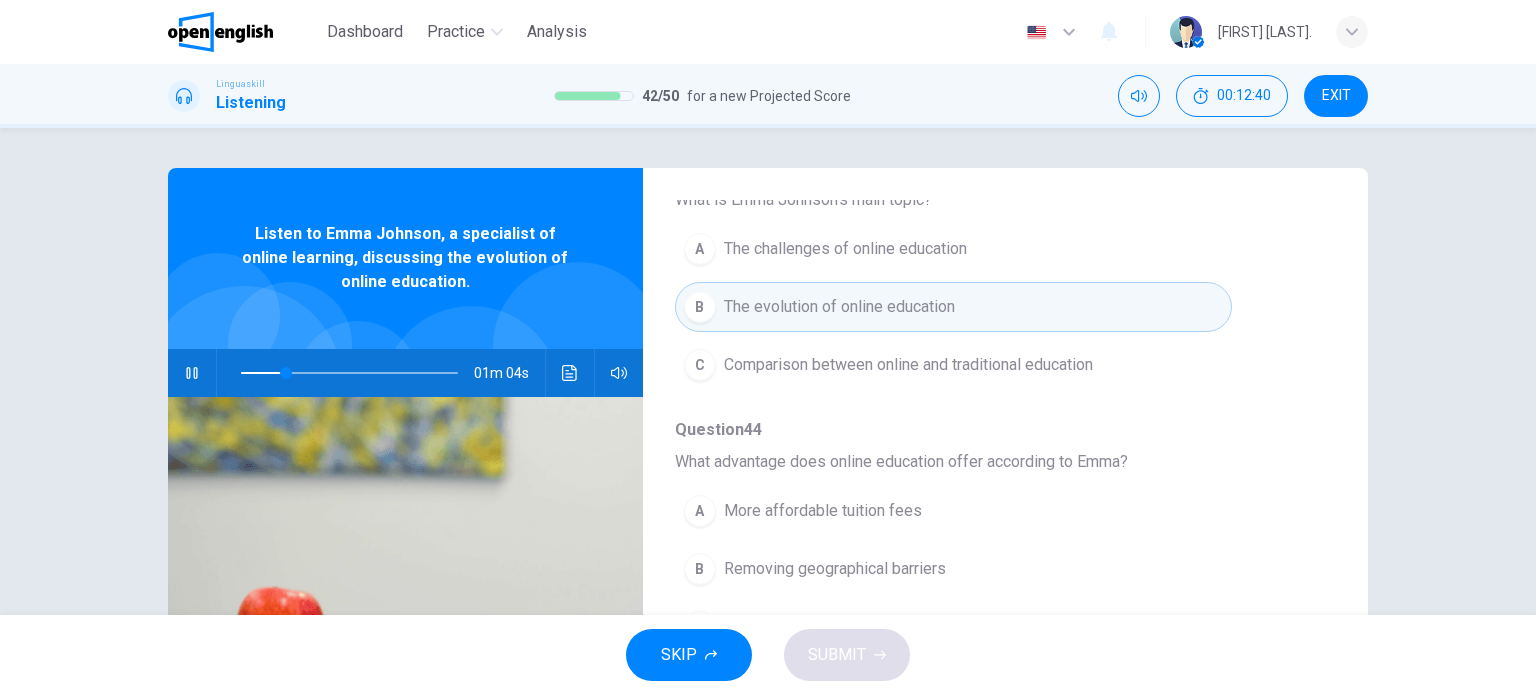 scroll, scrollTop: 300, scrollLeft: 0, axis: vertical 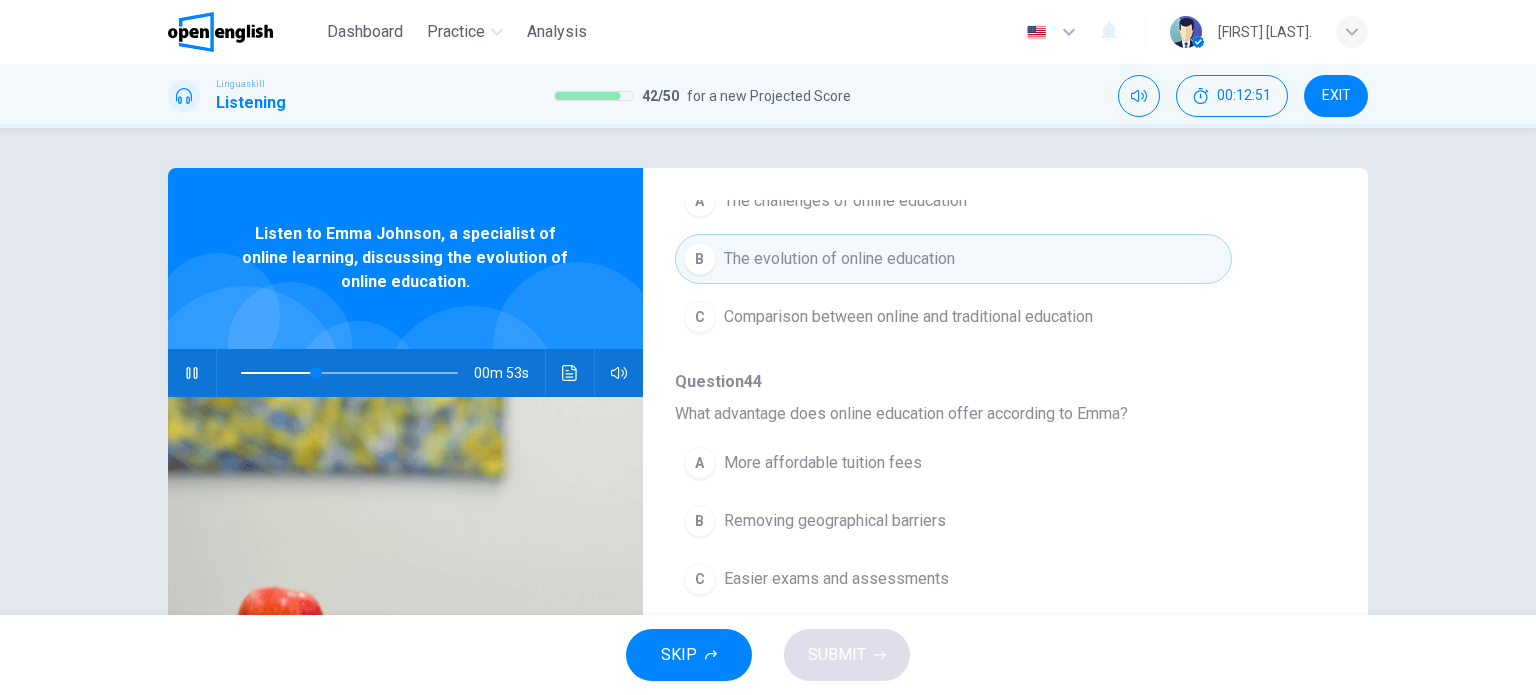 click on "Removing geographical barriers" at bounding box center [835, 521] 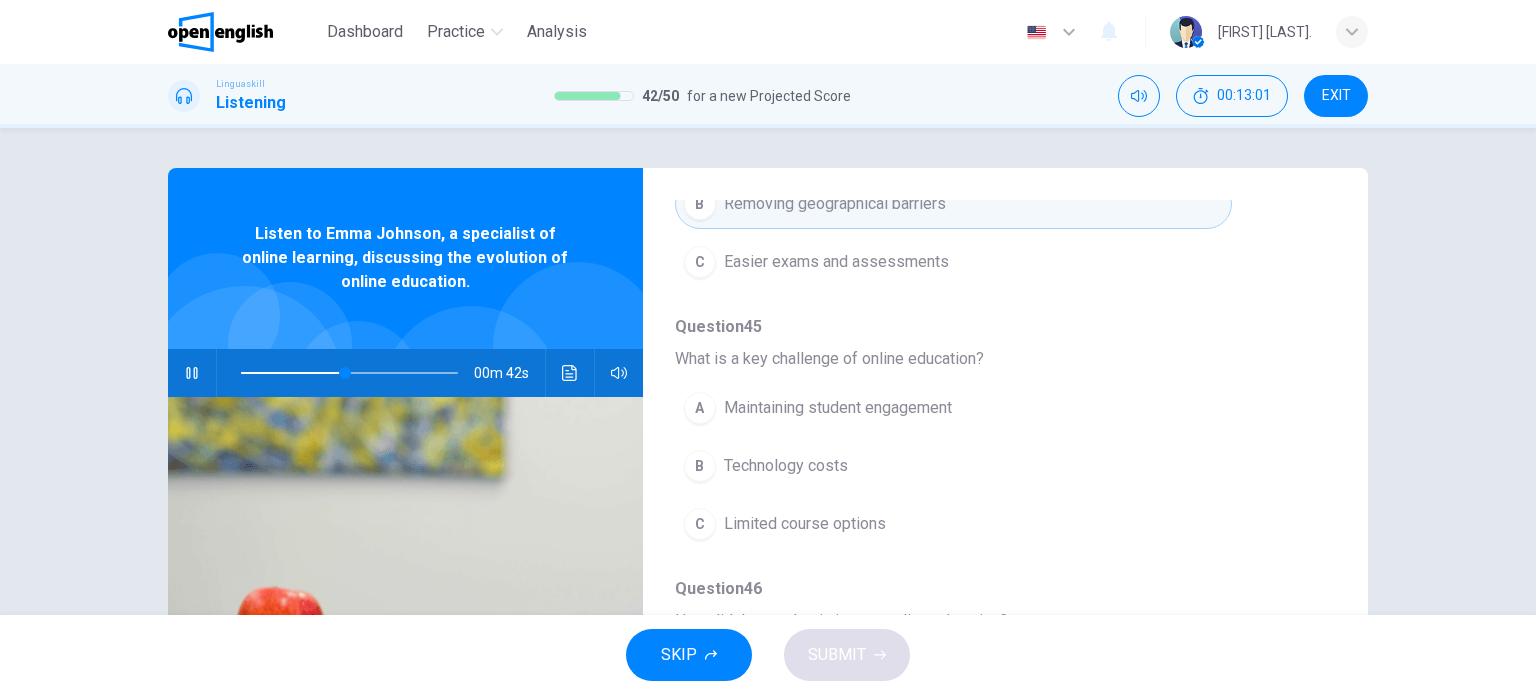 scroll, scrollTop: 700, scrollLeft: 0, axis: vertical 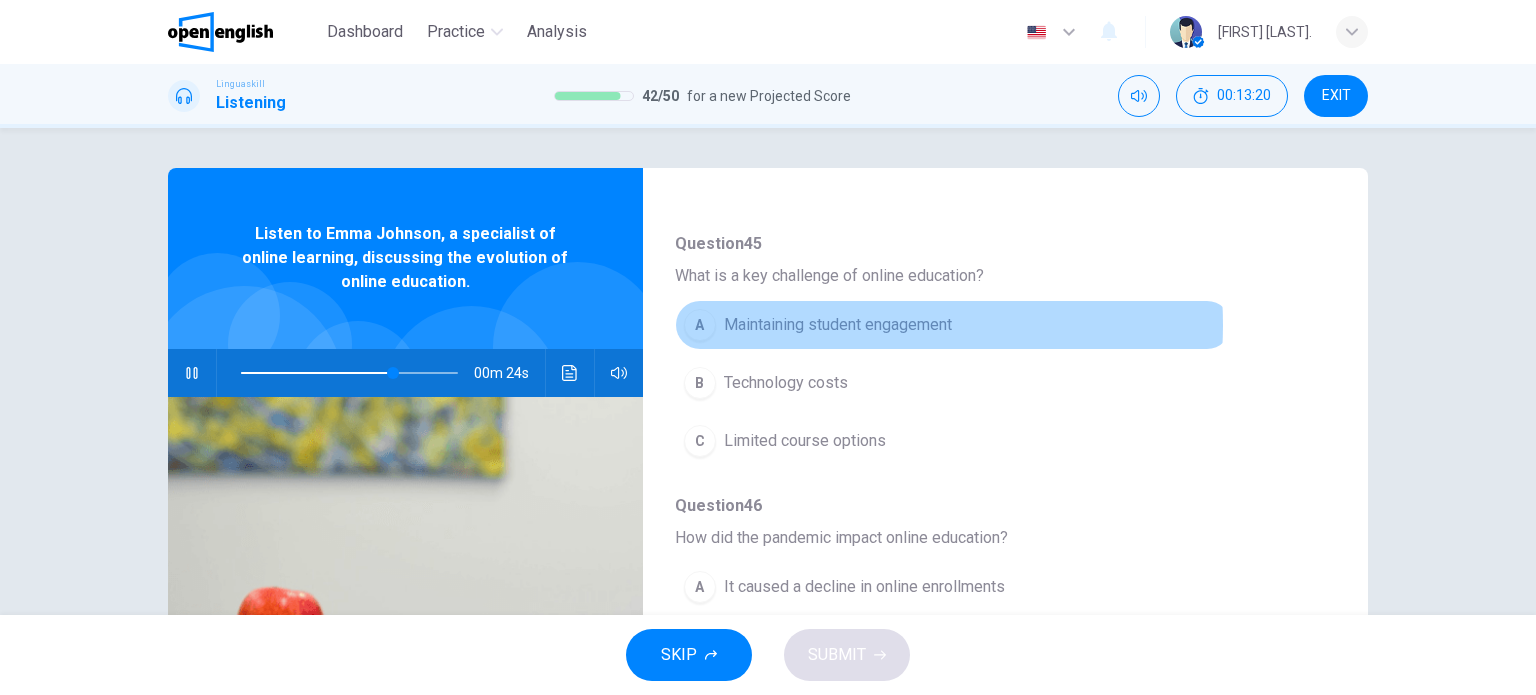 click on "Maintaining student engagement" at bounding box center (838, 325) 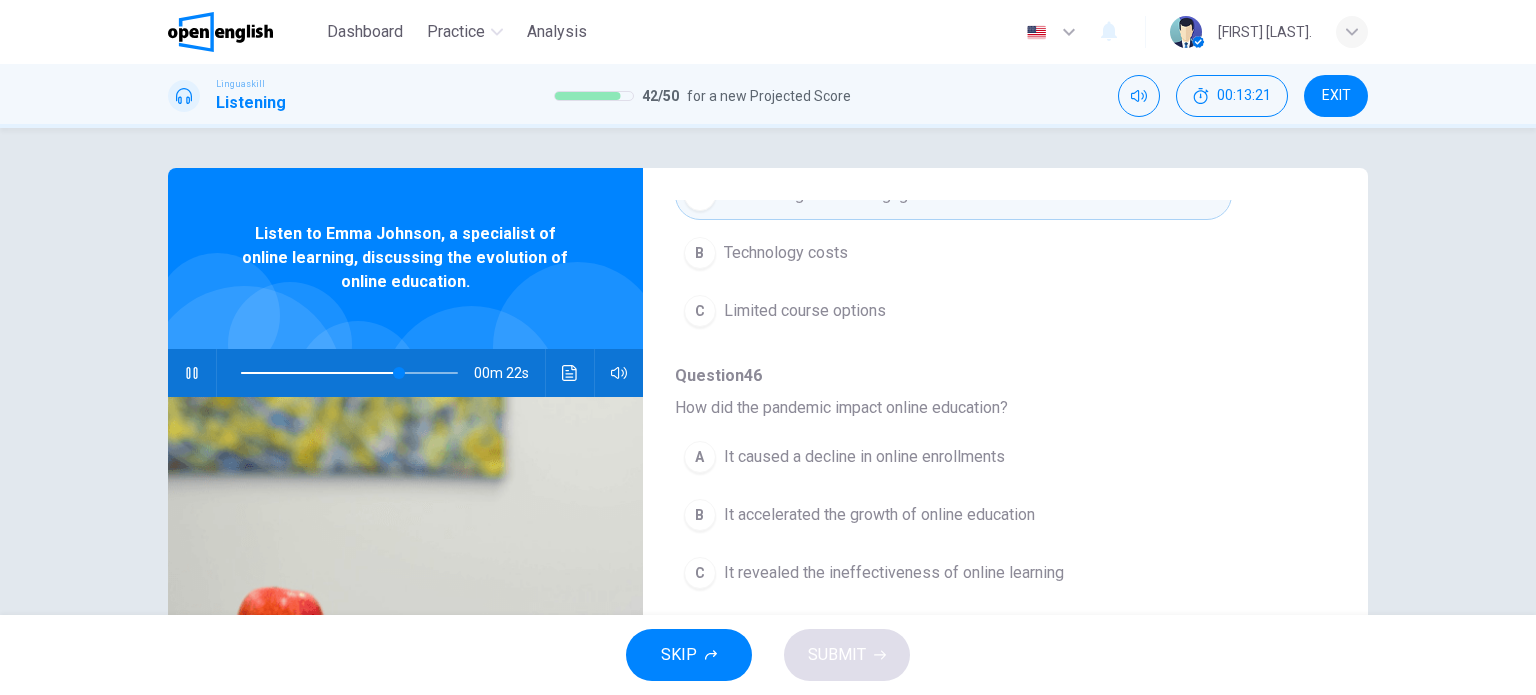 scroll, scrollTop: 856, scrollLeft: 0, axis: vertical 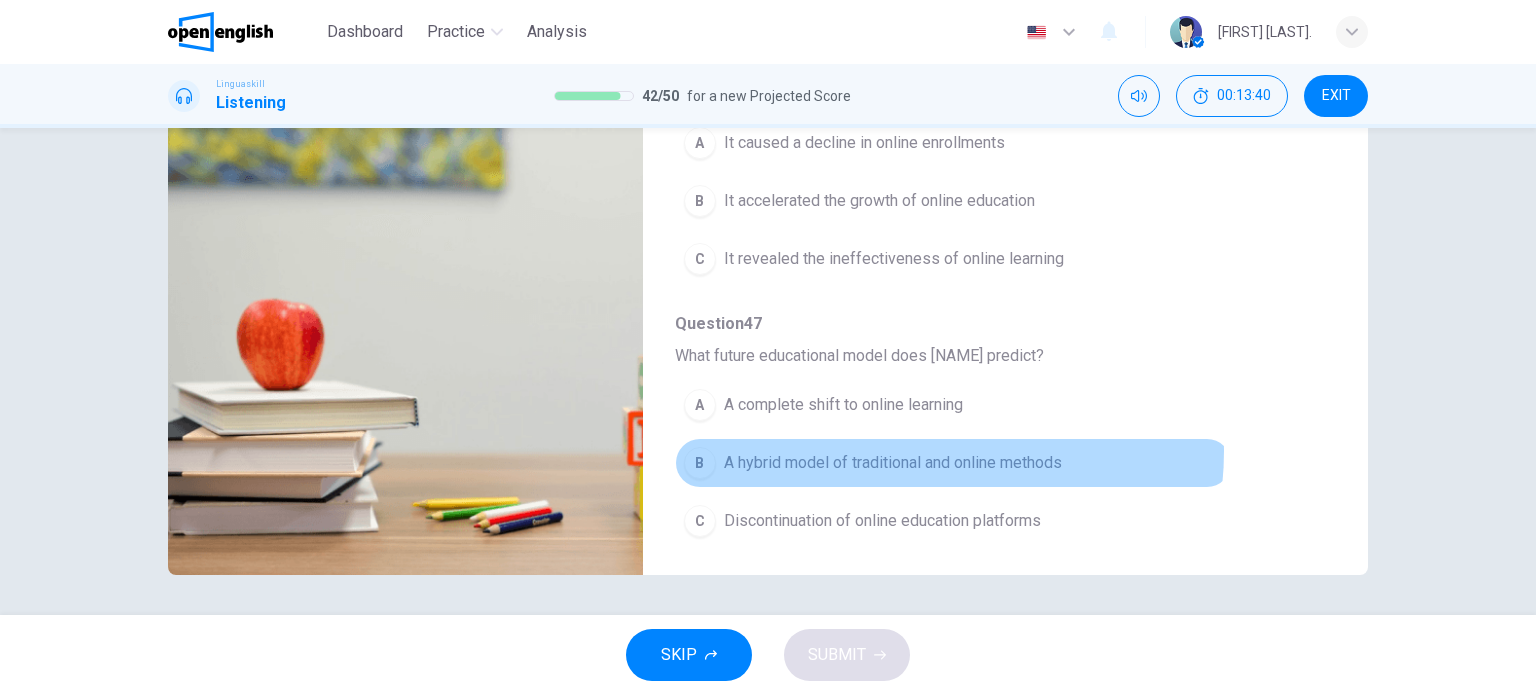 click on "A hybrid model of traditional and online methods" at bounding box center (893, 463) 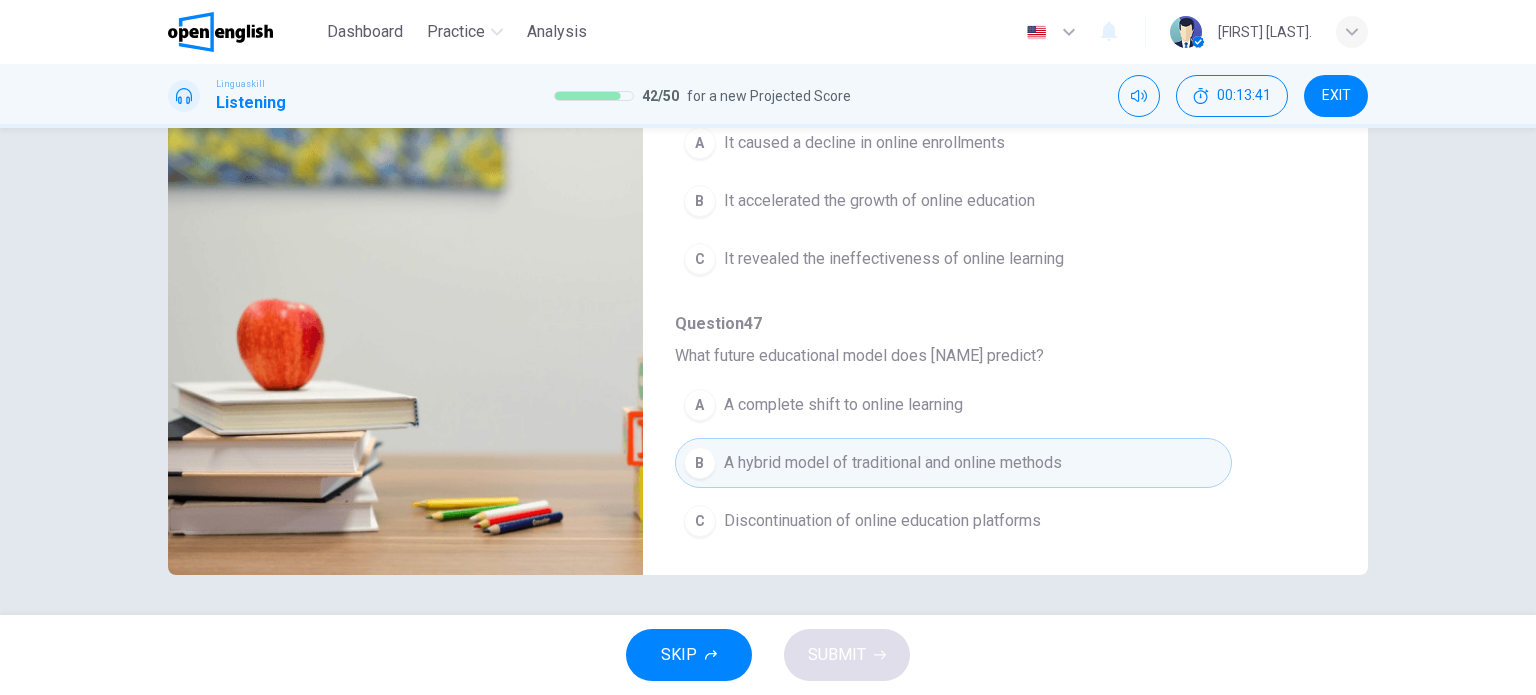 scroll, scrollTop: 756, scrollLeft: 0, axis: vertical 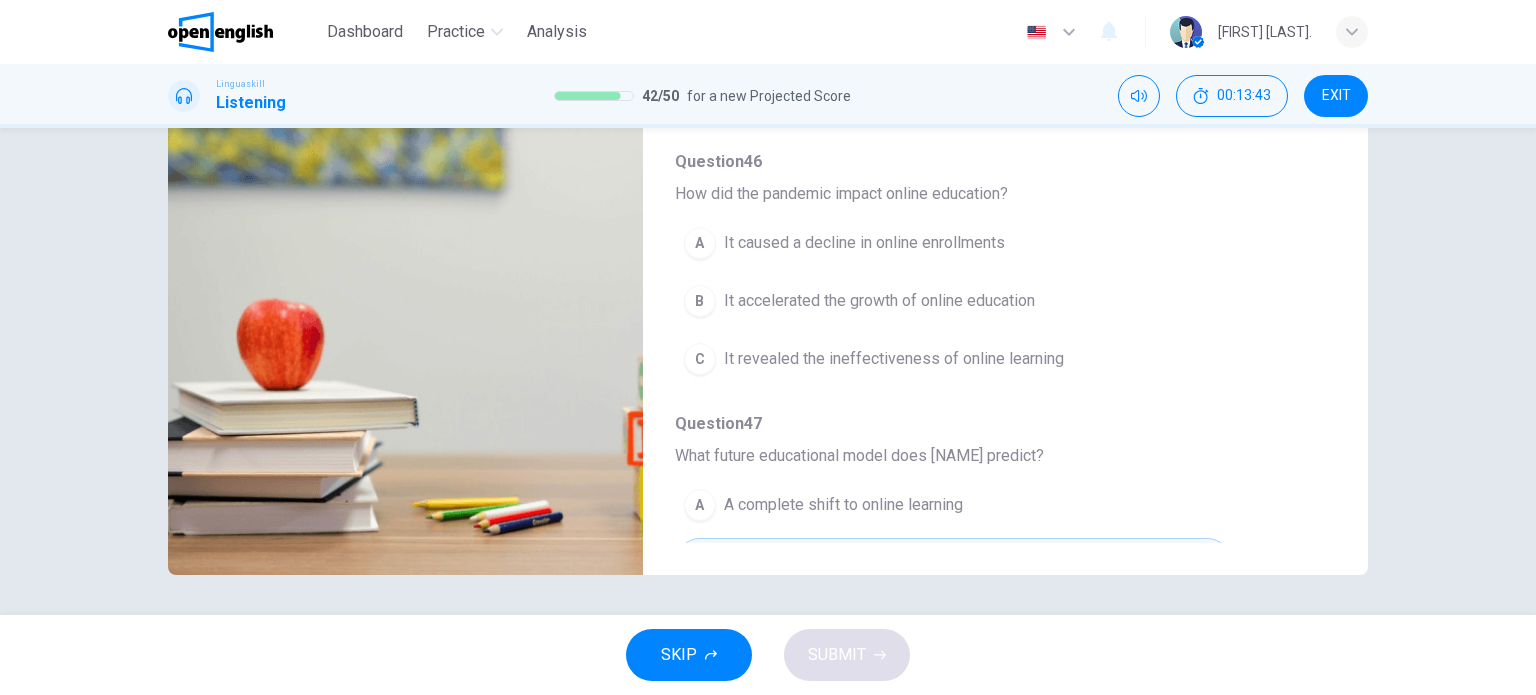 type on "*" 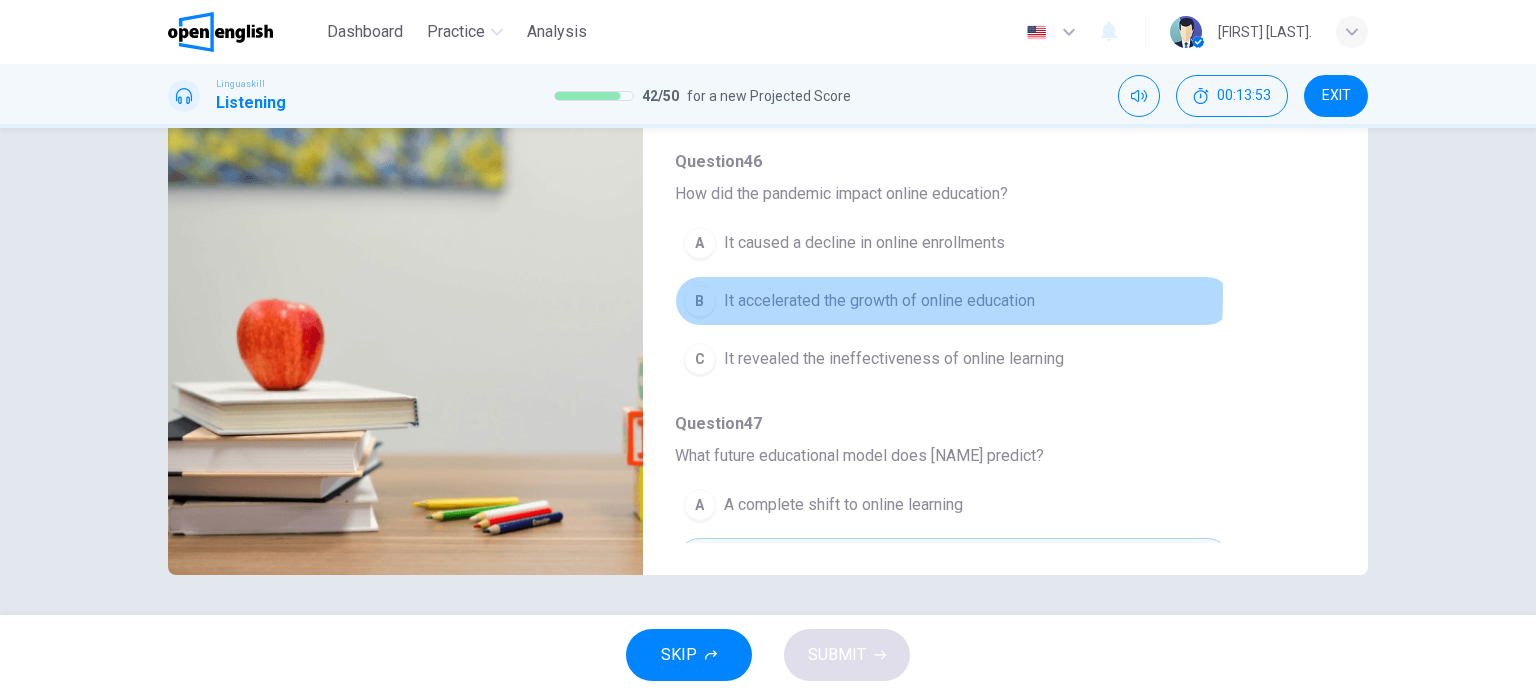 click on "It accelerated the growth of online education" at bounding box center [879, 301] 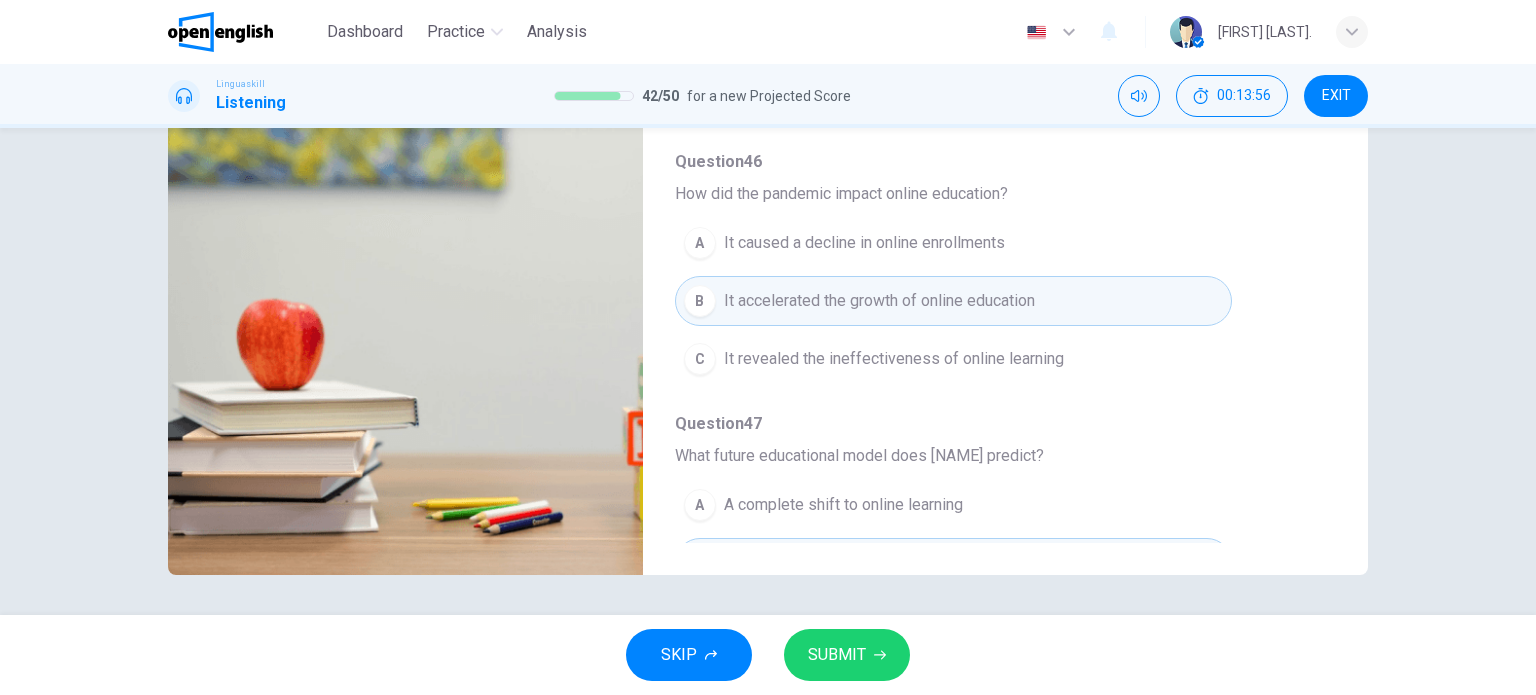click on "SUBMIT" at bounding box center (837, 655) 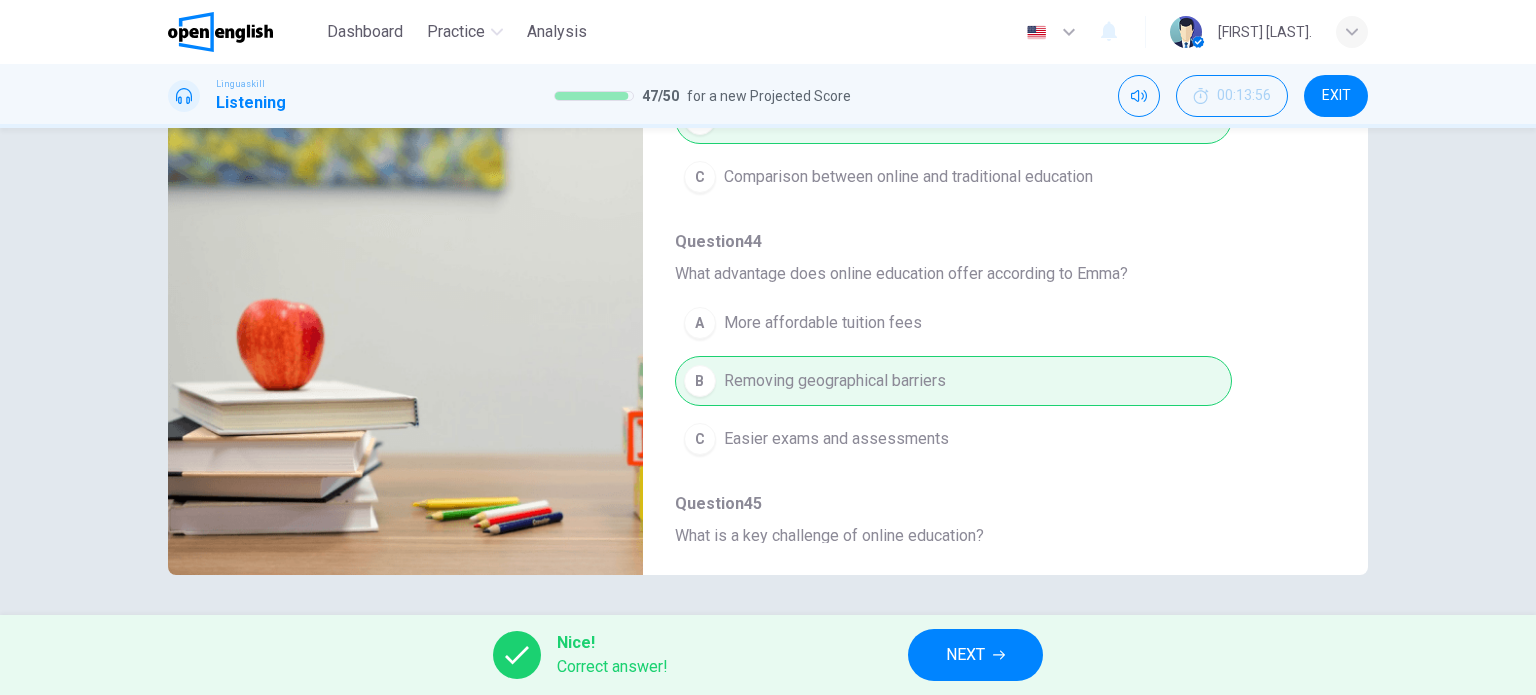 scroll, scrollTop: 0, scrollLeft: 0, axis: both 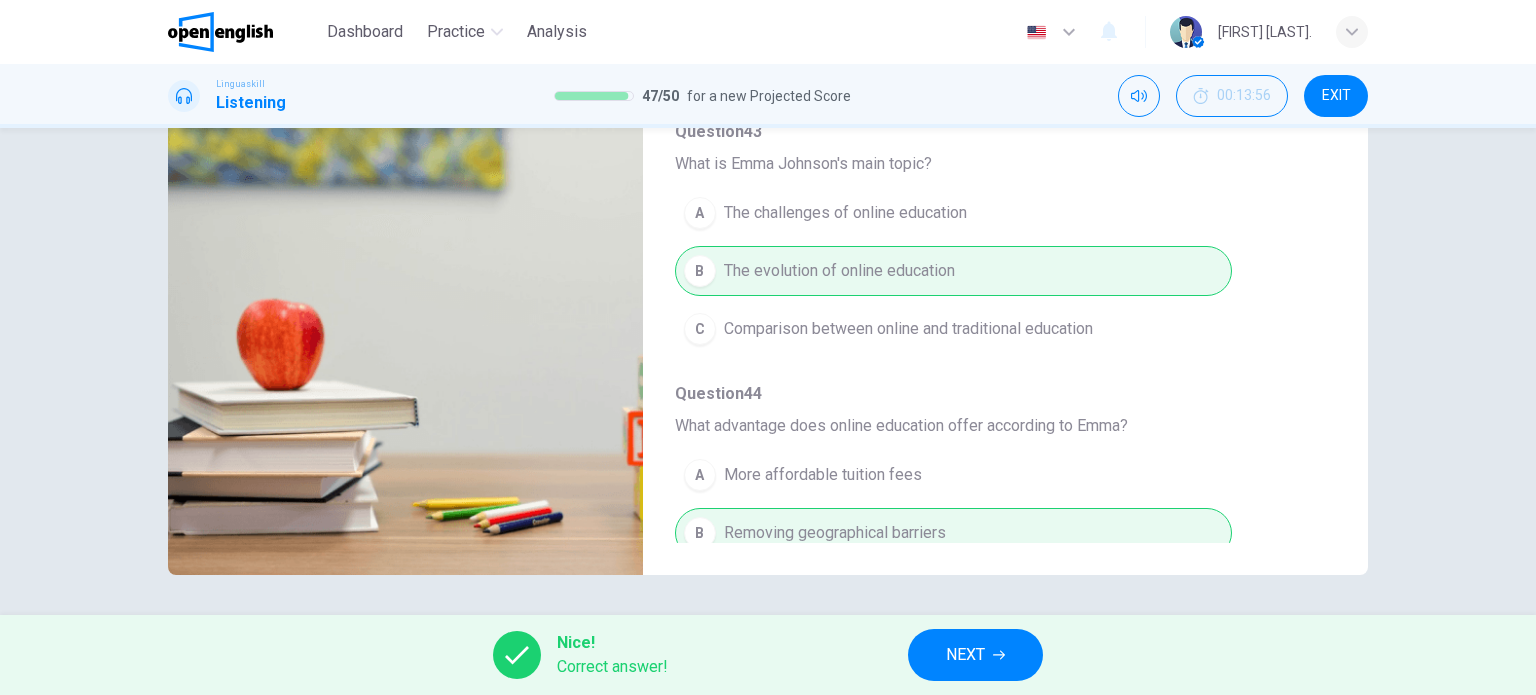click on "NEXT" at bounding box center (975, 655) 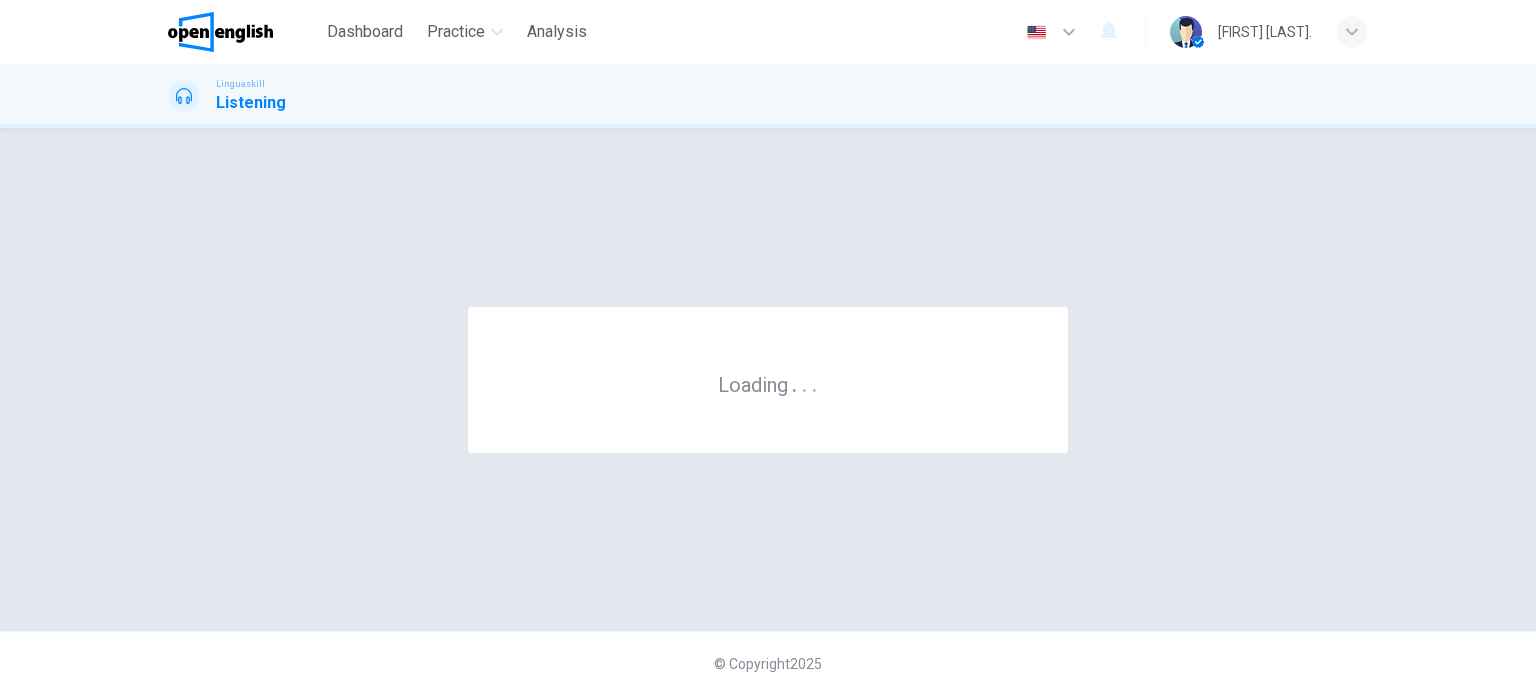 scroll, scrollTop: 0, scrollLeft: 0, axis: both 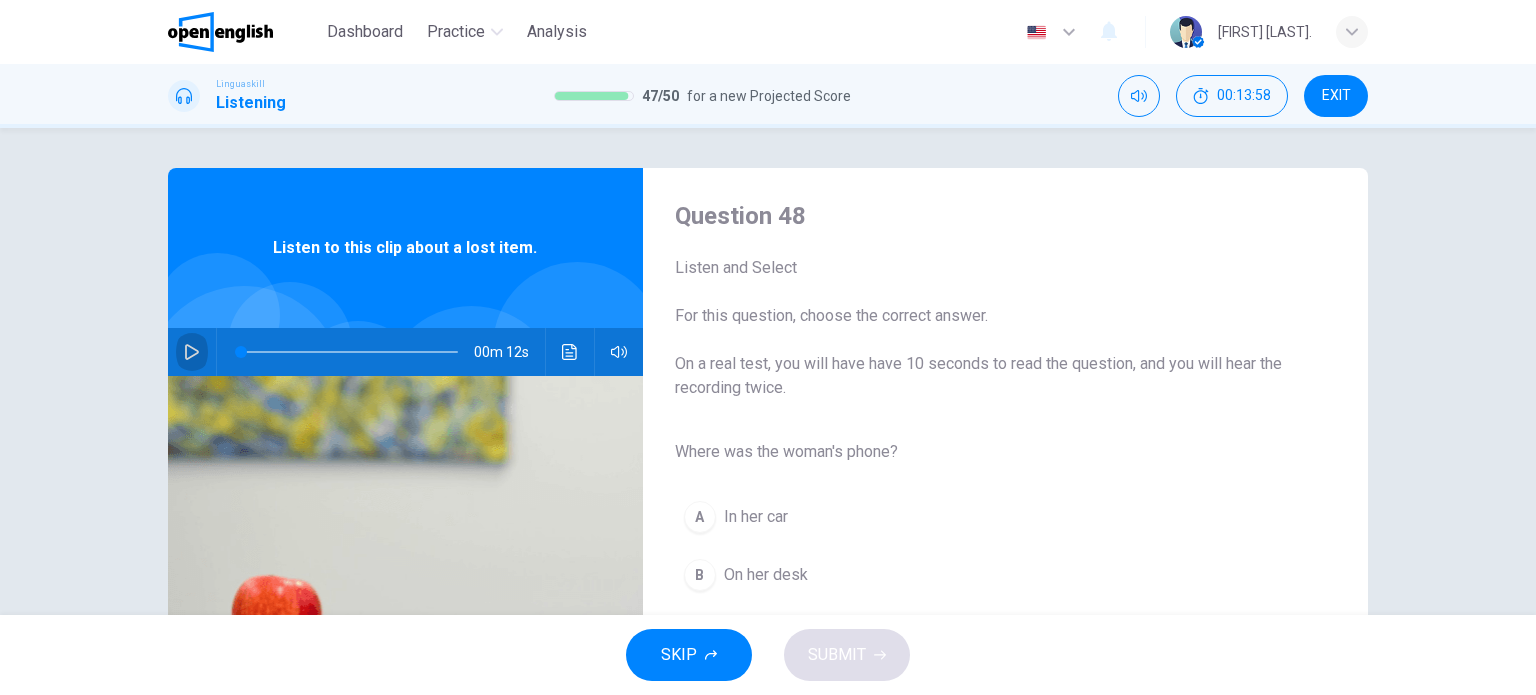 click at bounding box center (192, 352) 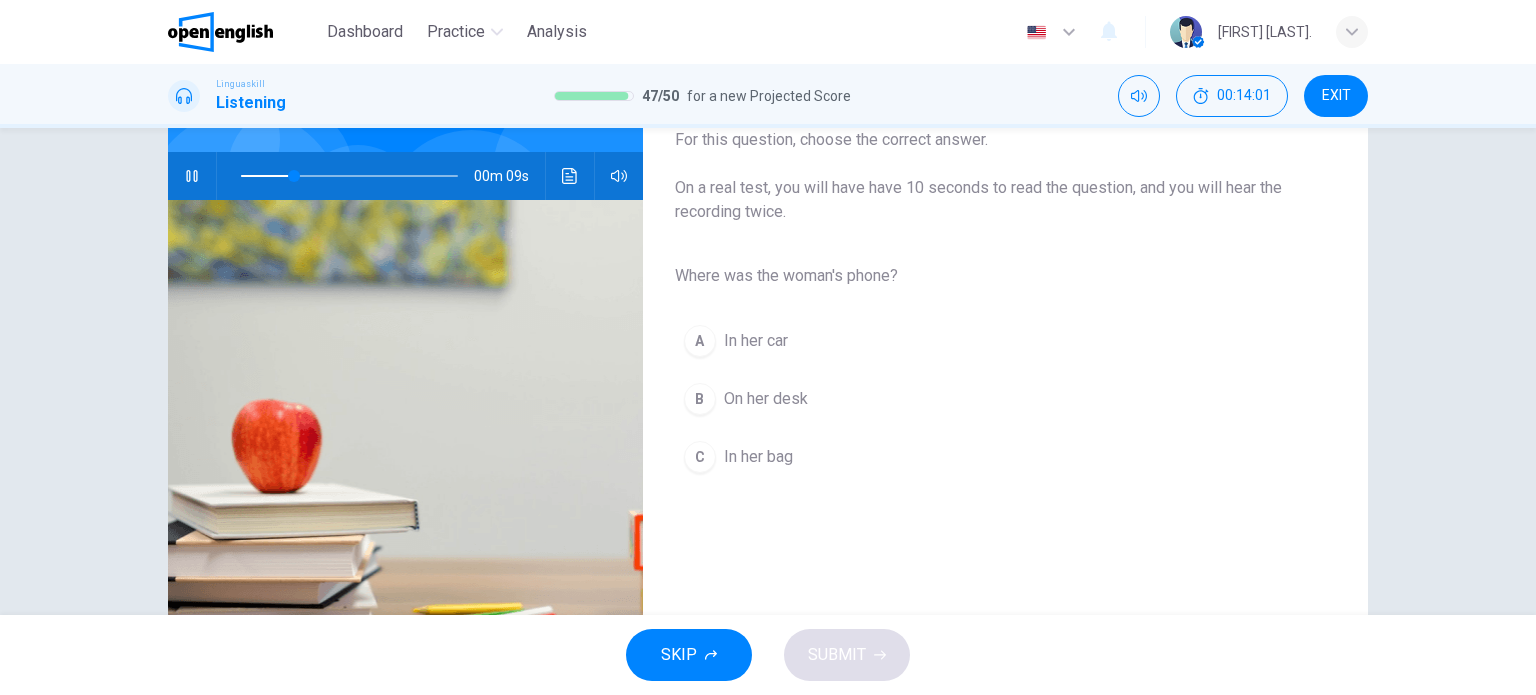 scroll, scrollTop: 200, scrollLeft: 0, axis: vertical 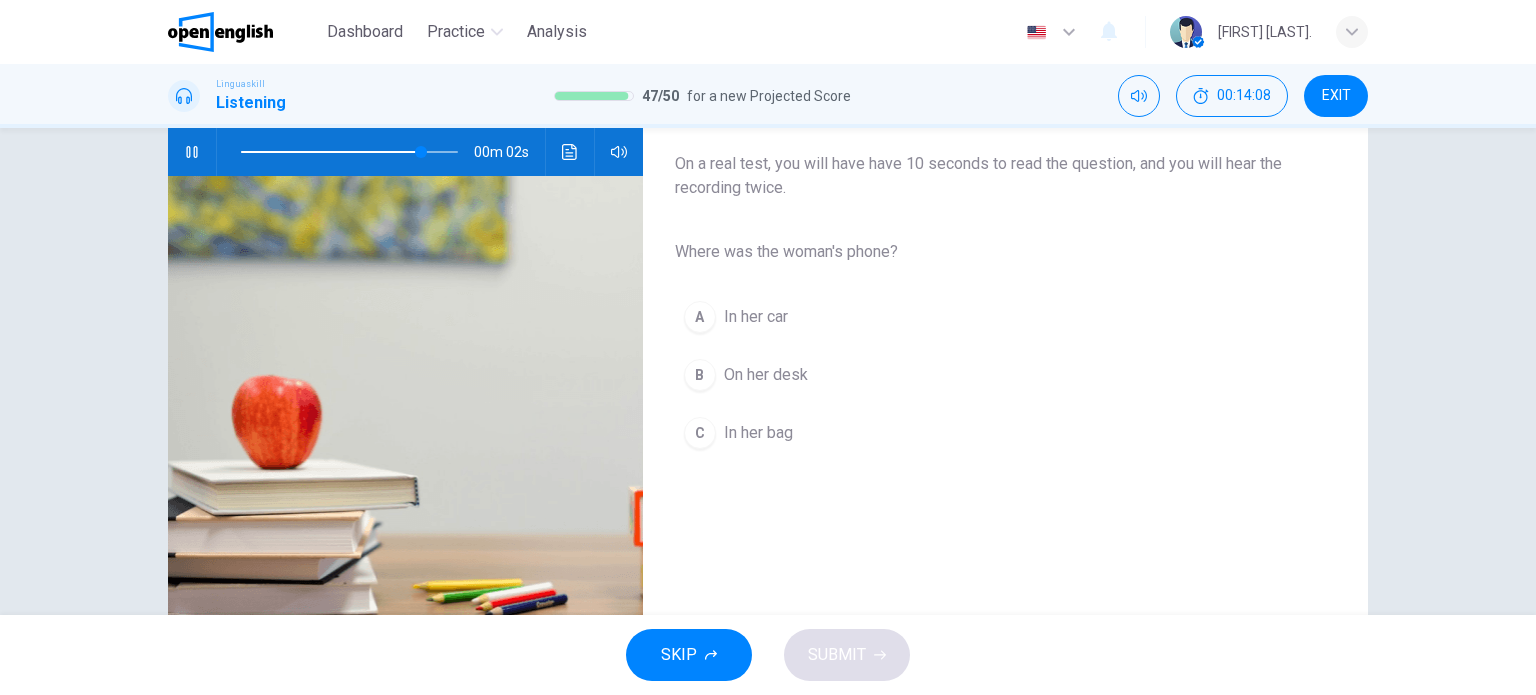 click on "In her bag" at bounding box center (758, 433) 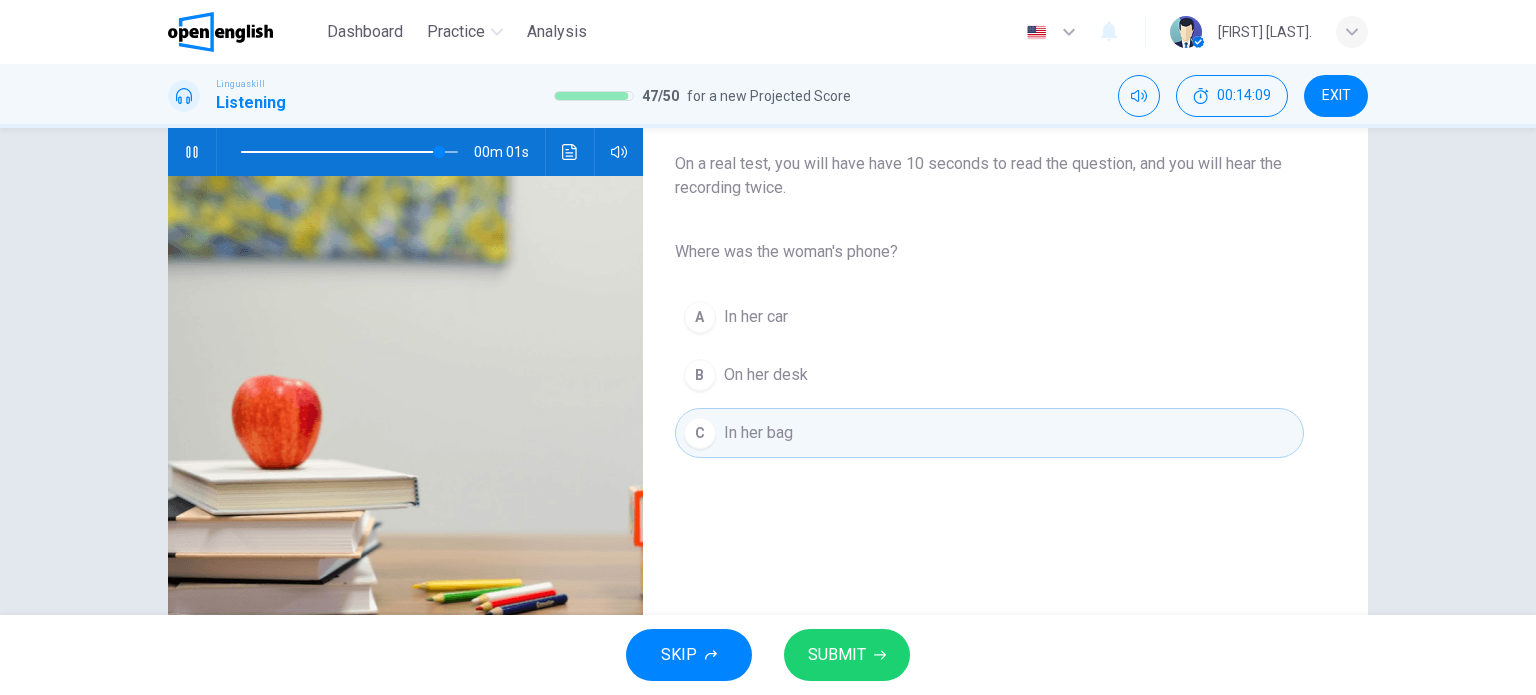 click on "SUBMIT" at bounding box center [847, 655] 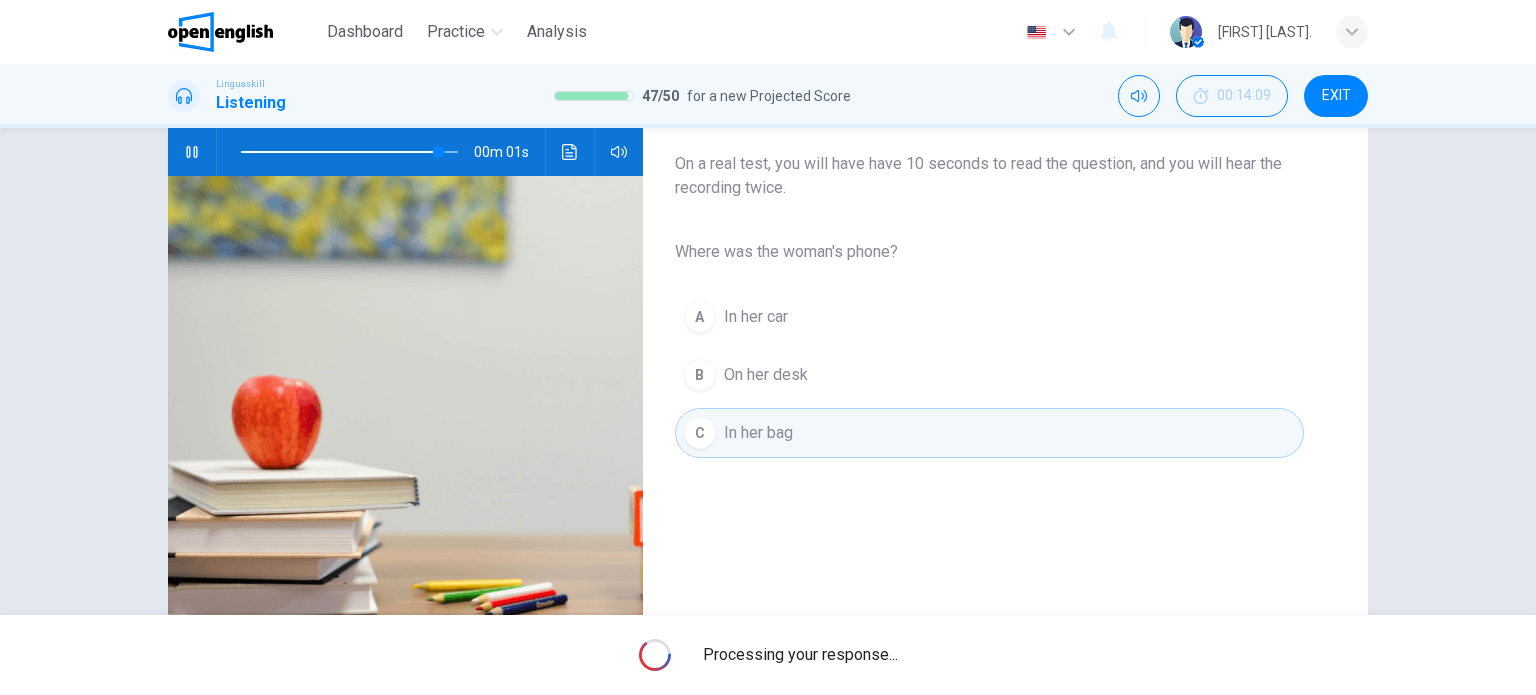 type on "*" 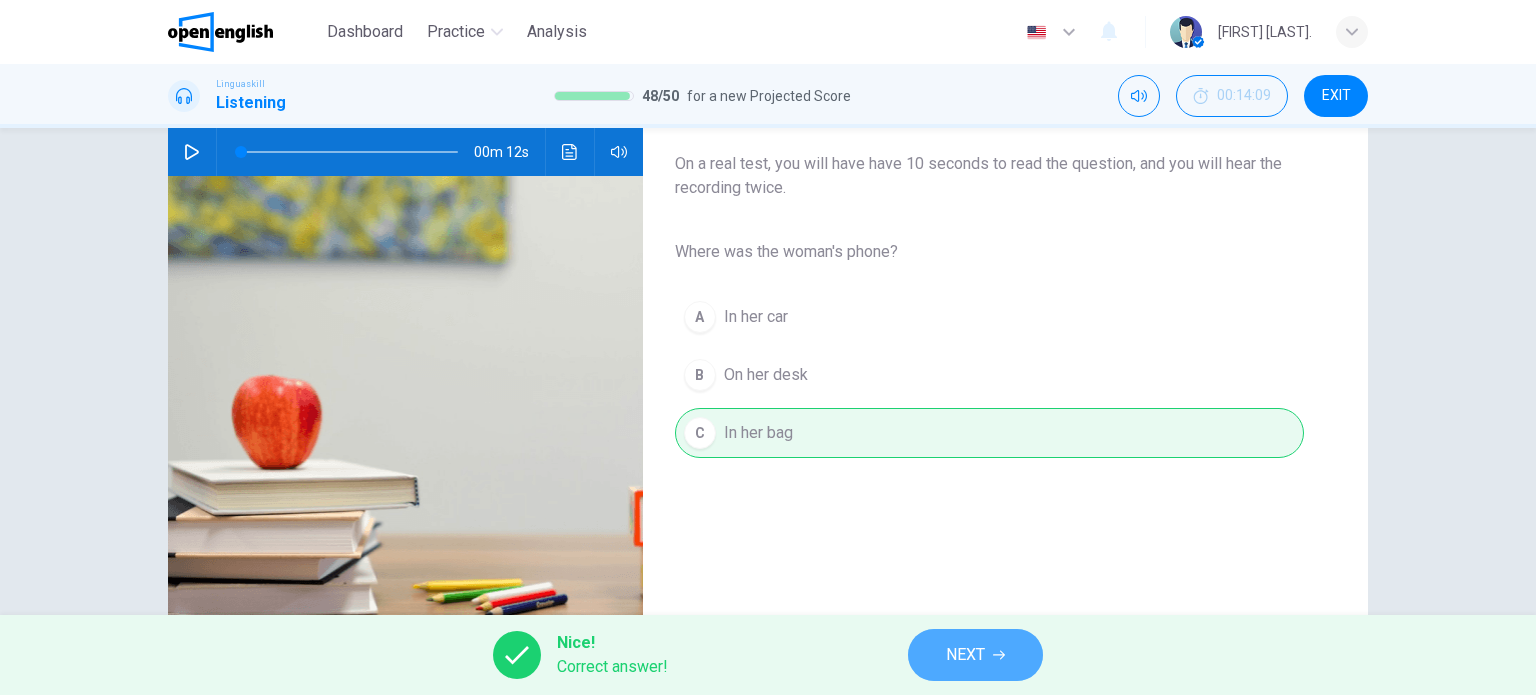 click on "NEXT" at bounding box center (965, 655) 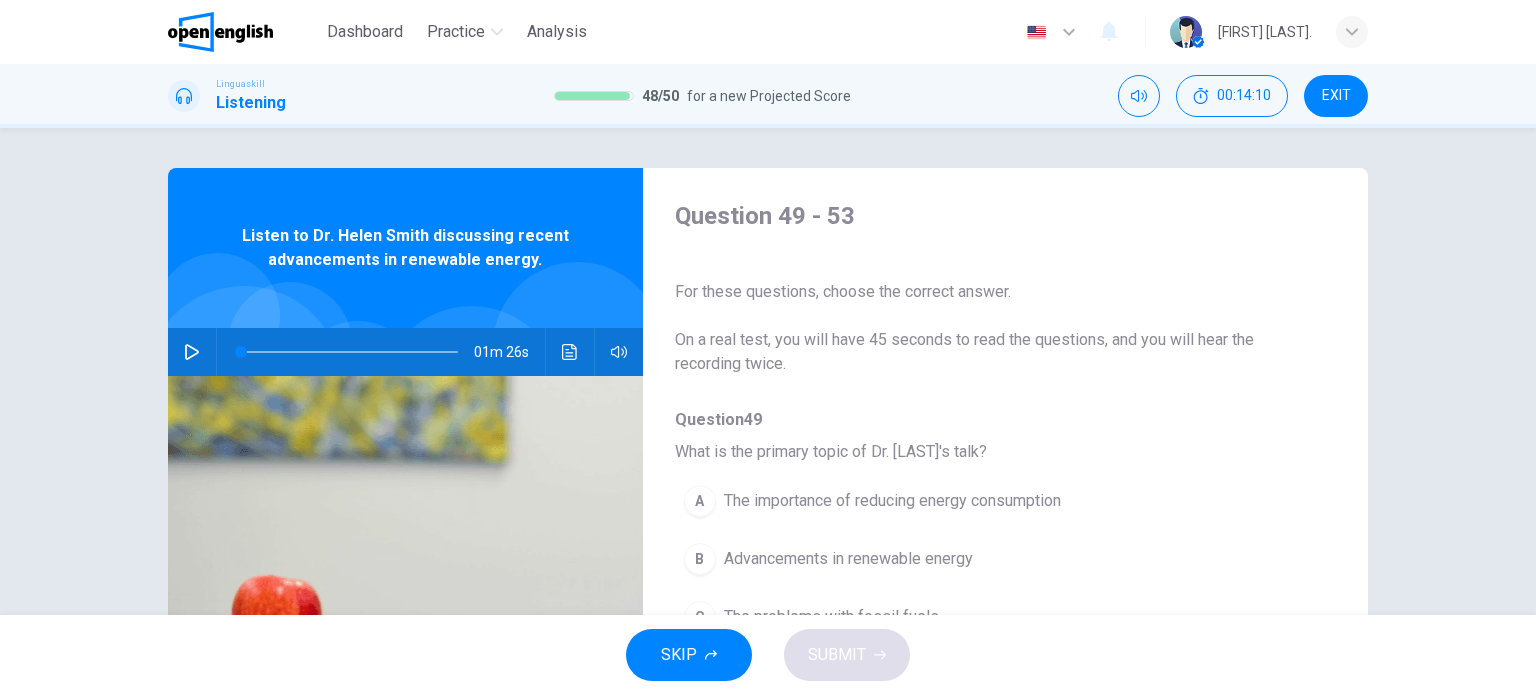 click 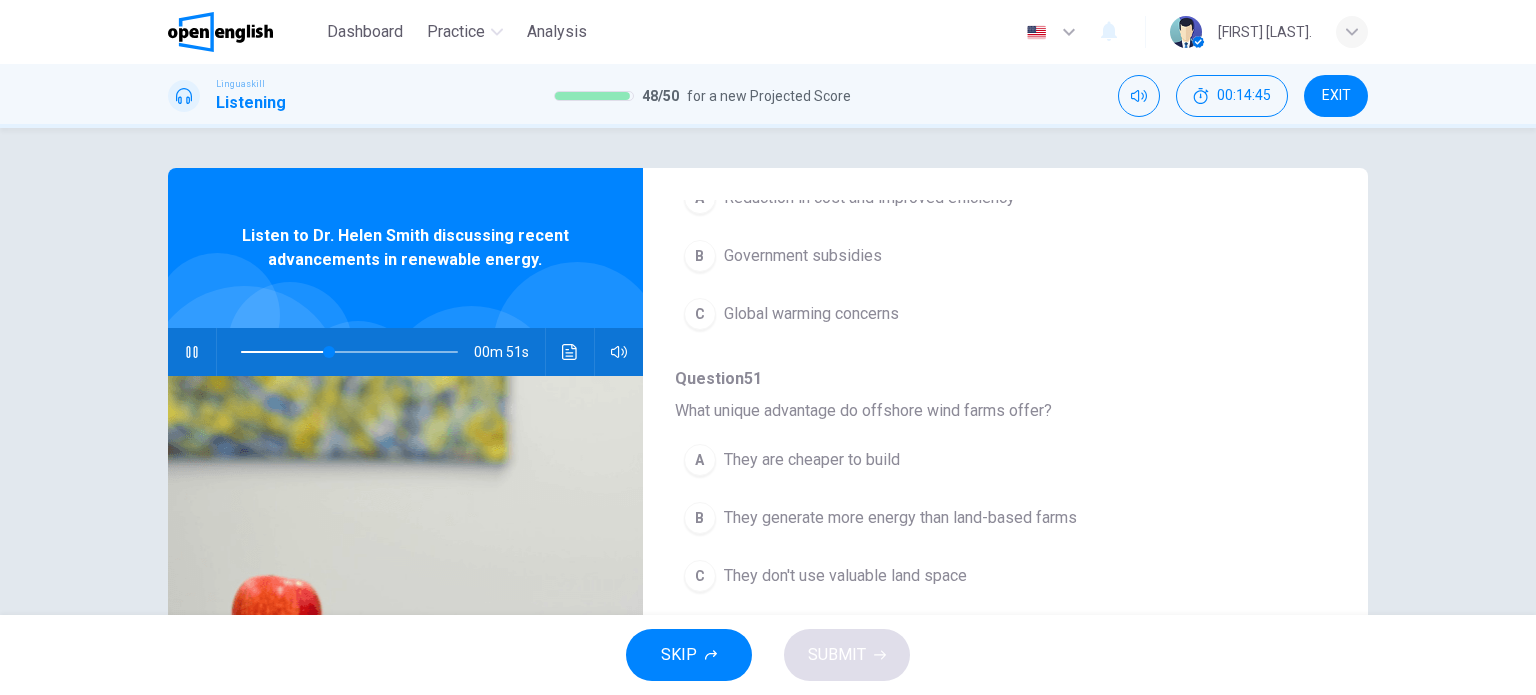scroll, scrollTop: 600, scrollLeft: 0, axis: vertical 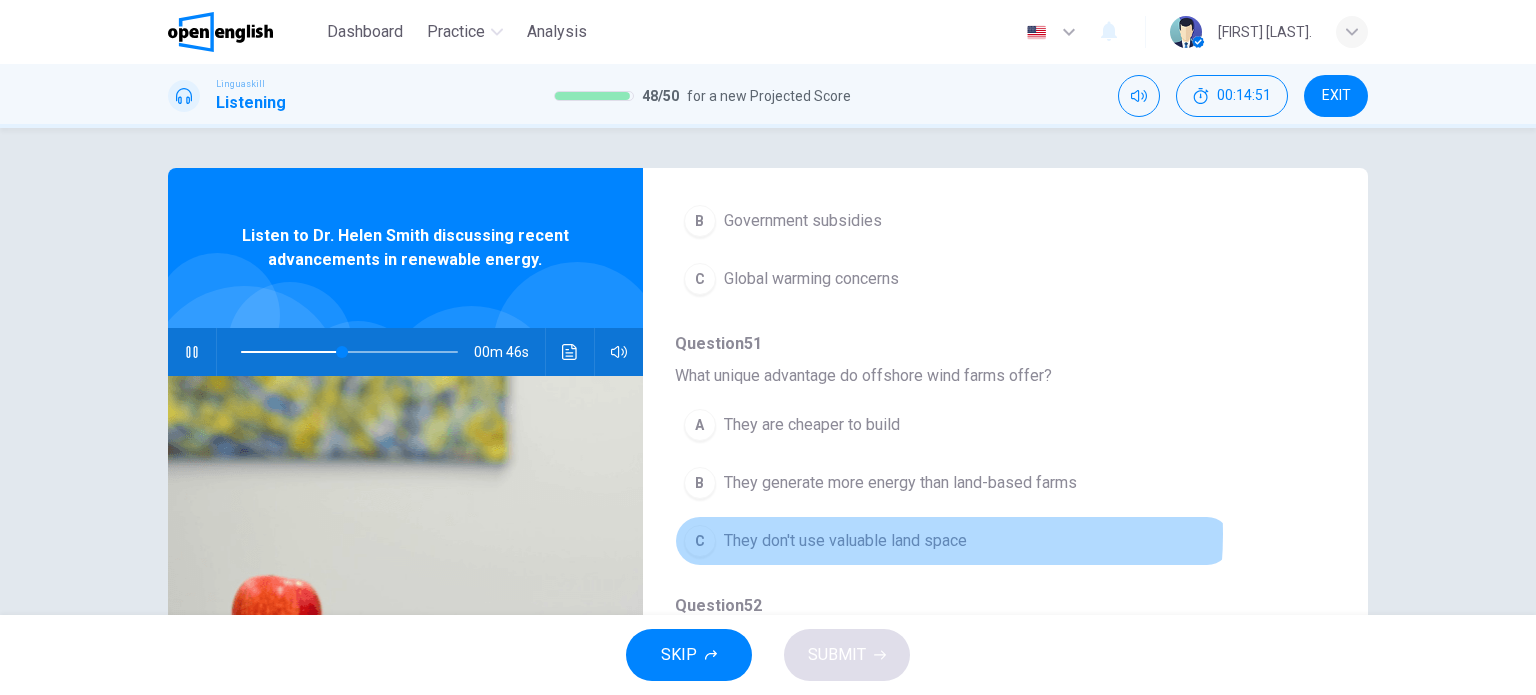 click on "They don't use valuable land space" at bounding box center [845, 541] 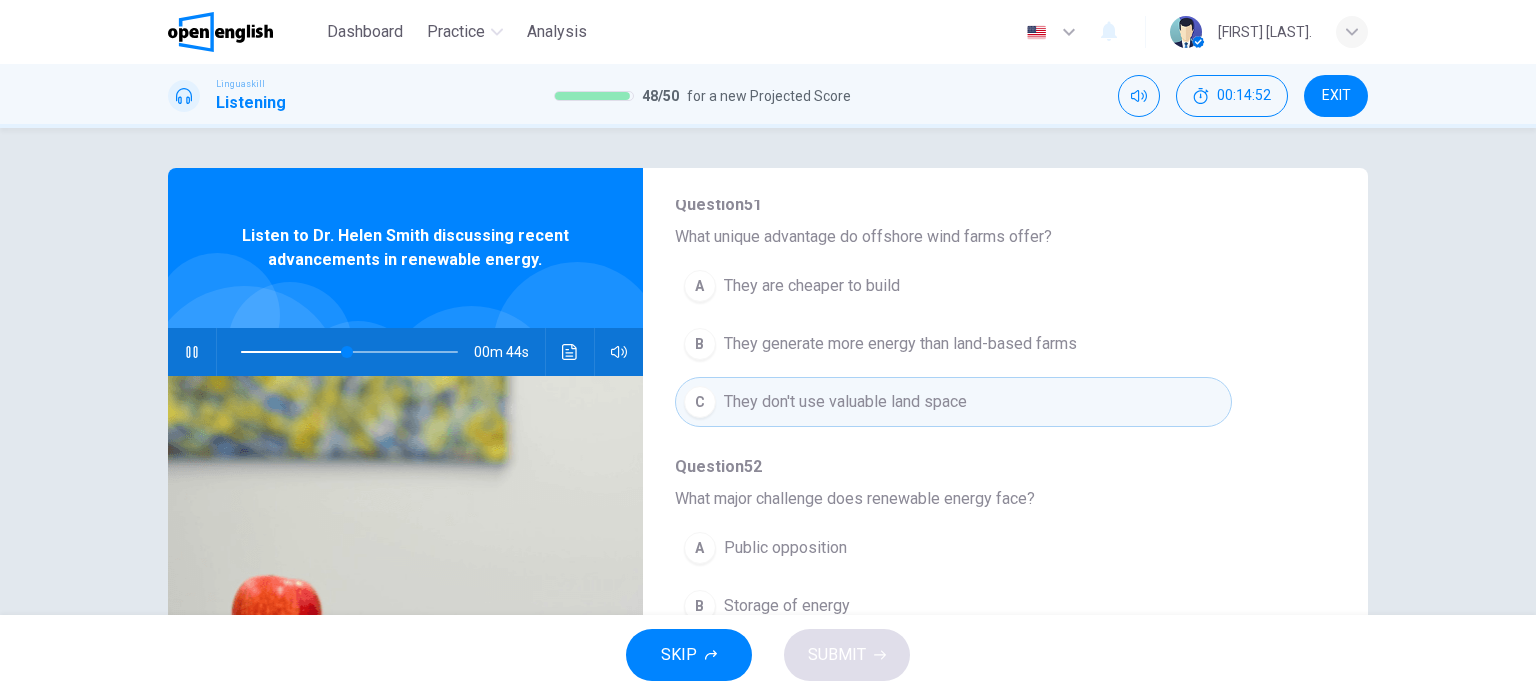 scroll, scrollTop: 880, scrollLeft: 0, axis: vertical 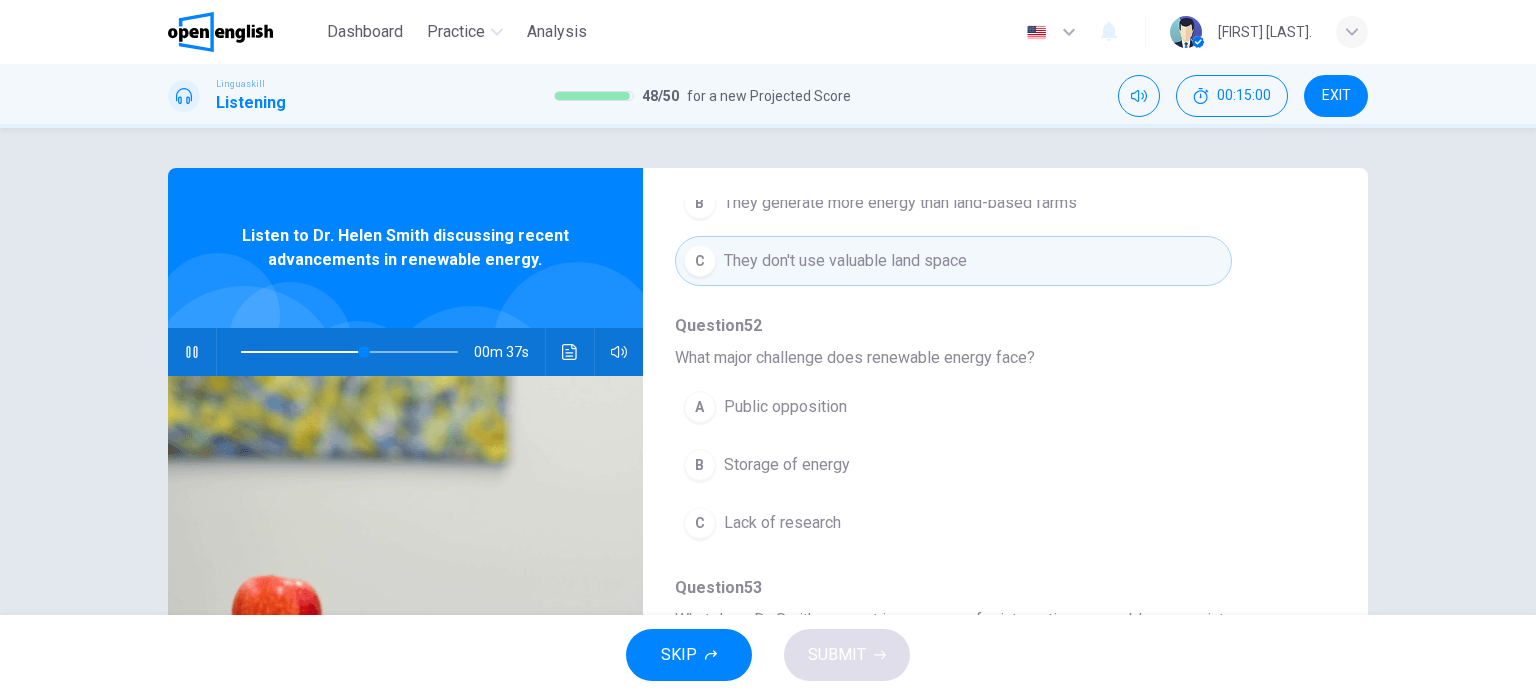 click on "Storage of energy" at bounding box center [787, 465] 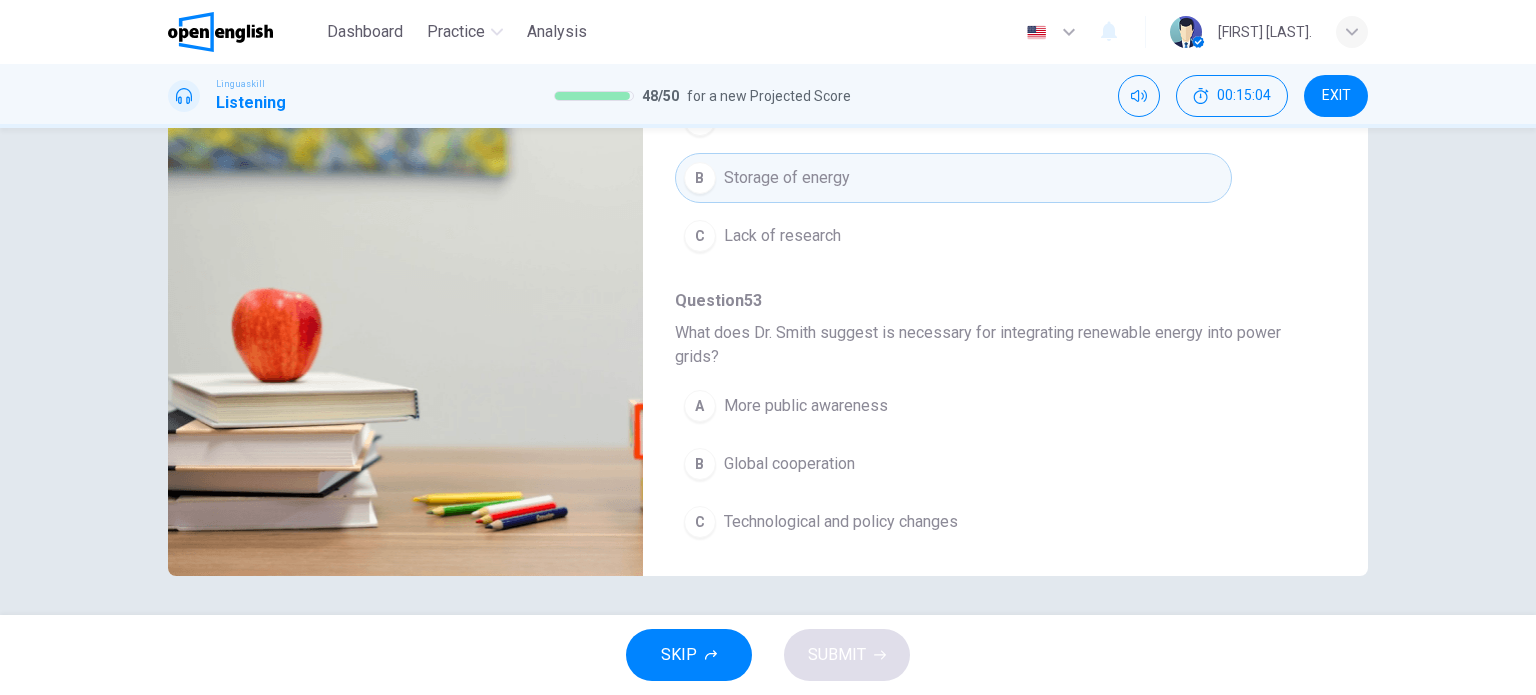scroll, scrollTop: 288, scrollLeft: 0, axis: vertical 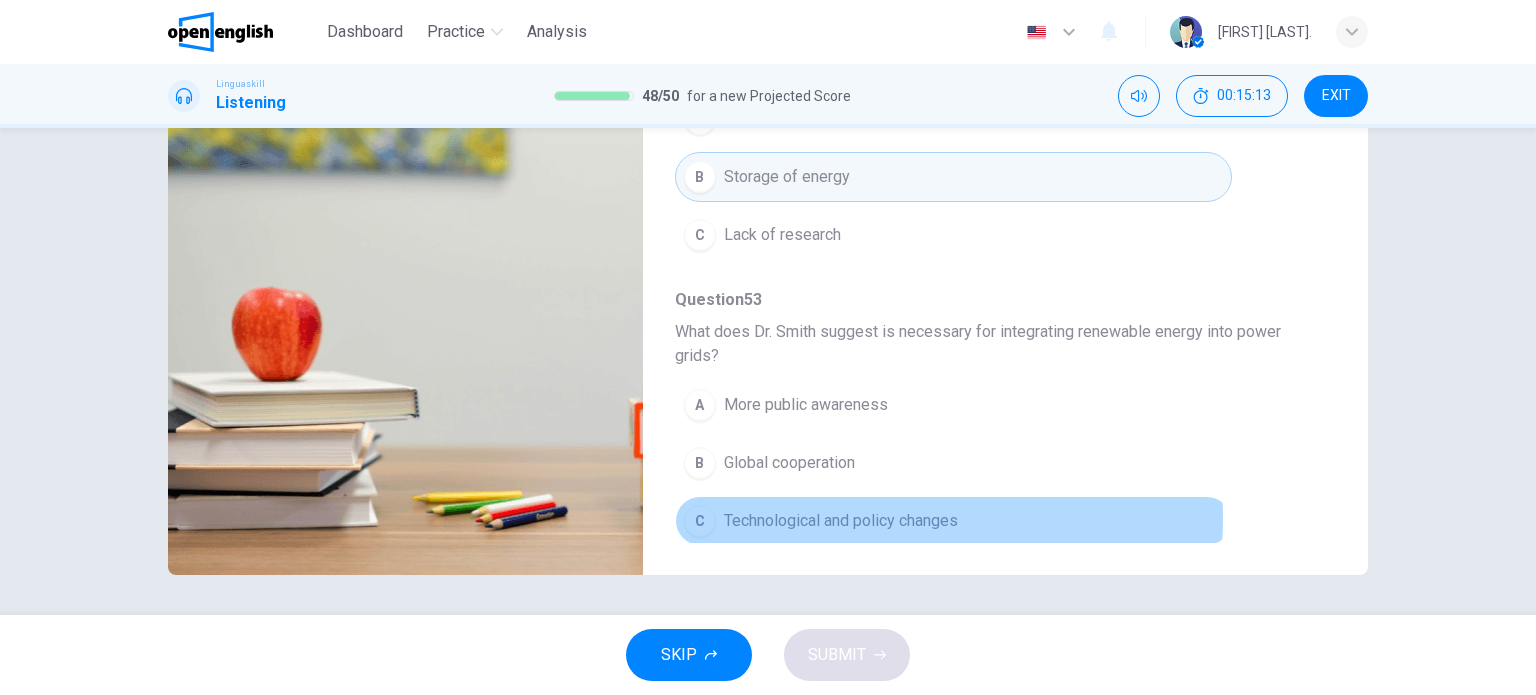click on "Technological and policy changes" at bounding box center [841, 521] 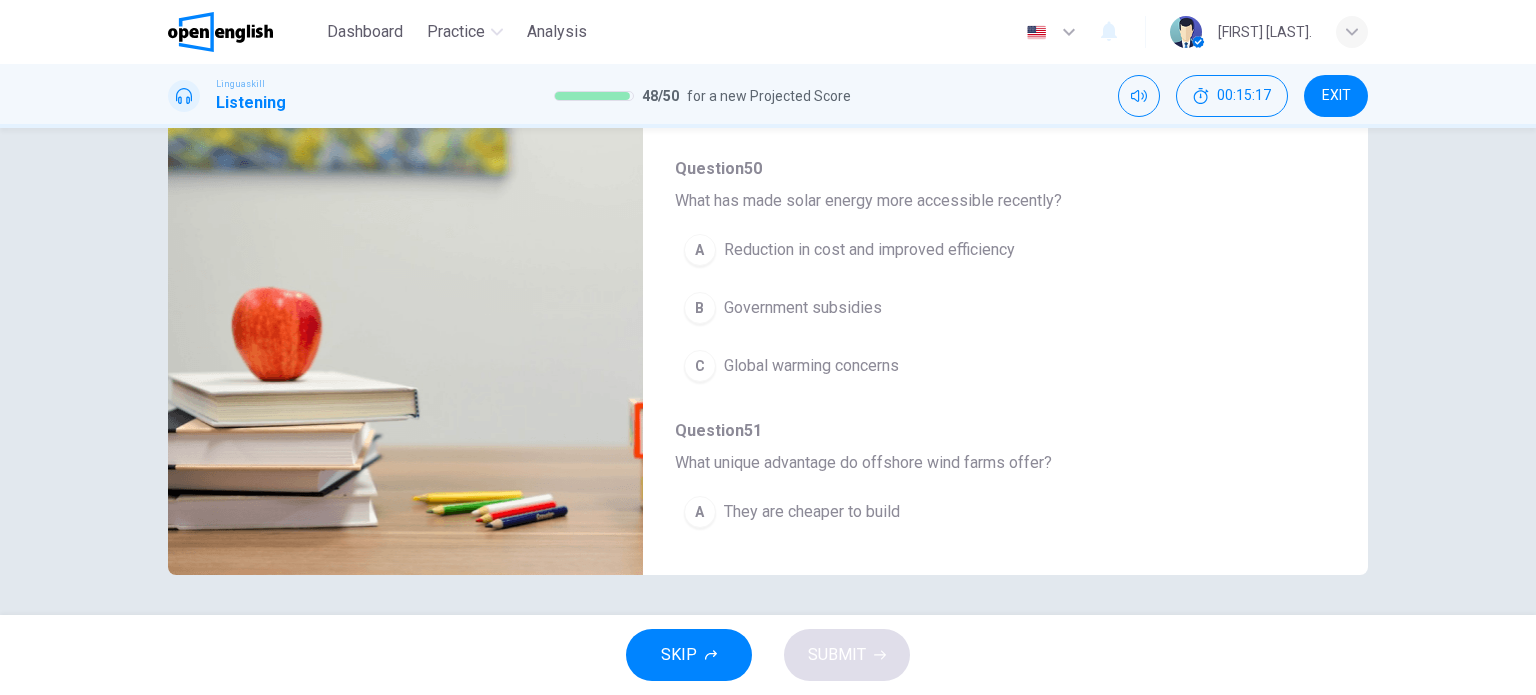 scroll, scrollTop: 180, scrollLeft: 0, axis: vertical 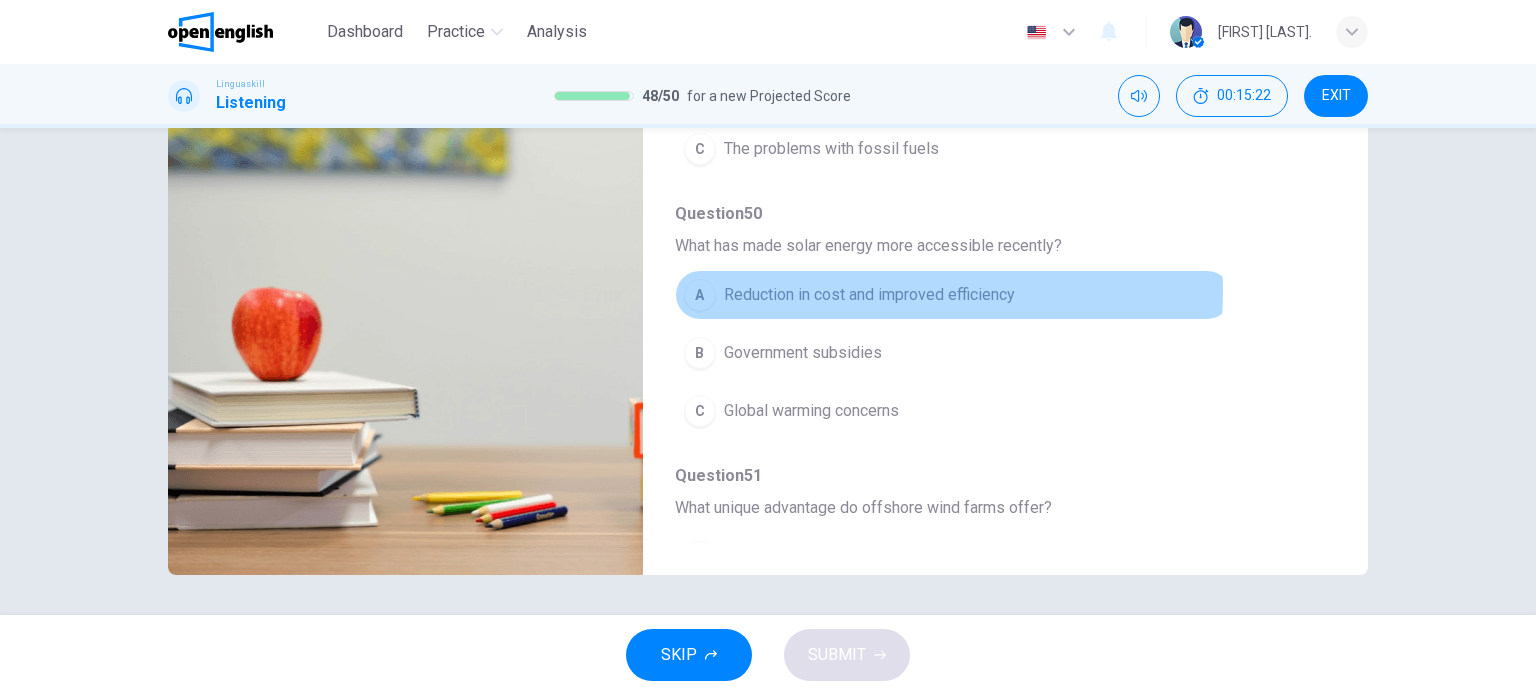click on "Reduction in cost and improved efficiency" at bounding box center (869, 295) 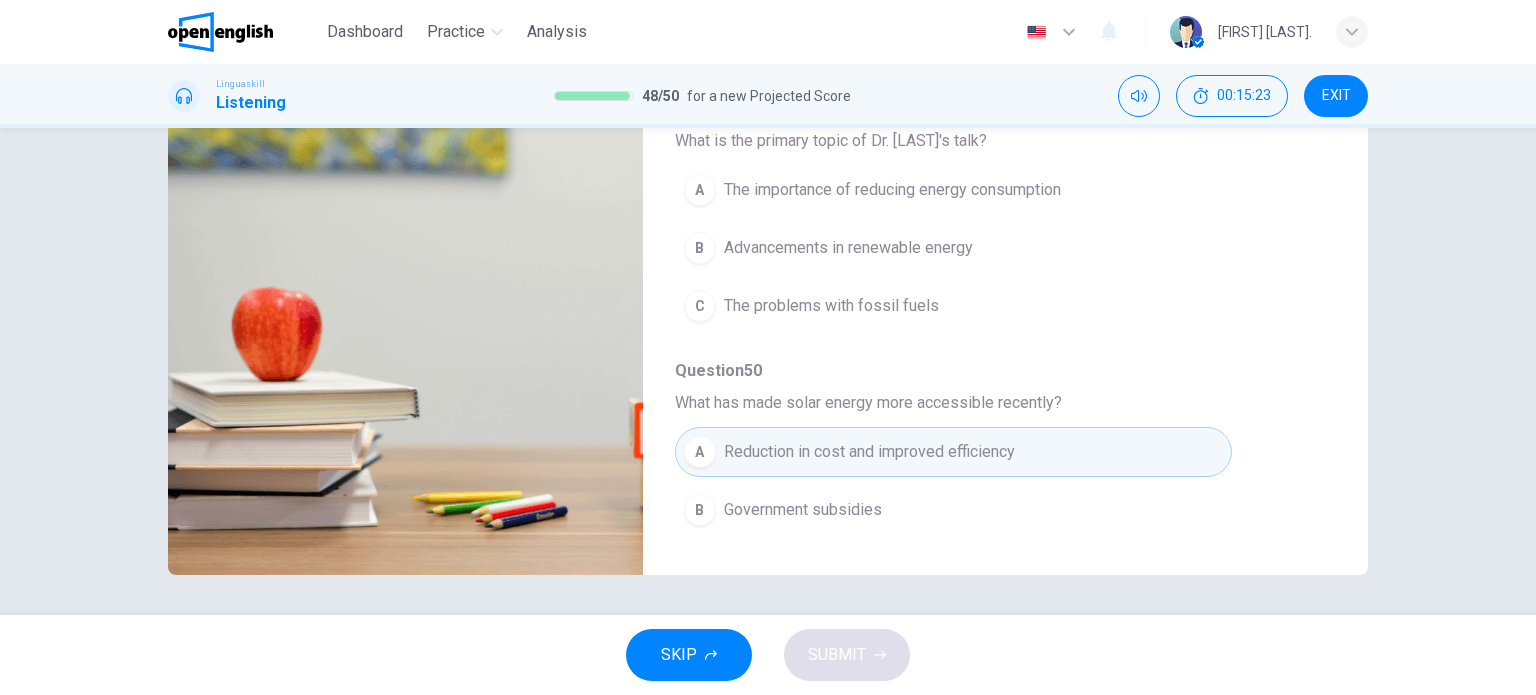 scroll, scrollTop: 0, scrollLeft: 0, axis: both 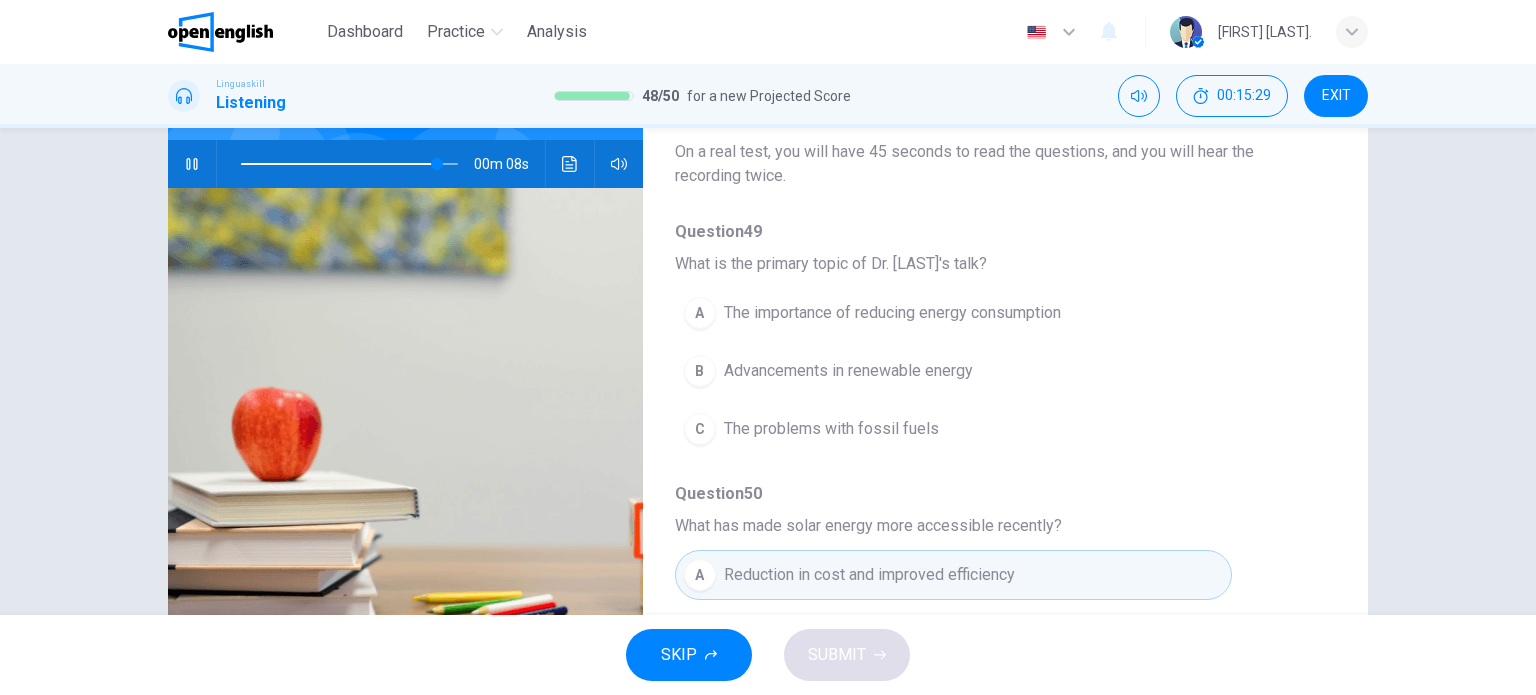 click on "Advancements in renewable energy" at bounding box center (848, 371) 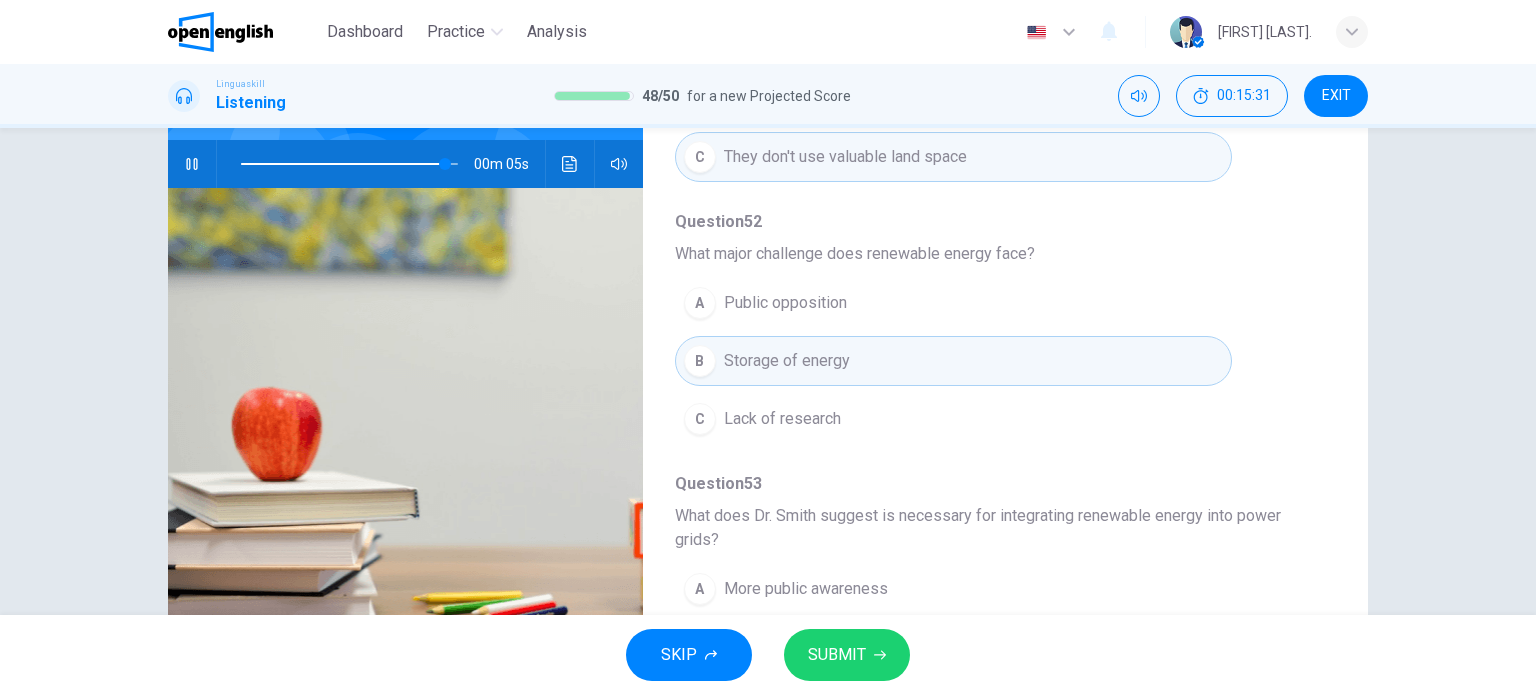scroll, scrollTop: 880, scrollLeft: 0, axis: vertical 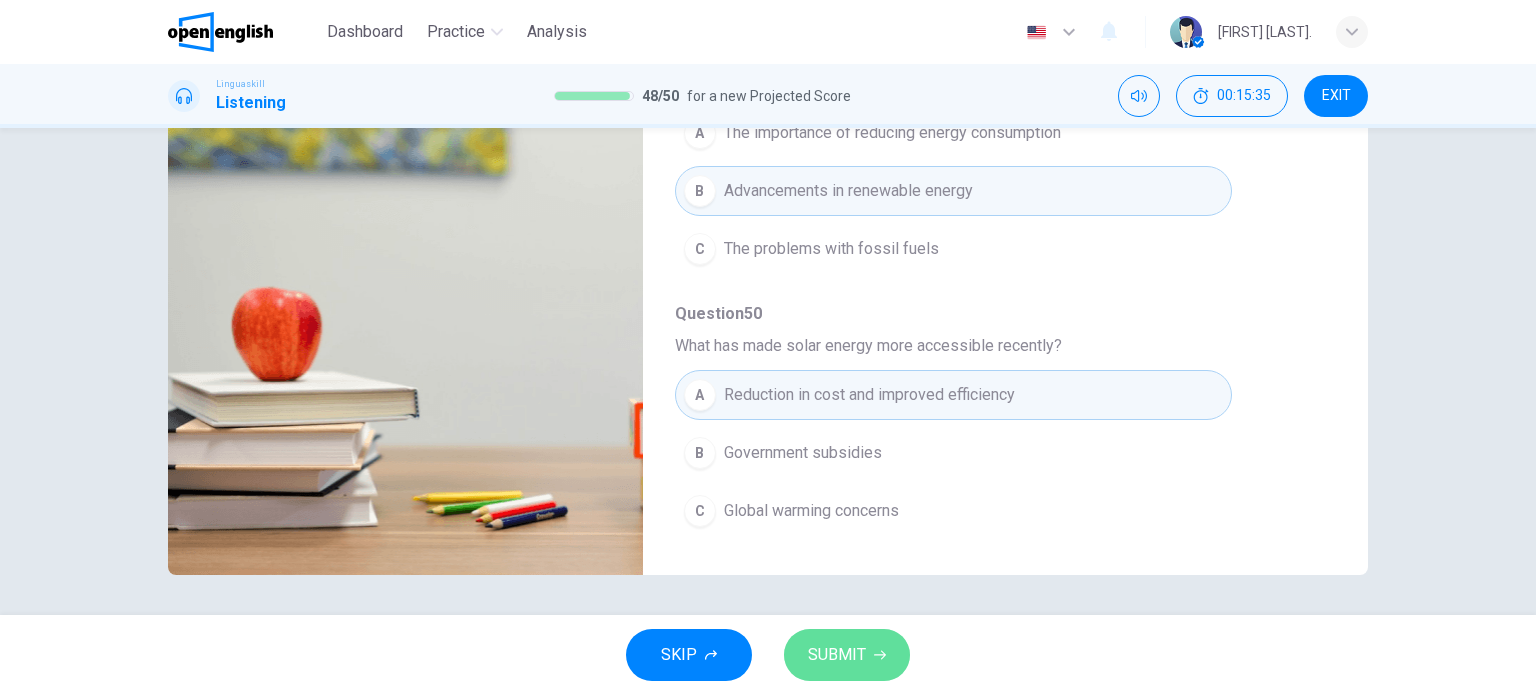 click 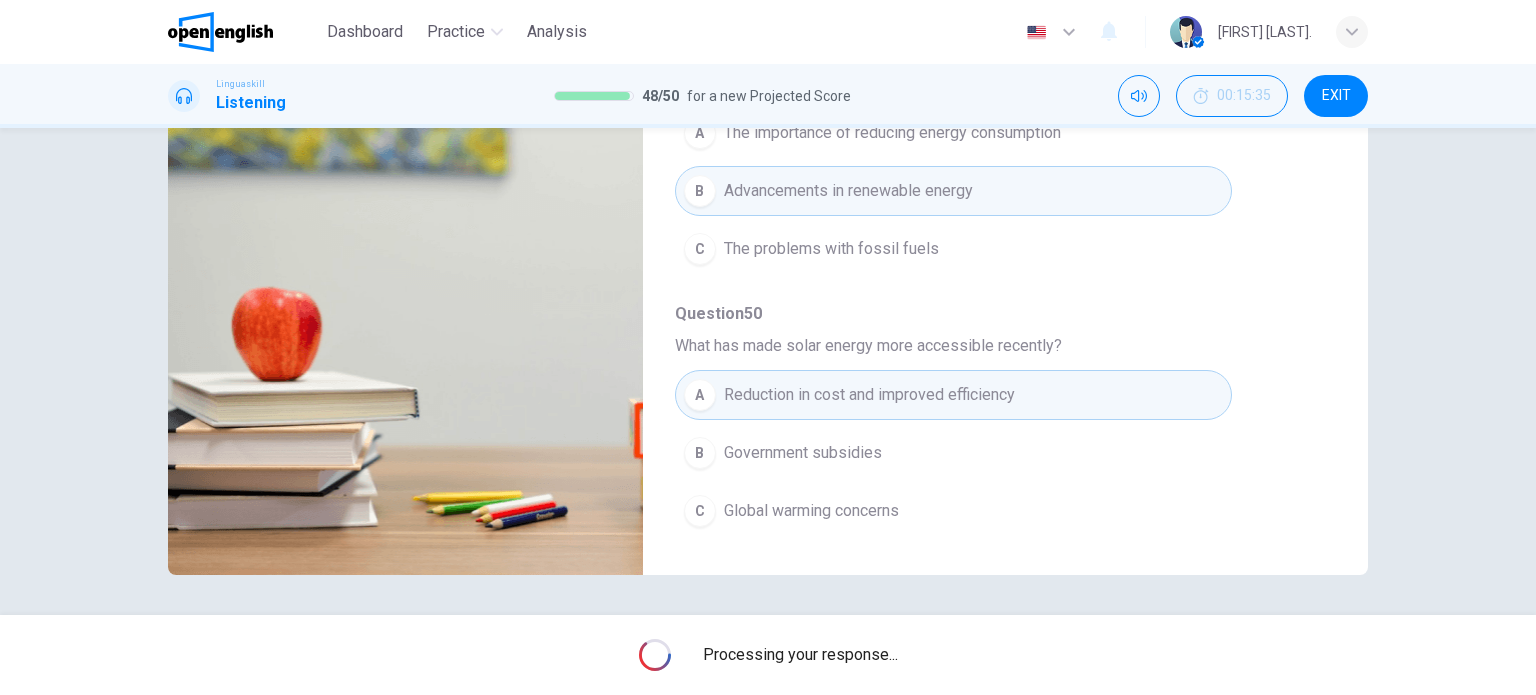 type on "*" 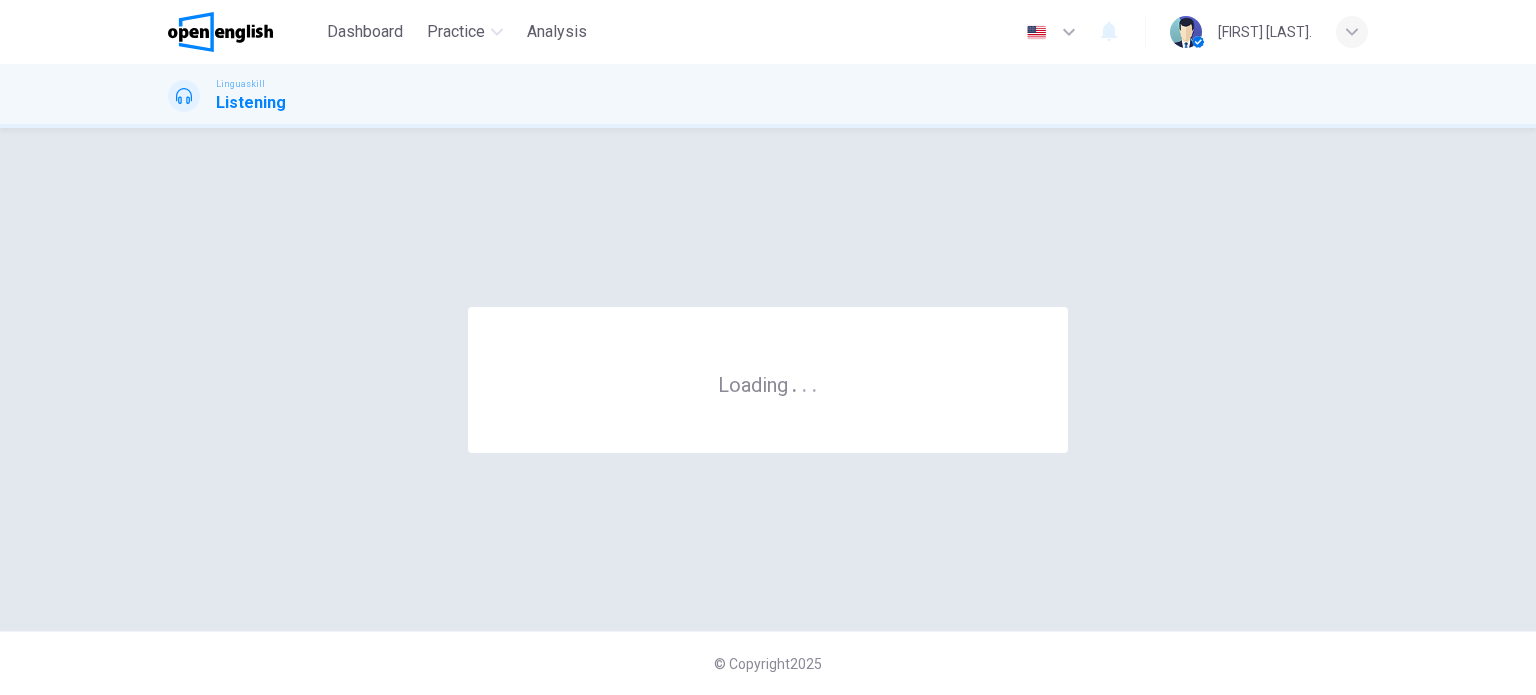 scroll, scrollTop: 0, scrollLeft: 0, axis: both 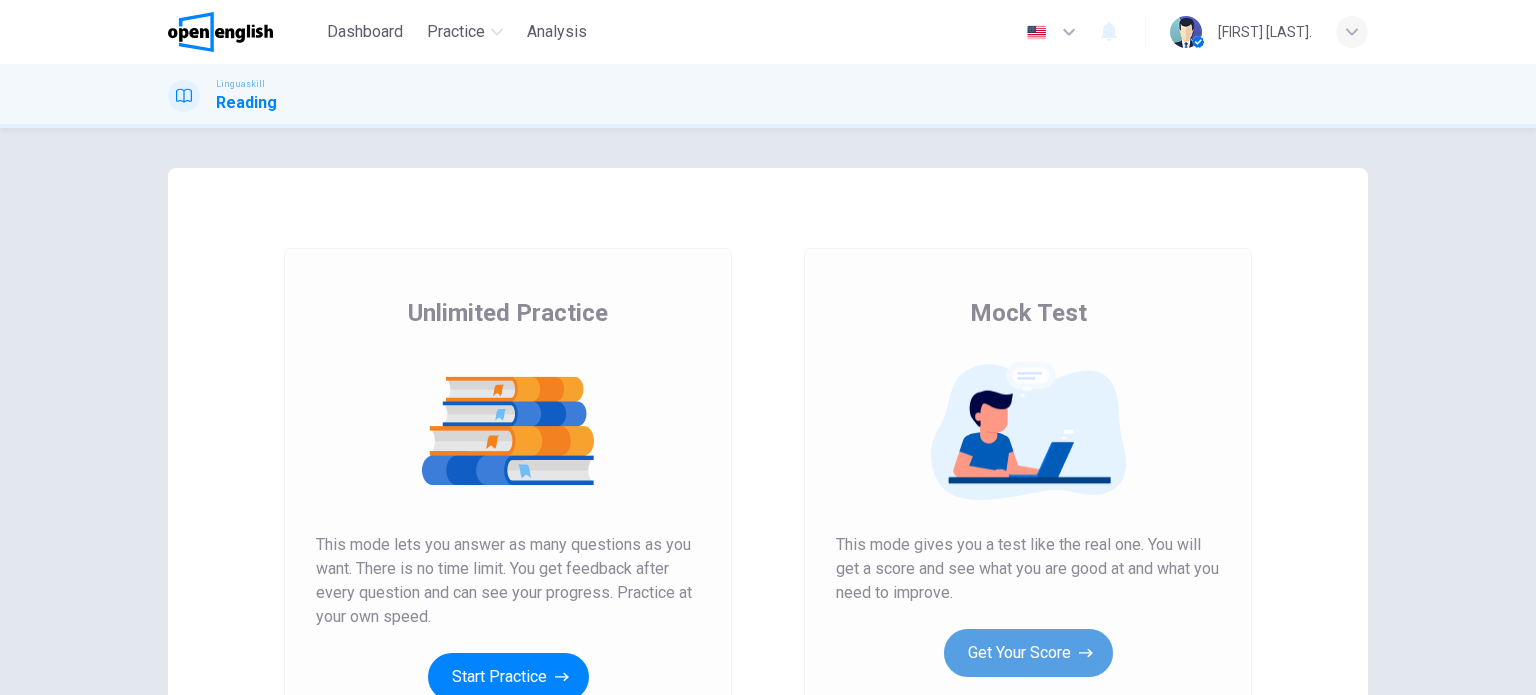 click on "Get Your Score" at bounding box center [1028, 653] 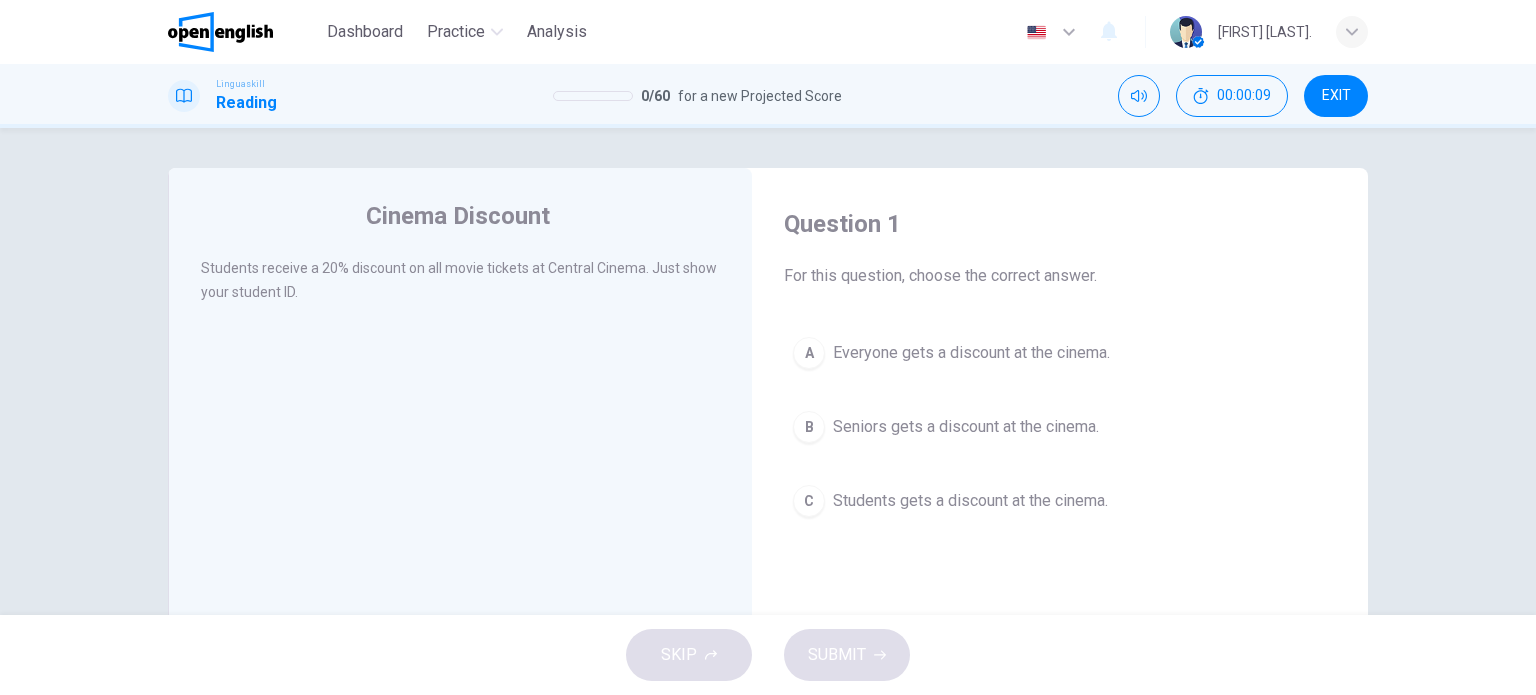 drag, startPoint x: 225, startPoint y: 266, endPoint x: 516, endPoint y: 279, distance: 291.29022 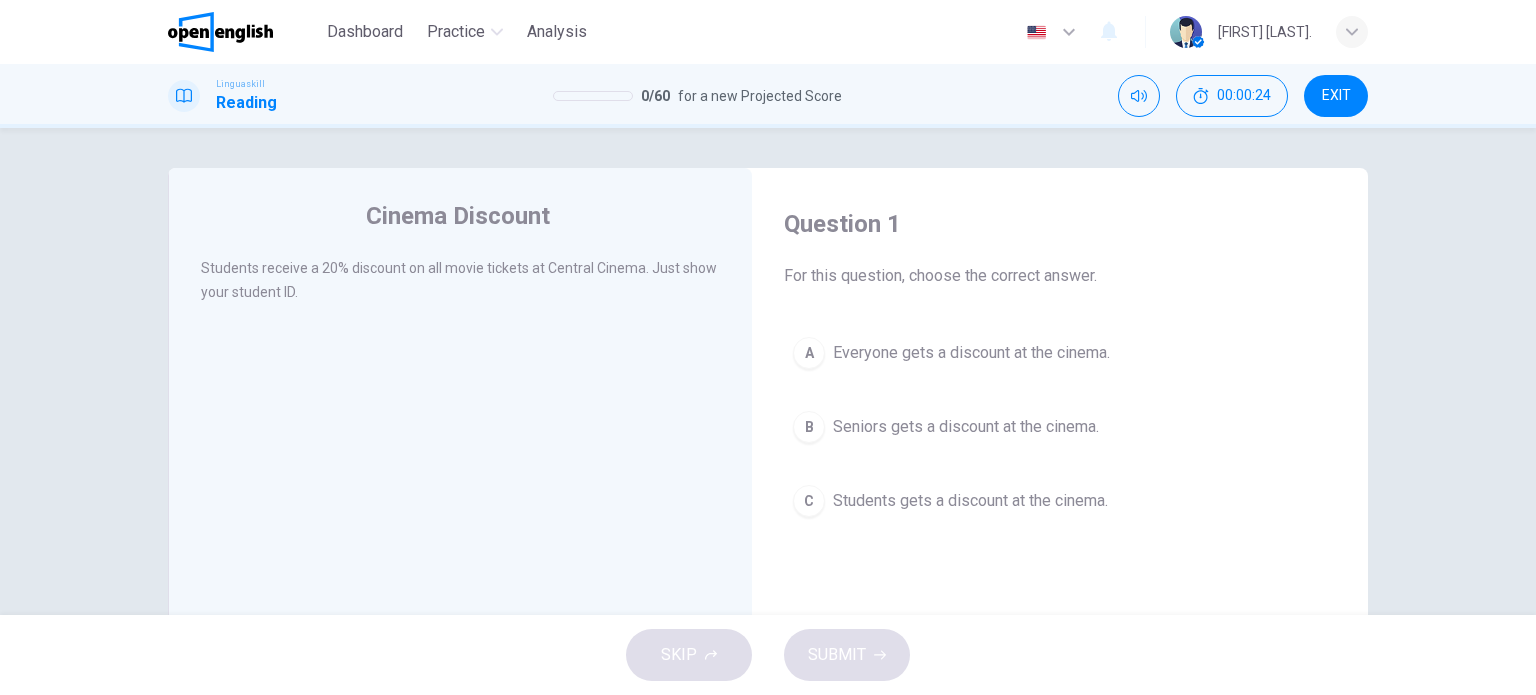click on "A" at bounding box center [809, 353] 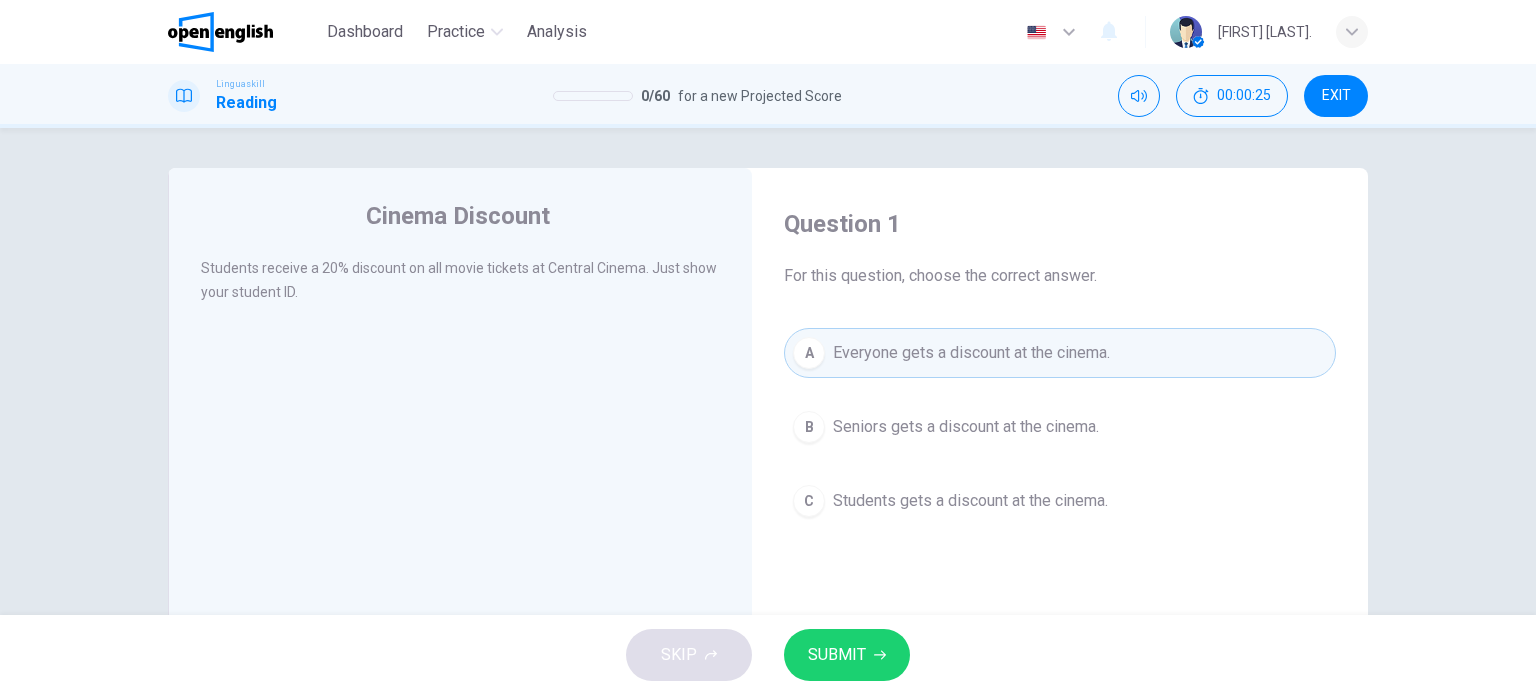 click on "SUBMIT" at bounding box center (837, 655) 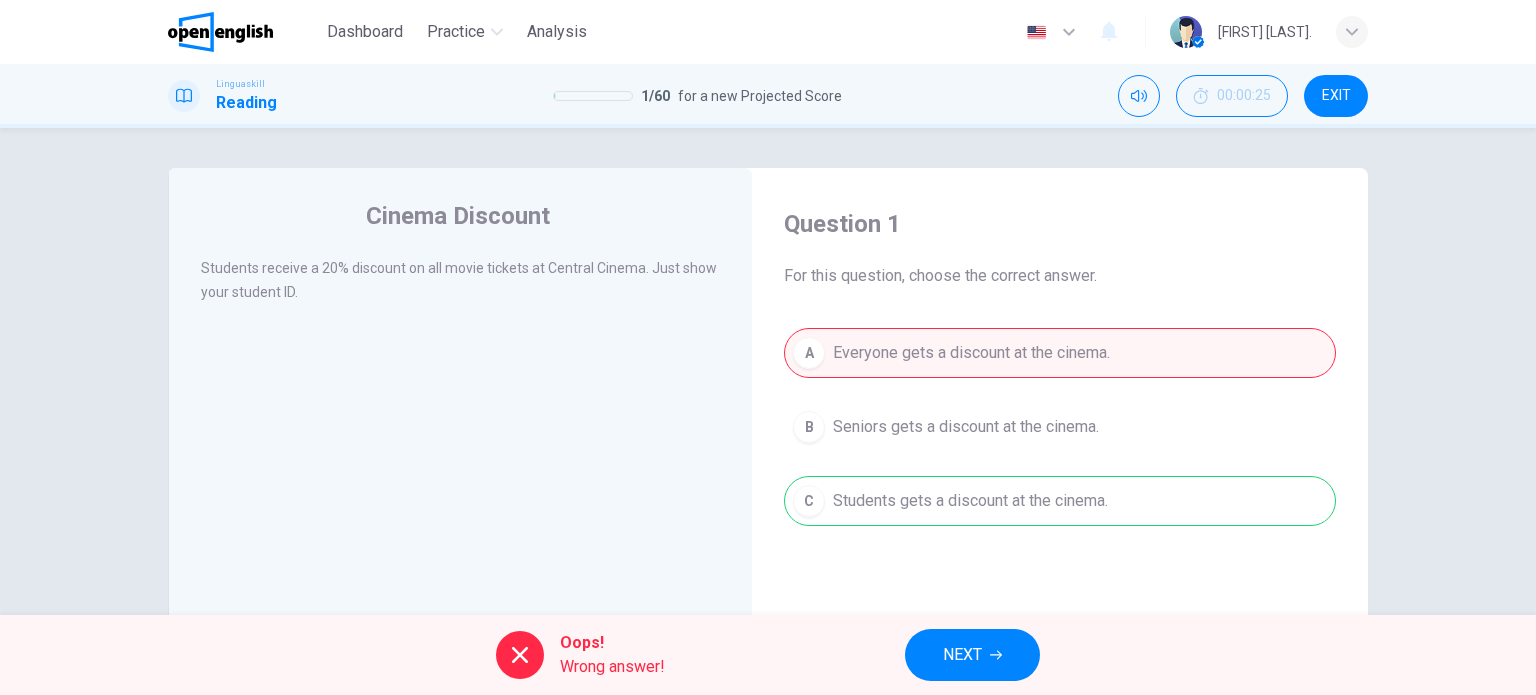 click on "NEXT" at bounding box center [972, 655] 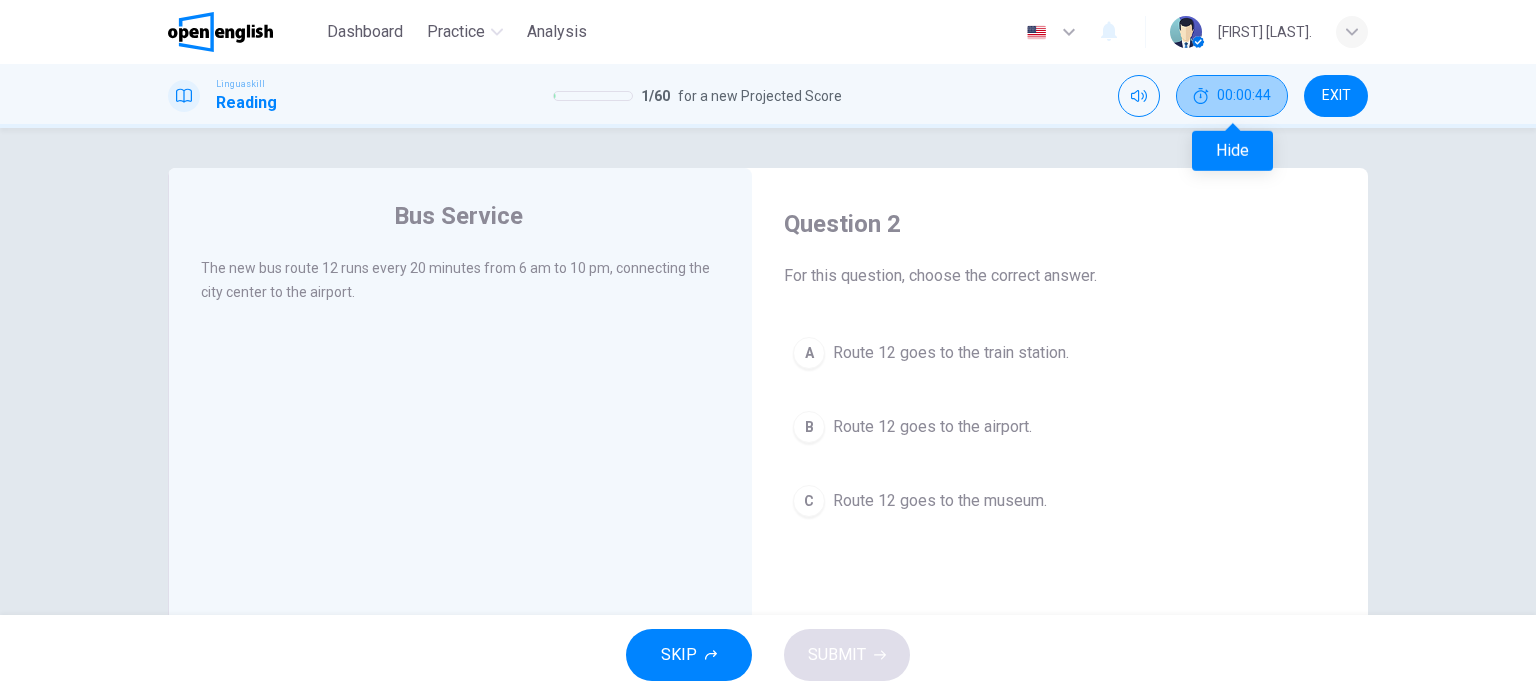 click on "00:00:44" at bounding box center (1244, 96) 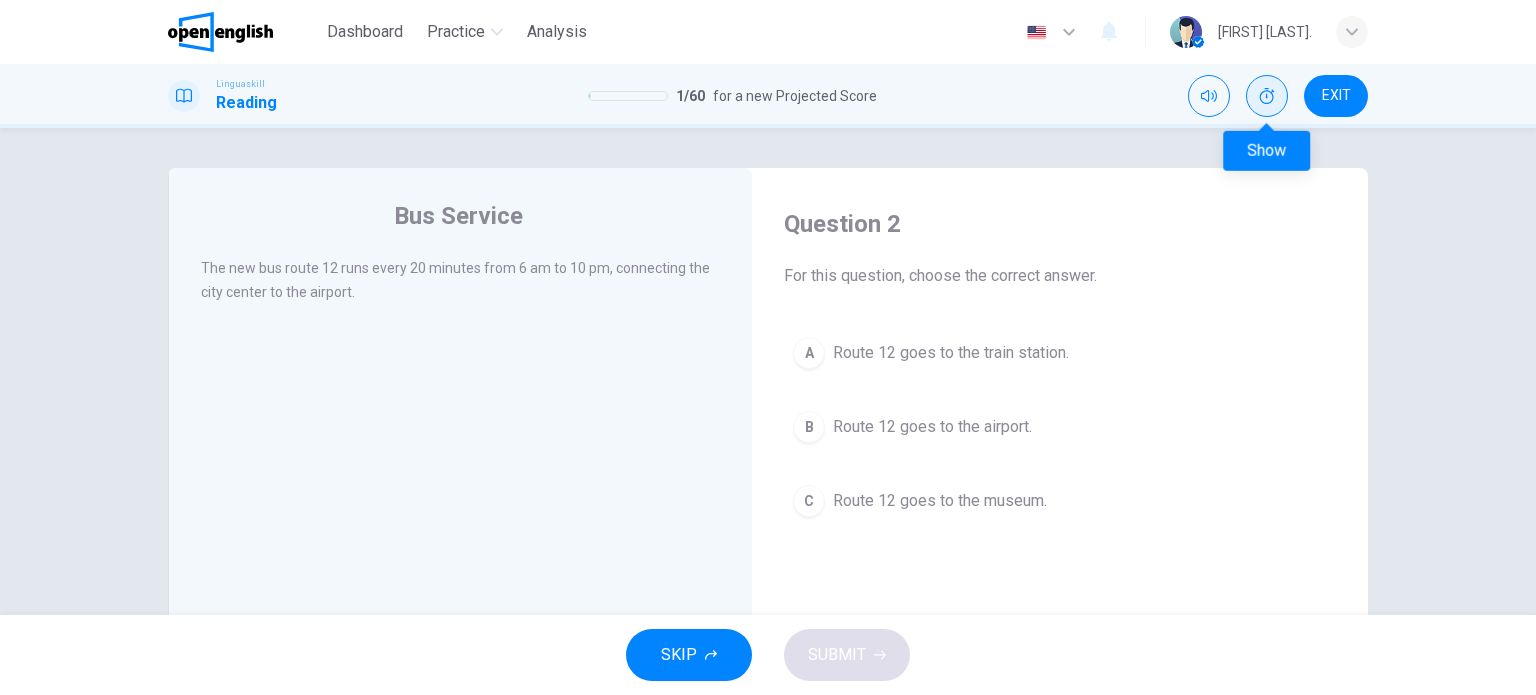 click 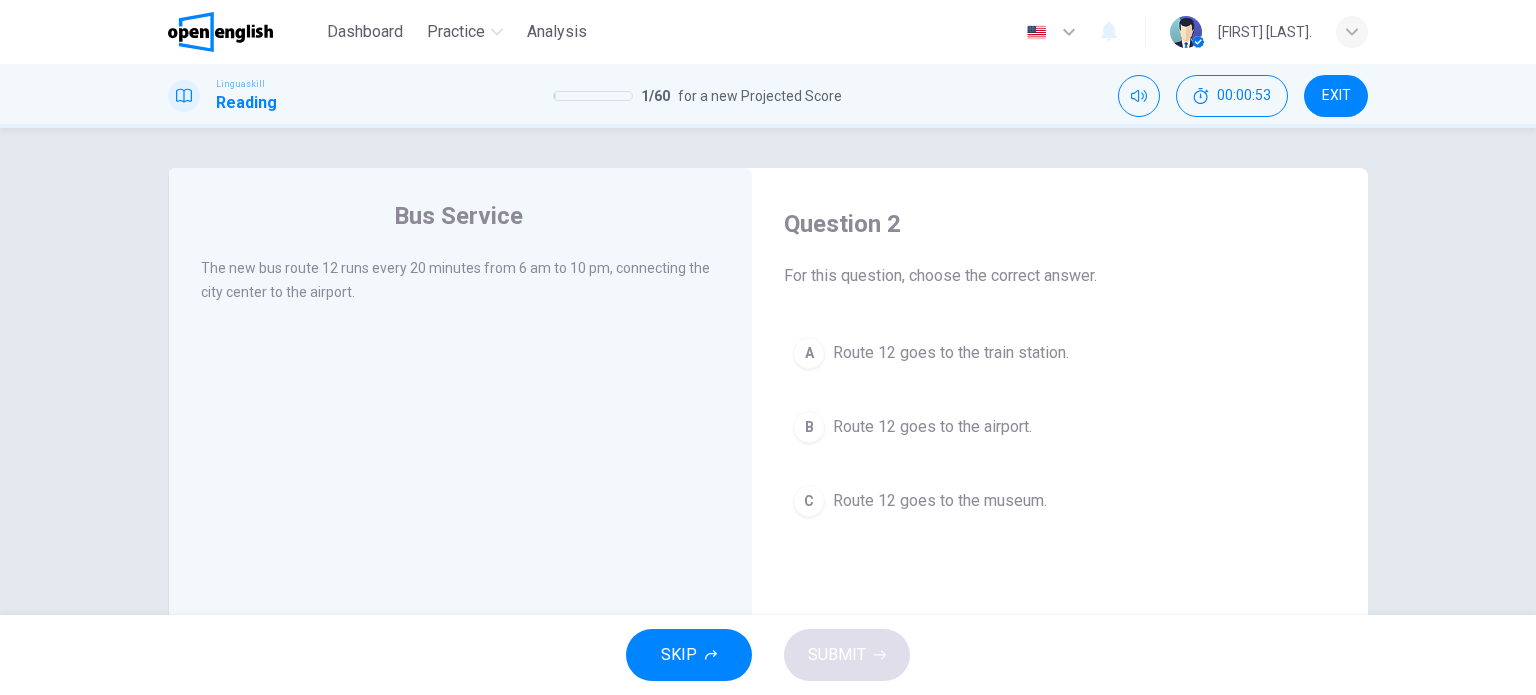 drag, startPoint x: 396, startPoint y: 271, endPoint x: 472, endPoint y: 271, distance: 76 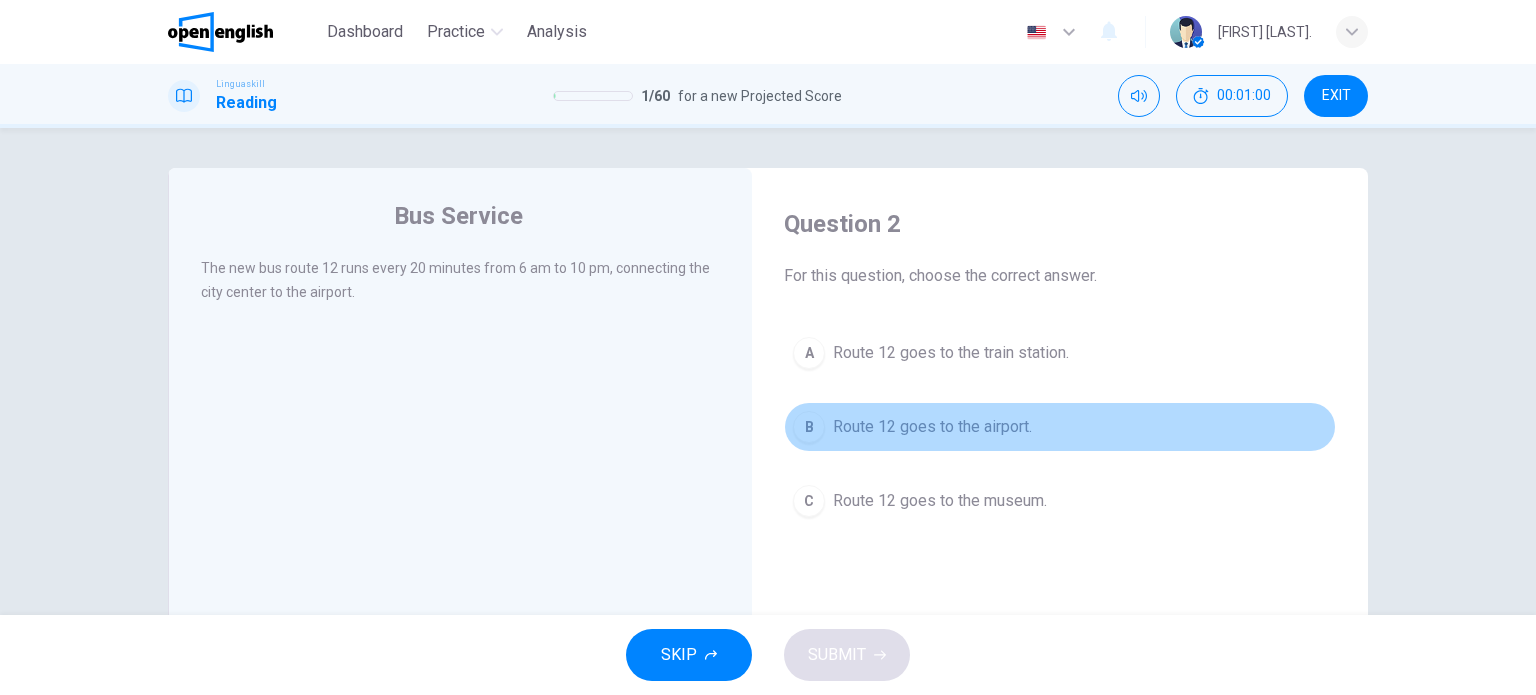 click on "Route 12 goes to the airport." at bounding box center (932, 427) 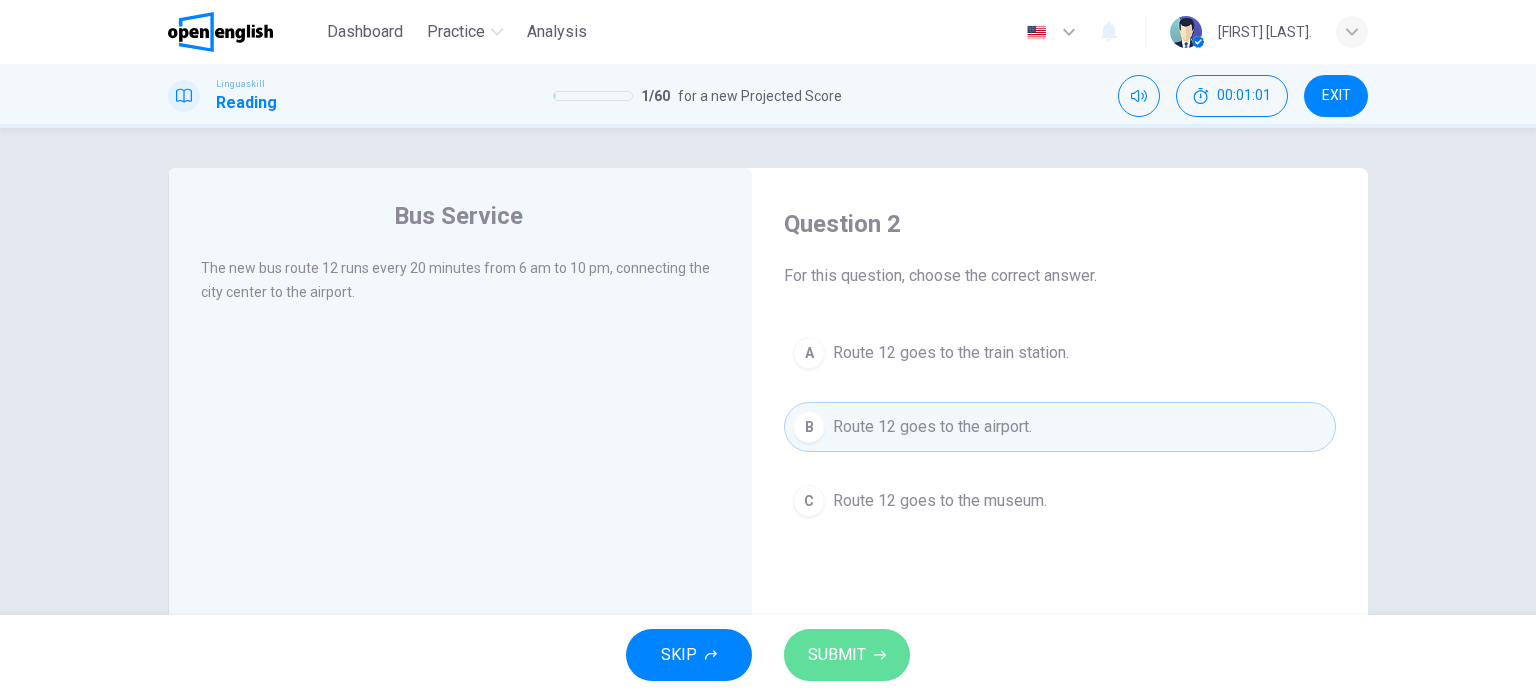 click on "SUBMIT" at bounding box center [837, 655] 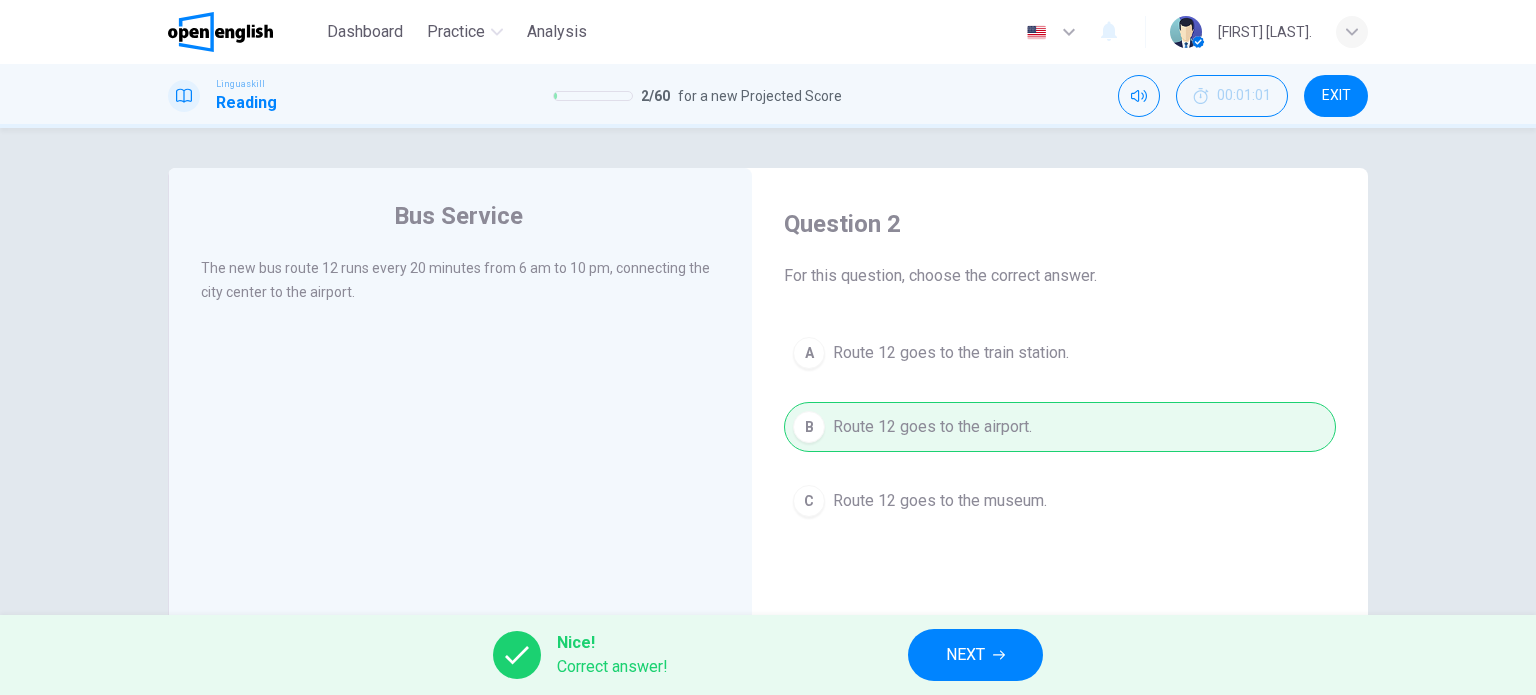 click on "NEXT" at bounding box center [965, 655] 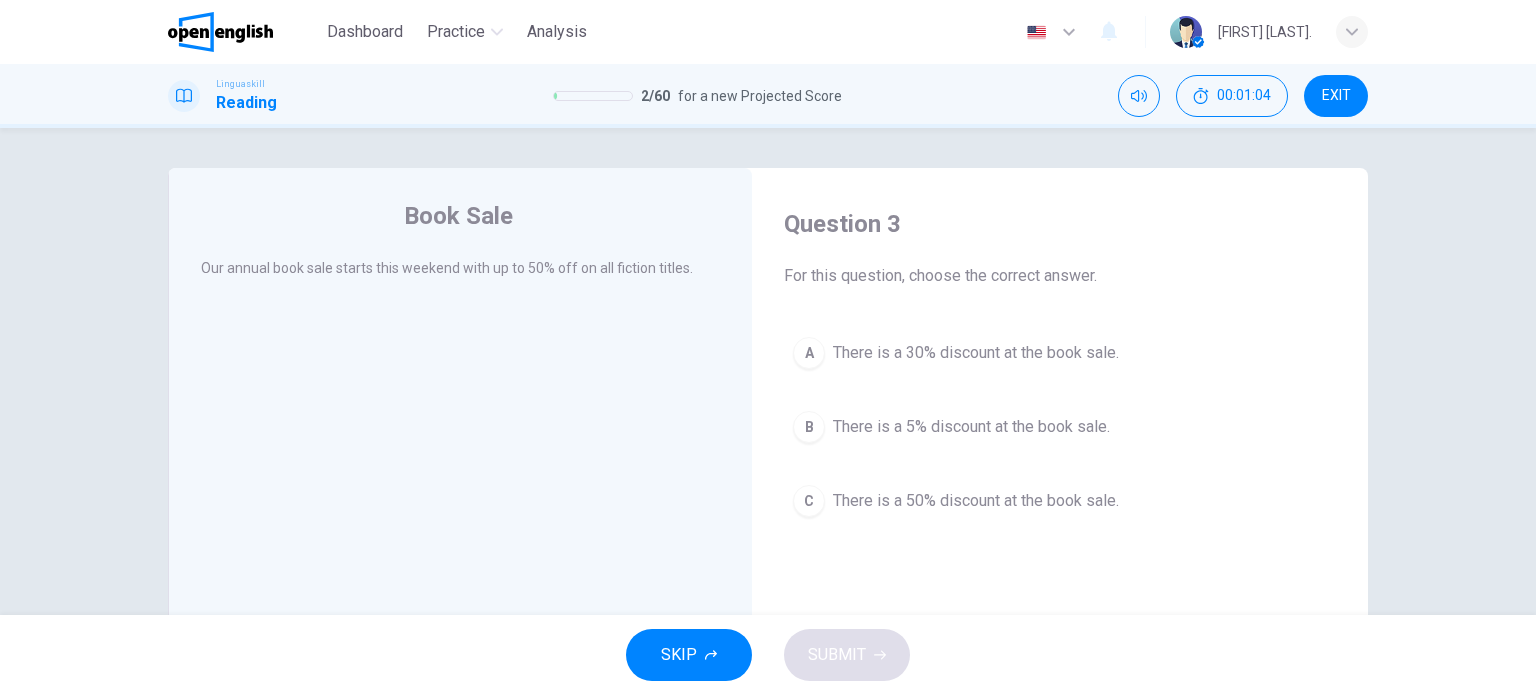 drag, startPoint x: 258, startPoint y: 274, endPoint x: 318, endPoint y: 274, distance: 60 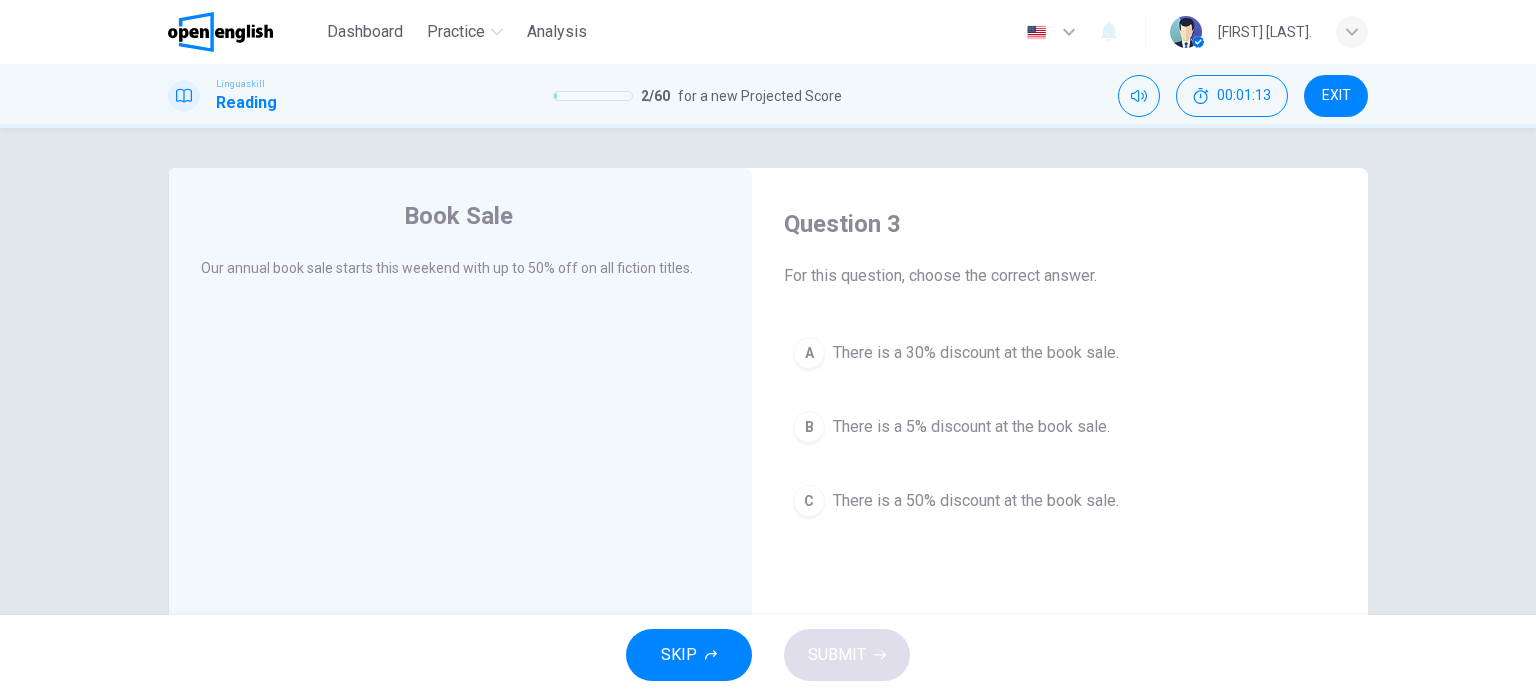 click on "There is a 50% discount at the book sale." at bounding box center [976, 501] 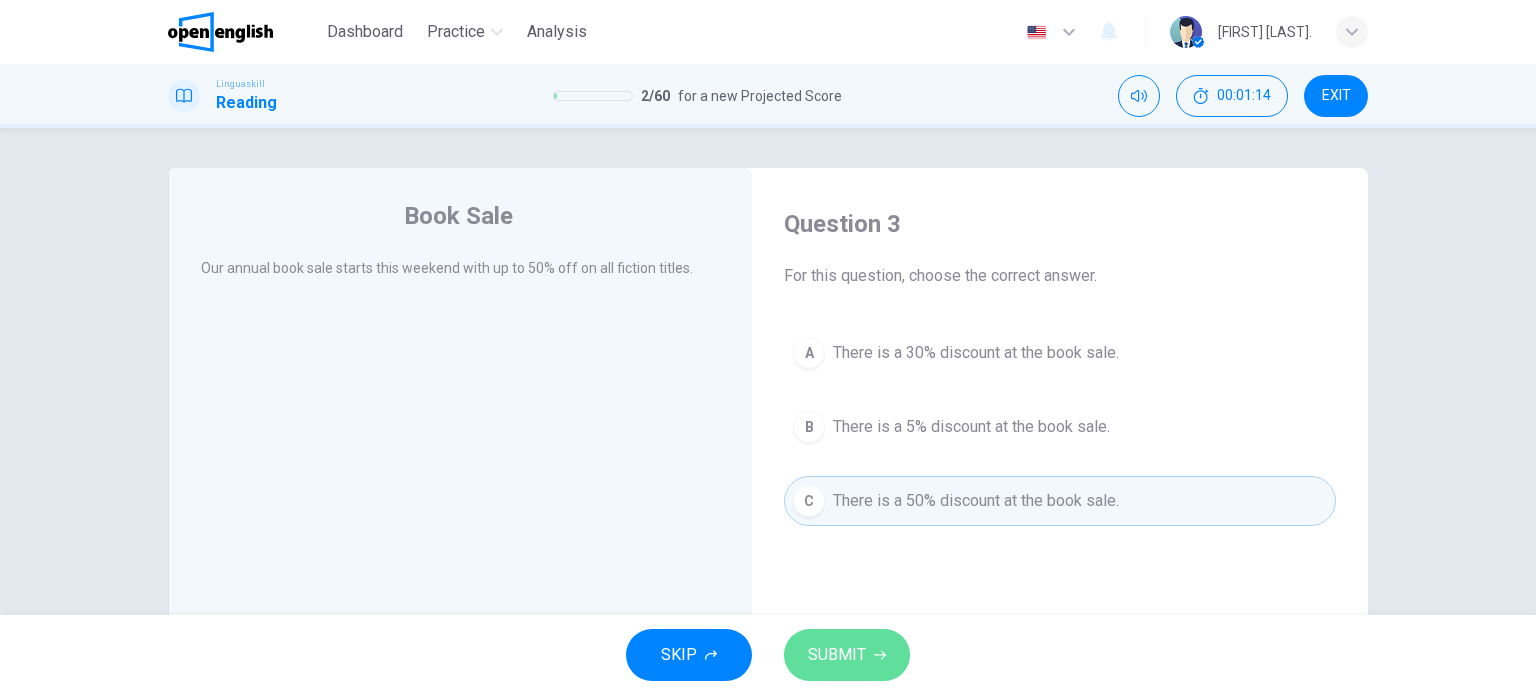 click on "SUBMIT" at bounding box center (847, 655) 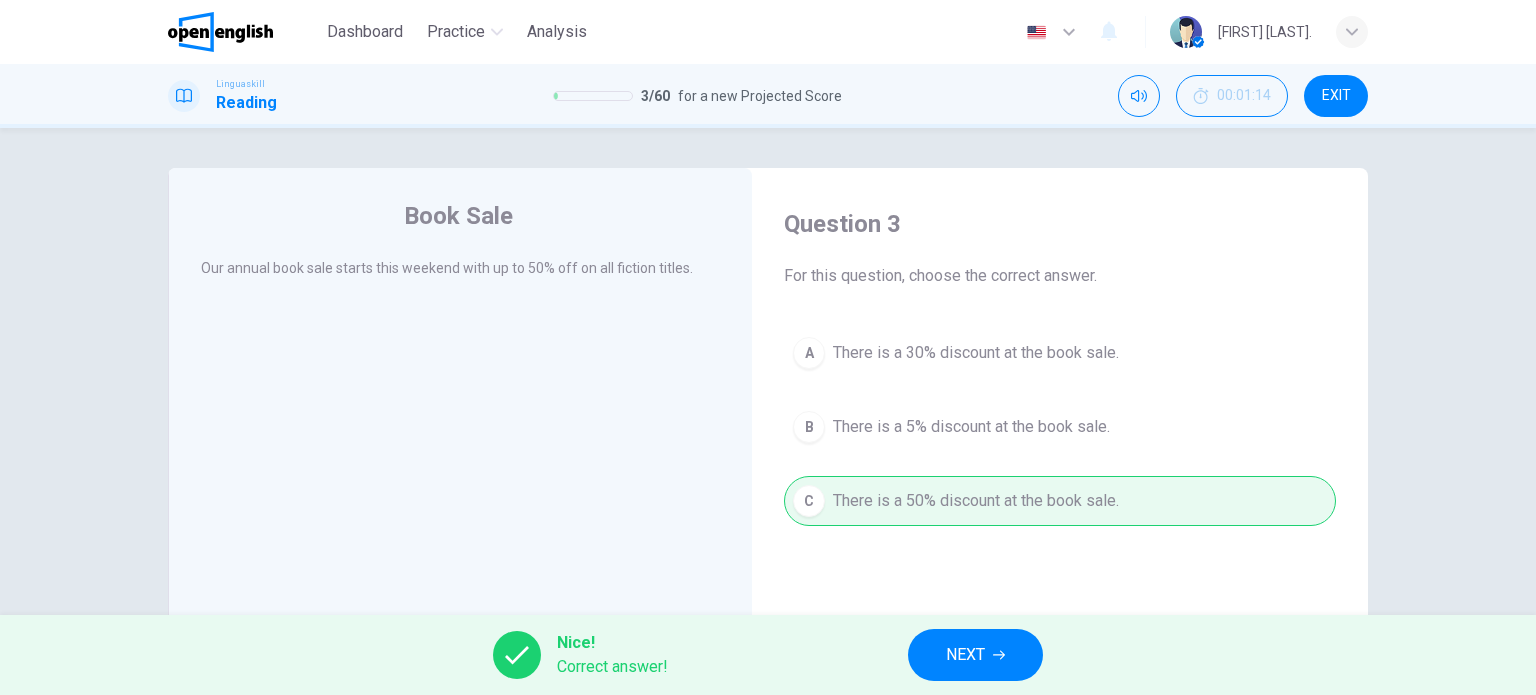 click on "Nice! Correct answer! NEXT" at bounding box center (768, 655) 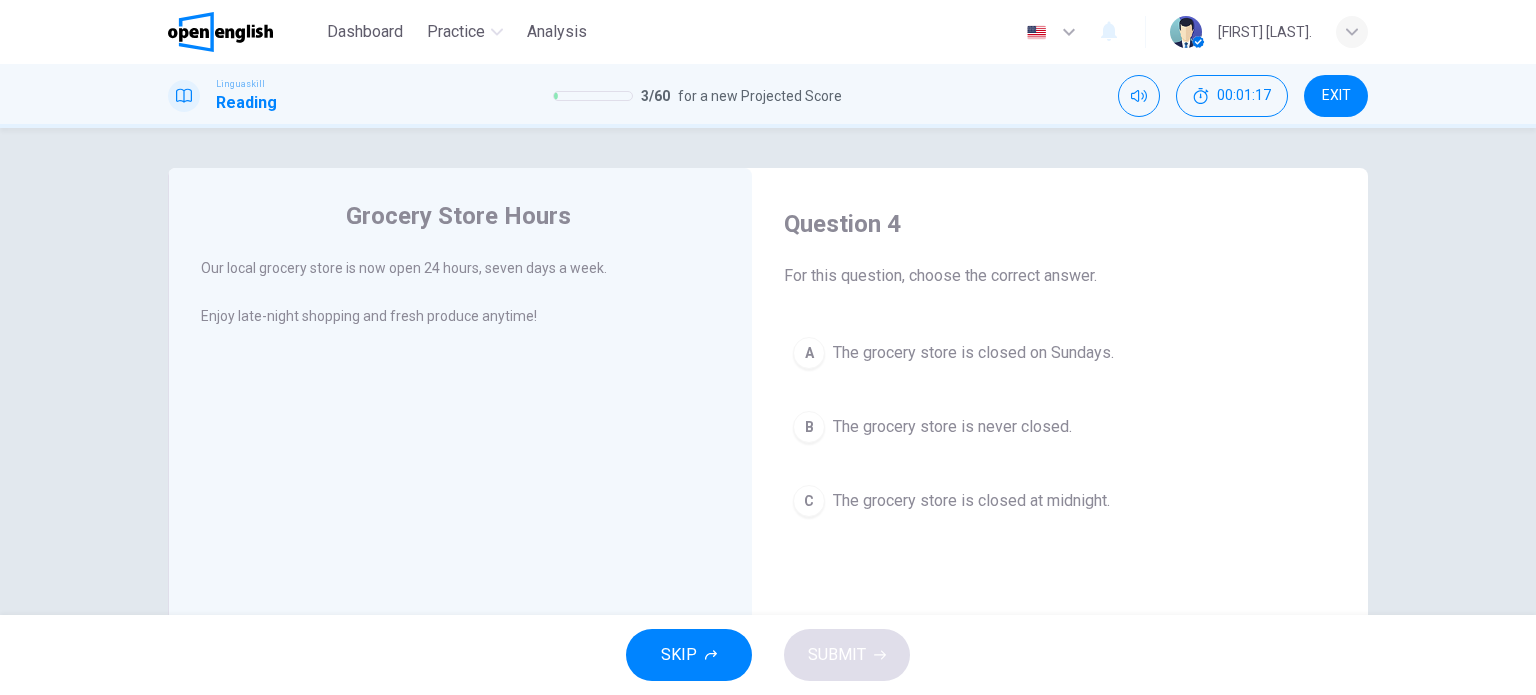 drag, startPoint x: 228, startPoint y: 264, endPoint x: 332, endPoint y: 267, distance: 104.04326 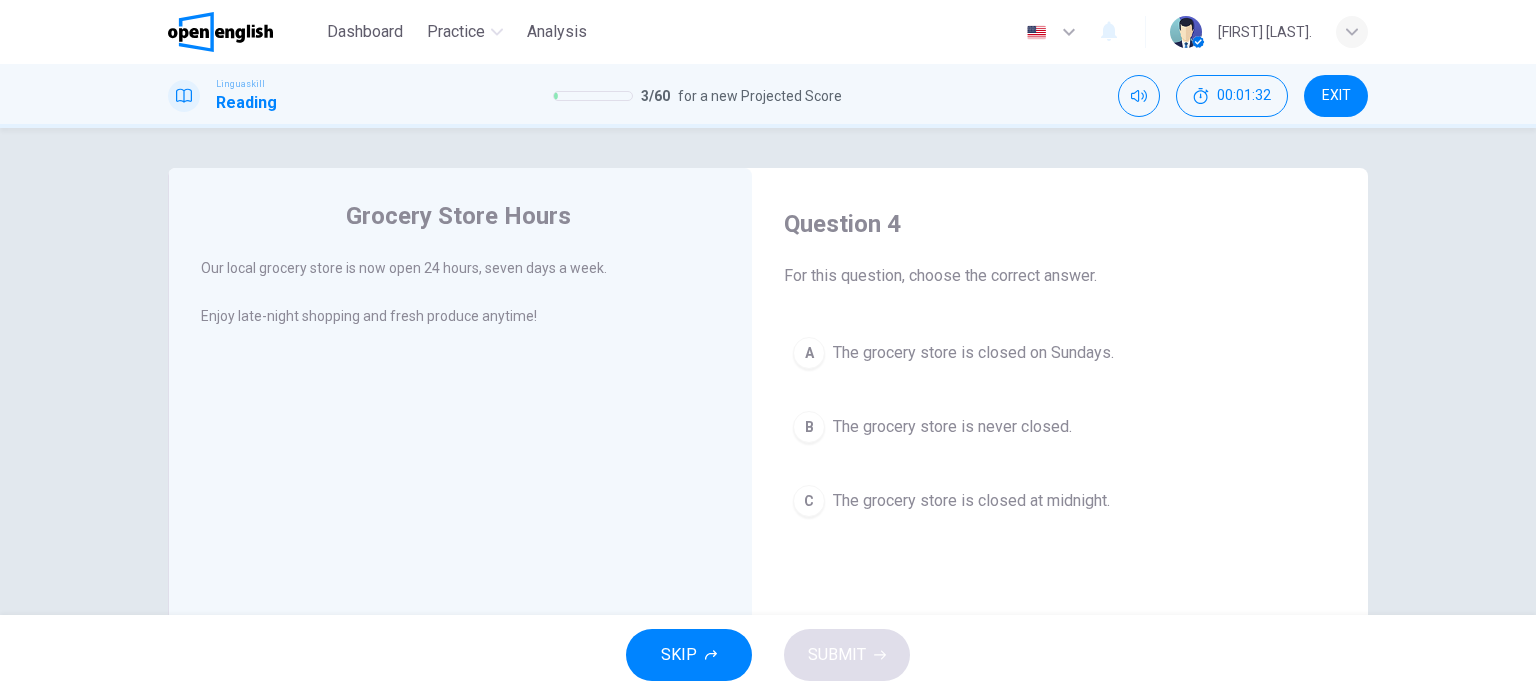 click on "The grocery store is never closed." at bounding box center (952, 427) 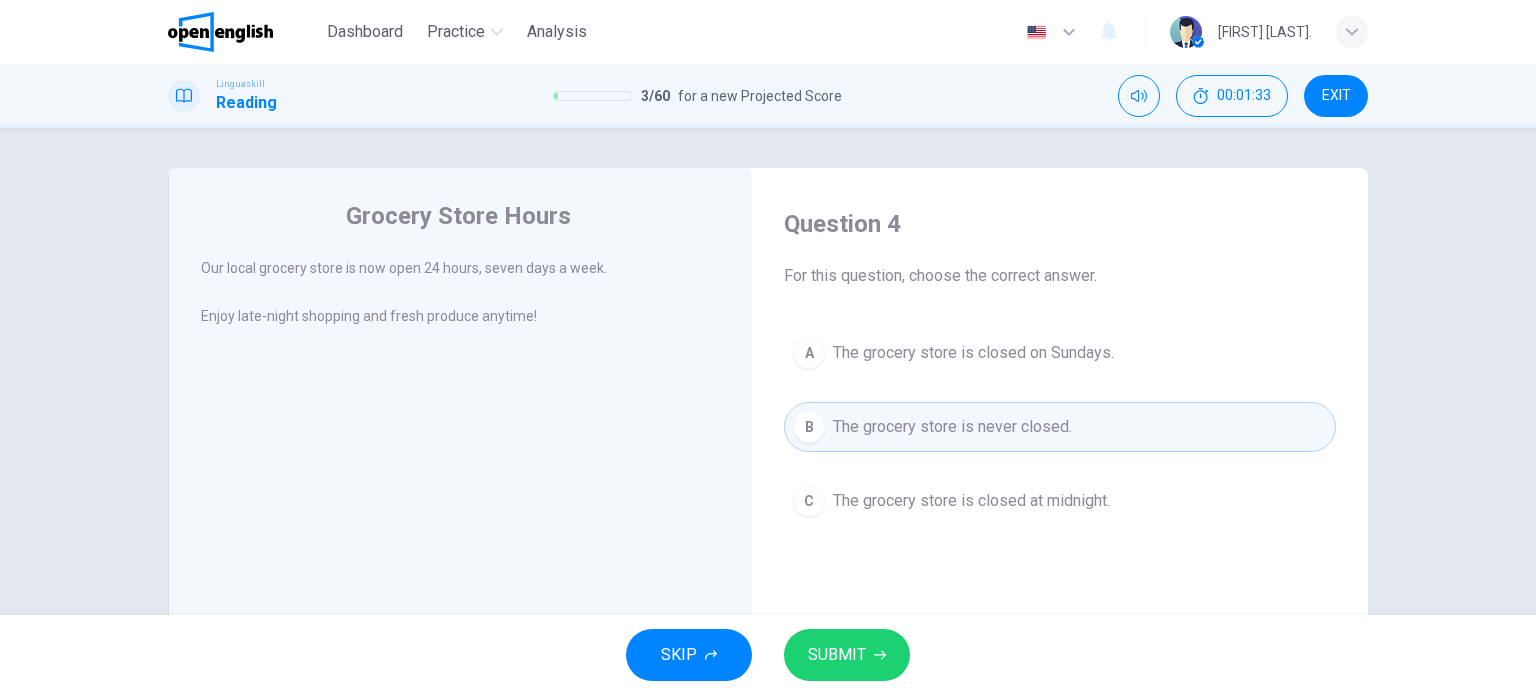 click on "SUBMIT" at bounding box center [837, 655] 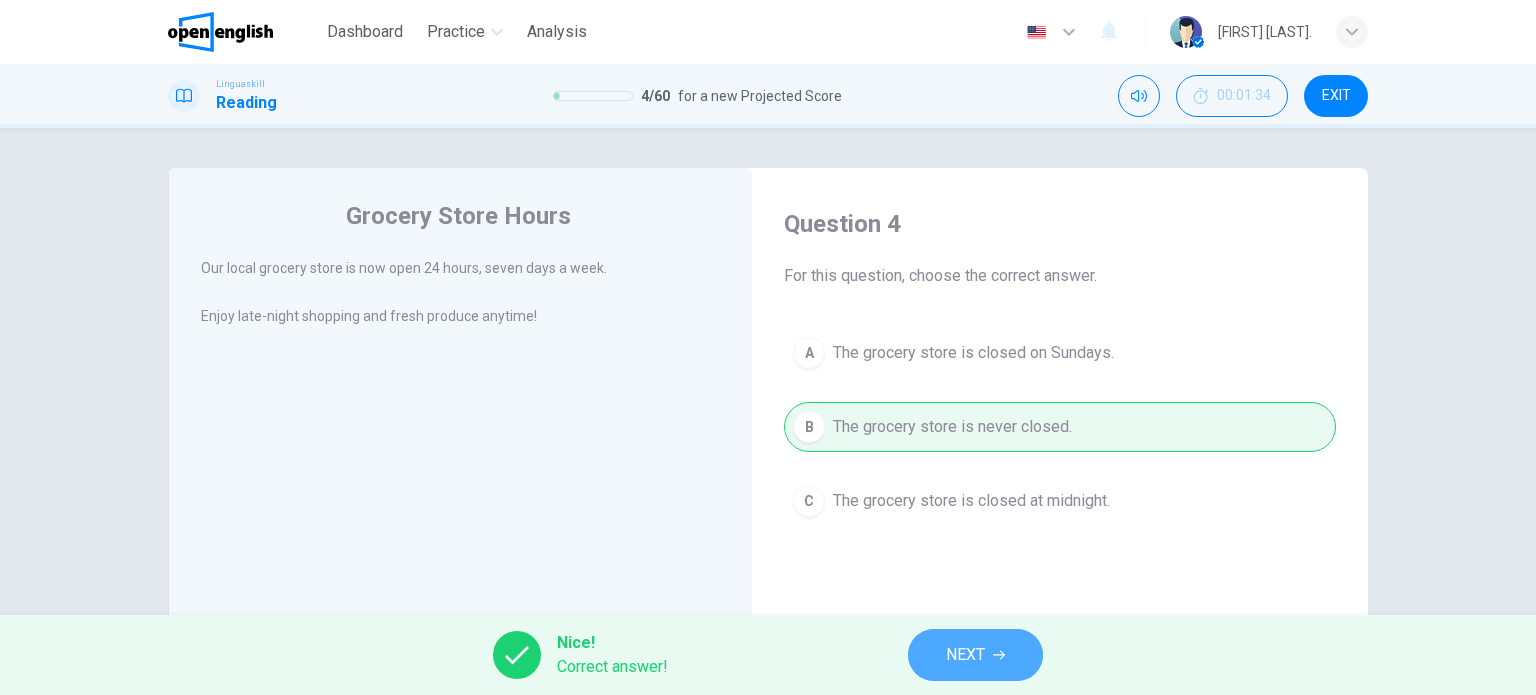 click on "NEXT" at bounding box center (975, 655) 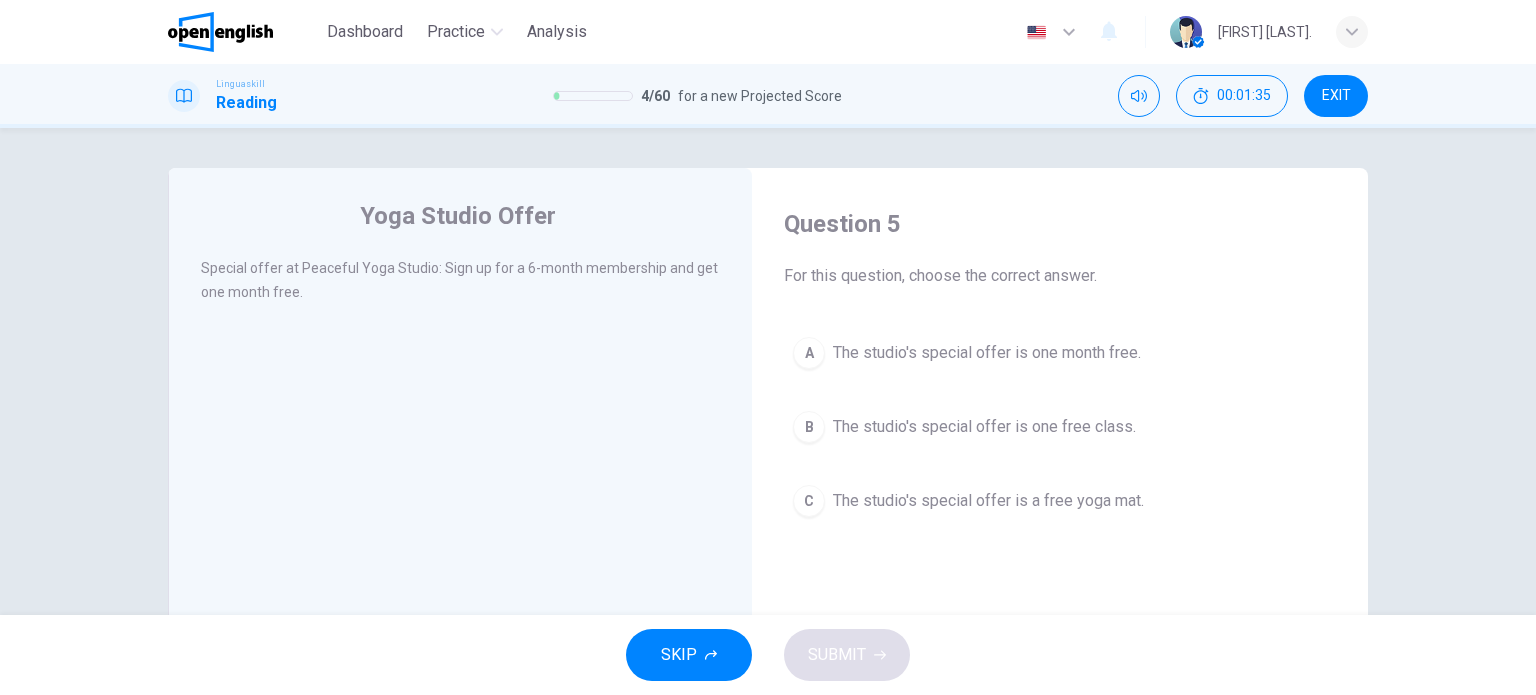 drag, startPoint x: 240, startPoint y: 275, endPoint x: 365, endPoint y: 279, distance: 125.06398 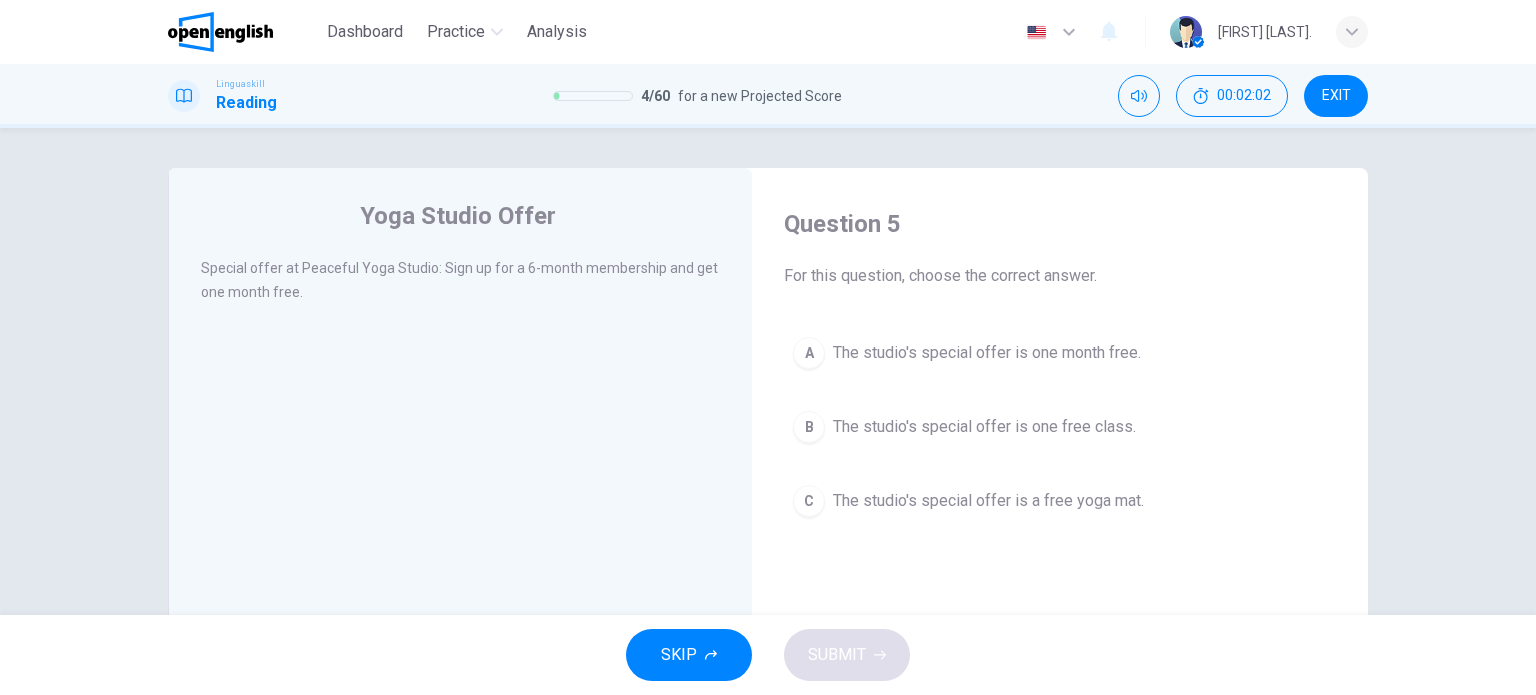 click on "The studio's special offer is one free class." at bounding box center [984, 427] 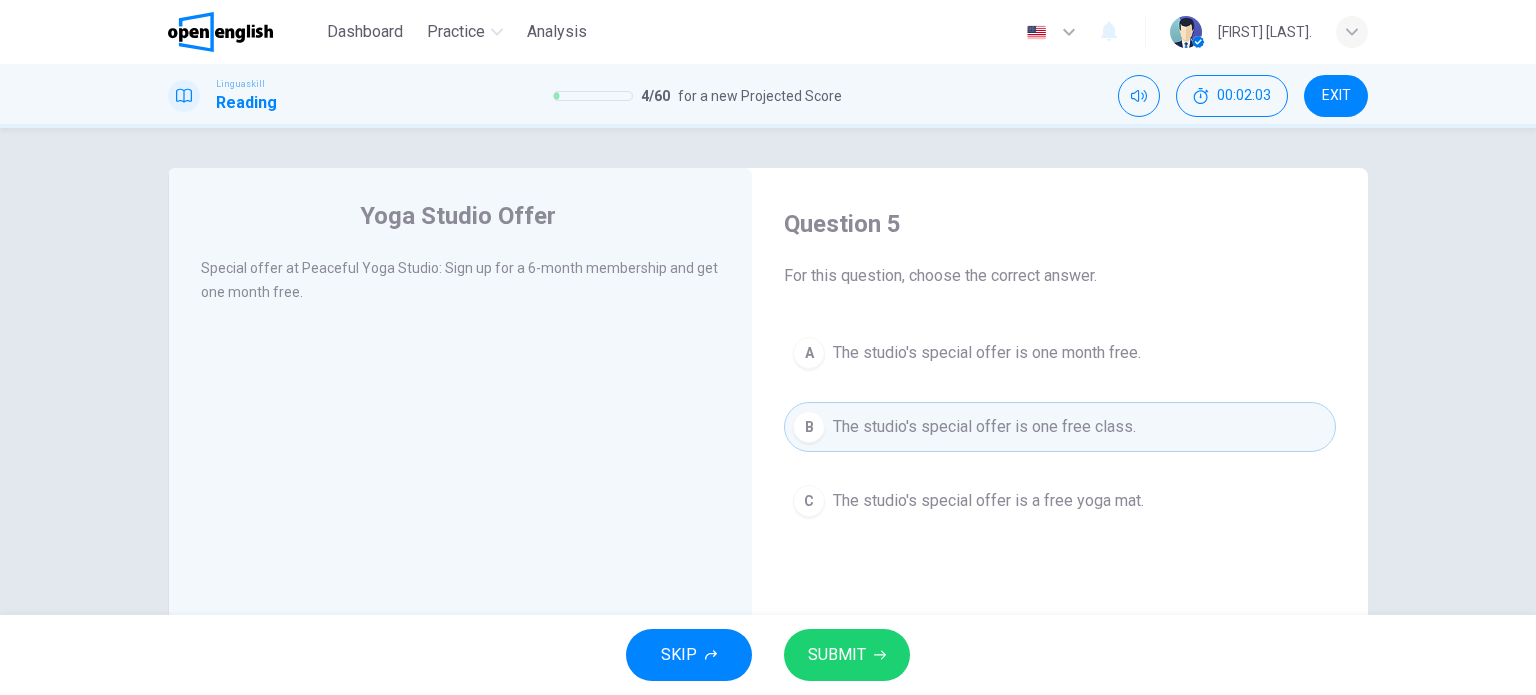 click on "SUBMIT" at bounding box center (837, 655) 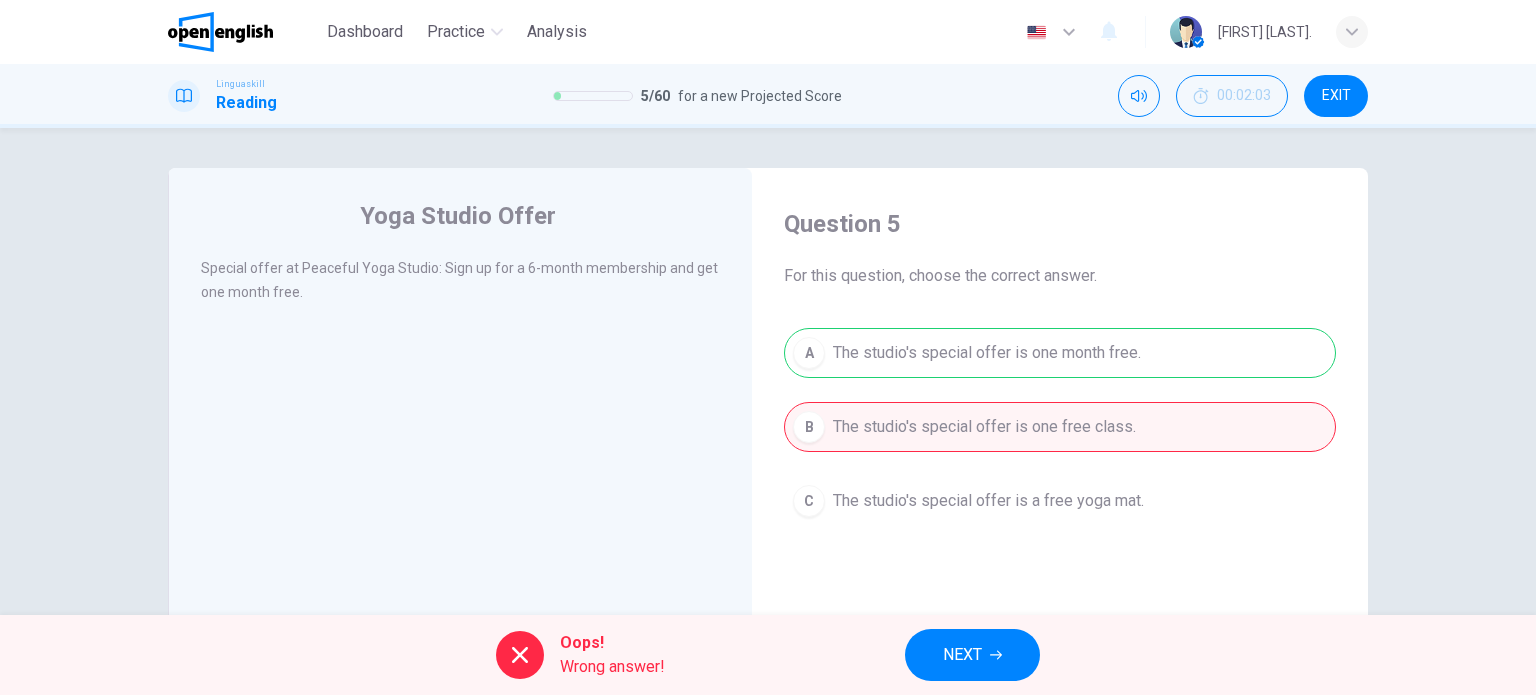click on "A The studio's special offer is one month free. B The studio's special offer is one free class. C The studio's special offer is a free yoga mat." at bounding box center [1060, 427] 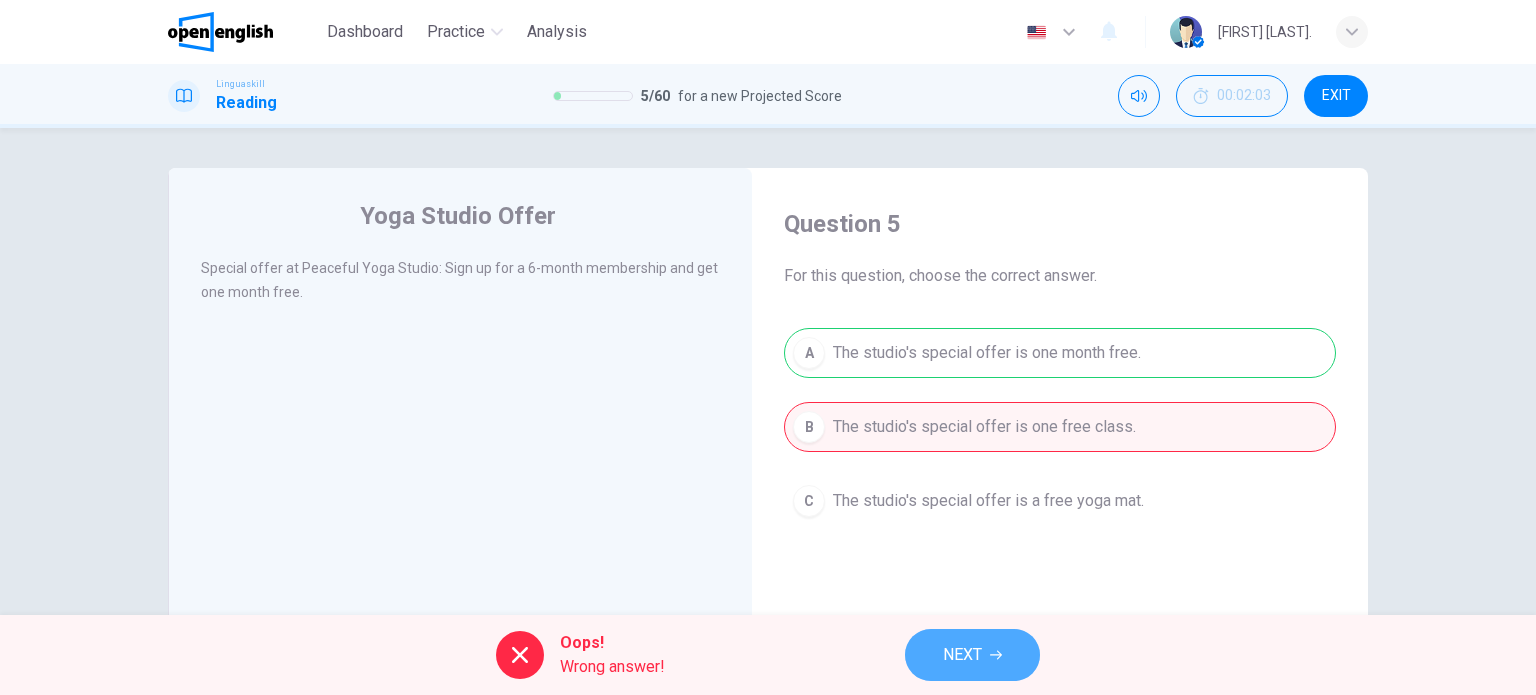 click on "NEXT" at bounding box center [972, 655] 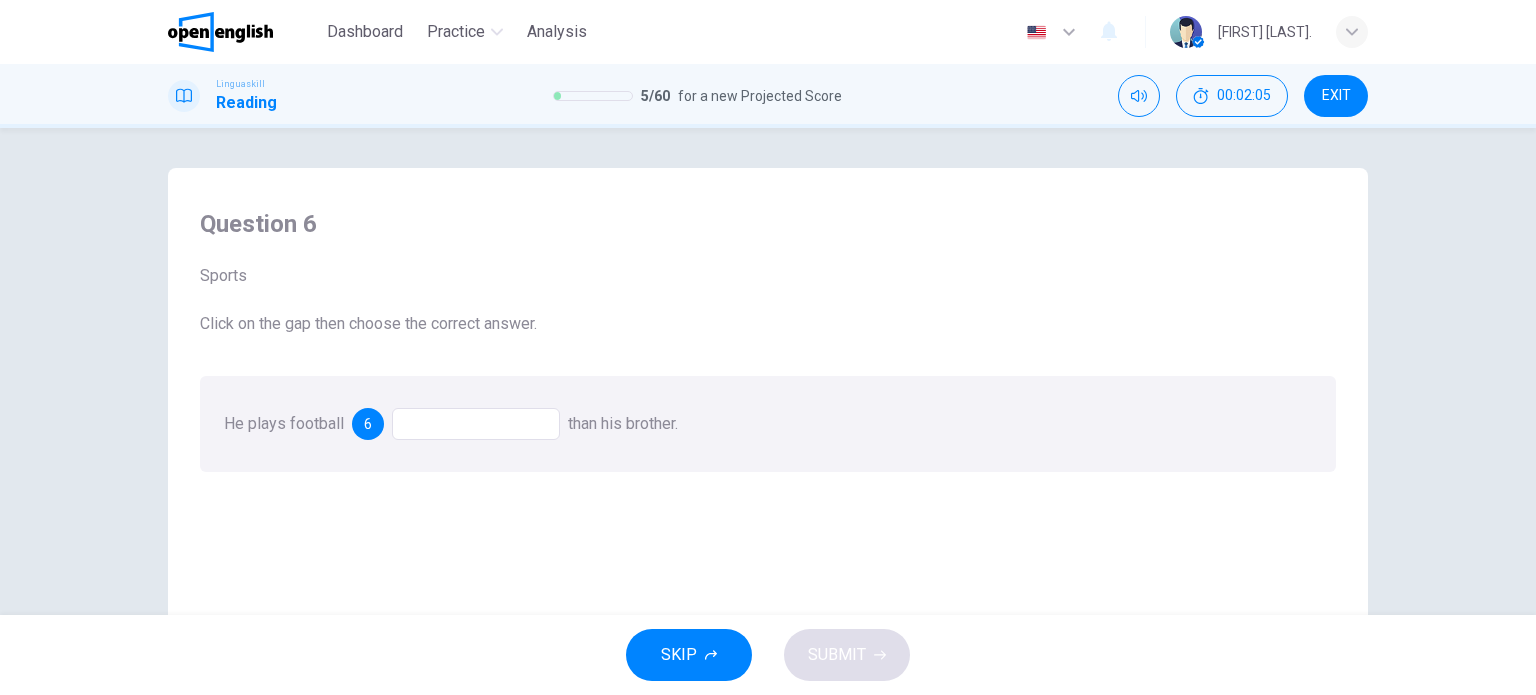 drag, startPoint x: 246, startPoint y: 329, endPoint x: 461, endPoint y: 331, distance: 215.00931 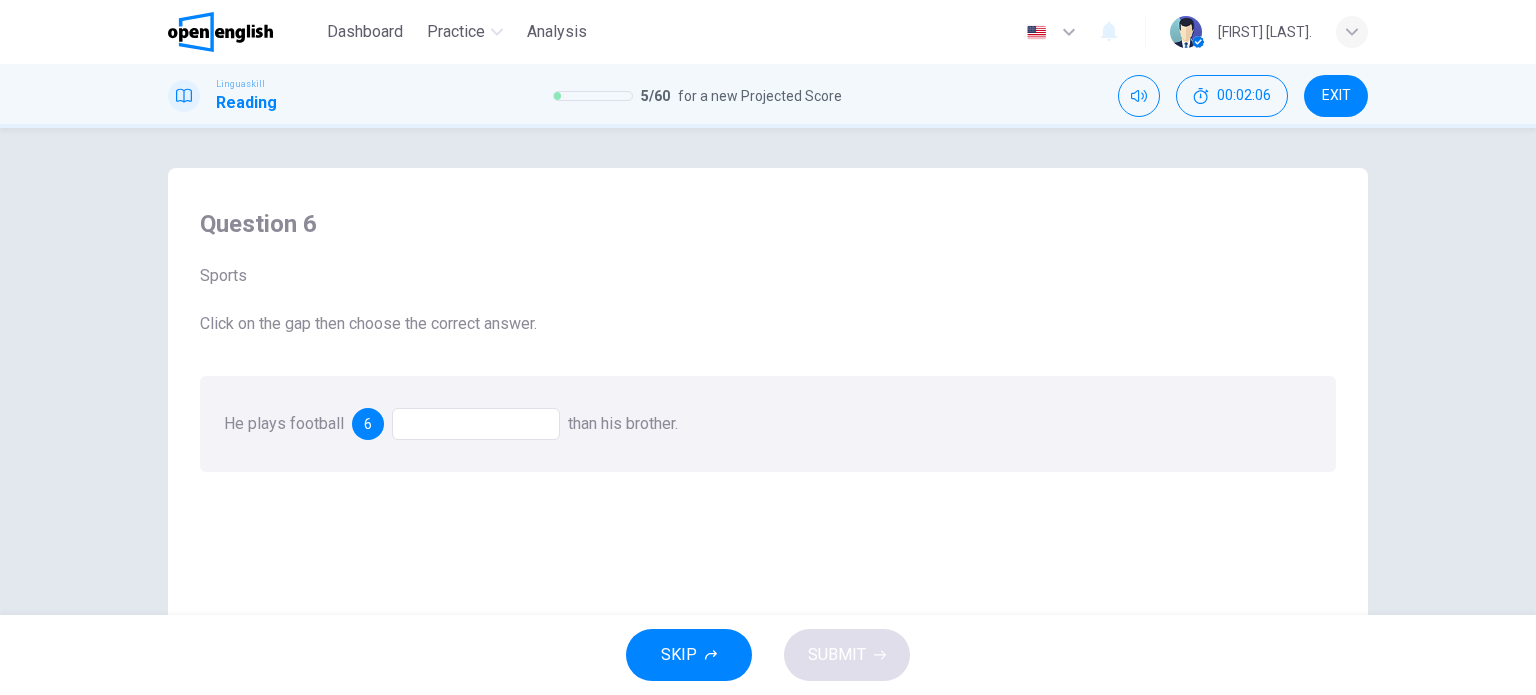click at bounding box center [476, 424] 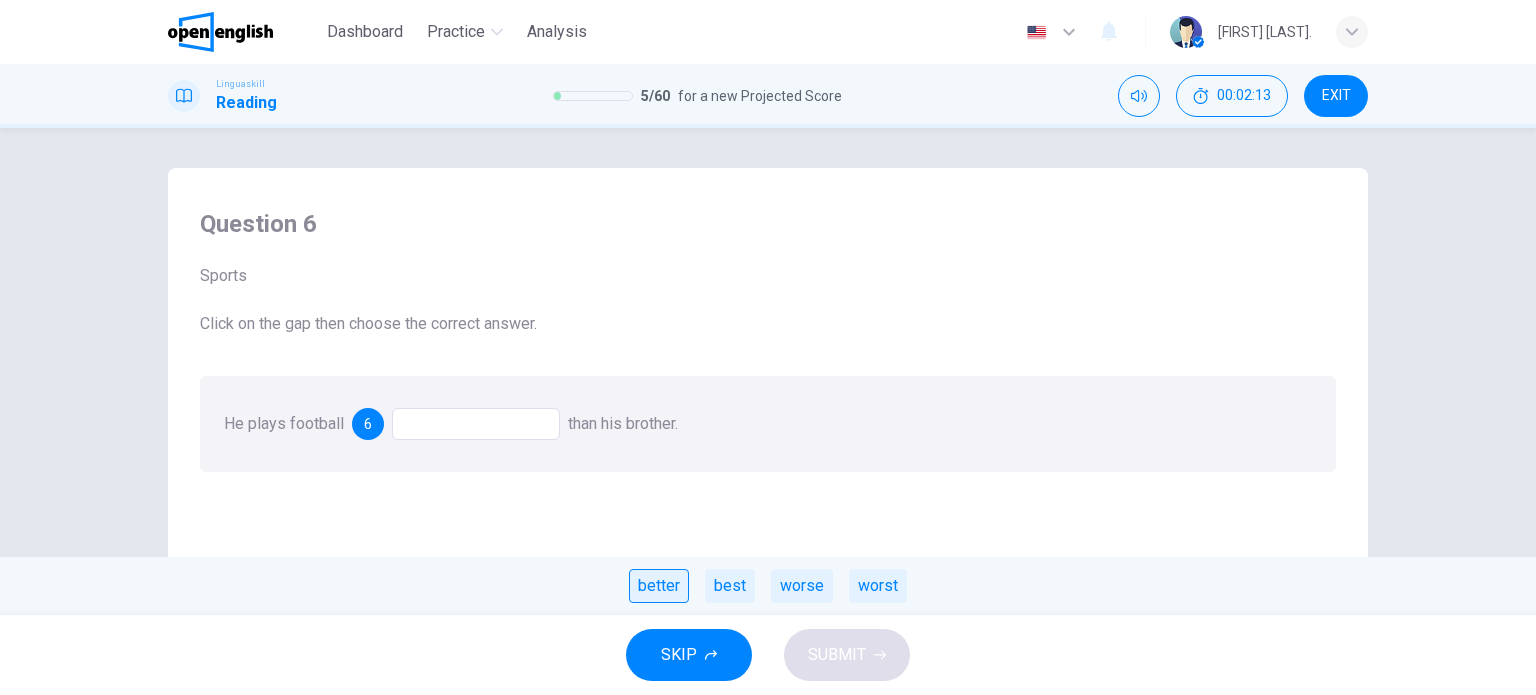 click on "better" at bounding box center [659, 586] 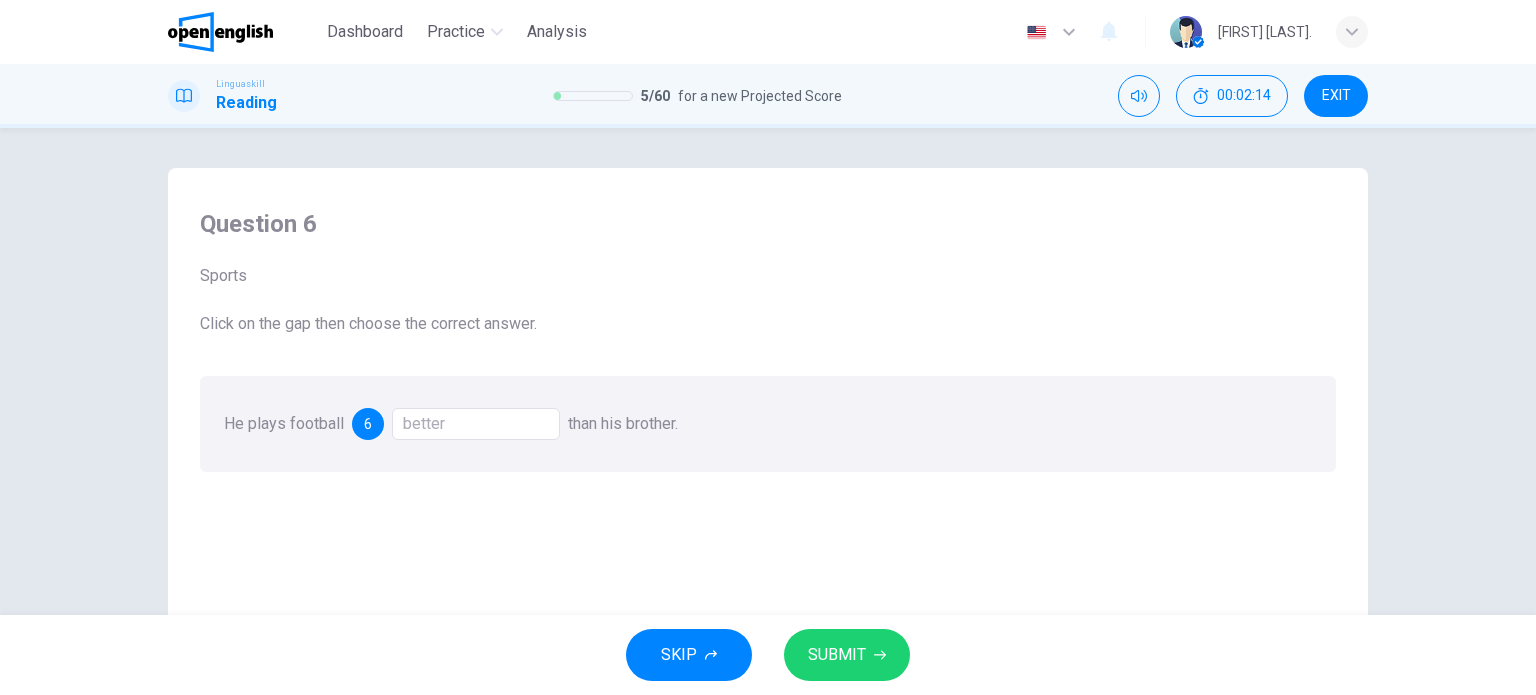 click on "SUBMIT" at bounding box center (847, 655) 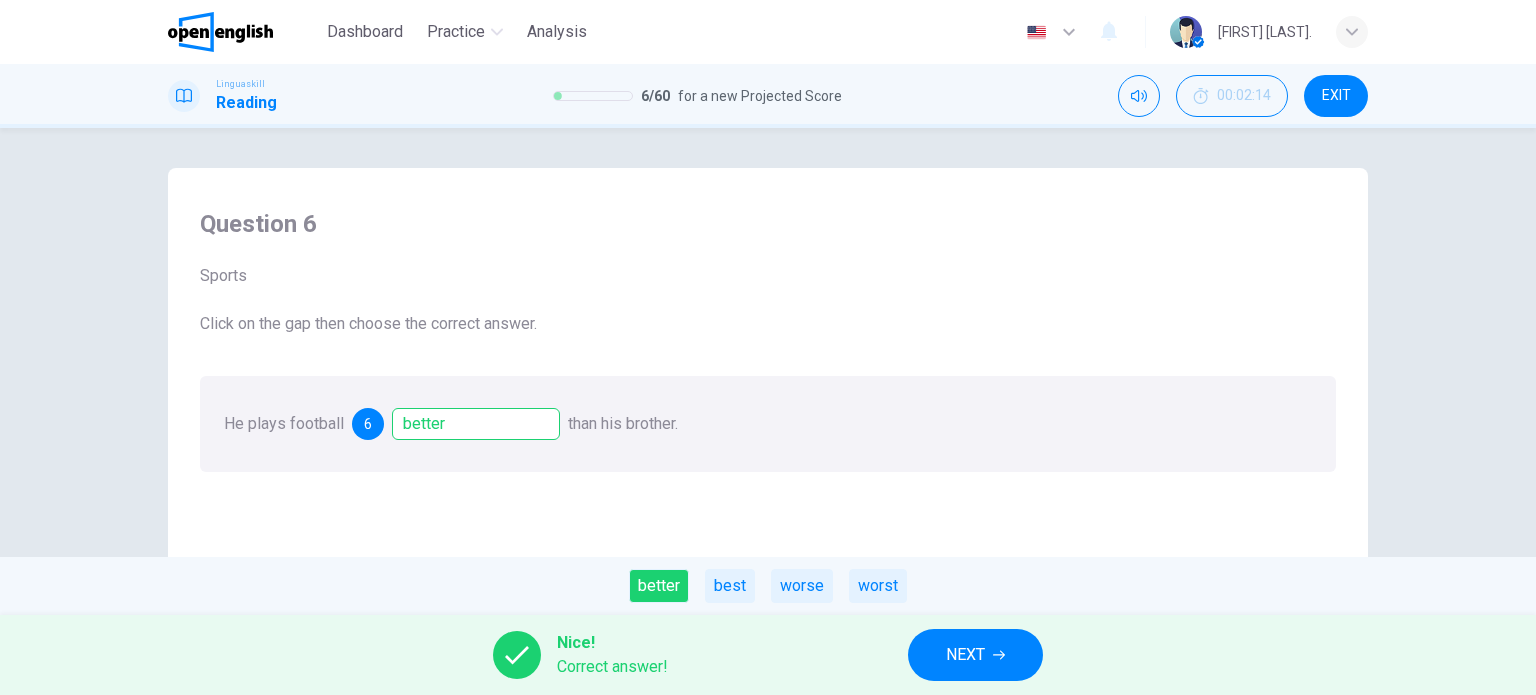 click on "NEXT" at bounding box center (965, 655) 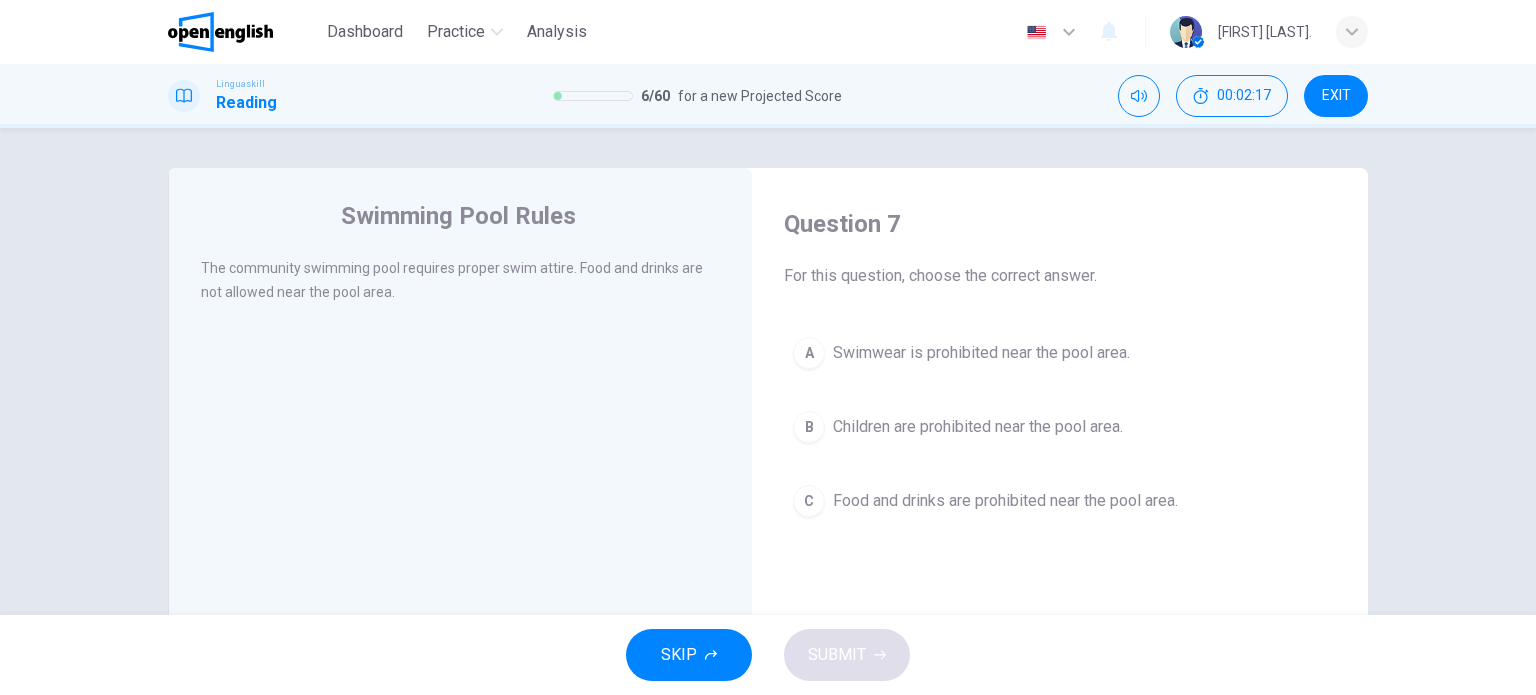 drag, startPoint x: 335, startPoint y: 267, endPoint x: 441, endPoint y: 272, distance: 106.11786 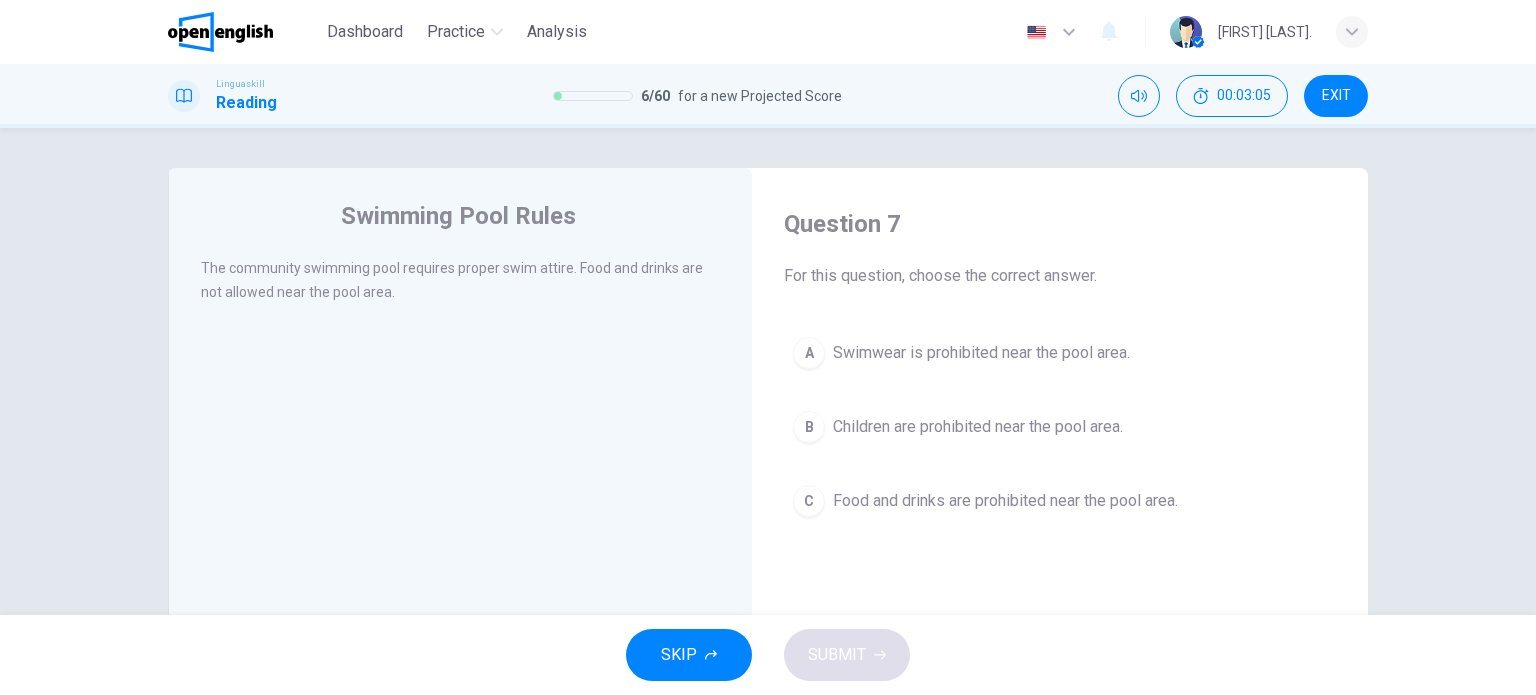 click on "Food and drinks are prohibited near the pool area." at bounding box center (1005, 501) 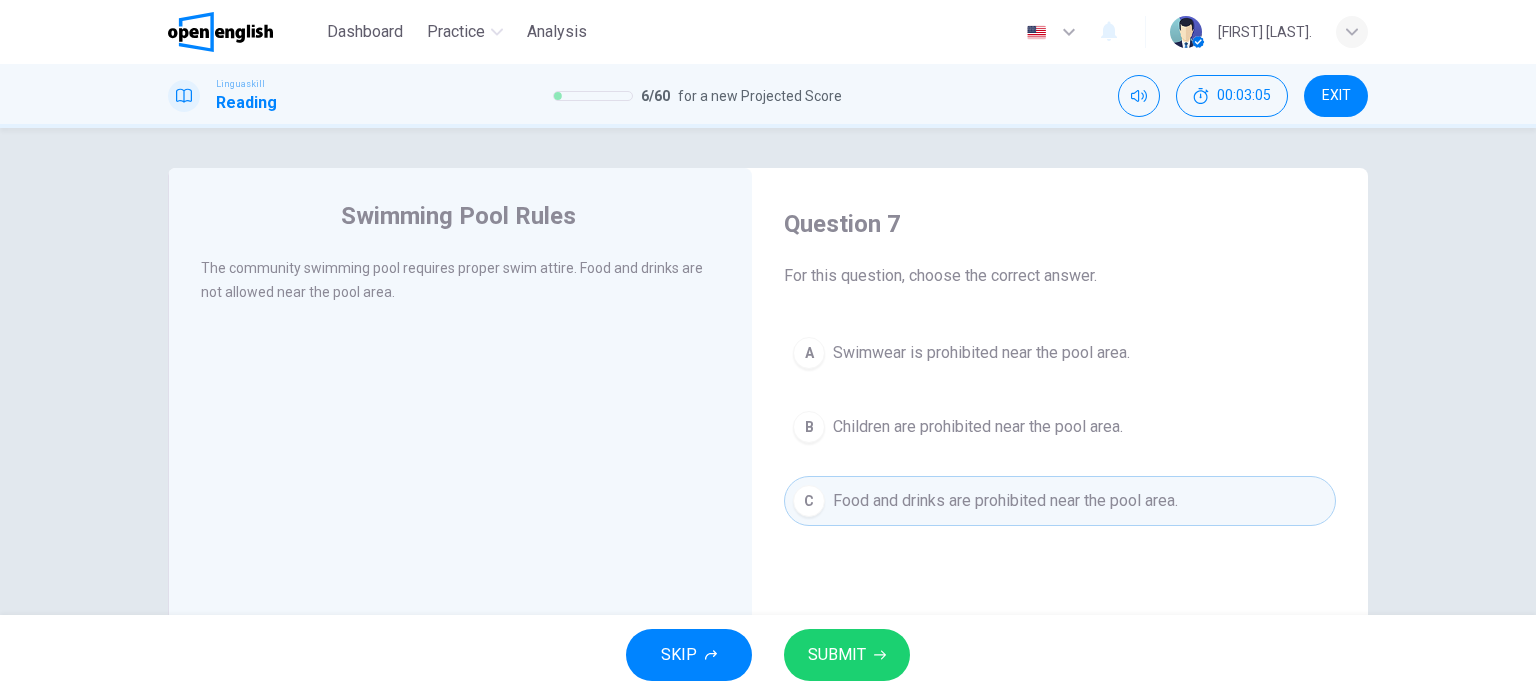 click on "SUBMIT" at bounding box center (847, 655) 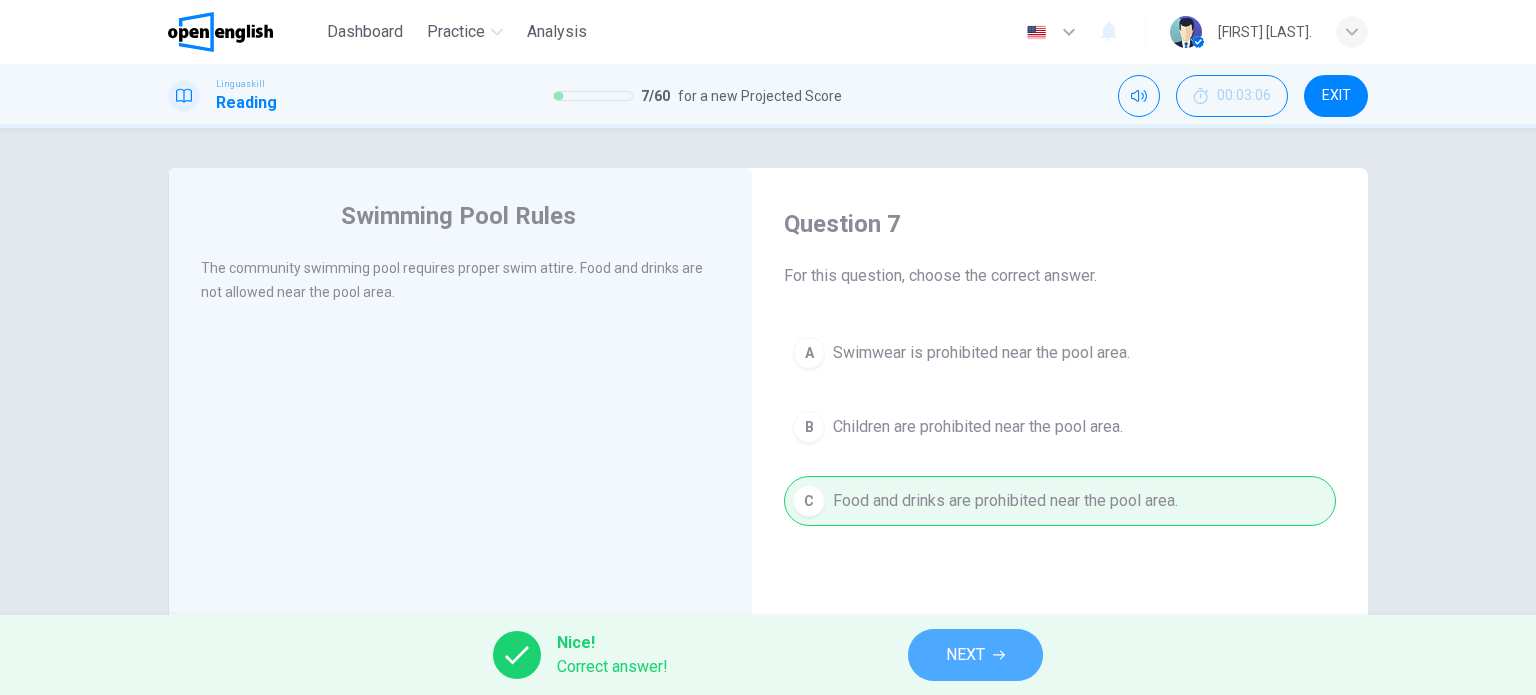 click on "NEXT" at bounding box center [965, 655] 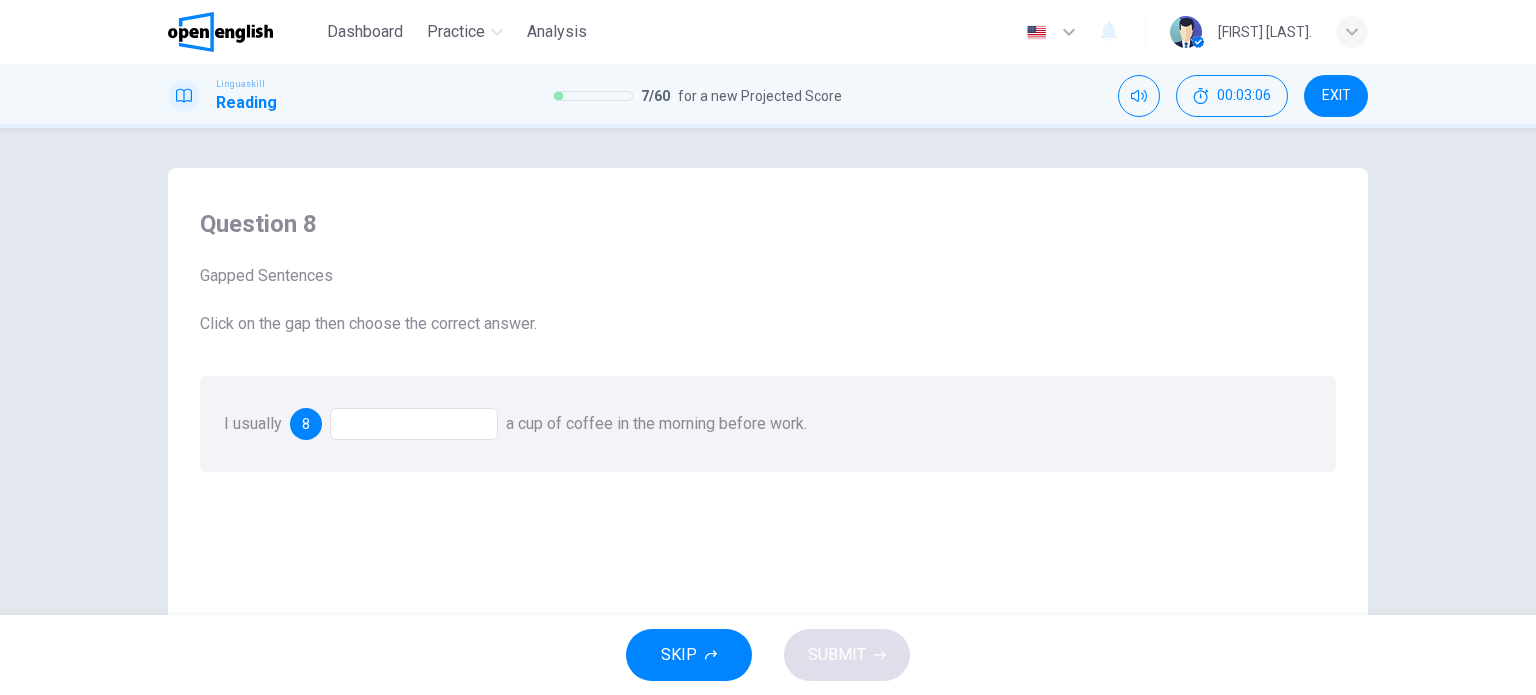 click at bounding box center [414, 424] 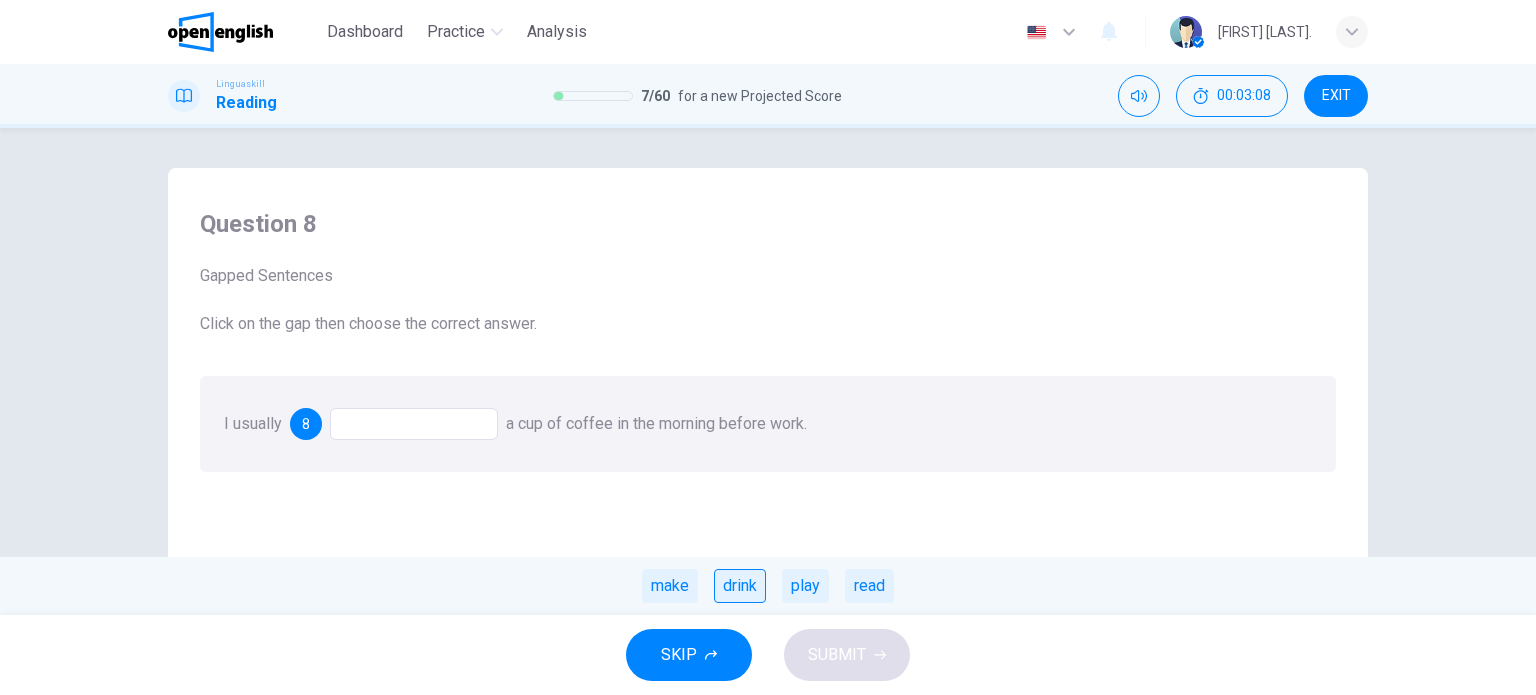 click on "drink" at bounding box center [740, 586] 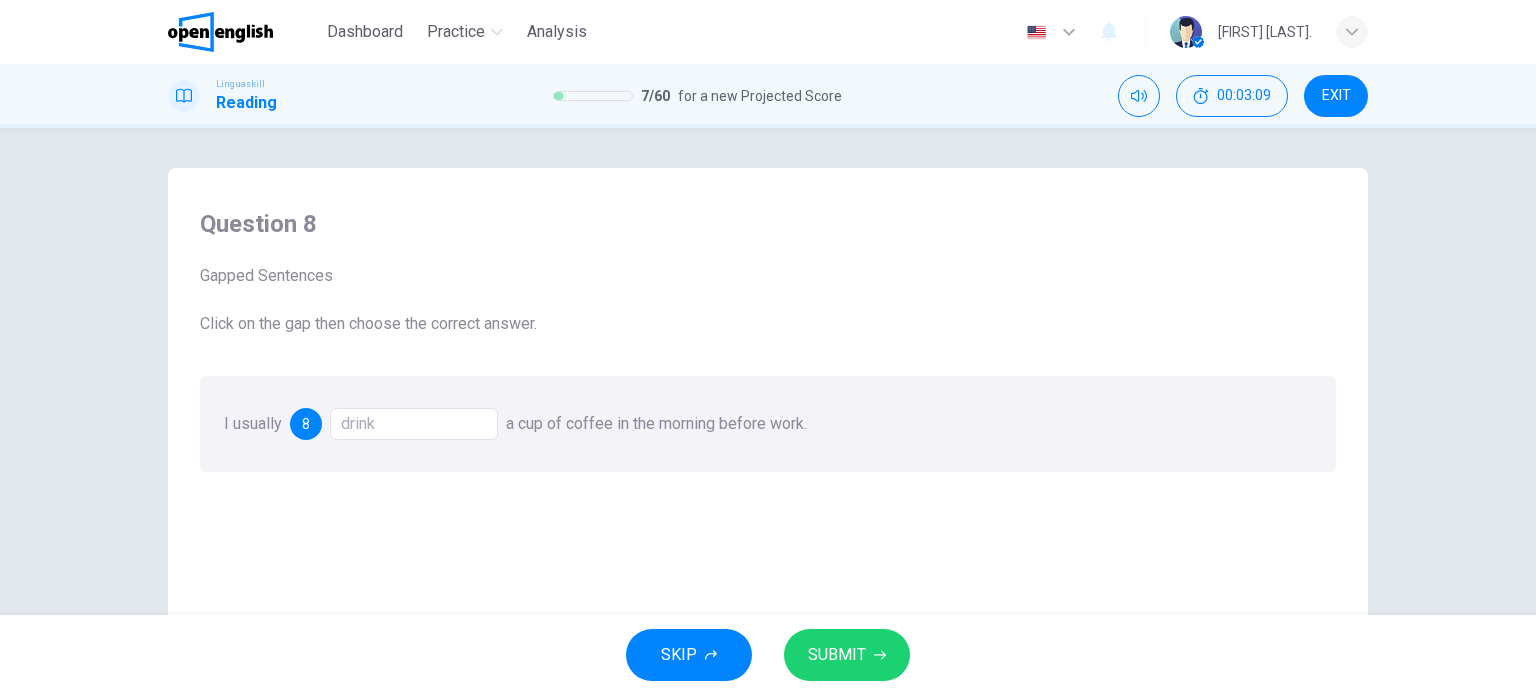 click on "SUBMIT" at bounding box center (837, 655) 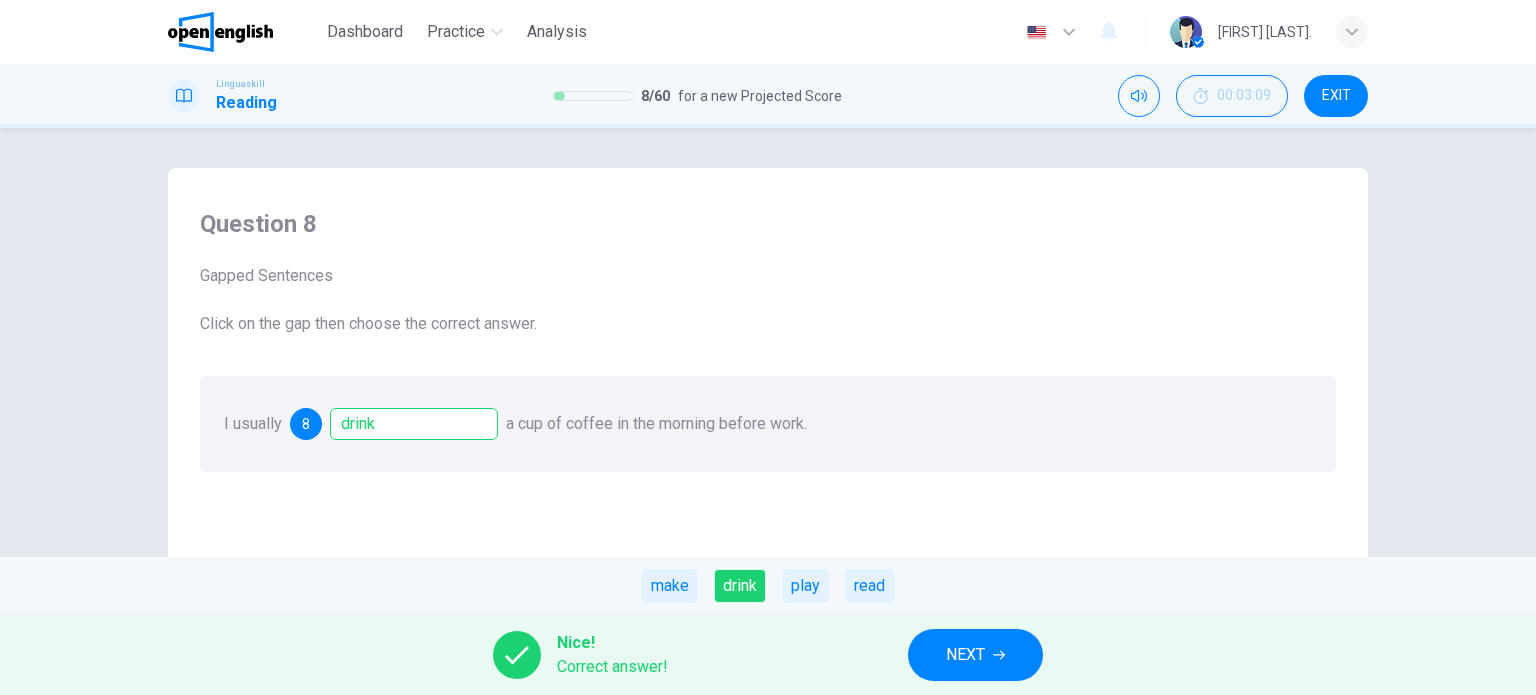 click on "NEXT" at bounding box center (975, 655) 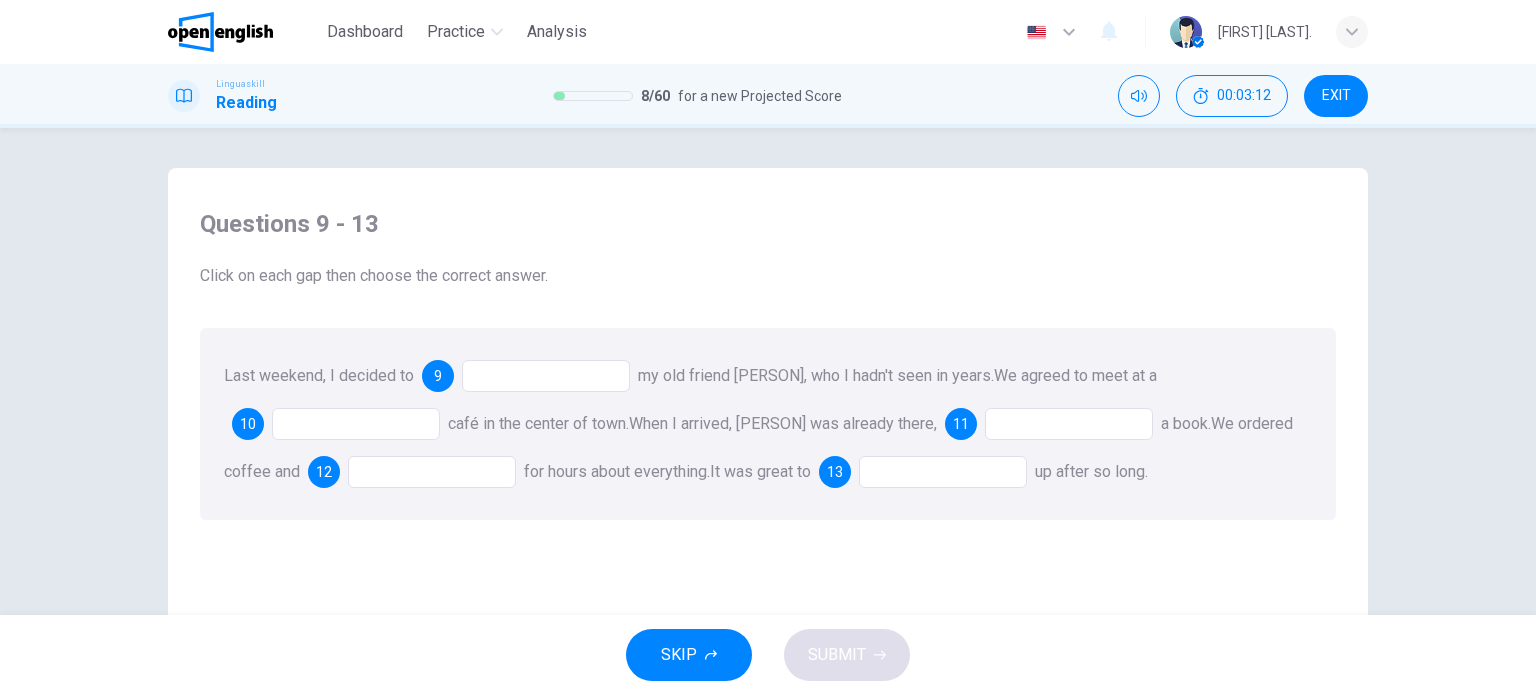 click at bounding box center [546, 376] 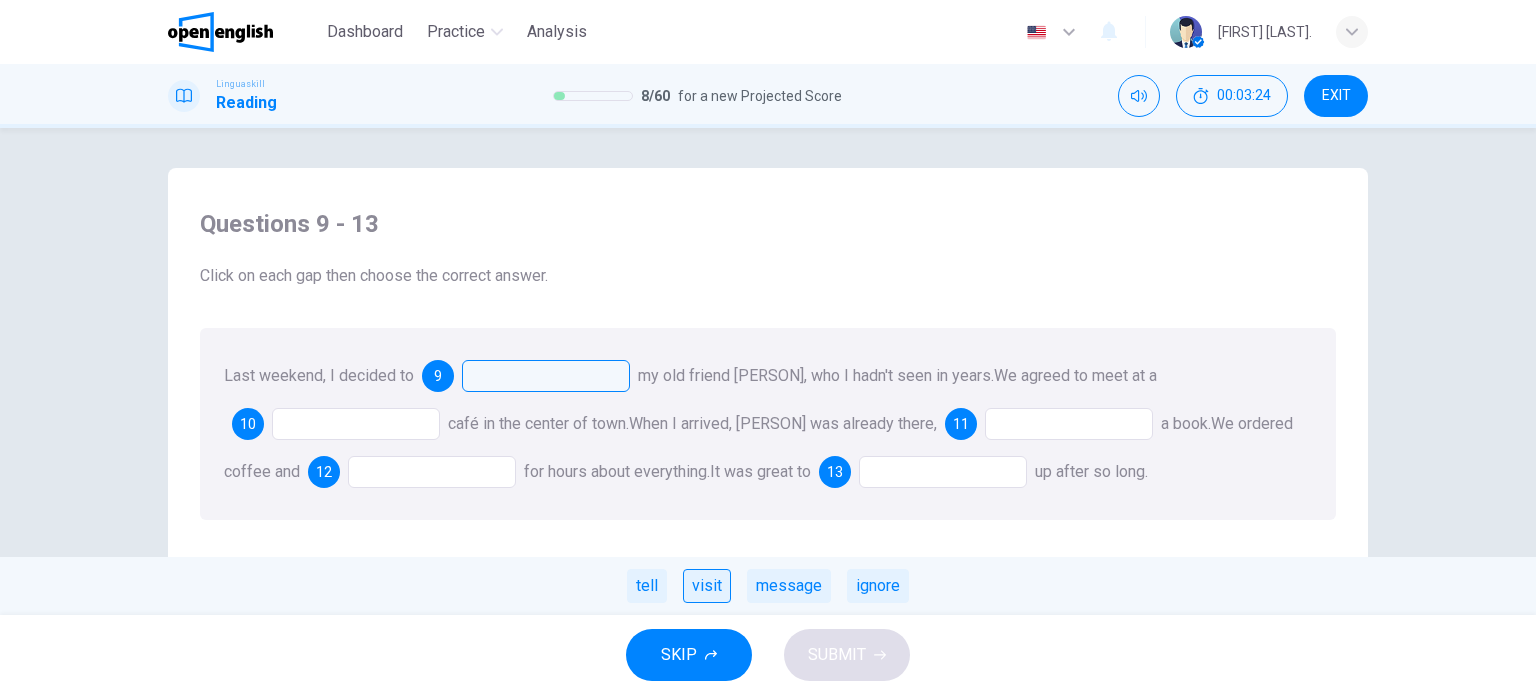 click on "visit" at bounding box center [707, 586] 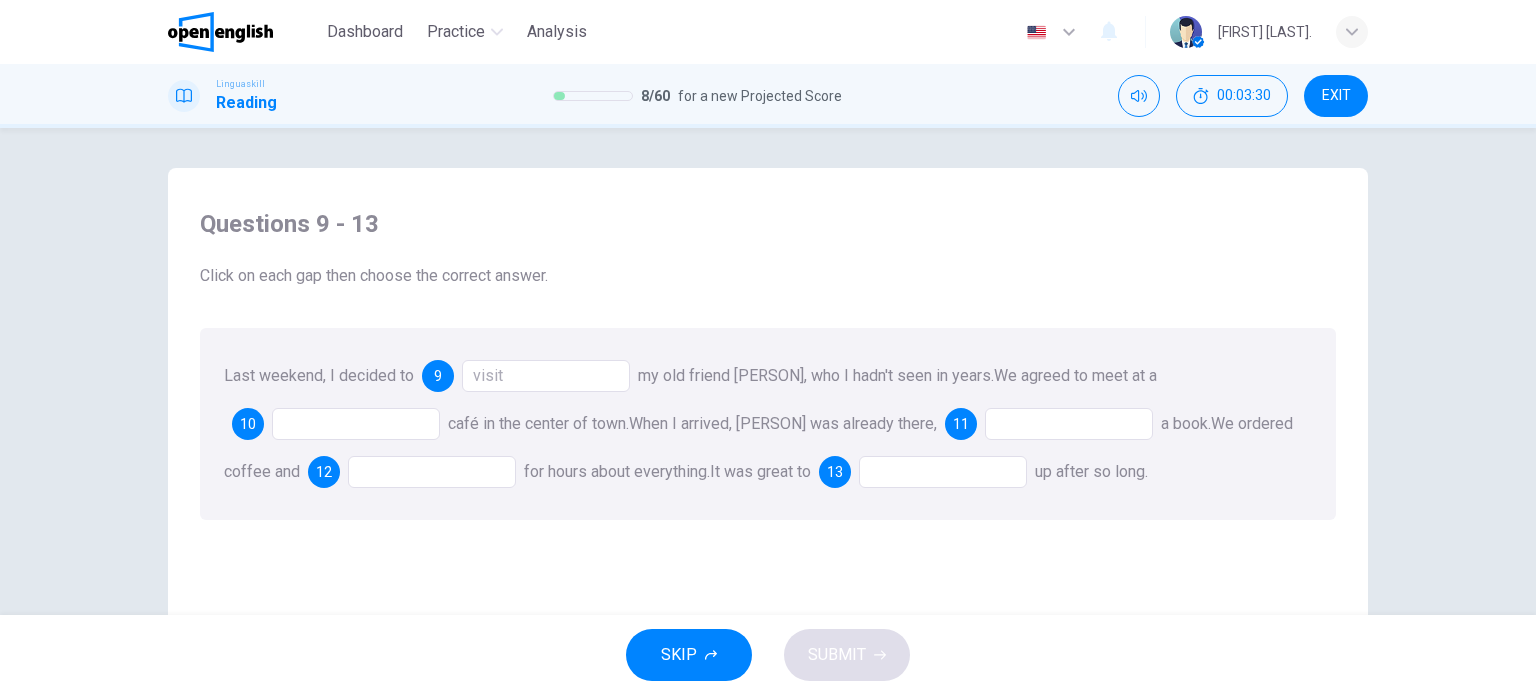 click at bounding box center [356, 424] 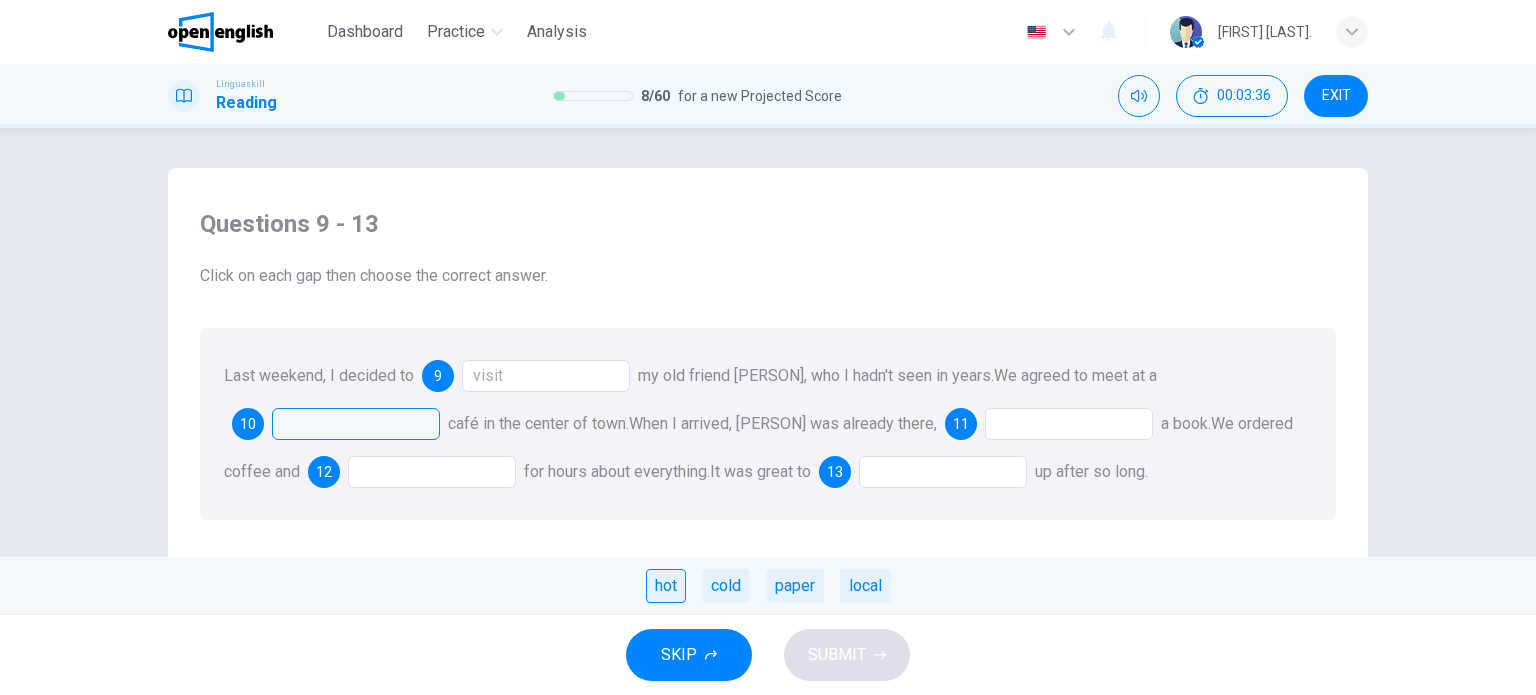 click on "hot" at bounding box center (666, 586) 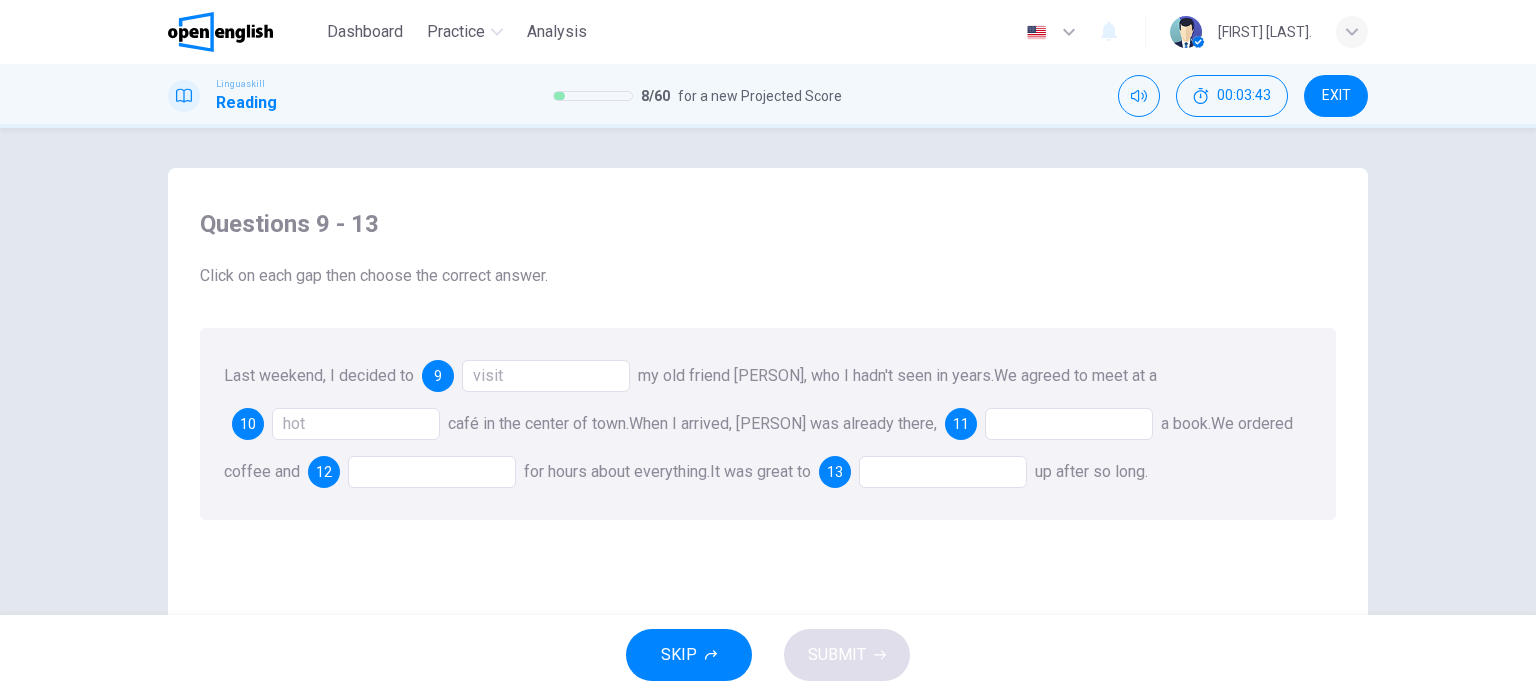click at bounding box center [1069, 424] 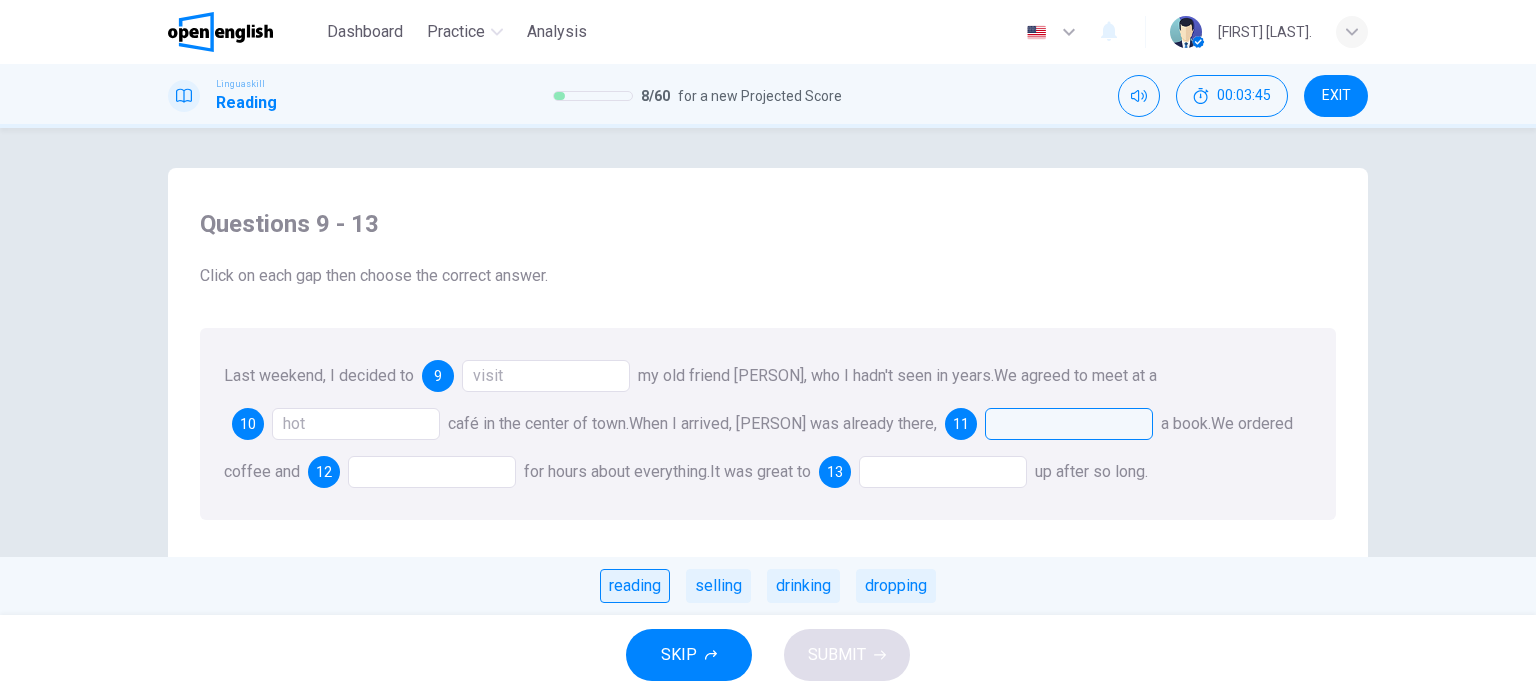 click on "reading" at bounding box center [635, 586] 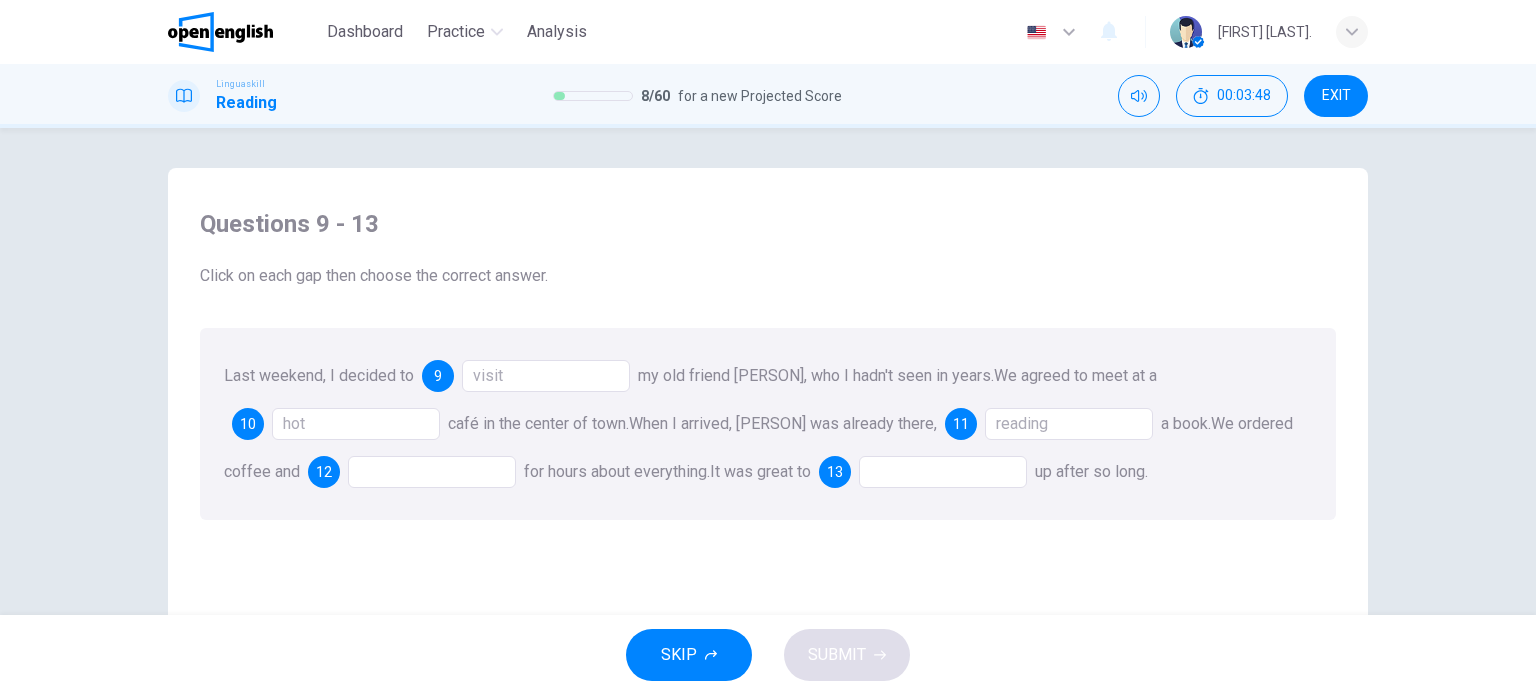 click at bounding box center (432, 472) 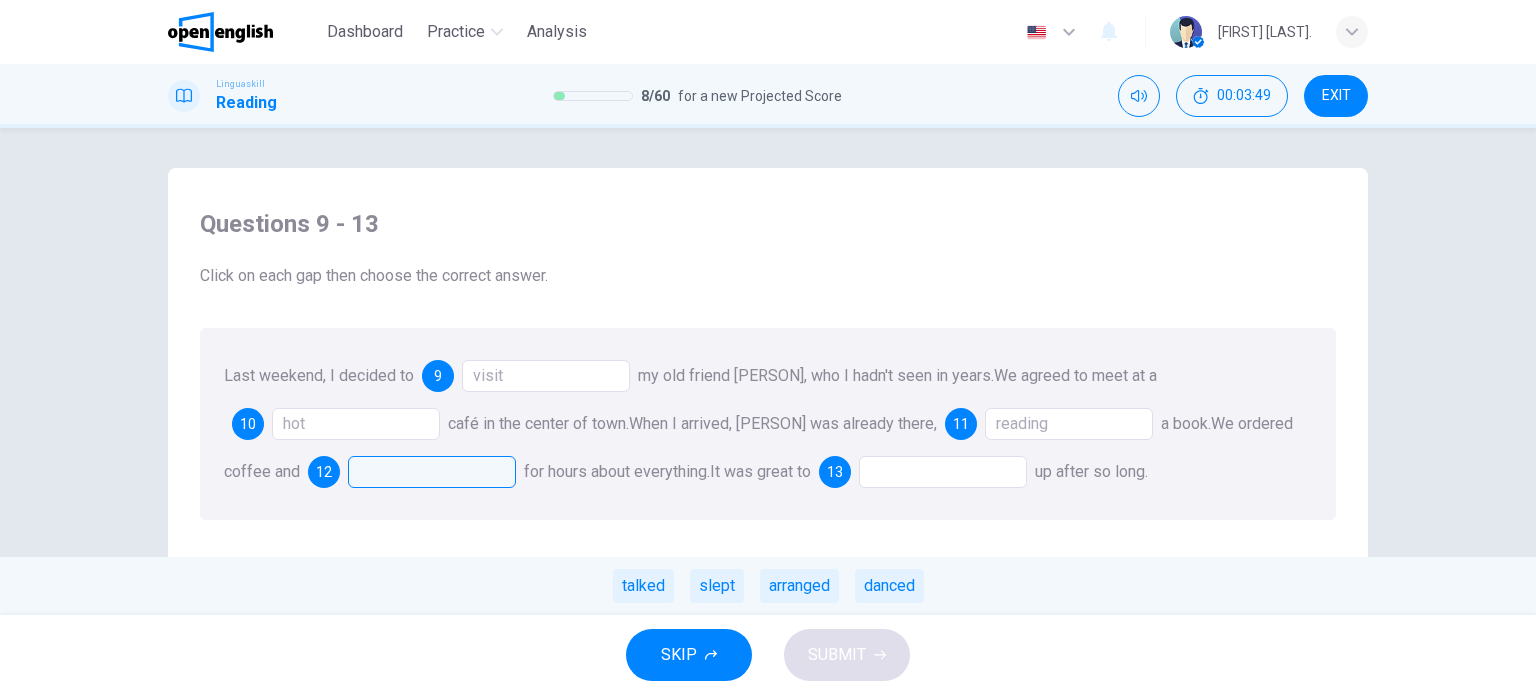 click at bounding box center [432, 472] 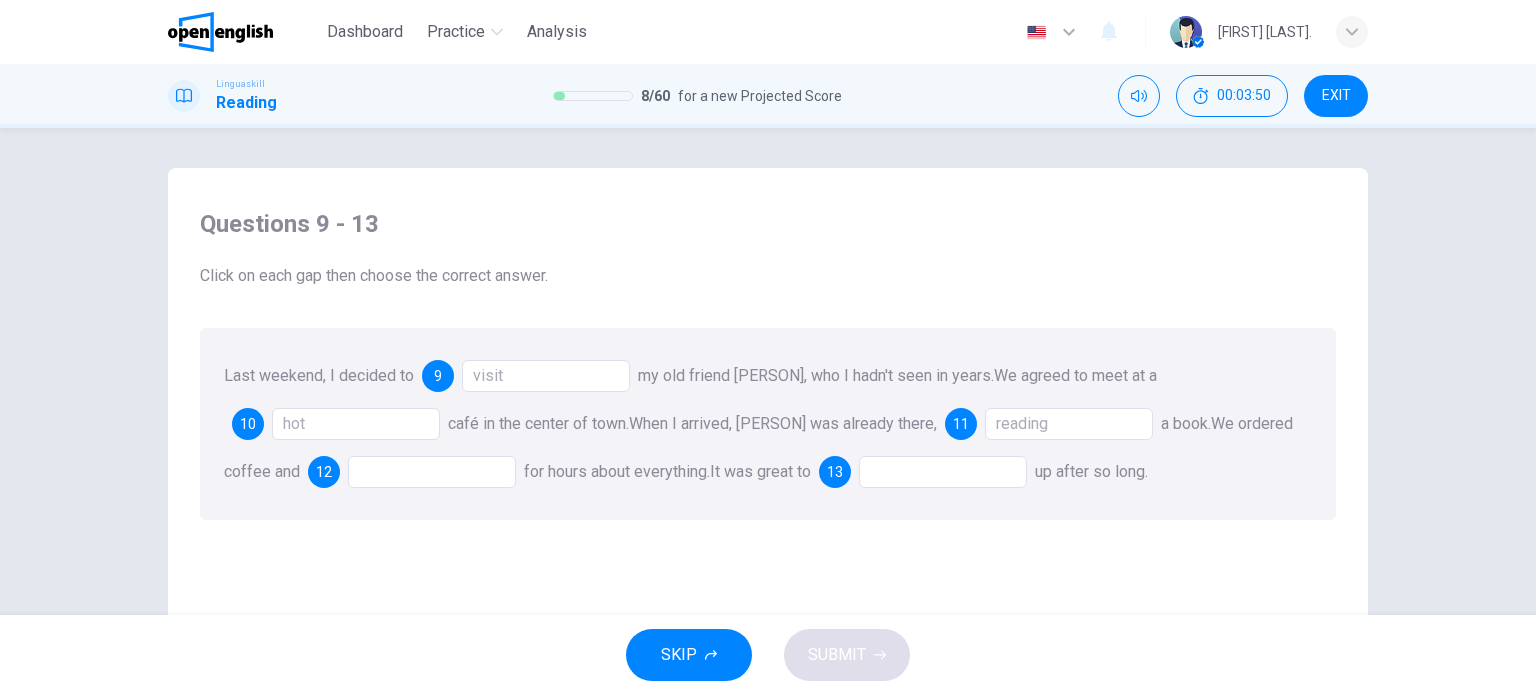 click at bounding box center (432, 472) 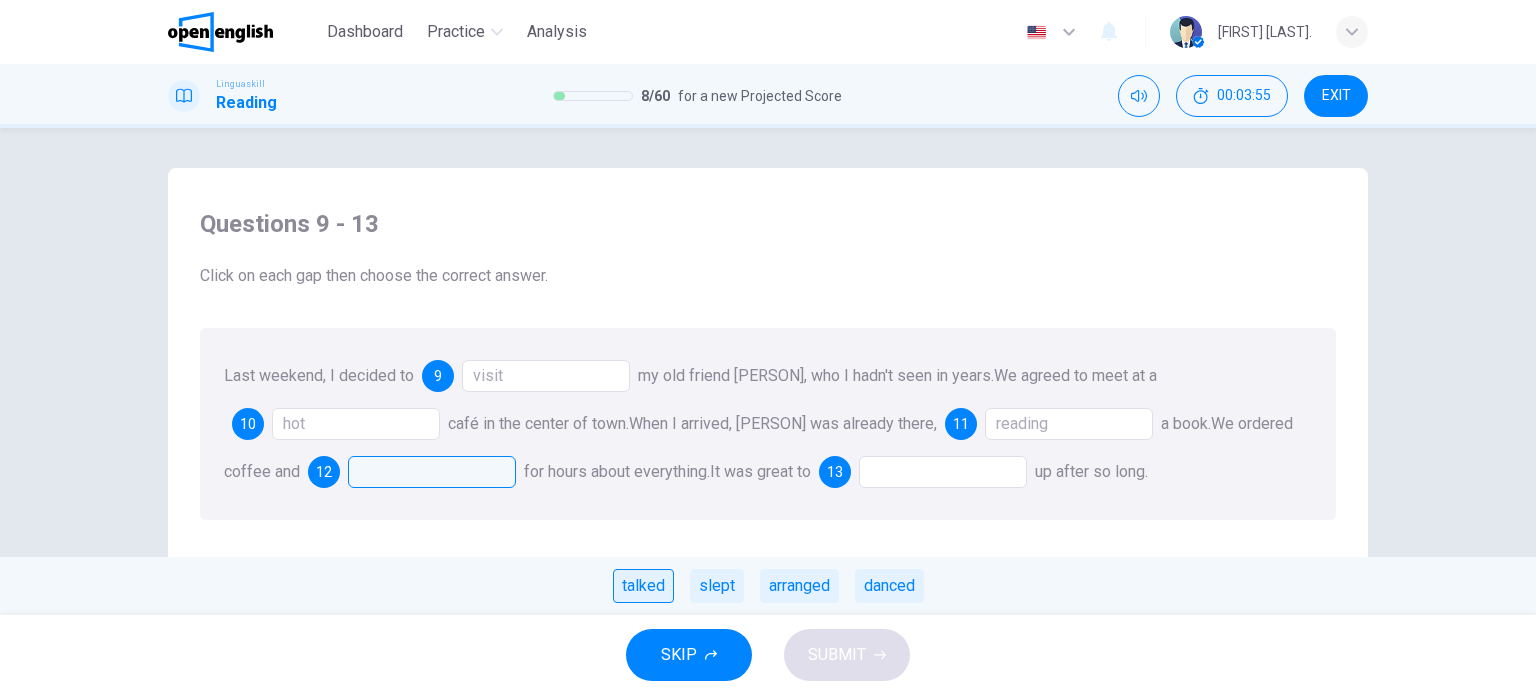 click on "talked" at bounding box center (643, 586) 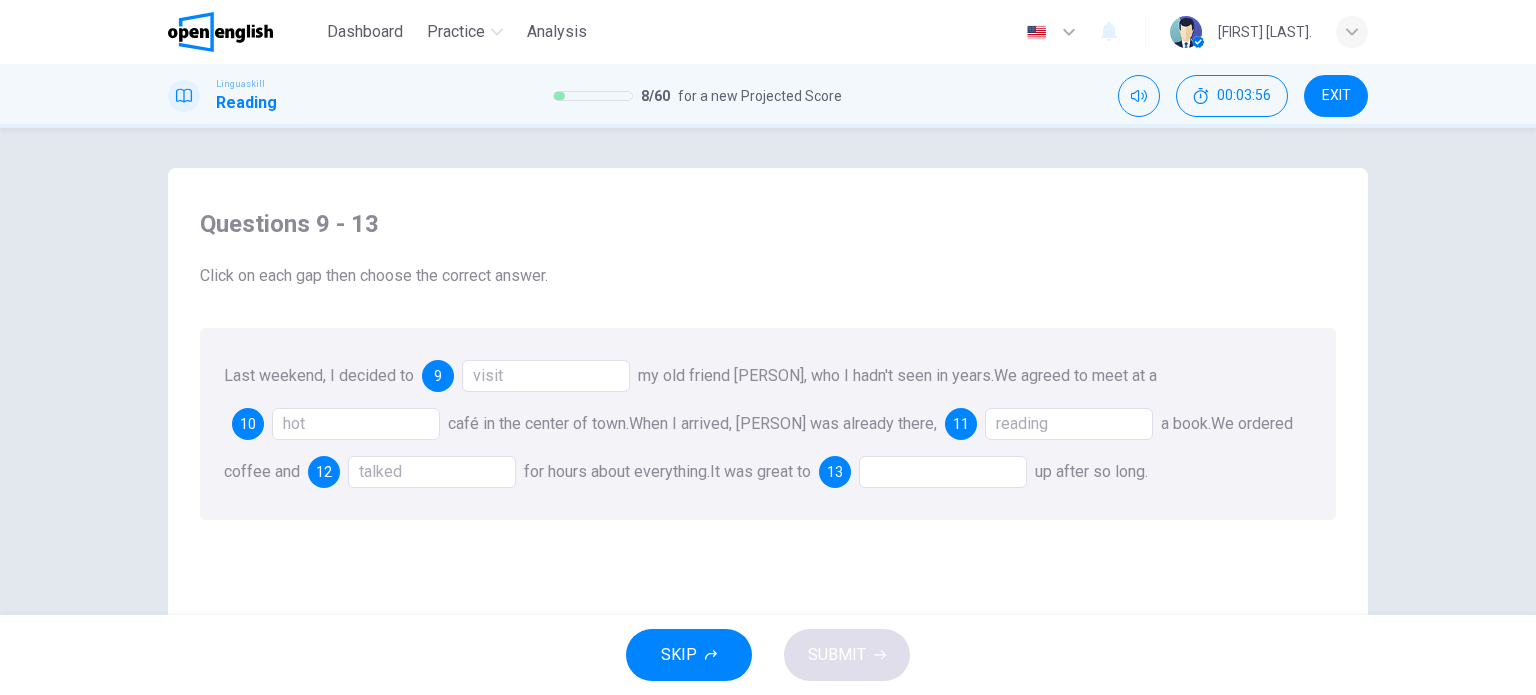 click at bounding box center [943, 472] 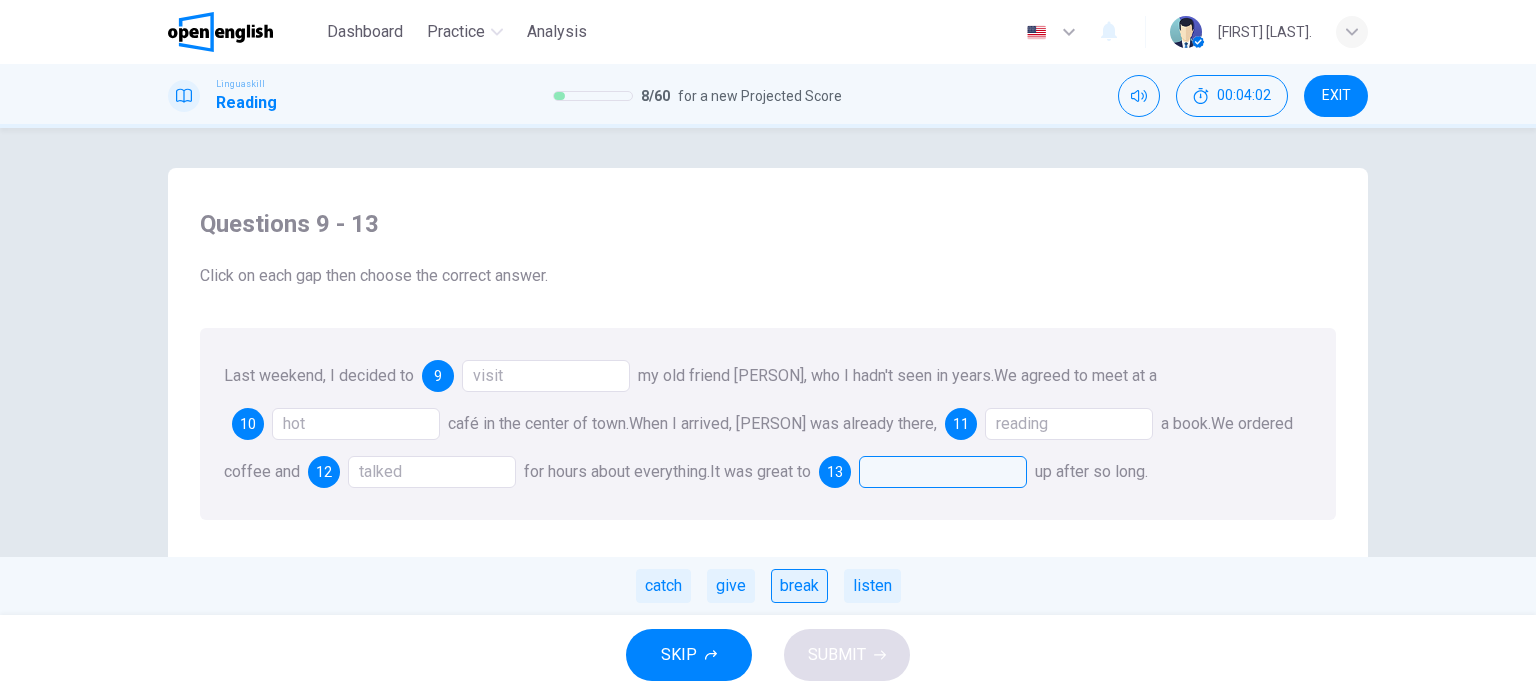 click on "break" at bounding box center (799, 586) 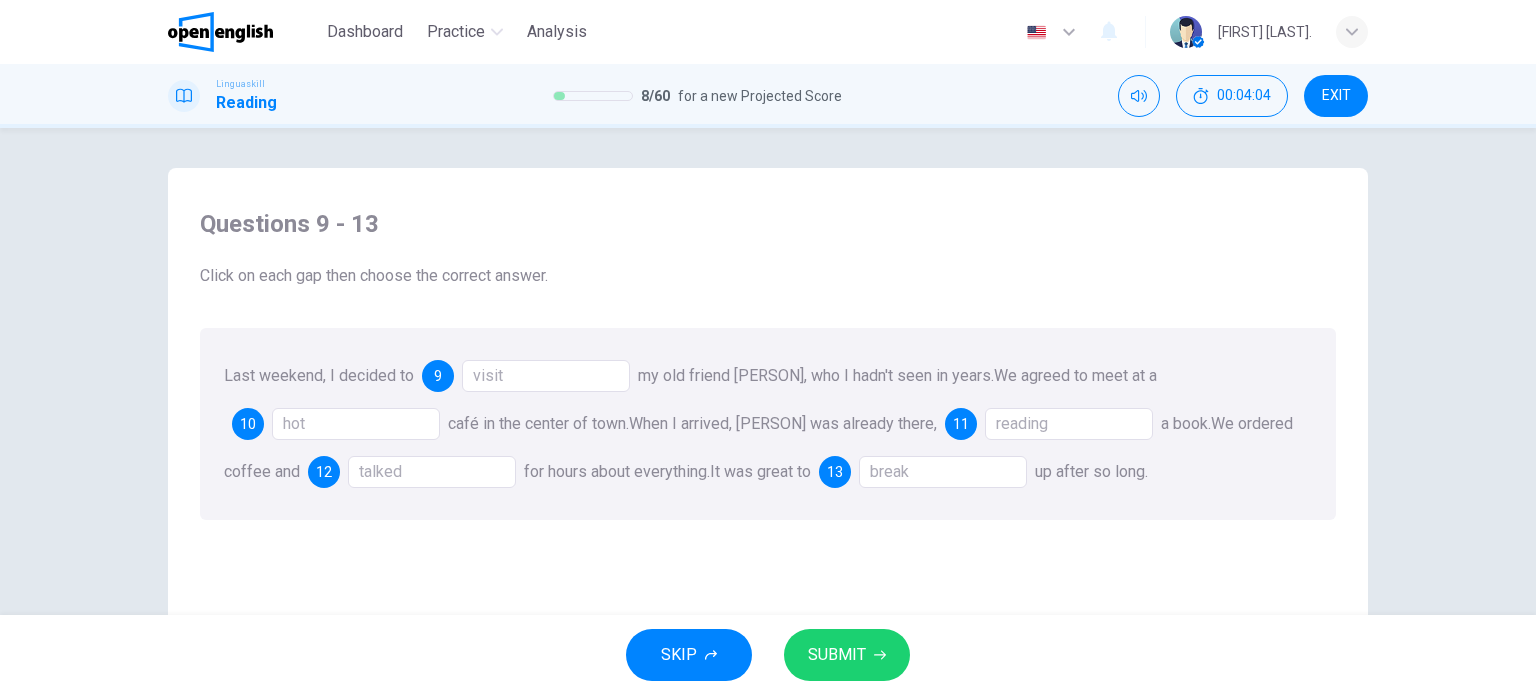 click on "SUBMIT" at bounding box center [847, 655] 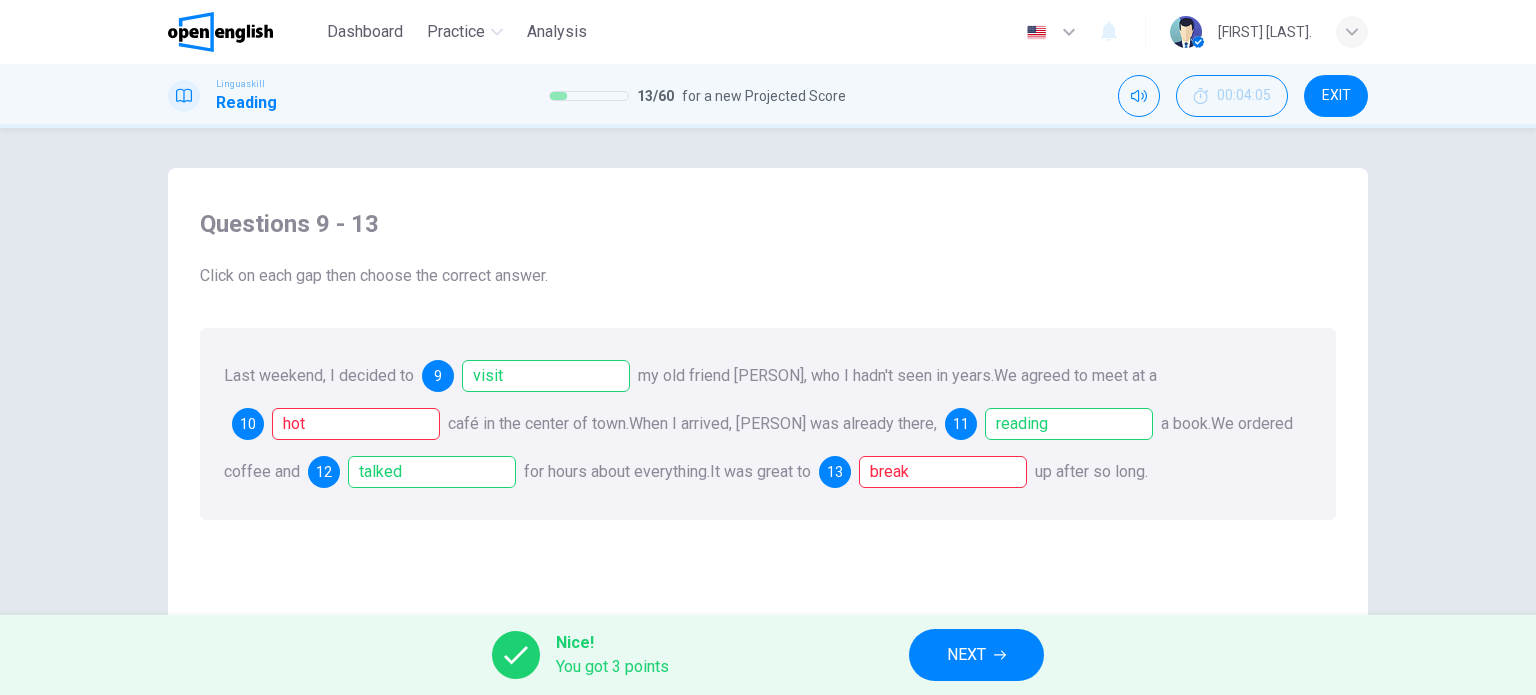 click on "break" at bounding box center [943, 472] 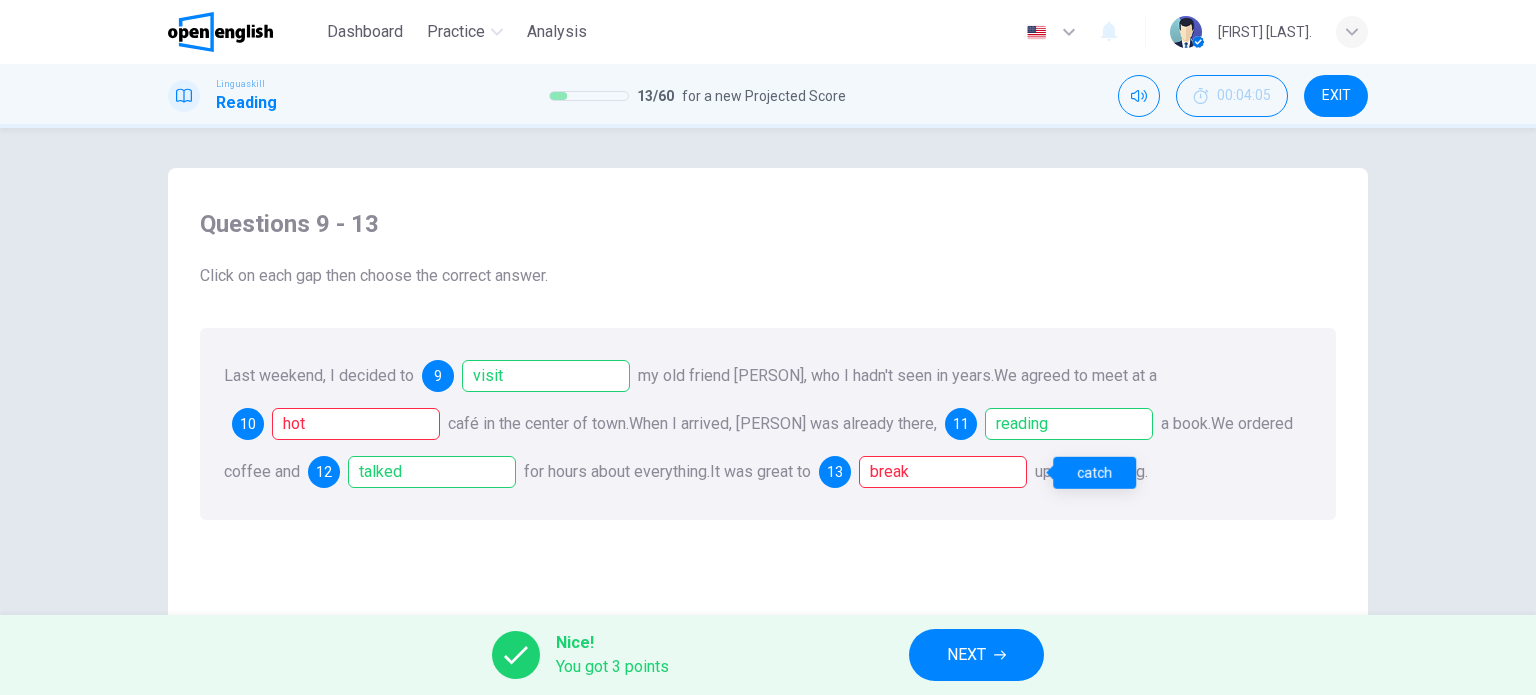 click on "break" at bounding box center [943, 472] 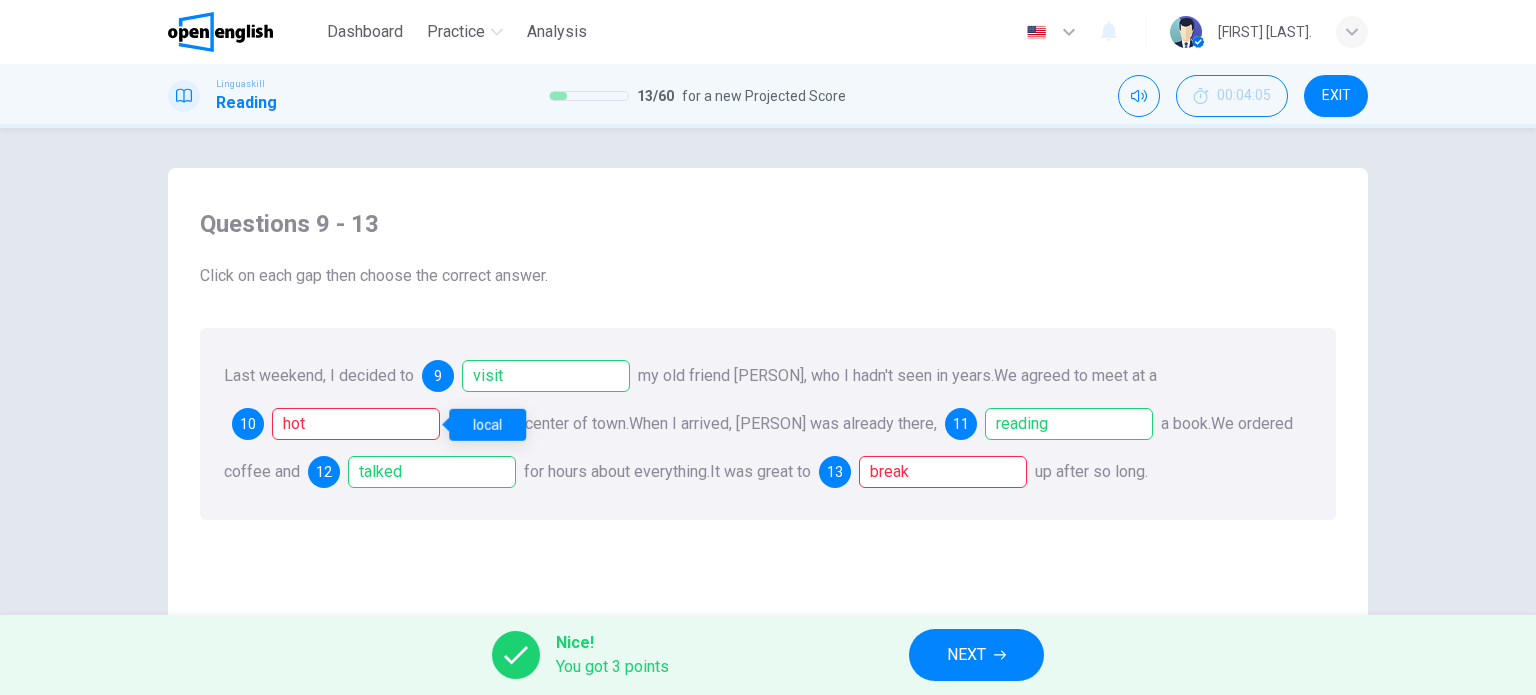 click on "hot" at bounding box center (356, 424) 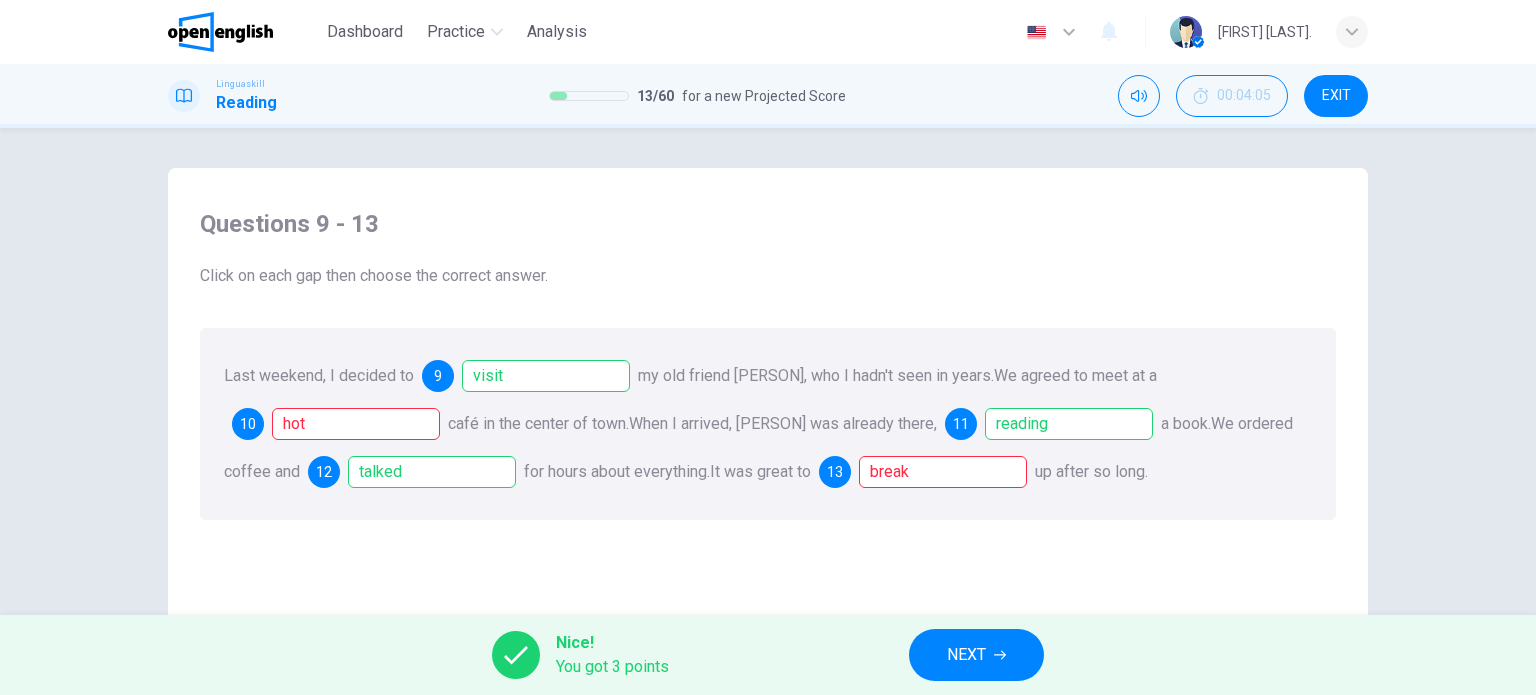 click on "NEXT" at bounding box center (976, 655) 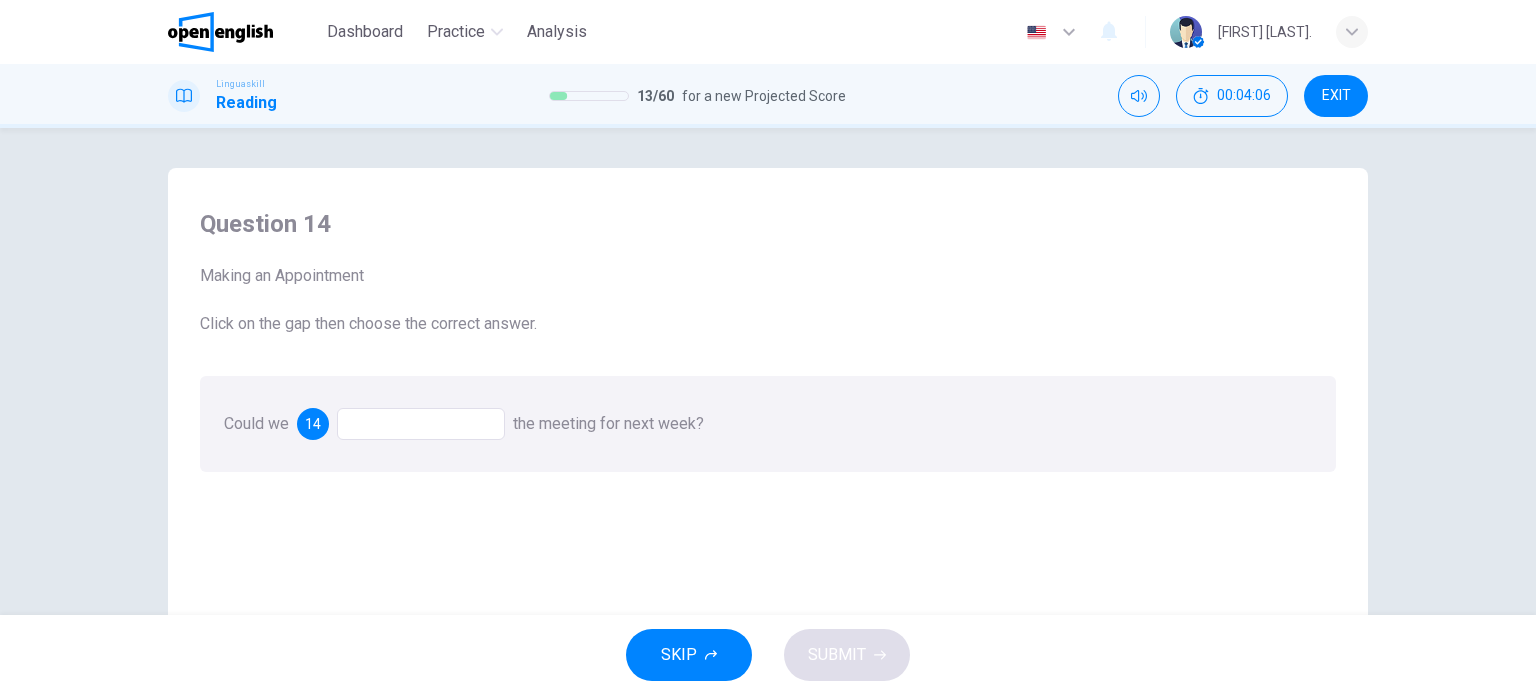 click at bounding box center [421, 424] 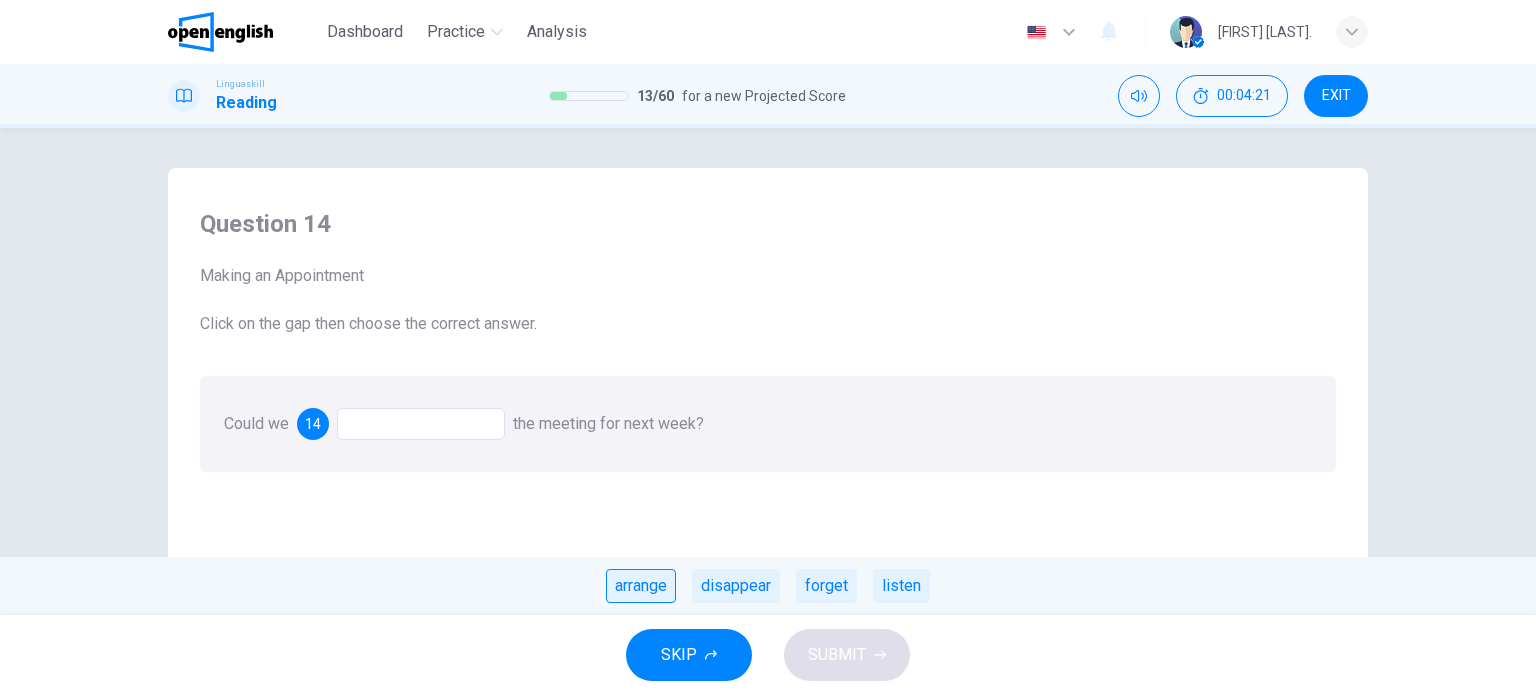 click on "arrange" at bounding box center [641, 586] 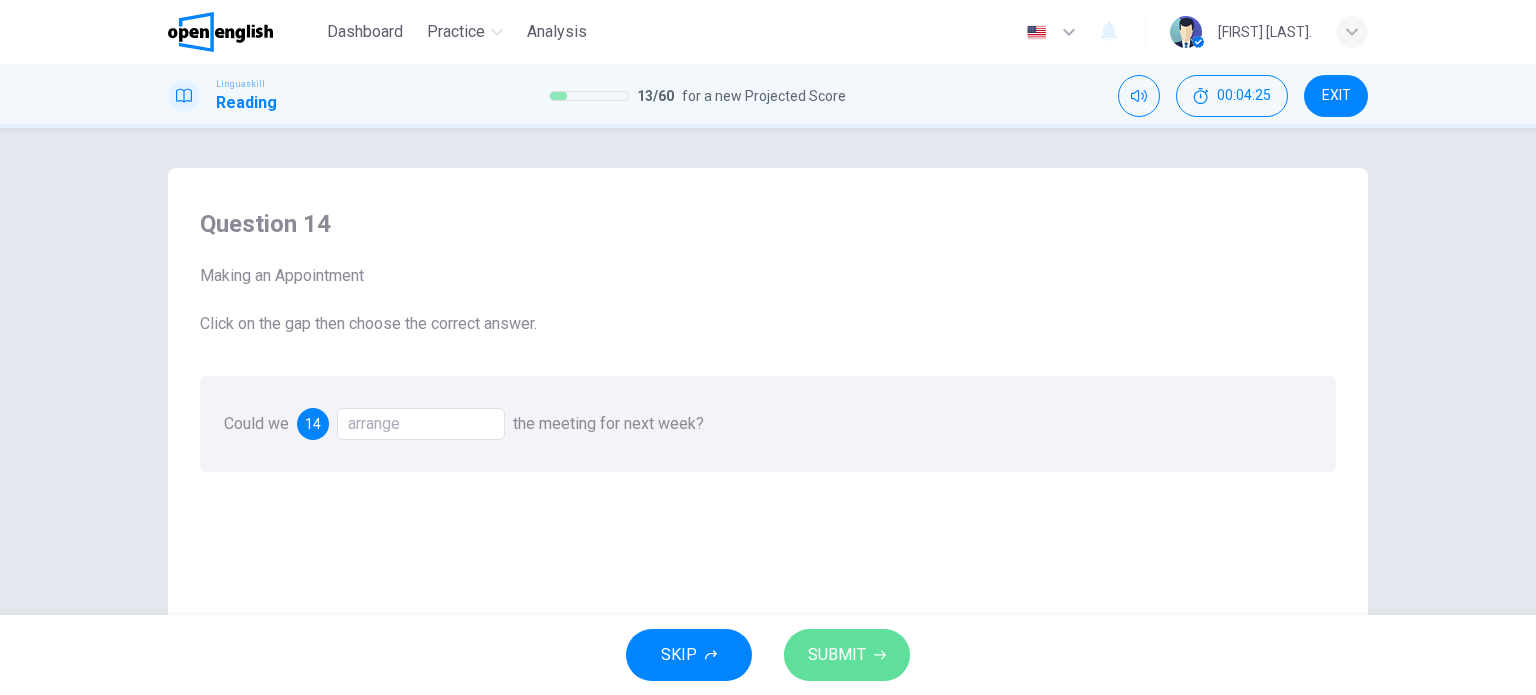 click on "SUBMIT" at bounding box center [837, 655] 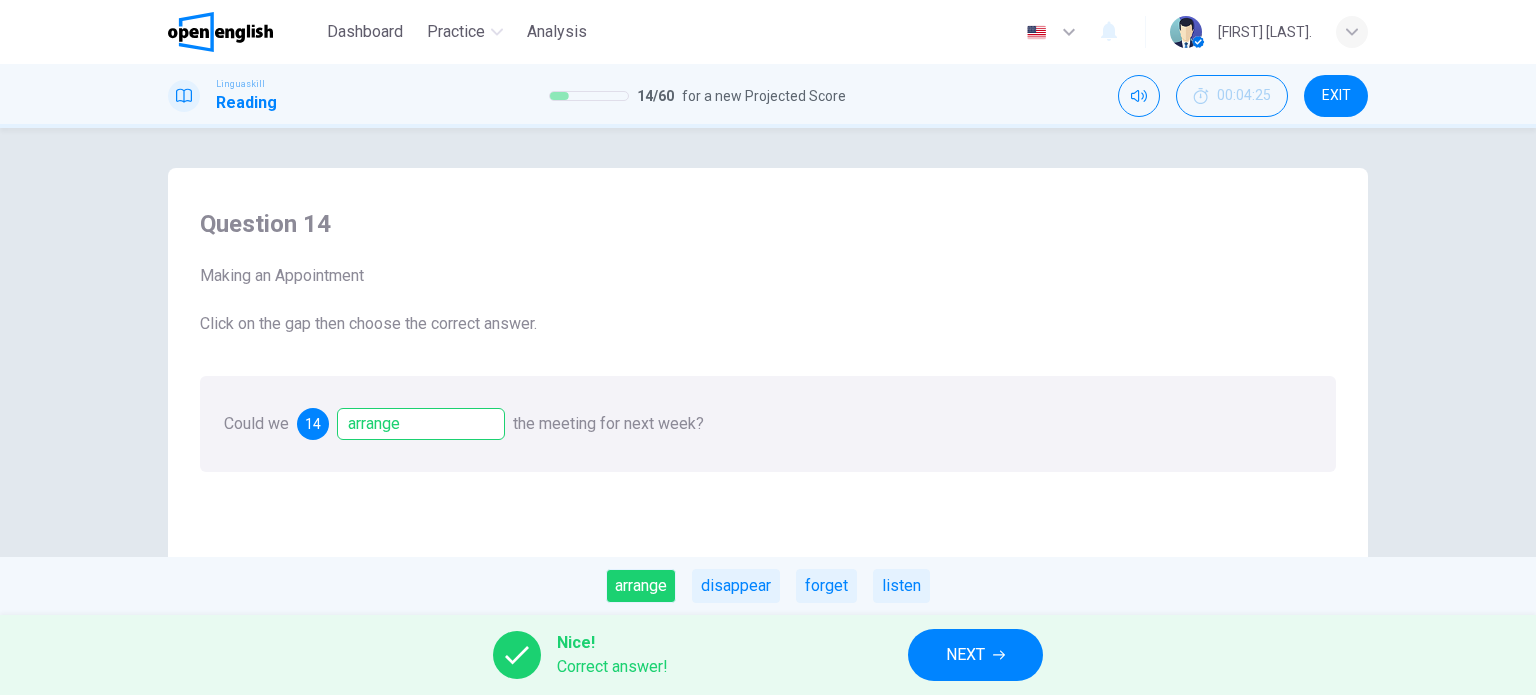 click on "NEXT" at bounding box center (965, 655) 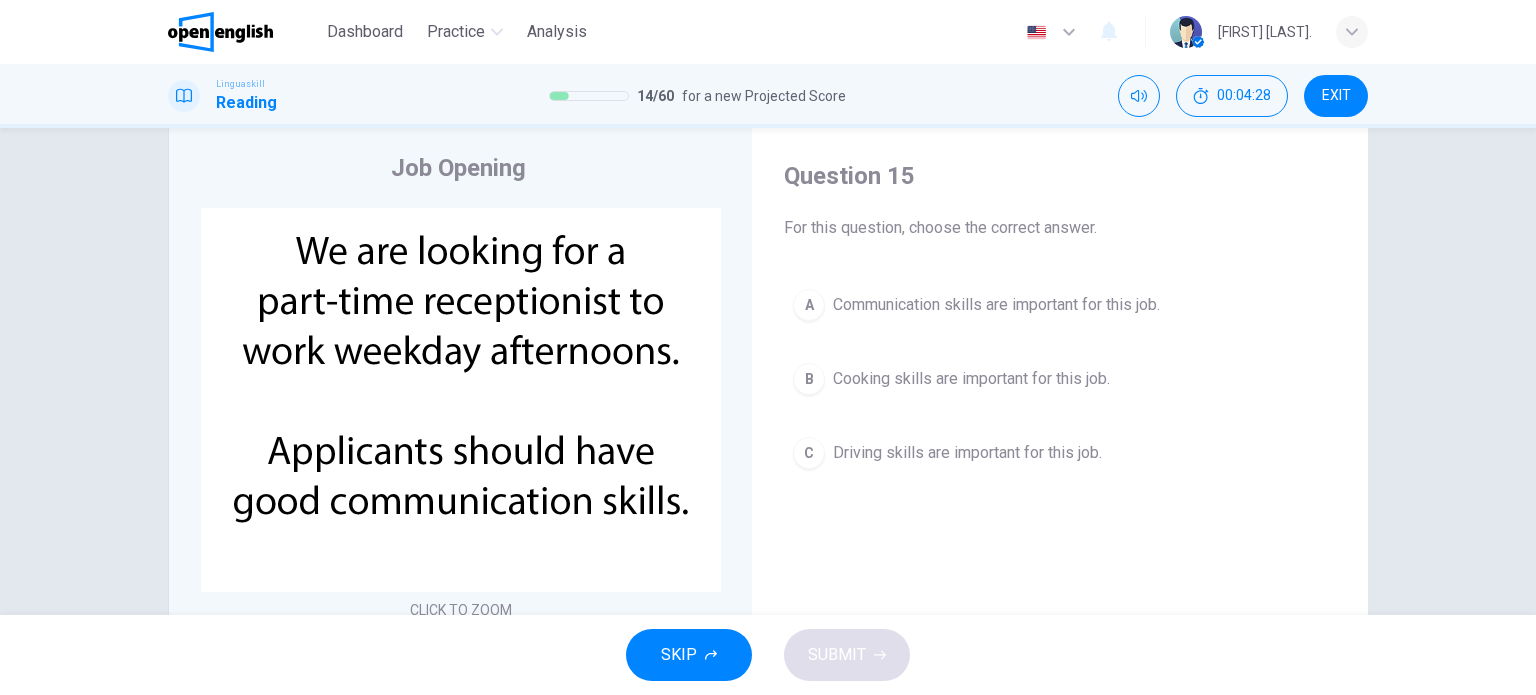 scroll, scrollTop: 0, scrollLeft: 0, axis: both 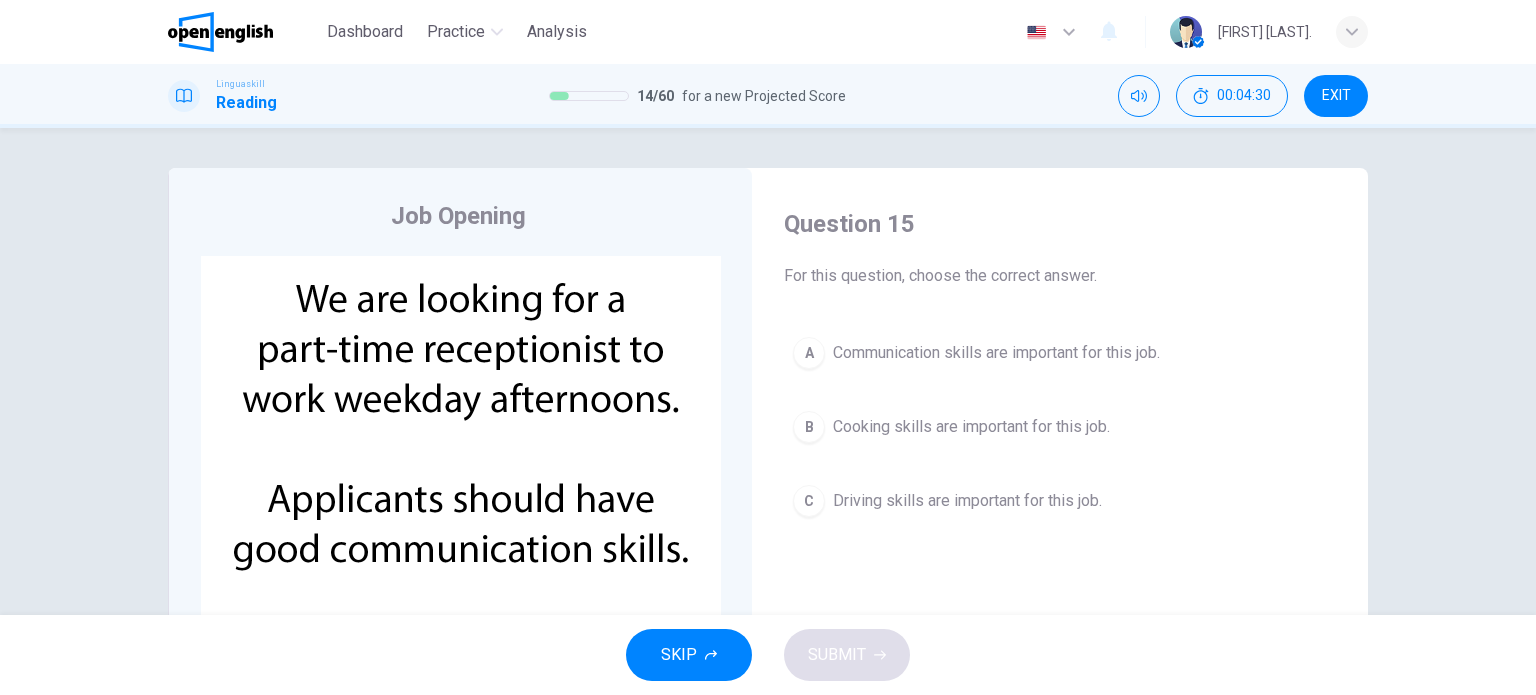 drag, startPoint x: 340, startPoint y: 299, endPoint x: 543, endPoint y: 319, distance: 203.98285 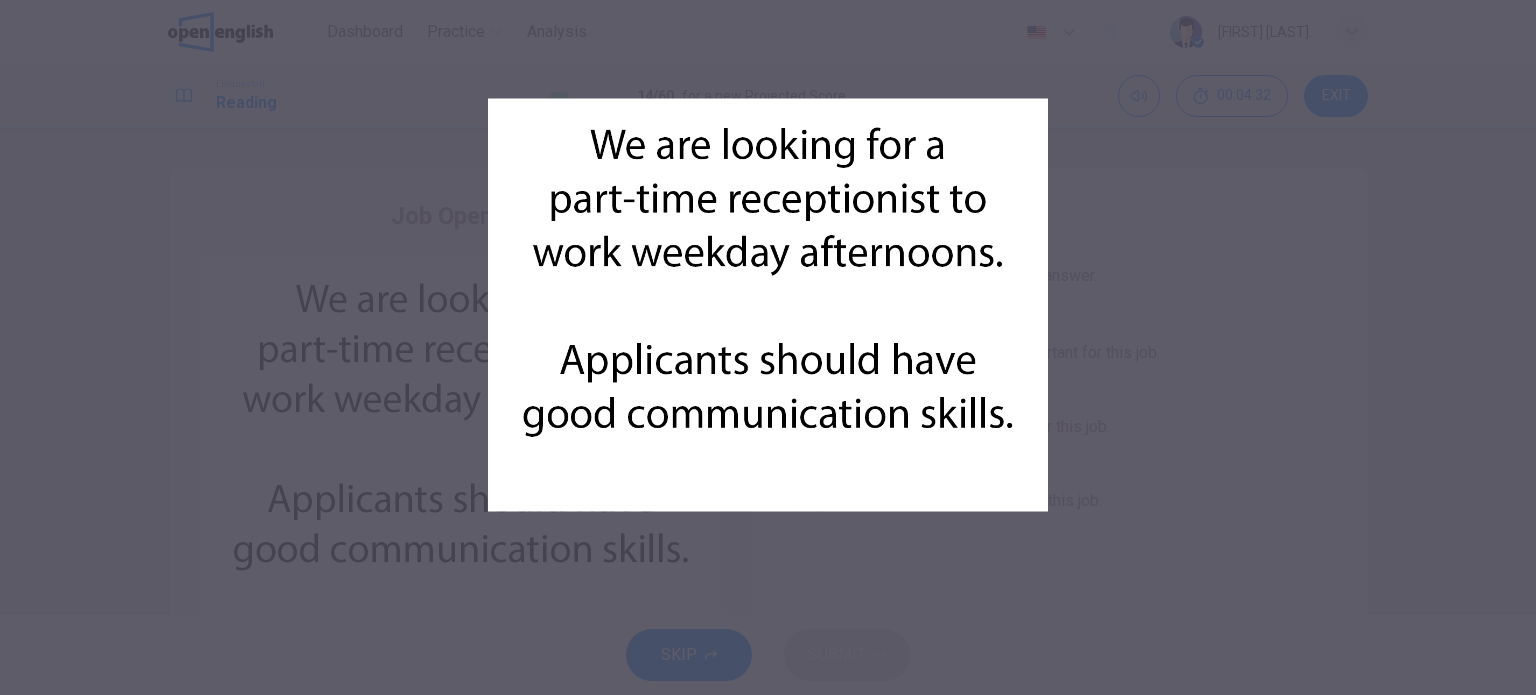 click at bounding box center [768, 347] 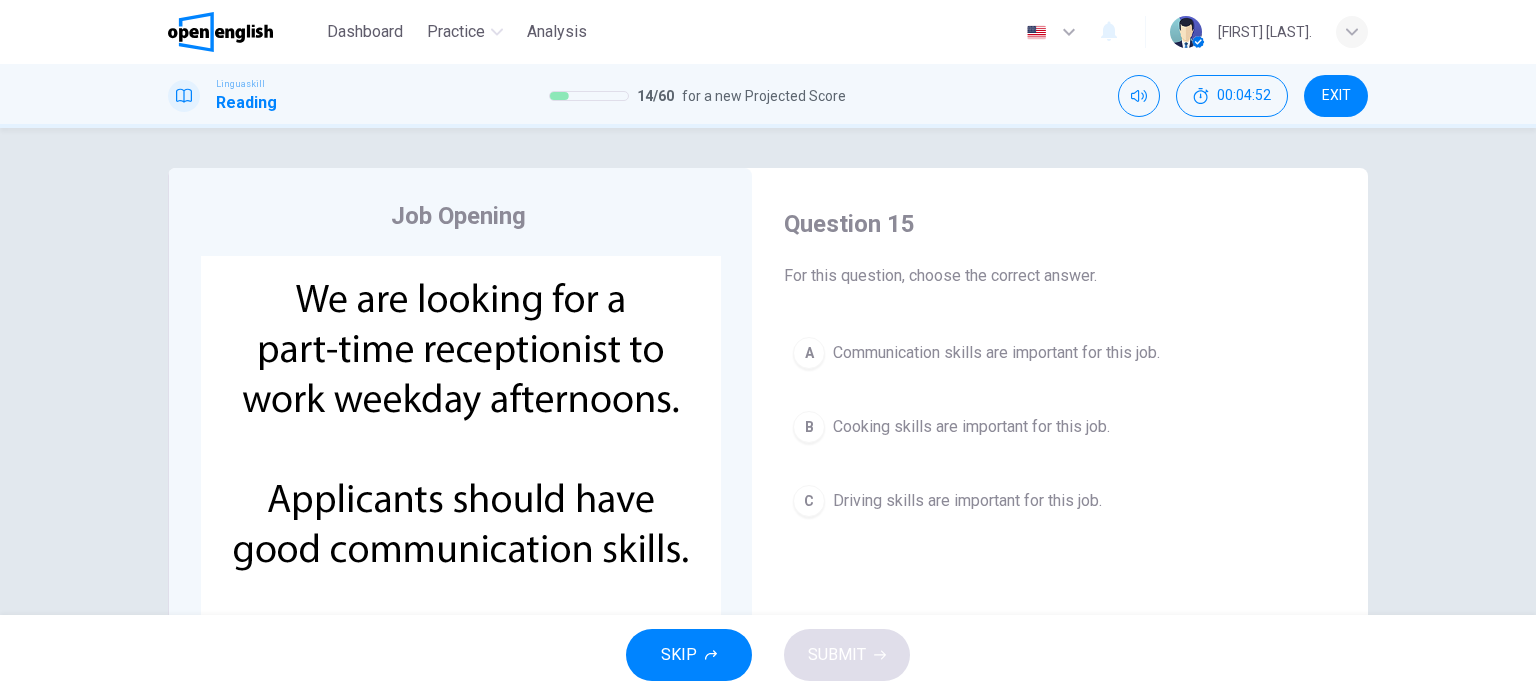 click on "Communication skills are important for this job." at bounding box center (996, 353) 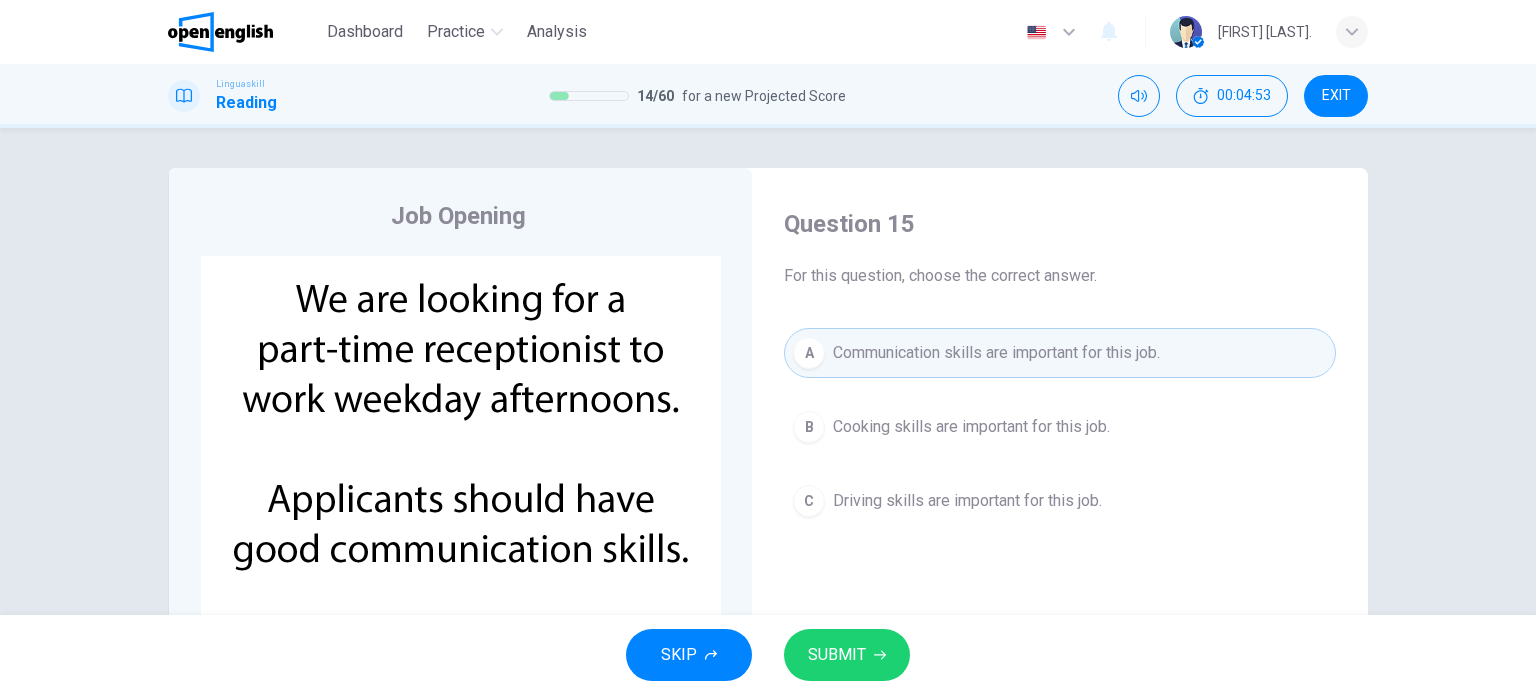 click on "SUBMIT" at bounding box center (847, 655) 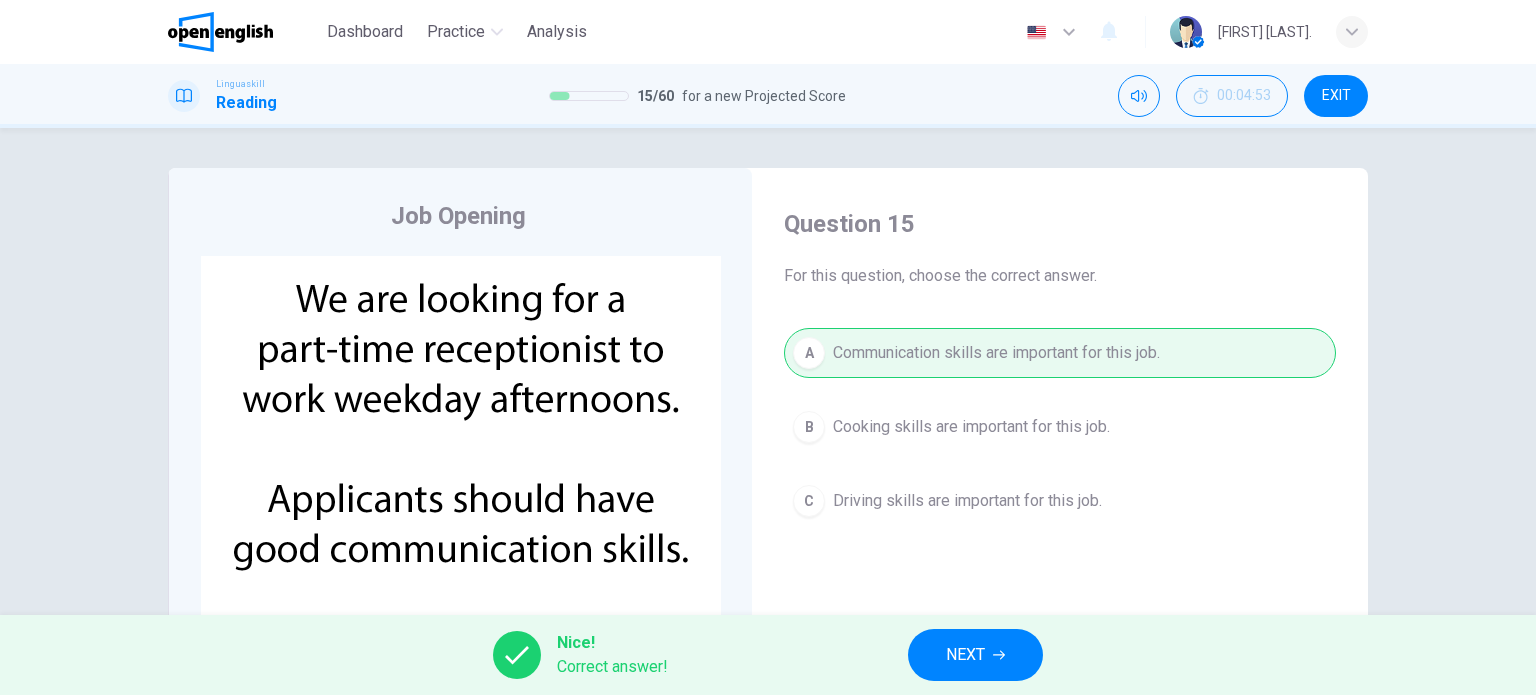 click on "Nice! Correct answer! NEXT" at bounding box center (768, 655) 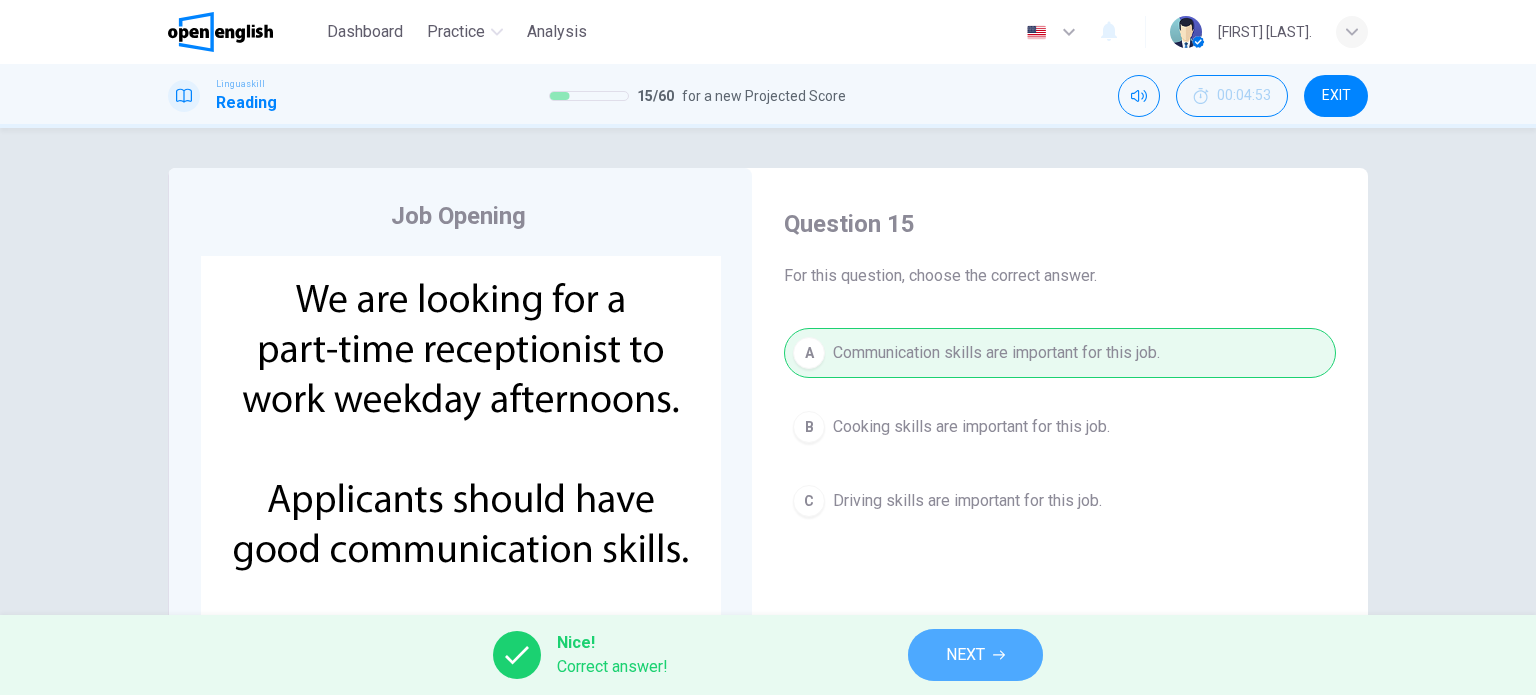 click on "NEXT" at bounding box center (965, 655) 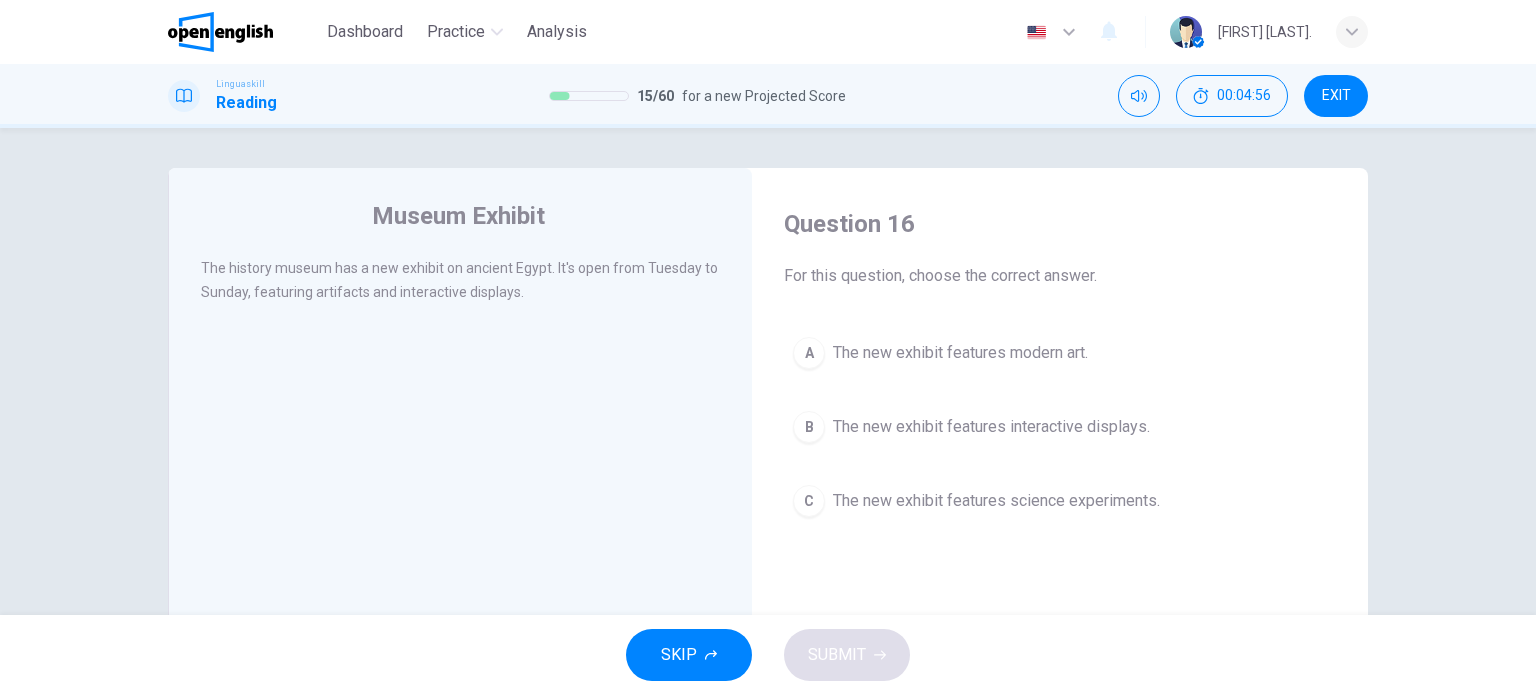 drag, startPoint x: 237, startPoint y: 268, endPoint x: 576, endPoint y: 273, distance: 339.03687 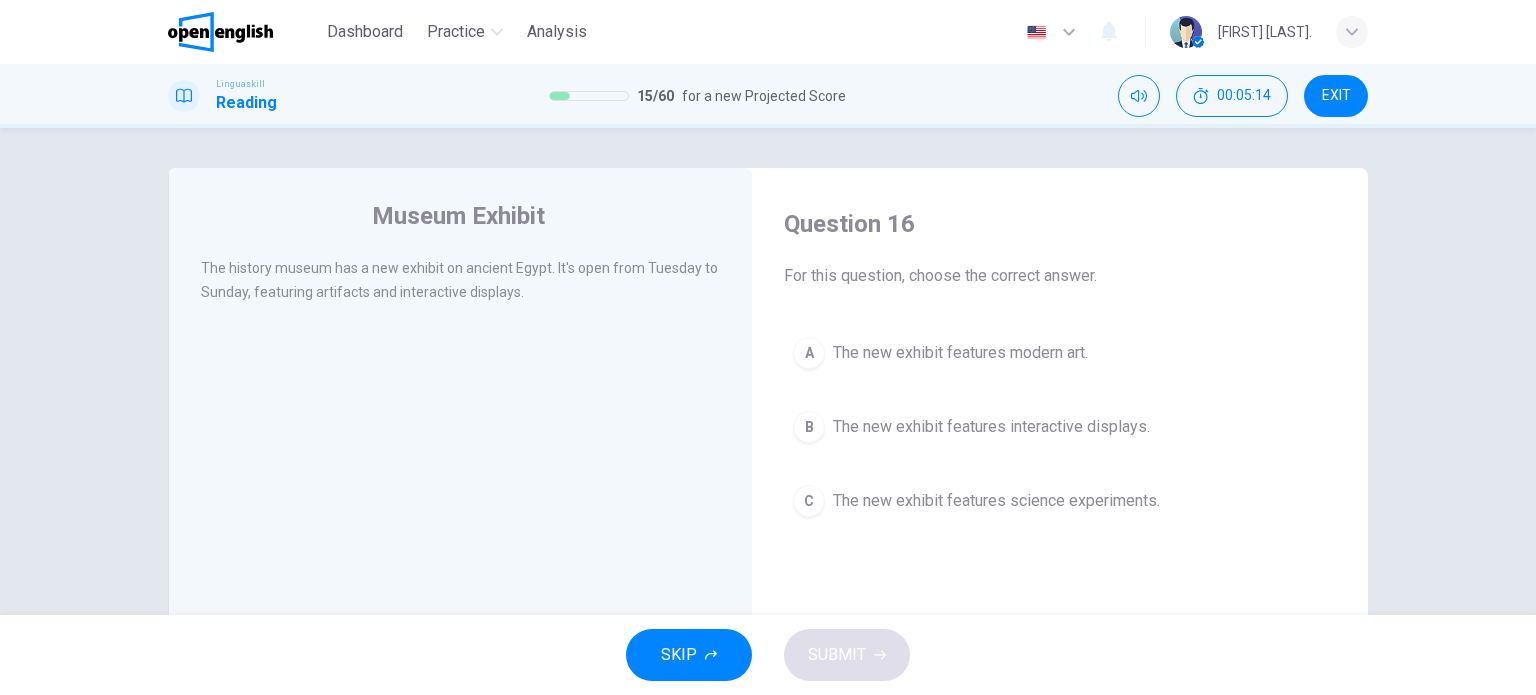 click on "The new exhibit features interactive displays." at bounding box center (991, 427) 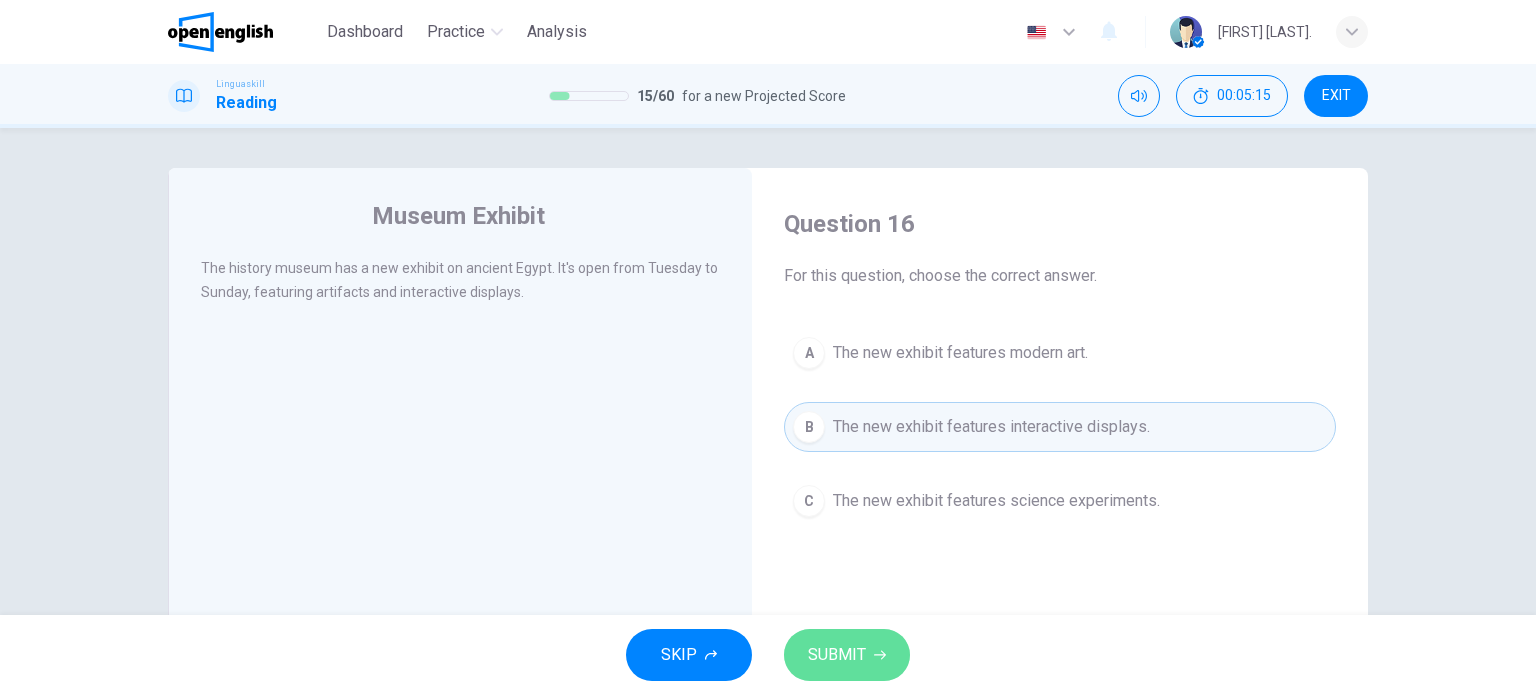 click on "SUBMIT" at bounding box center [837, 655] 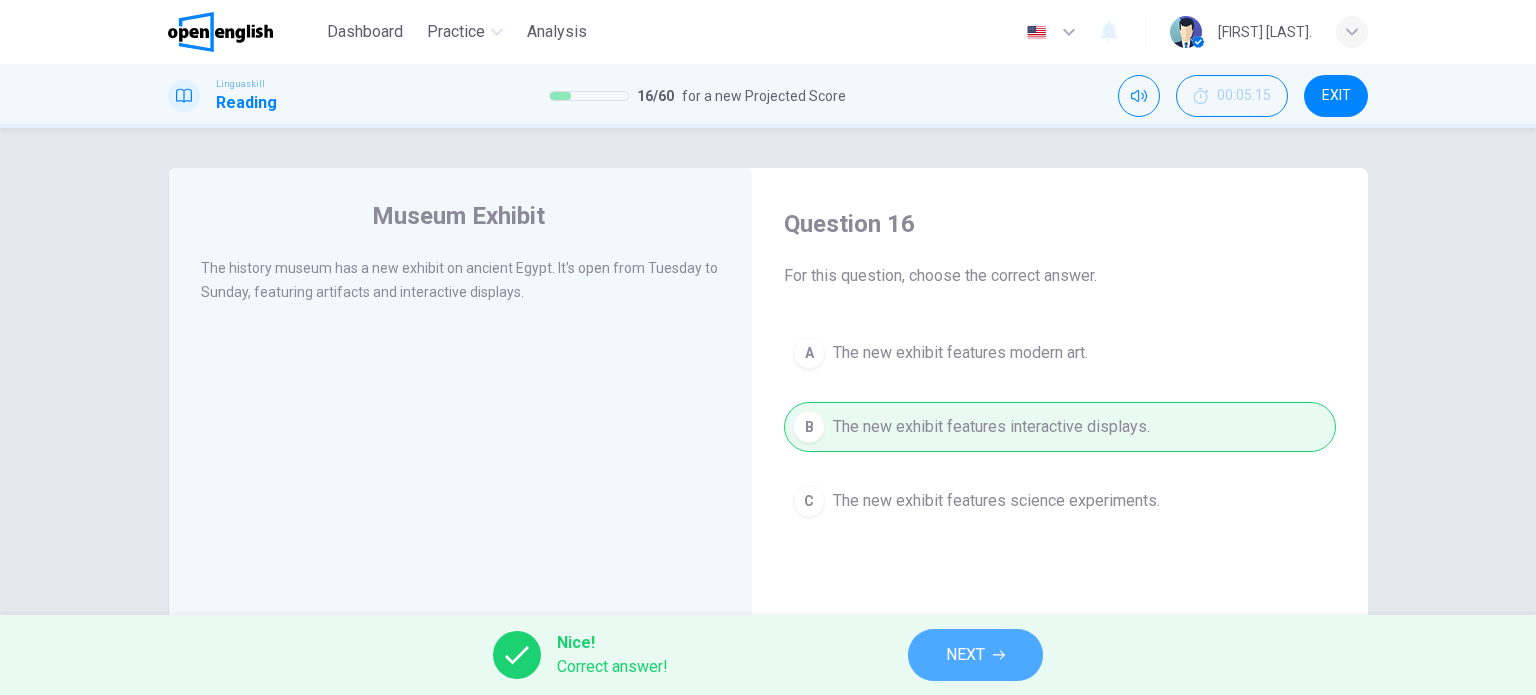 click on "NEXT" at bounding box center [965, 655] 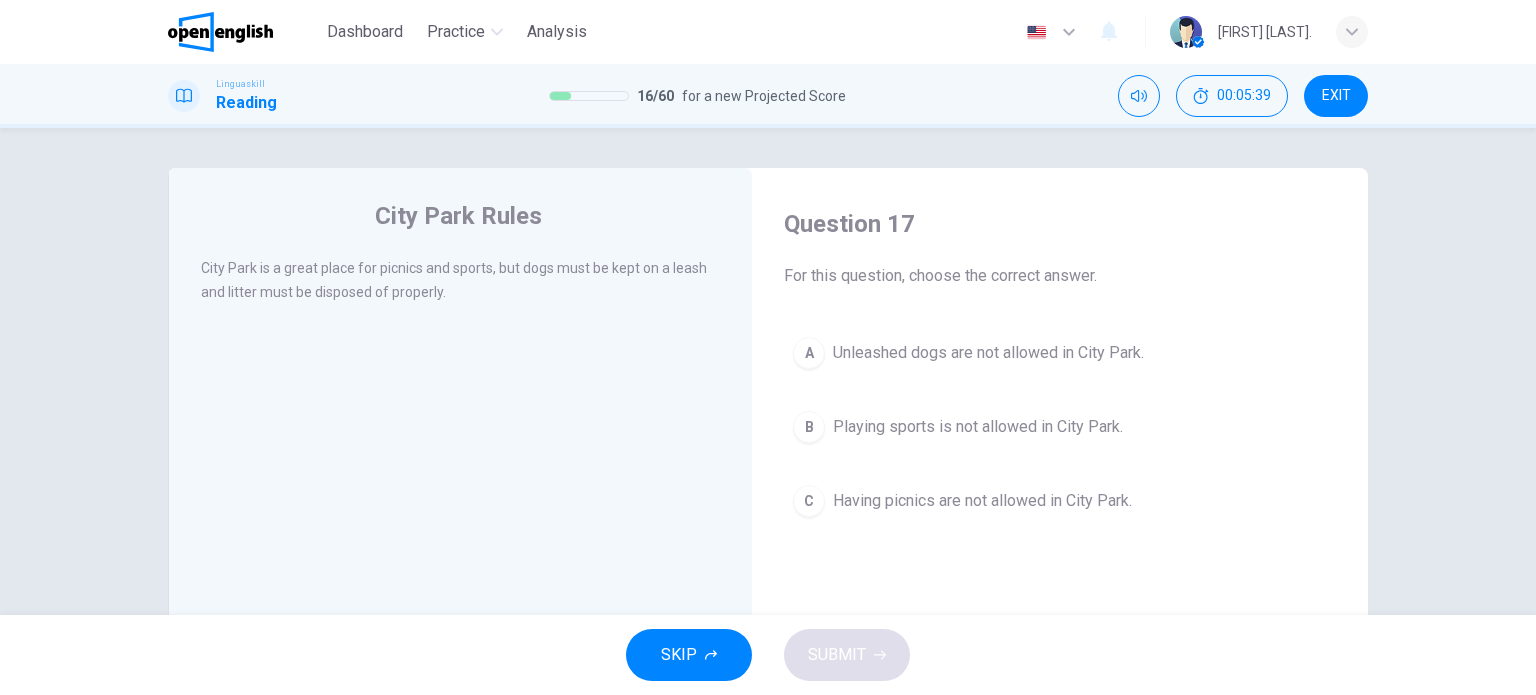 click on "C Having picnics are not allowed in City Park." at bounding box center (1060, 501) 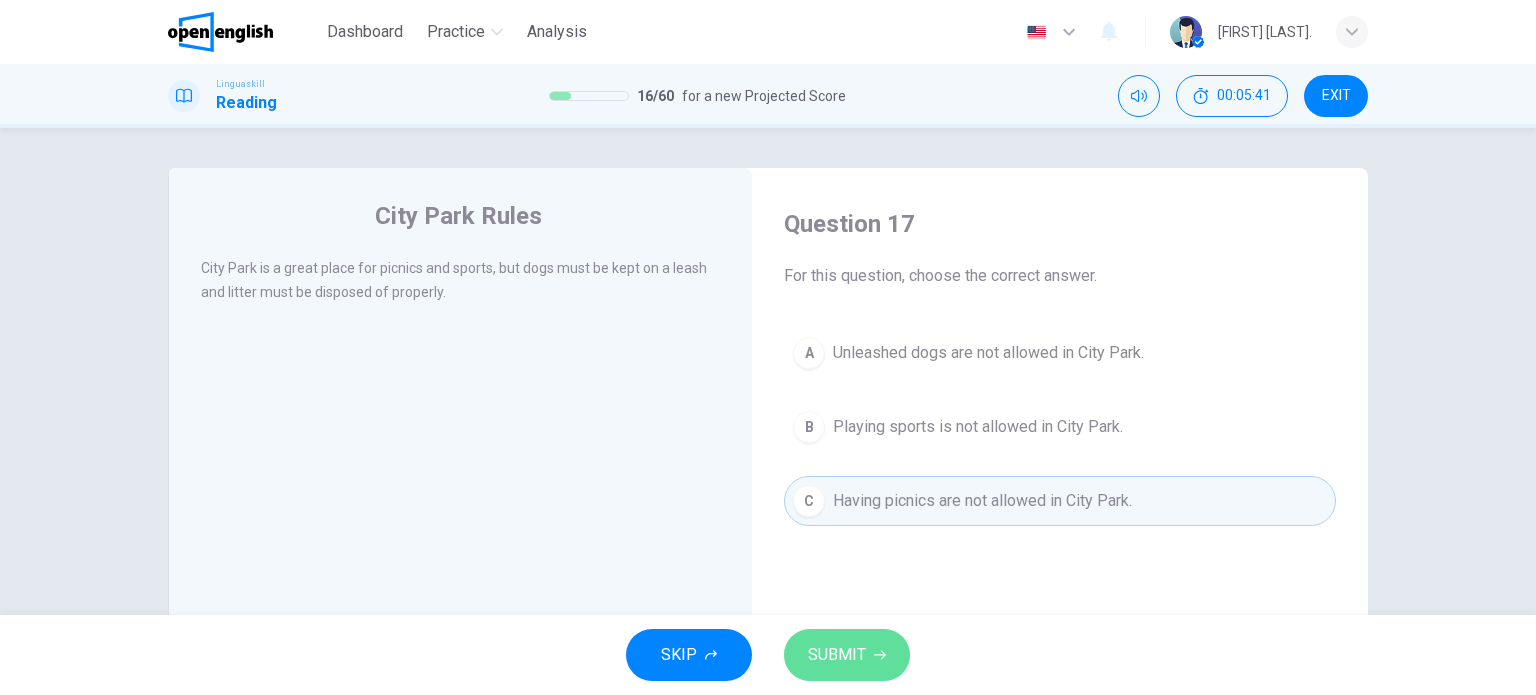 click on "SUBMIT" at bounding box center (837, 655) 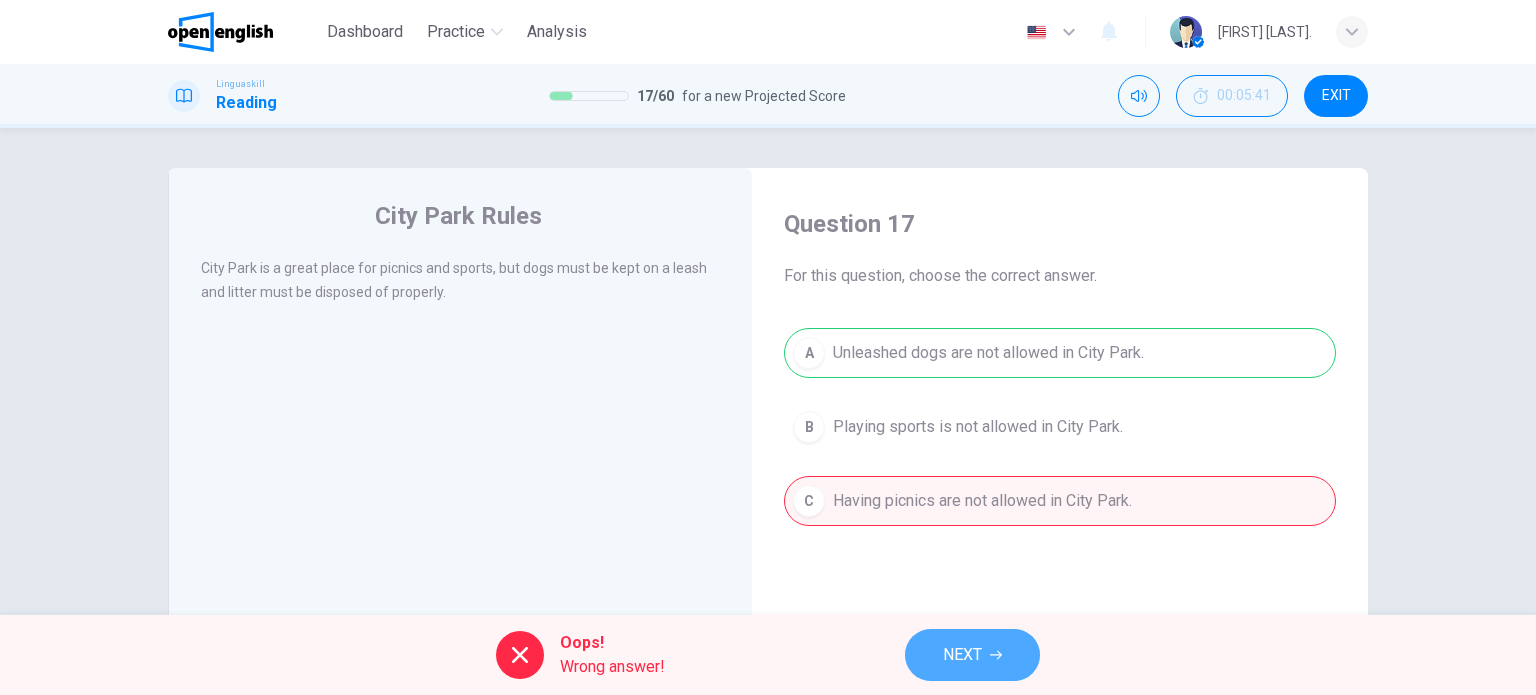 click on "NEXT" at bounding box center [962, 655] 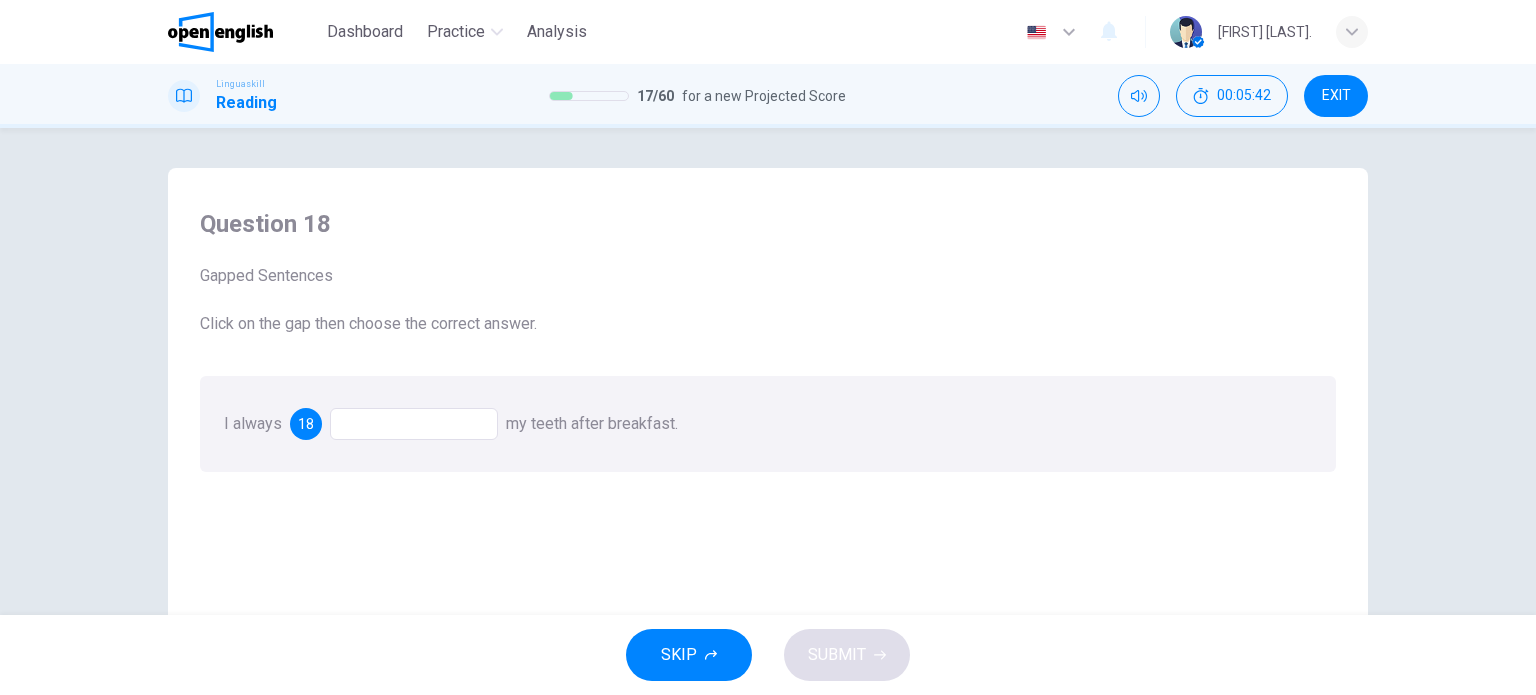 click at bounding box center (414, 424) 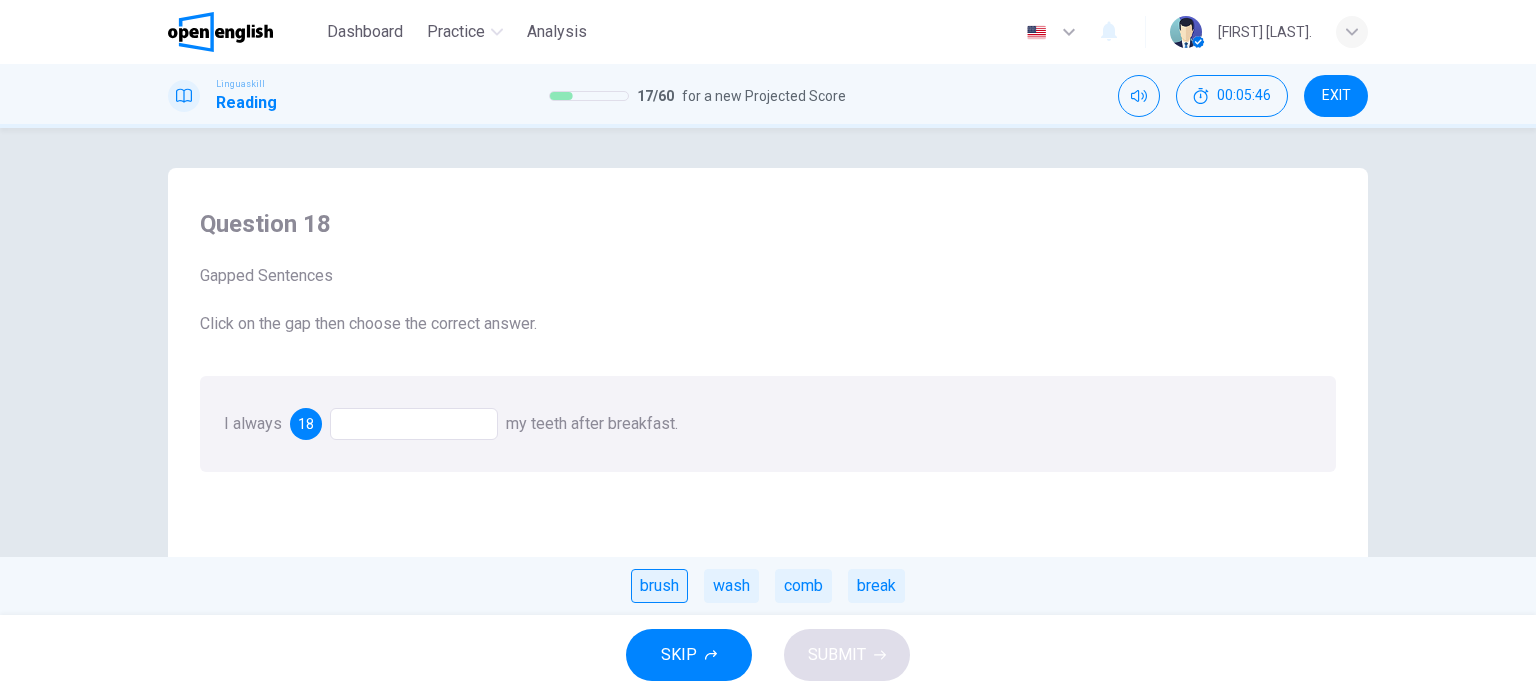 click on "brush" at bounding box center (659, 586) 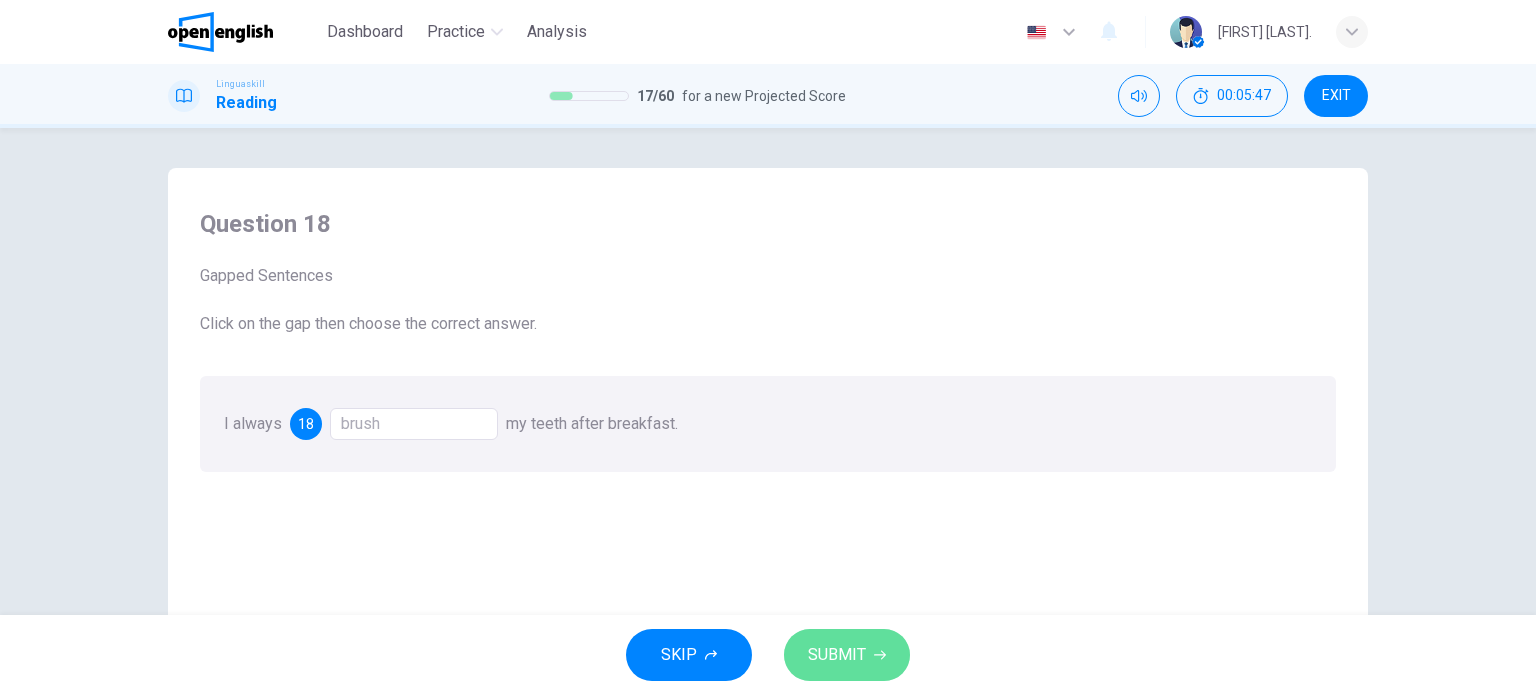 click on "SUBMIT" at bounding box center [837, 655] 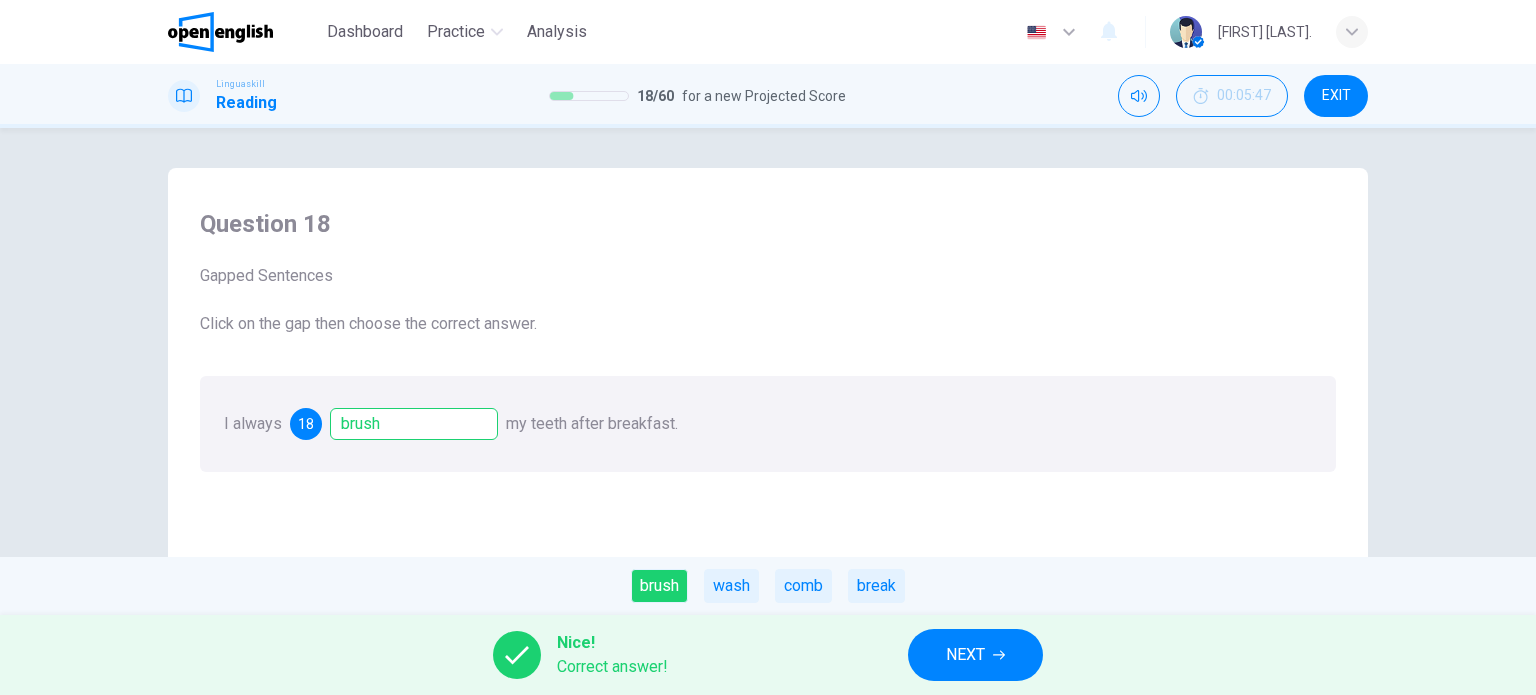 click on "NEXT" at bounding box center (975, 655) 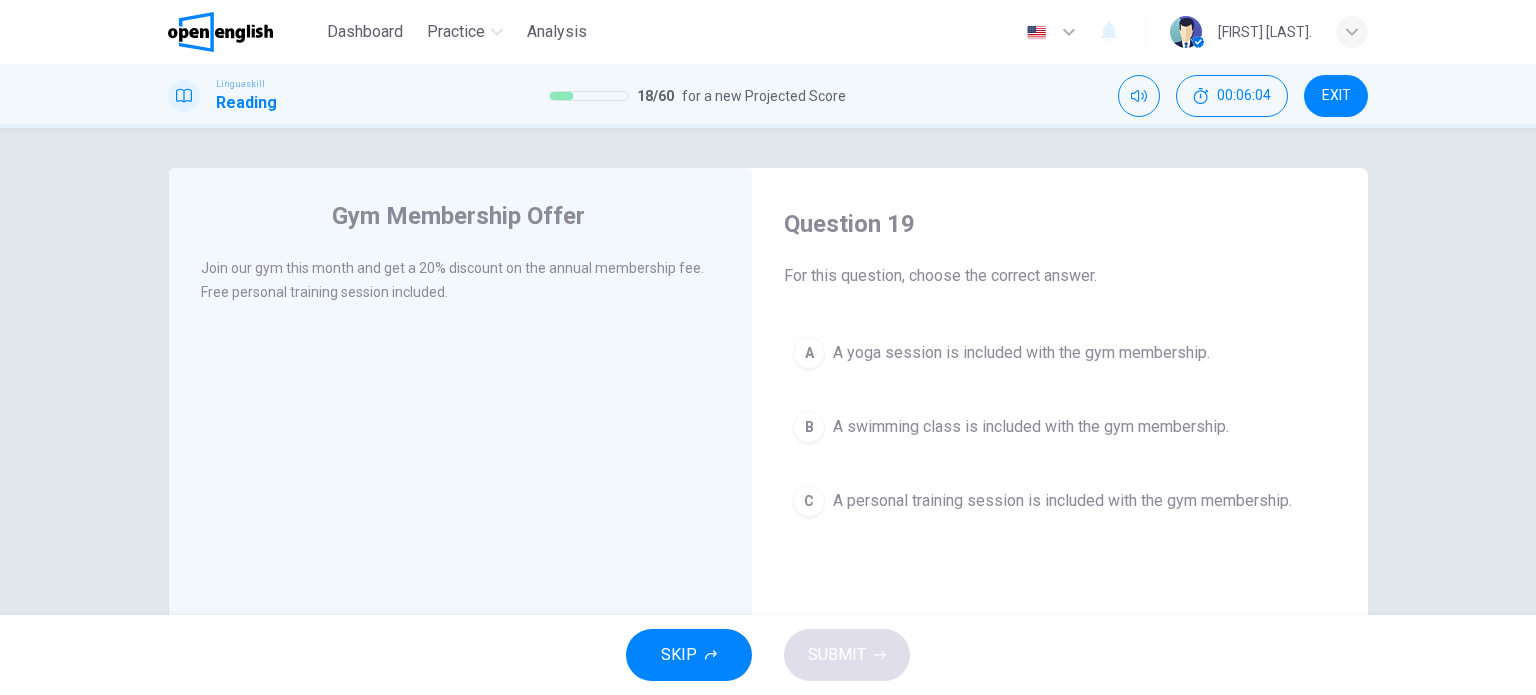 drag, startPoint x: 248, startPoint y: 263, endPoint x: 340, endPoint y: 272, distance: 92.43917 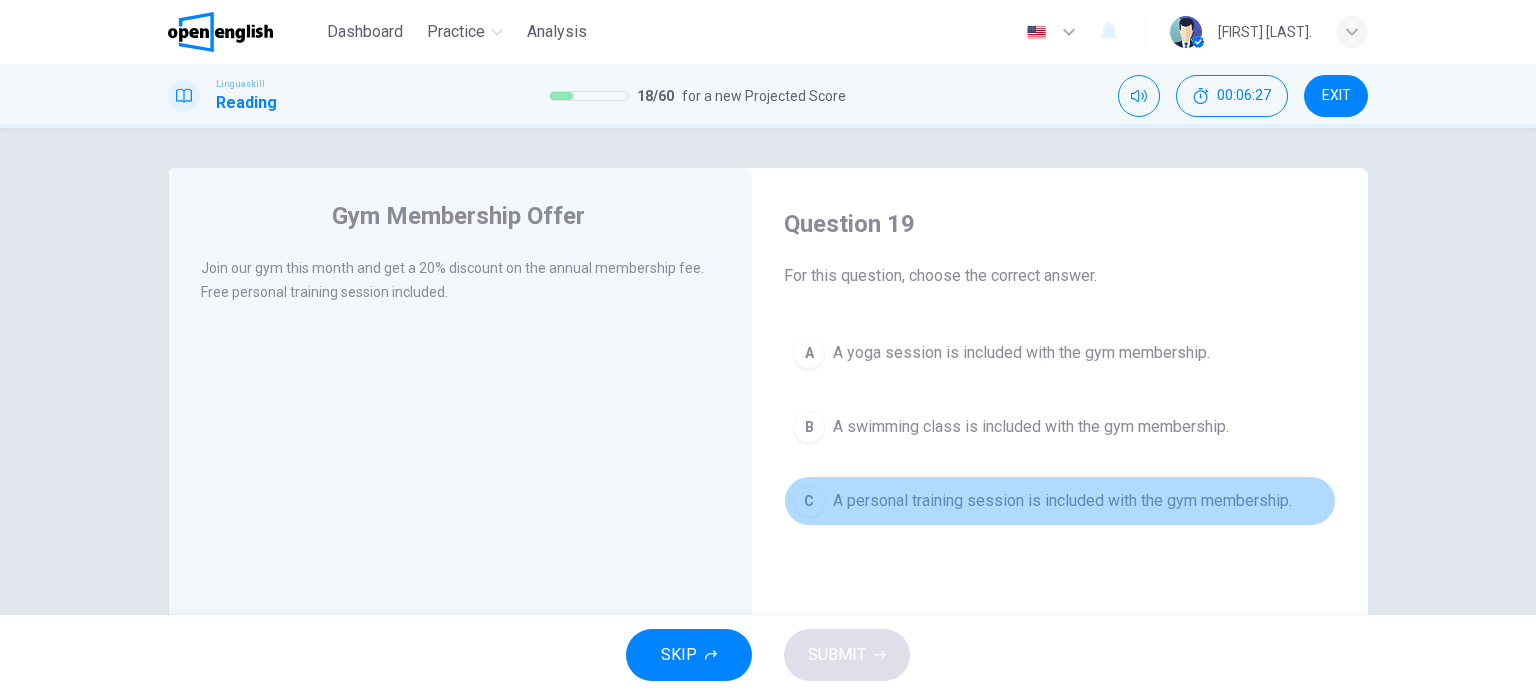 click on "A personal training session is included with the gym membership." at bounding box center [1062, 501] 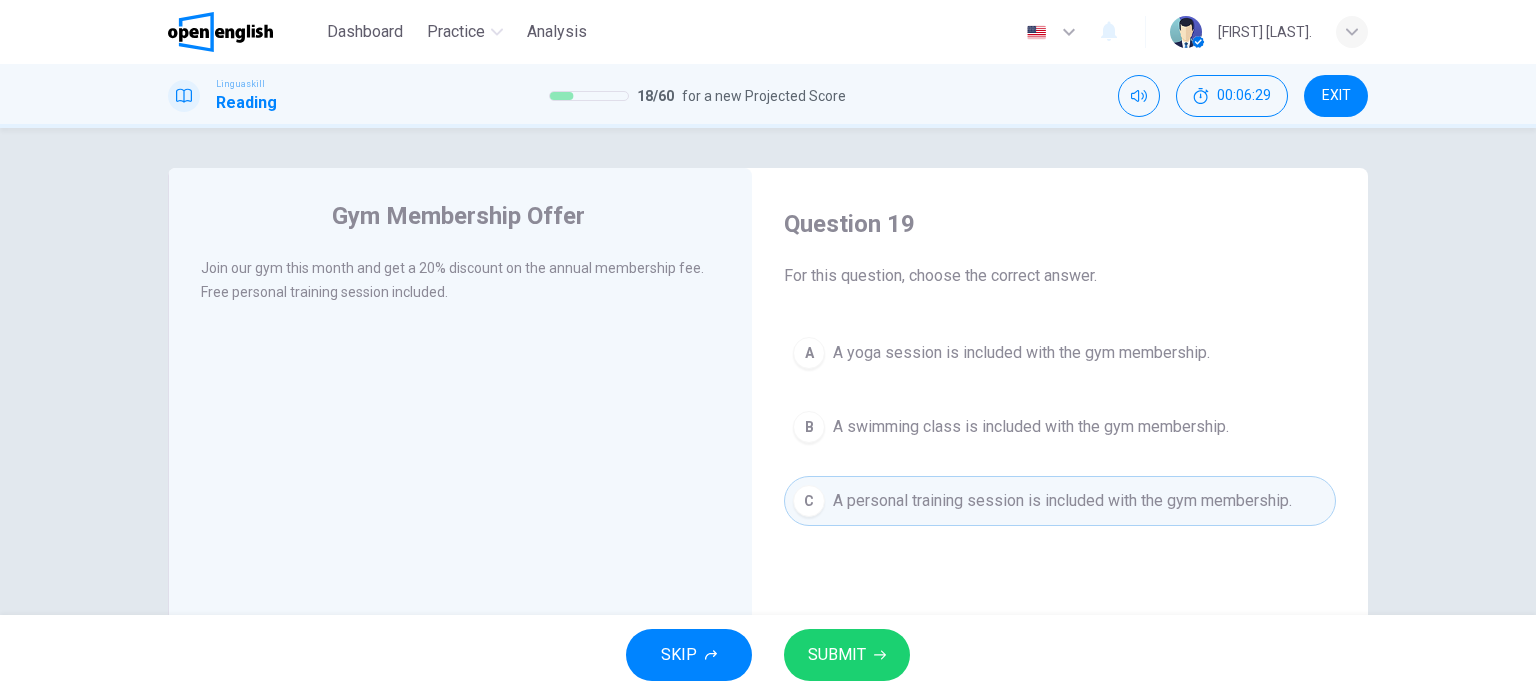 click on "SUBMIT" at bounding box center (837, 655) 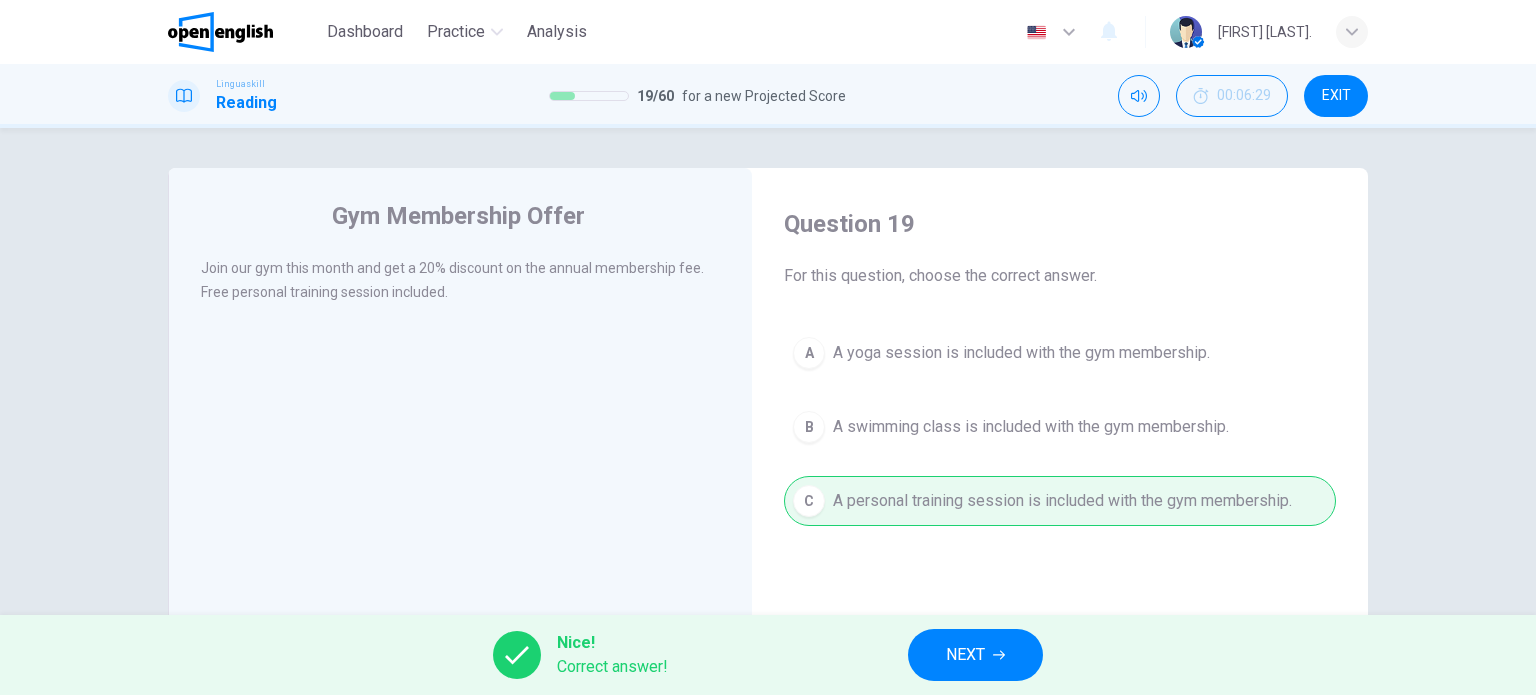 click on "NEXT" at bounding box center (965, 655) 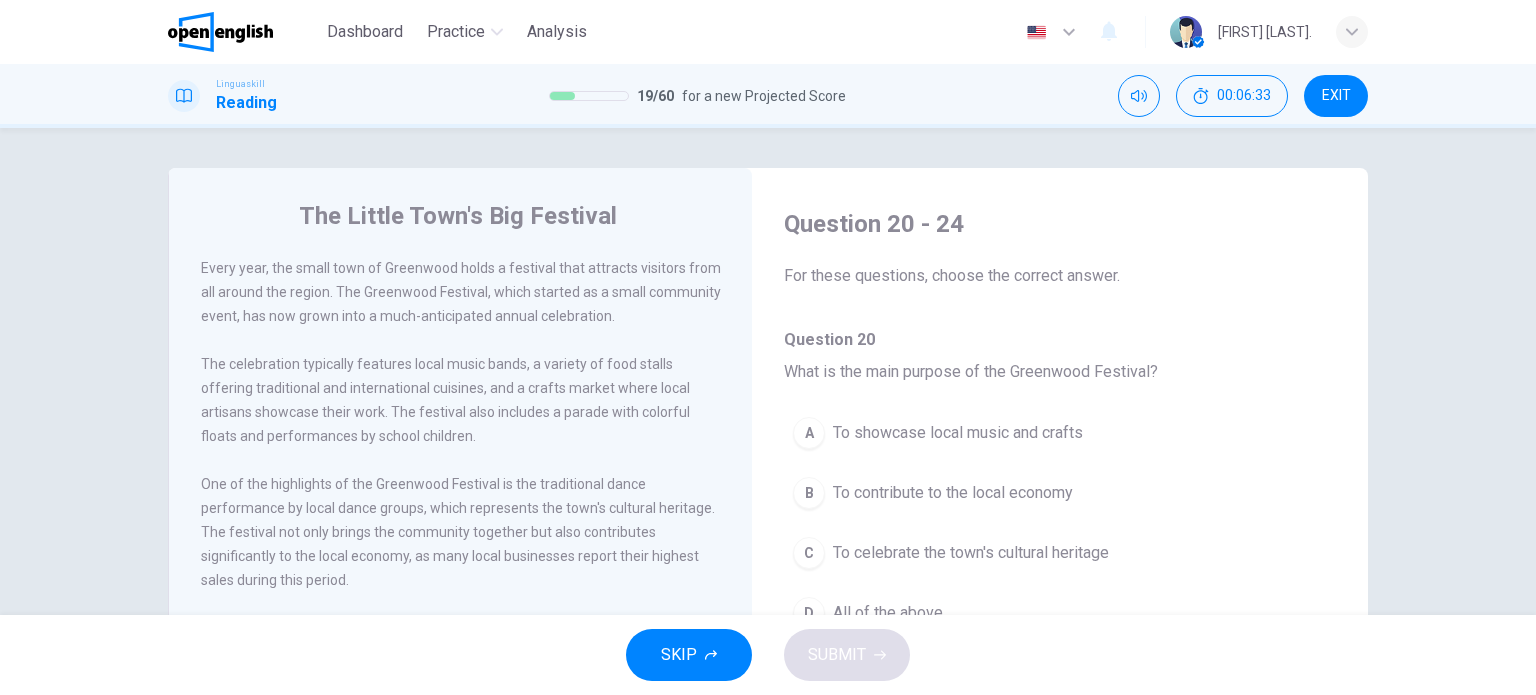 drag, startPoint x: 207, startPoint y: 268, endPoint x: 380, endPoint y: 275, distance: 173.14156 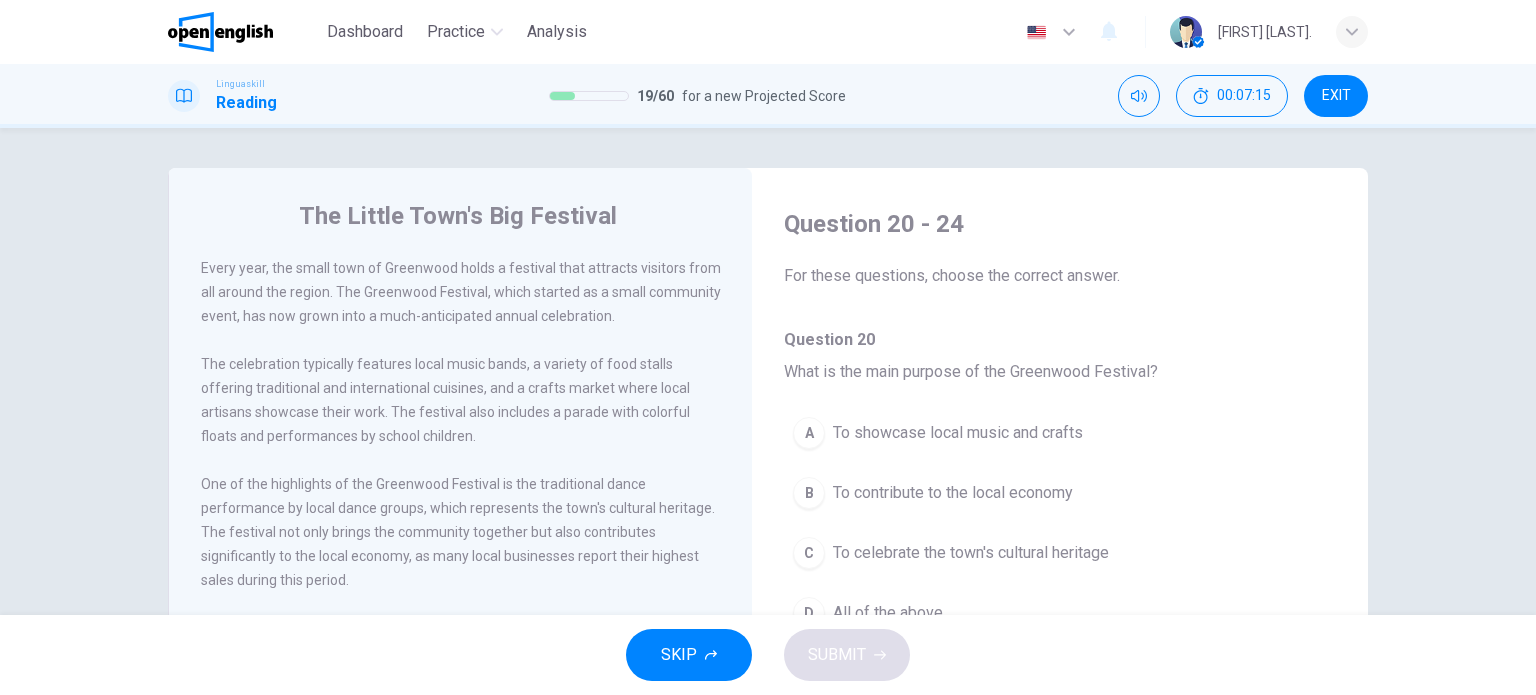 drag, startPoint x: 520, startPoint y: 367, endPoint x: 710, endPoint y: 380, distance: 190.44421 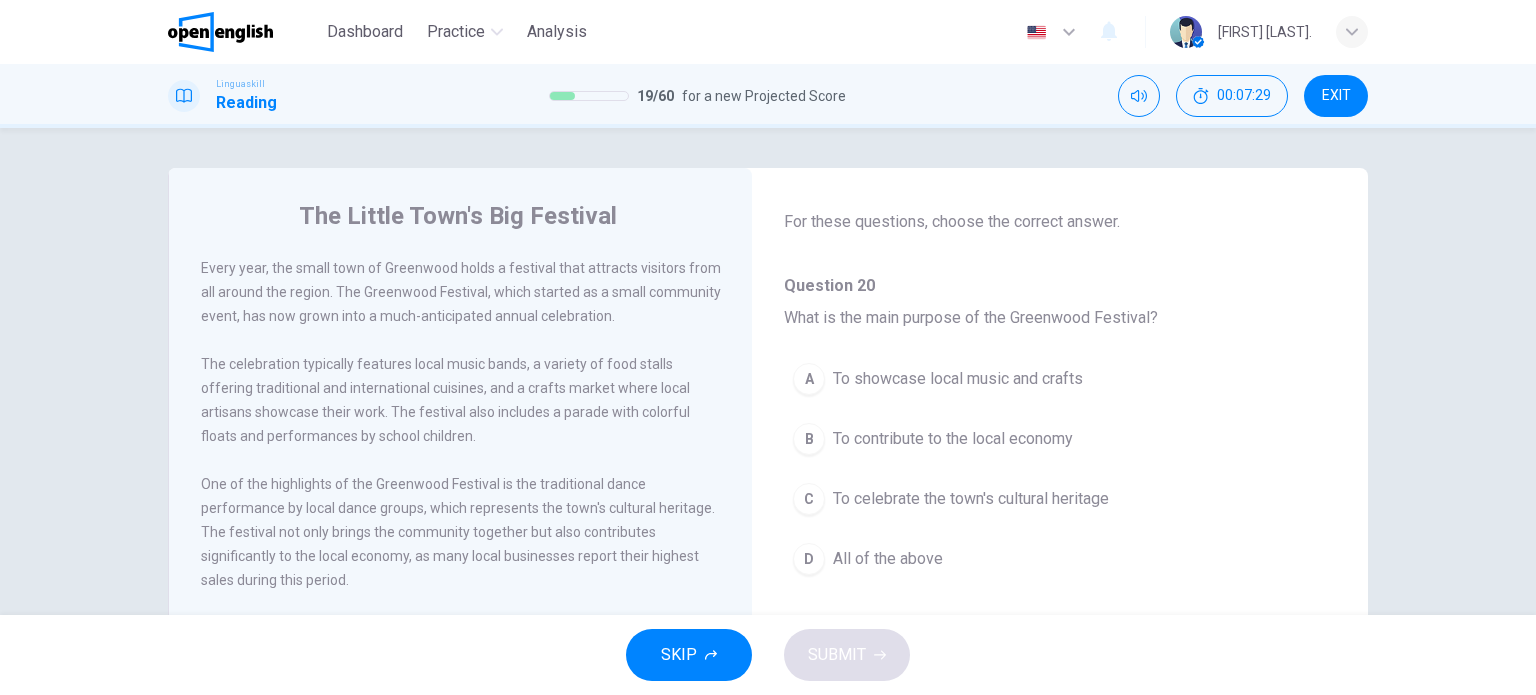 scroll, scrollTop: 100, scrollLeft: 0, axis: vertical 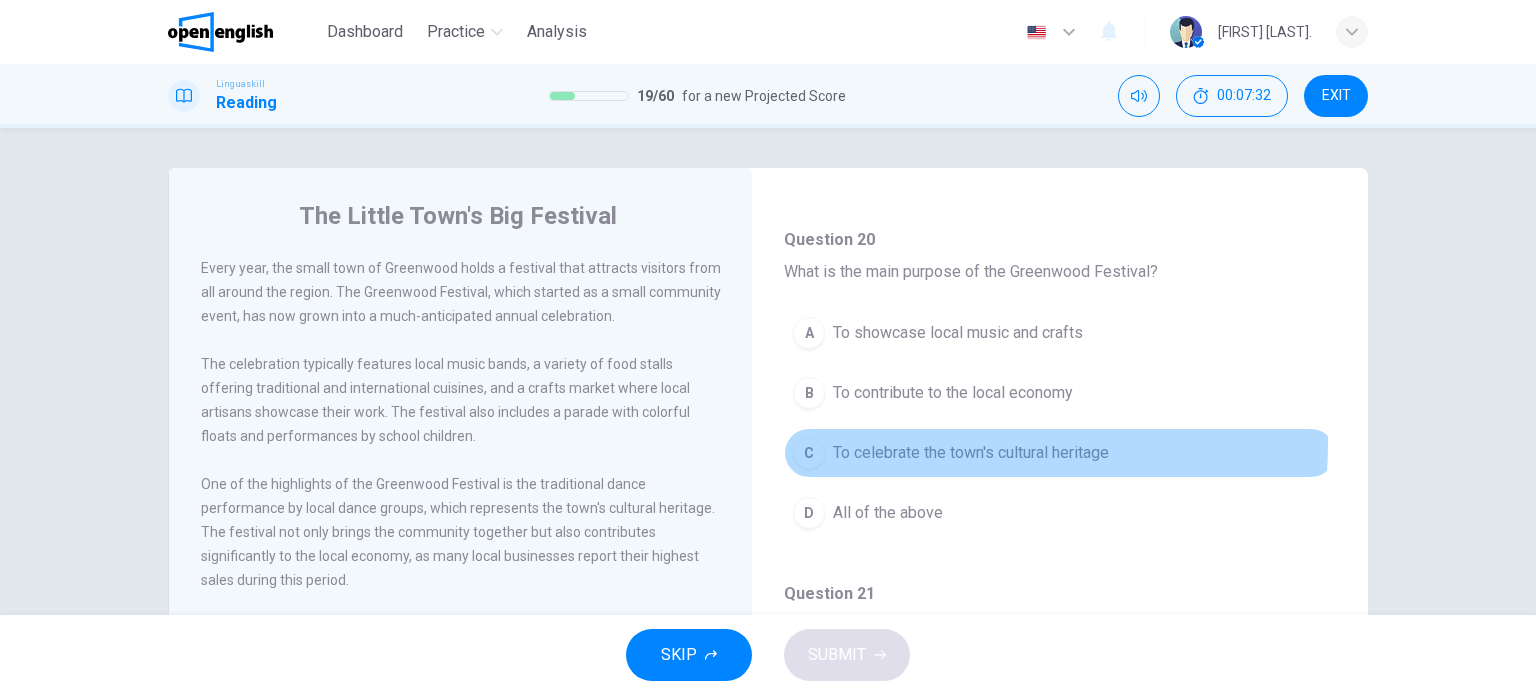 click on "To celebrate the town's cultural heritage" at bounding box center (971, 453) 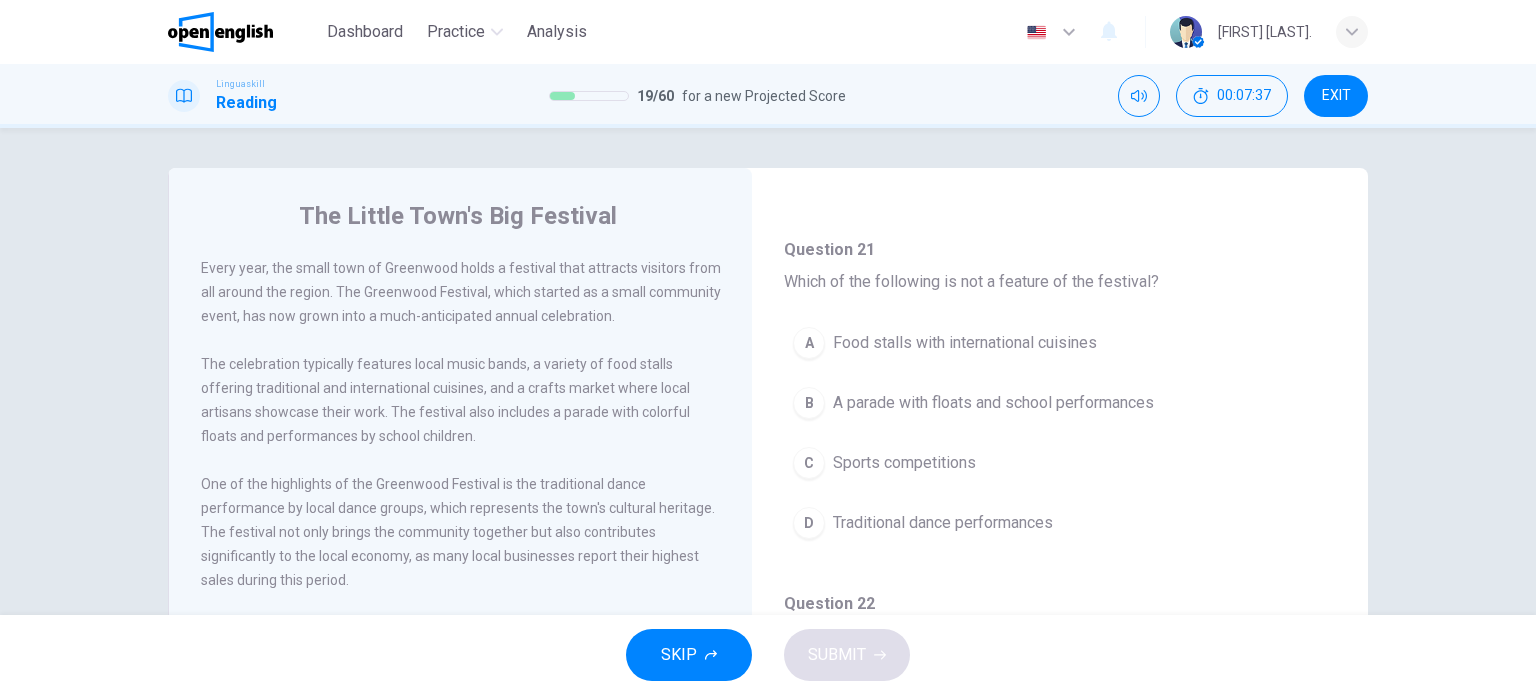 scroll, scrollTop: 400, scrollLeft: 0, axis: vertical 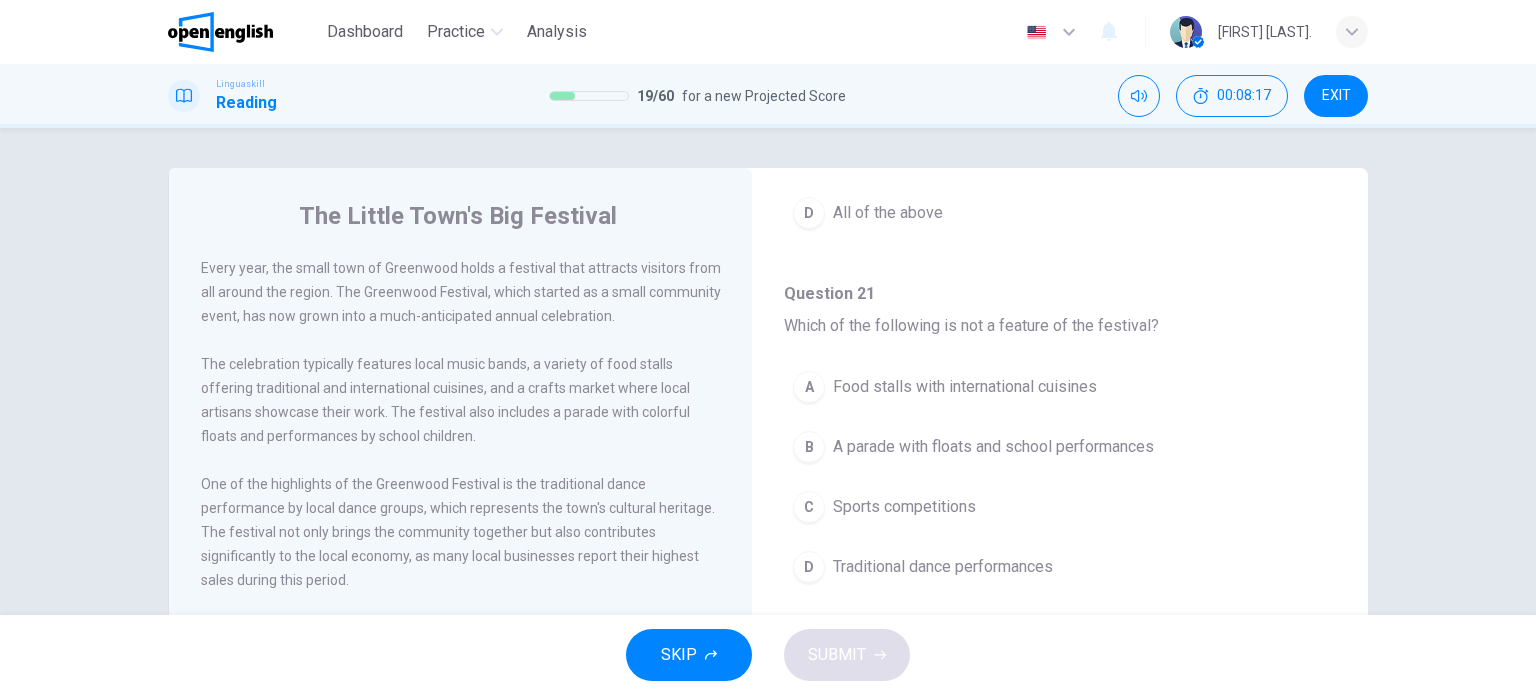 click on "Sports competitions" at bounding box center [904, 507] 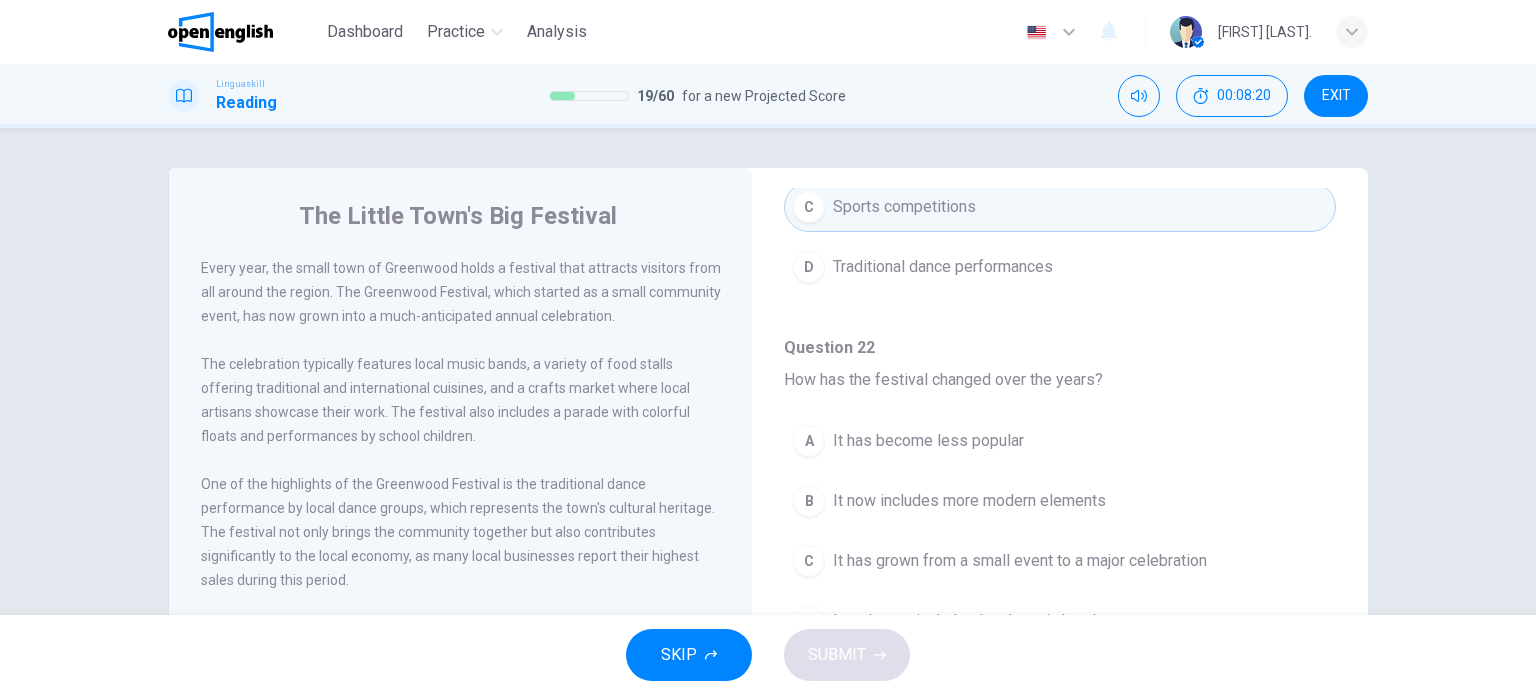 scroll, scrollTop: 800, scrollLeft: 0, axis: vertical 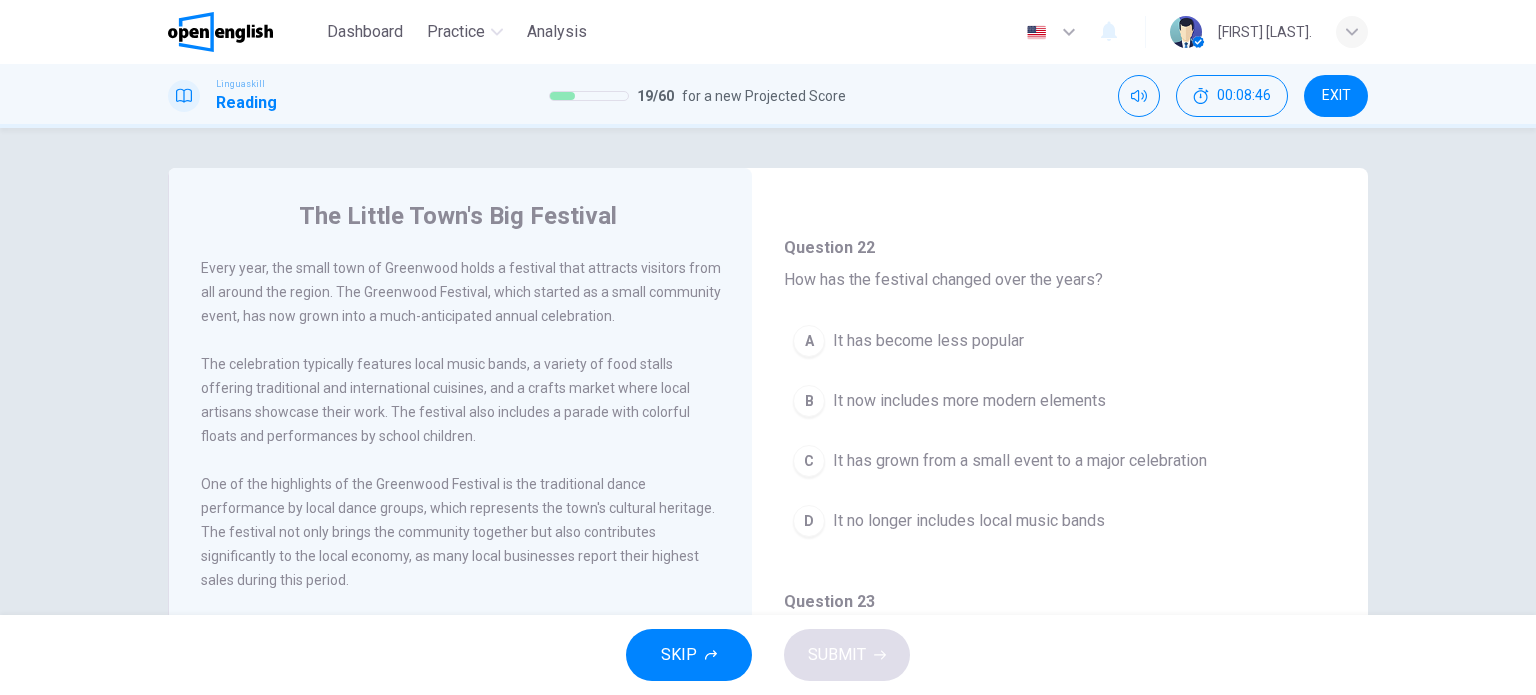 click on "It has grown from a small event to a major celebration" at bounding box center (1020, 461) 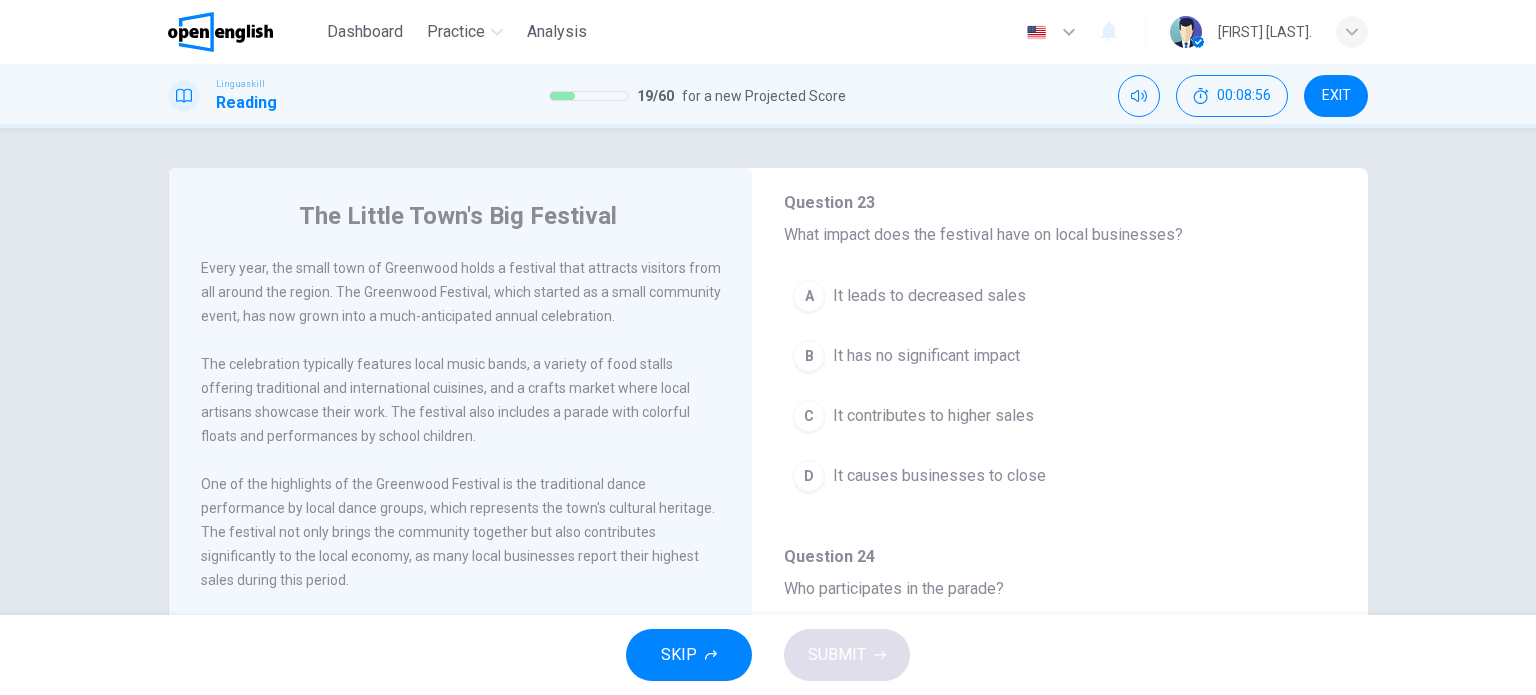 scroll, scrollTop: 1200, scrollLeft: 0, axis: vertical 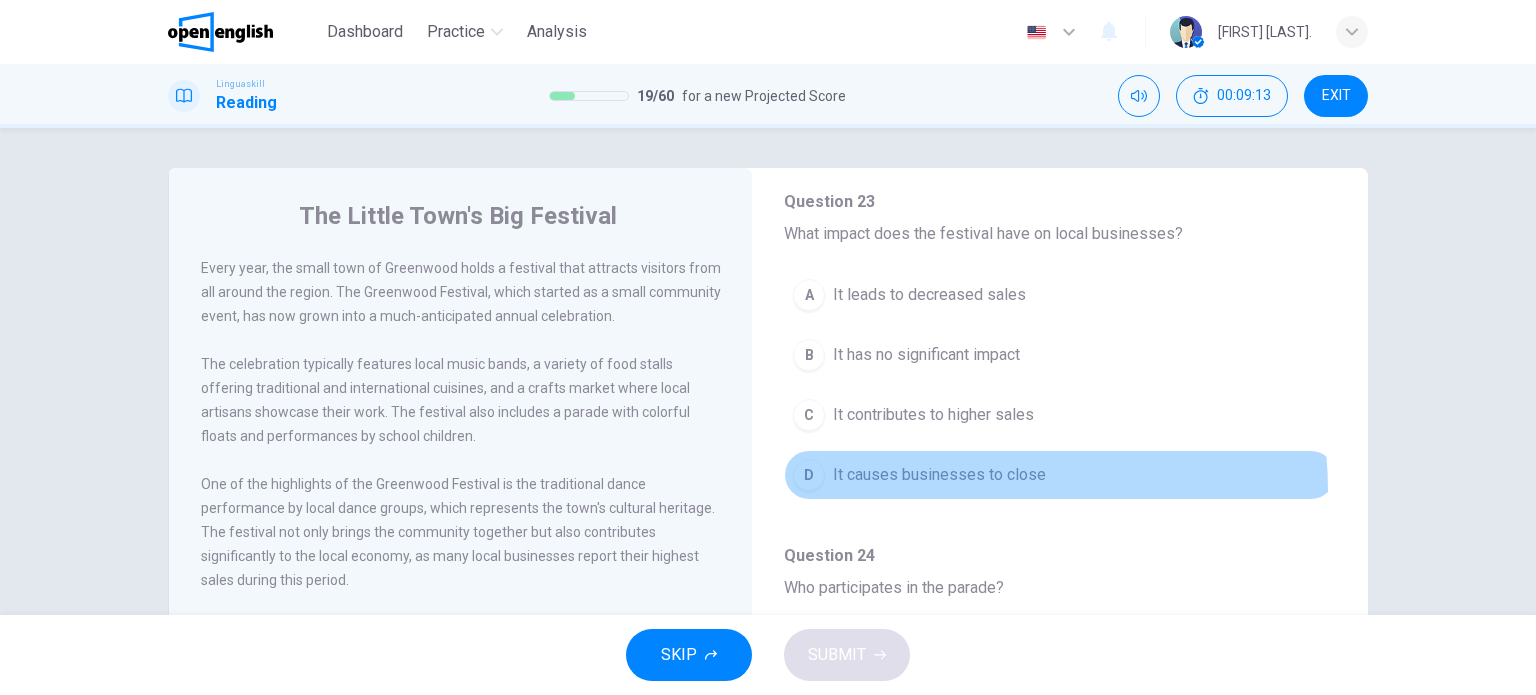 click on "D It causes businesses to close" at bounding box center (1060, 475) 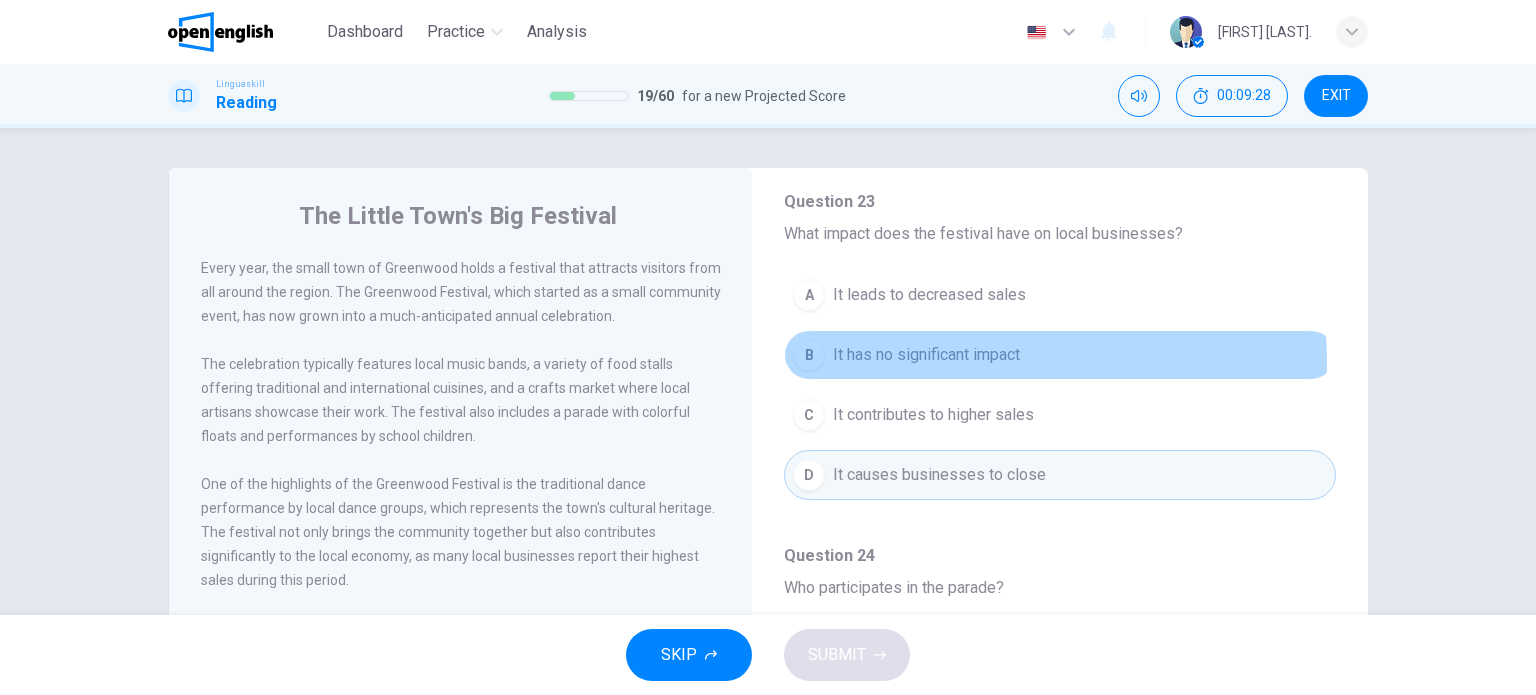 click on "It has no significant impact" at bounding box center (926, 355) 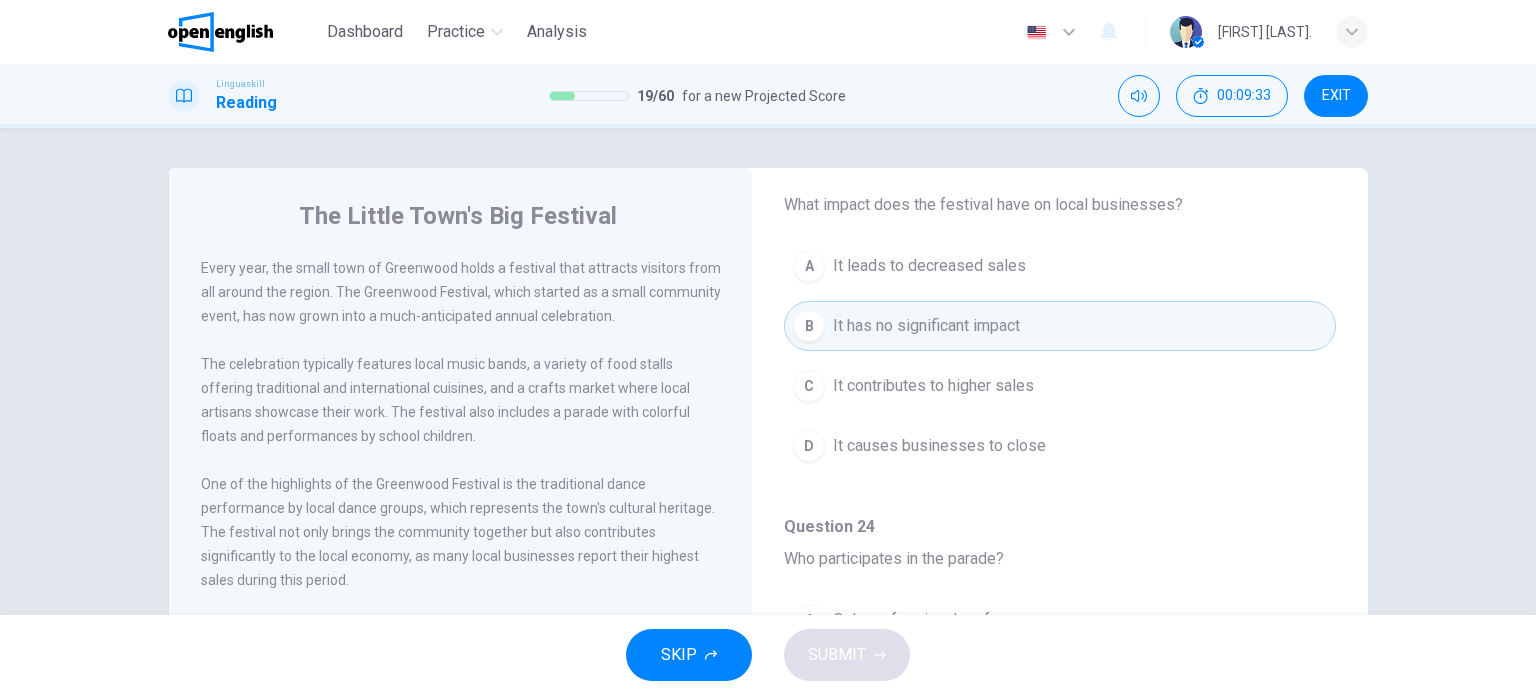 scroll, scrollTop: 1243, scrollLeft: 0, axis: vertical 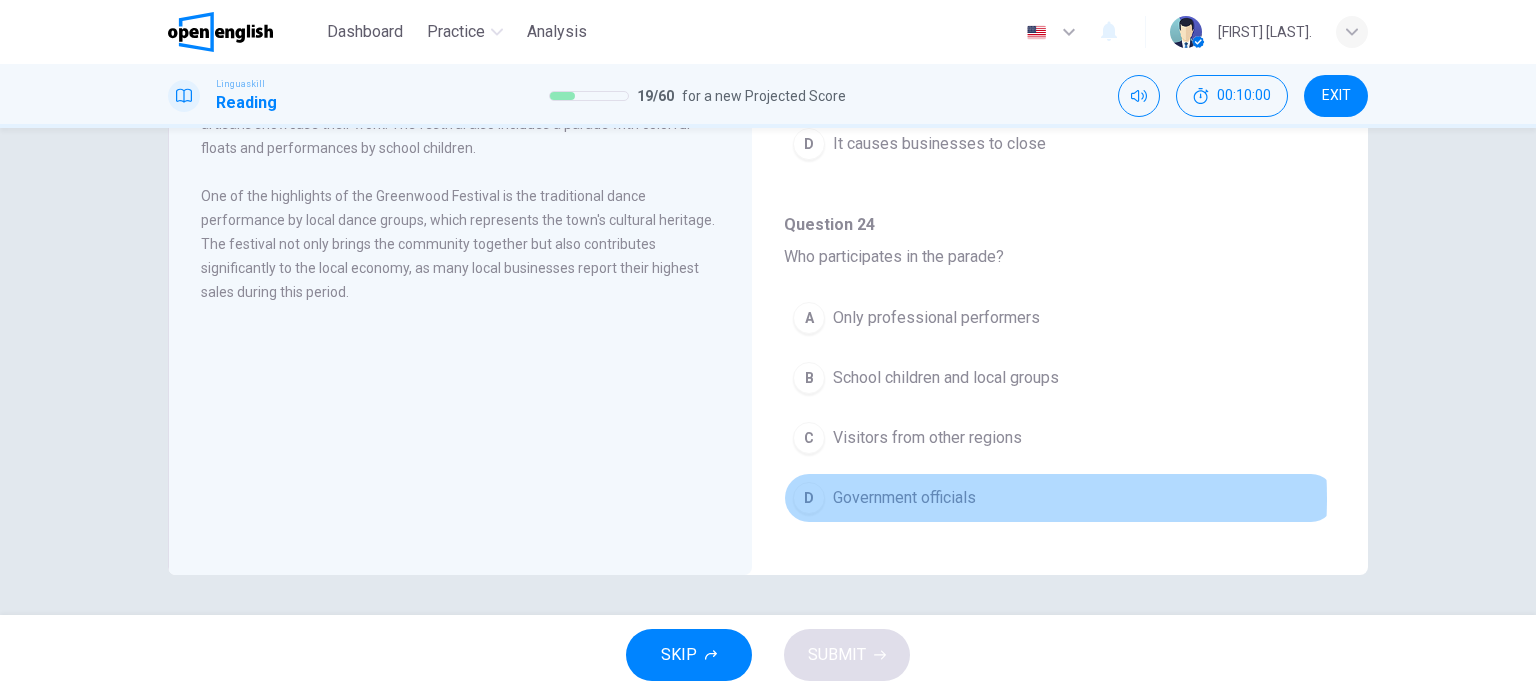 click on "Government officials" at bounding box center [904, 498] 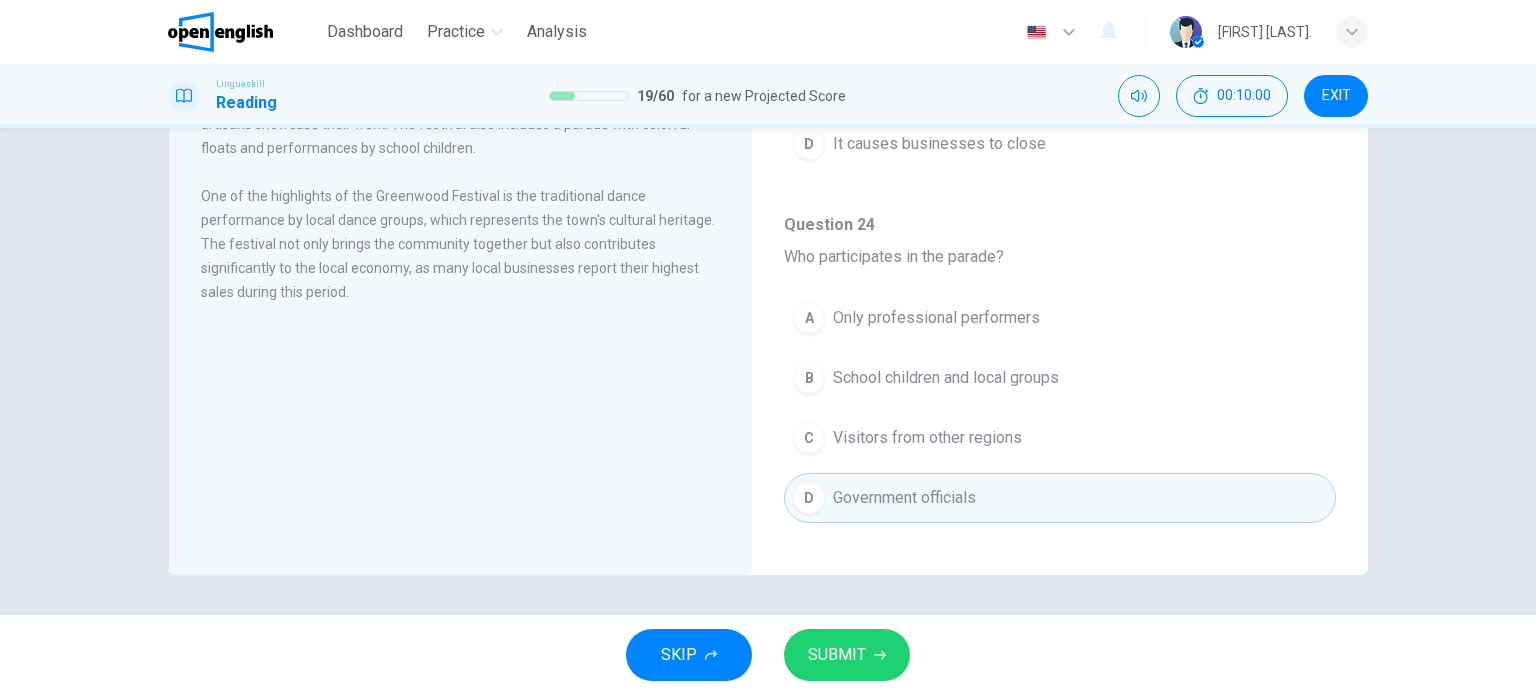 click 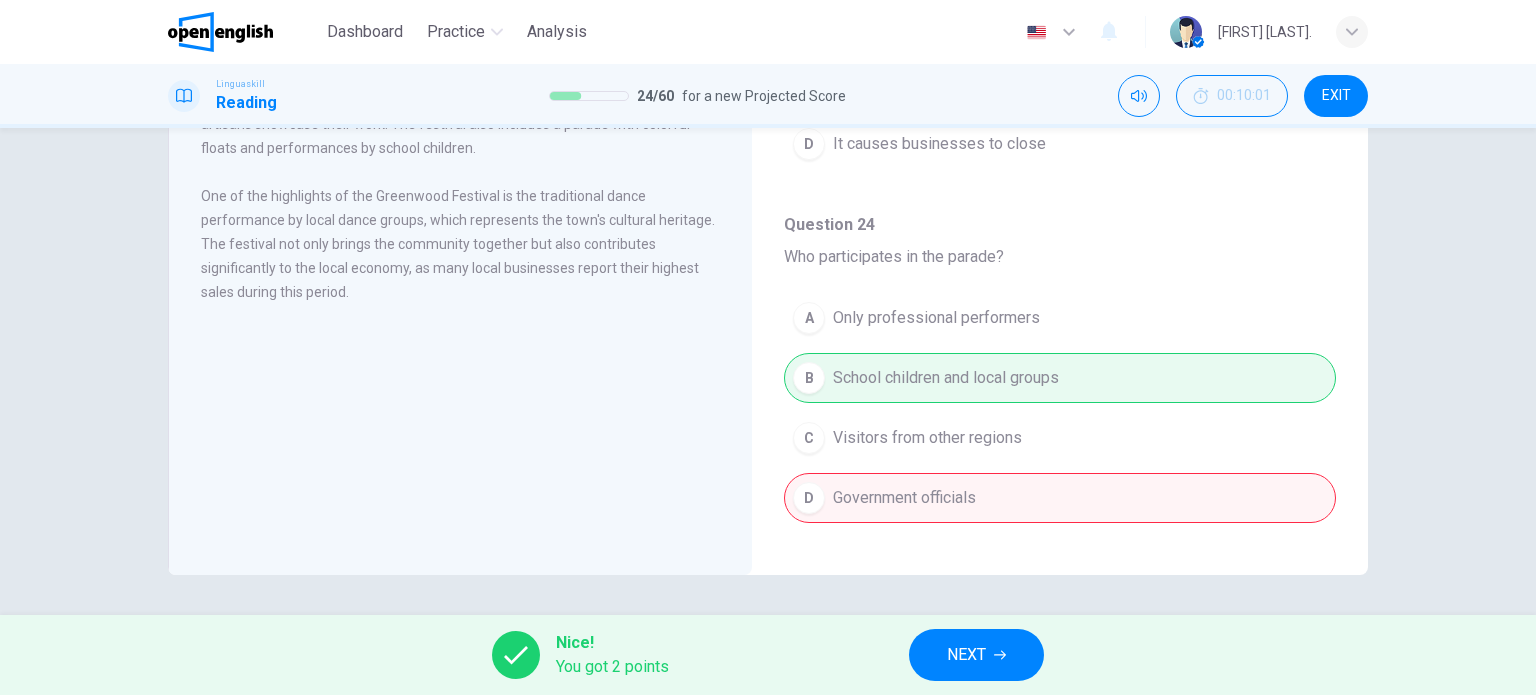 click on "A Only professional performers B School children and local groups C Visitors from other regions D Government officials" at bounding box center [1060, 418] 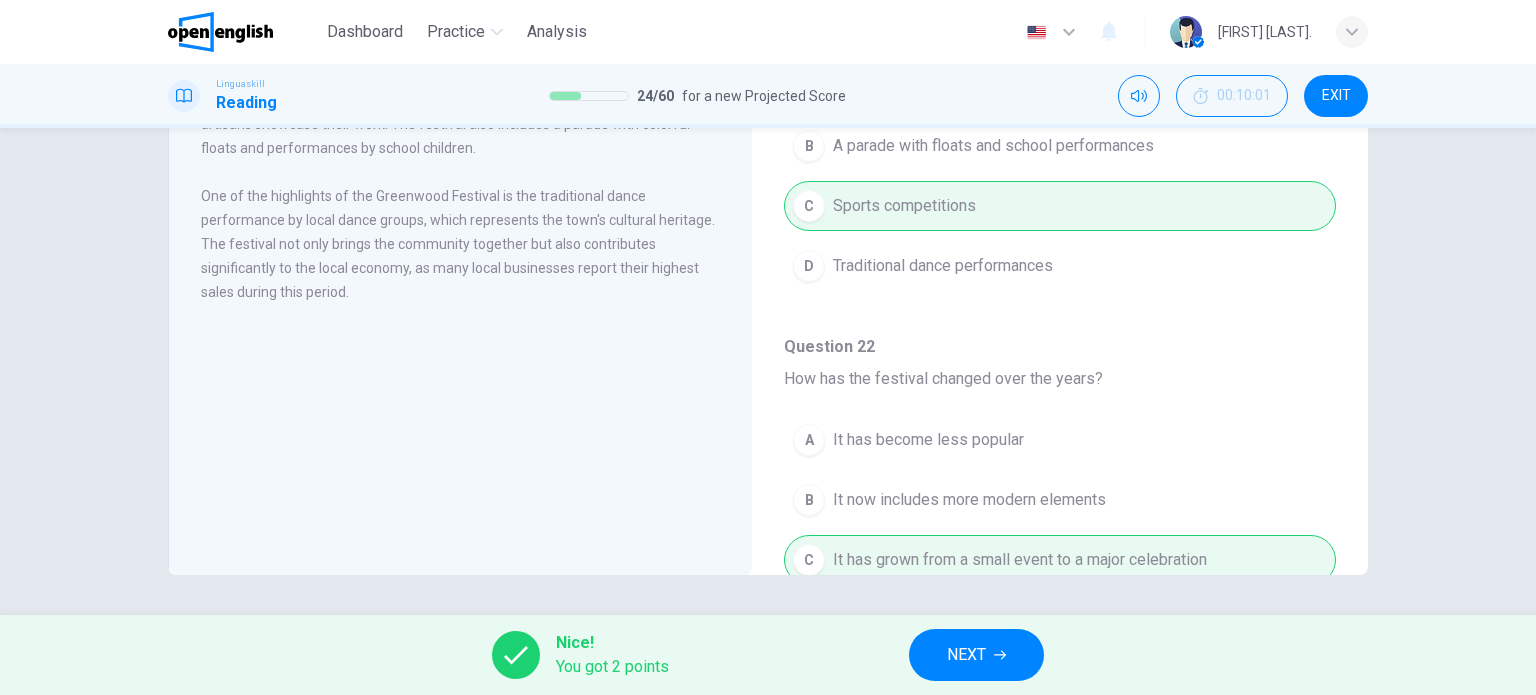 scroll, scrollTop: 243, scrollLeft: 0, axis: vertical 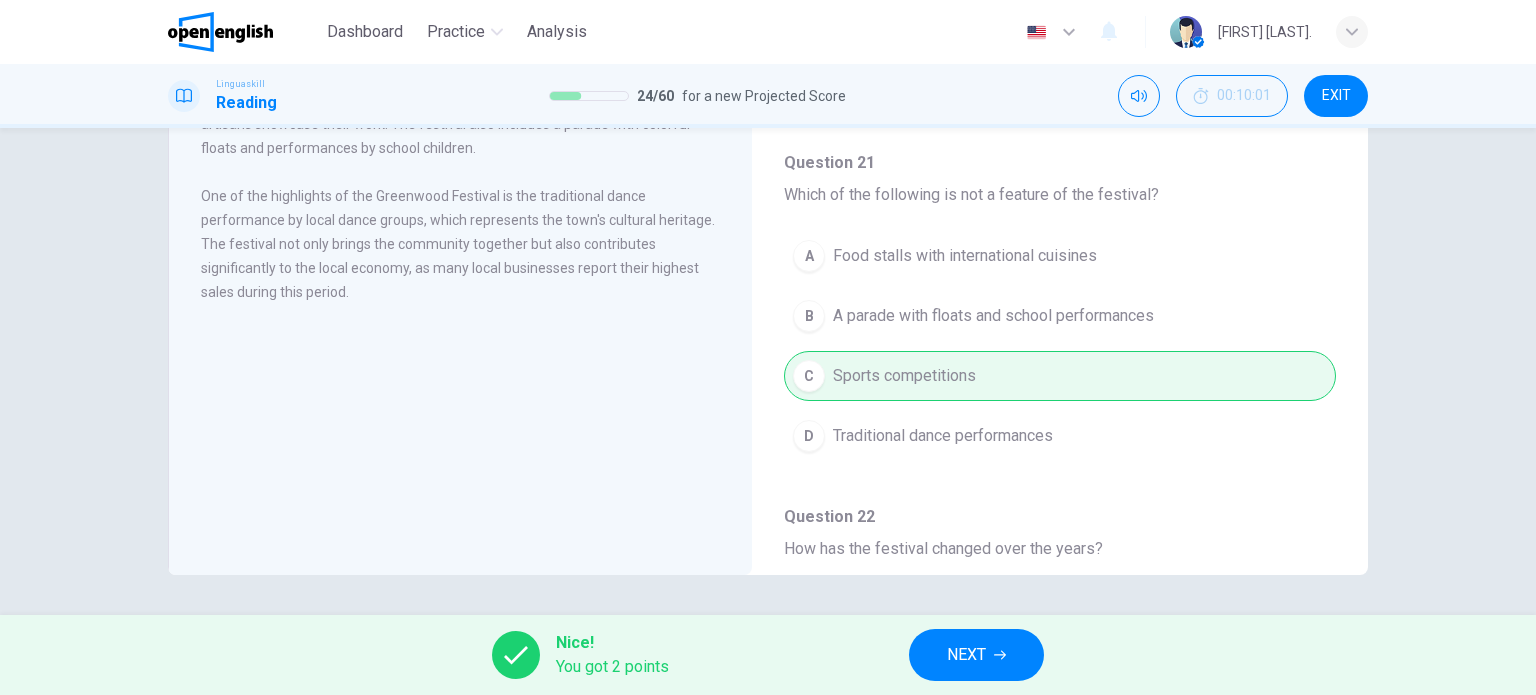 click on "NEXT" at bounding box center (976, 655) 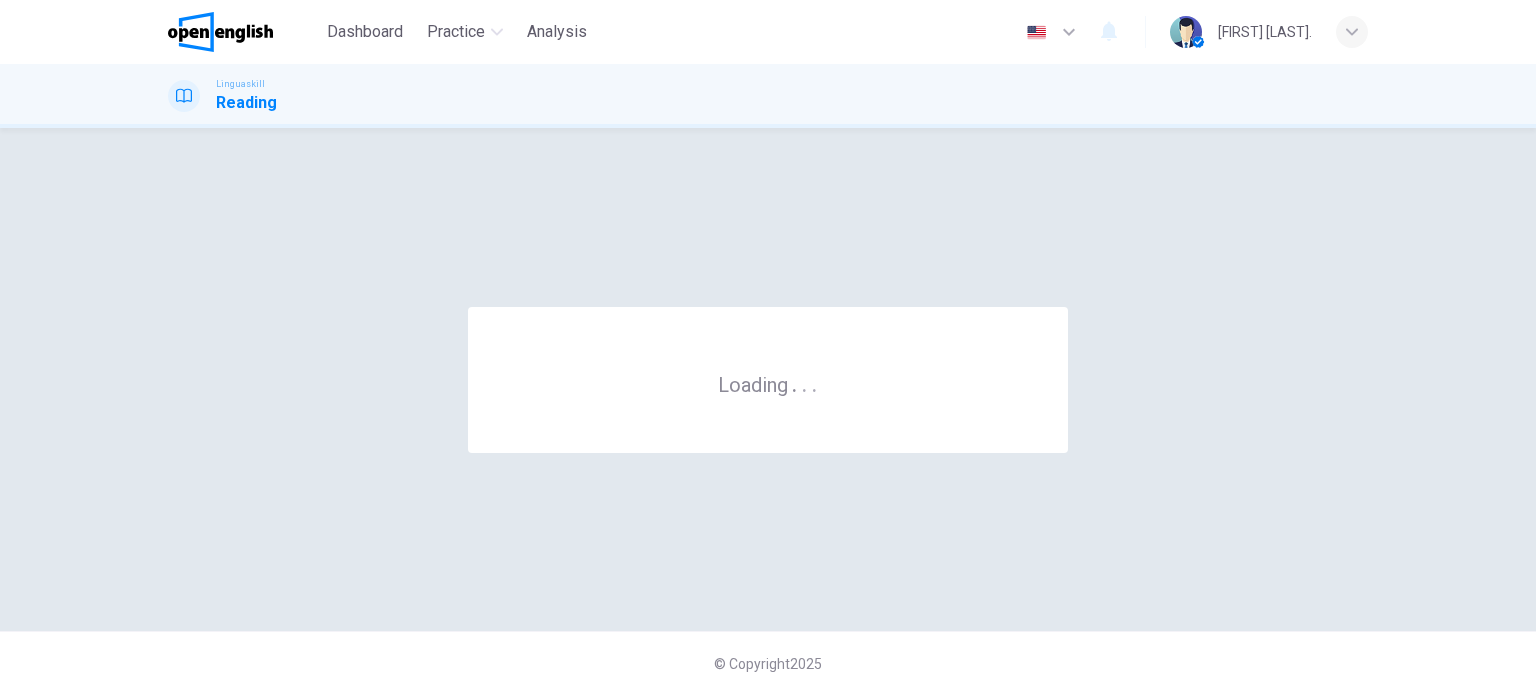 scroll, scrollTop: 0, scrollLeft: 0, axis: both 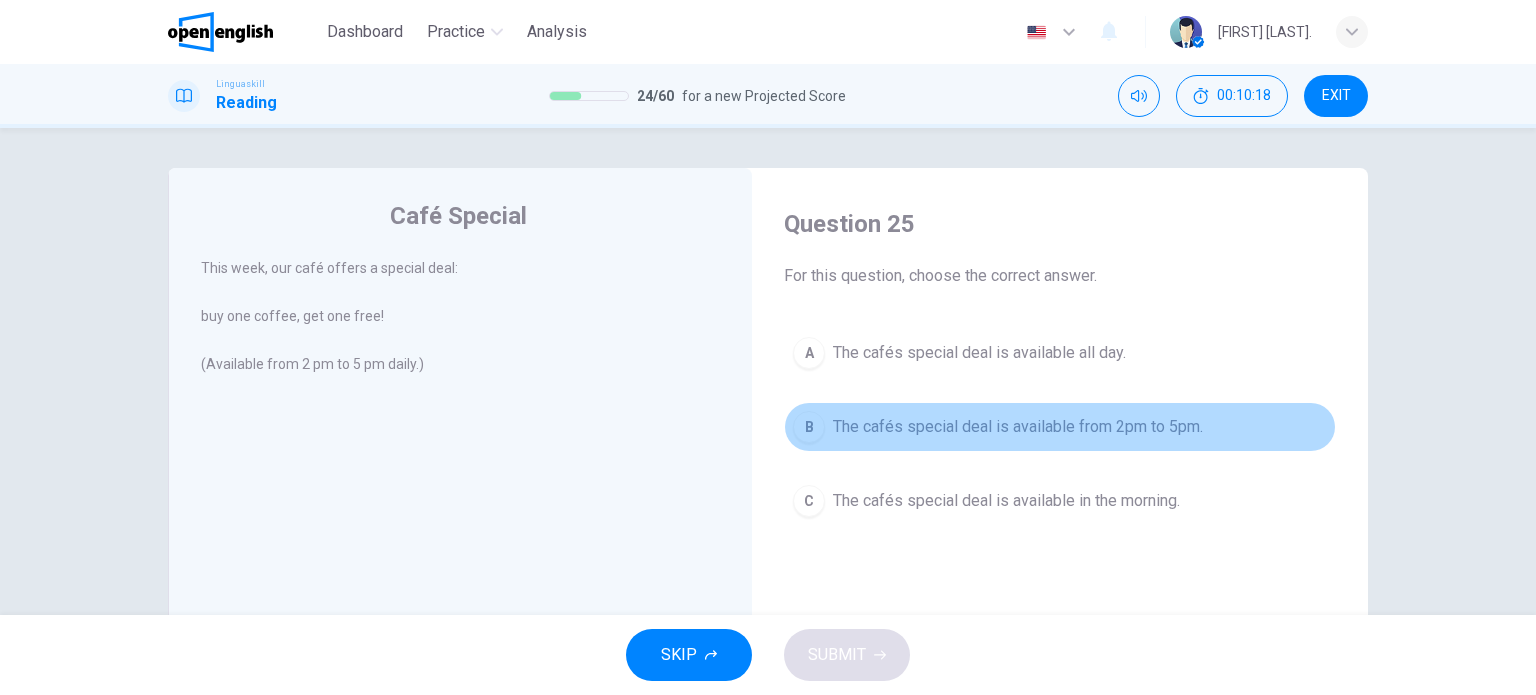 click on "The cafés special deal is available from 2pm to 5pm." at bounding box center (1018, 427) 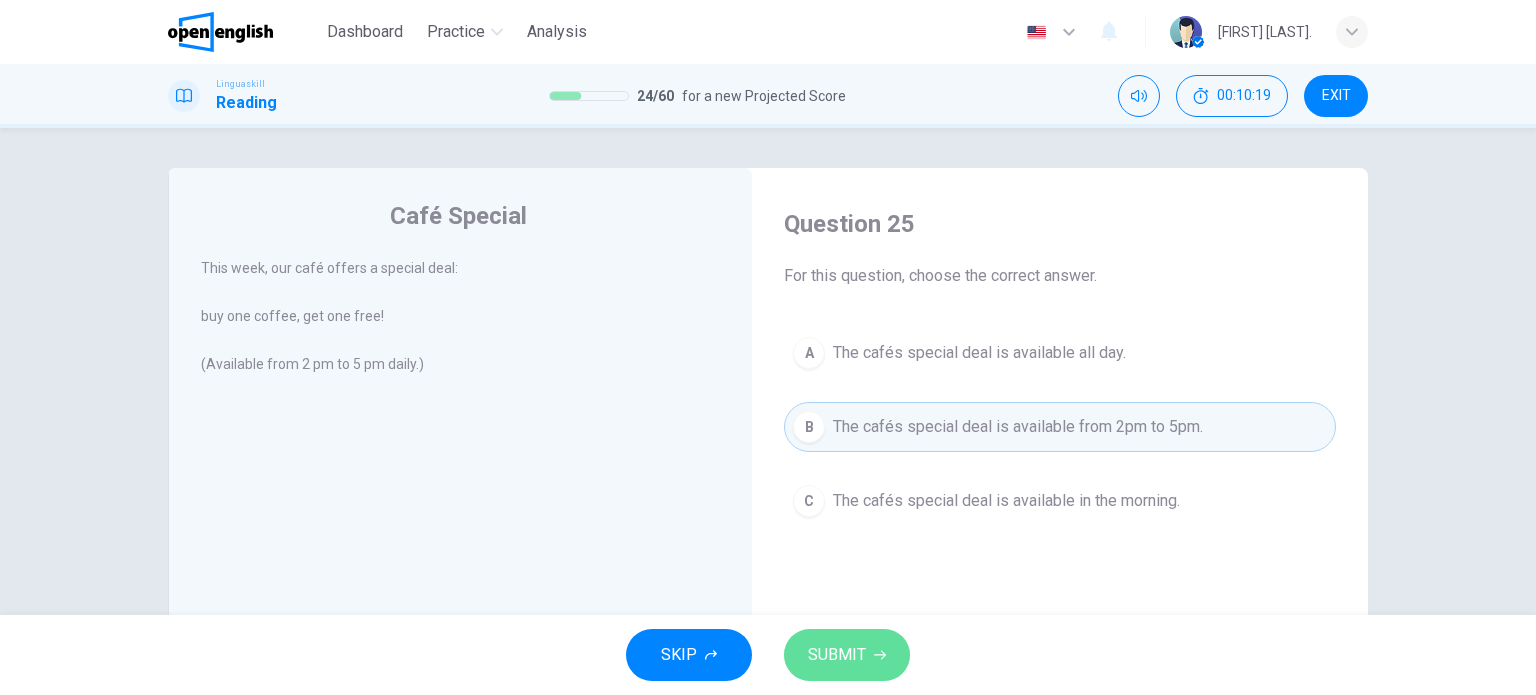 click on "SUBMIT" at bounding box center [837, 655] 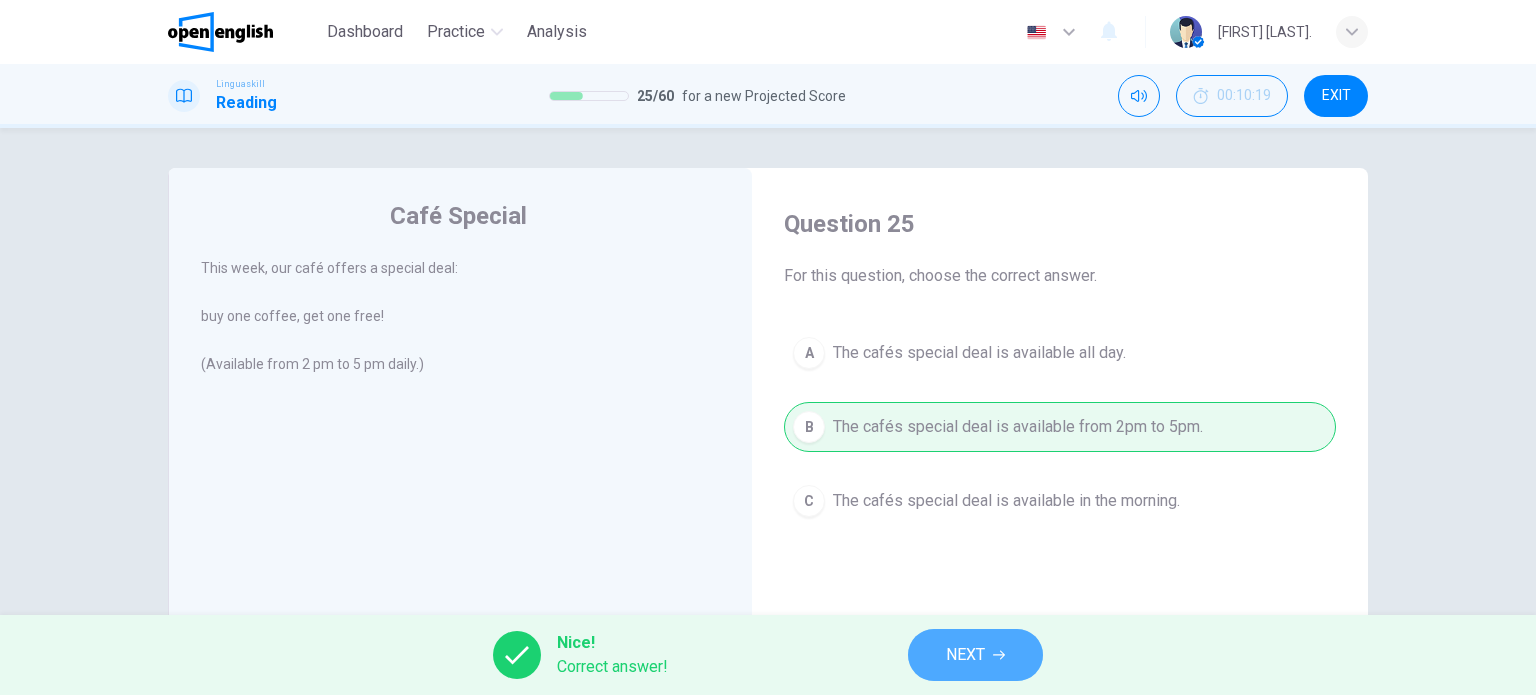 click on "NEXT" at bounding box center (975, 655) 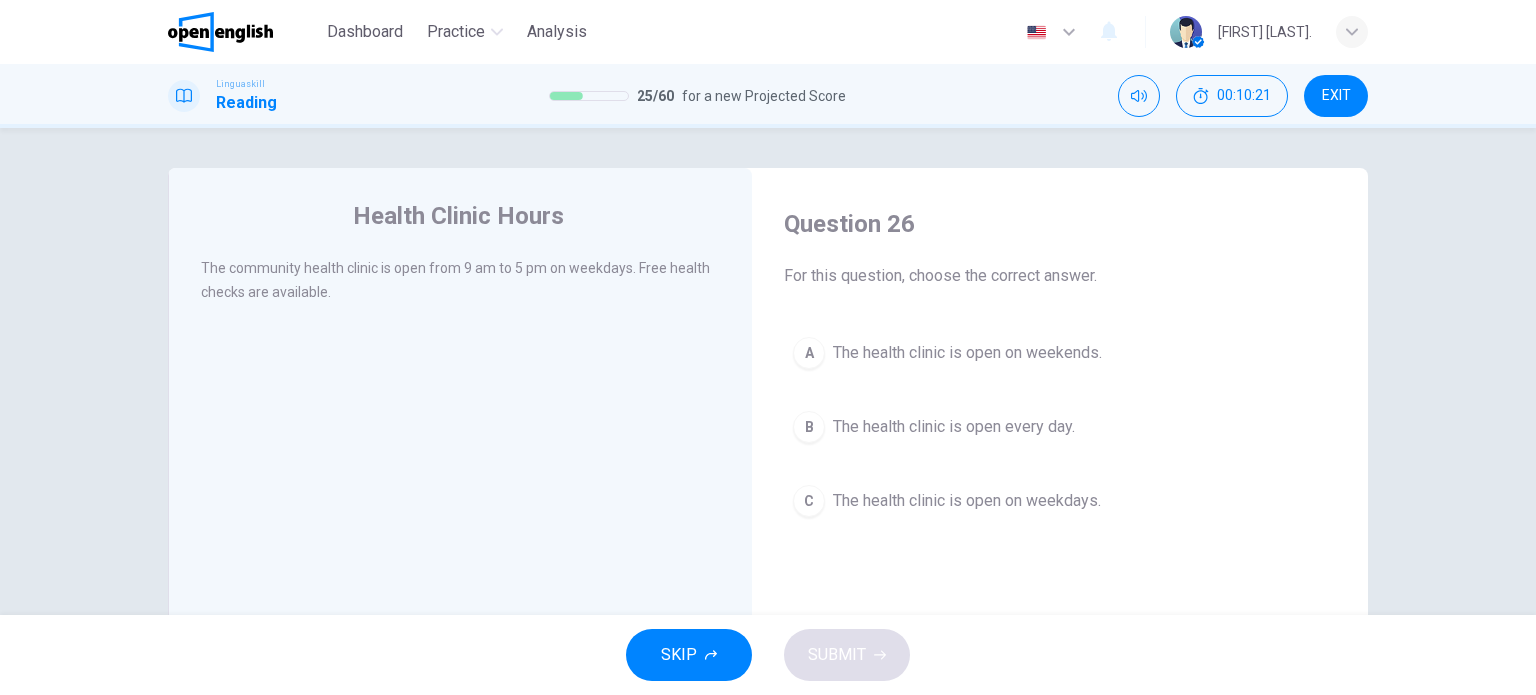 drag, startPoint x: 296, startPoint y: 259, endPoint x: 476, endPoint y: 284, distance: 181.72781 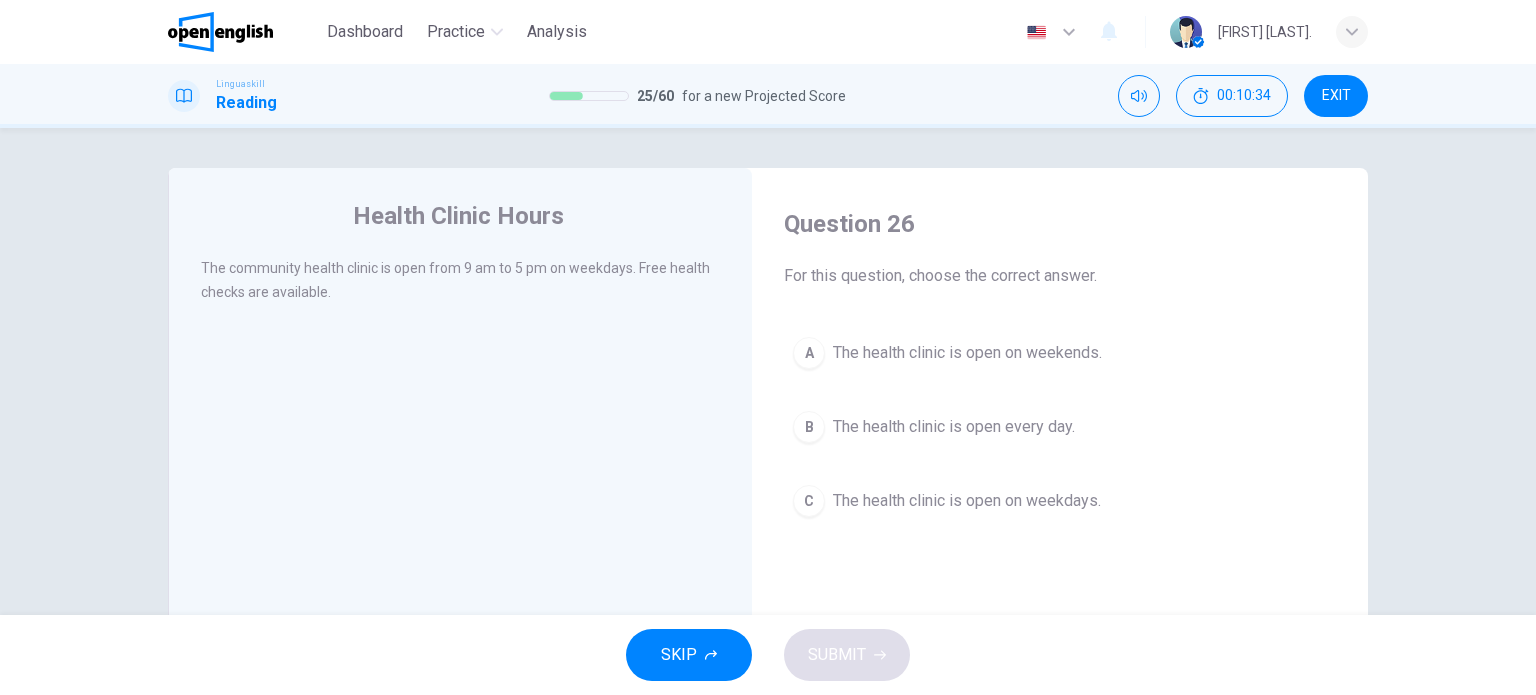 click on "The health clinic is open on weekdays." at bounding box center (967, 501) 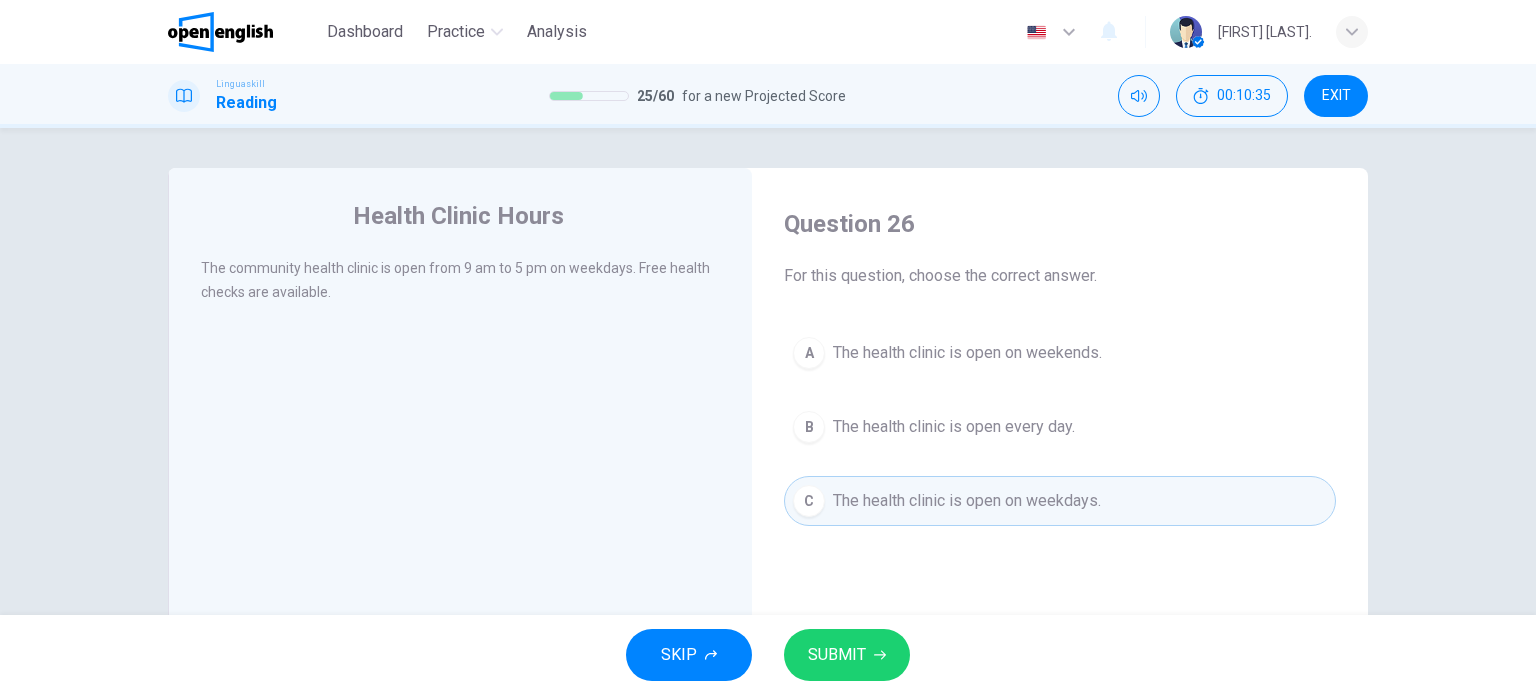 click on "SUBMIT" at bounding box center [837, 655] 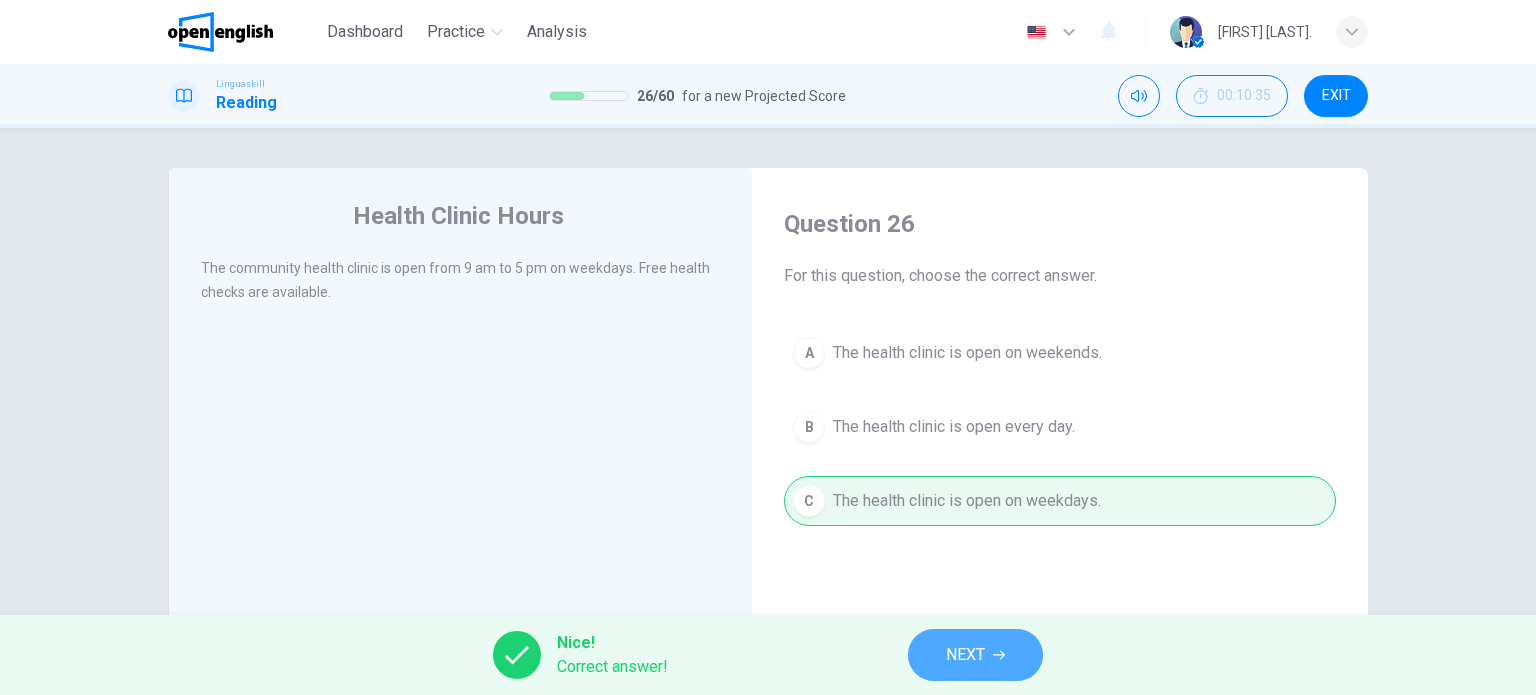 click on "NEXT" at bounding box center [965, 655] 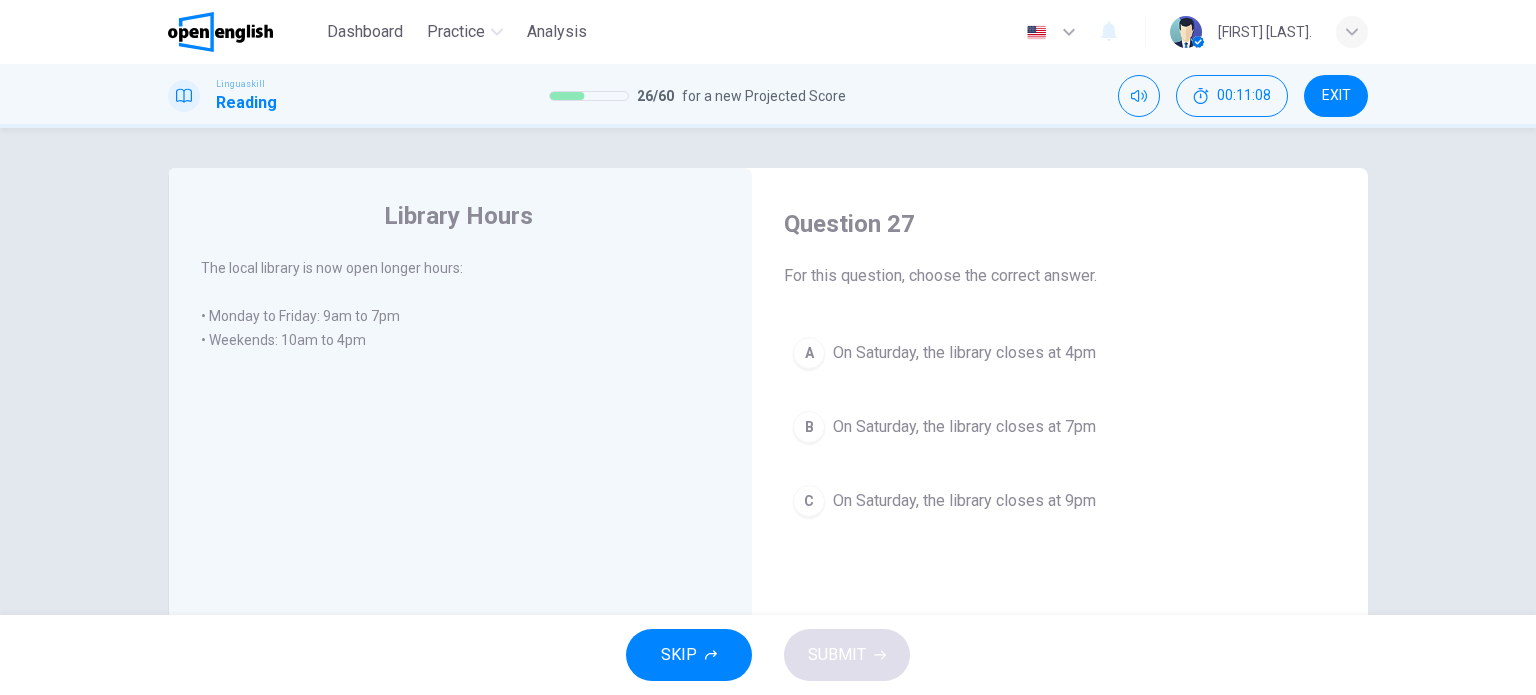 click on "On Saturday, the library closes at 9pm" at bounding box center [964, 501] 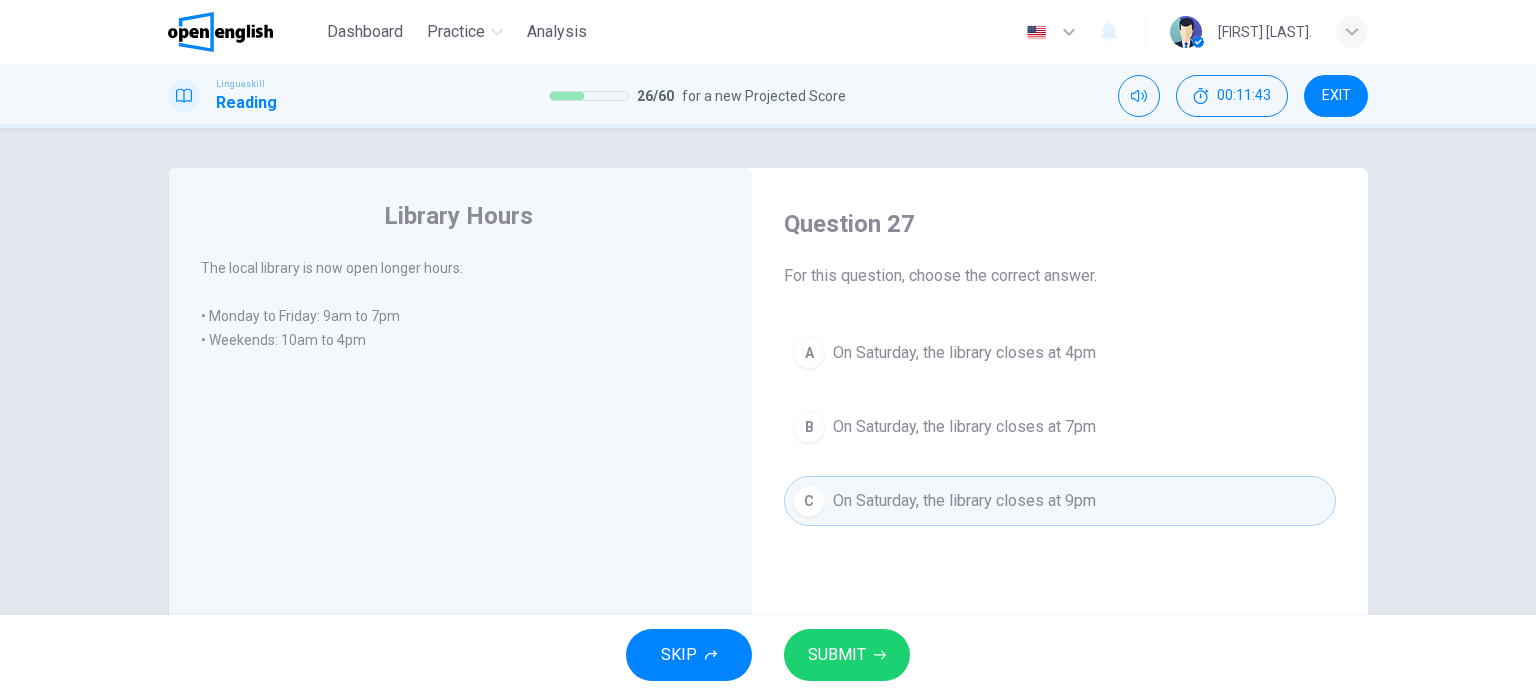 click on "On Saturday, the library closes at 4pm" at bounding box center [964, 353] 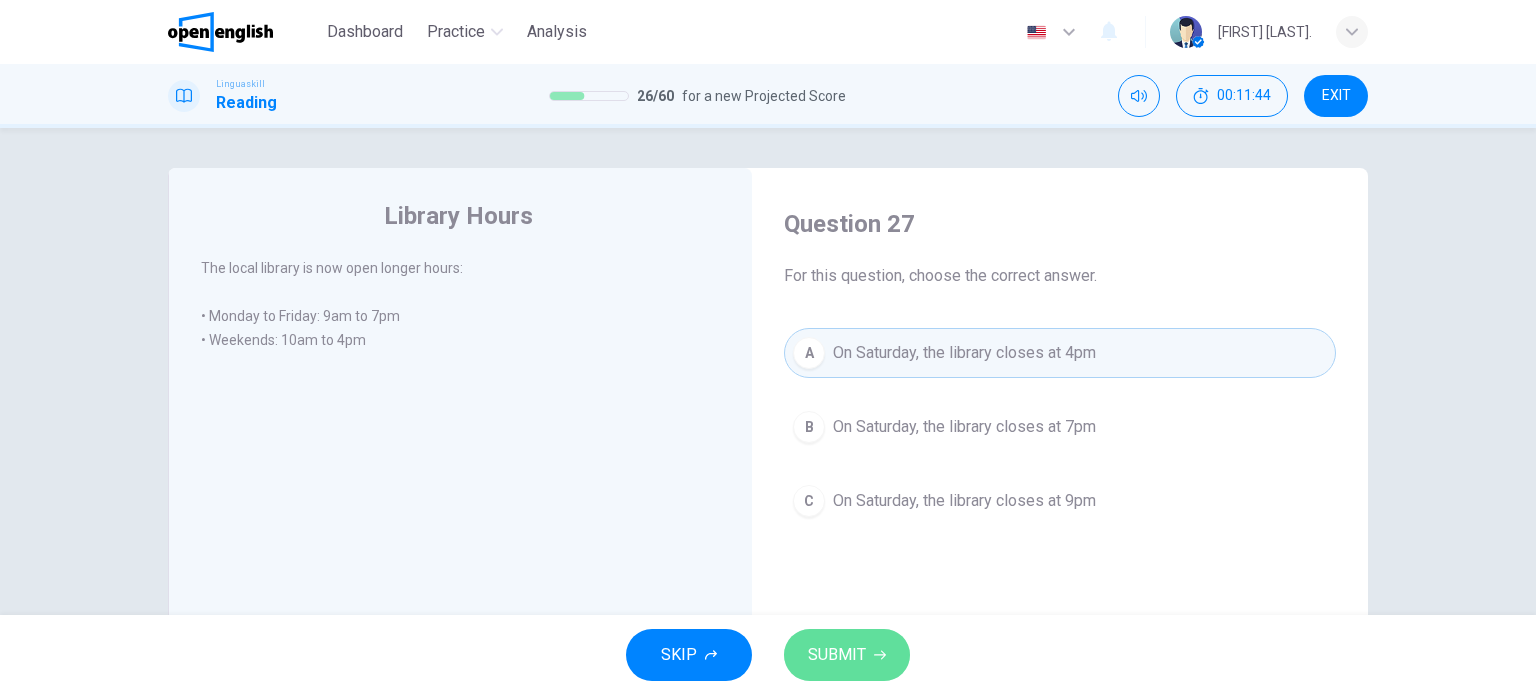 click on "SUBMIT" at bounding box center (847, 655) 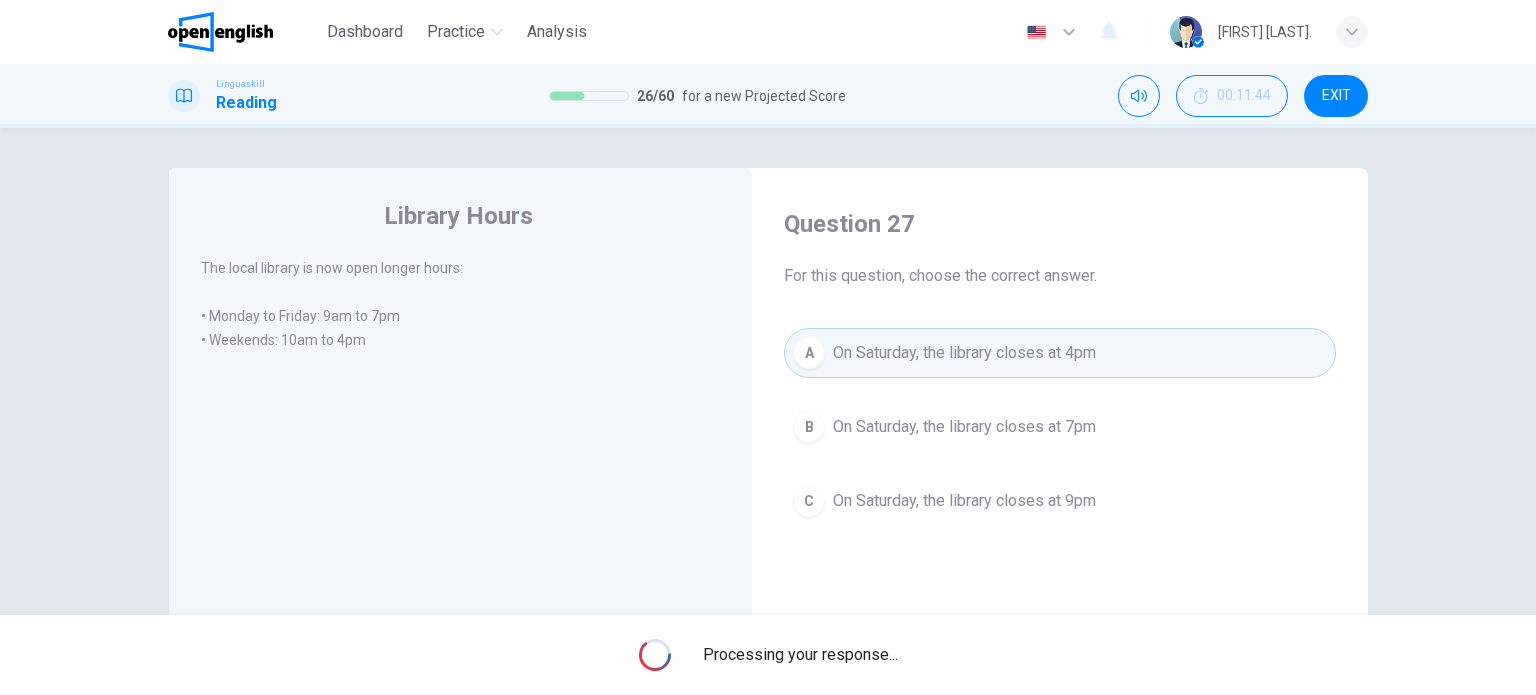 click on "Processing your response..." at bounding box center (800, 655) 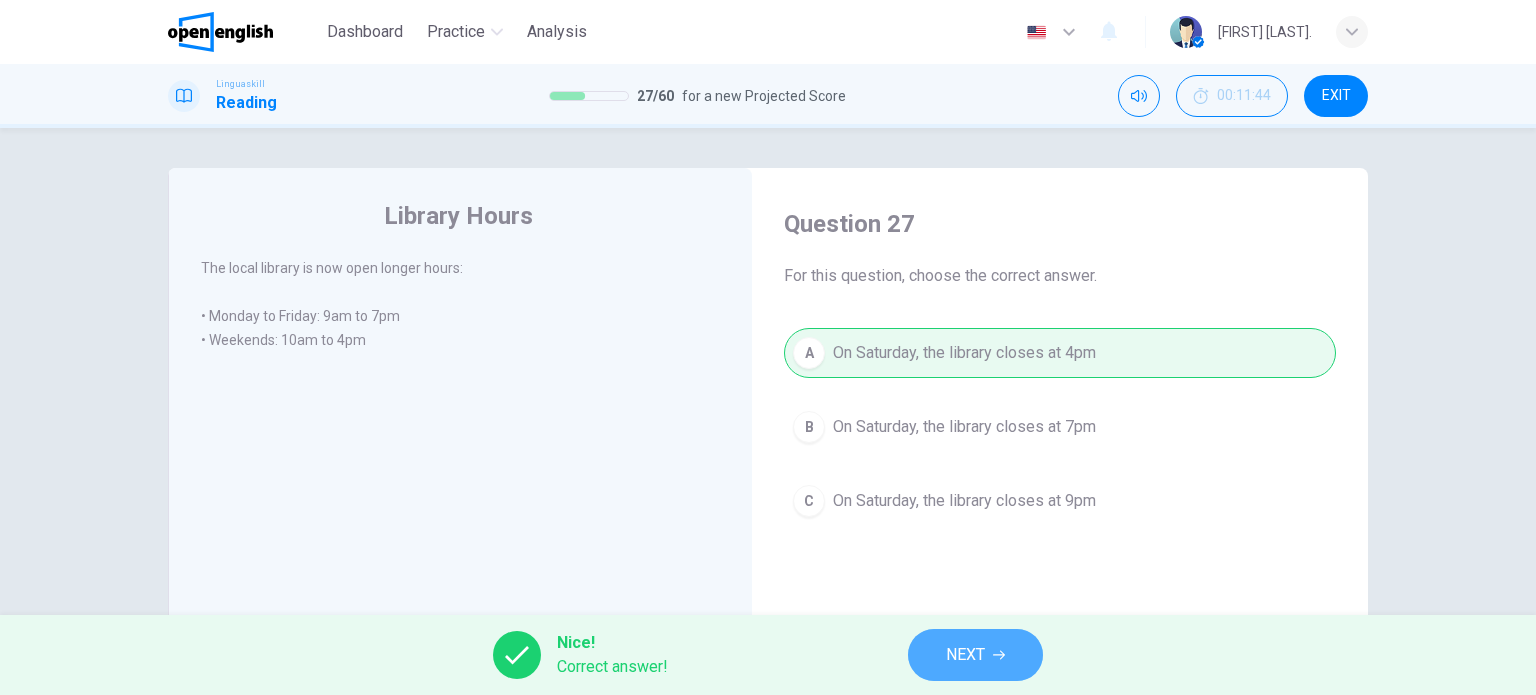 click on "NEXT" at bounding box center (975, 655) 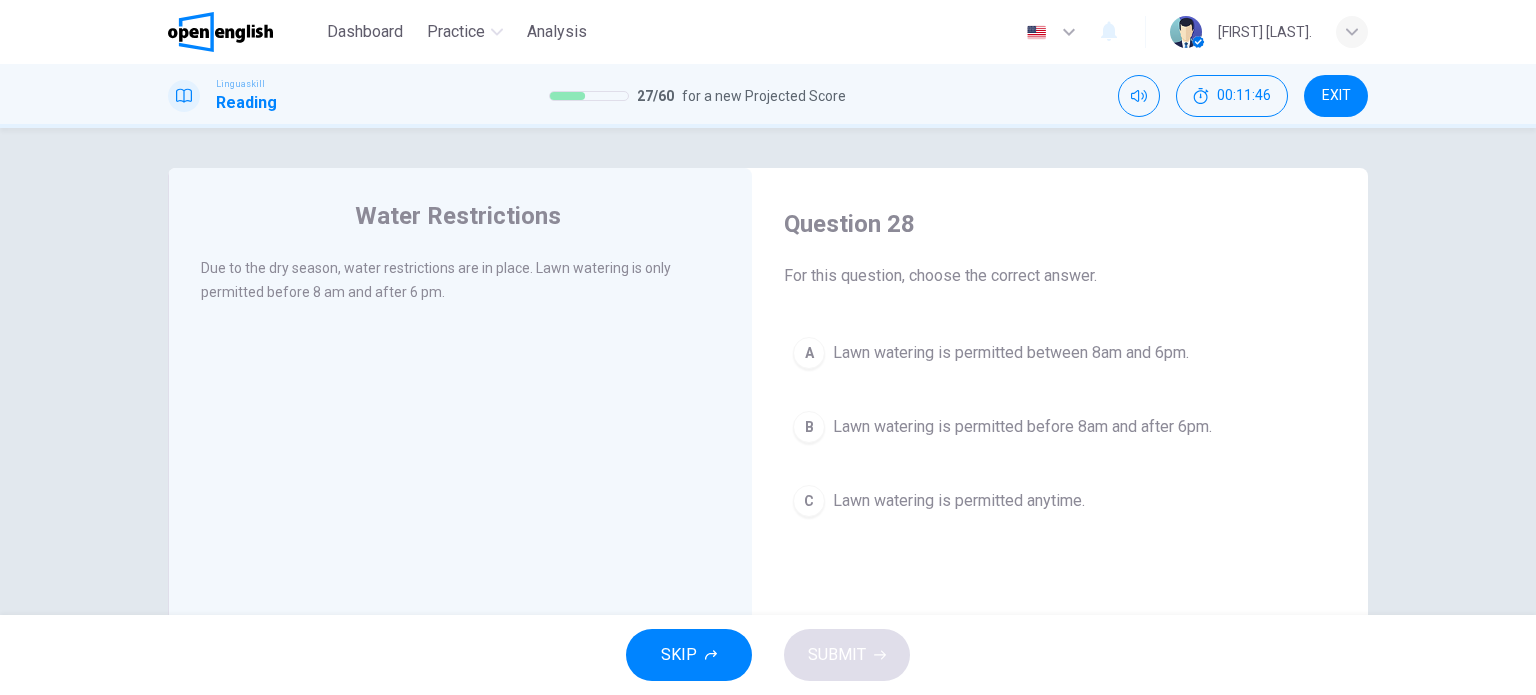 drag, startPoint x: 261, startPoint y: 271, endPoint x: 416, endPoint y: 283, distance: 155.46382 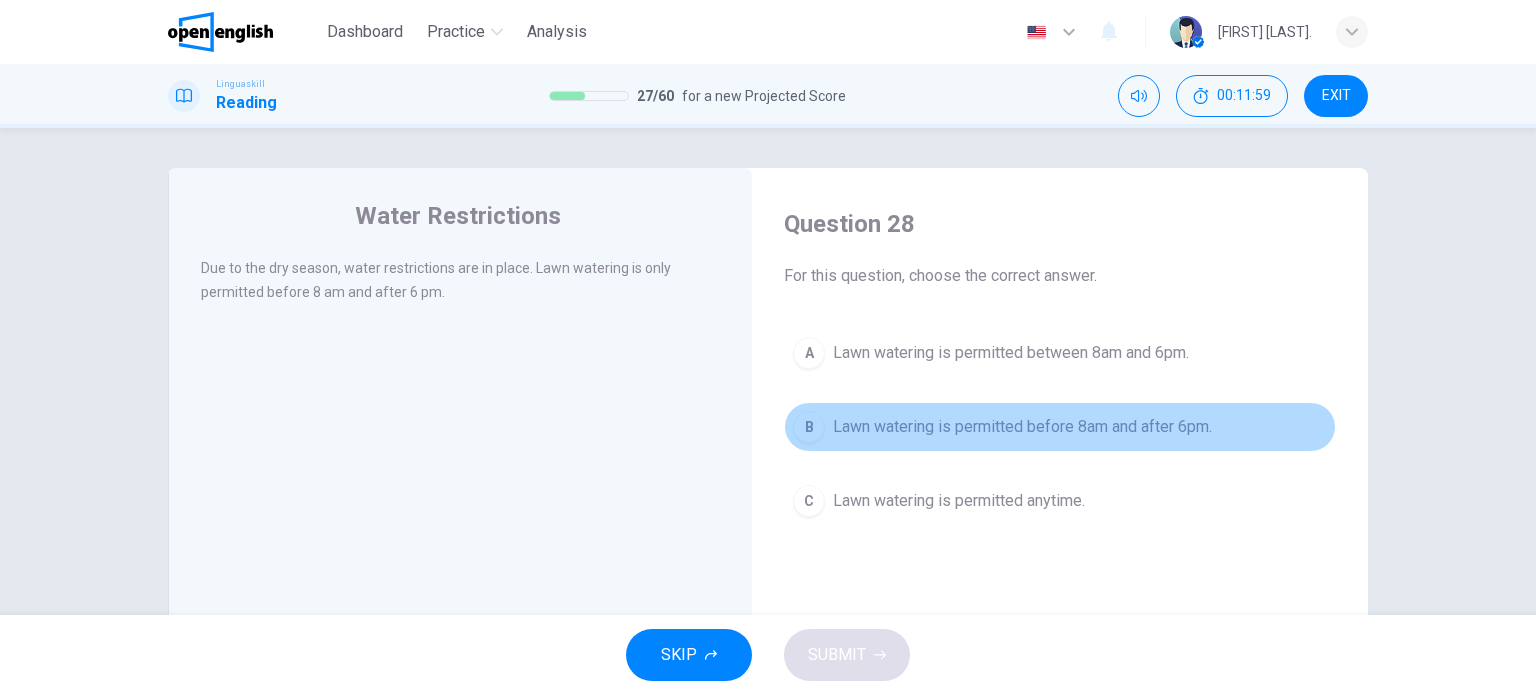 click on "B Lawn watering is permitted before 8am and after 6pm." at bounding box center (1060, 427) 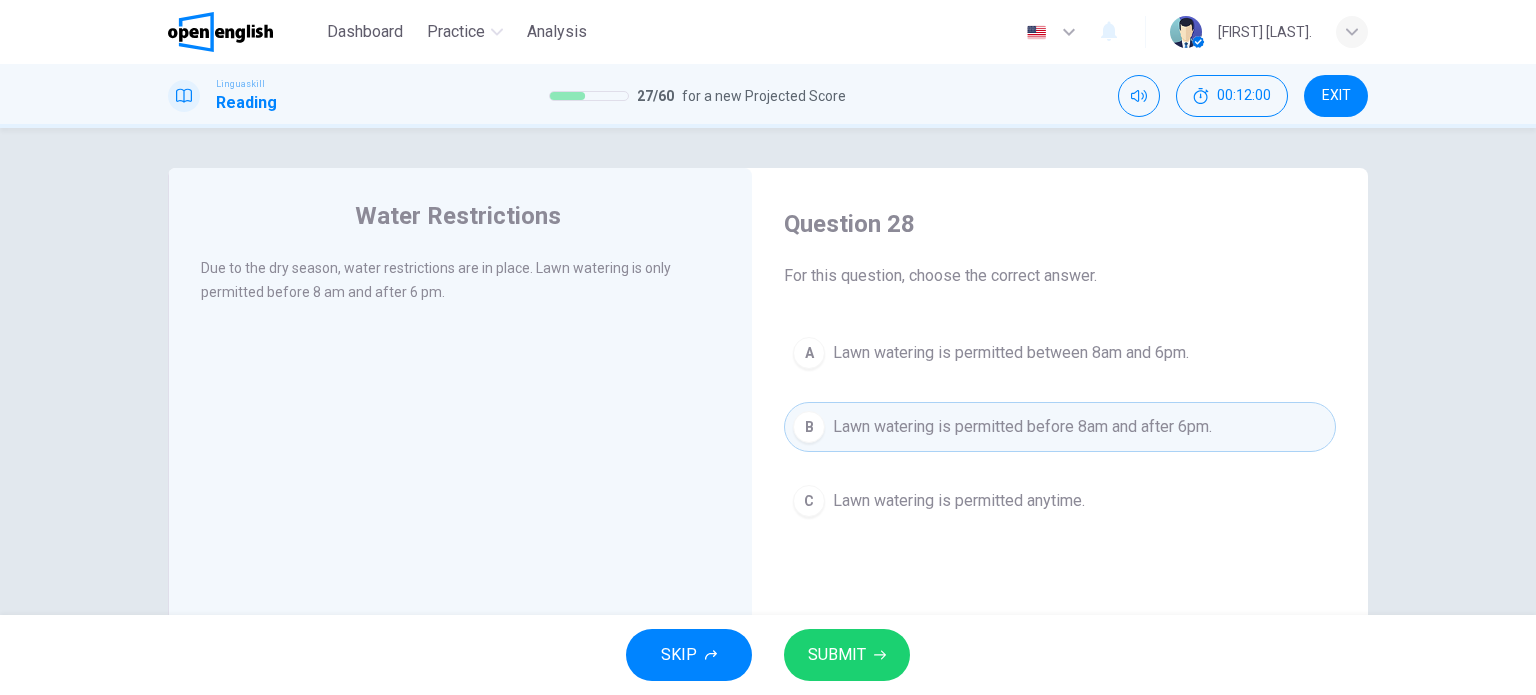 click on "SKIP SUBMIT" at bounding box center (768, 655) 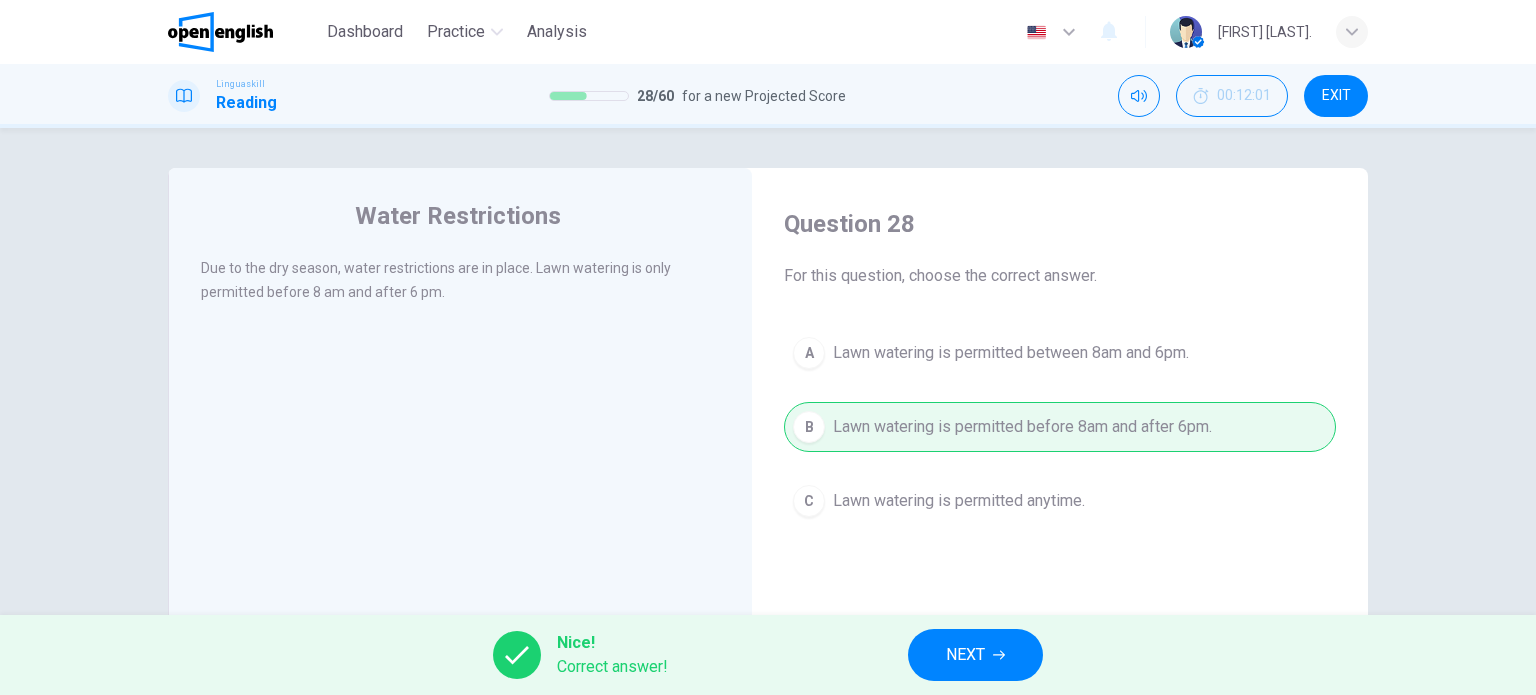 click on "NEXT" at bounding box center [965, 655] 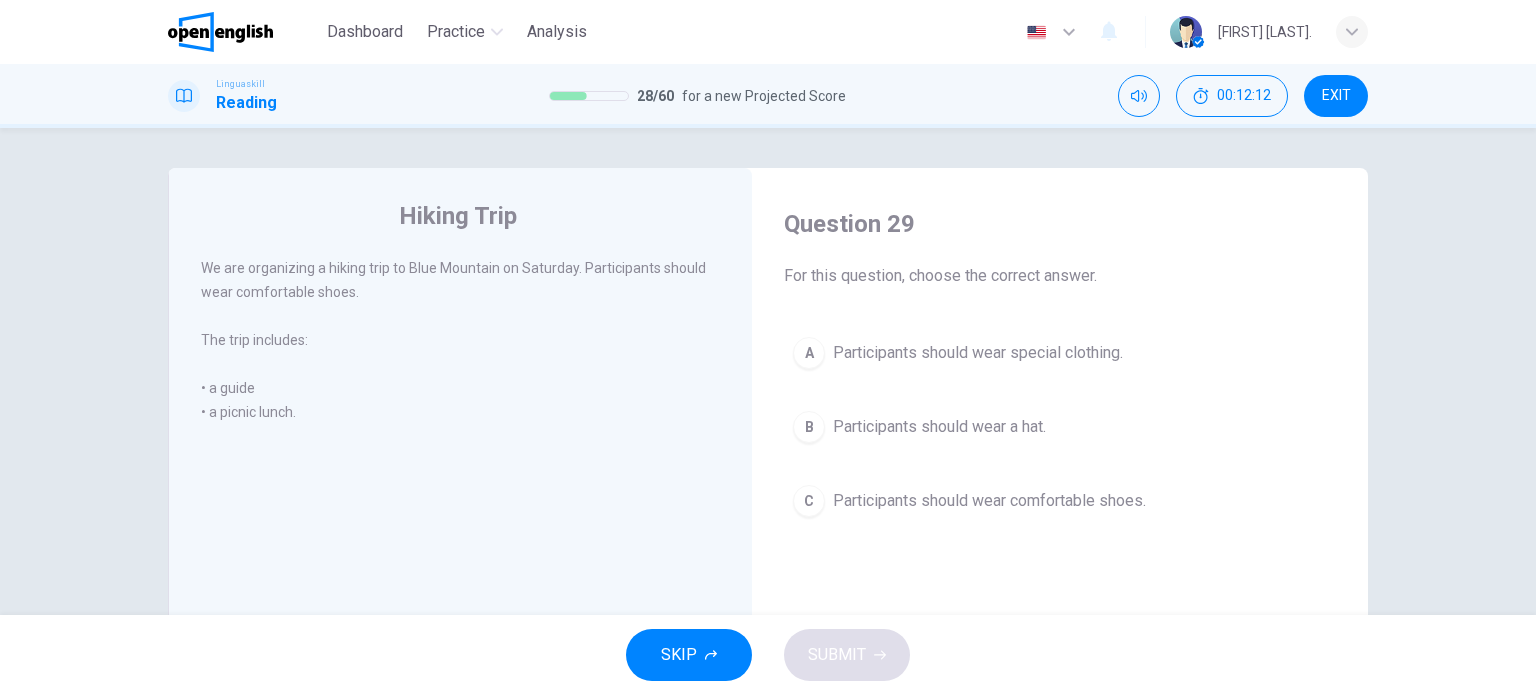 click on "A Participants should wear special clothing." at bounding box center [1060, 353] 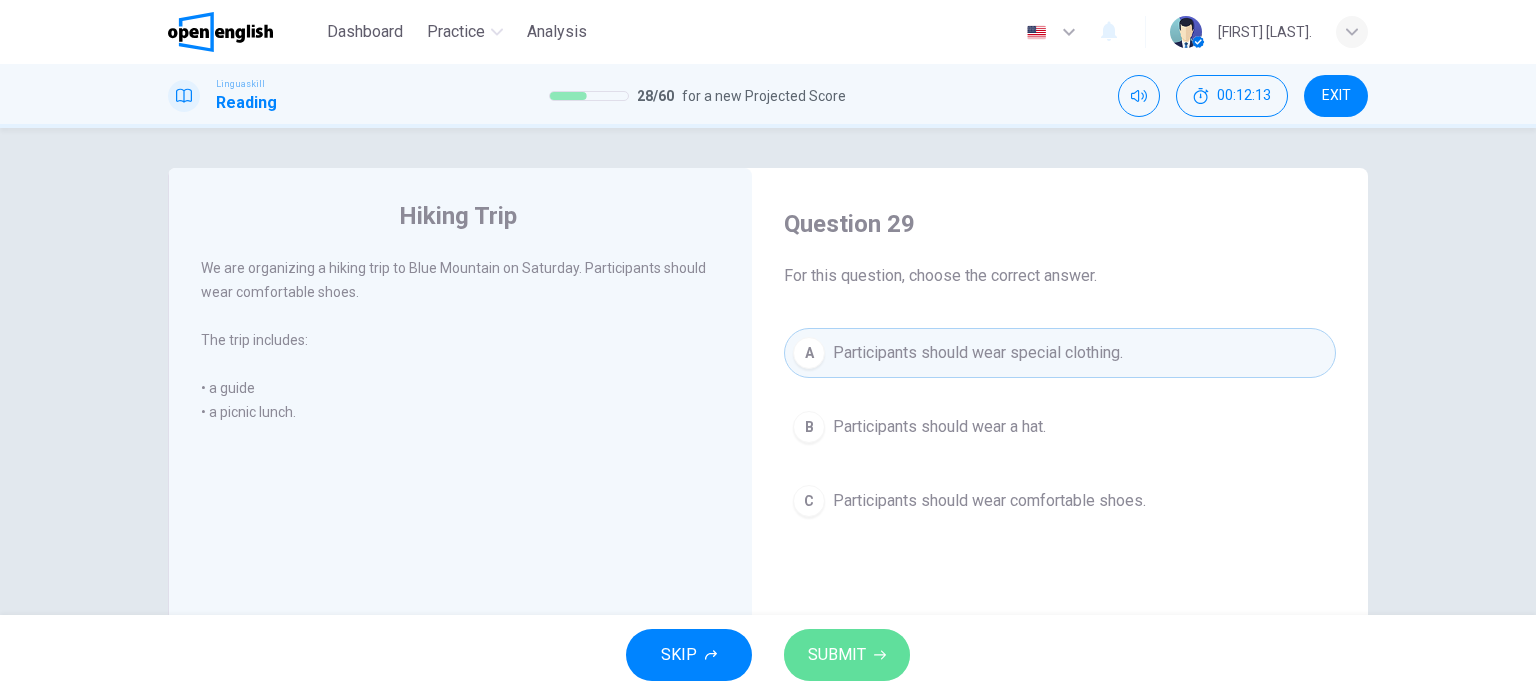 click on "SUBMIT" at bounding box center (847, 655) 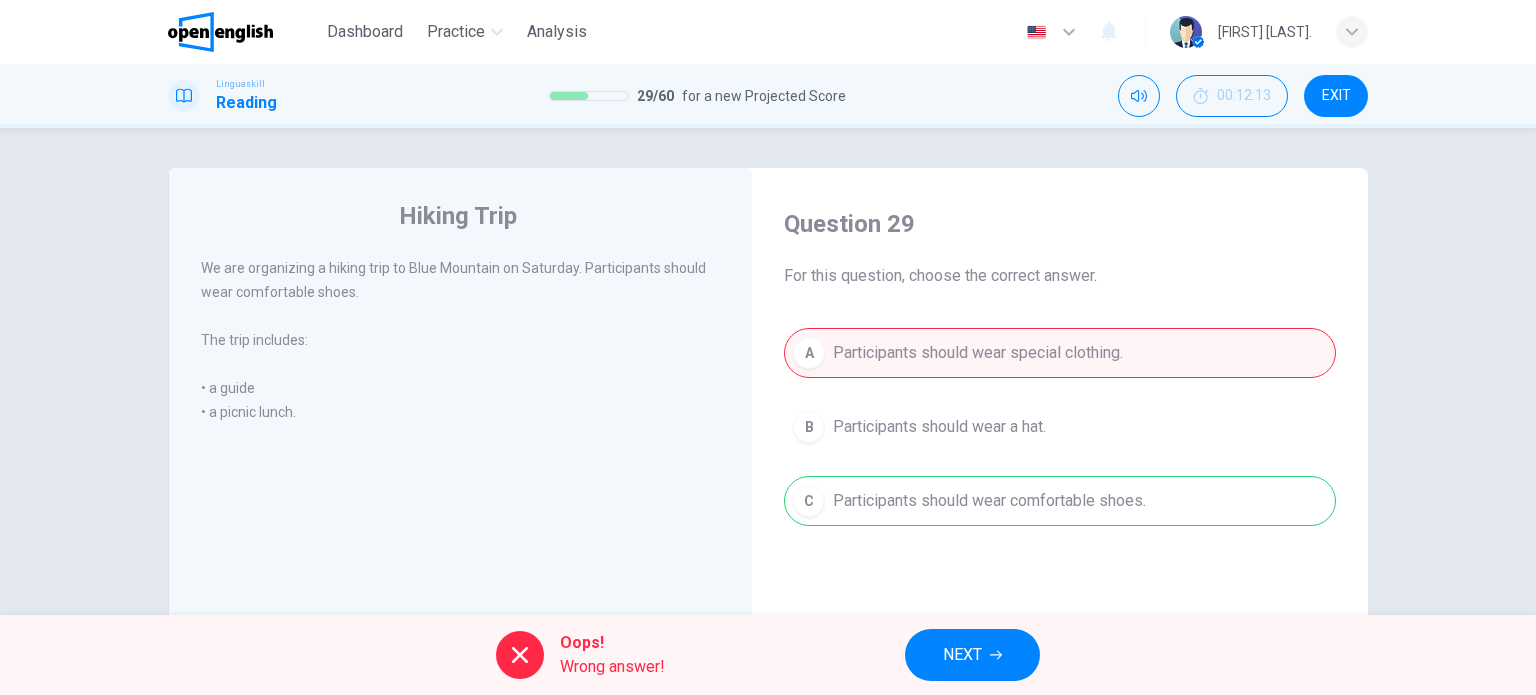 click on "NEXT" at bounding box center (962, 655) 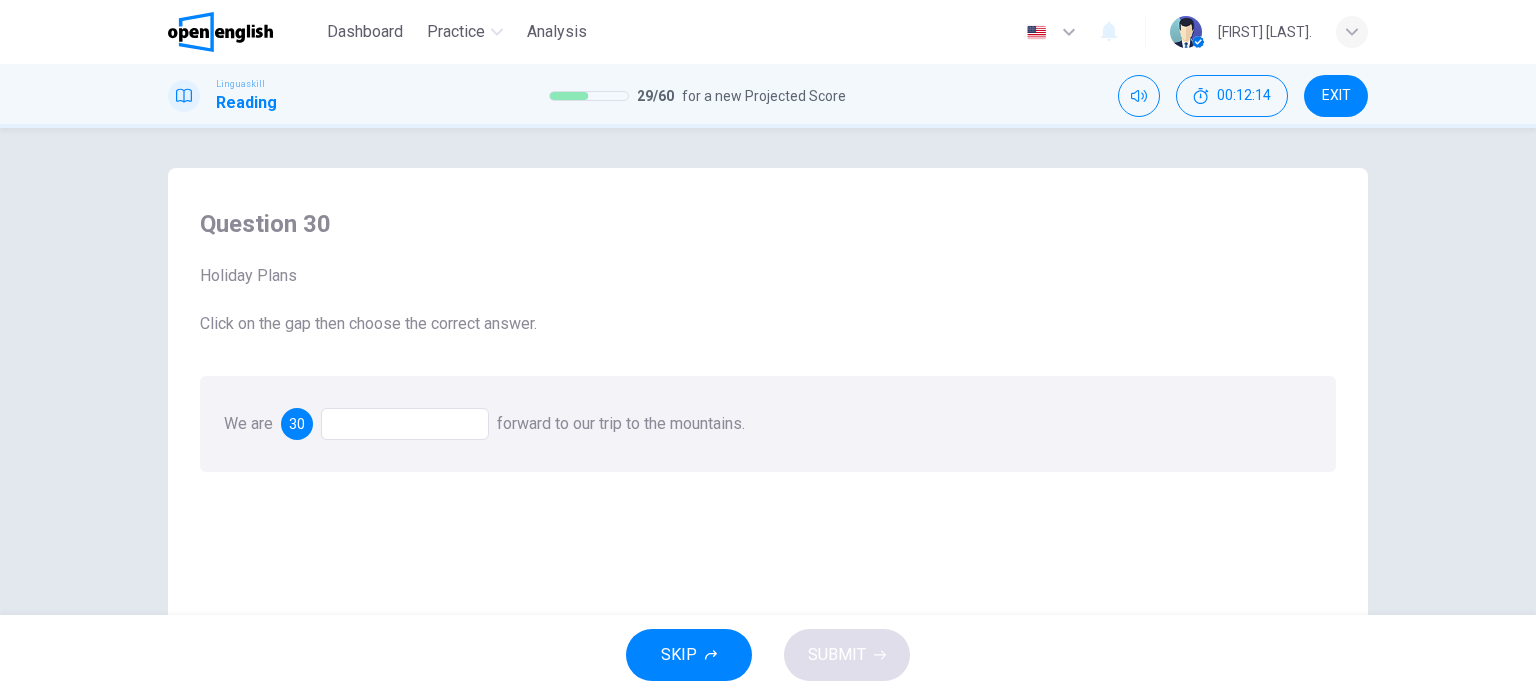 click at bounding box center (405, 424) 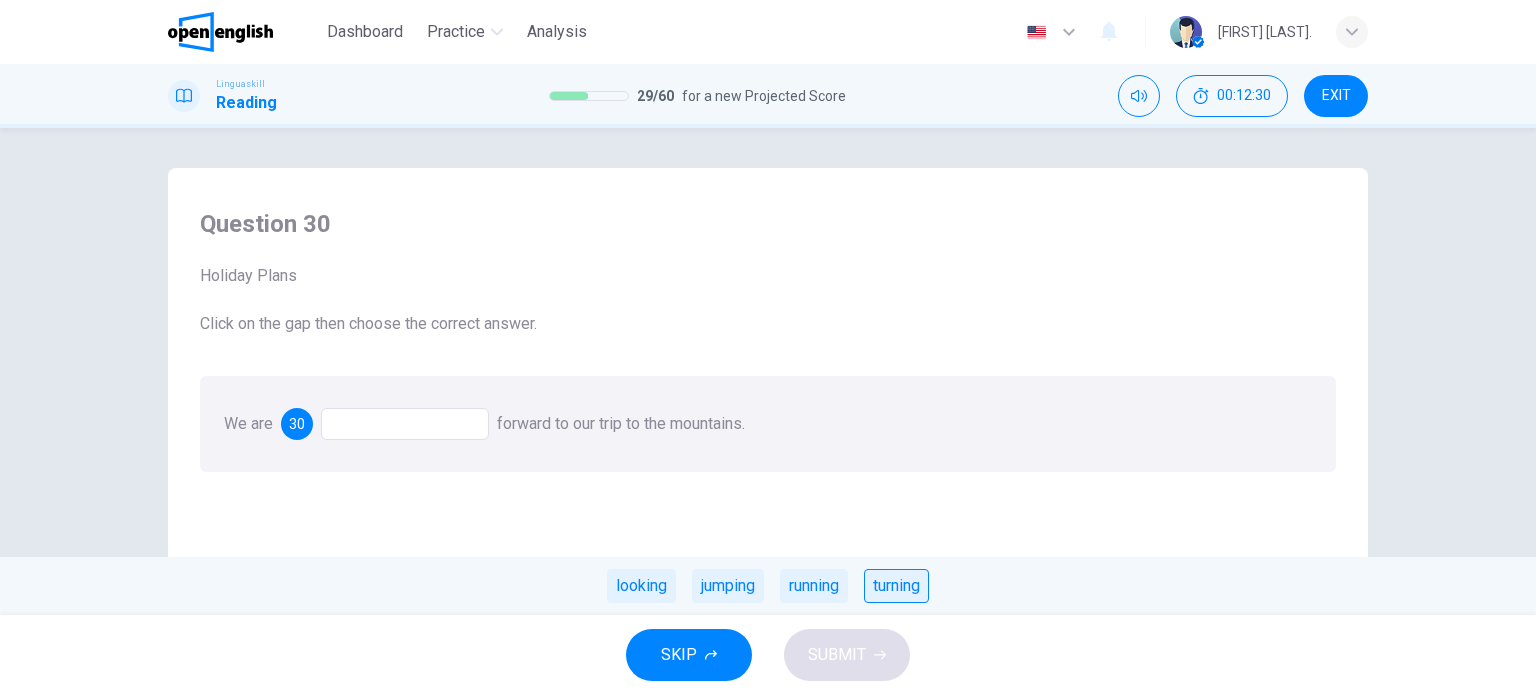 click on "turning" at bounding box center [896, 586] 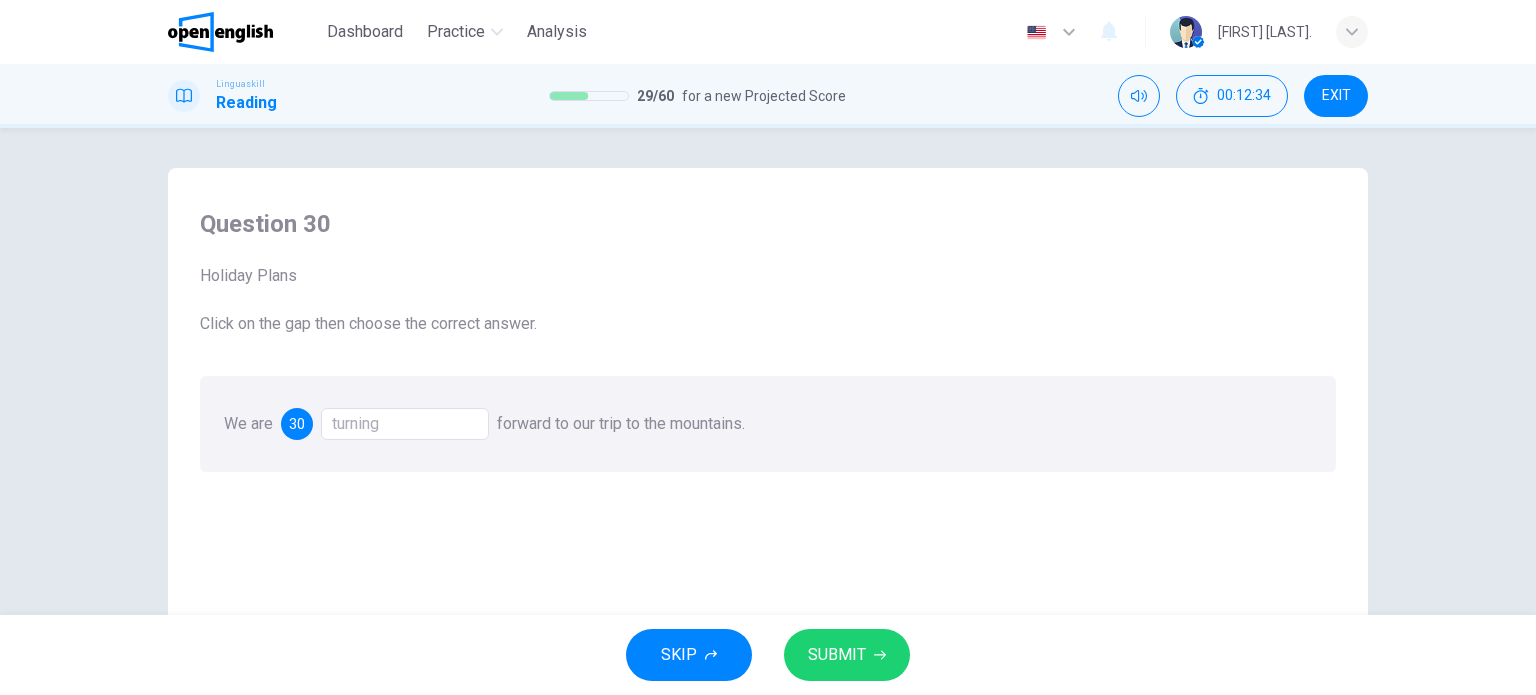 click on "We are 30 [VERB] forward to our trip to the mountains." at bounding box center [768, 424] 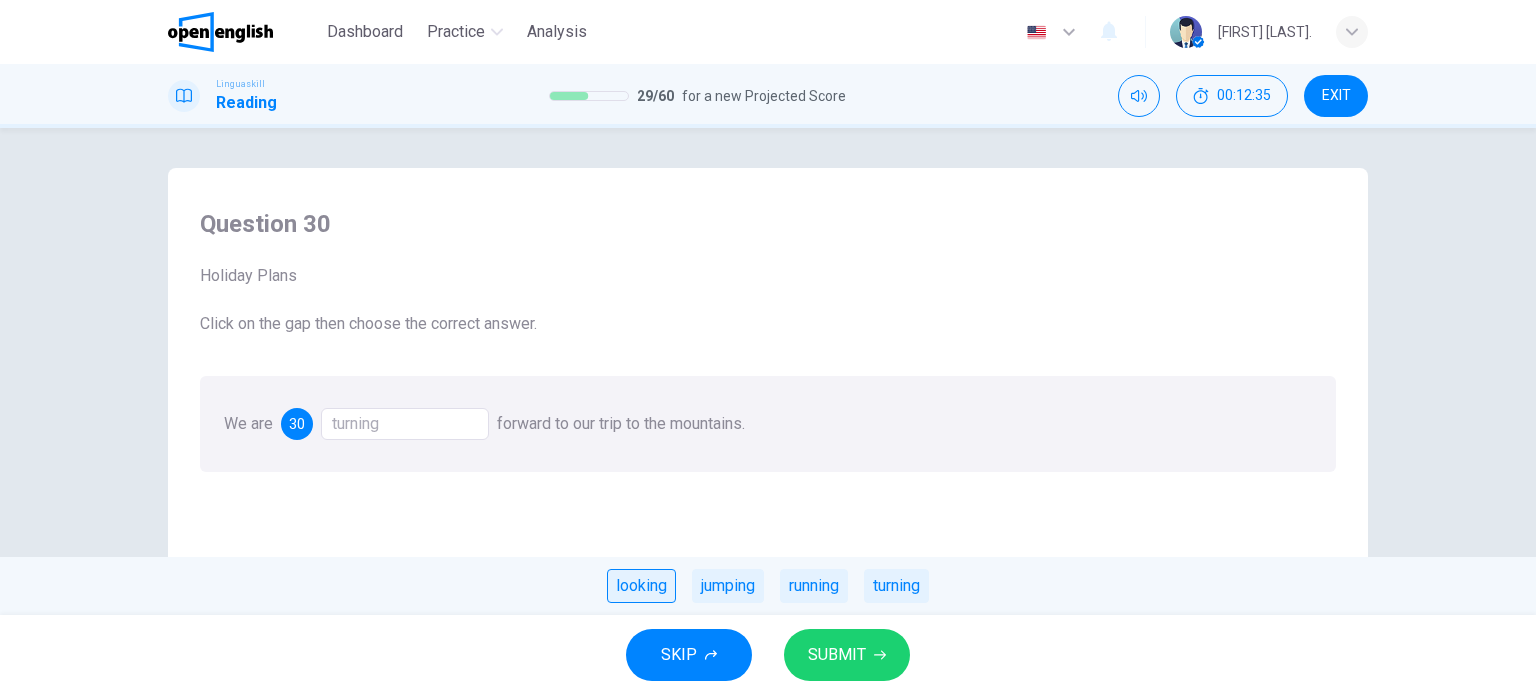 click on "looking" at bounding box center (641, 586) 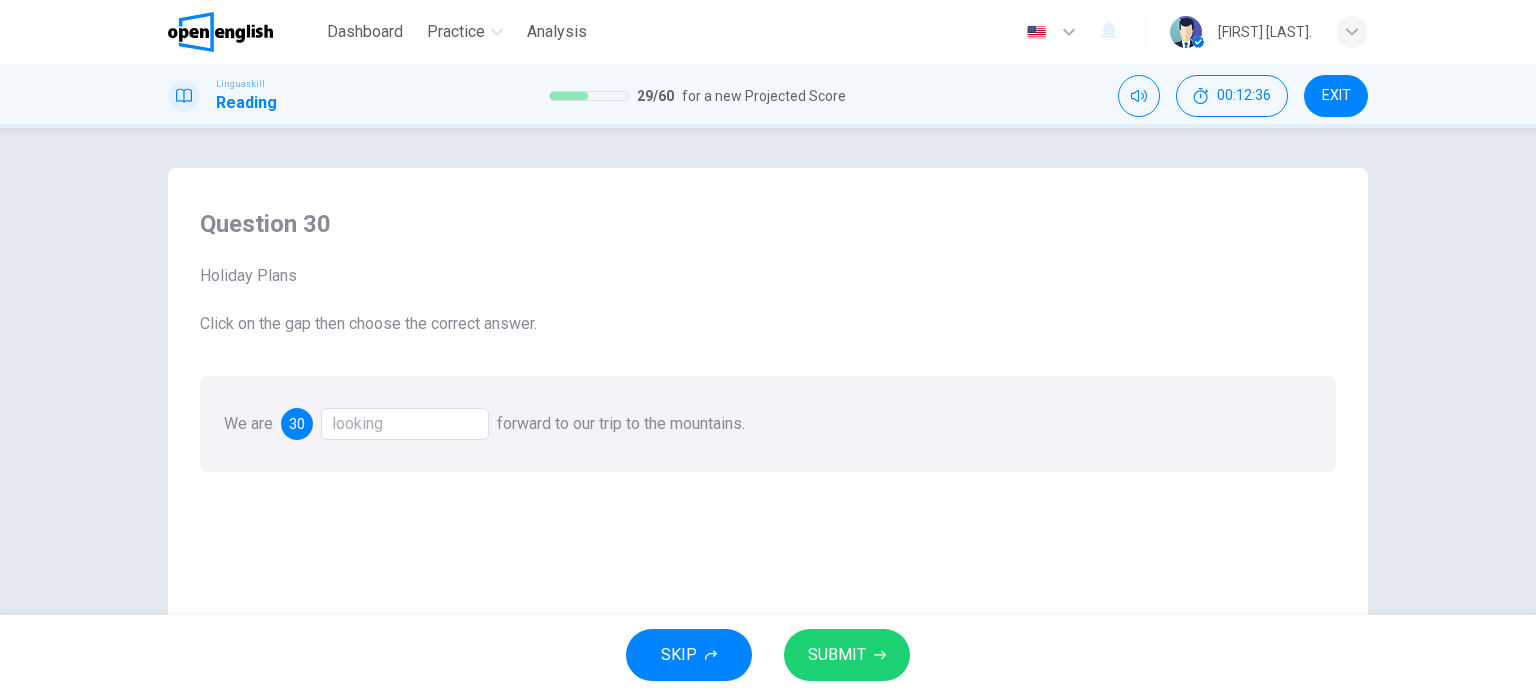click on "SUBMIT" at bounding box center (837, 655) 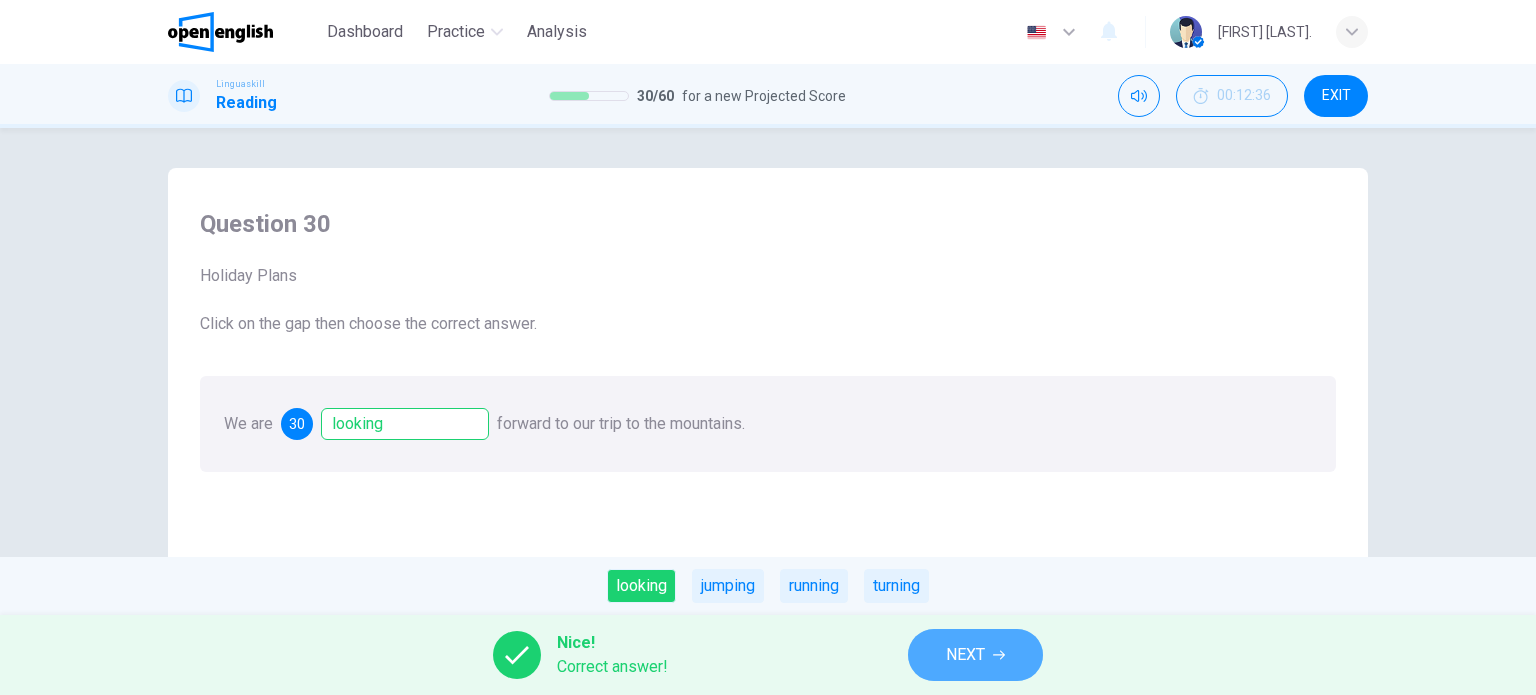 click on "NEXT" at bounding box center (975, 655) 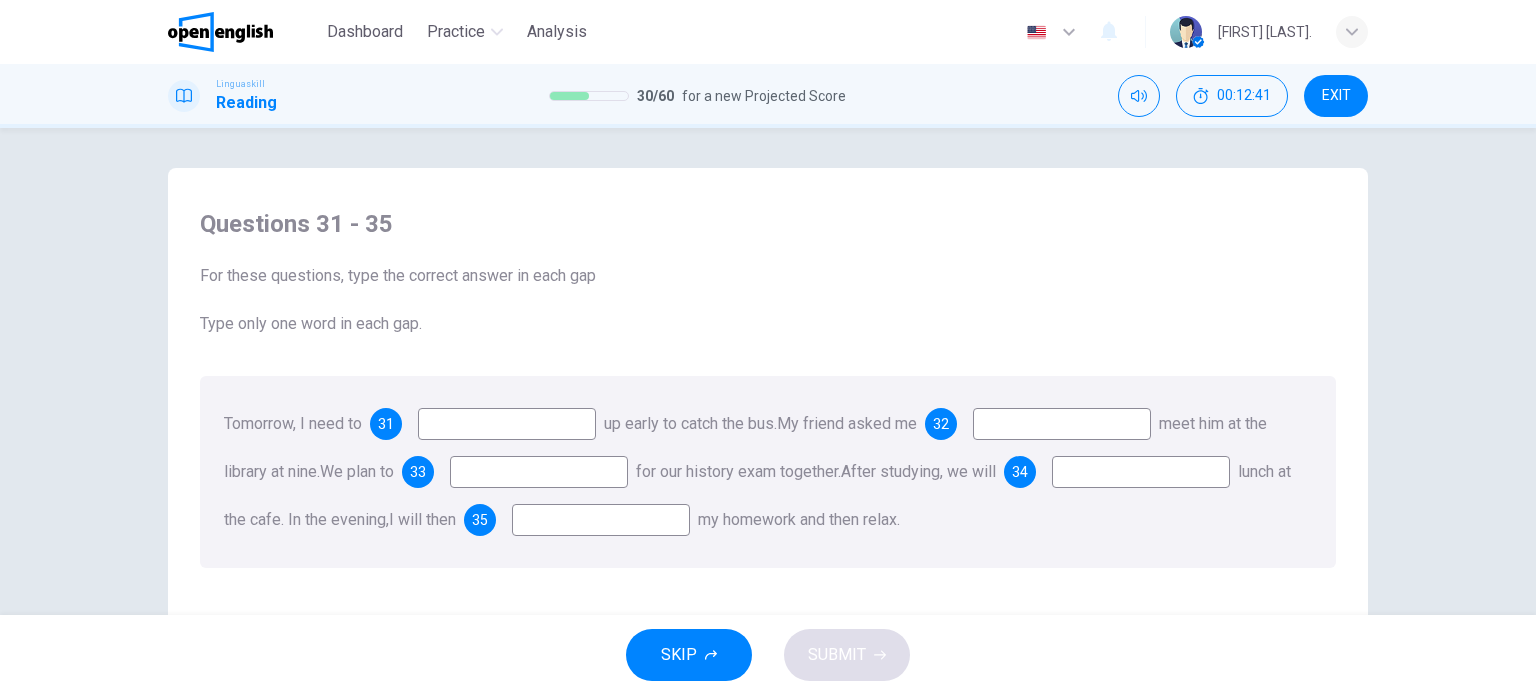 click at bounding box center [507, 424] 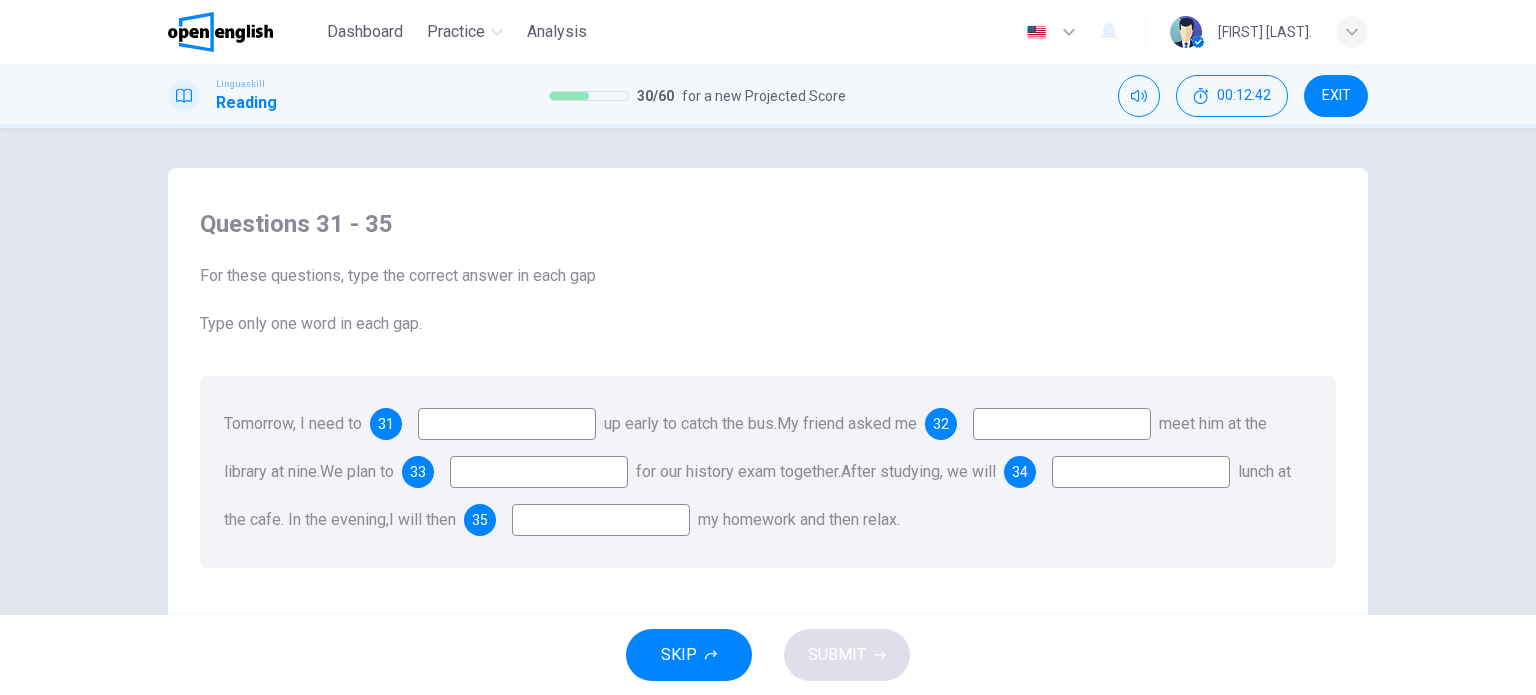 click at bounding box center [507, 424] 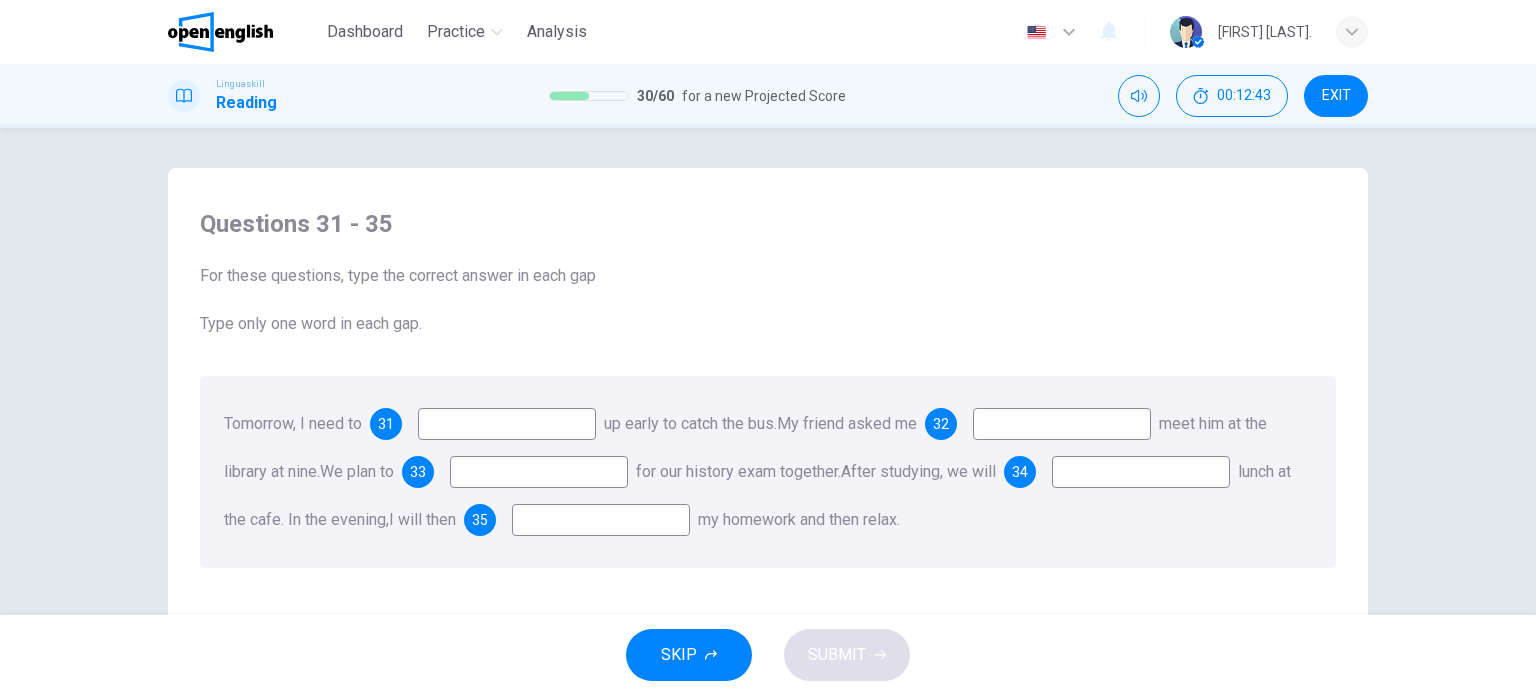 click at bounding box center (507, 424) 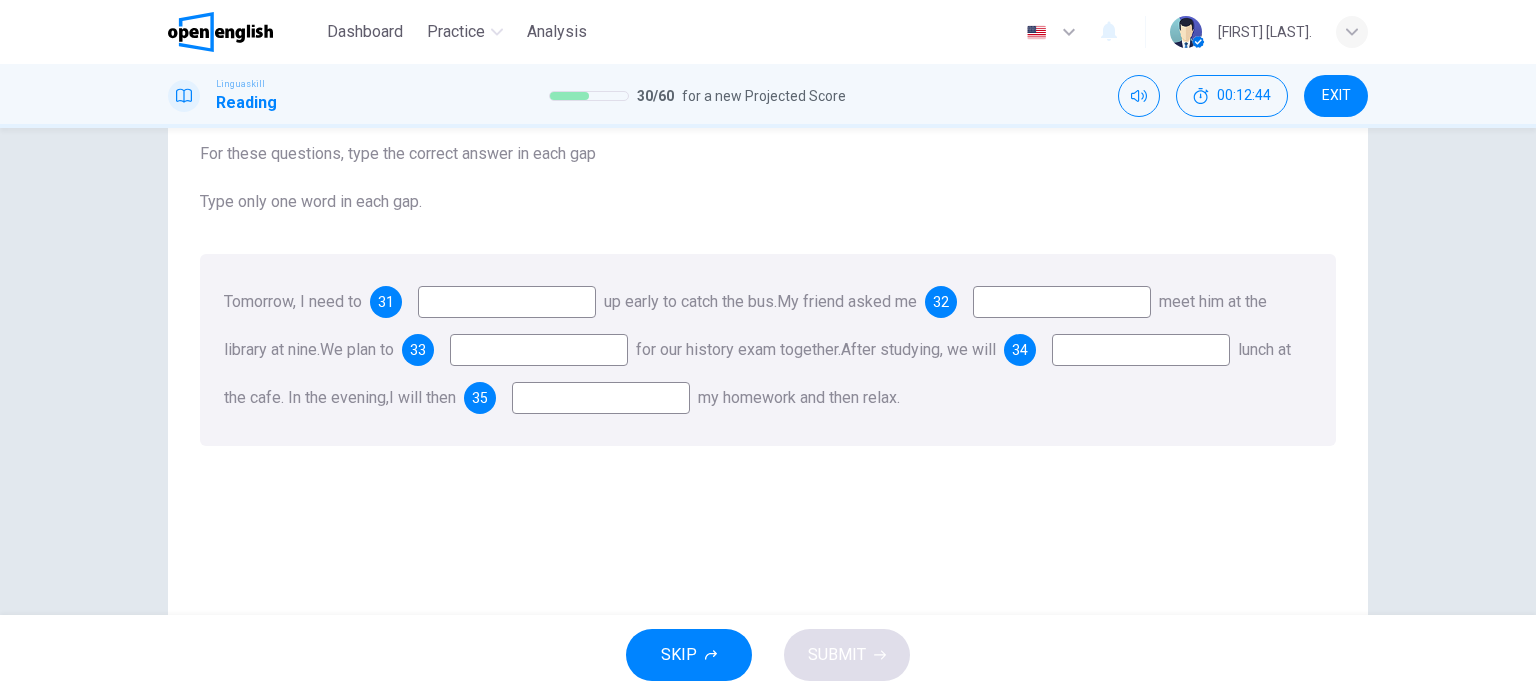 scroll, scrollTop: 88, scrollLeft: 0, axis: vertical 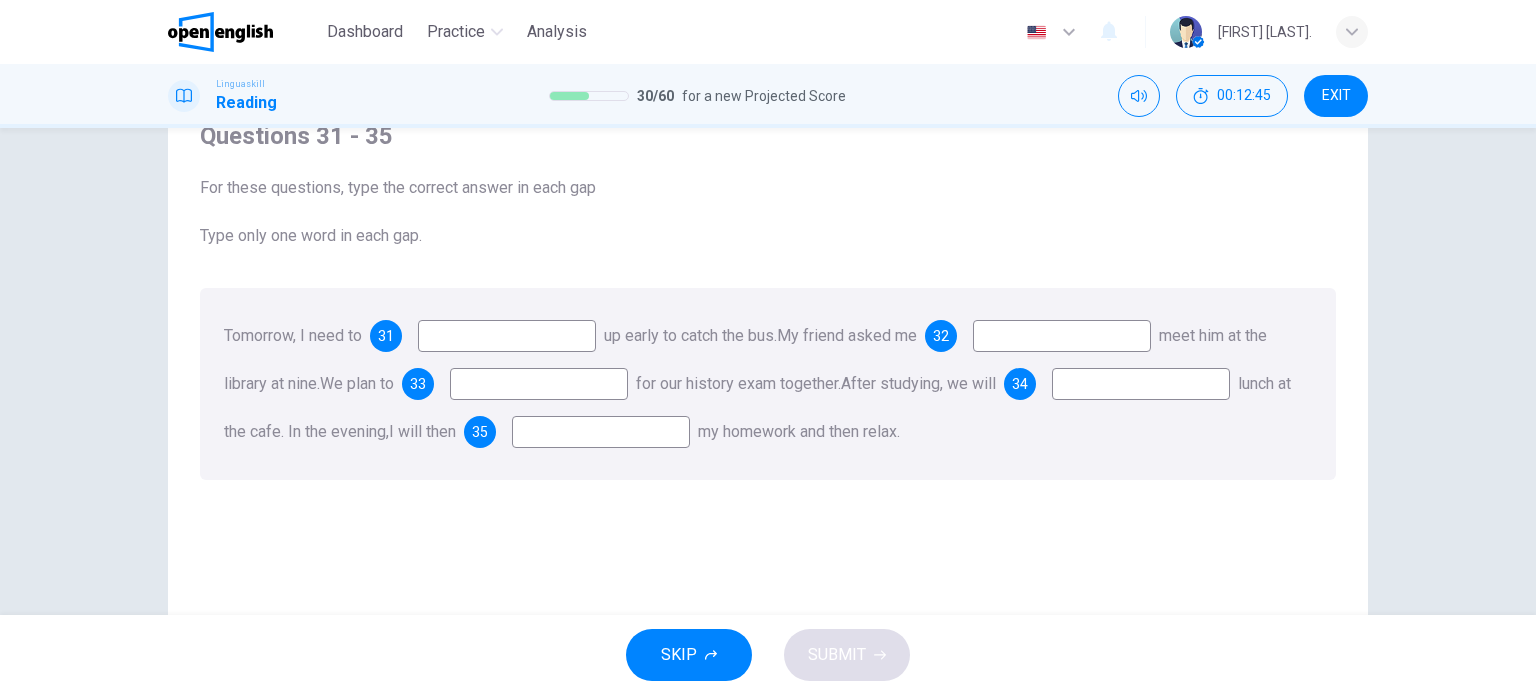 click at bounding box center (507, 336) 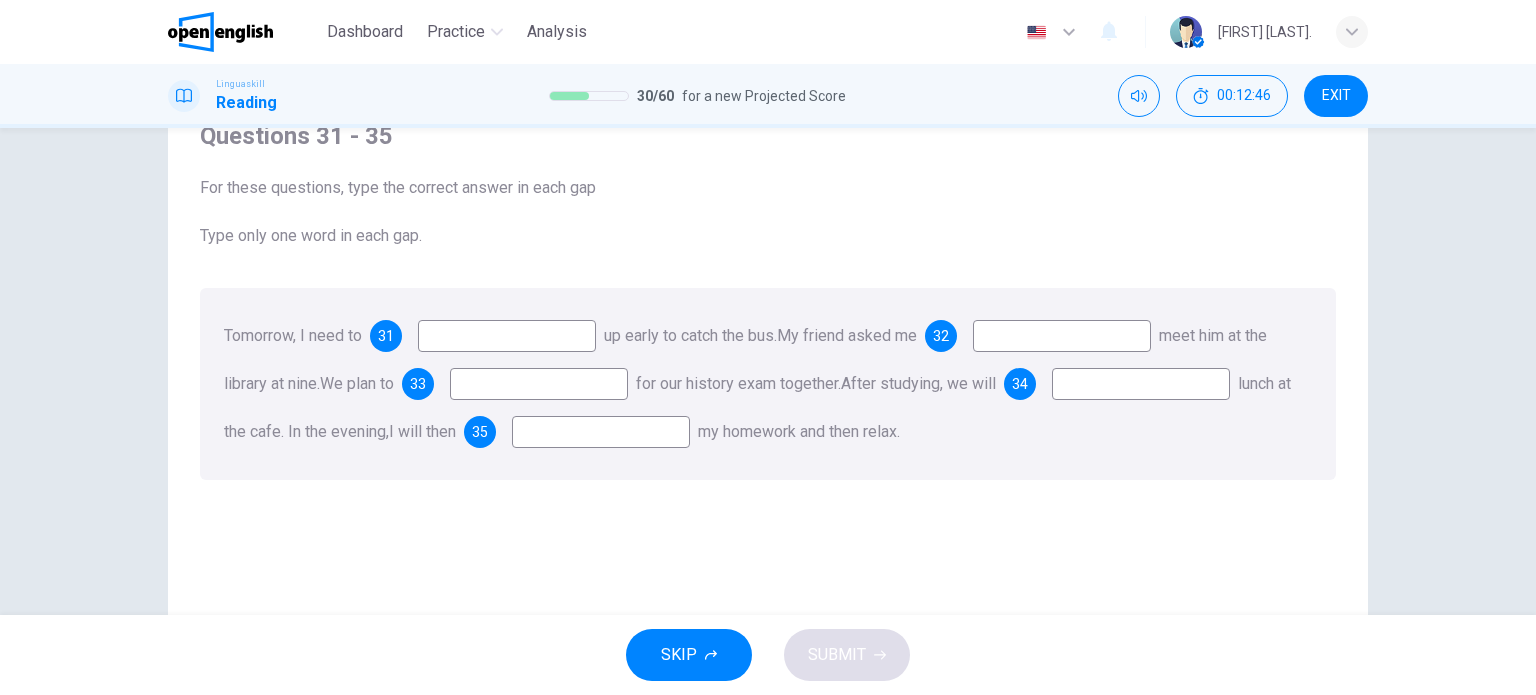 click on "Tomorrow, I need to 31 [VERB] up early to catch the bus. My friend asked me 32 [VERB] meet him at the library at nine. We plan to 33 [VERB] for our history exam together. After studying, we will 34 [VERB] lunch at the cafe. In the evening, I will then 35 [VERB] my homework and then relax." at bounding box center (768, 384) 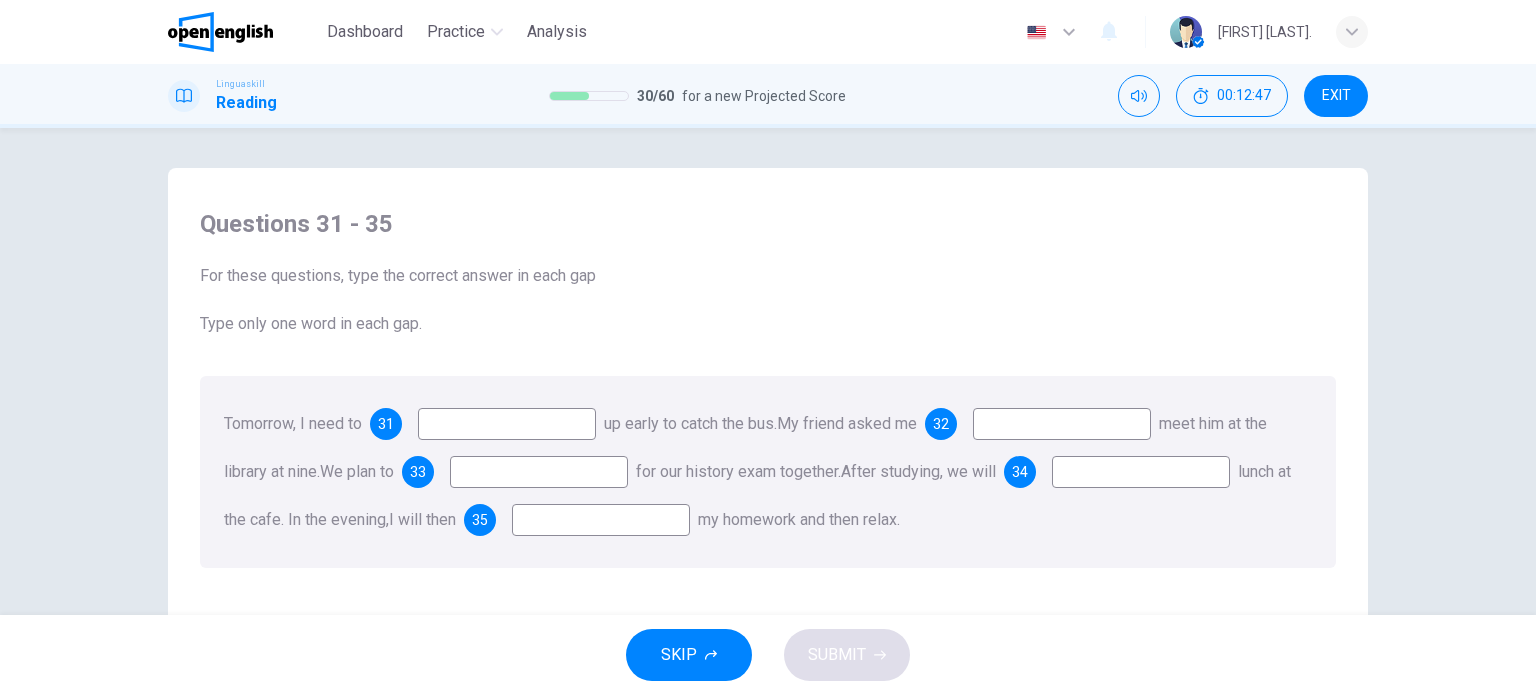 click at bounding box center [507, 424] 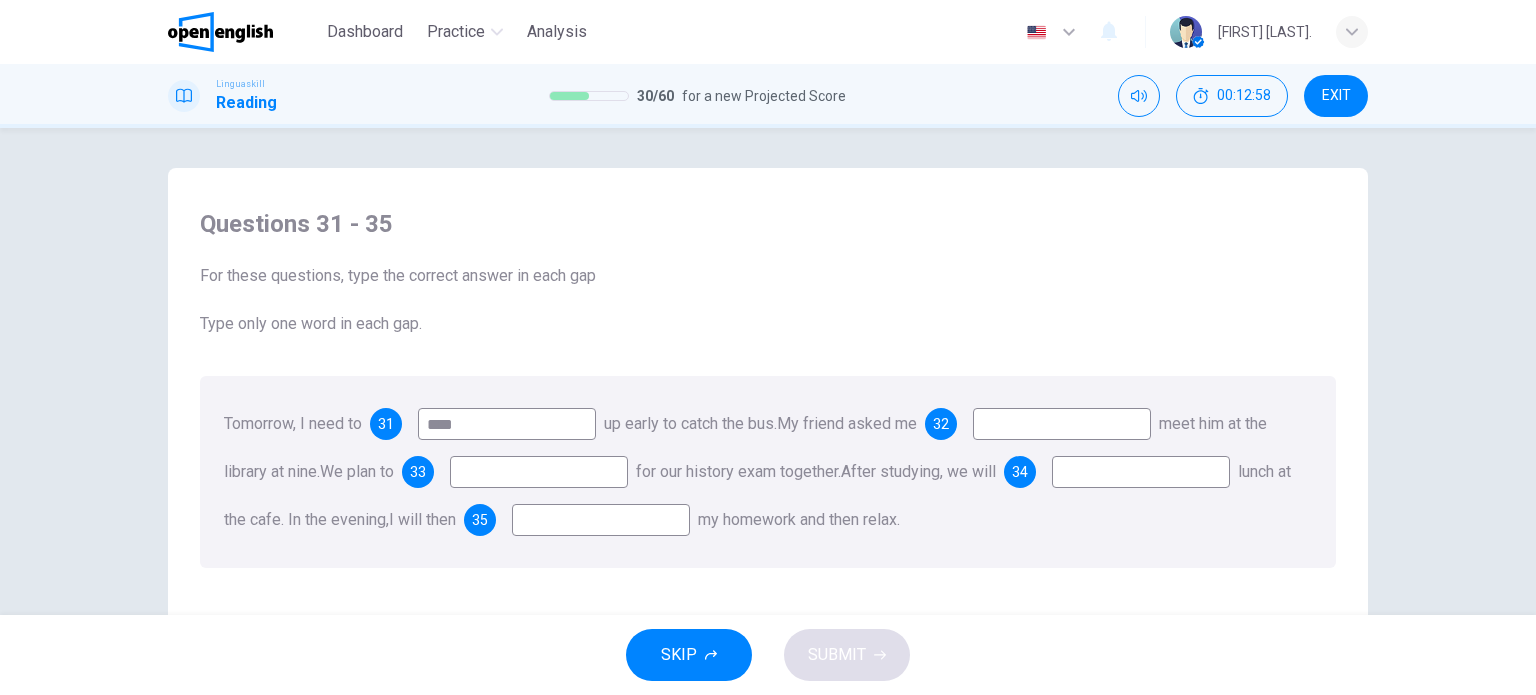 type on "****" 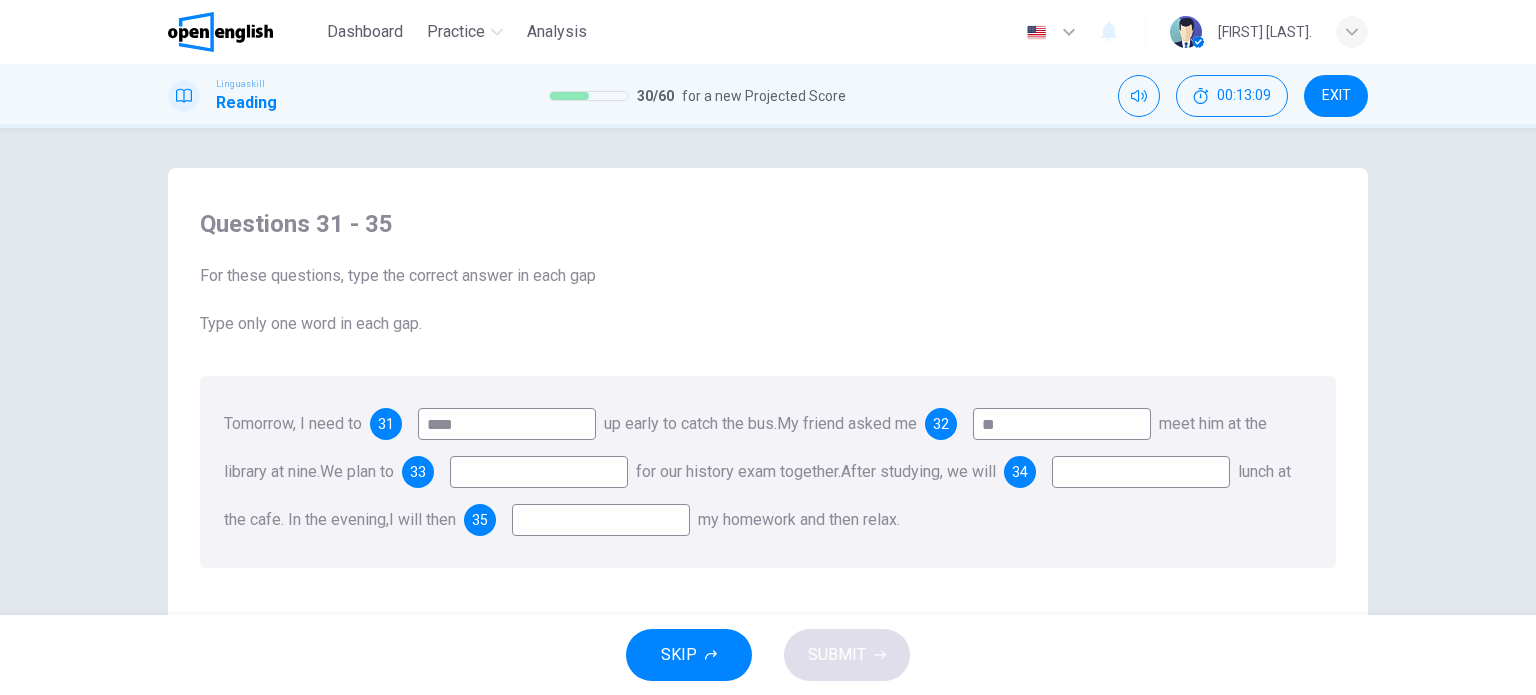 type on "**" 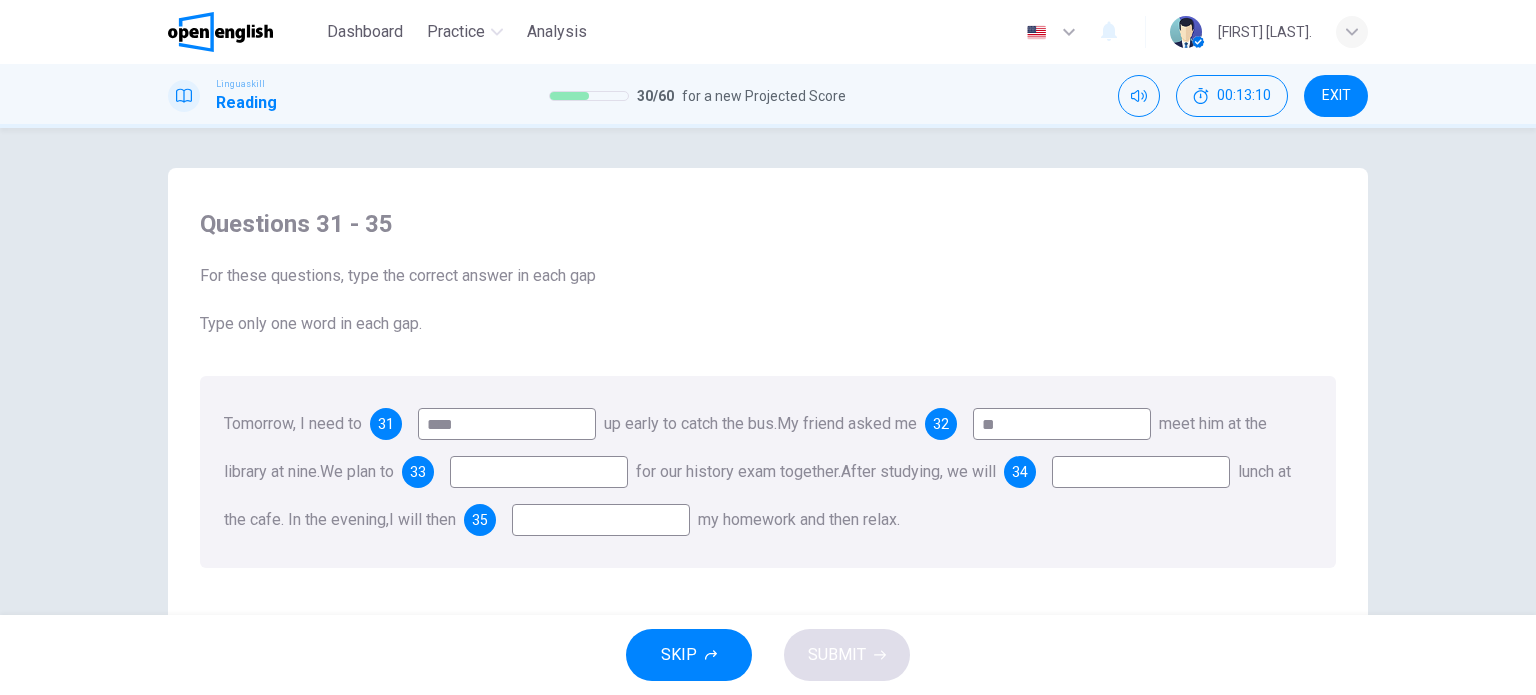 click at bounding box center (539, 472) 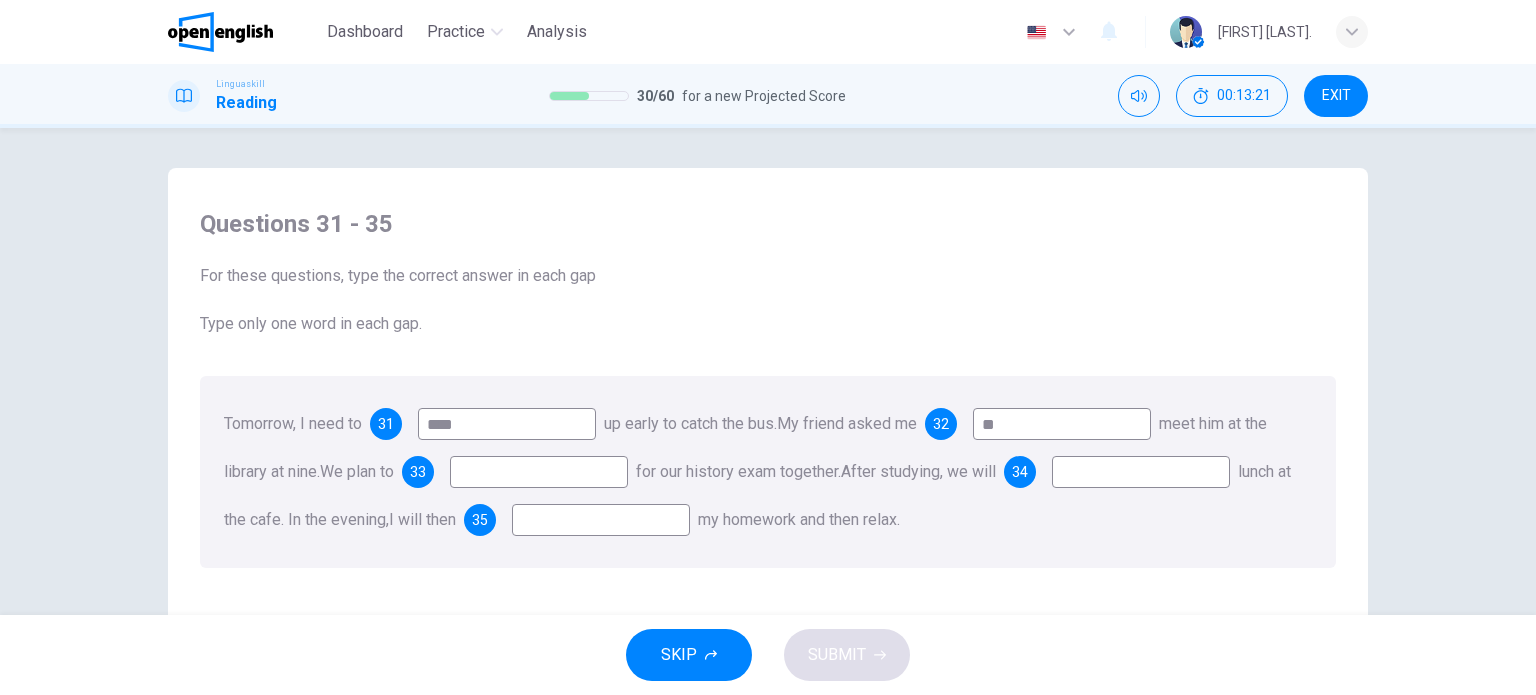 click at bounding box center (1141, 472) 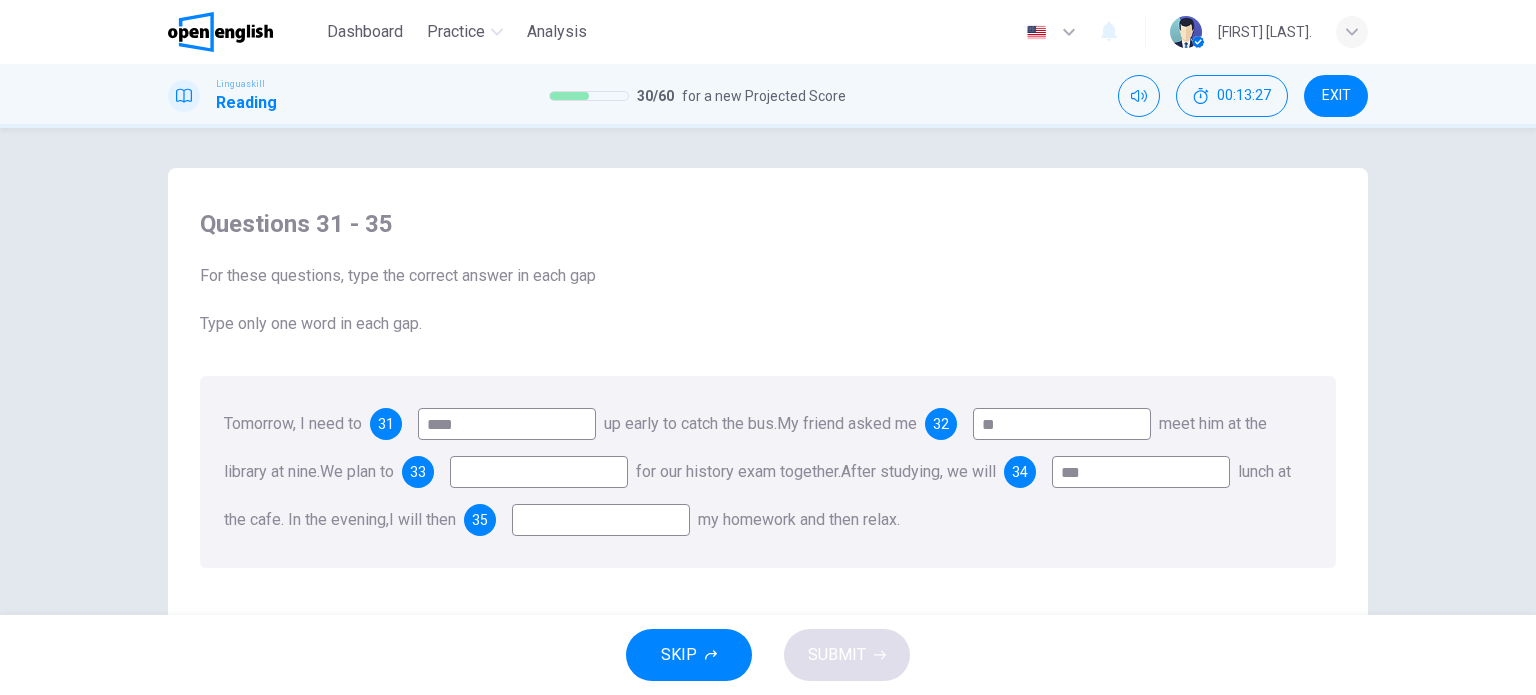 type on "***" 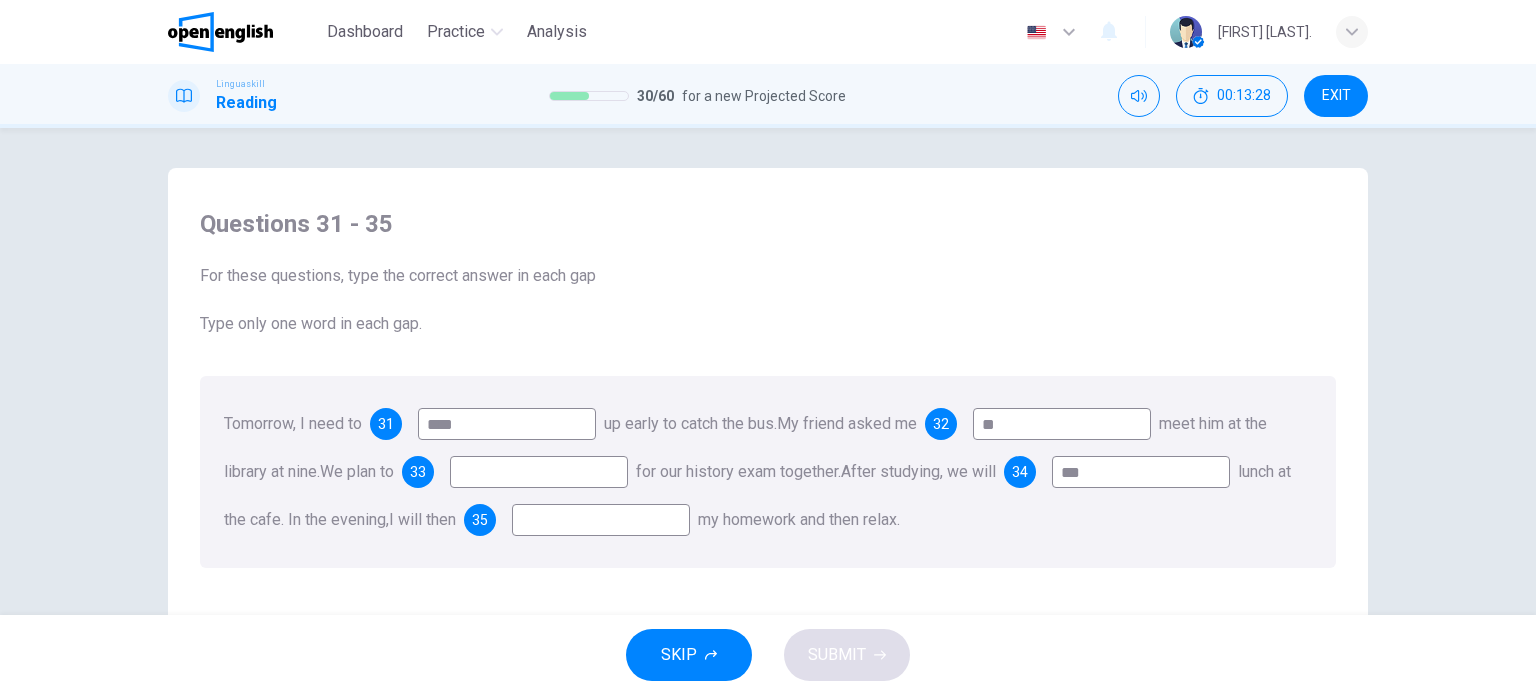 click at bounding box center [601, 520] 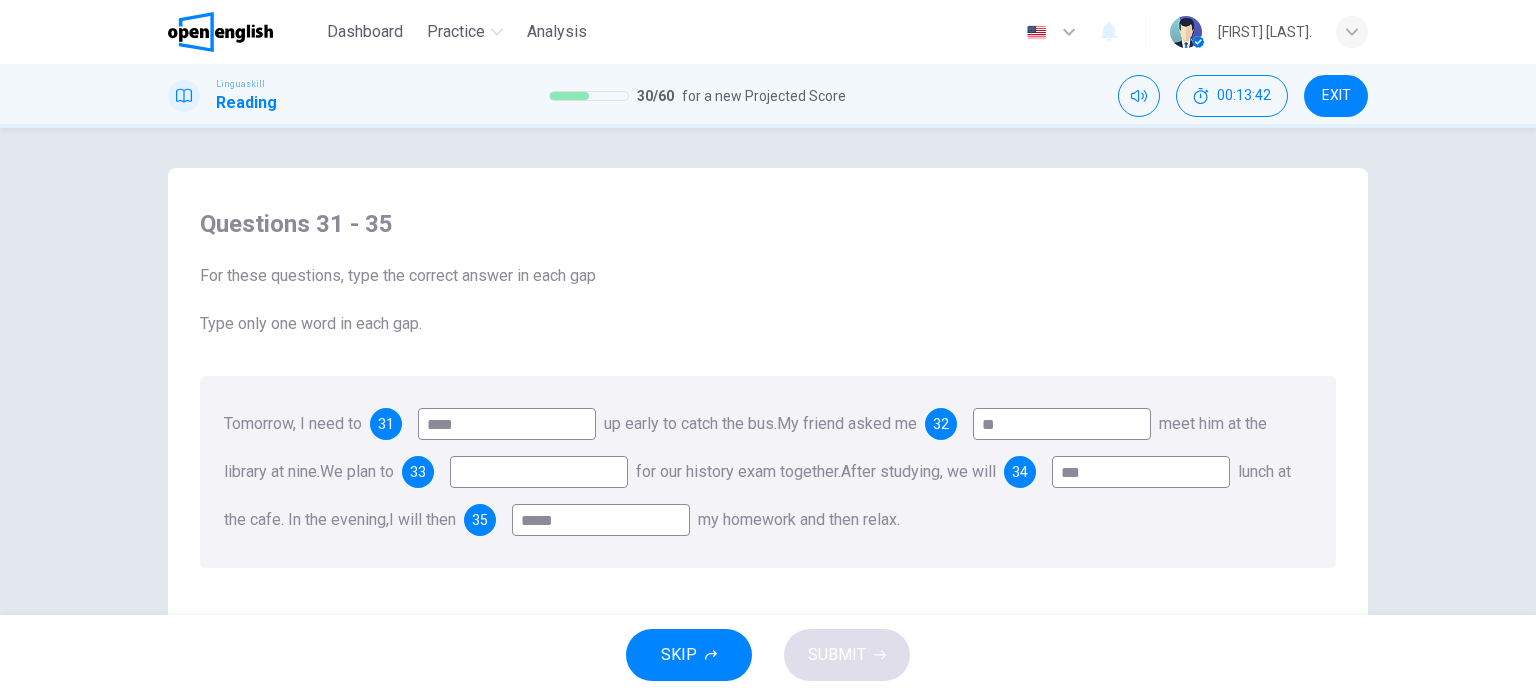 type on "*****" 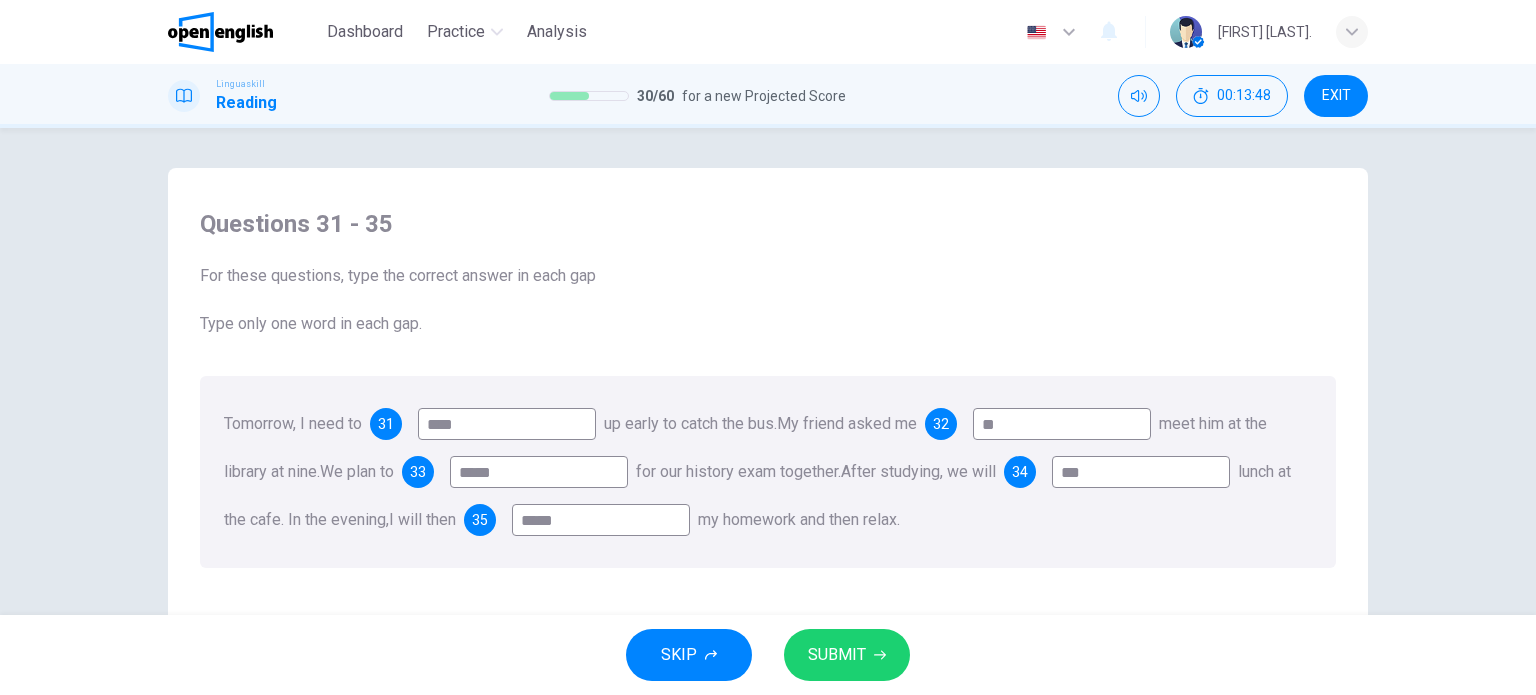 type on "*****" 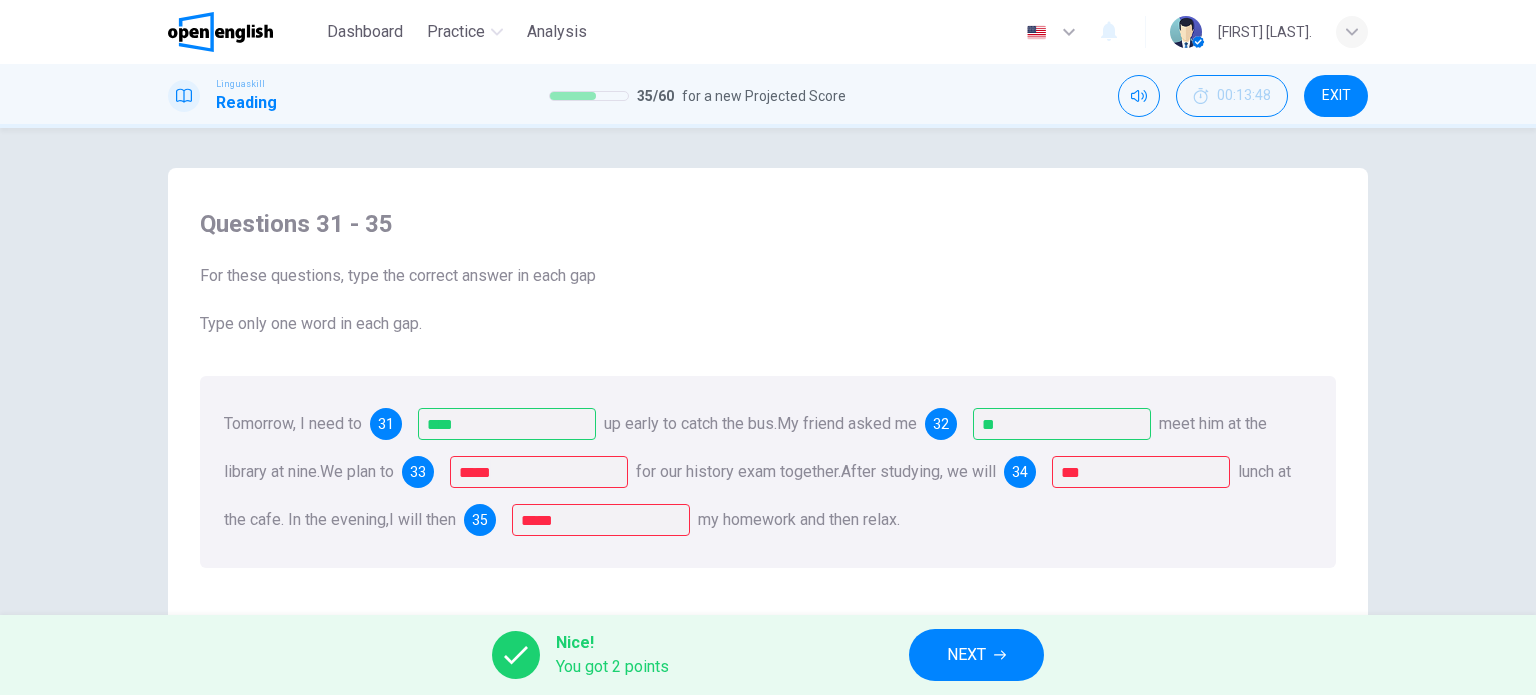 click on "NEXT" at bounding box center [976, 655] 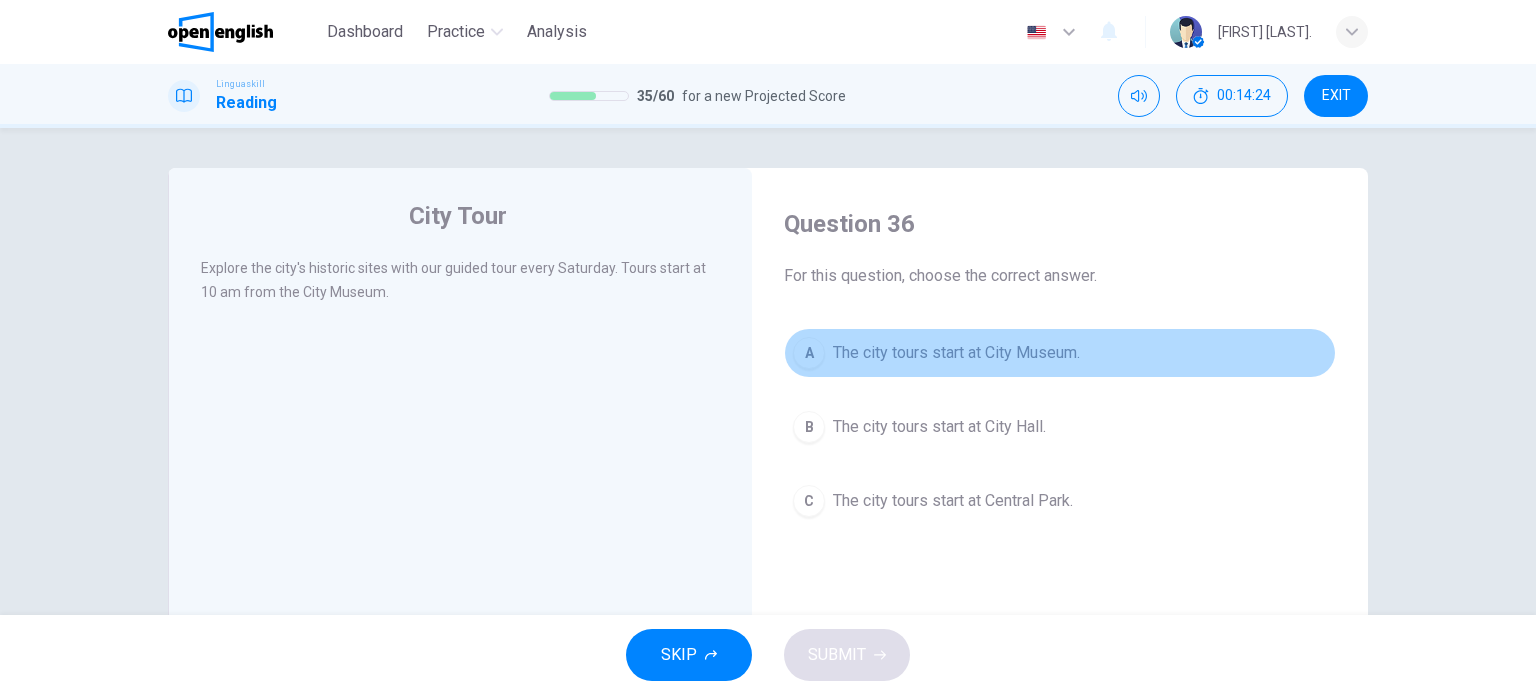 click on "The city tours start at City Museum." at bounding box center (956, 353) 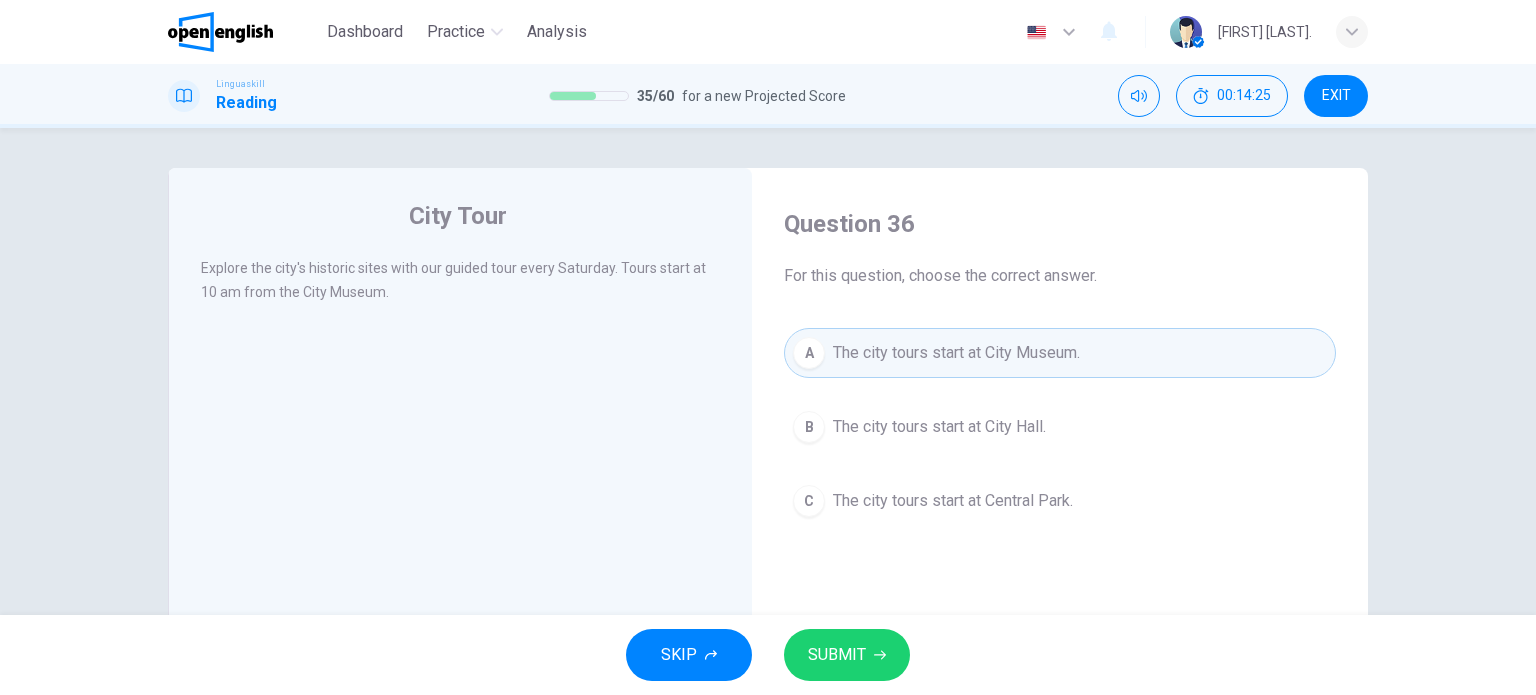 click on "SUBMIT" at bounding box center (847, 655) 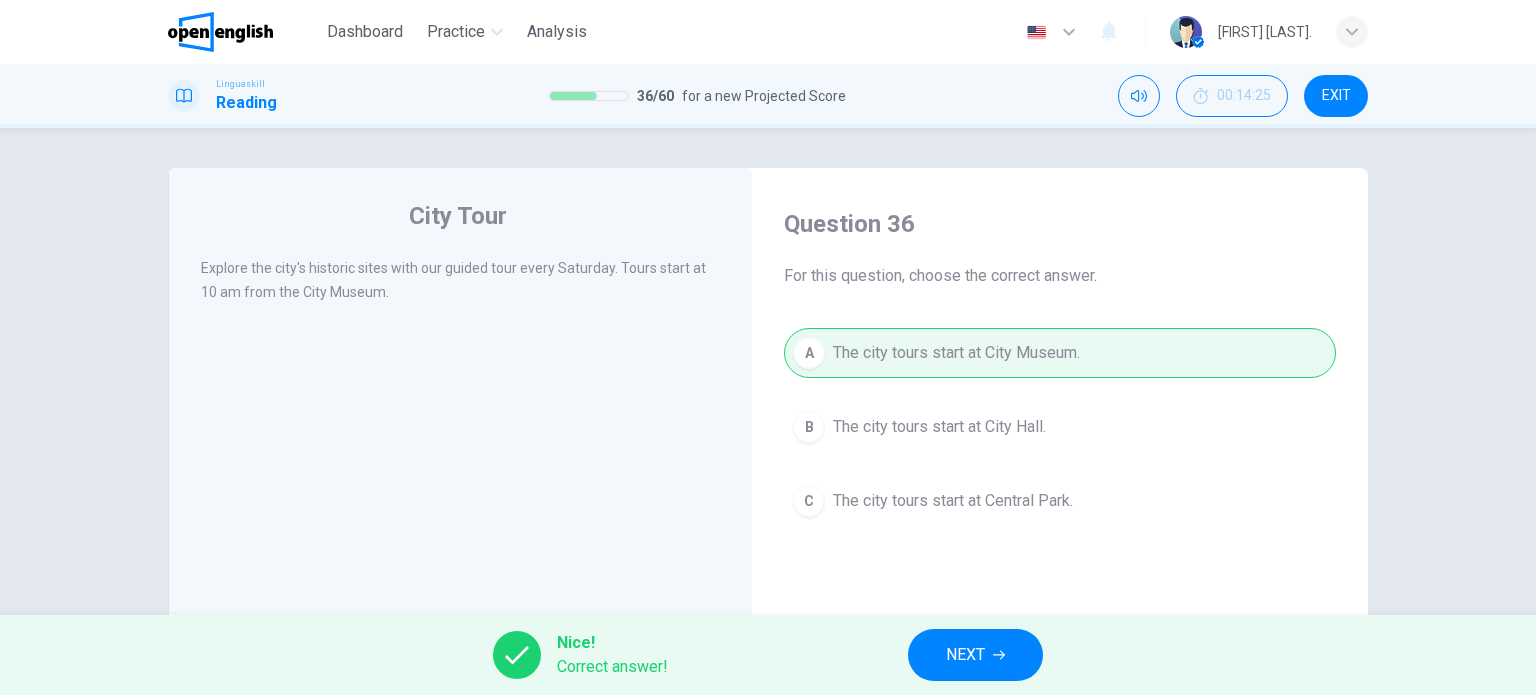 click on "Nice! Correct answer! NEXT" at bounding box center (768, 655) 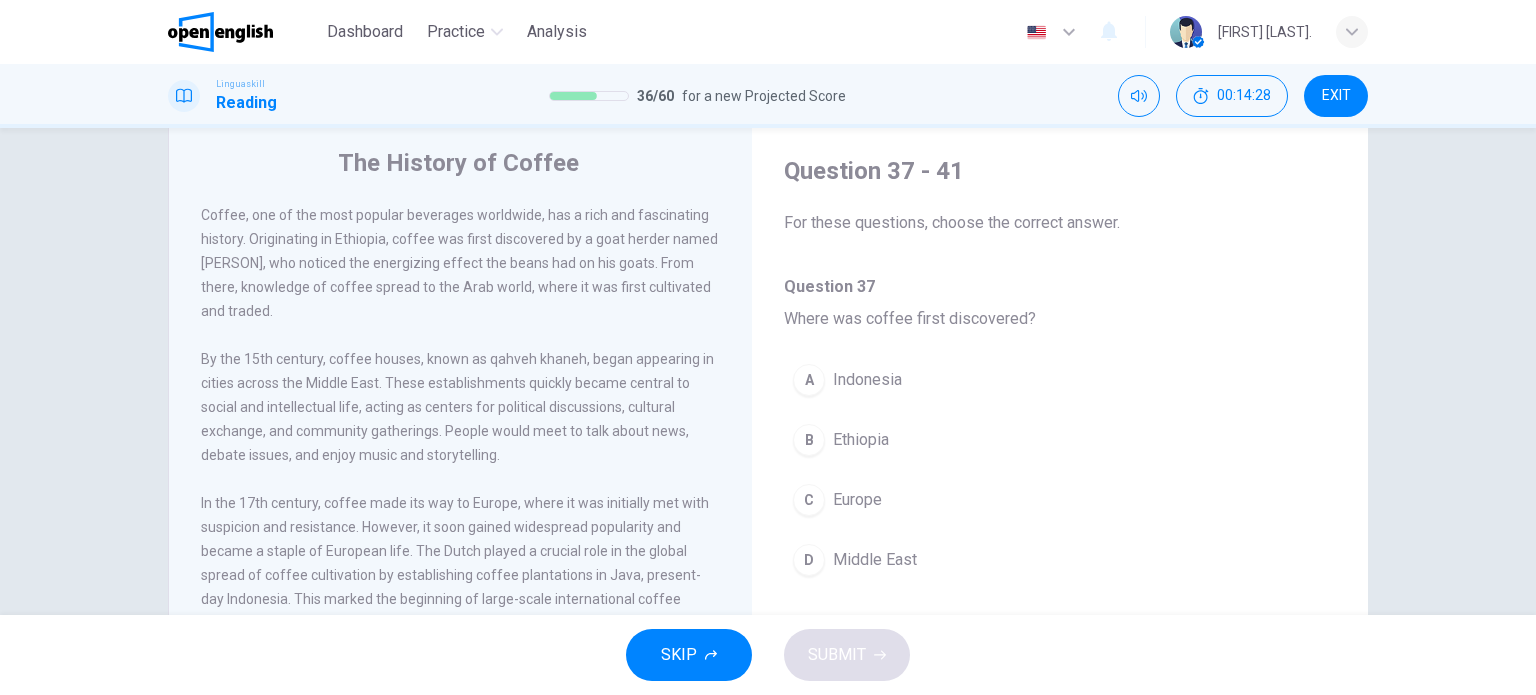 scroll, scrollTop: 0, scrollLeft: 0, axis: both 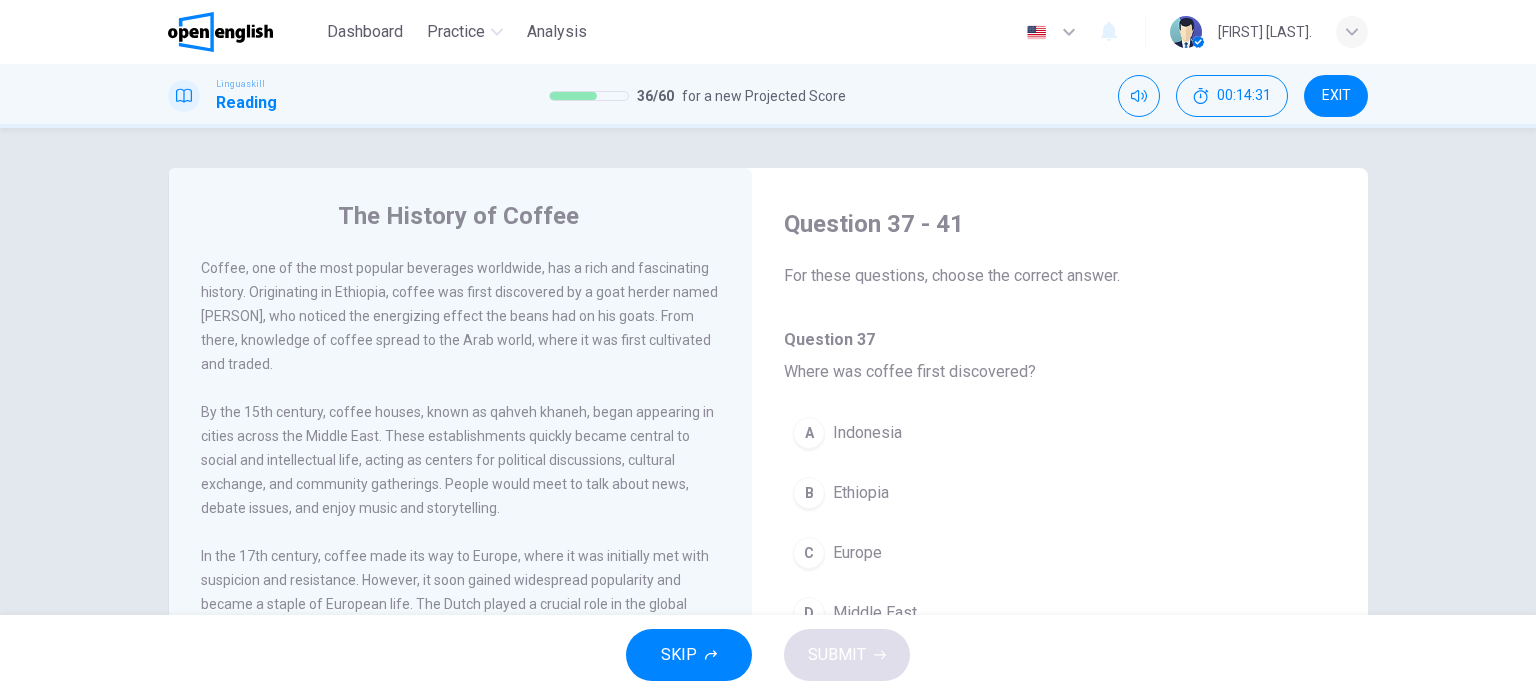 drag, startPoint x: 855, startPoint y: 373, endPoint x: 1082, endPoint y: 375, distance: 227.0088 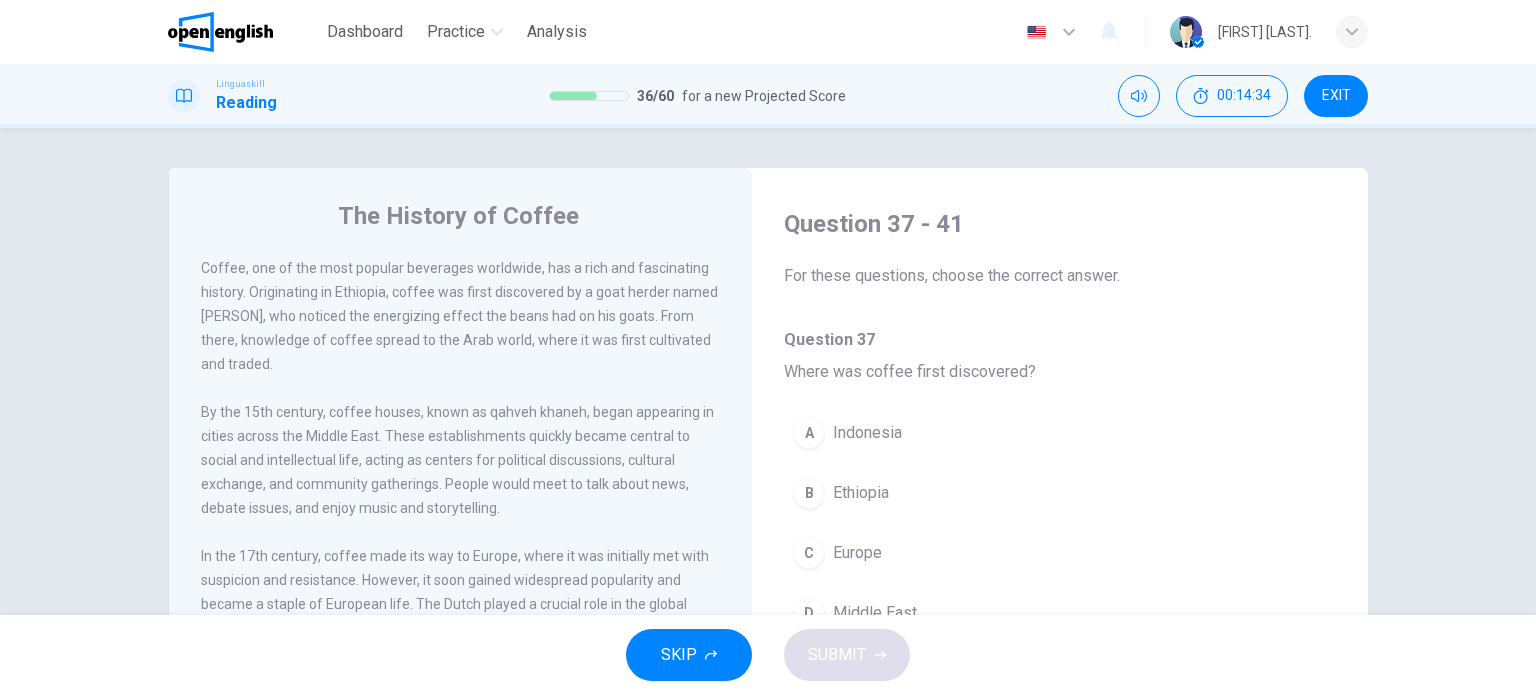 drag, startPoint x: 353, startPoint y: 274, endPoint x: 629, endPoint y: 255, distance: 276.6532 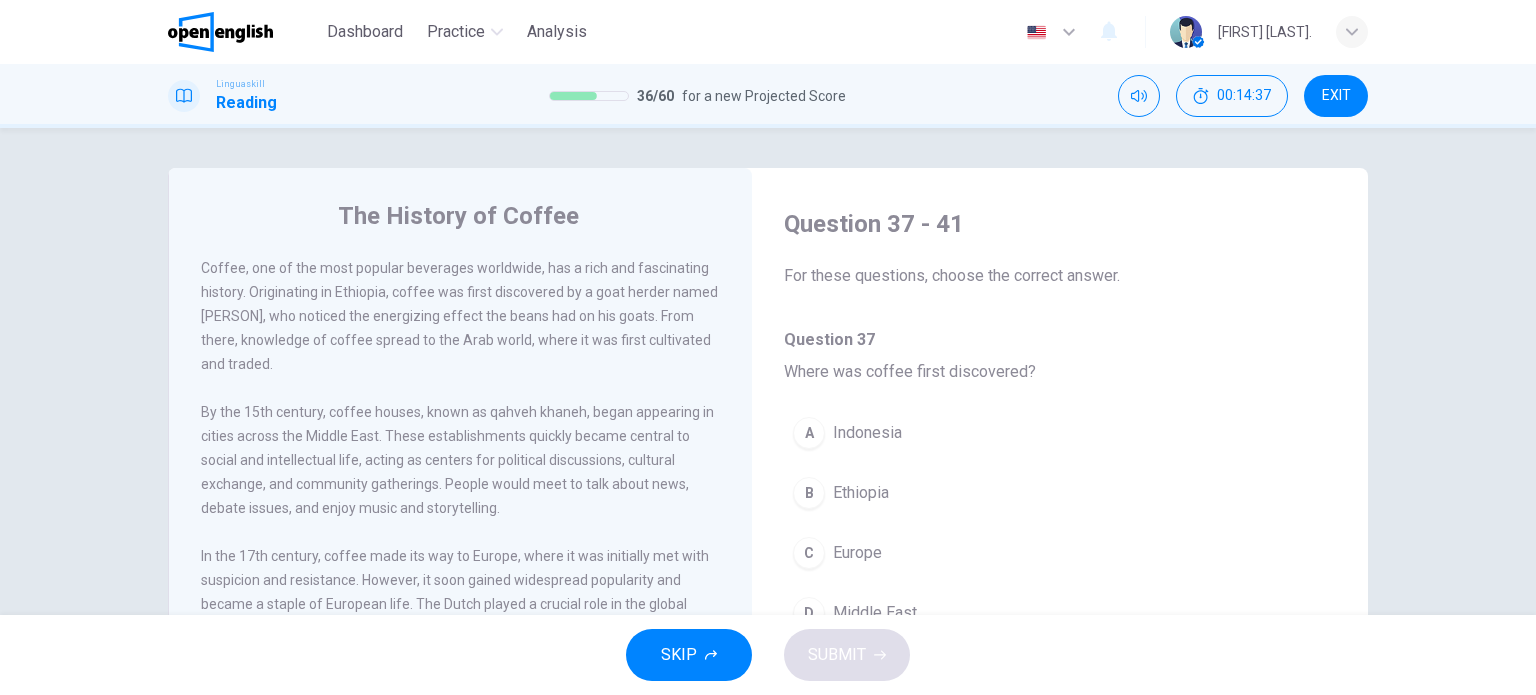 drag, startPoint x: 323, startPoint y: 305, endPoint x: 534, endPoint y: 300, distance: 211.05923 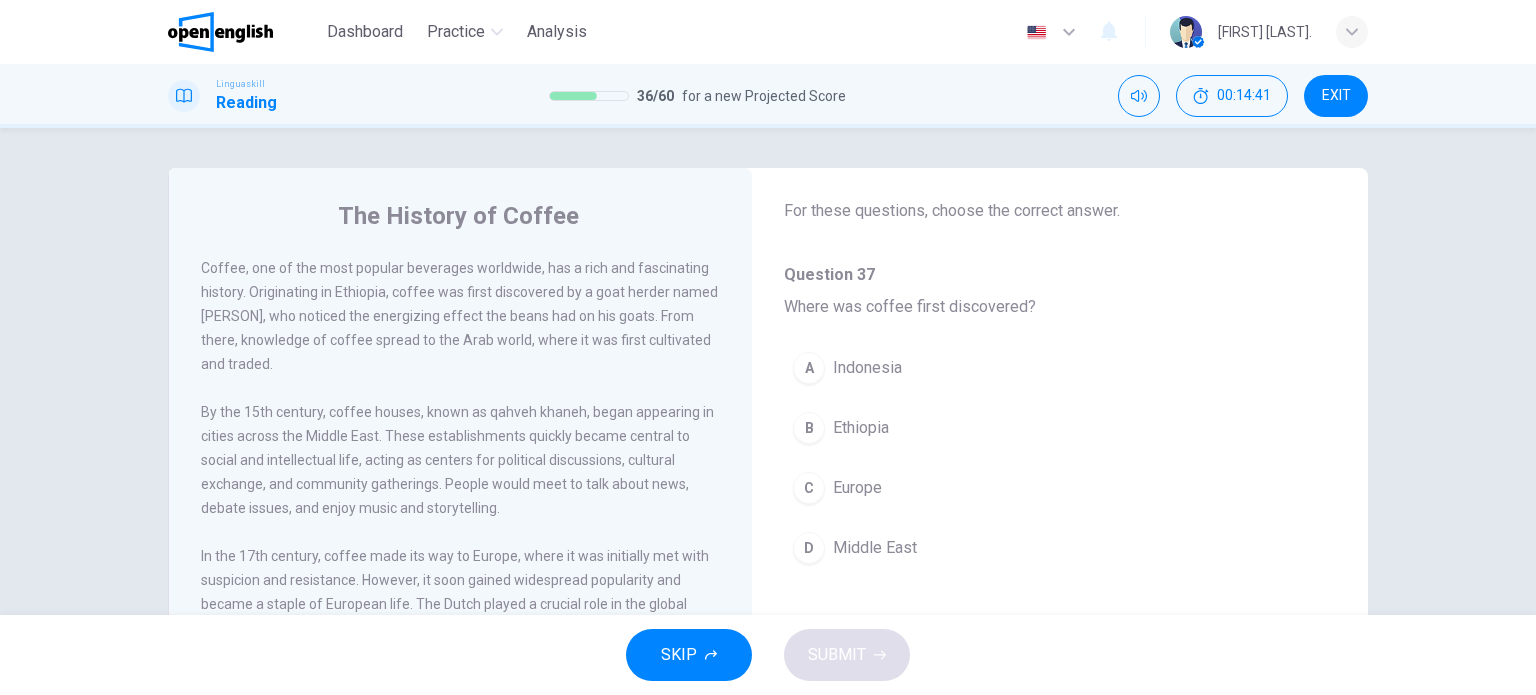 scroll, scrollTop: 100, scrollLeft: 0, axis: vertical 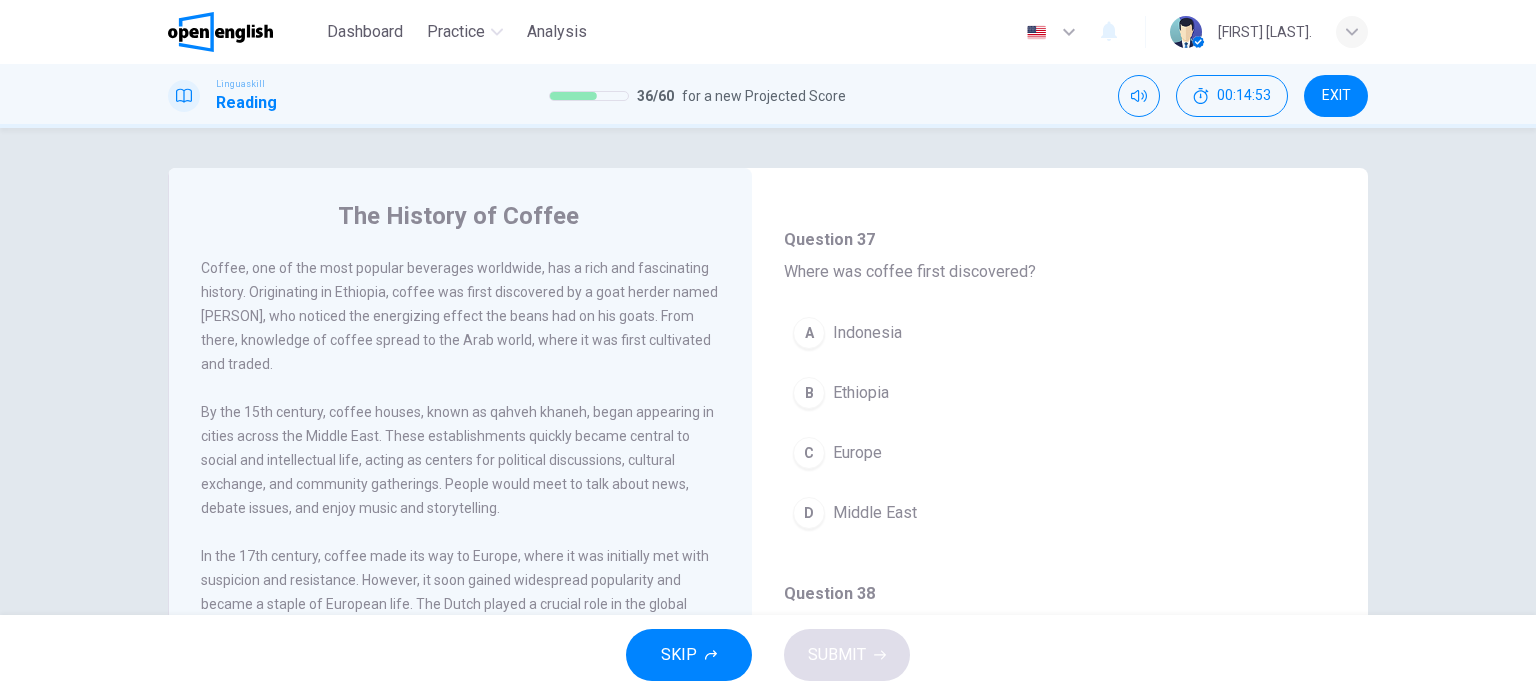 click on "Ethiopia" at bounding box center (861, 393) 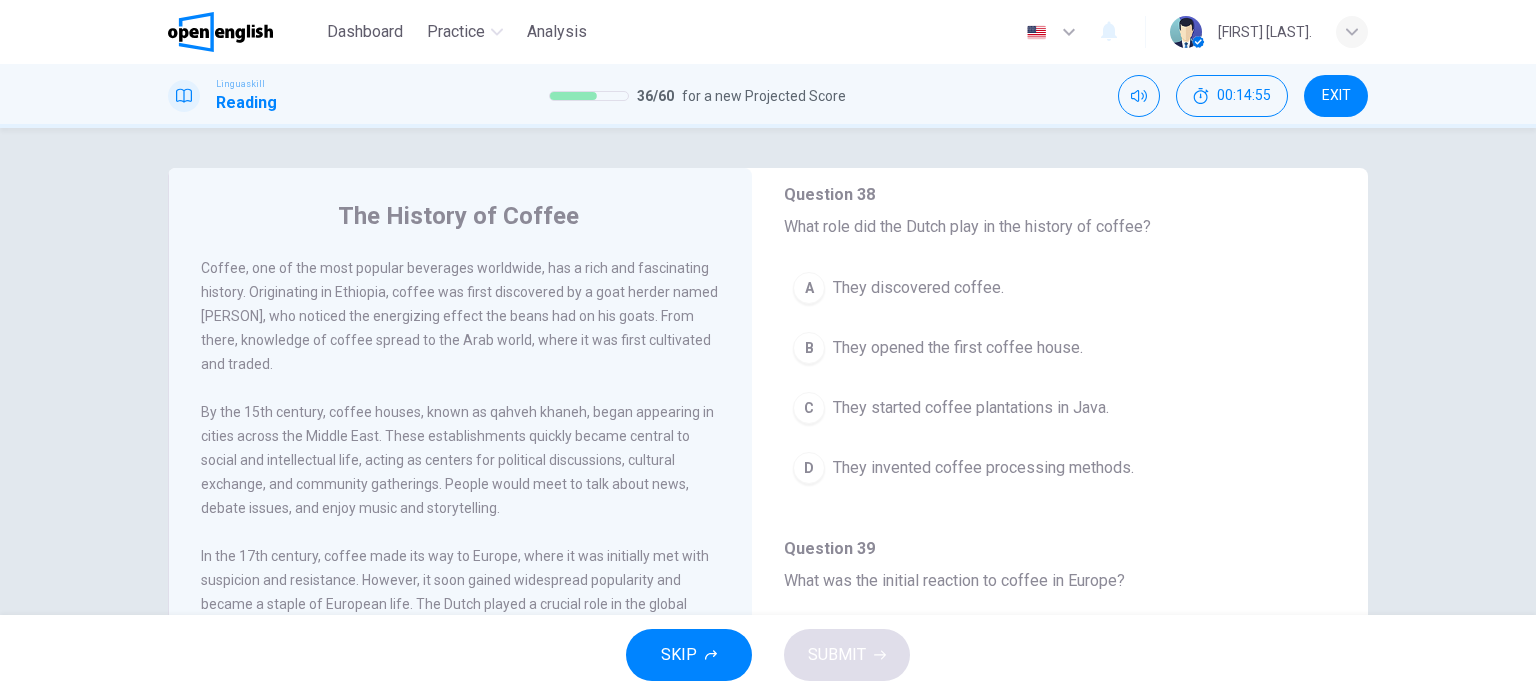 scroll, scrollTop: 500, scrollLeft: 0, axis: vertical 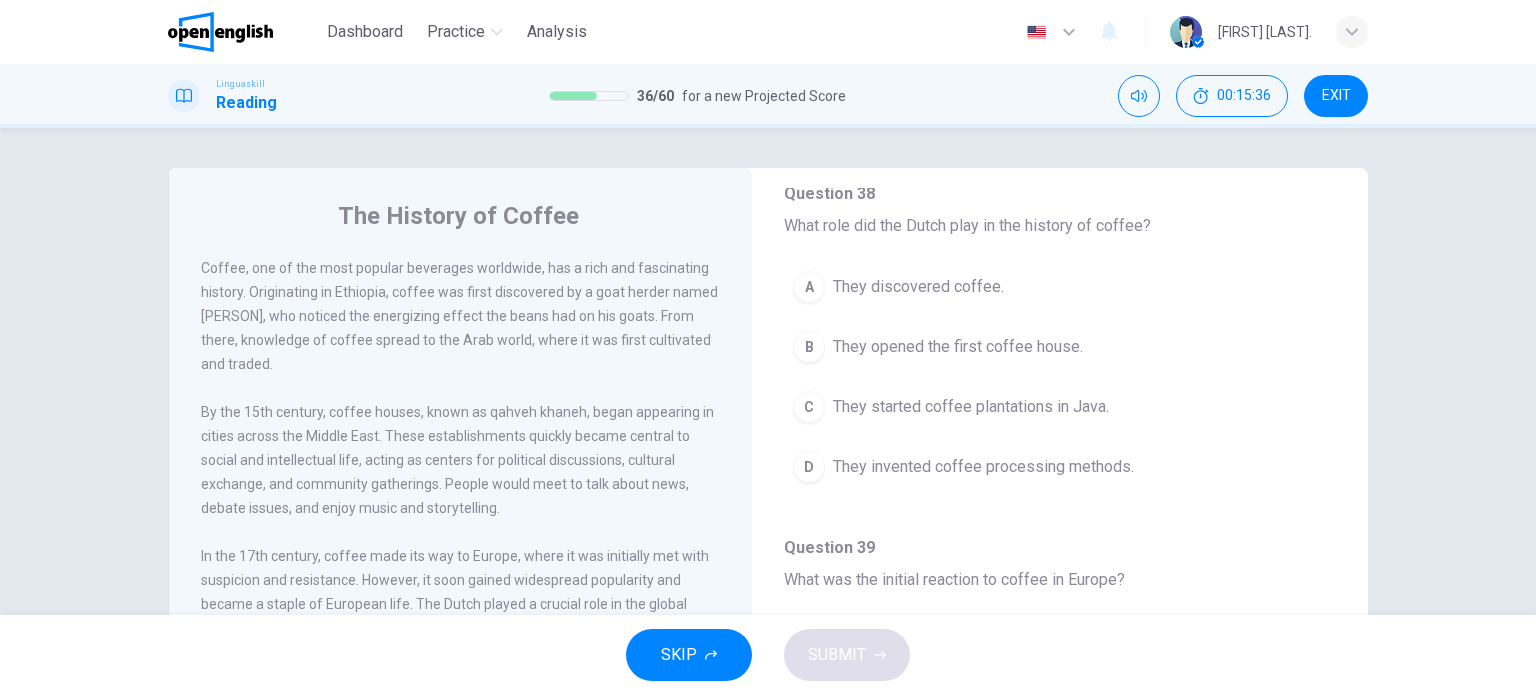 click on "They discovered coffee." at bounding box center [918, 287] 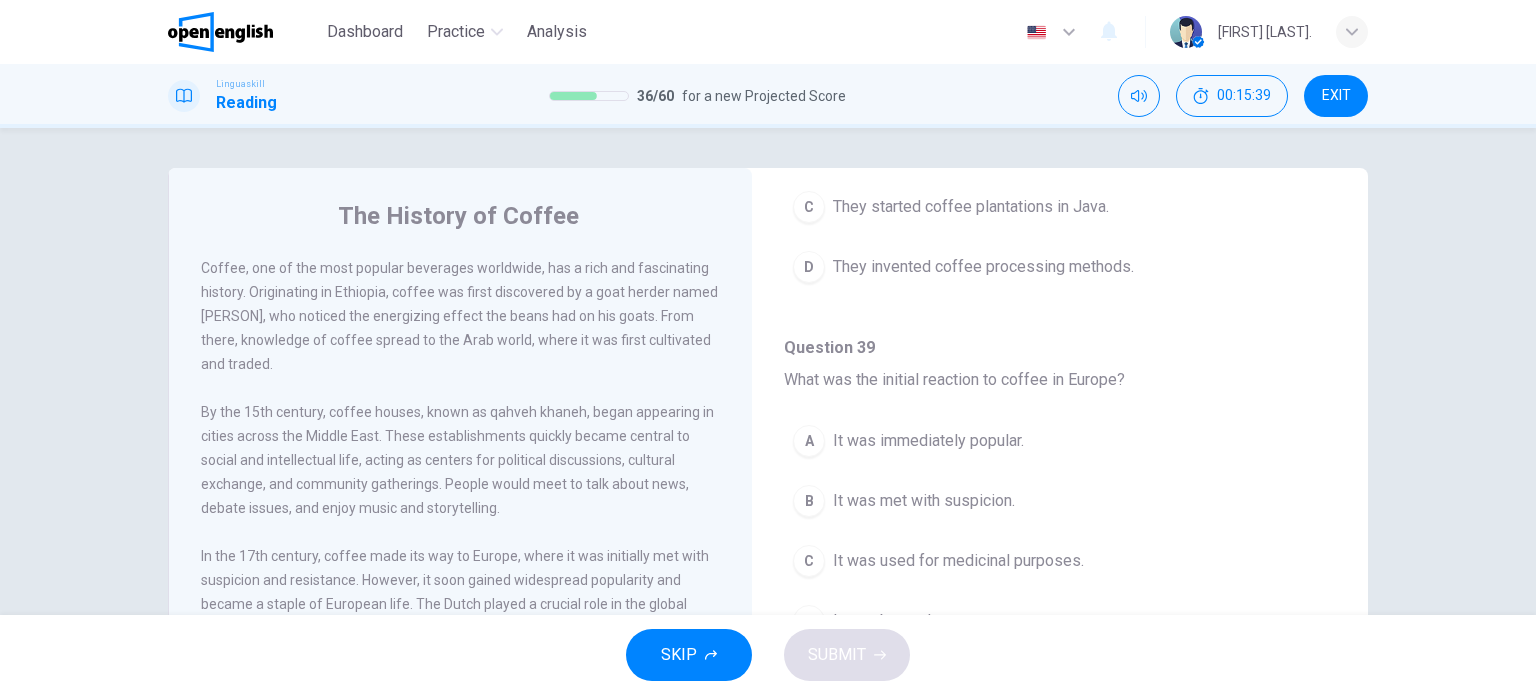 scroll, scrollTop: 800, scrollLeft: 0, axis: vertical 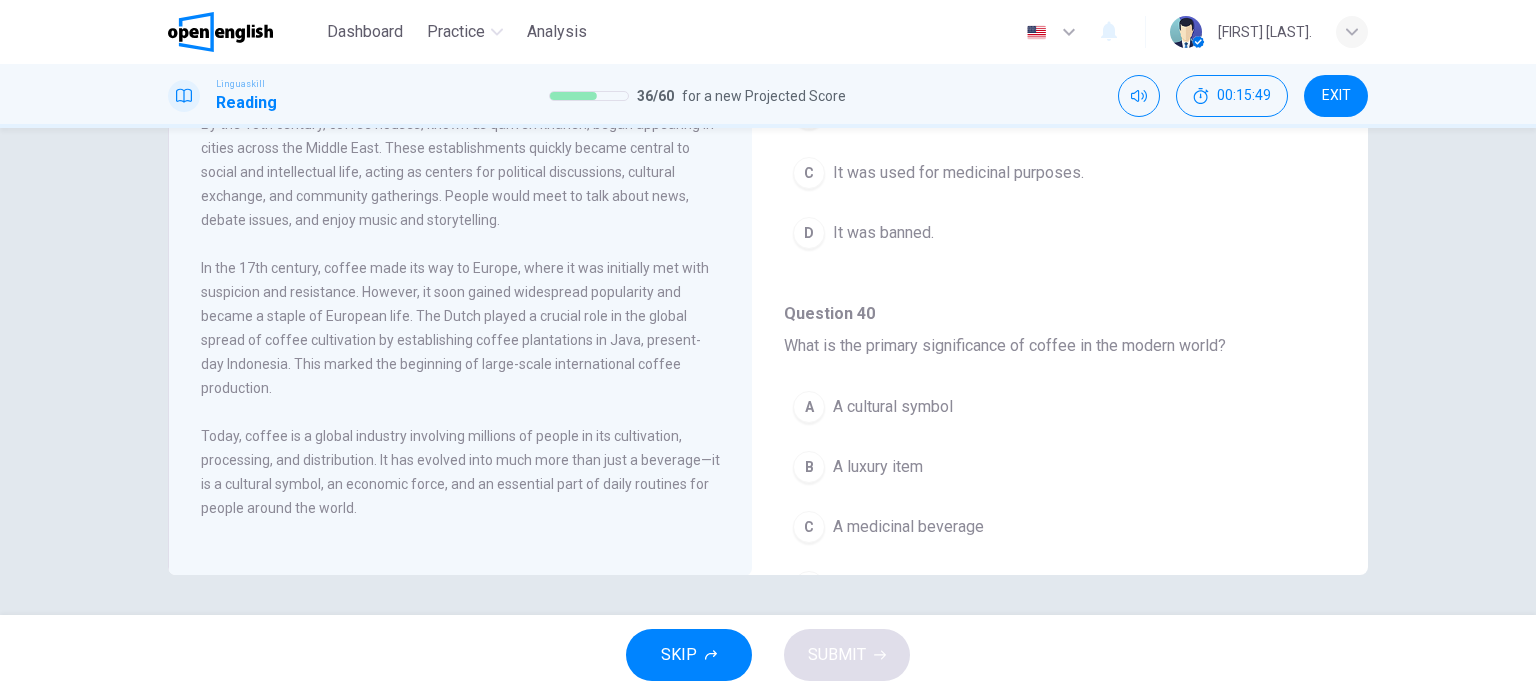 drag, startPoint x: 297, startPoint y: 310, endPoint x: 457, endPoint y: 311, distance: 160.00313 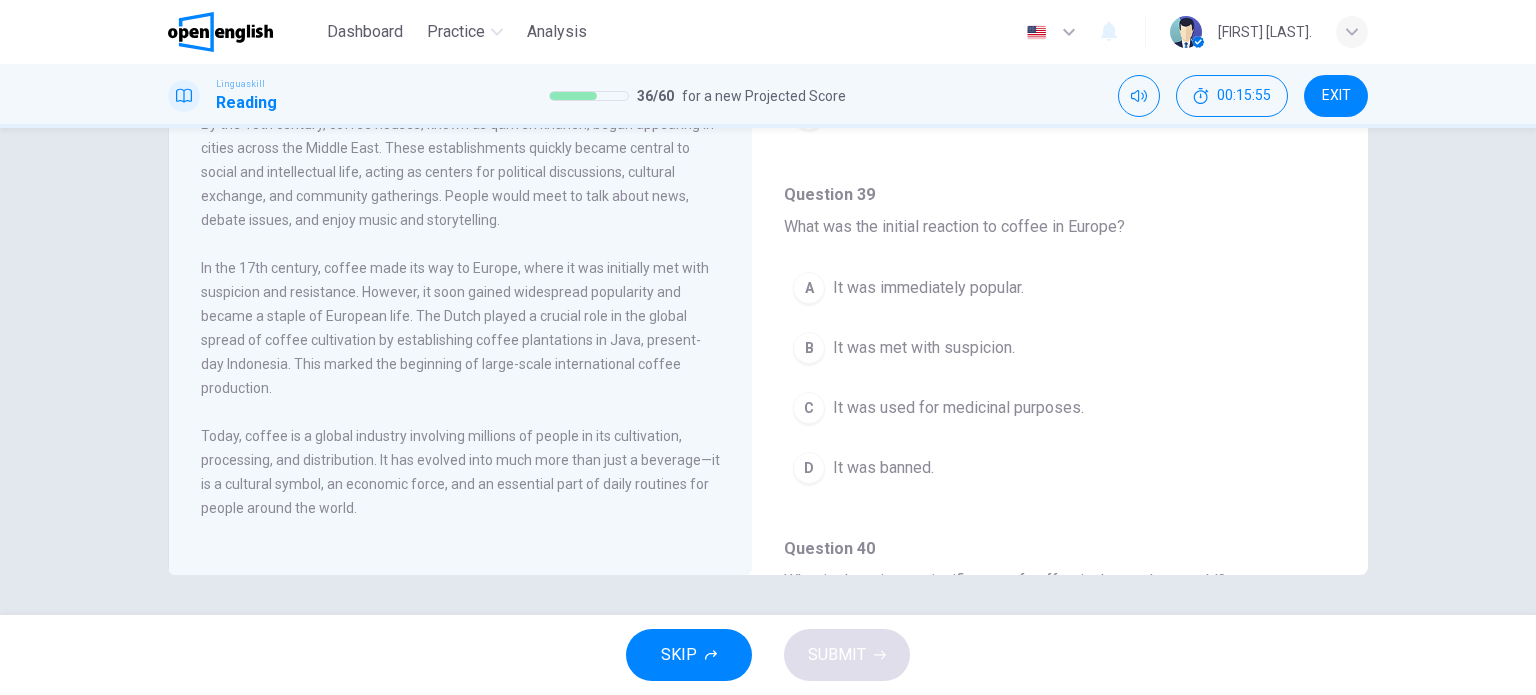 scroll, scrollTop: 600, scrollLeft: 0, axis: vertical 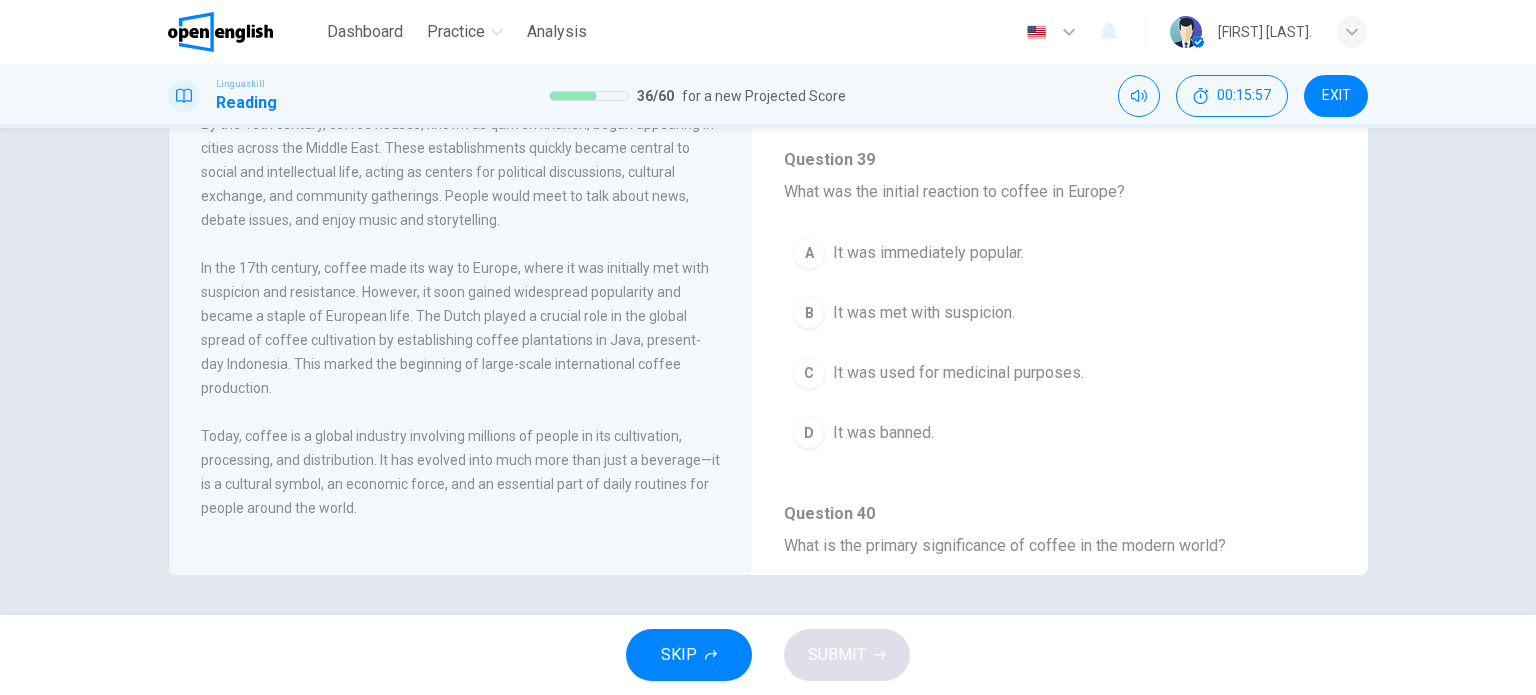 click on "It was immediately popular." at bounding box center [928, 253] 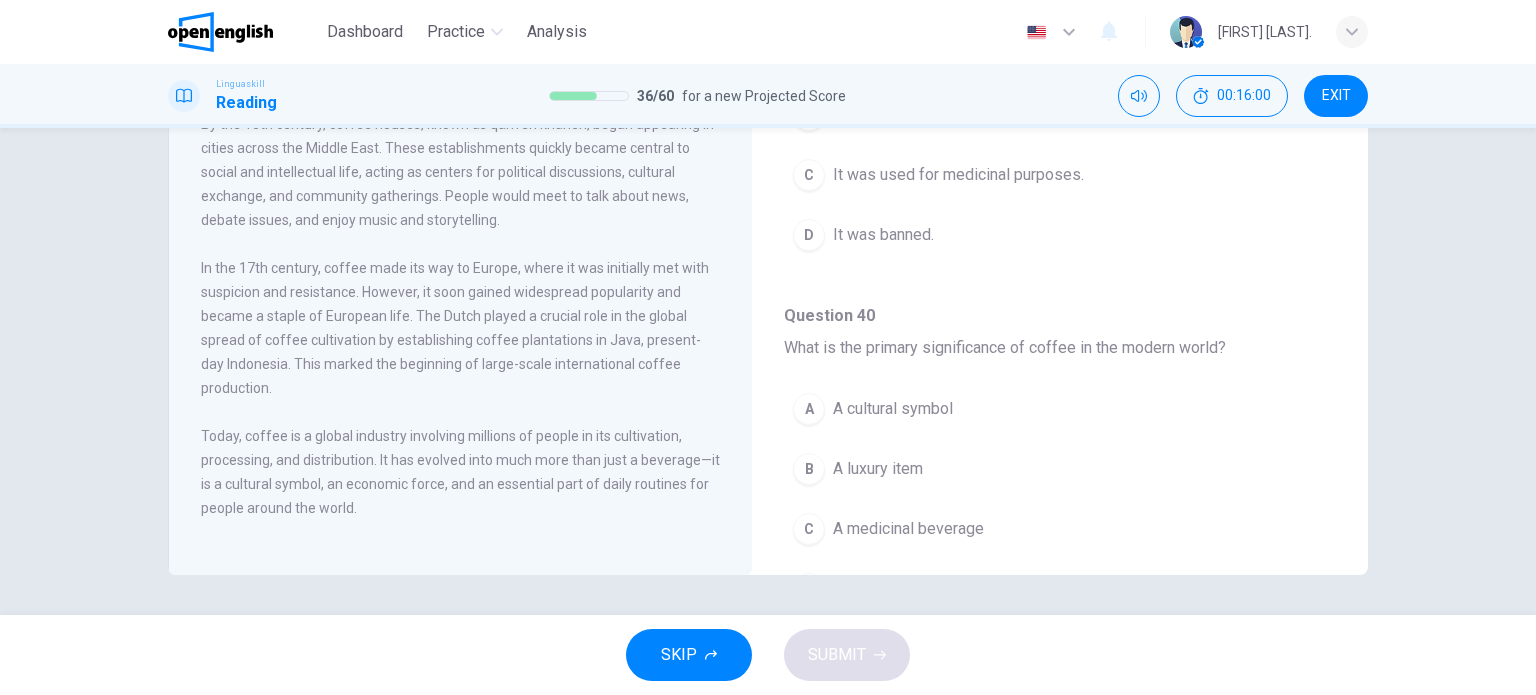 scroll, scrollTop: 900, scrollLeft: 0, axis: vertical 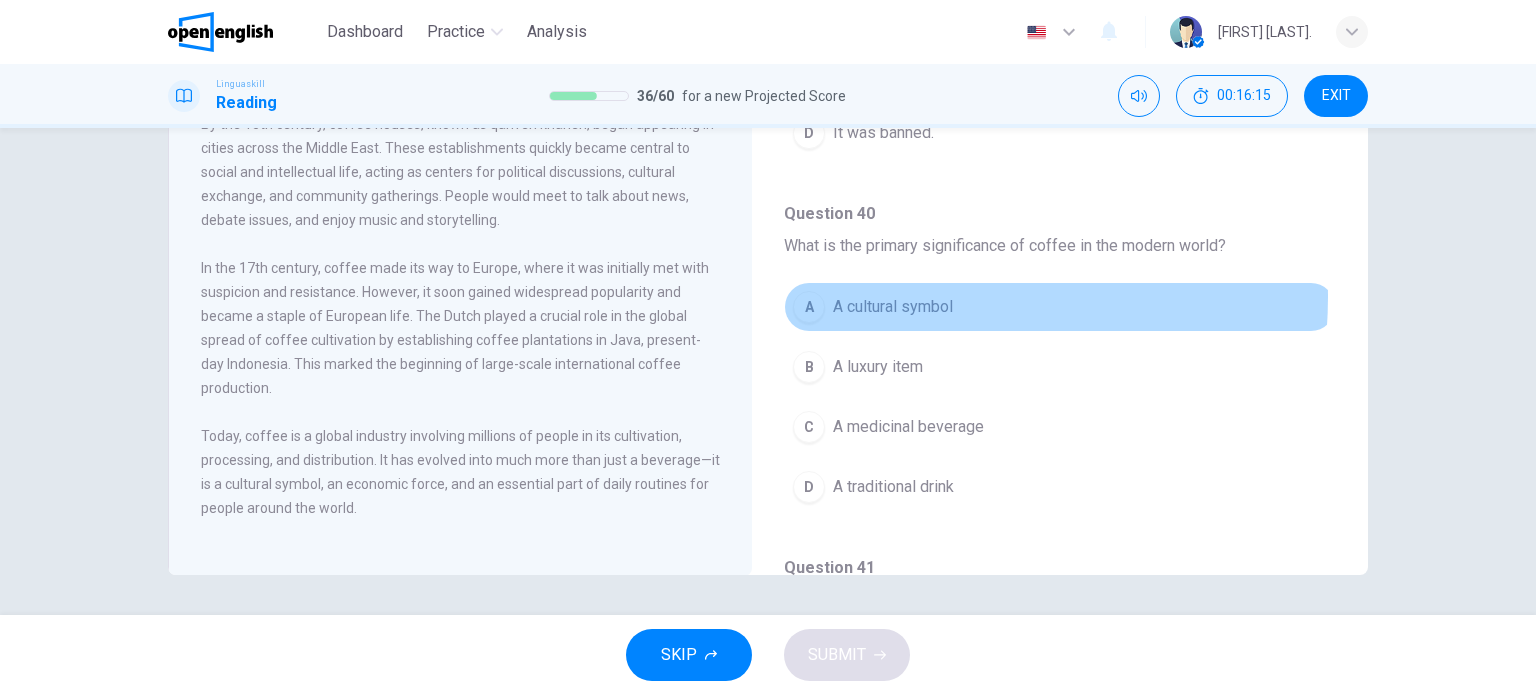 click on "A cultural symbol" at bounding box center [893, 307] 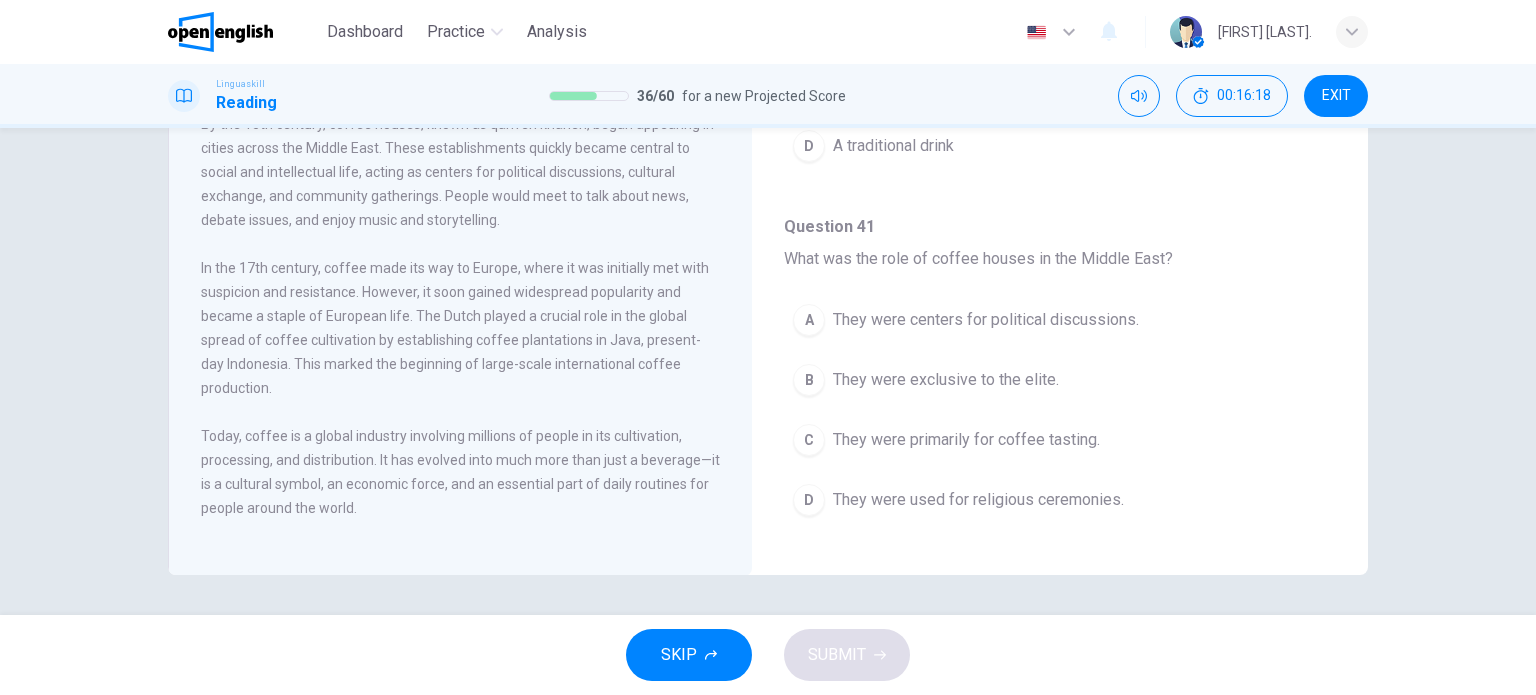 scroll, scrollTop: 1243, scrollLeft: 0, axis: vertical 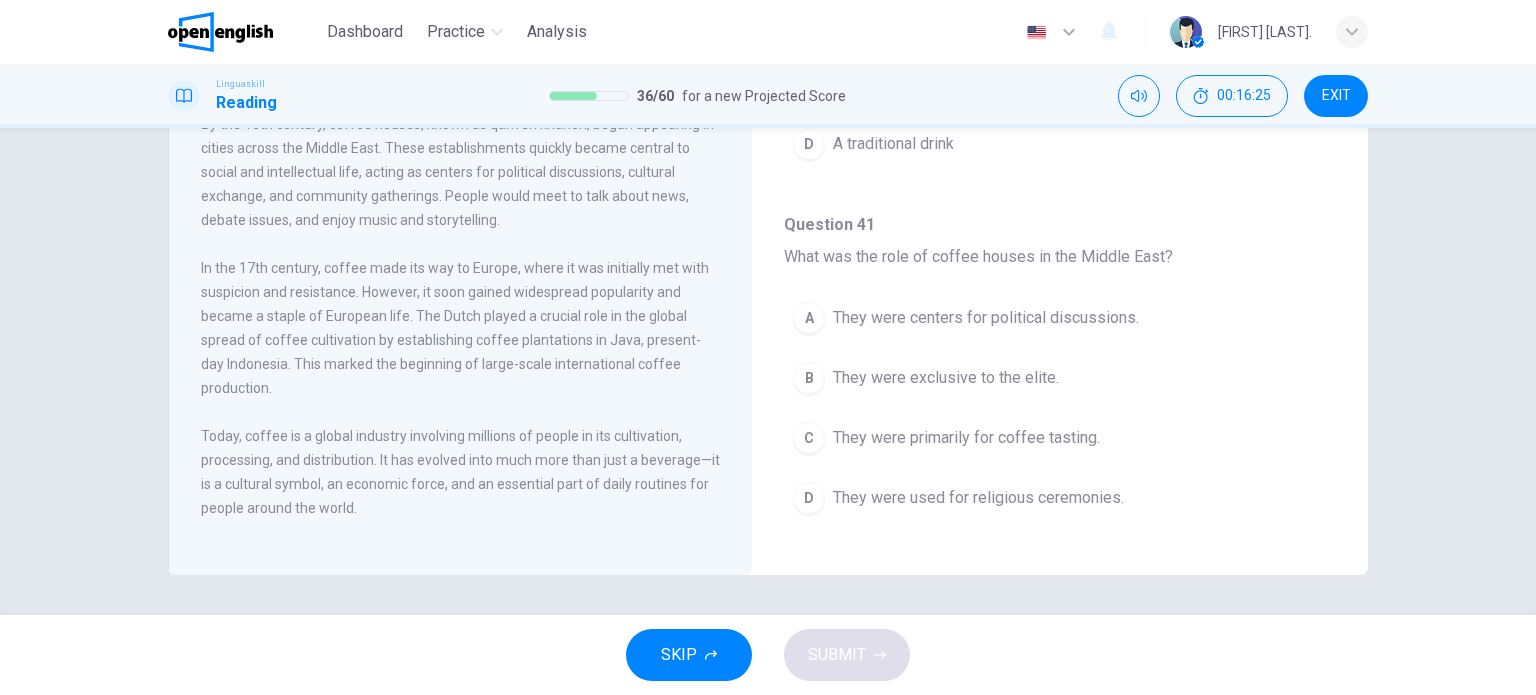 click on "They were primarily for coffee tasting." at bounding box center (966, 438) 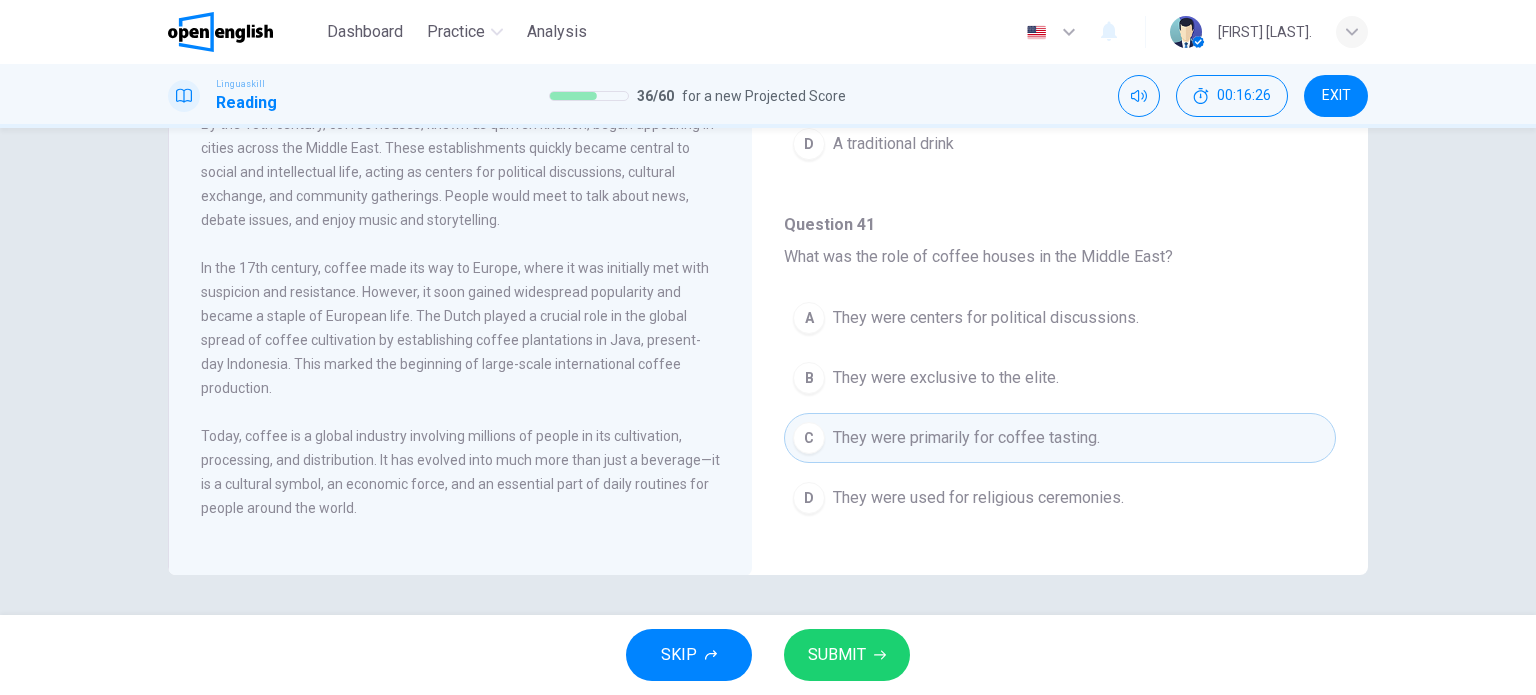 click on "SUBMIT" at bounding box center [847, 655] 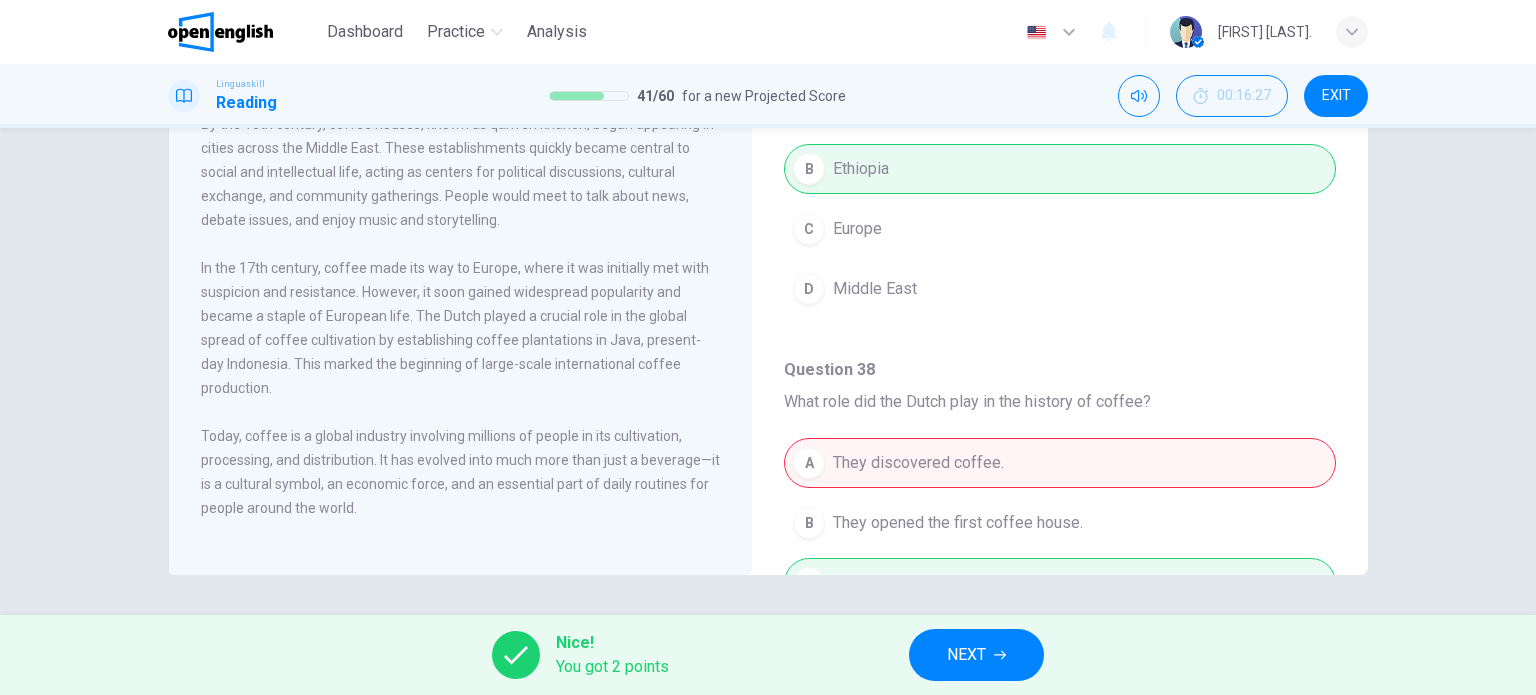 scroll, scrollTop: 0, scrollLeft: 0, axis: both 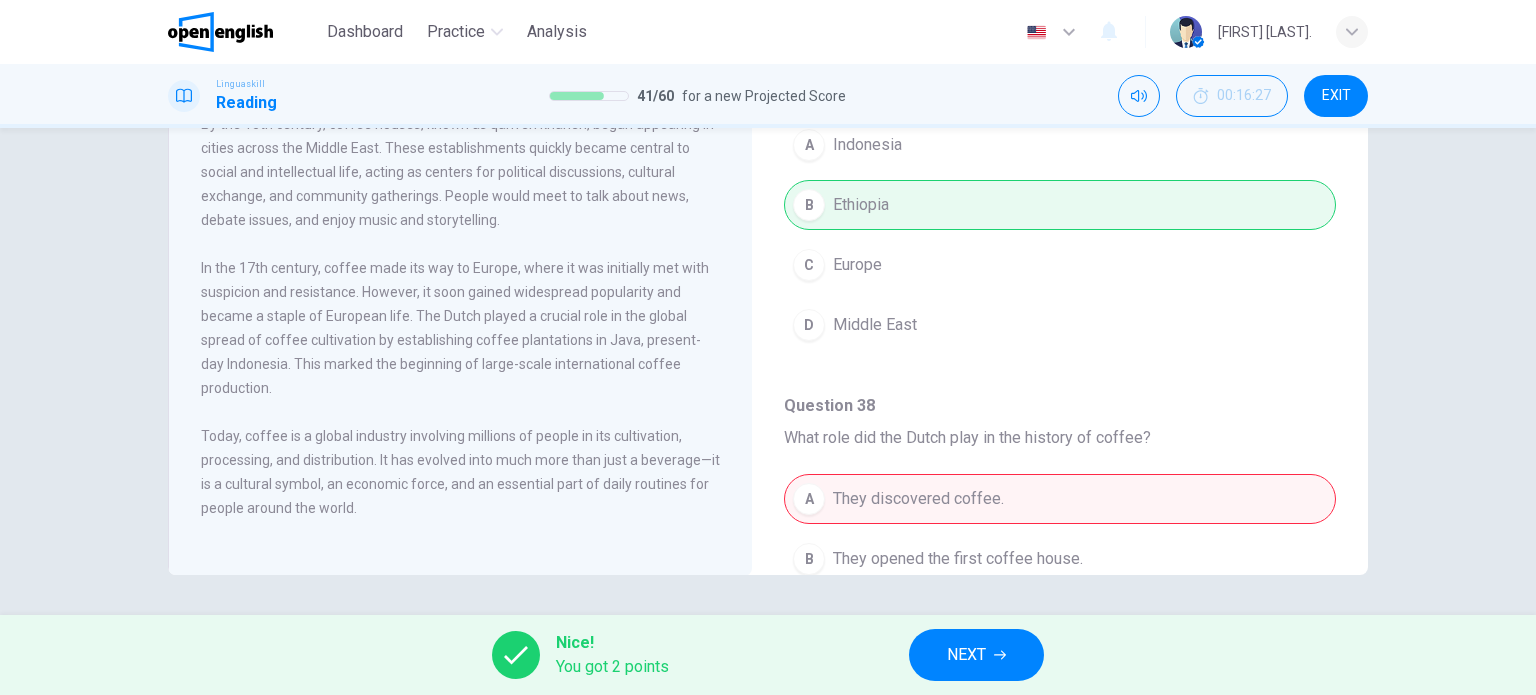 click on "NEXT" at bounding box center (966, 655) 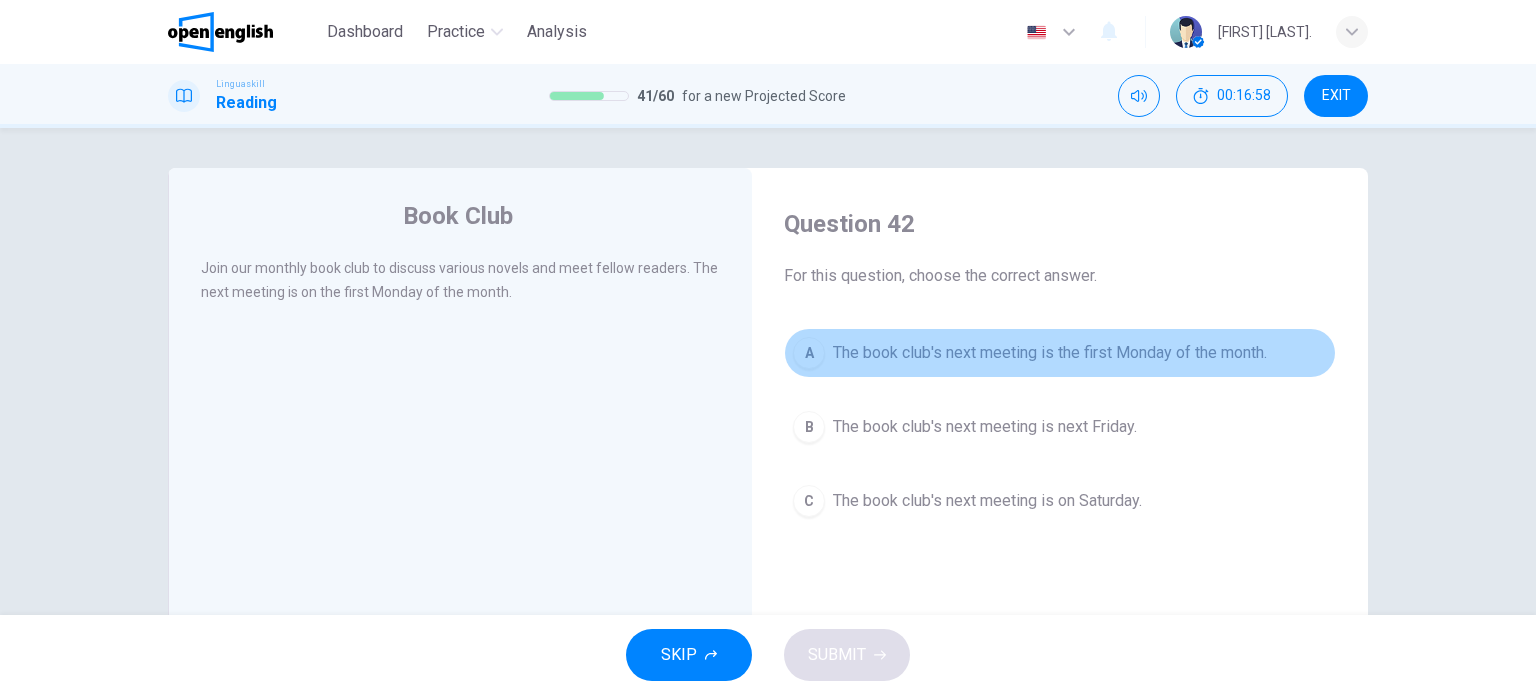 click on "A The book club's next meeting is the first Monday of the month." at bounding box center [1060, 353] 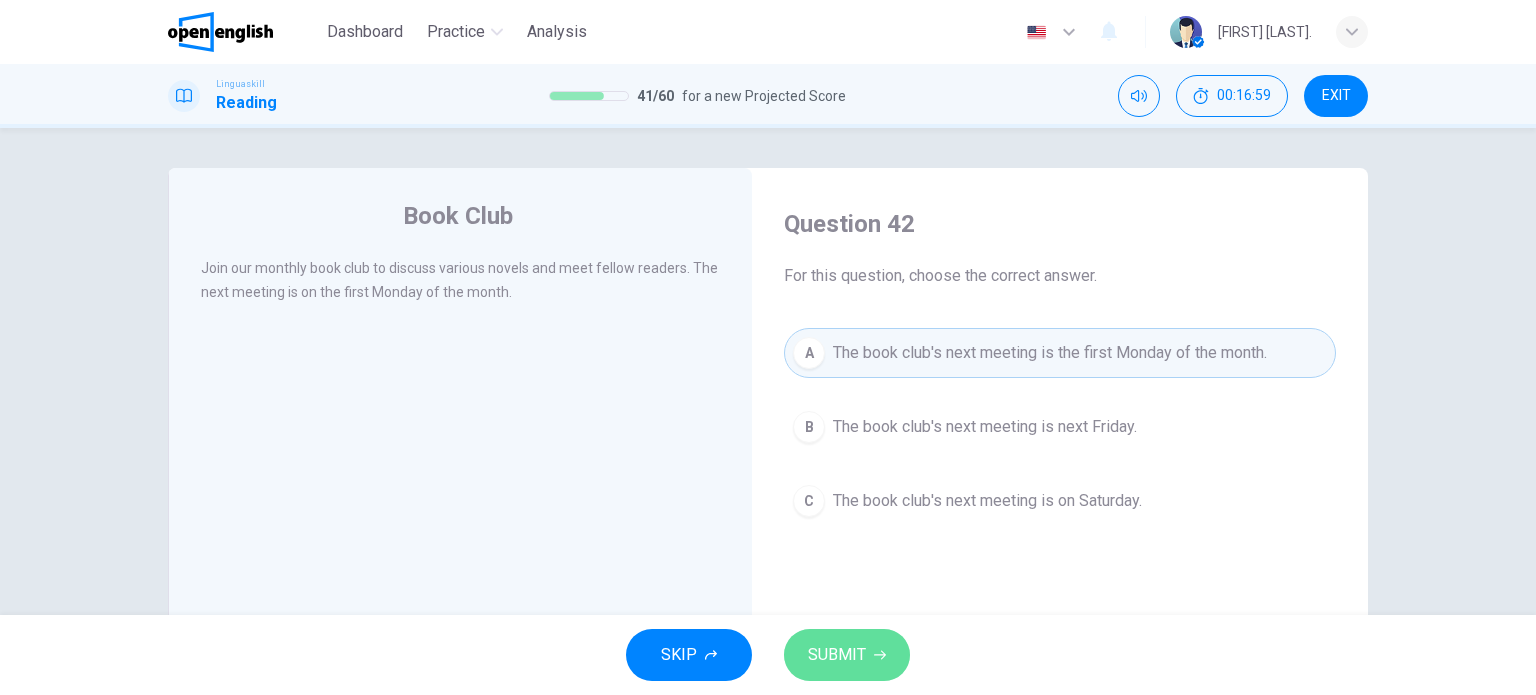 click on "SUBMIT" at bounding box center (837, 655) 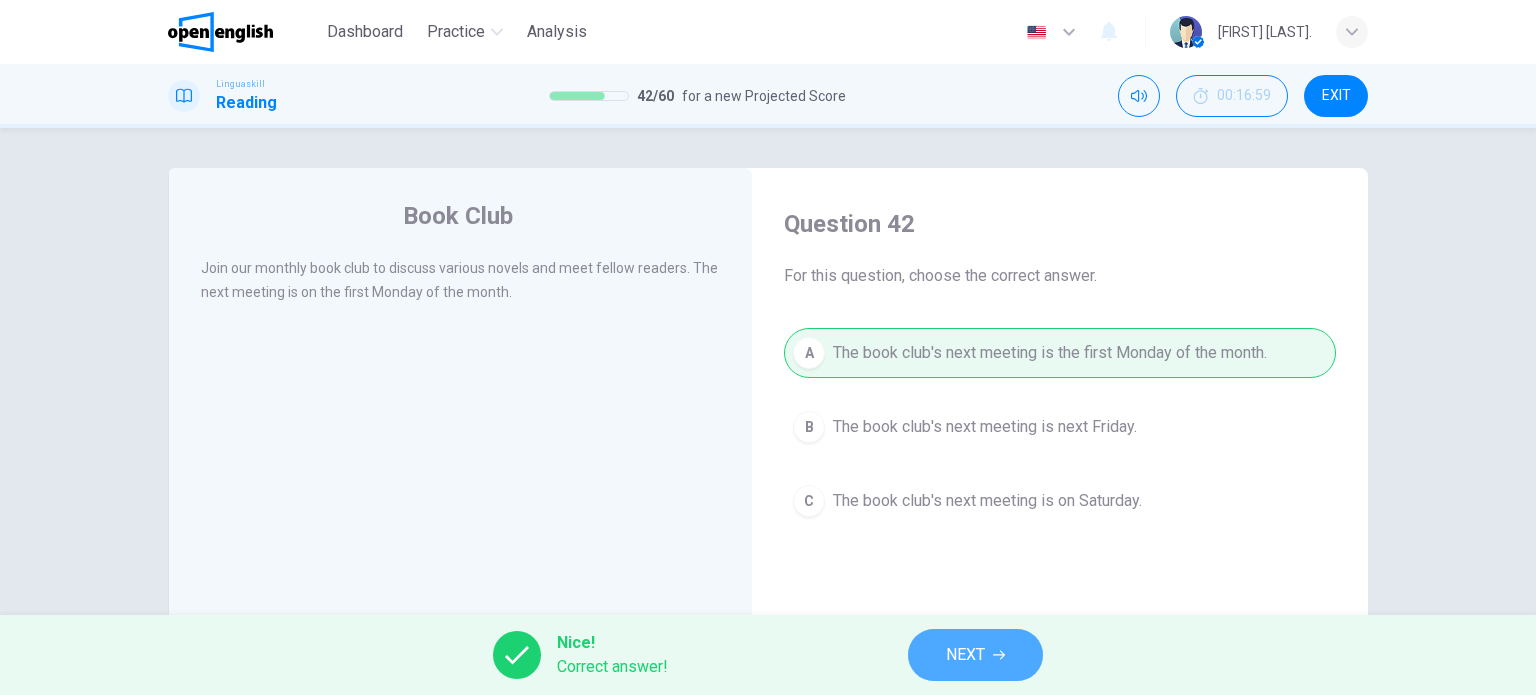 click on "NEXT" at bounding box center [975, 655] 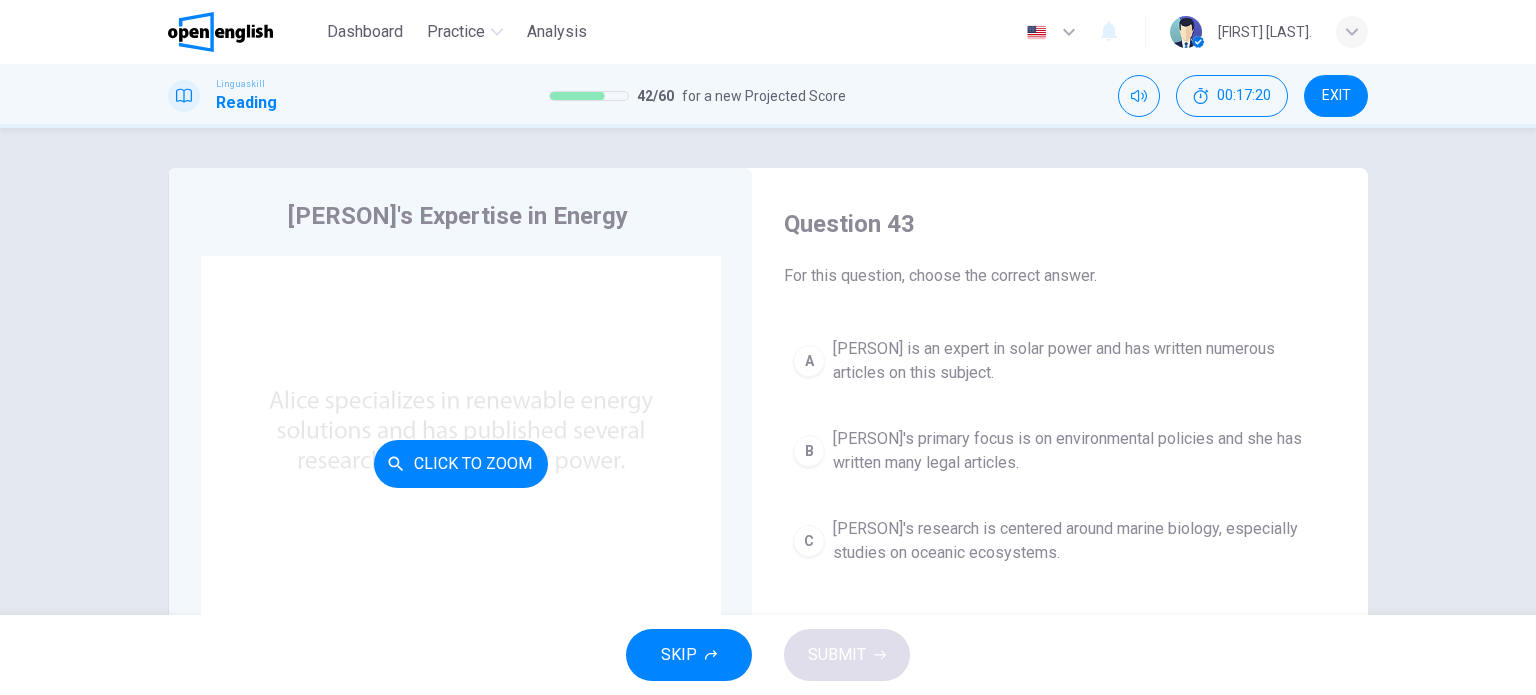 click on "Click to Zoom" at bounding box center (461, 464) 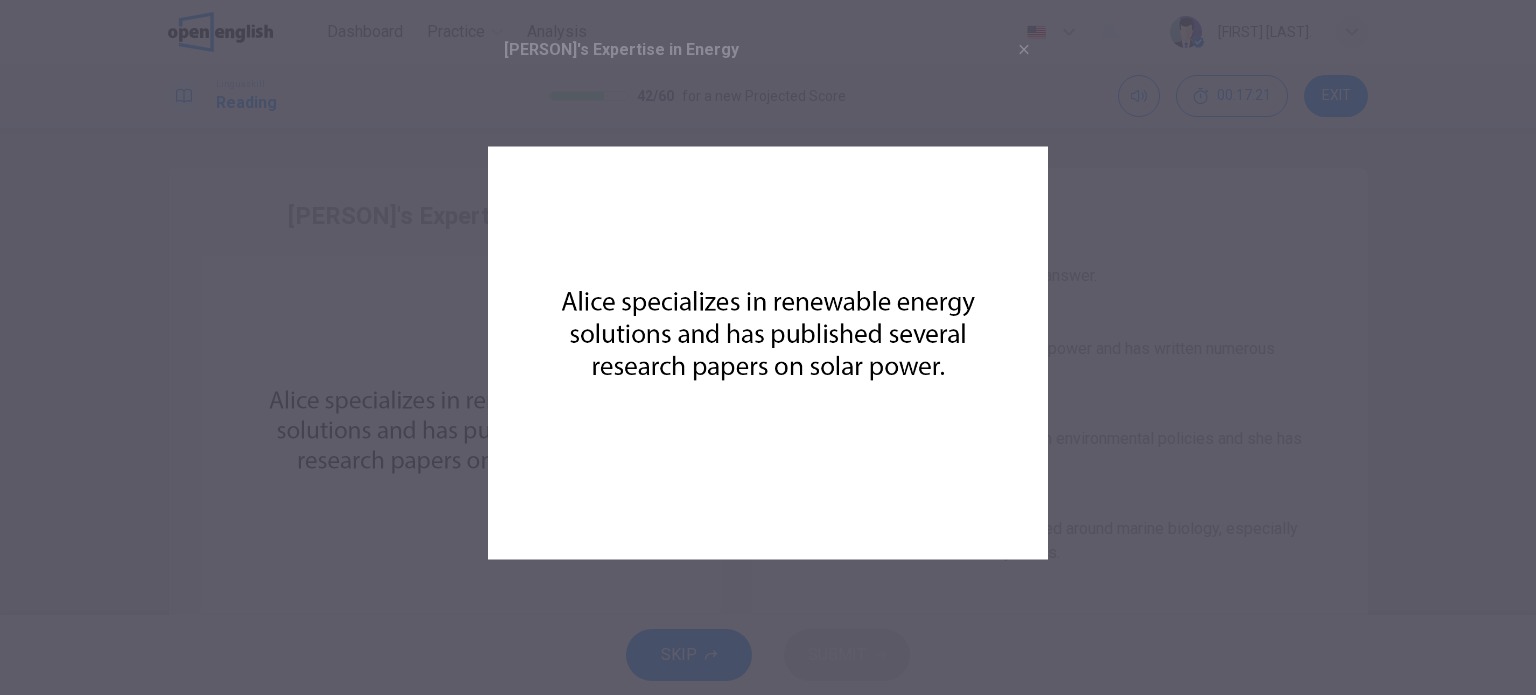 click at bounding box center (768, 347) 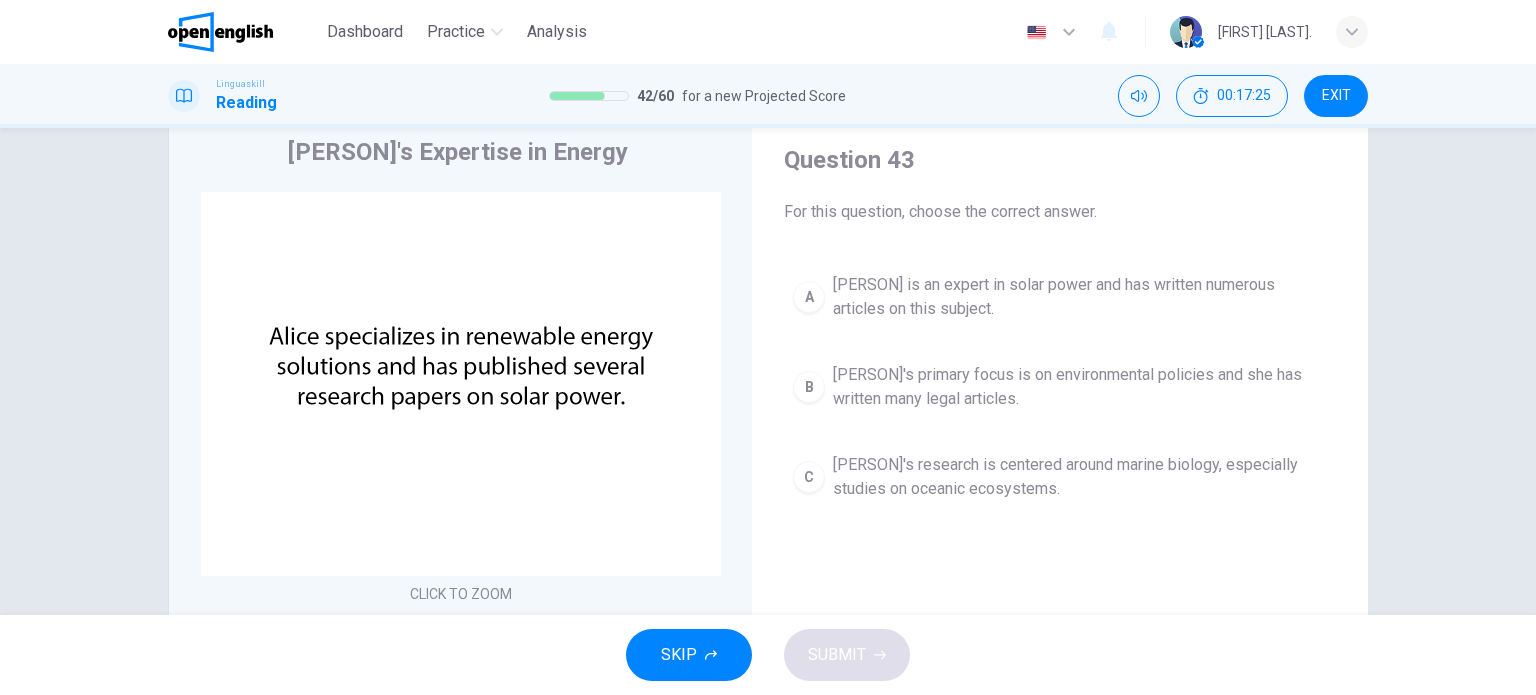 scroll, scrollTop: 100, scrollLeft: 0, axis: vertical 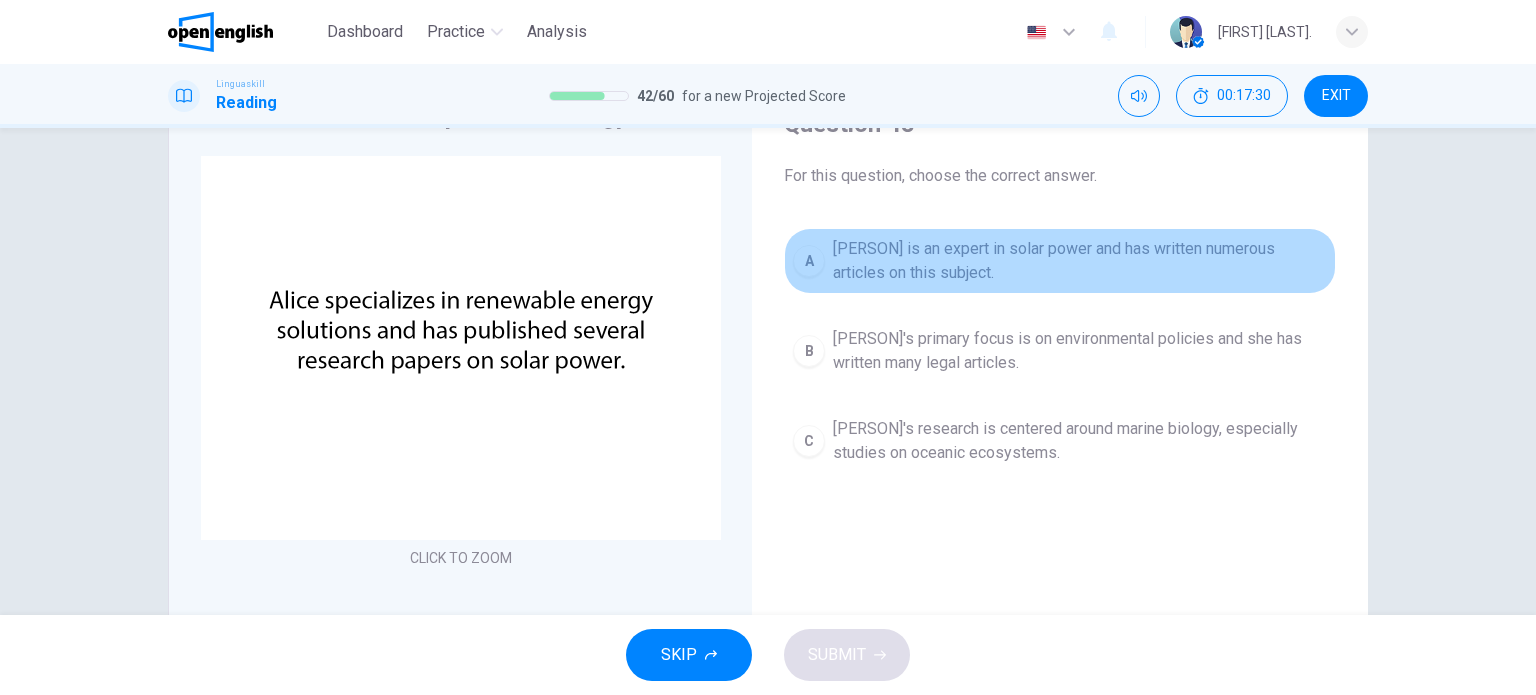 click on "[PERSON] is an expert in solar power and has written numerous articles on this subject." at bounding box center (1080, 261) 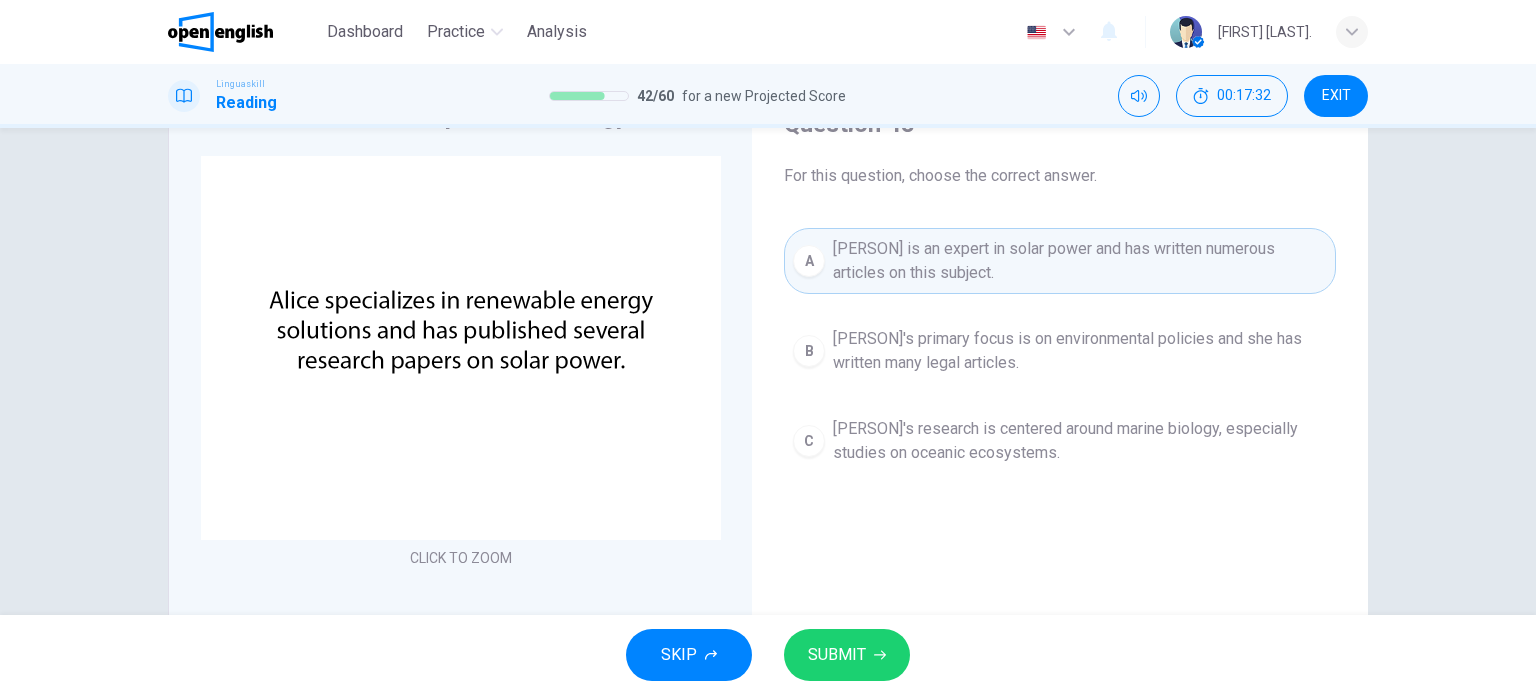 click on "SUBMIT" at bounding box center [837, 655] 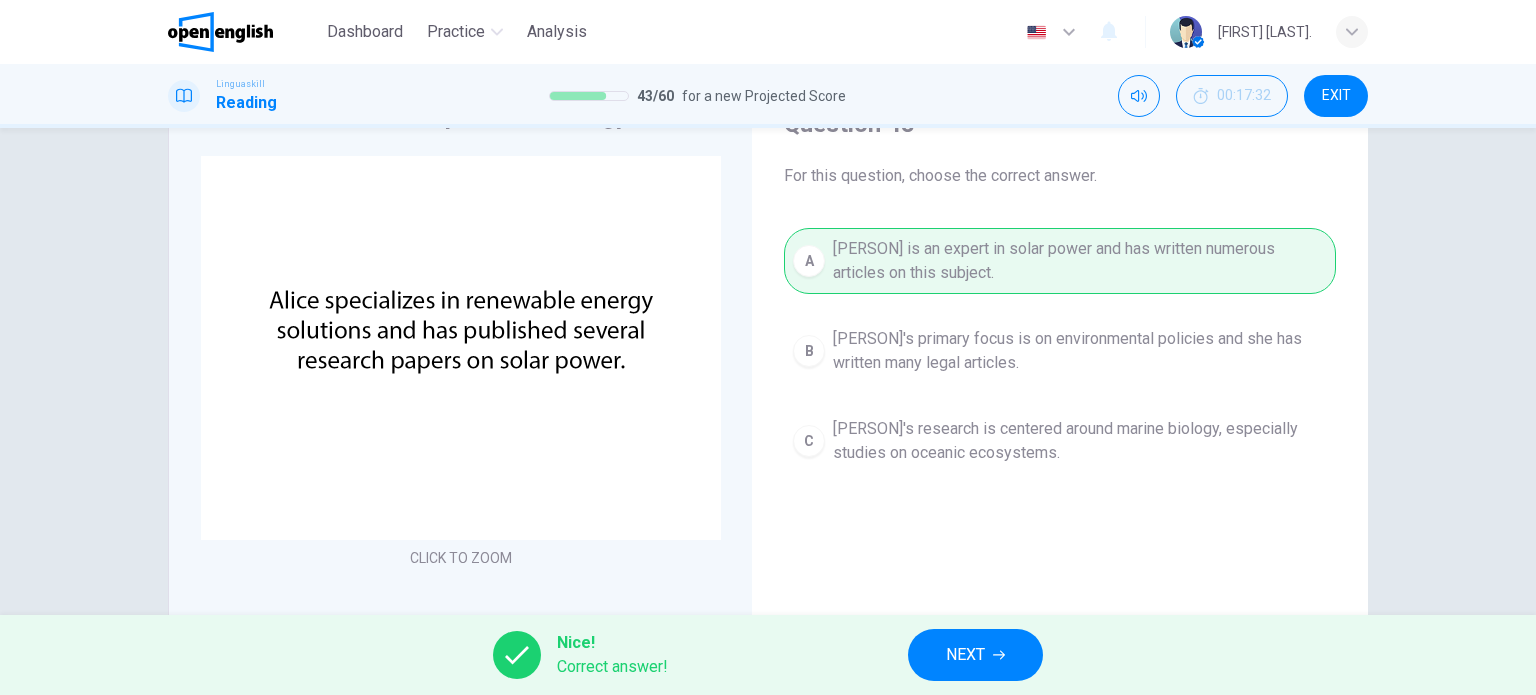 click on "NEXT" at bounding box center (975, 655) 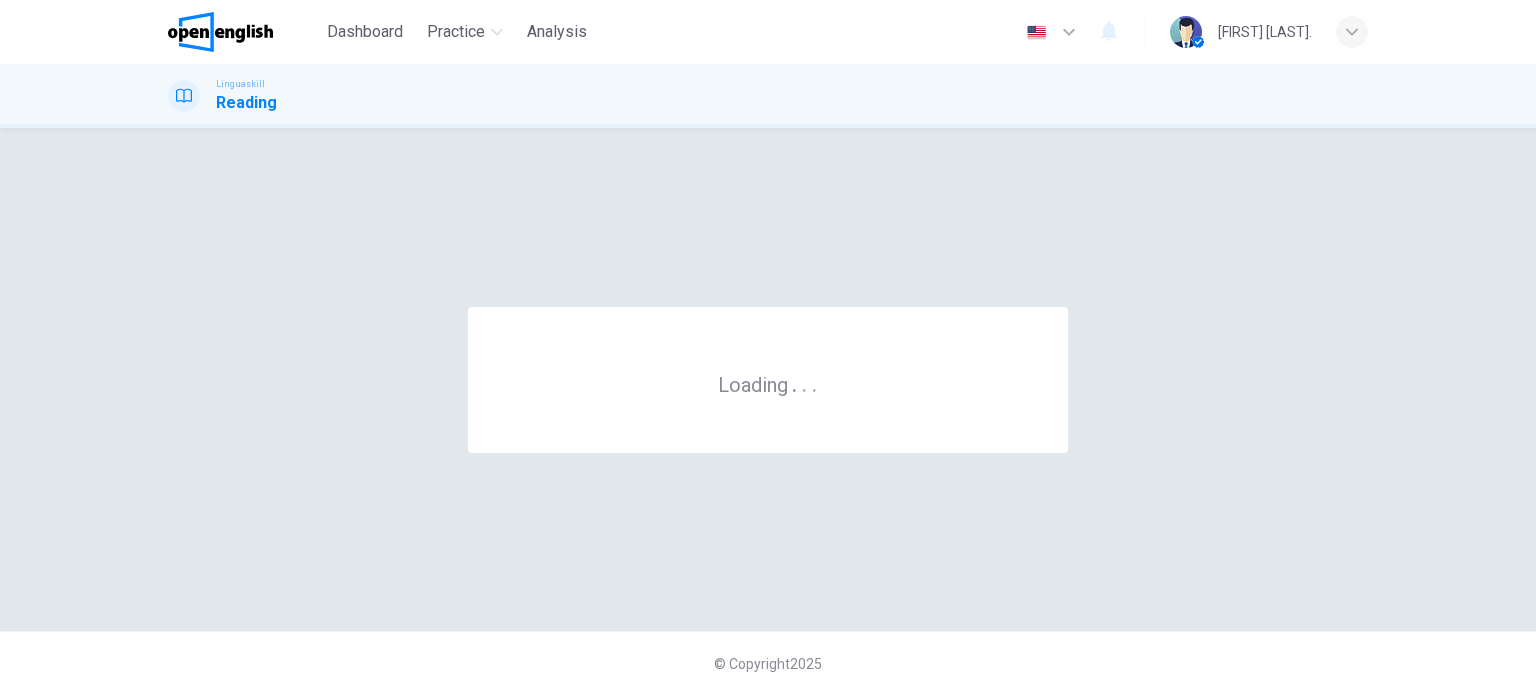 scroll, scrollTop: 0, scrollLeft: 0, axis: both 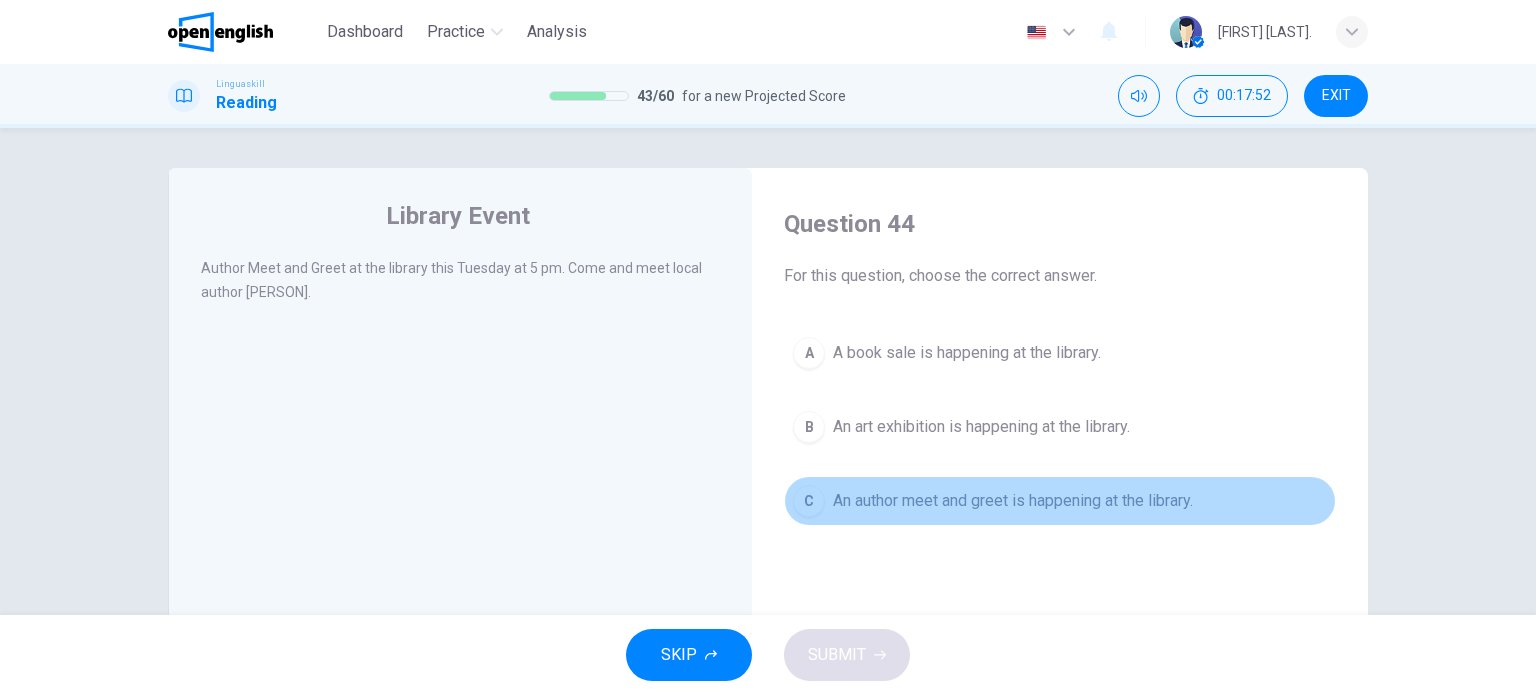 click on "An author meet and greet is happening at the library." at bounding box center [1013, 501] 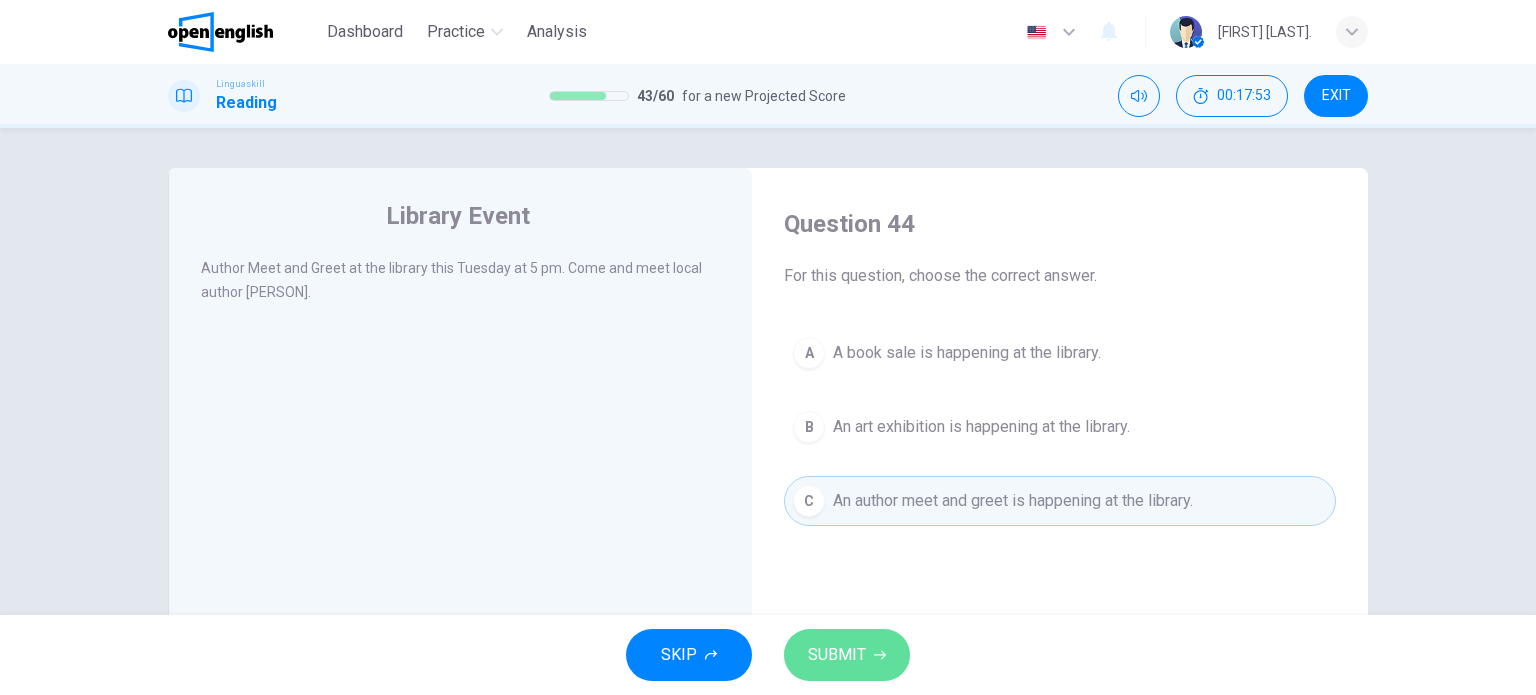 click on "SUBMIT" at bounding box center (847, 655) 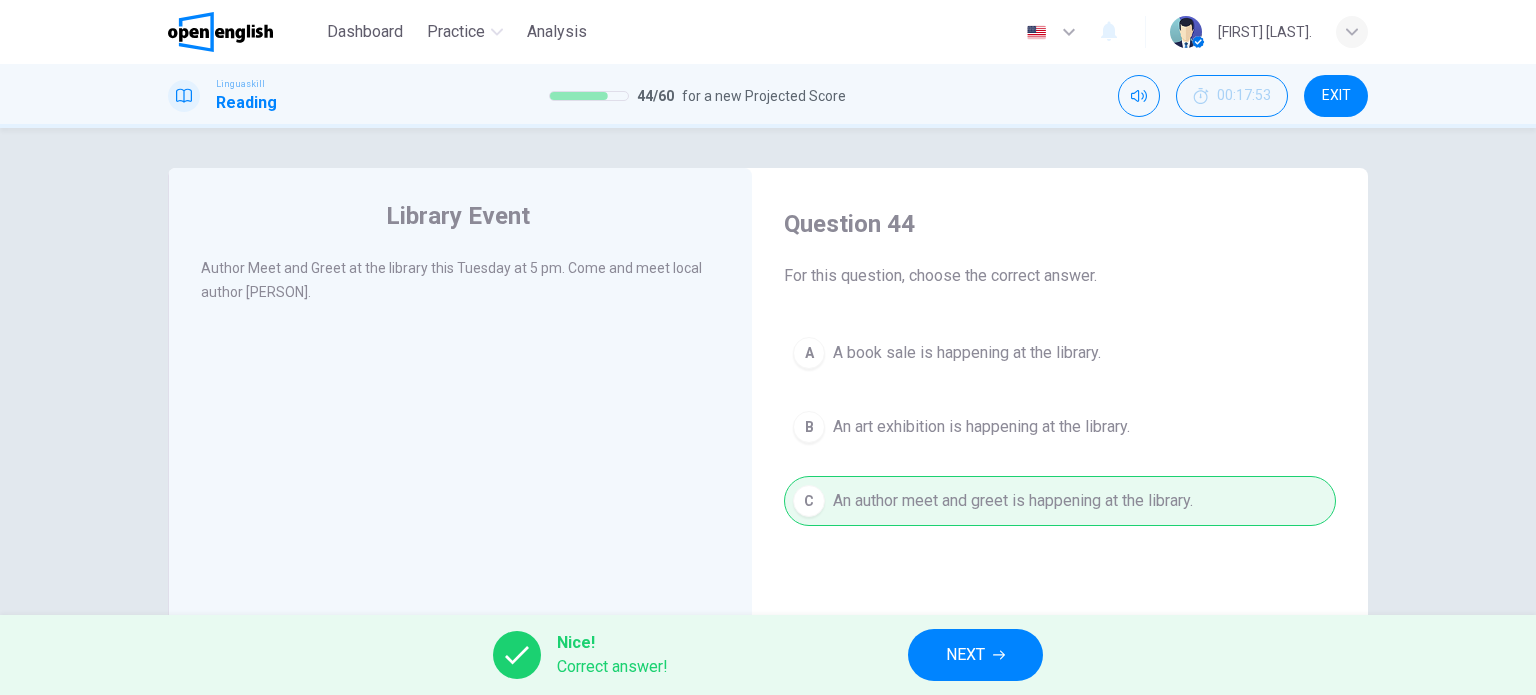 click on "Nice! Correct answer! NEXT" at bounding box center (768, 655) 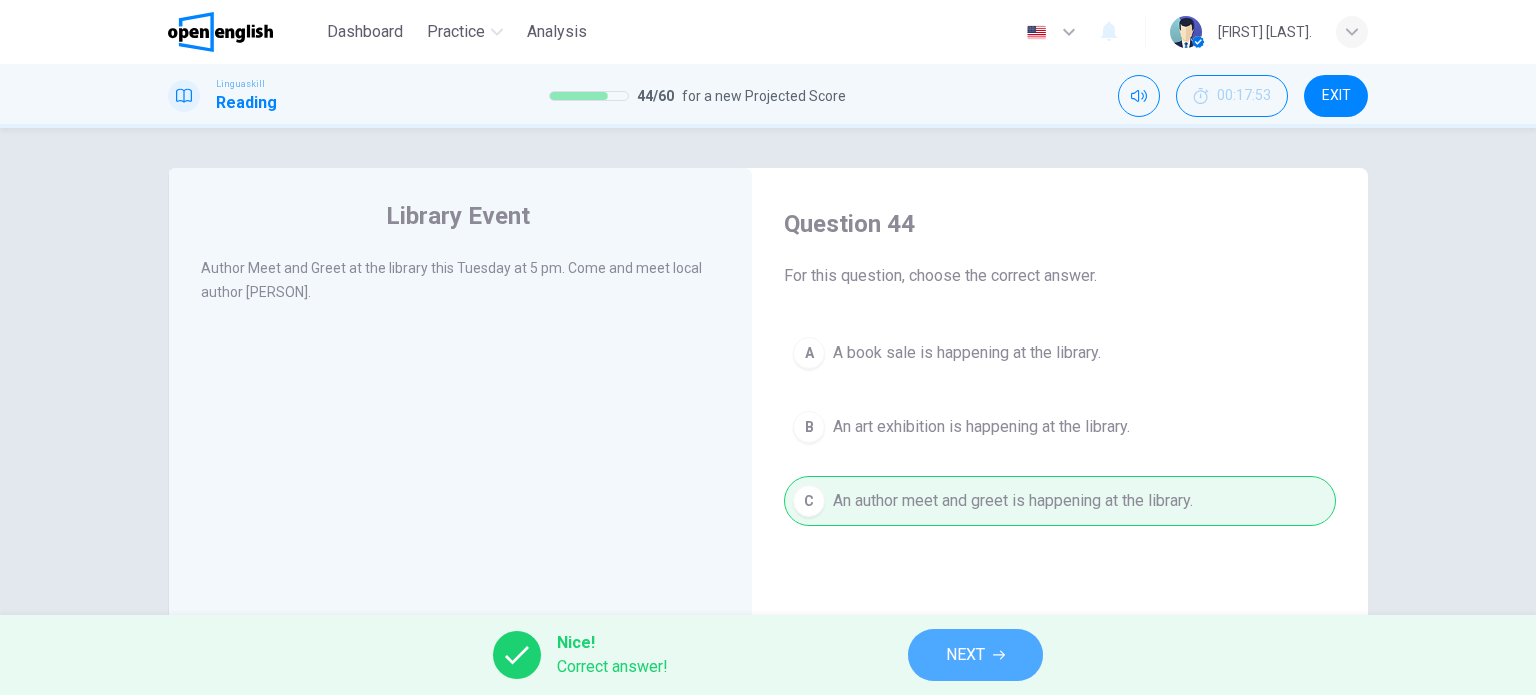 click on "NEXT" at bounding box center [975, 655] 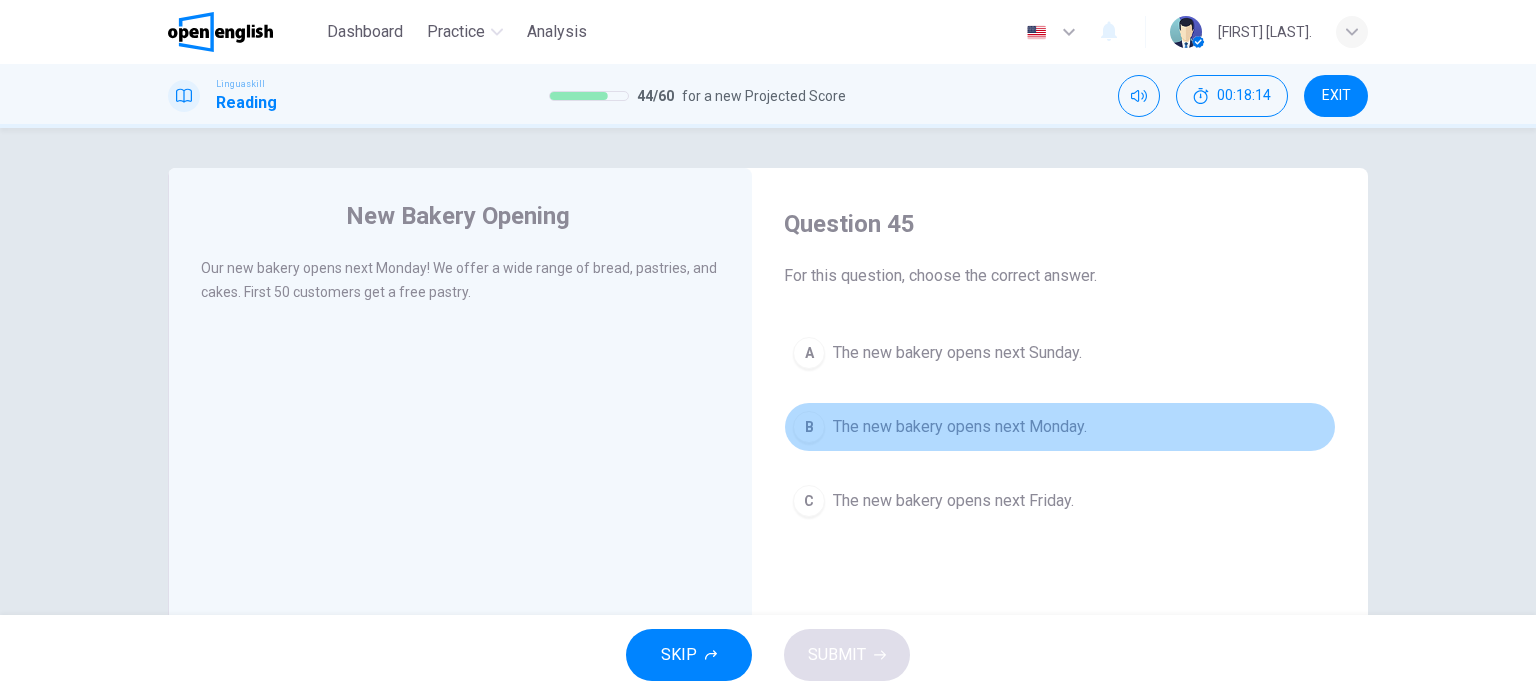 click on "The new bakery opens next Monday." at bounding box center [960, 427] 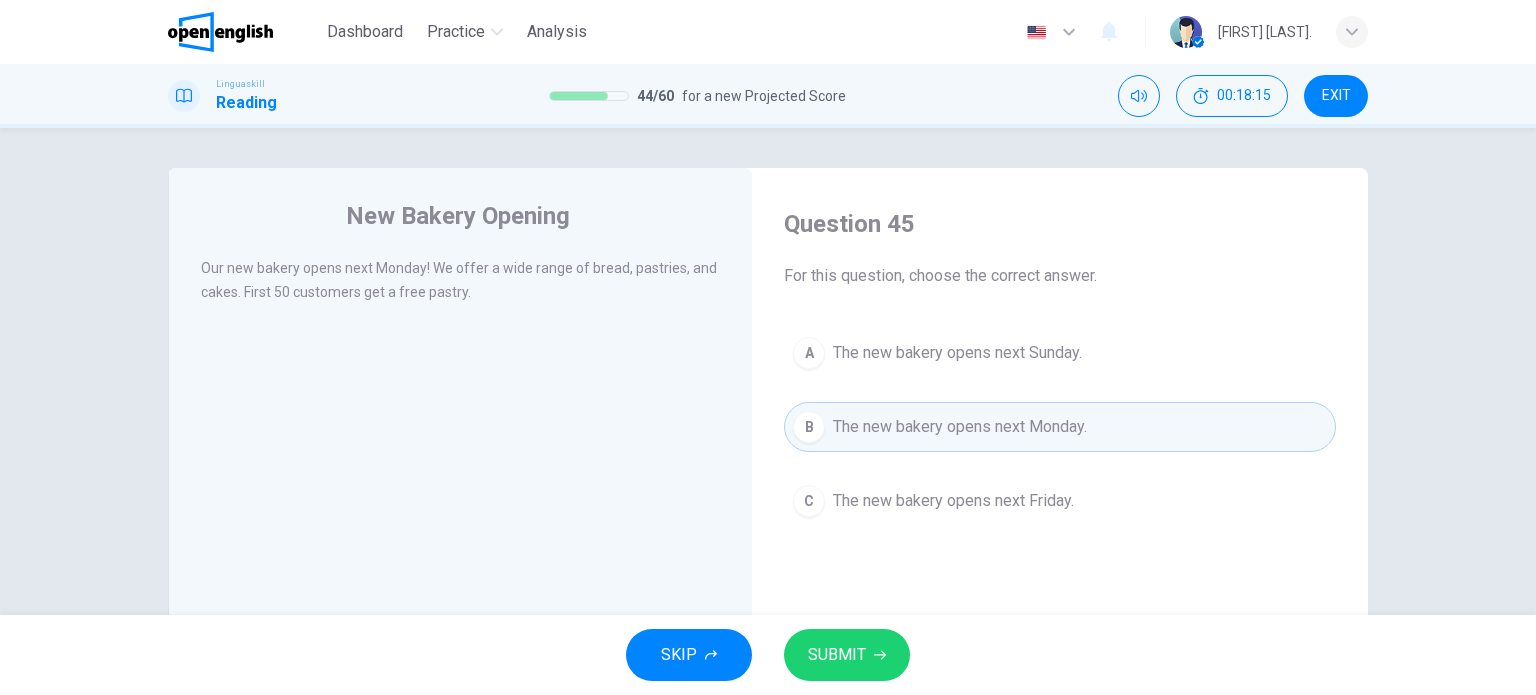 click on "SUBMIT" at bounding box center [847, 655] 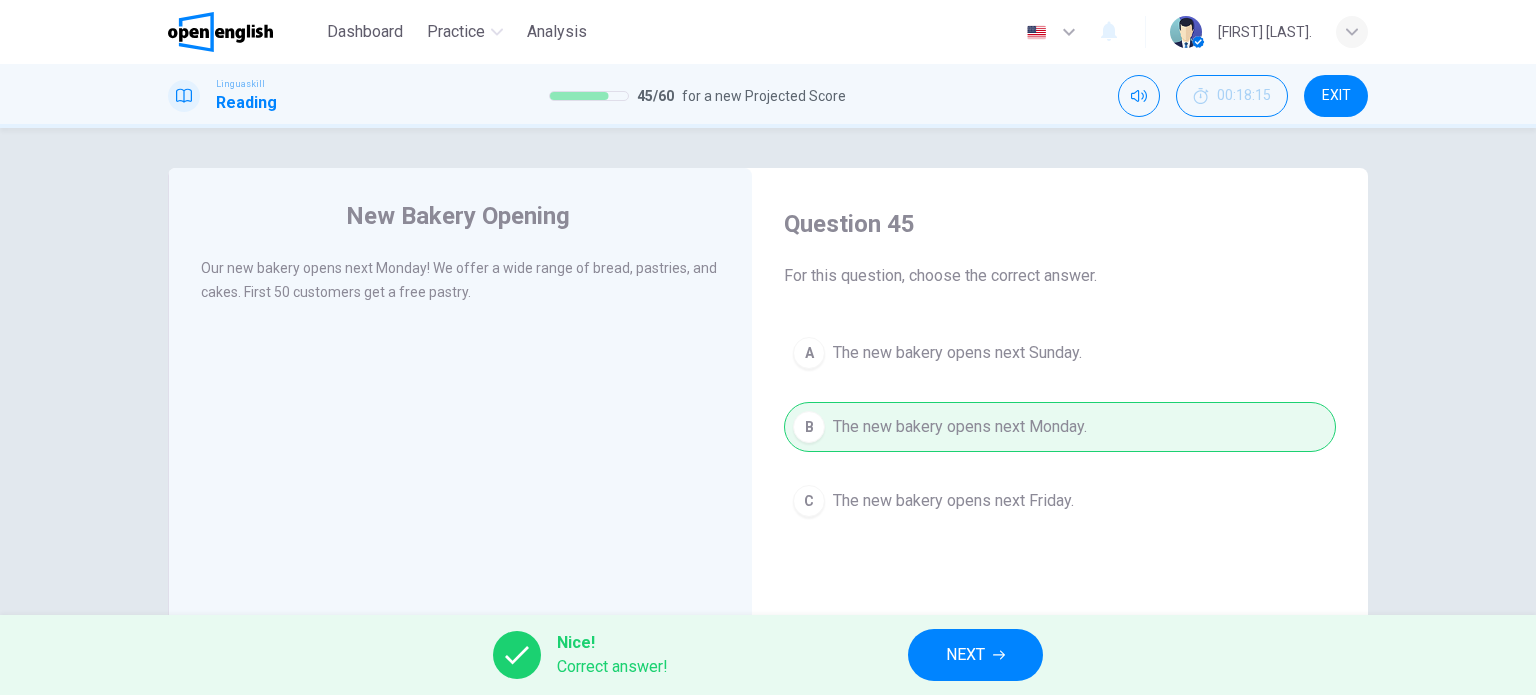 click on "NEXT" at bounding box center (965, 655) 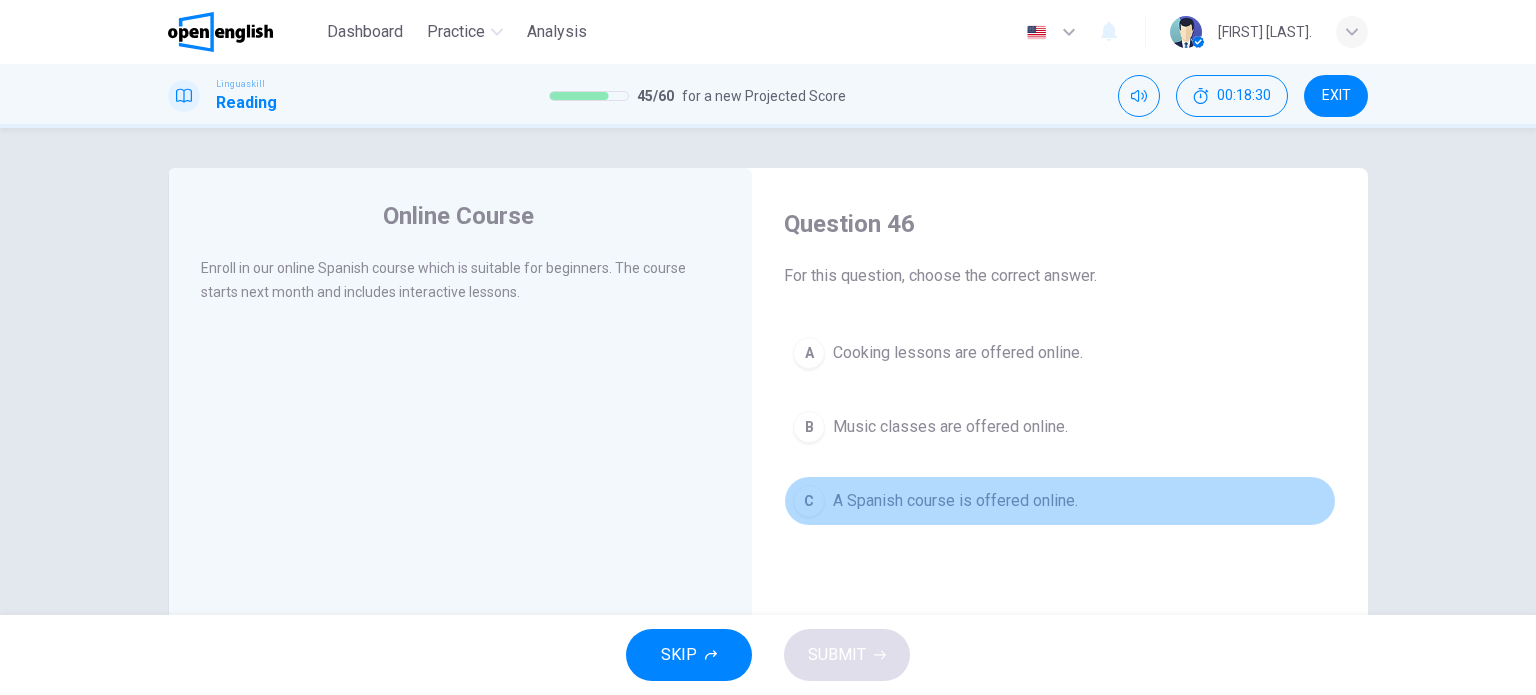click on "A Spanish course is offered online." at bounding box center [955, 501] 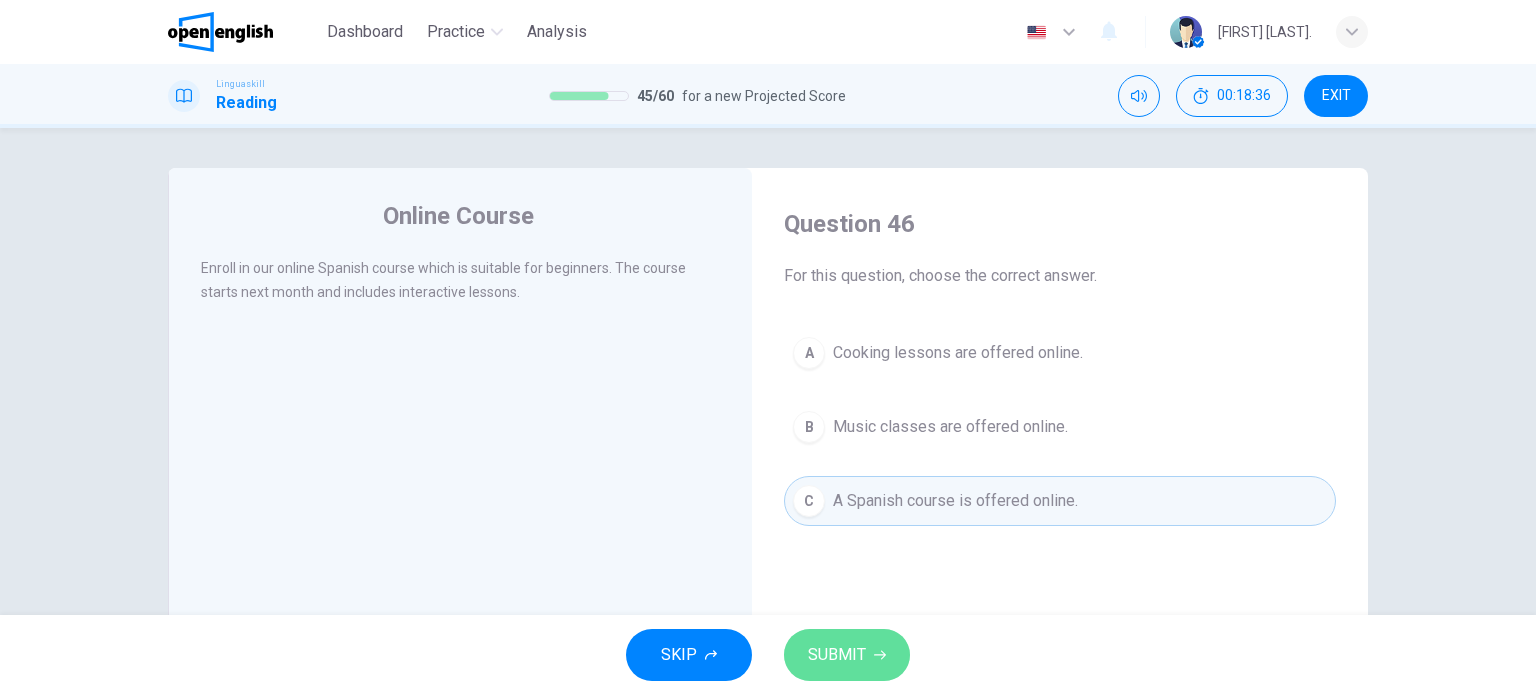 click on "SUBMIT" at bounding box center (847, 655) 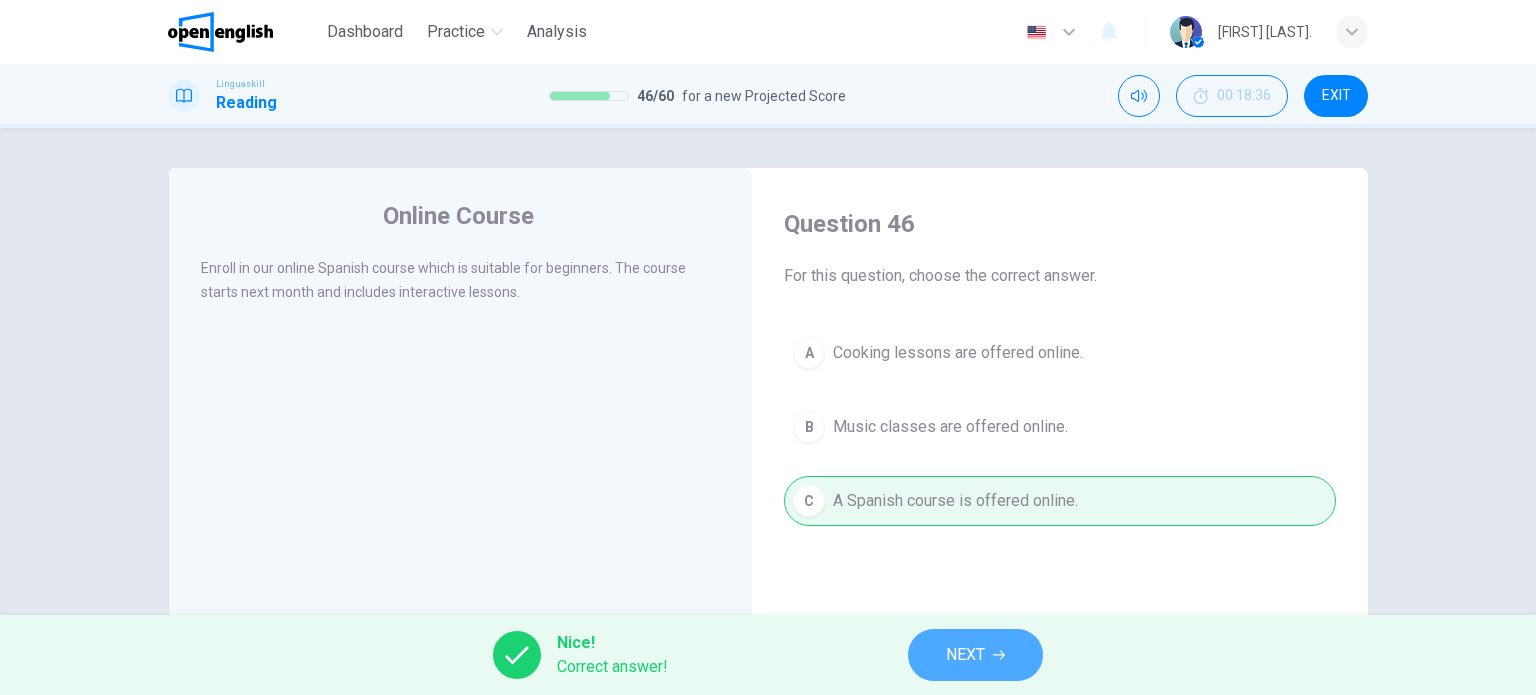 click on "NEXT" at bounding box center [975, 655] 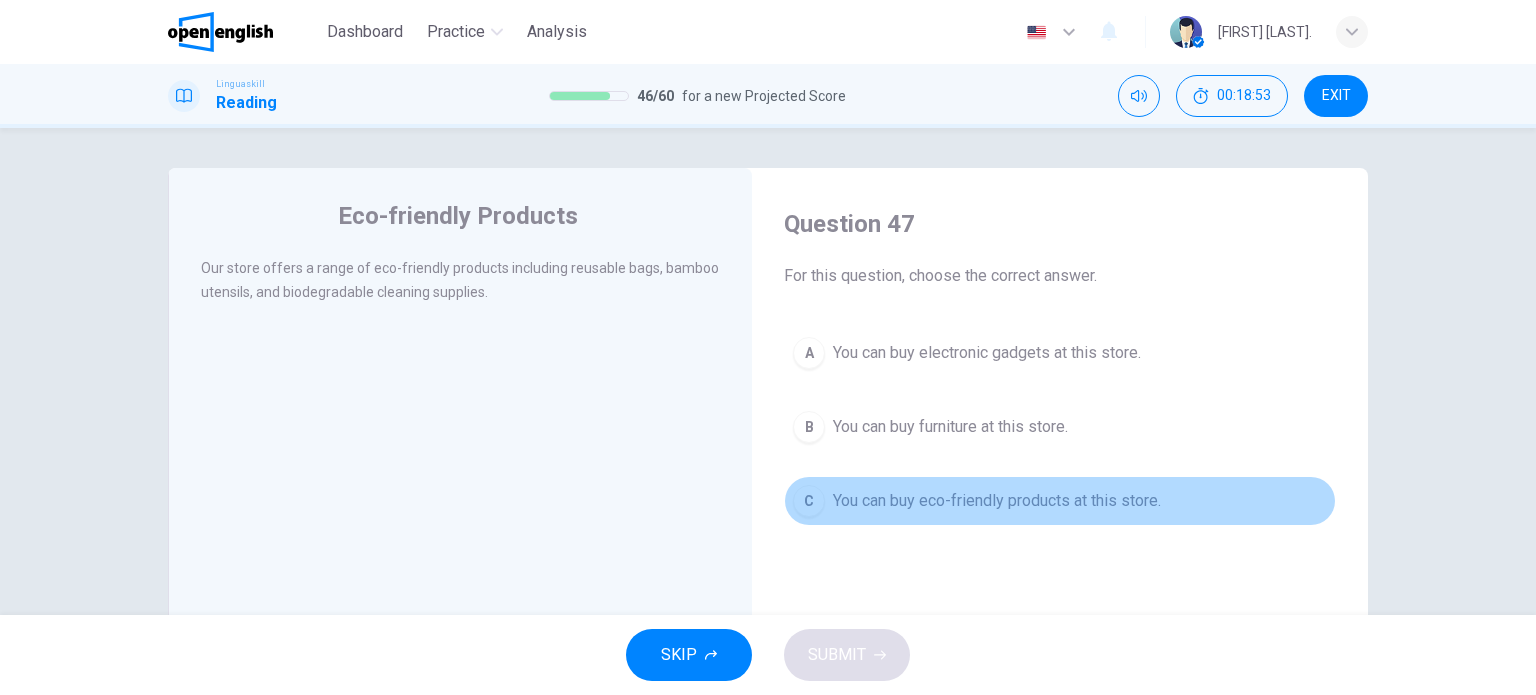 click on "You can buy eco-friendly products at this store." at bounding box center [997, 501] 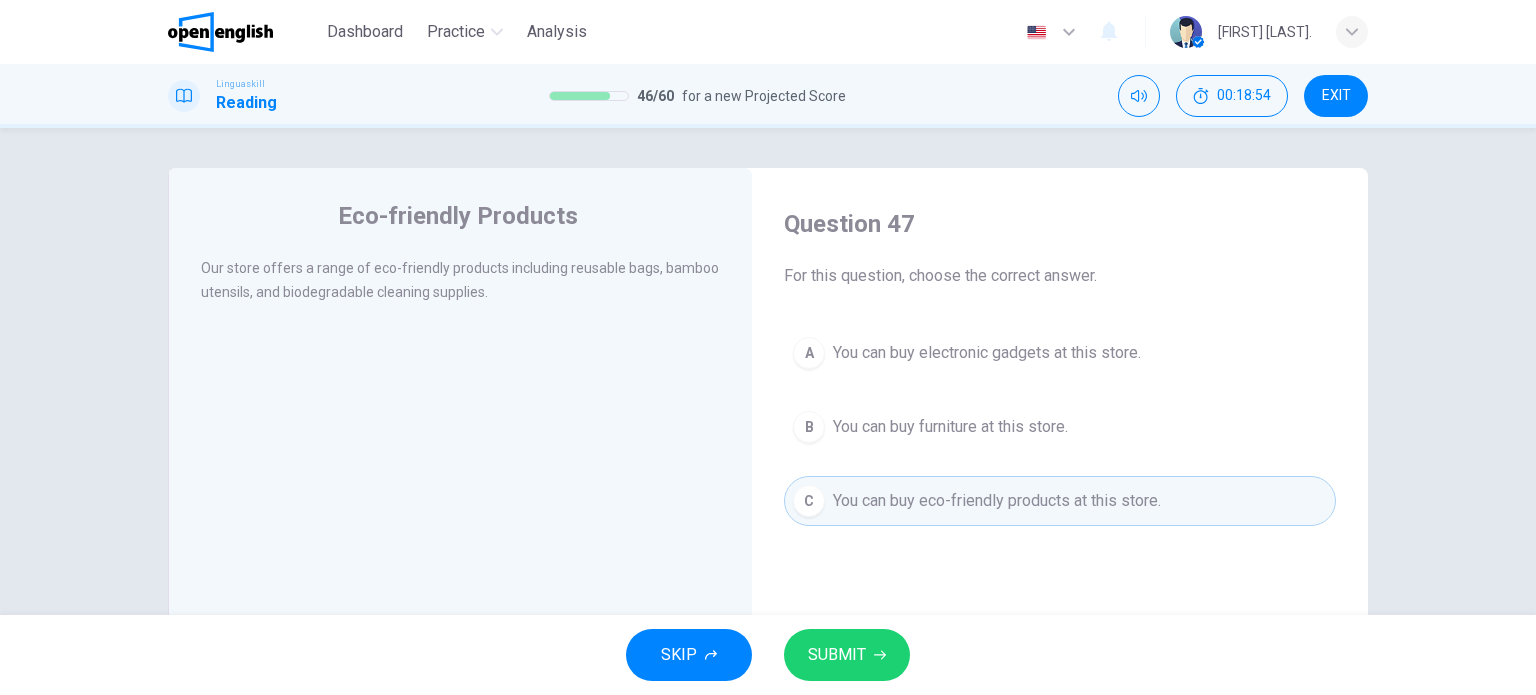 click on "SUBMIT" at bounding box center (837, 655) 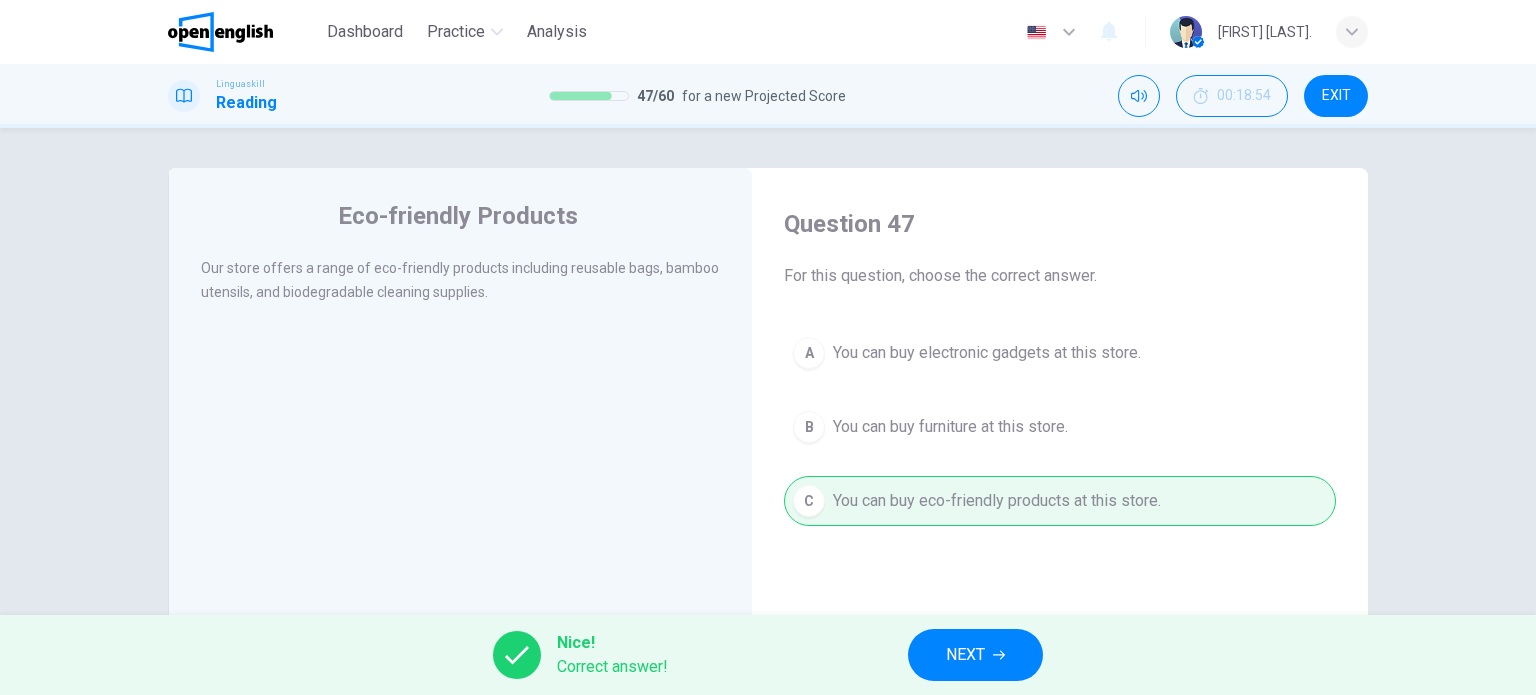 click on "NEXT" at bounding box center (965, 655) 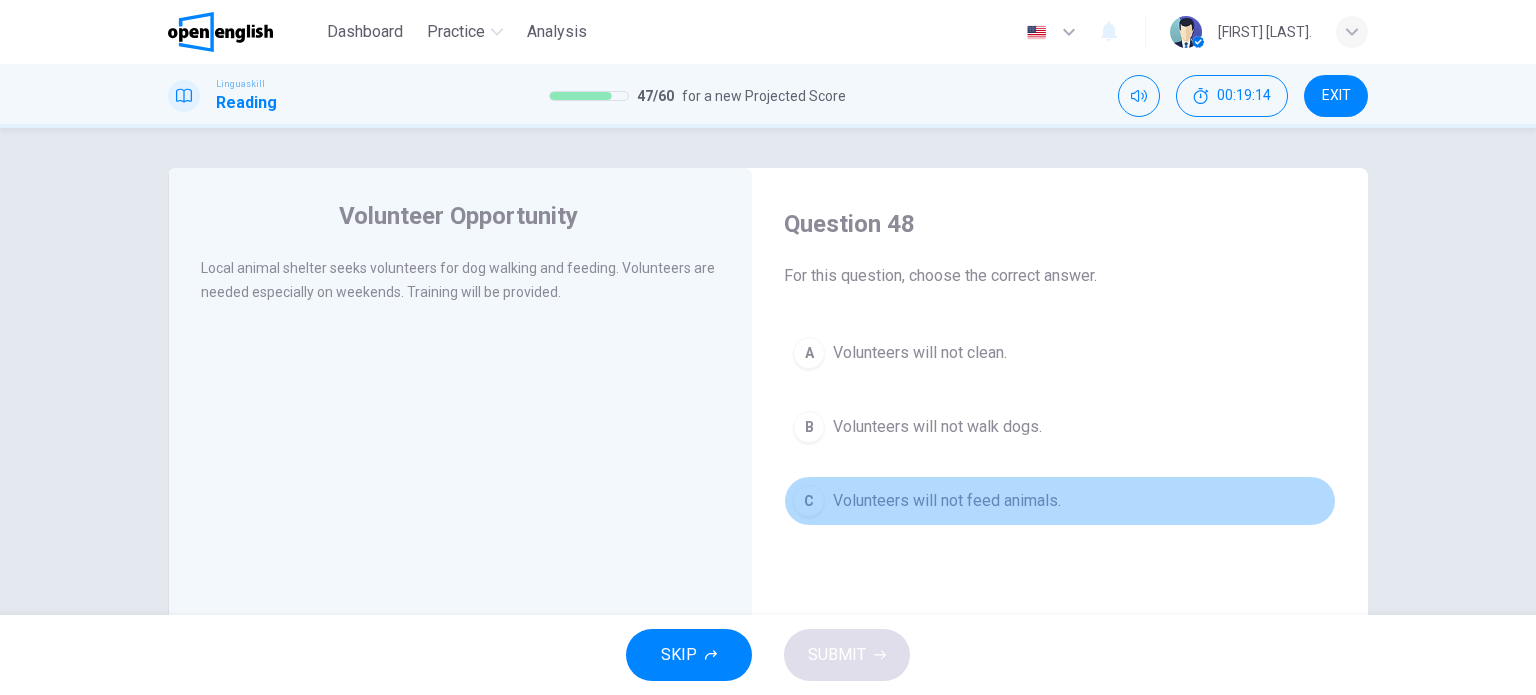 click on "Volunteers will not feed animals." at bounding box center [947, 501] 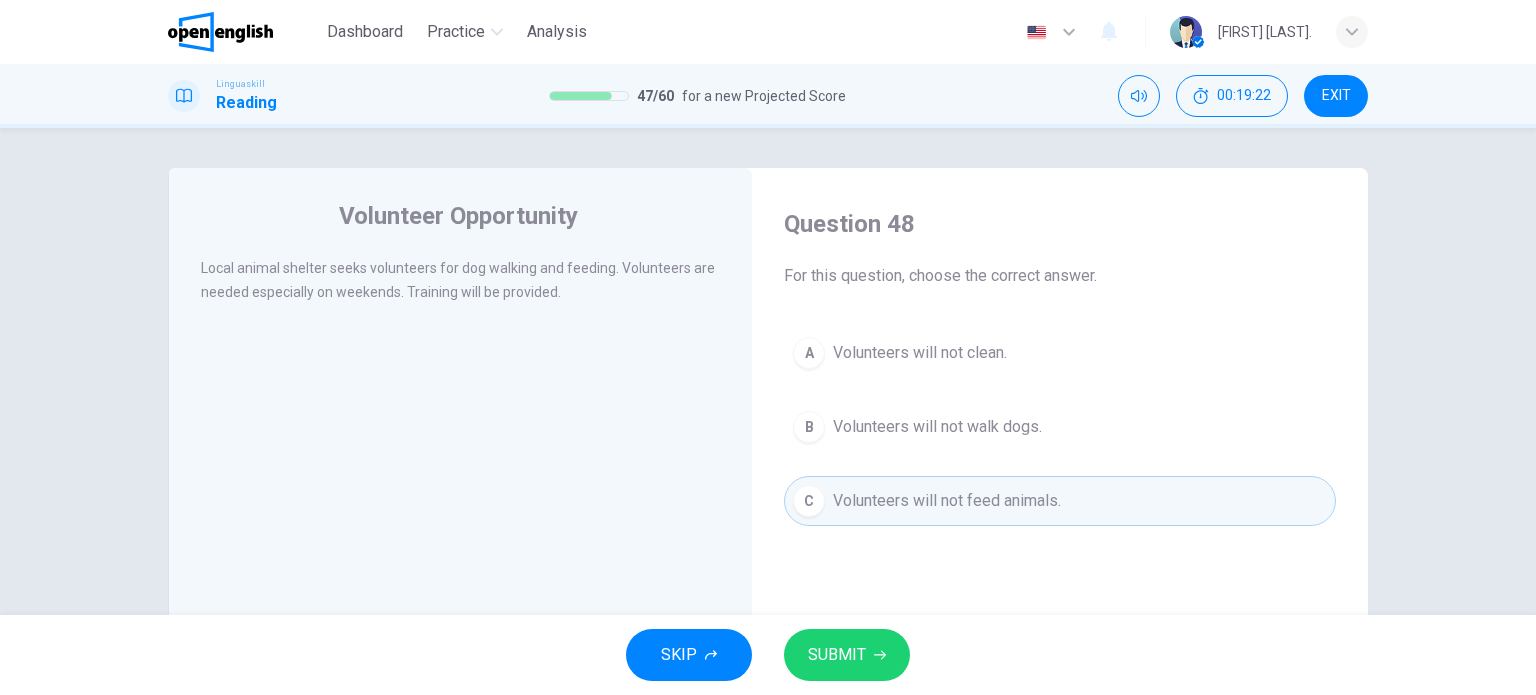 click on "SUBMIT" at bounding box center [837, 655] 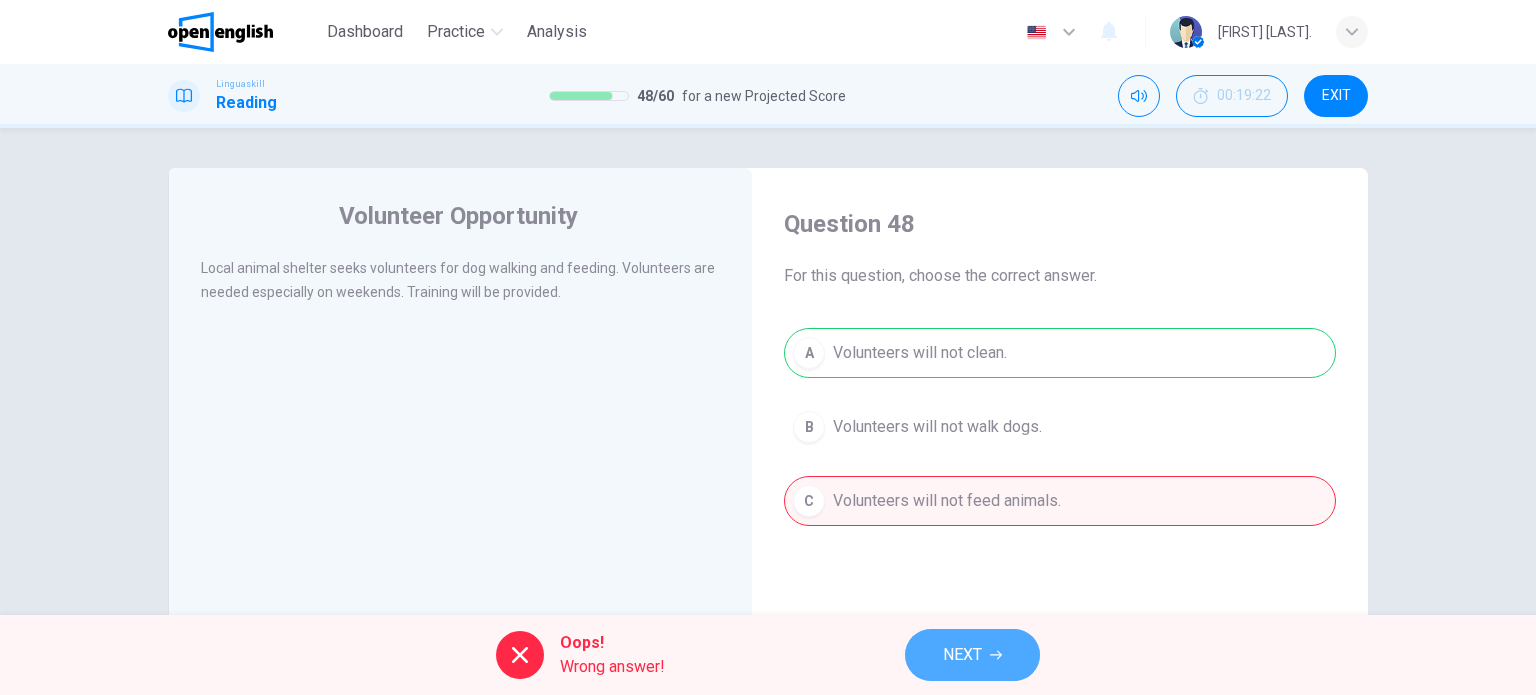 click on "NEXT" at bounding box center (962, 655) 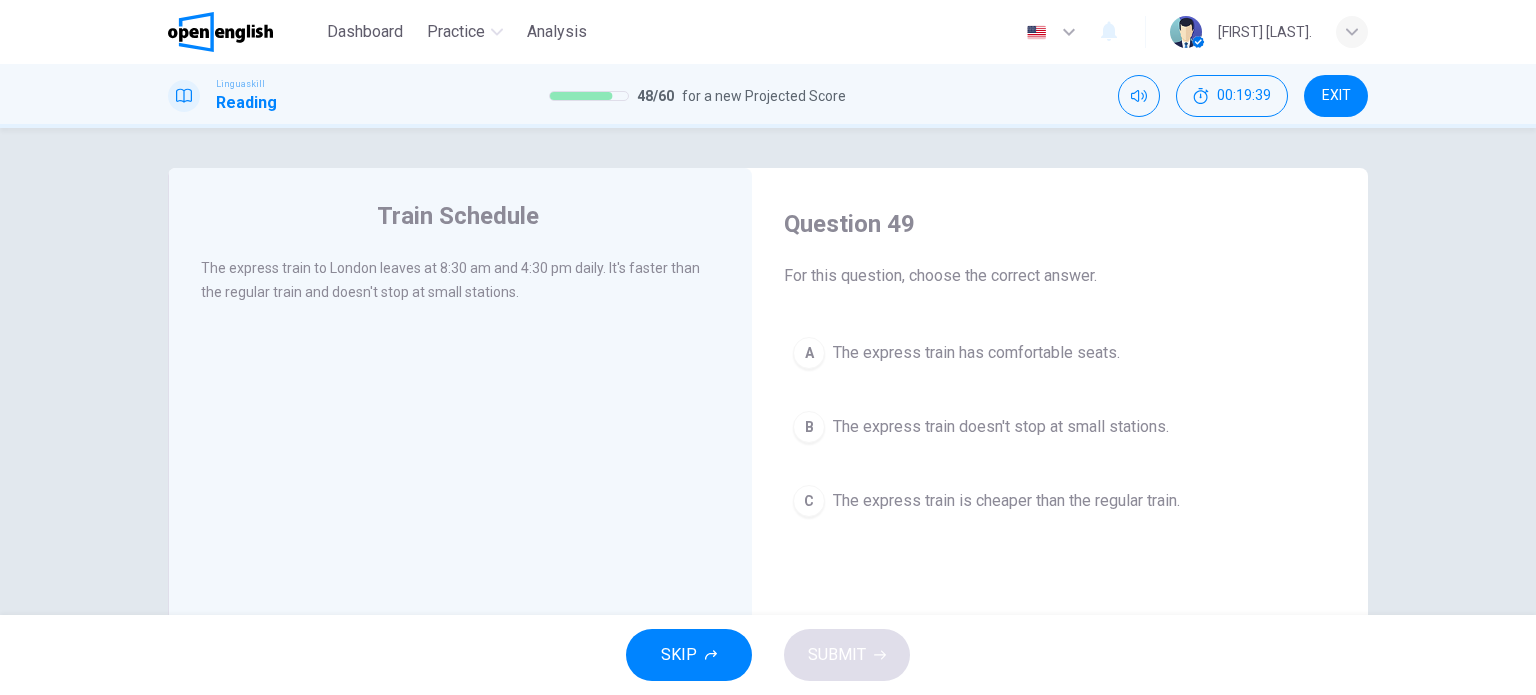 drag, startPoint x: 361, startPoint y: 296, endPoint x: 464, endPoint y: 297, distance: 103.00485 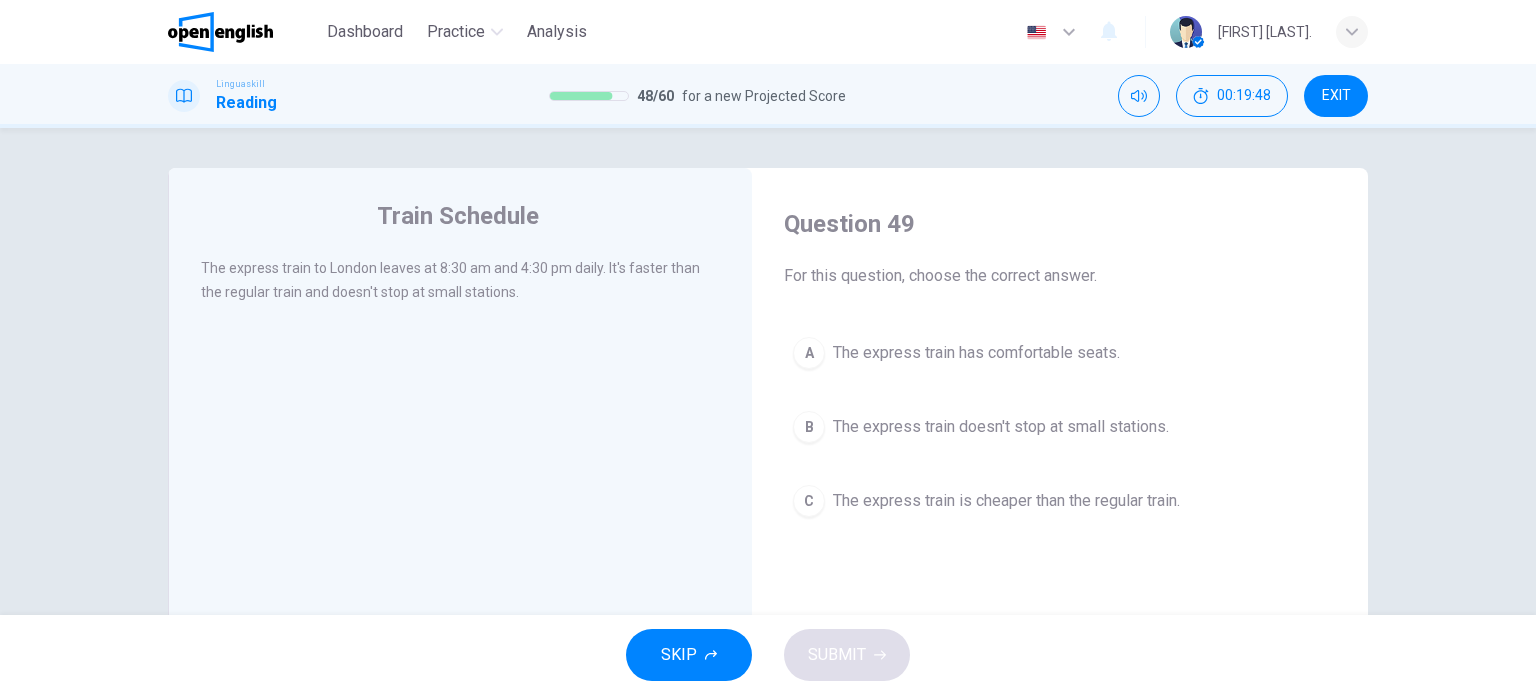 click on "The express train doesn't stop at small stations." at bounding box center (1001, 427) 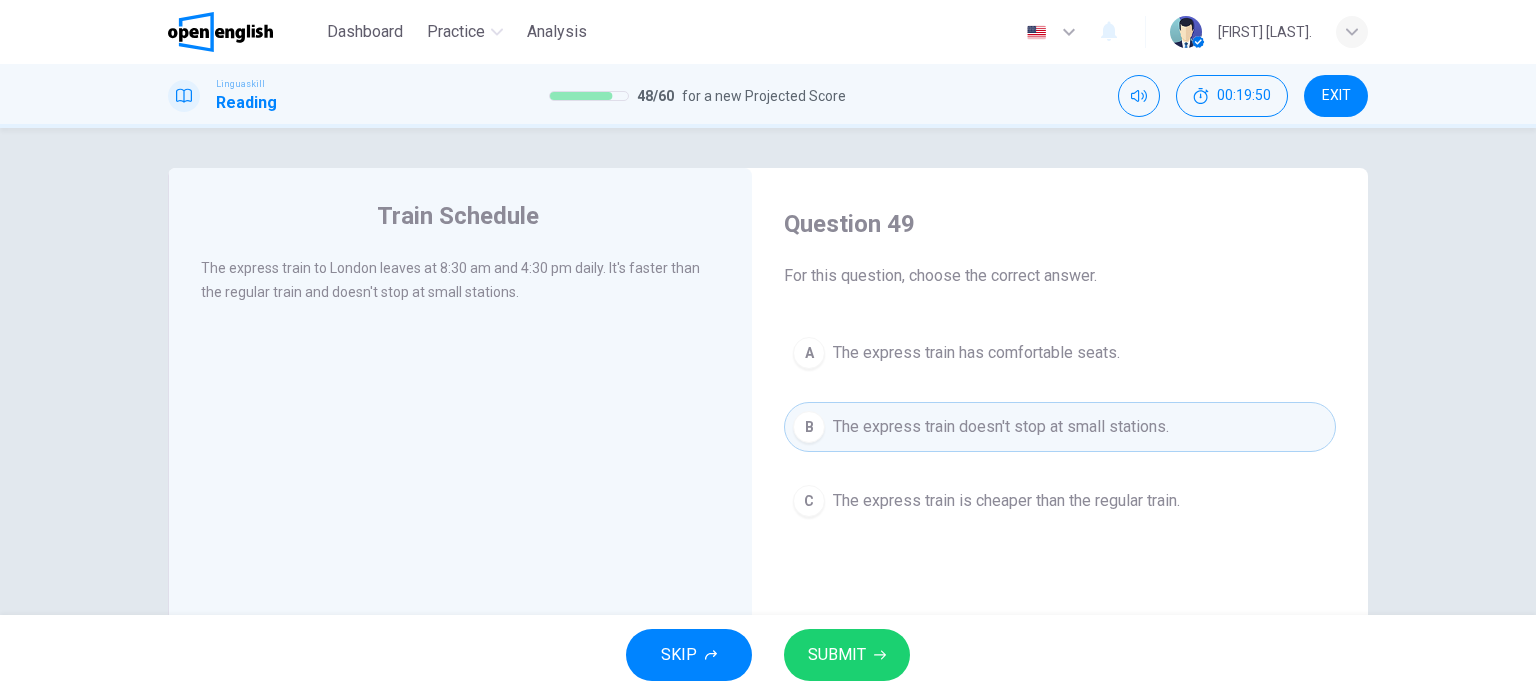 click on "SUBMIT" at bounding box center (837, 655) 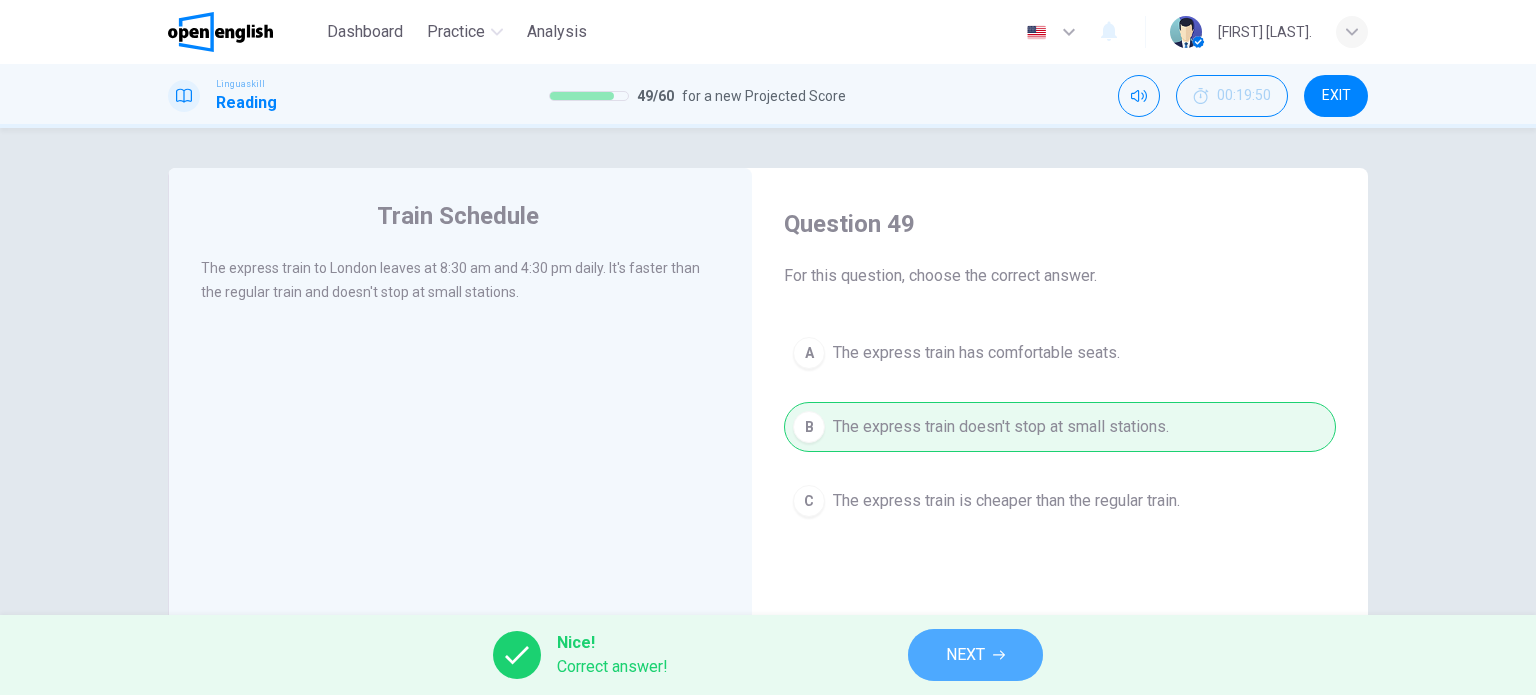 click on "NEXT" at bounding box center [965, 655] 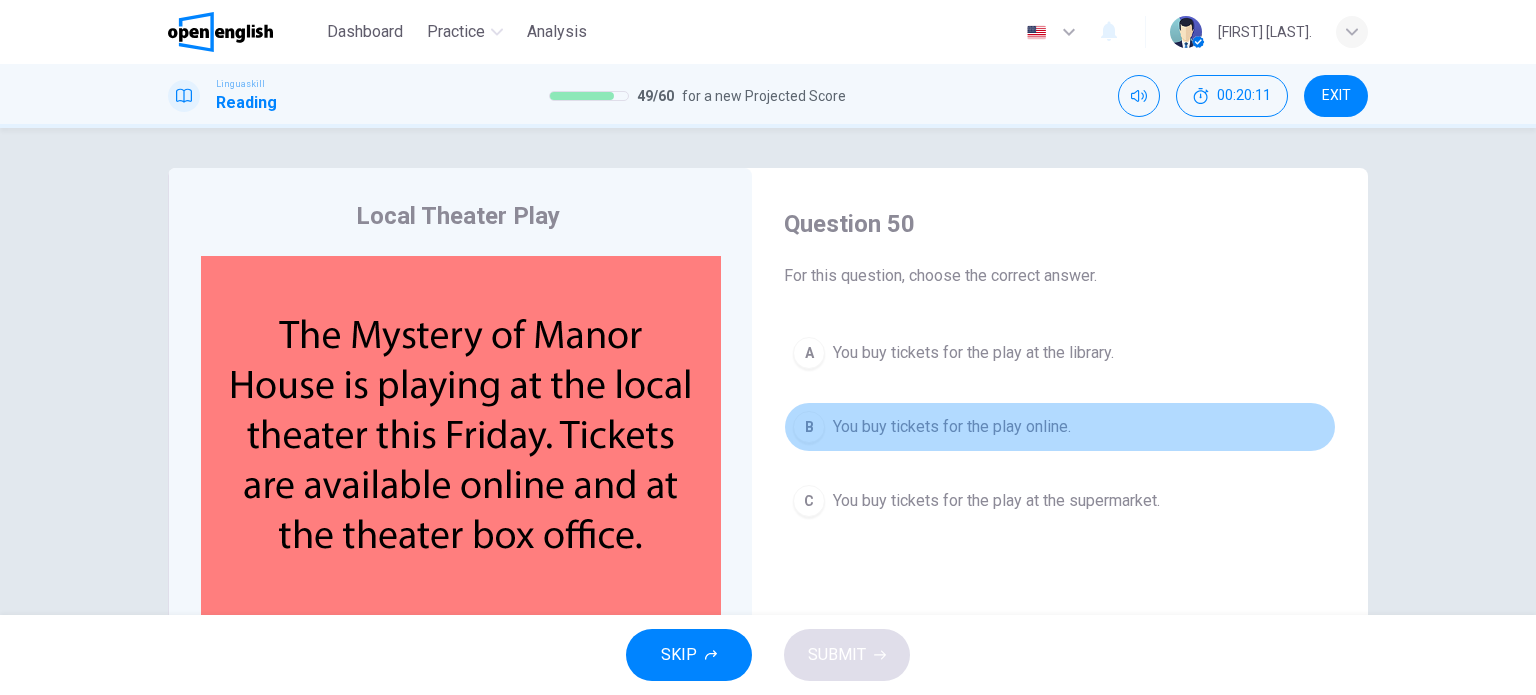 click on "You buy tickets for the play online." at bounding box center (952, 427) 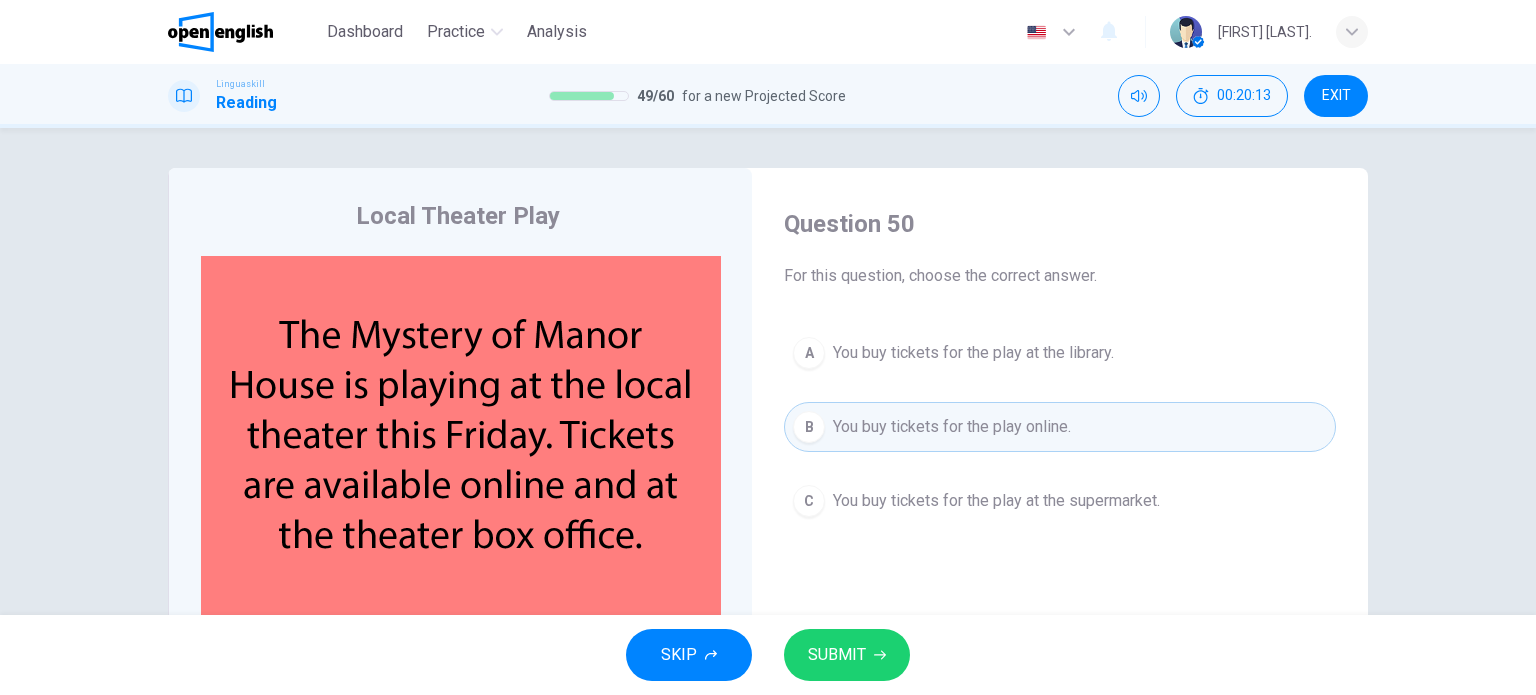 click on "SUBMIT" at bounding box center [837, 655] 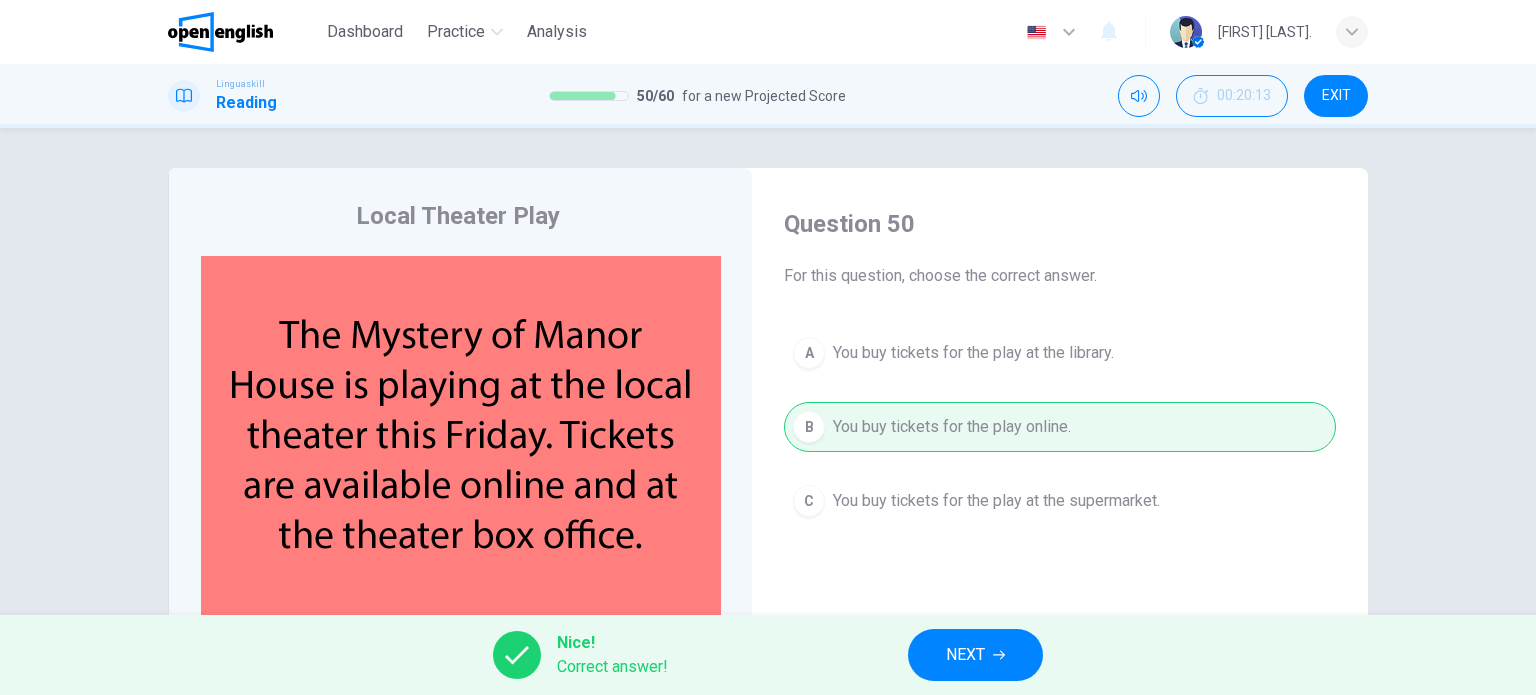 click on "NEXT" at bounding box center (965, 655) 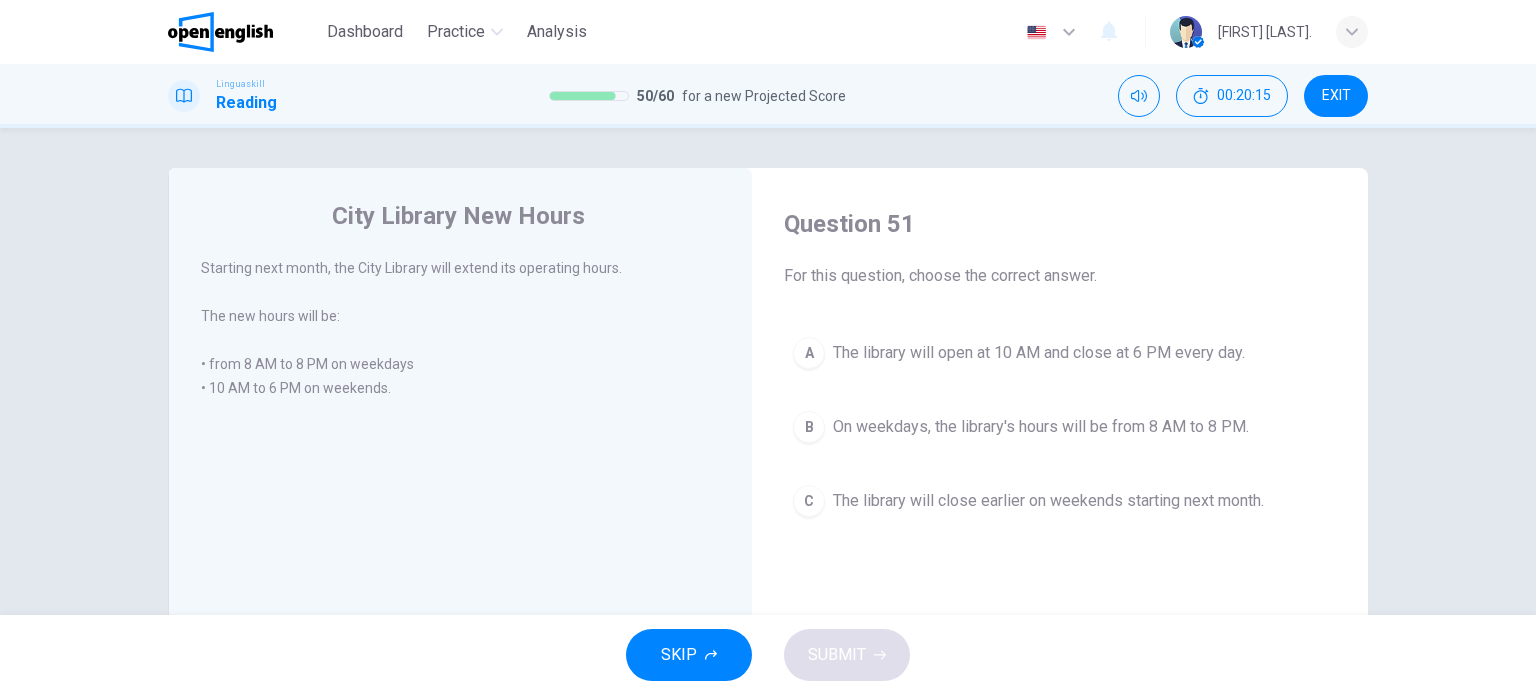 drag, startPoint x: 225, startPoint y: 271, endPoint x: 329, endPoint y: 281, distance: 104.47966 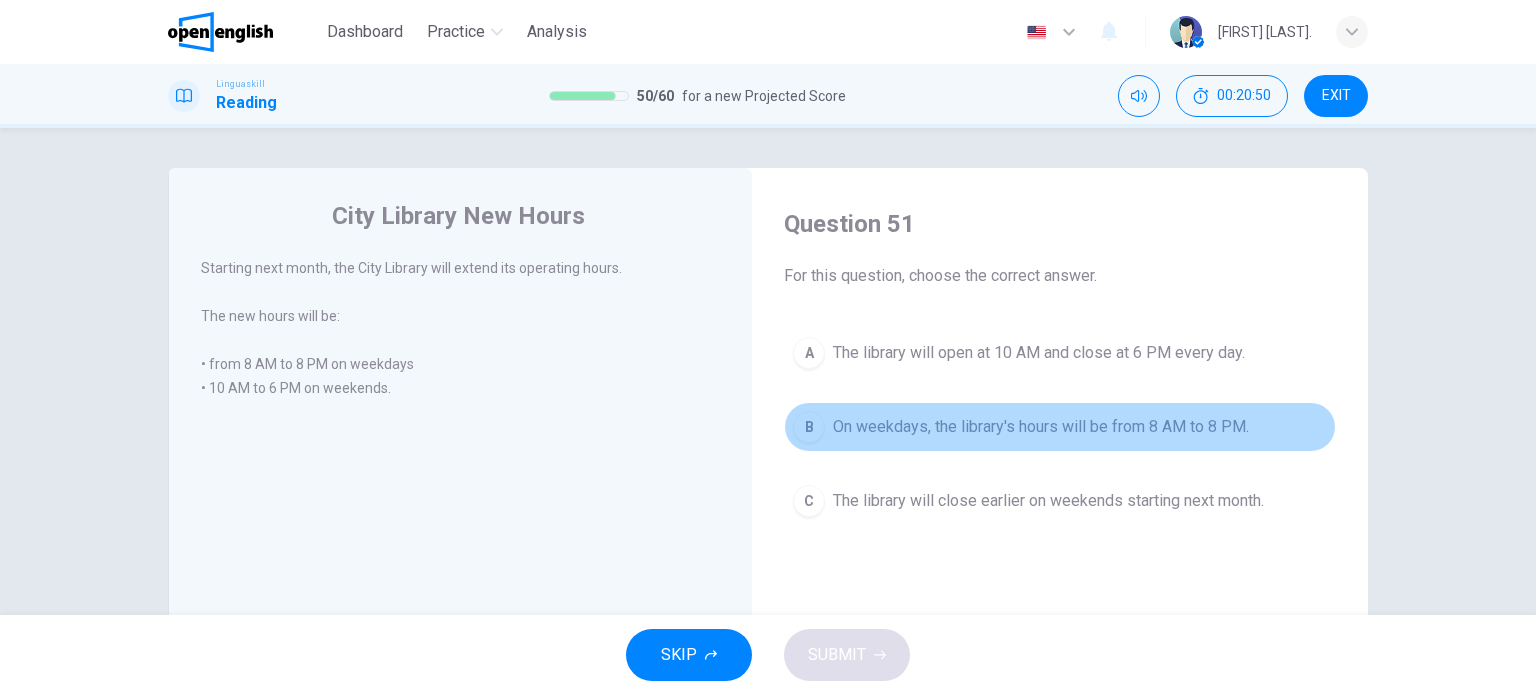 click on "On weekdays, the library's hours will be from 8 AM to 8 PM." at bounding box center (1041, 427) 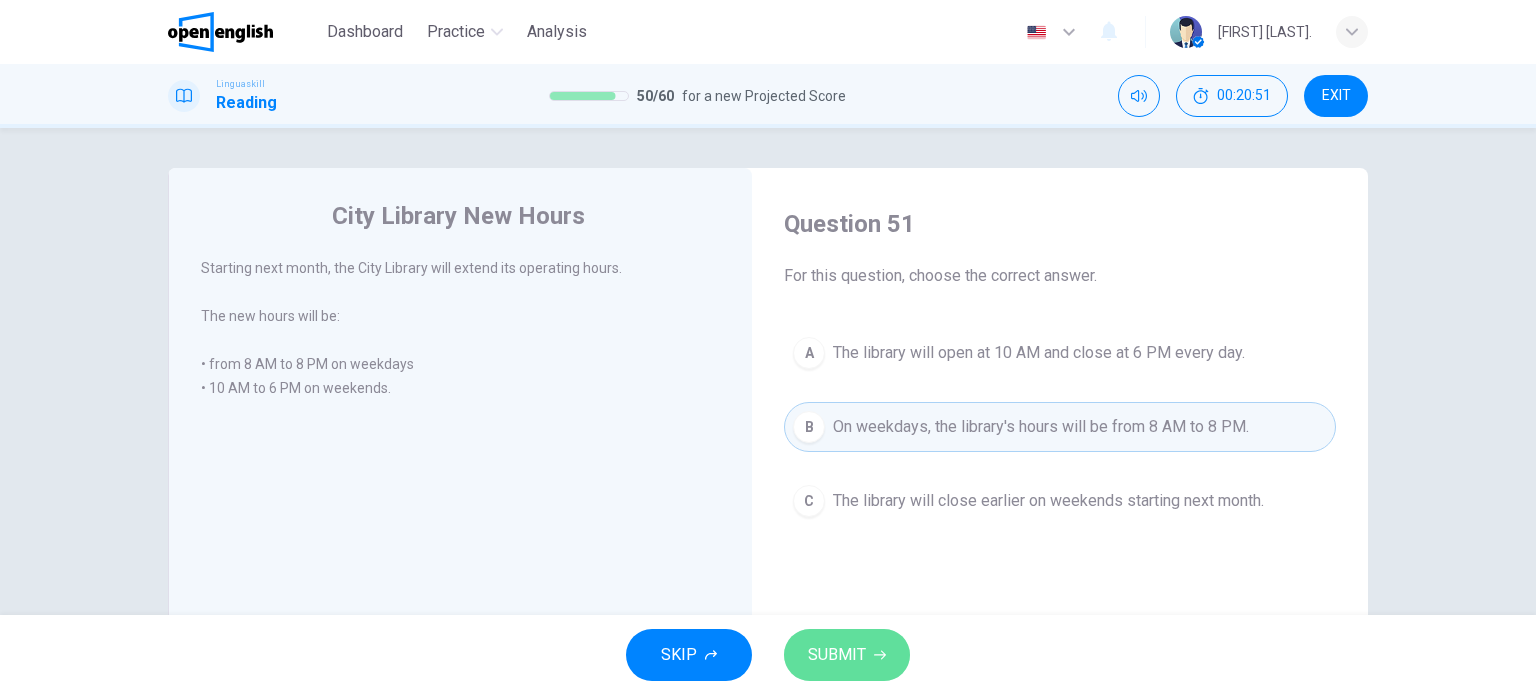 click on "SUBMIT" at bounding box center (837, 655) 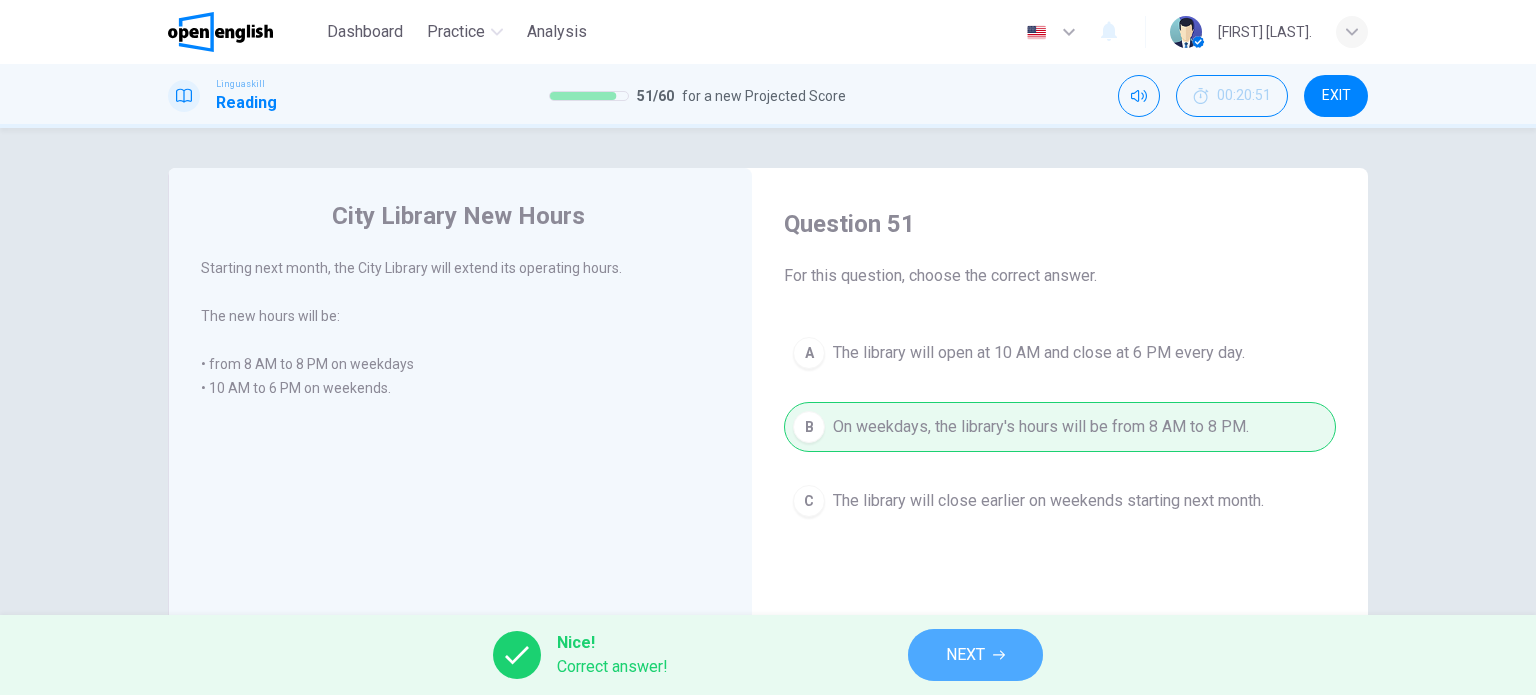 click on "NEXT" at bounding box center [965, 655] 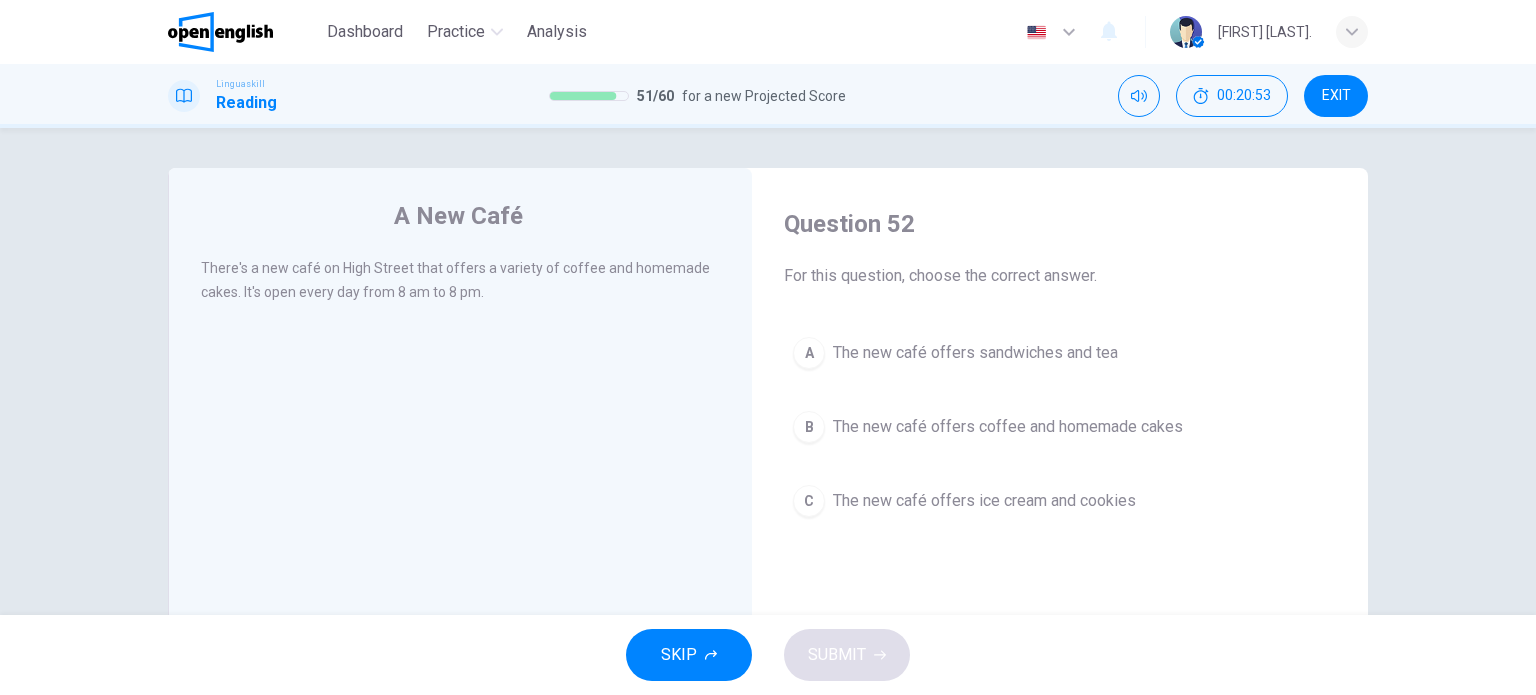 drag, startPoint x: 203, startPoint y: 266, endPoint x: 359, endPoint y: 271, distance: 156.08011 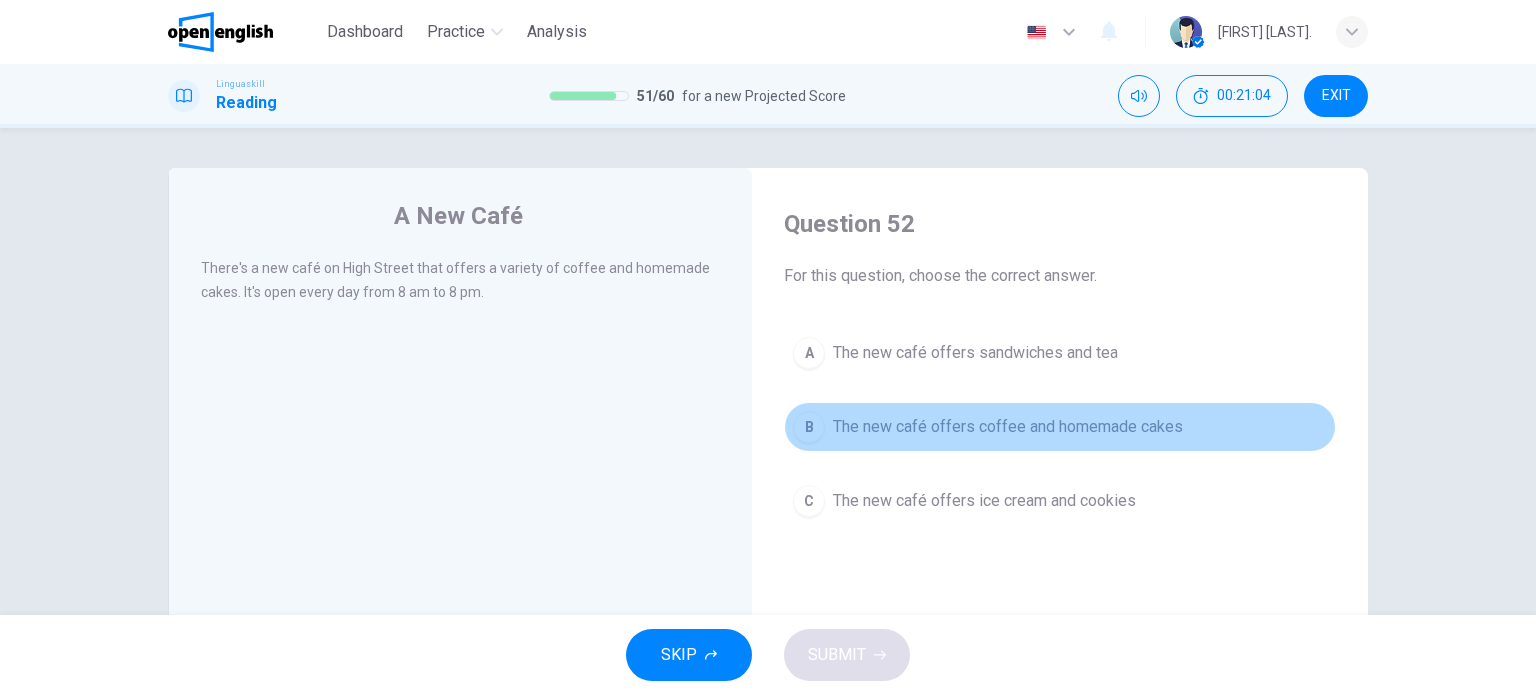 click on "The new café offers coffee and homemade cakes" at bounding box center (1008, 427) 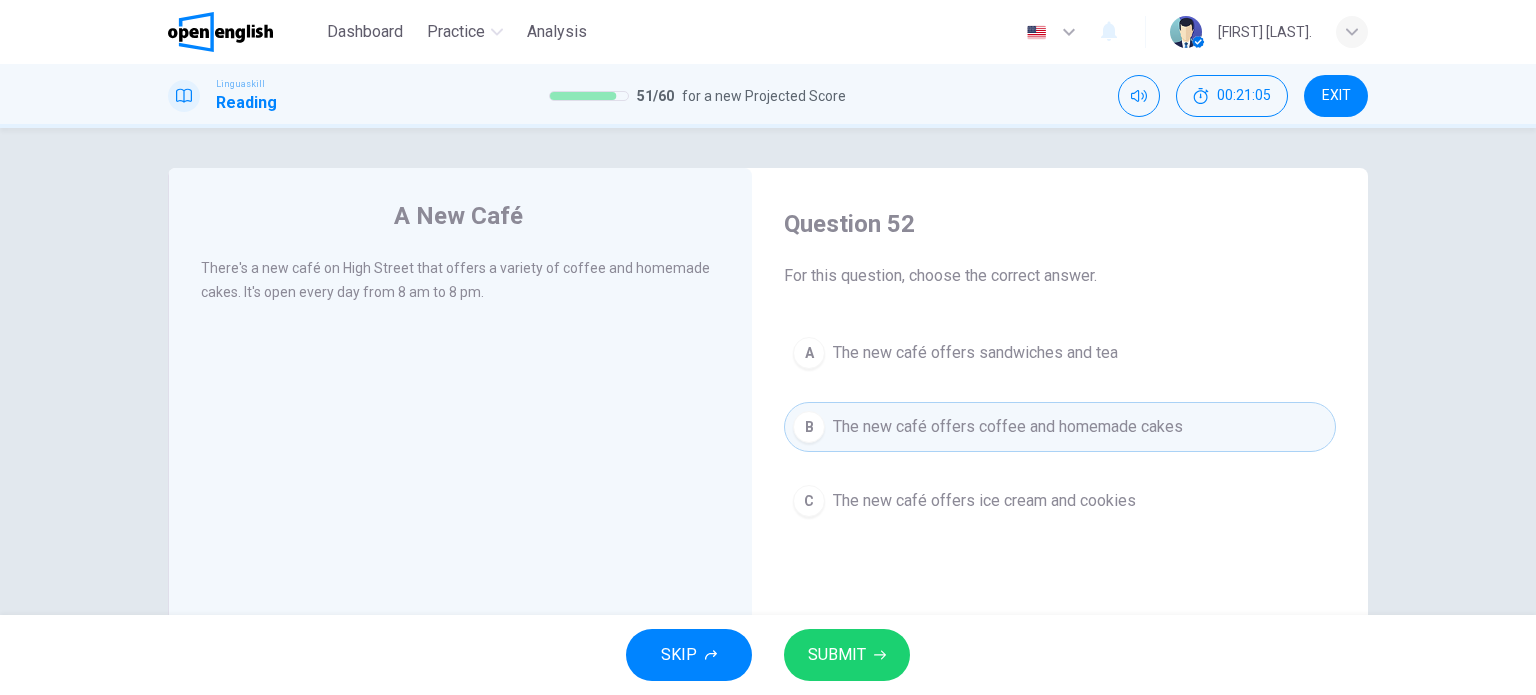 click on "SKIP SUBMIT" at bounding box center (768, 655) 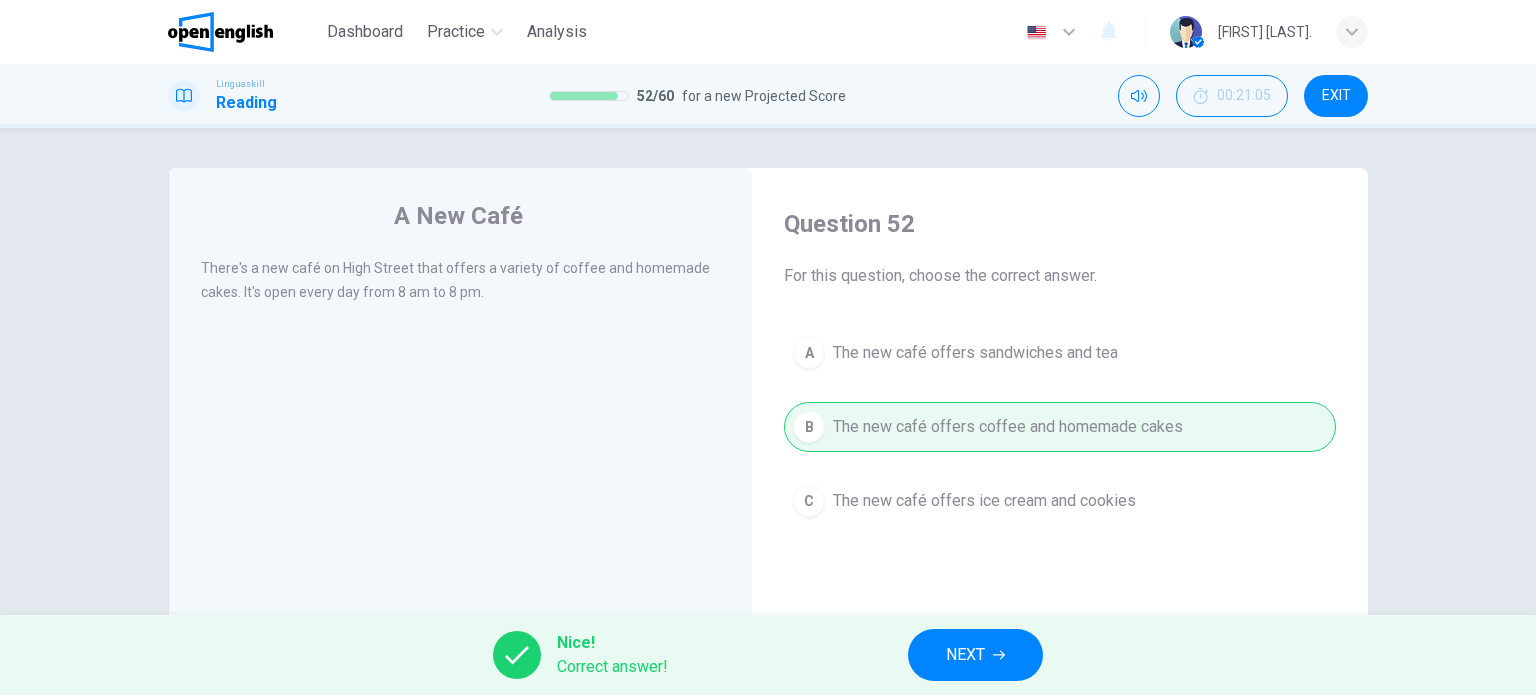 click on "NEXT" at bounding box center (965, 655) 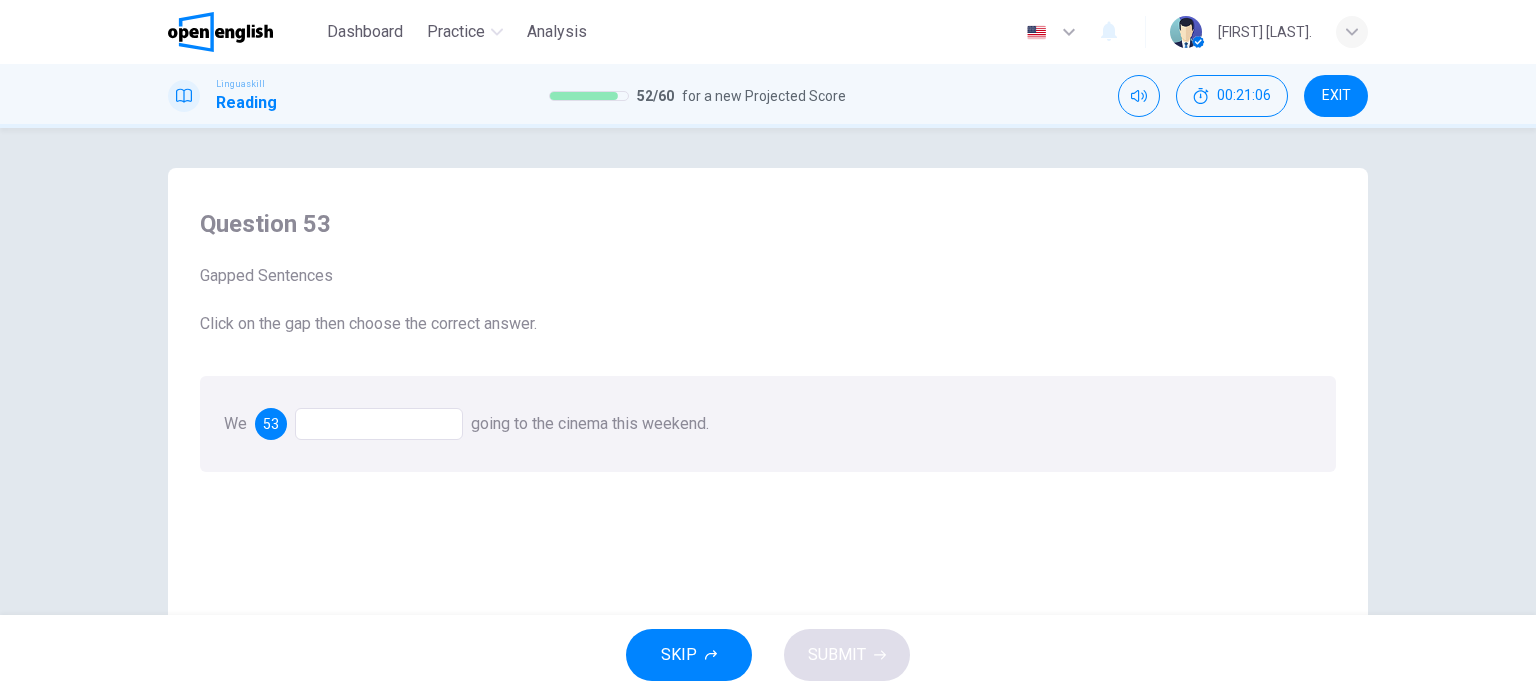 click at bounding box center [379, 424] 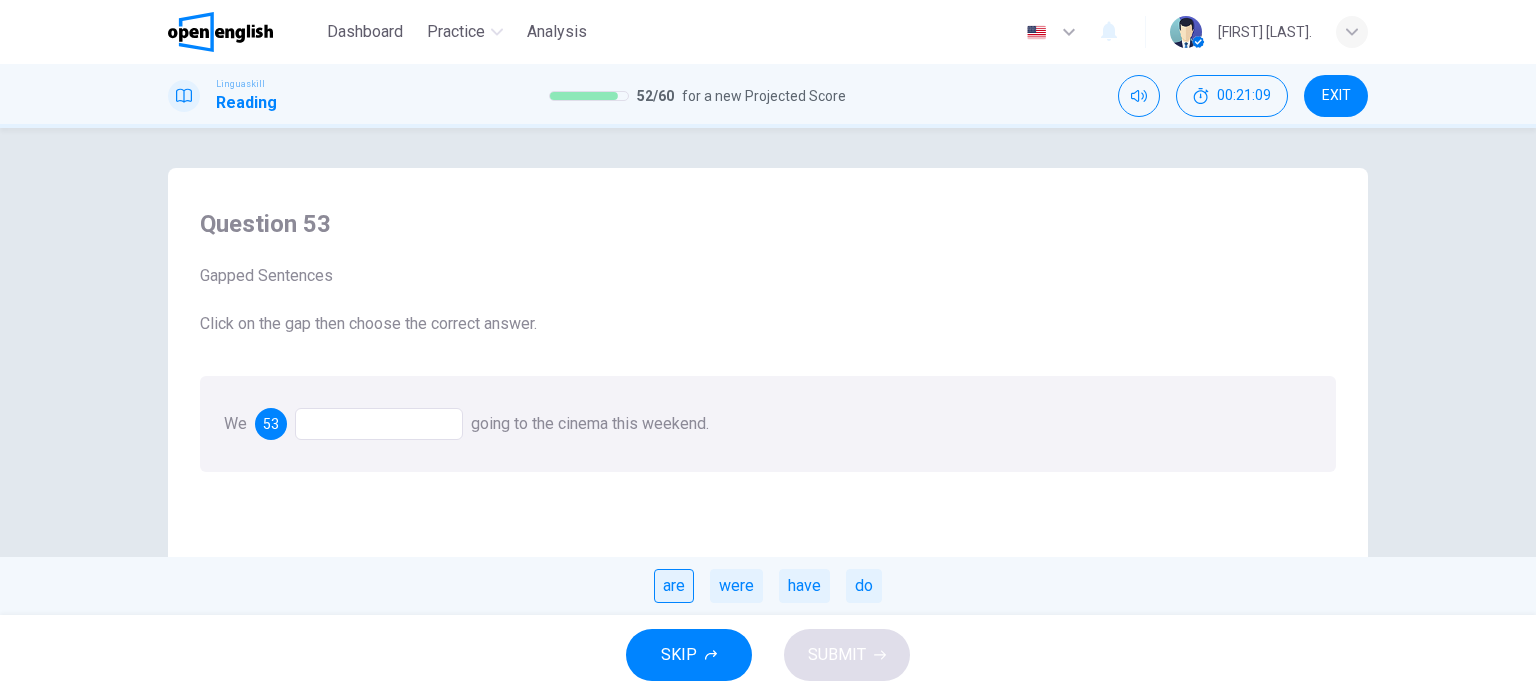 click on "are" at bounding box center (674, 586) 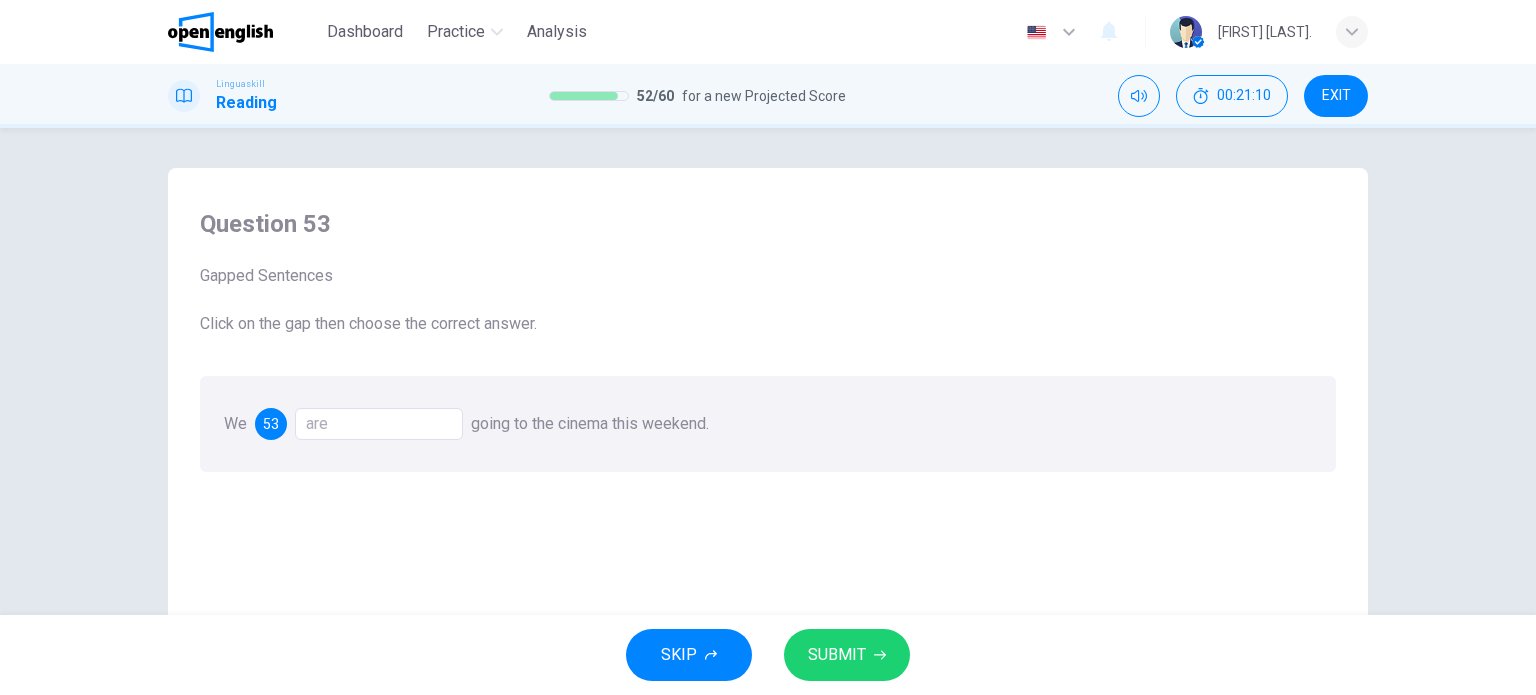 click on "SUBMIT" at bounding box center (837, 655) 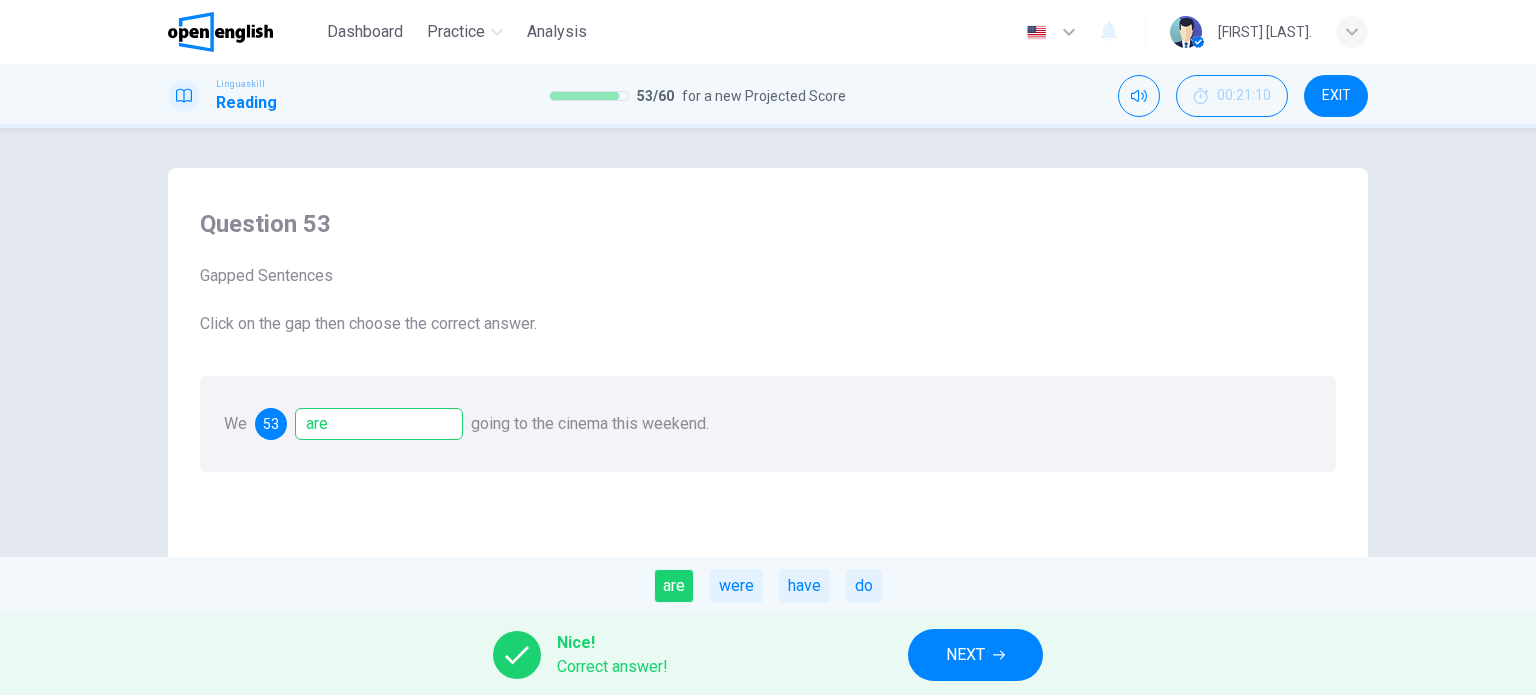click on "NEXT" at bounding box center (965, 655) 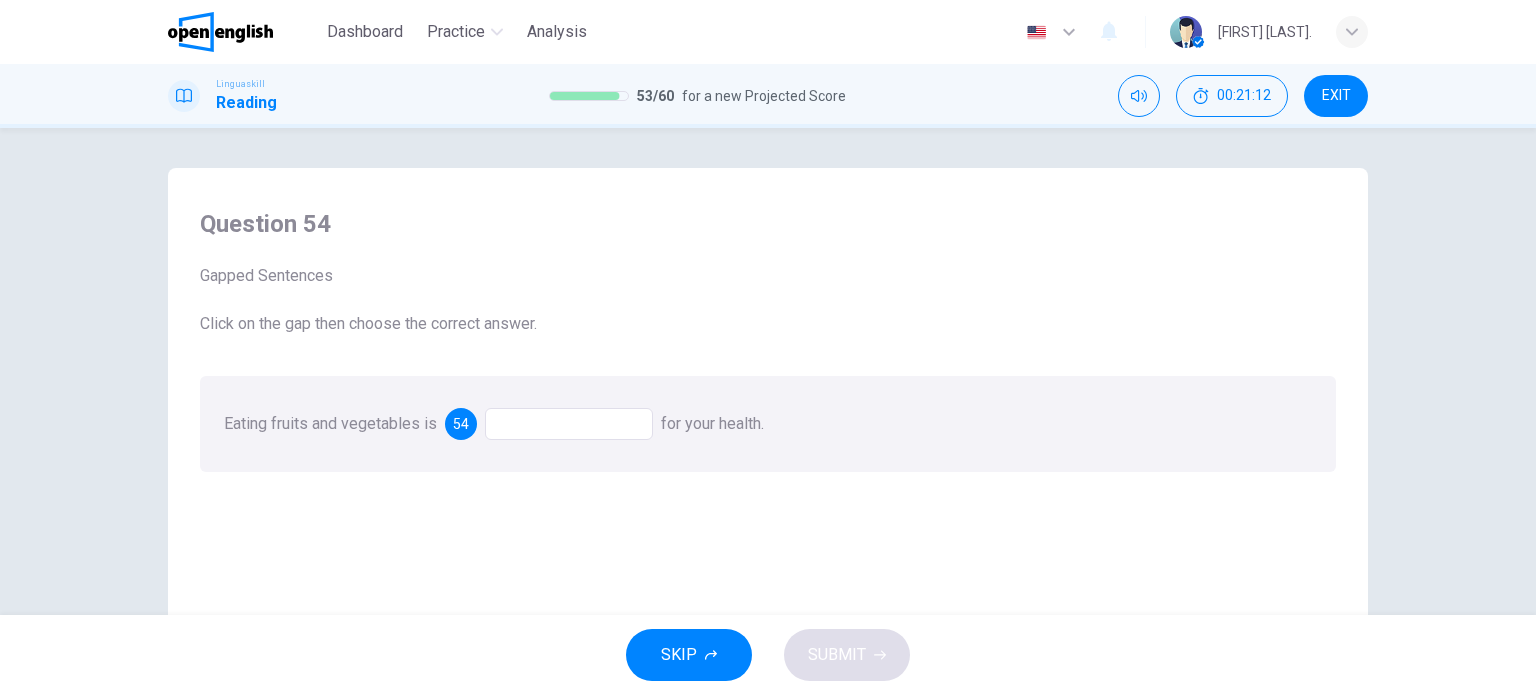 click at bounding box center (569, 424) 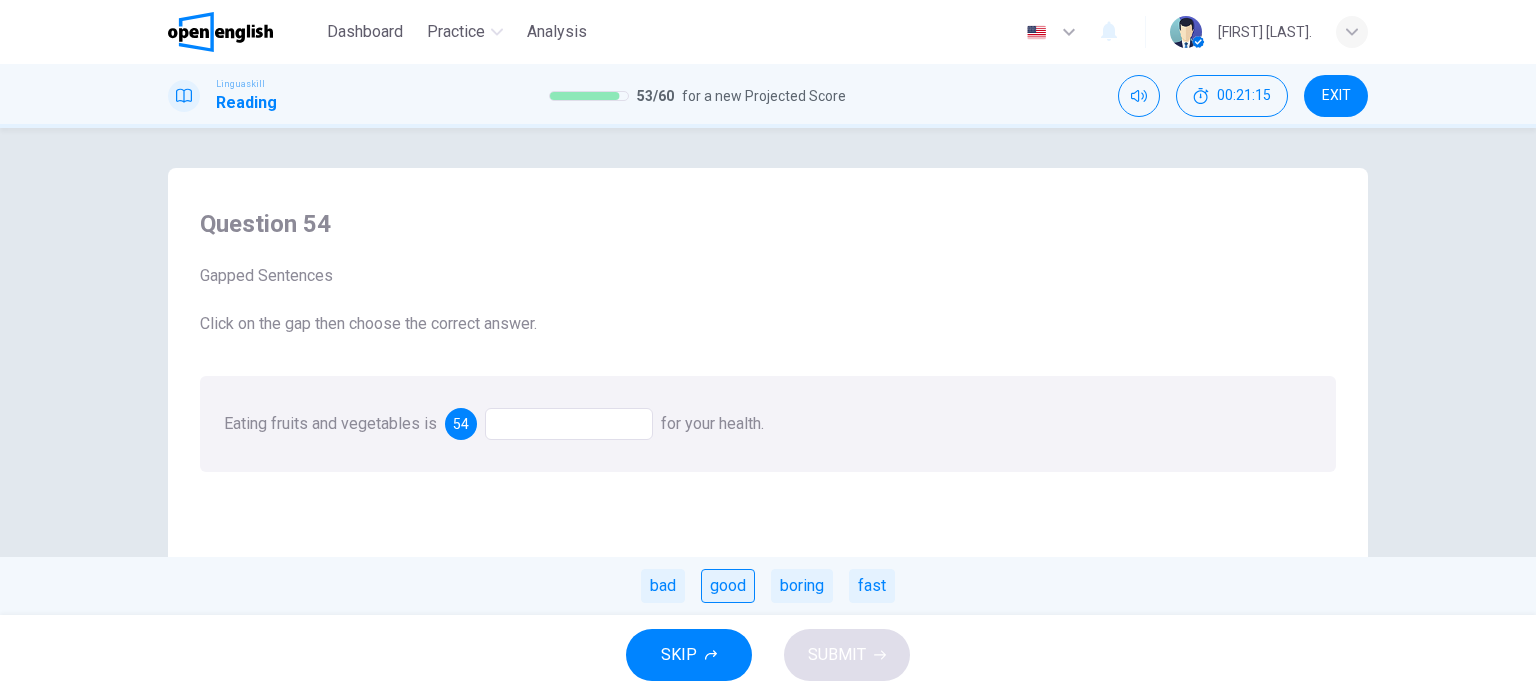 click on "good" at bounding box center [728, 586] 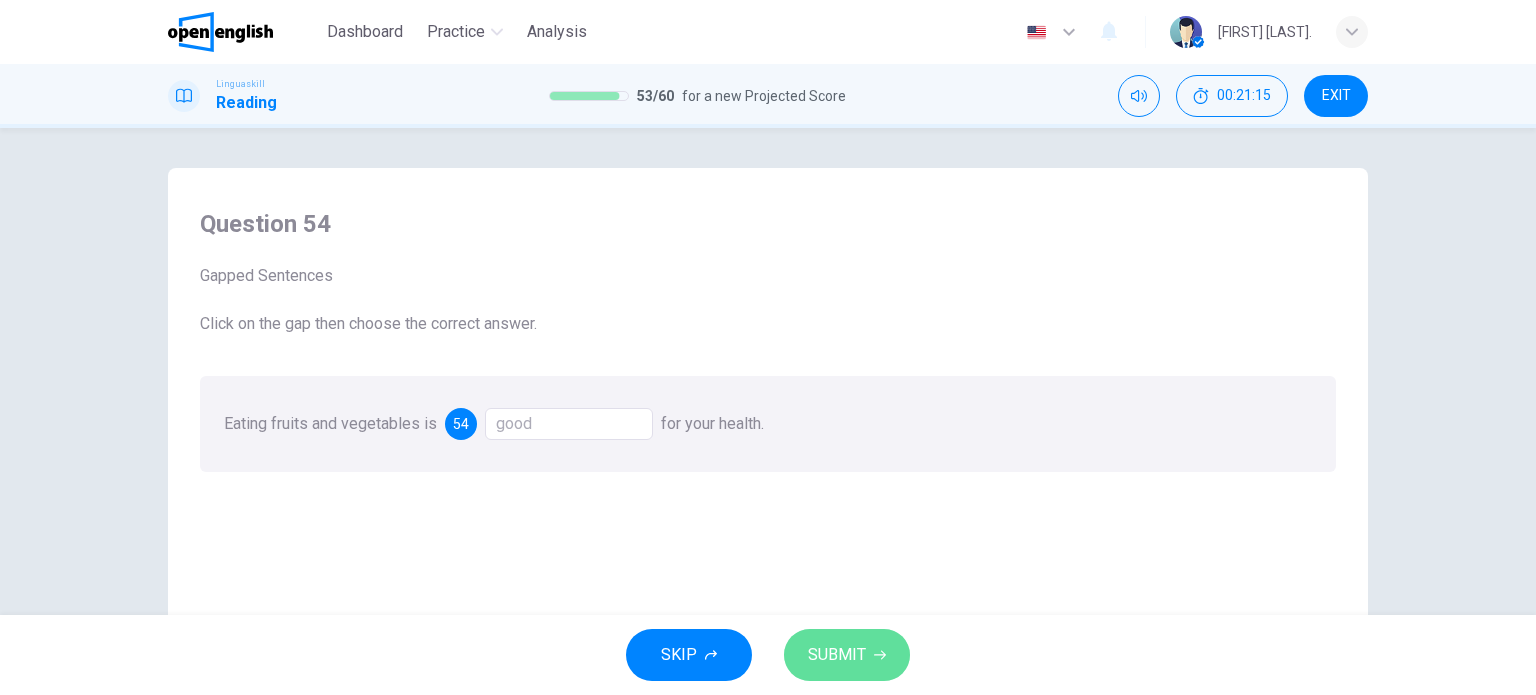 click on "SUBMIT" at bounding box center [837, 655] 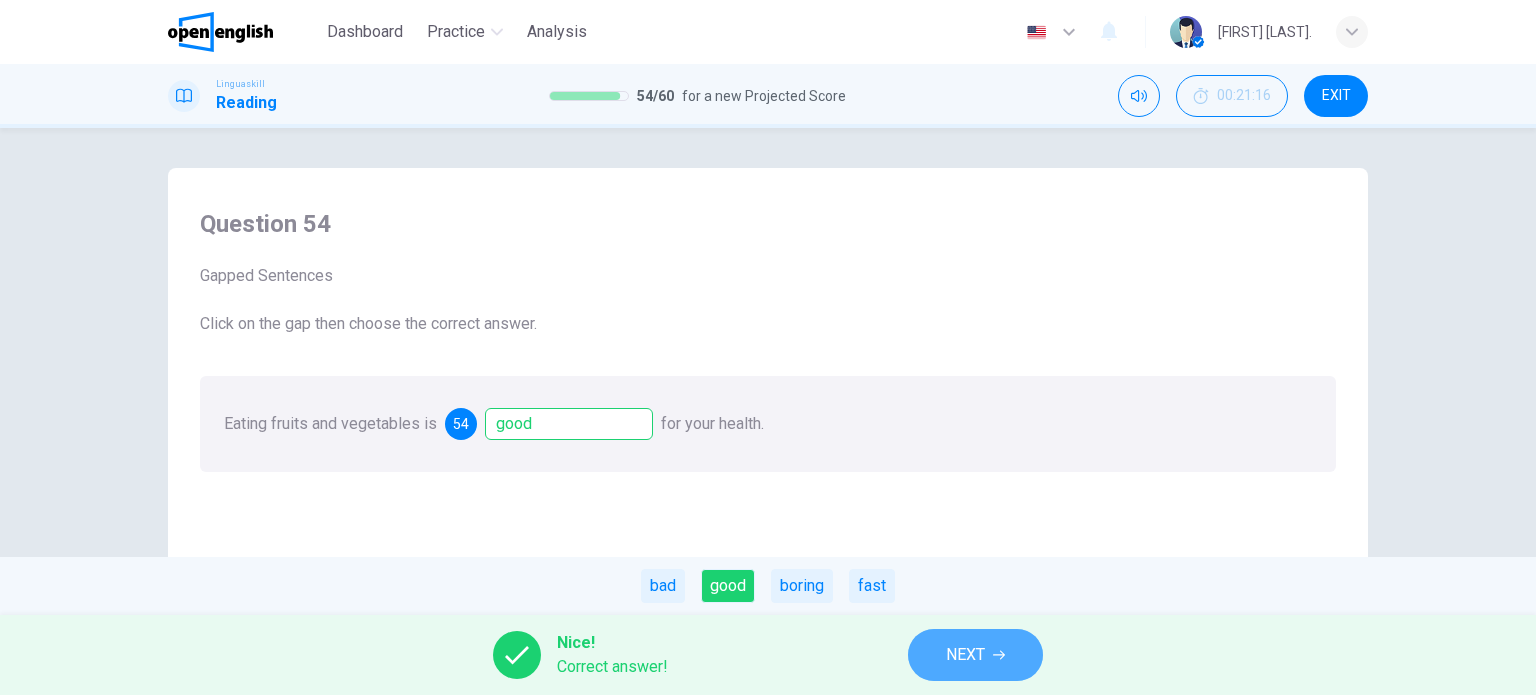 click on "NEXT" at bounding box center [965, 655] 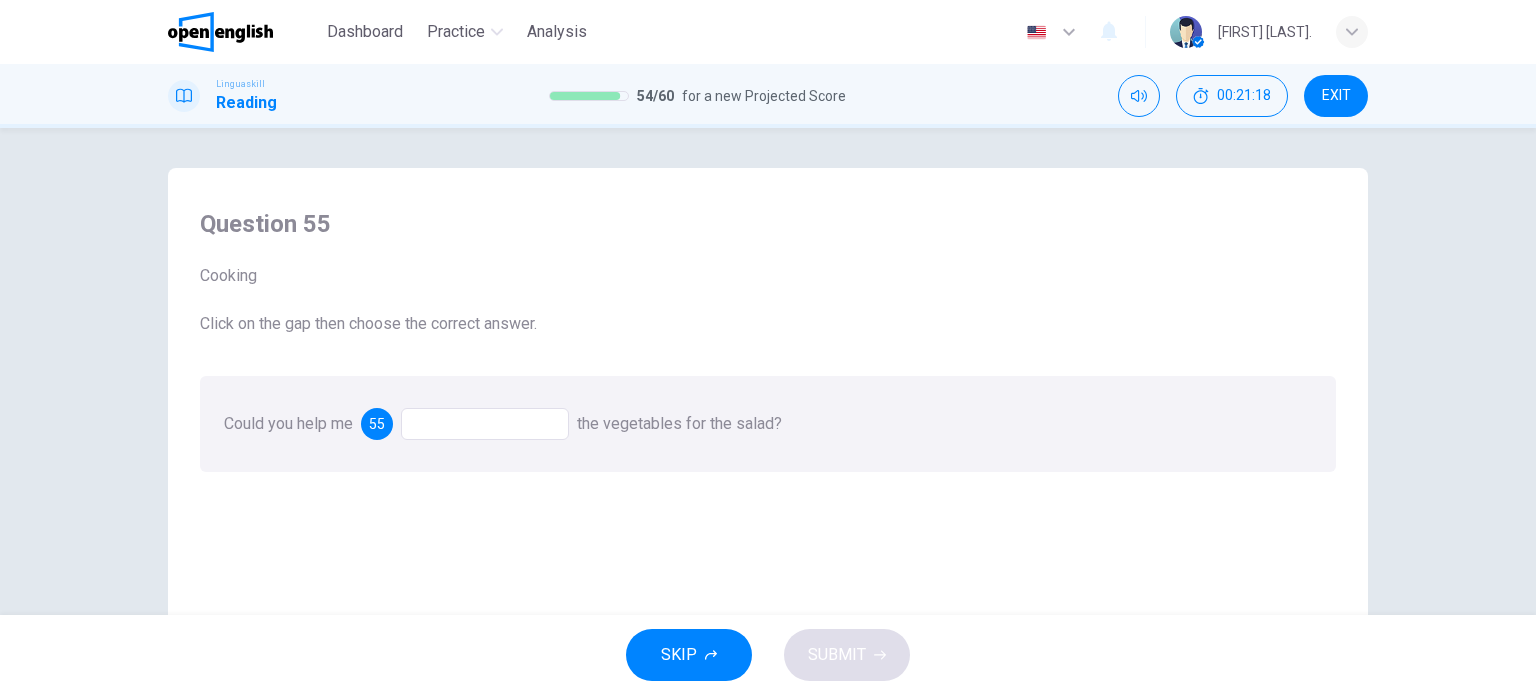 click at bounding box center (485, 424) 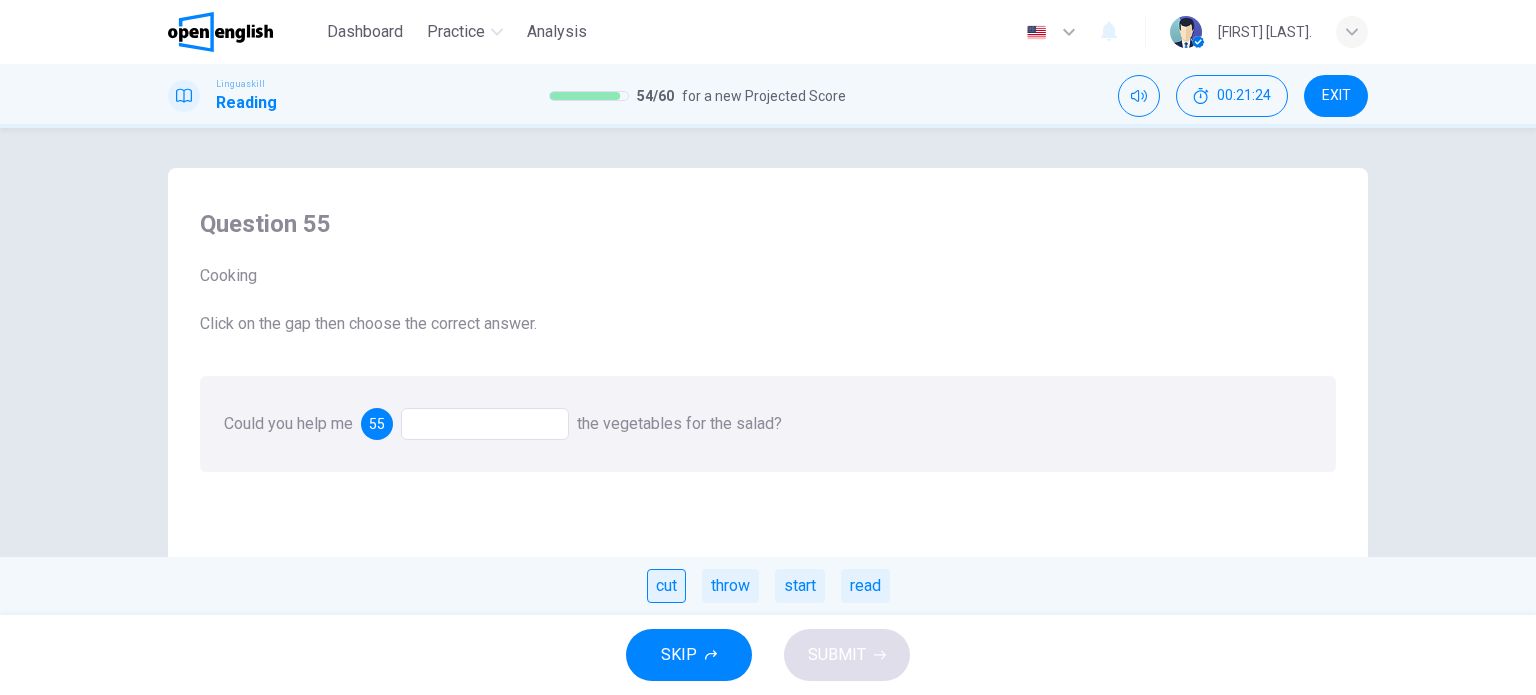 click on "cut" at bounding box center [666, 586] 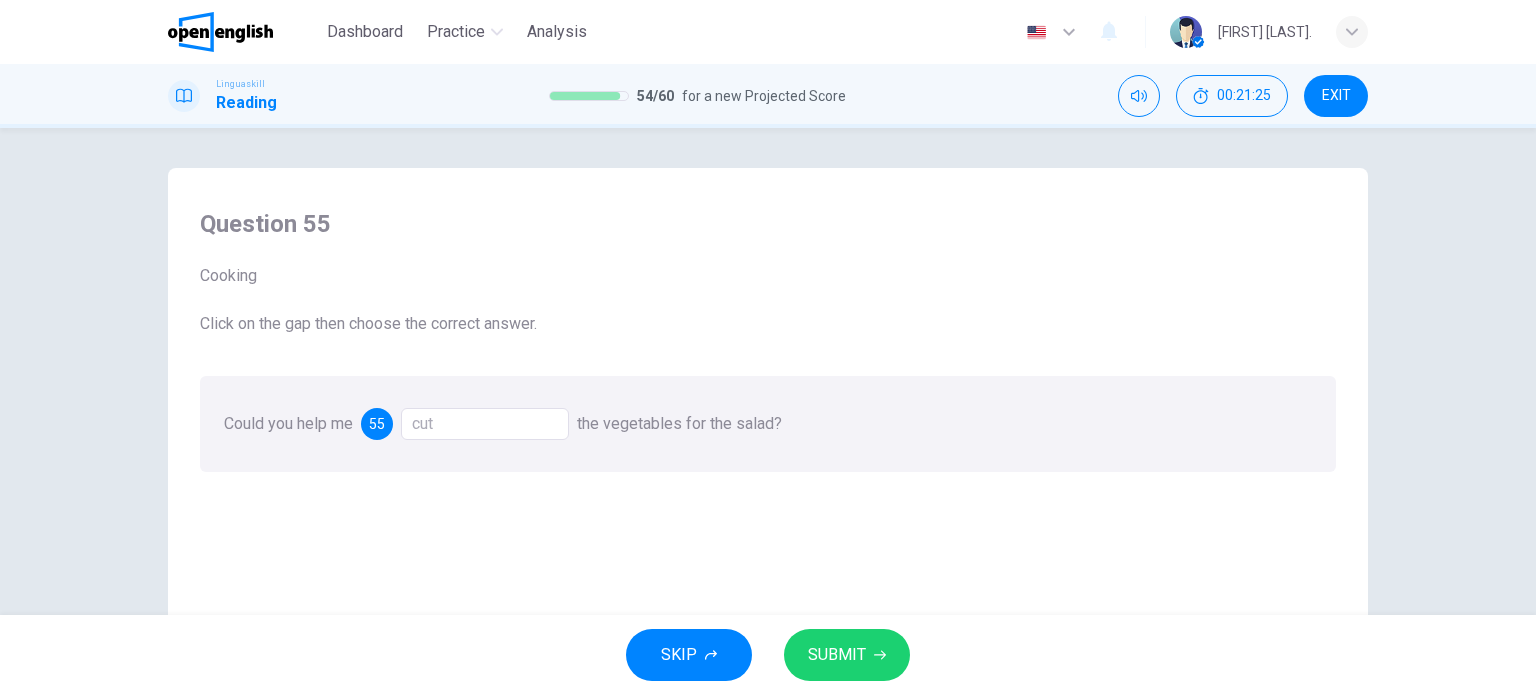 click on "SUBMIT" at bounding box center (847, 655) 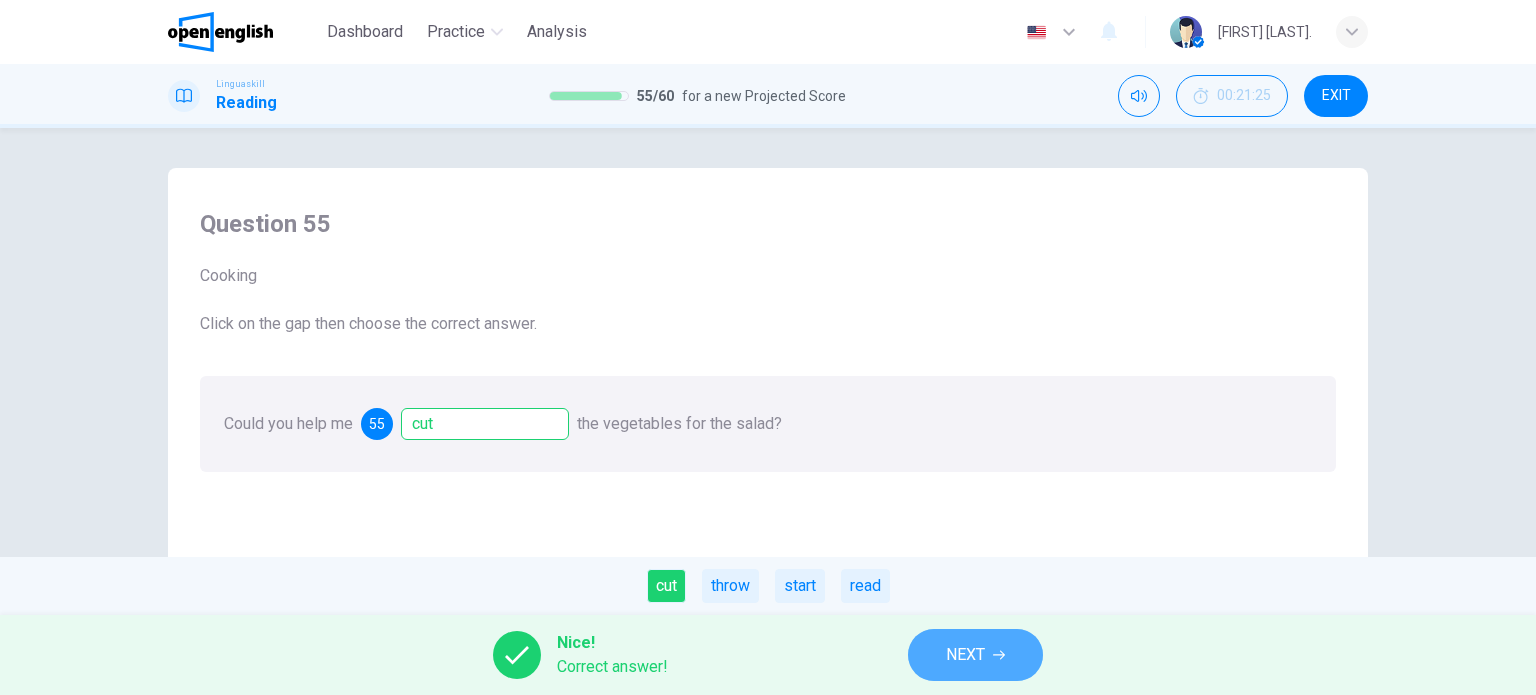 click on "NEXT" at bounding box center [975, 655] 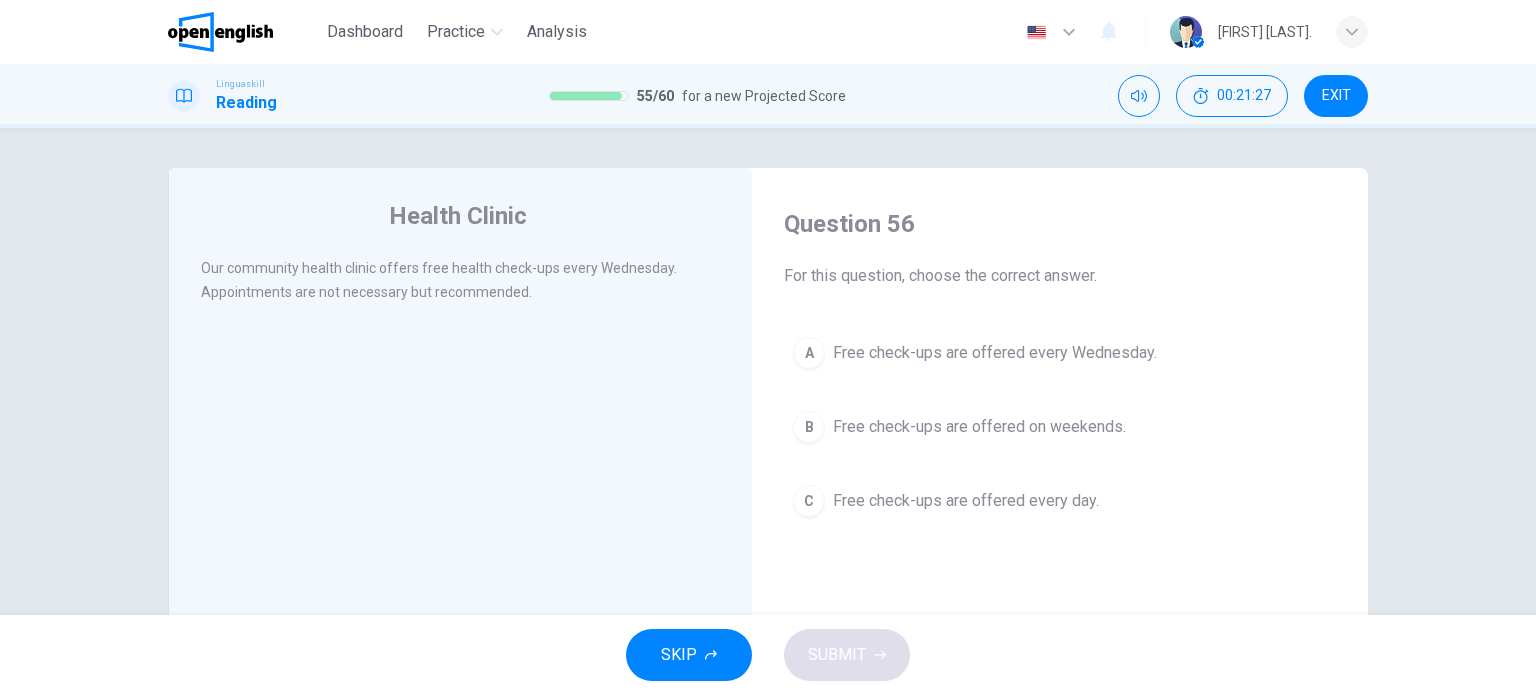 drag, startPoint x: 232, startPoint y: 264, endPoint x: 380, endPoint y: 283, distance: 149.21461 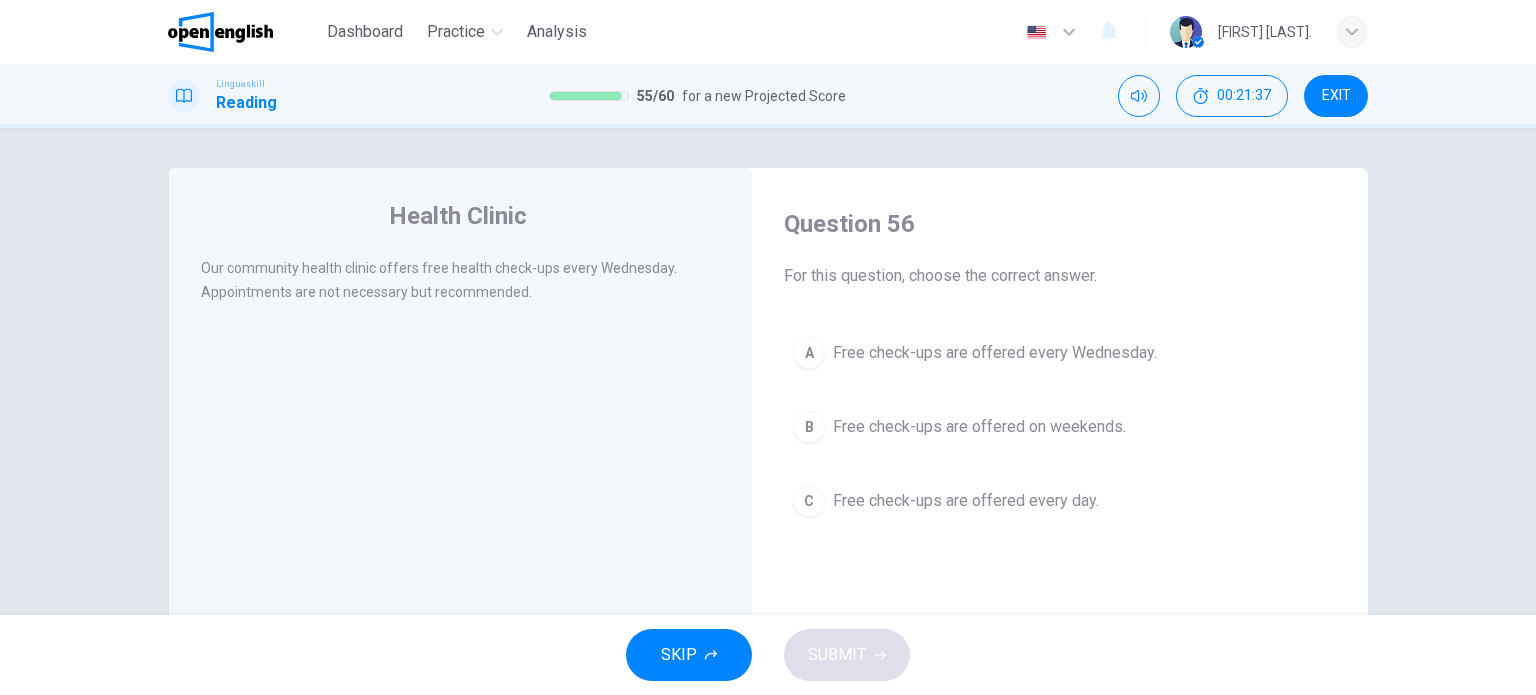 drag, startPoint x: 435, startPoint y: 299, endPoint x: 605, endPoint y: 308, distance: 170.23807 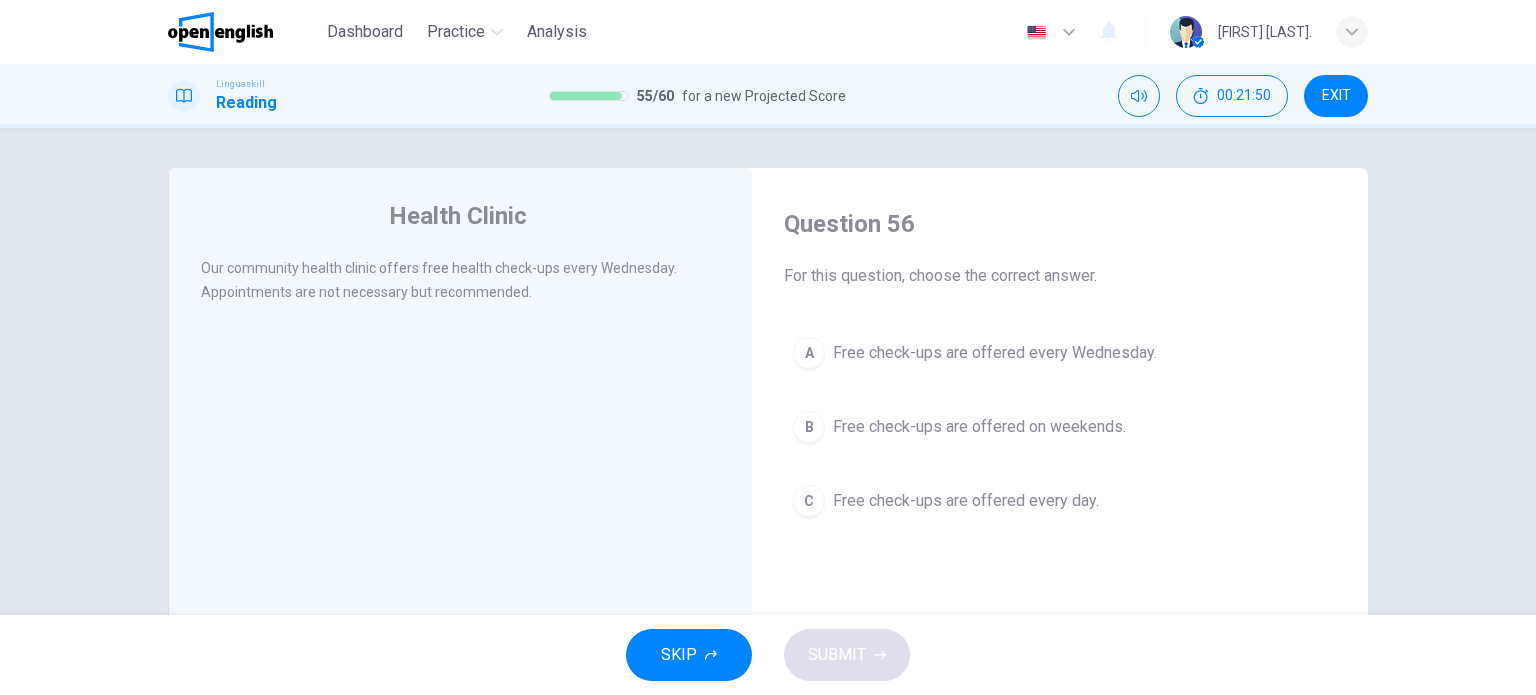 click on "Free check-ups are offered every Wednesday." at bounding box center (995, 353) 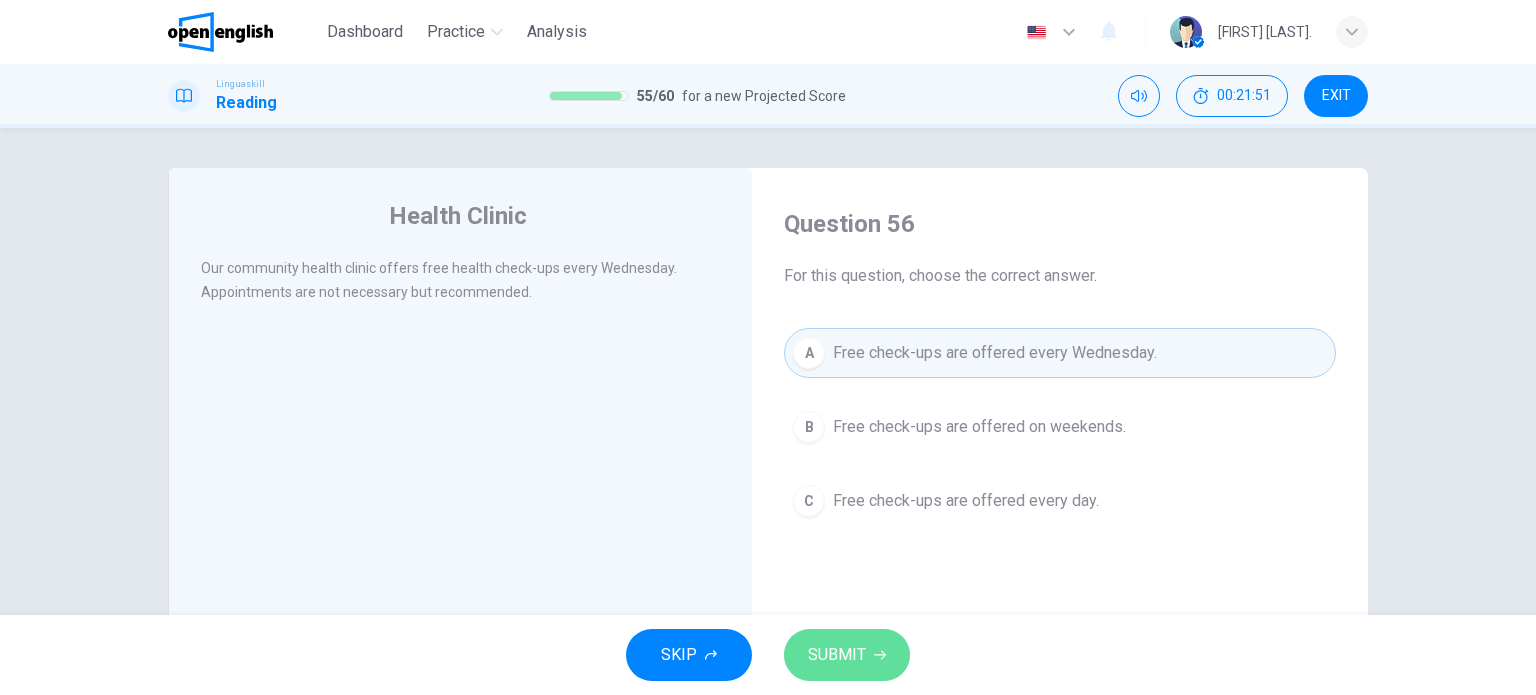 click on "SUBMIT" at bounding box center [847, 655] 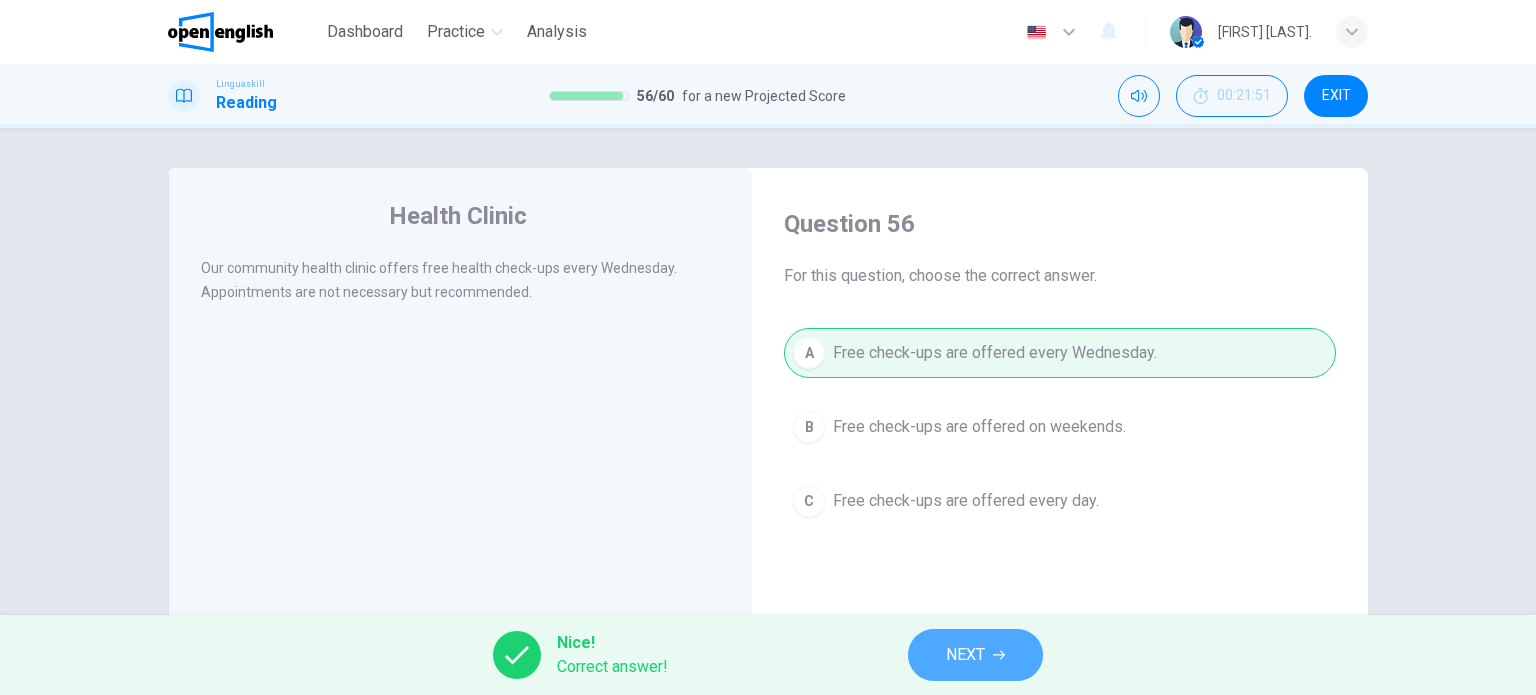 click on "NEXT" at bounding box center [975, 655] 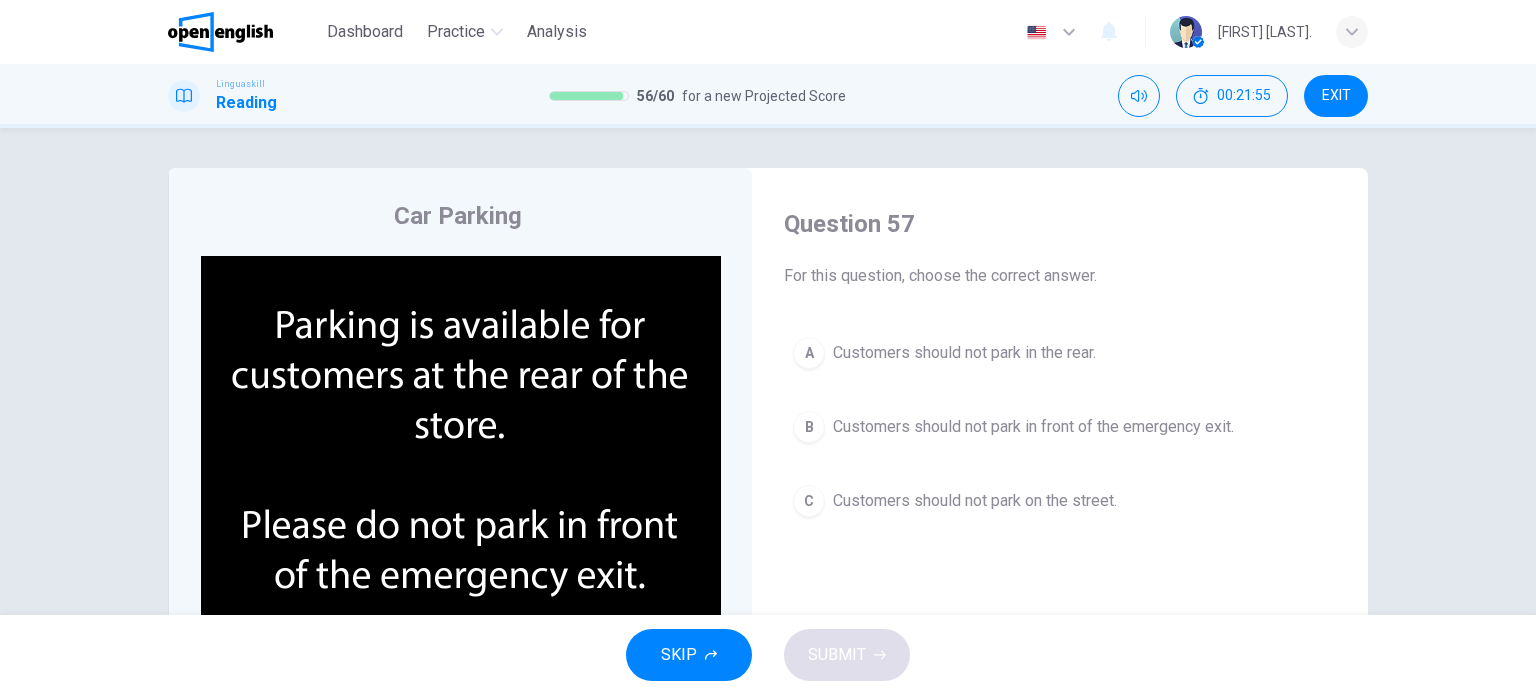 scroll, scrollTop: 100, scrollLeft: 0, axis: vertical 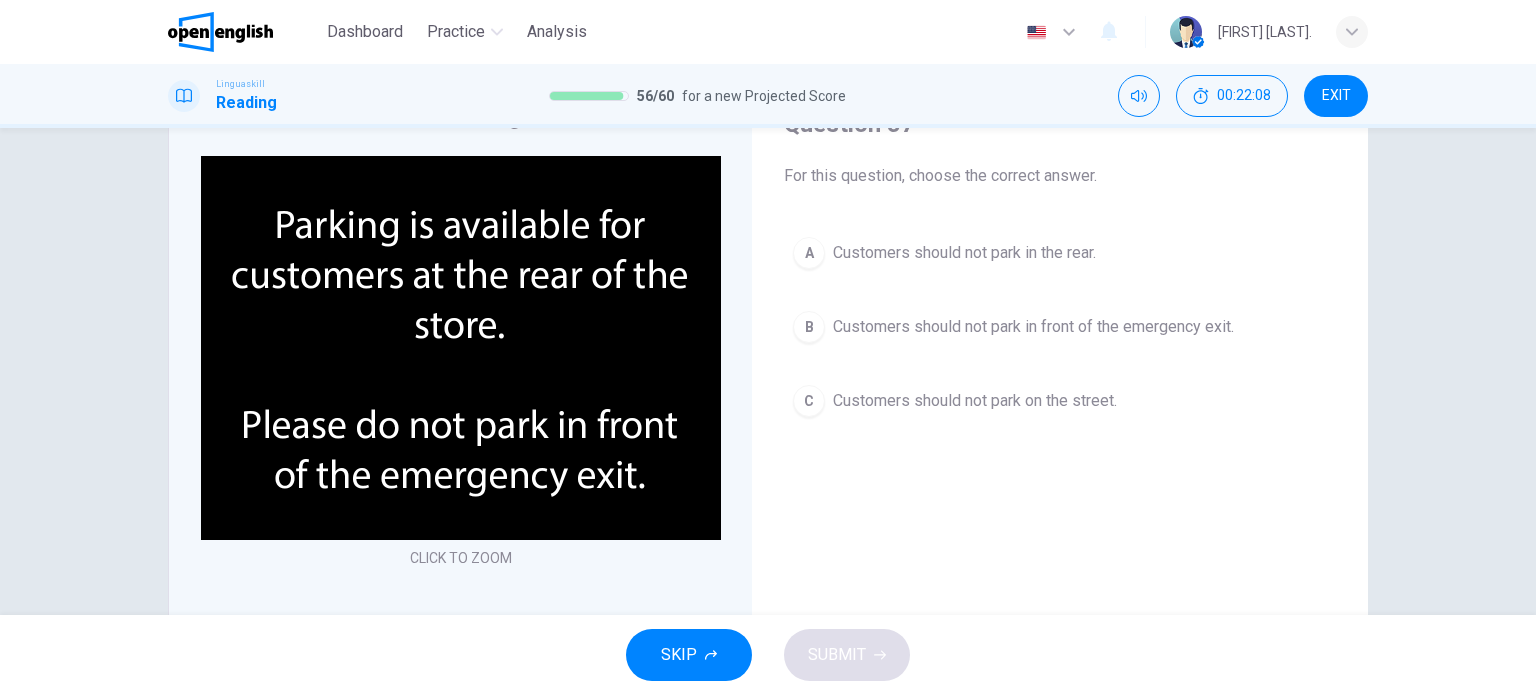 click on "Customers should not park in front of the emergency exit." at bounding box center [1033, 327] 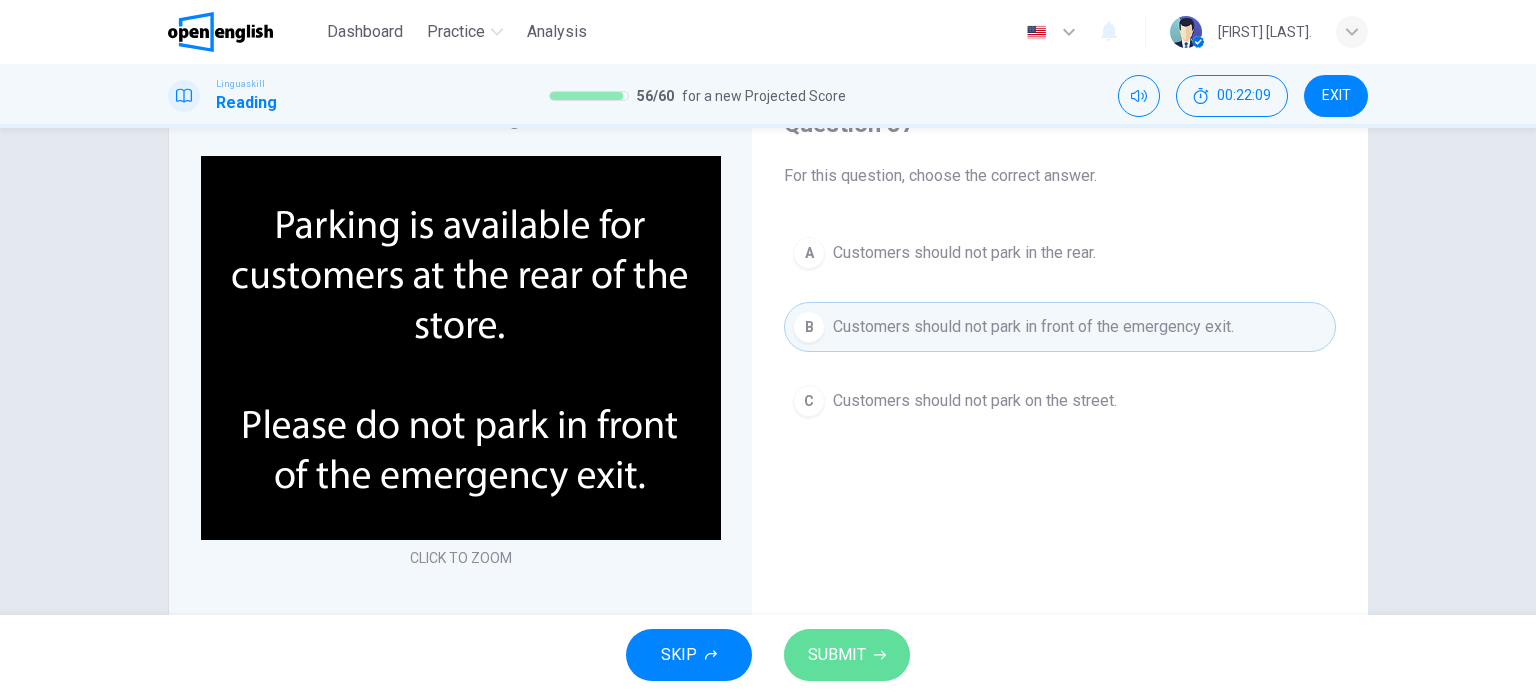 click on "SUBMIT" at bounding box center [847, 655] 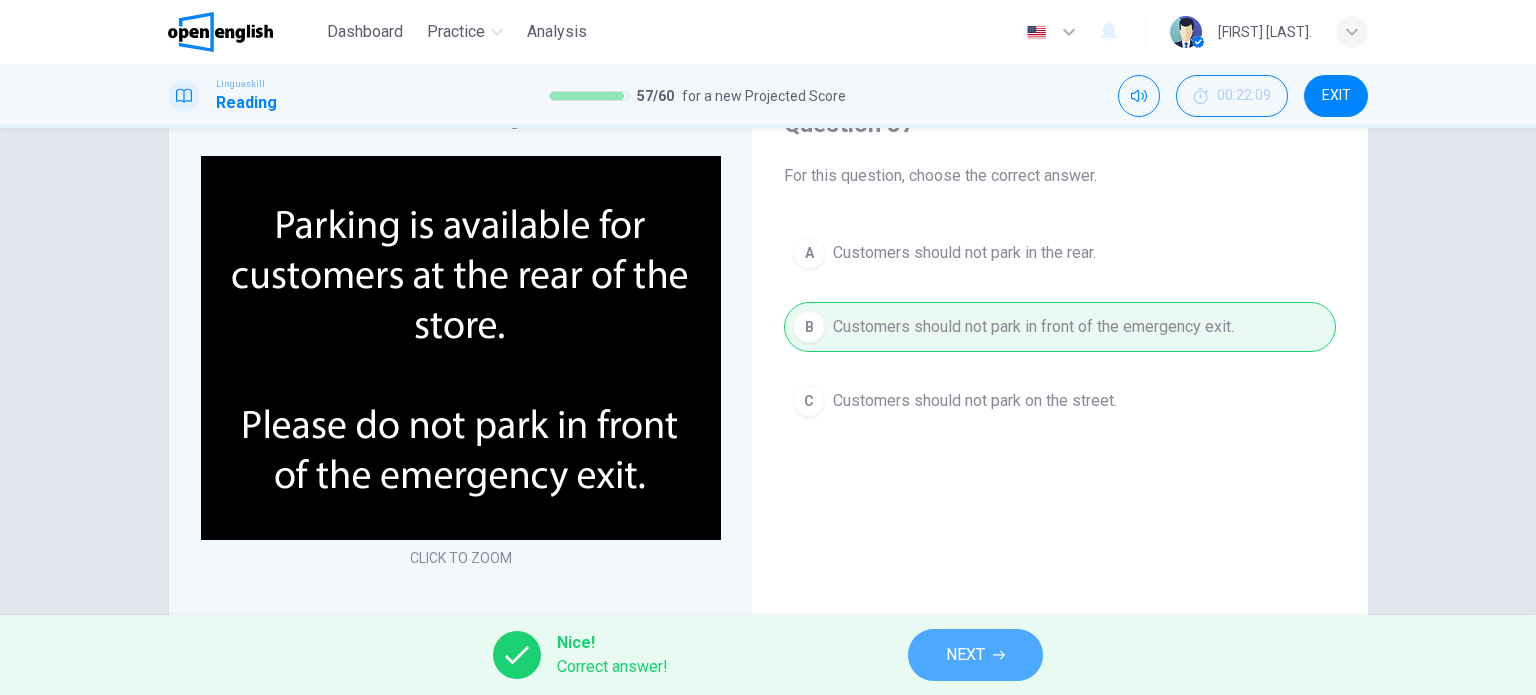 click on "NEXT" at bounding box center [975, 655] 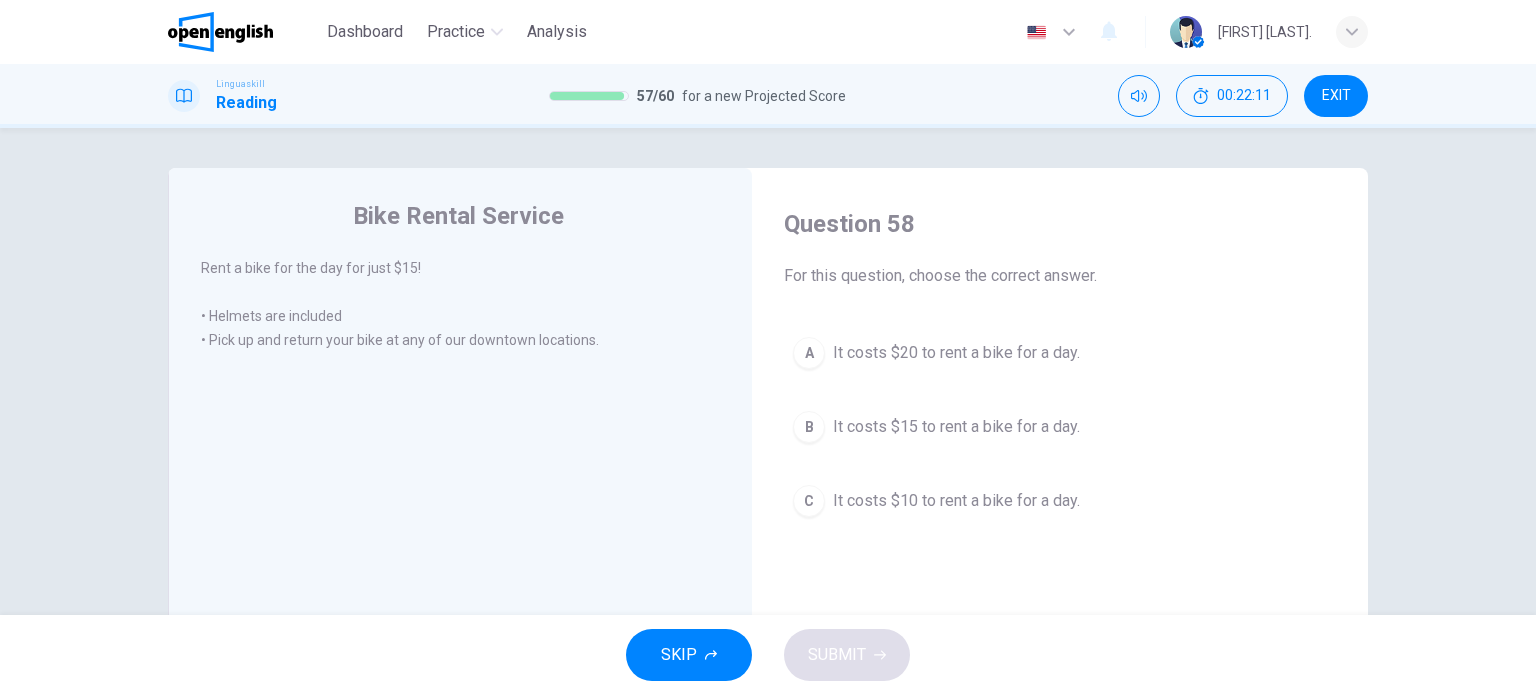 drag, startPoint x: 220, startPoint y: 265, endPoint x: 400, endPoint y: 284, distance: 181 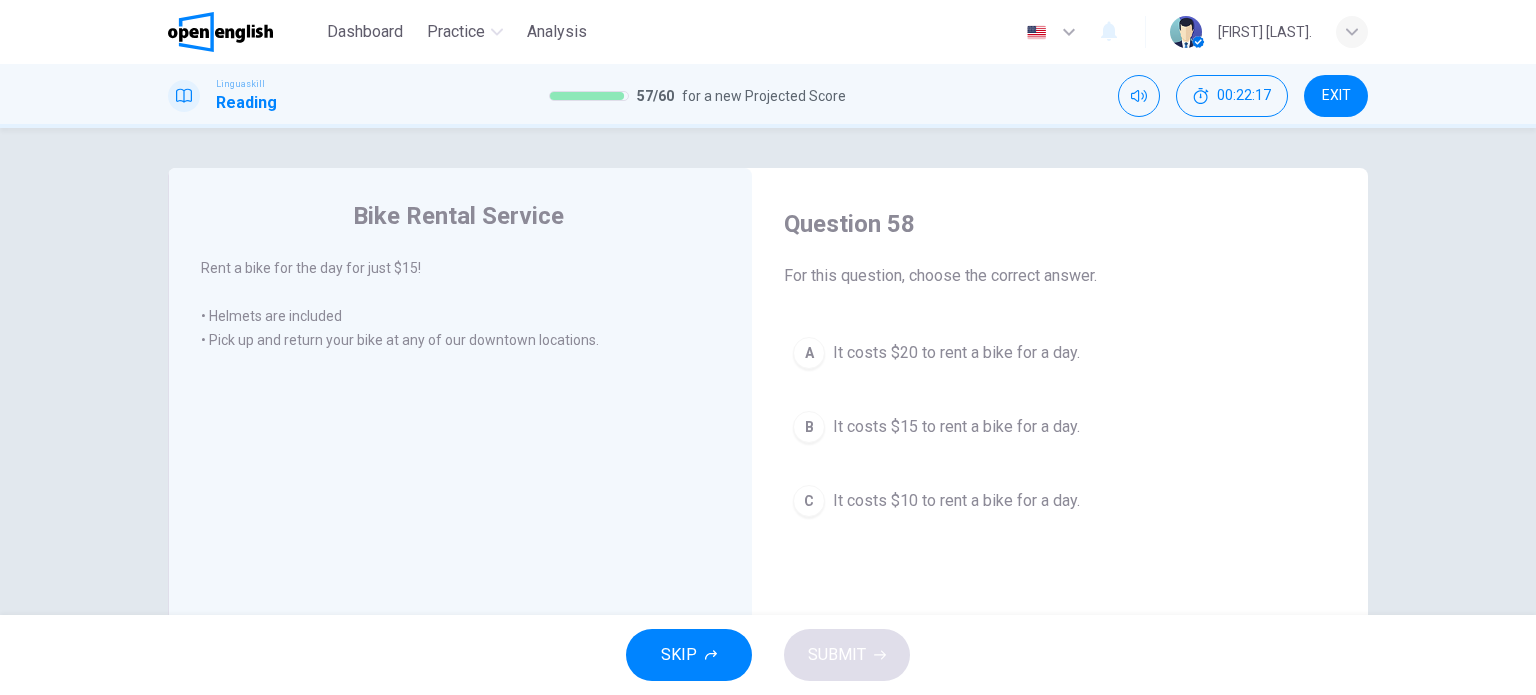 drag, startPoint x: 227, startPoint y: 336, endPoint x: 343, endPoint y: 343, distance: 116.21101 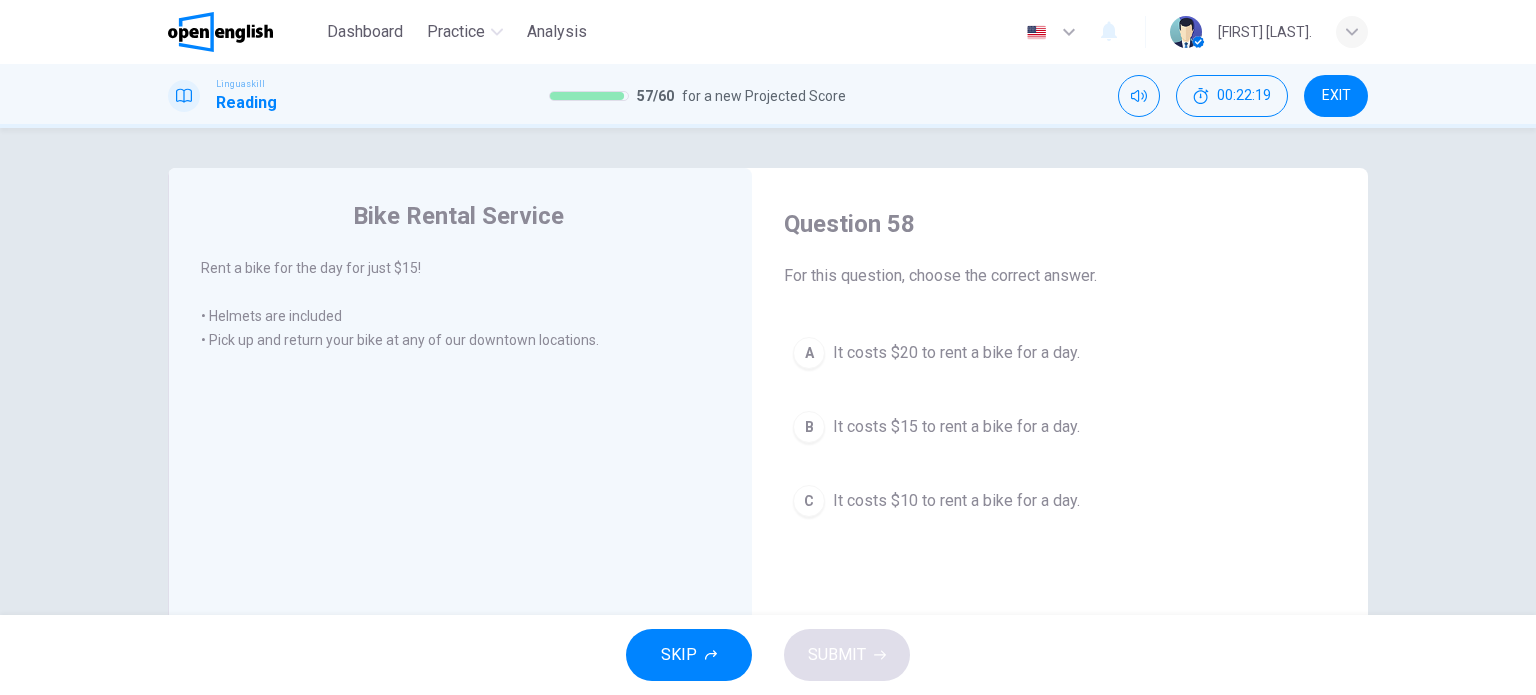 drag, startPoint x: 343, startPoint y: 343, endPoint x: 497, endPoint y: 348, distance: 154.08115 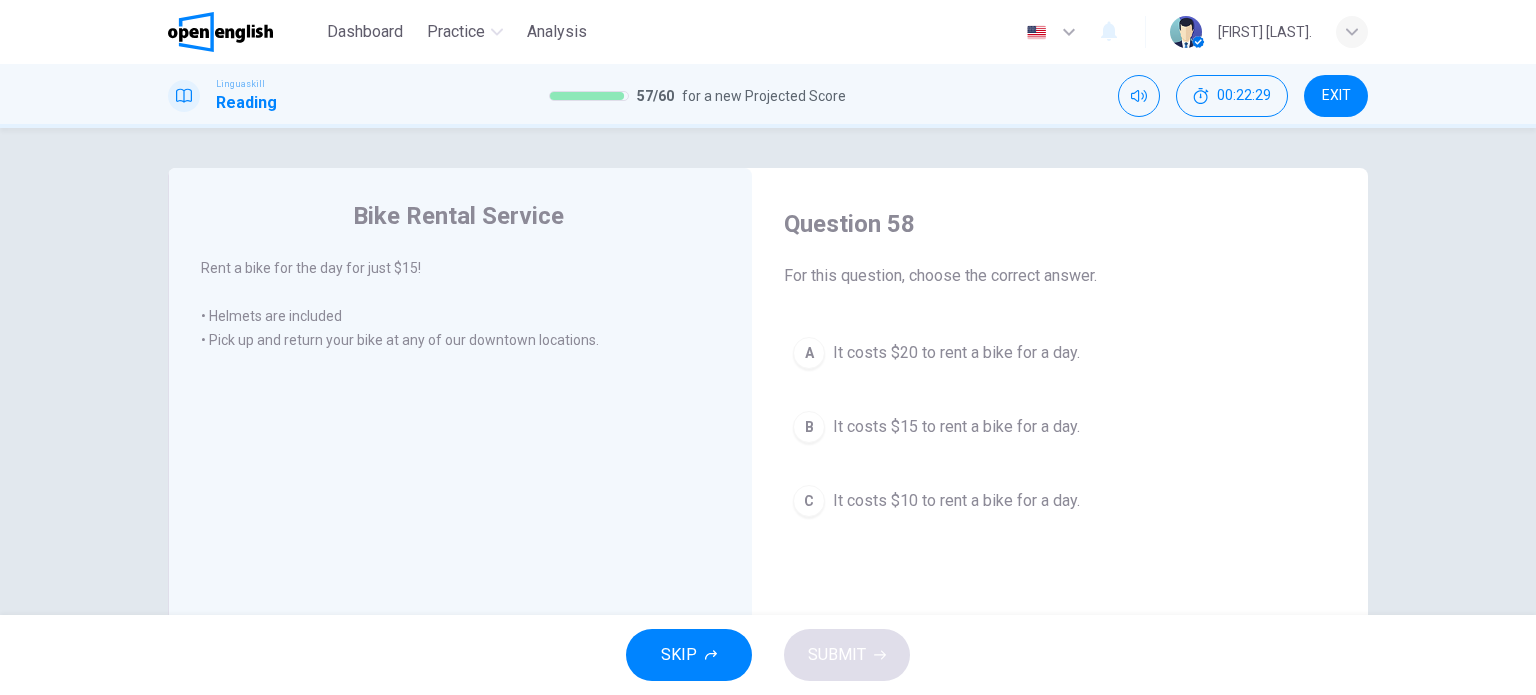 click on "B It costs $15 to rent a bike for a day." at bounding box center (1060, 427) 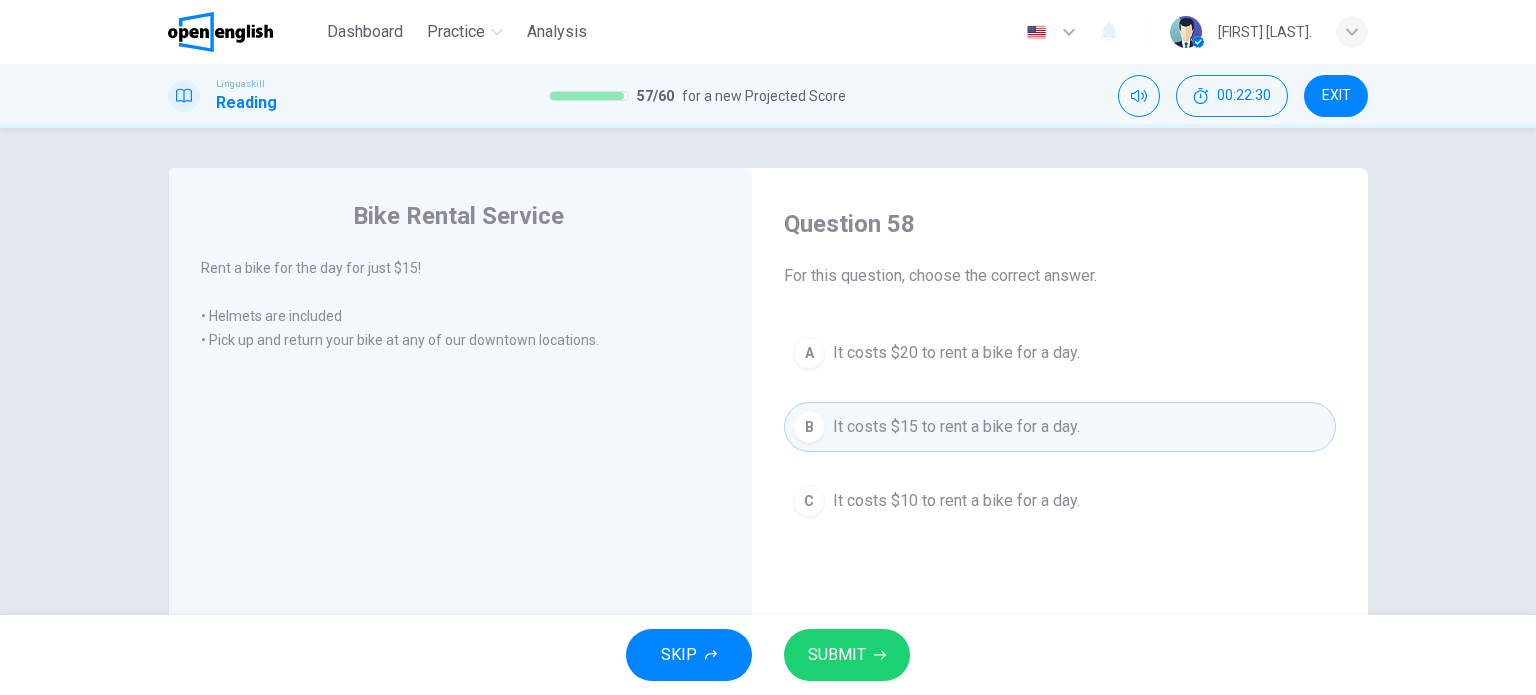 click on "SUBMIT" at bounding box center [837, 655] 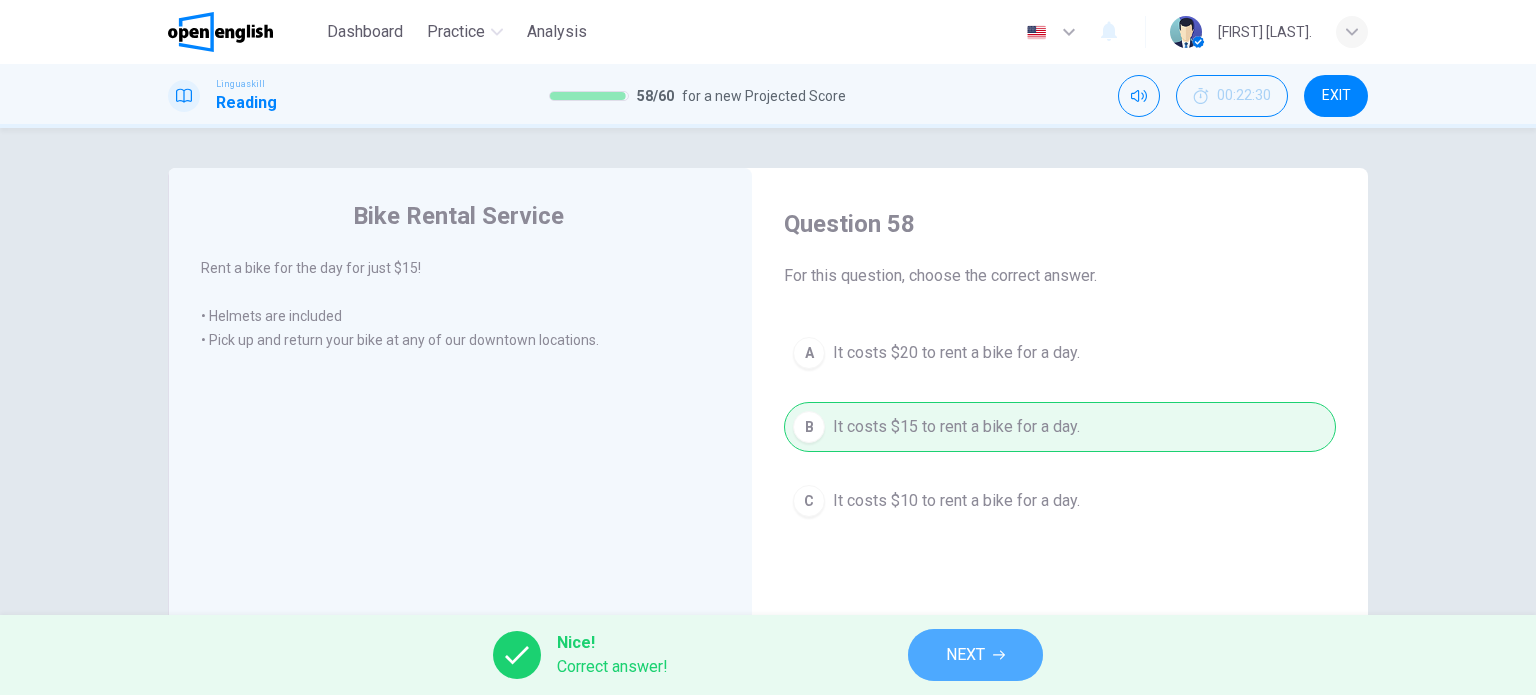 click on "NEXT" at bounding box center (965, 655) 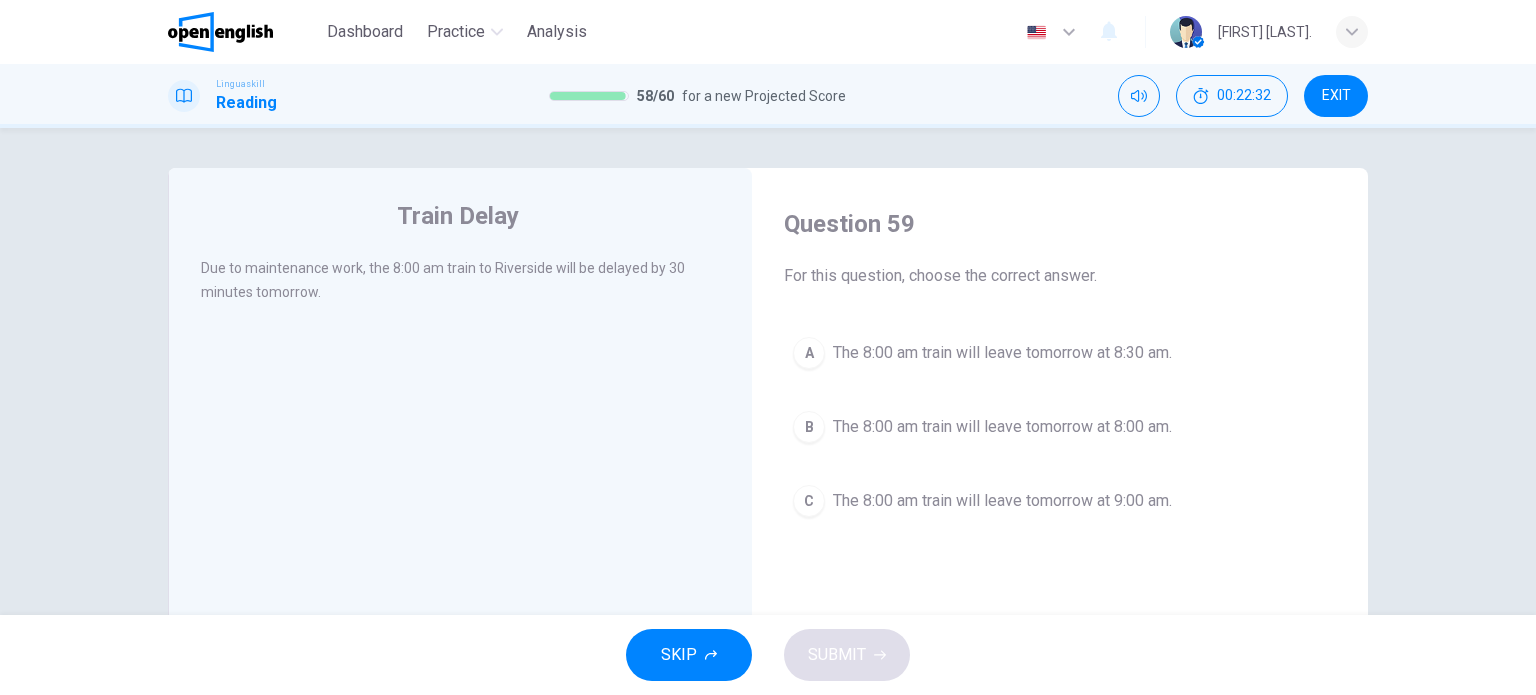 drag, startPoint x: 235, startPoint y: 268, endPoint x: 341, endPoint y: 273, distance: 106.11786 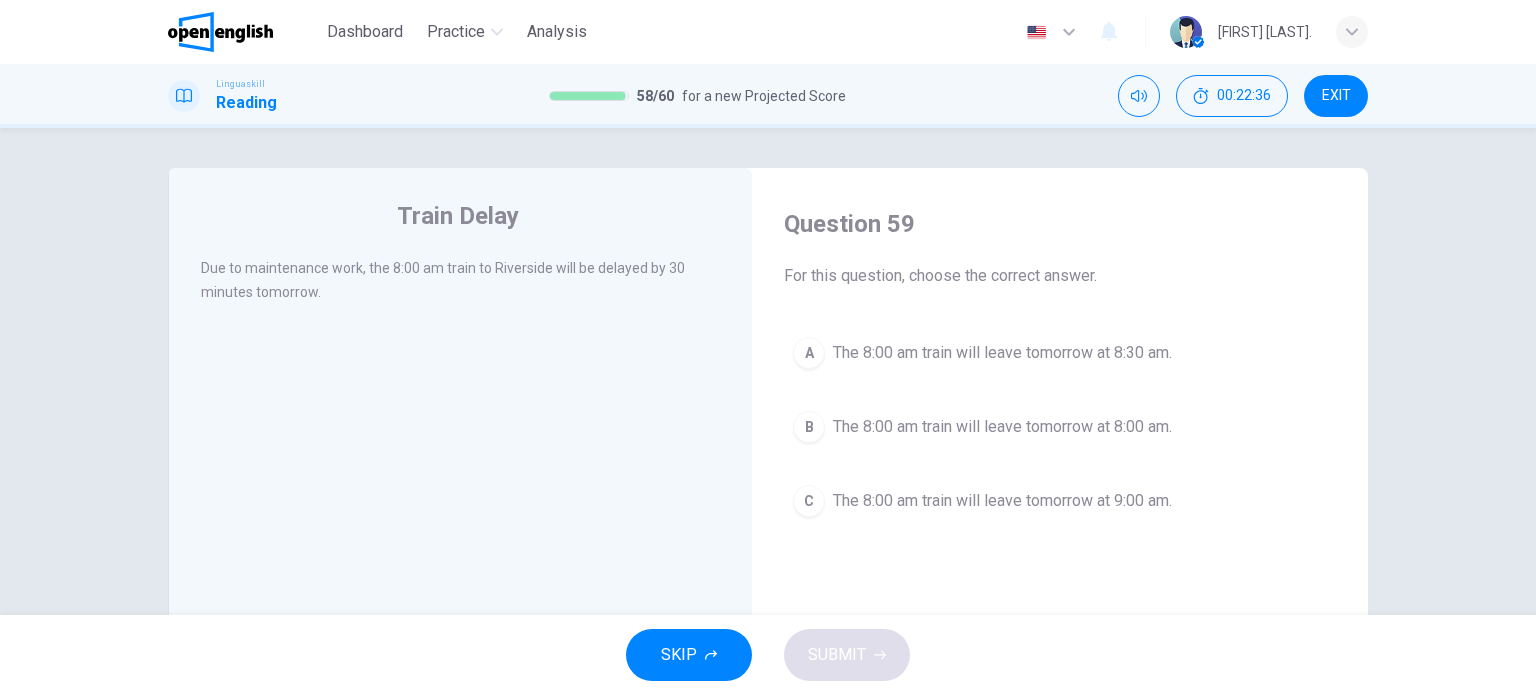 drag, startPoint x: 356, startPoint y: 263, endPoint x: 444, endPoint y: 267, distance: 88.09086 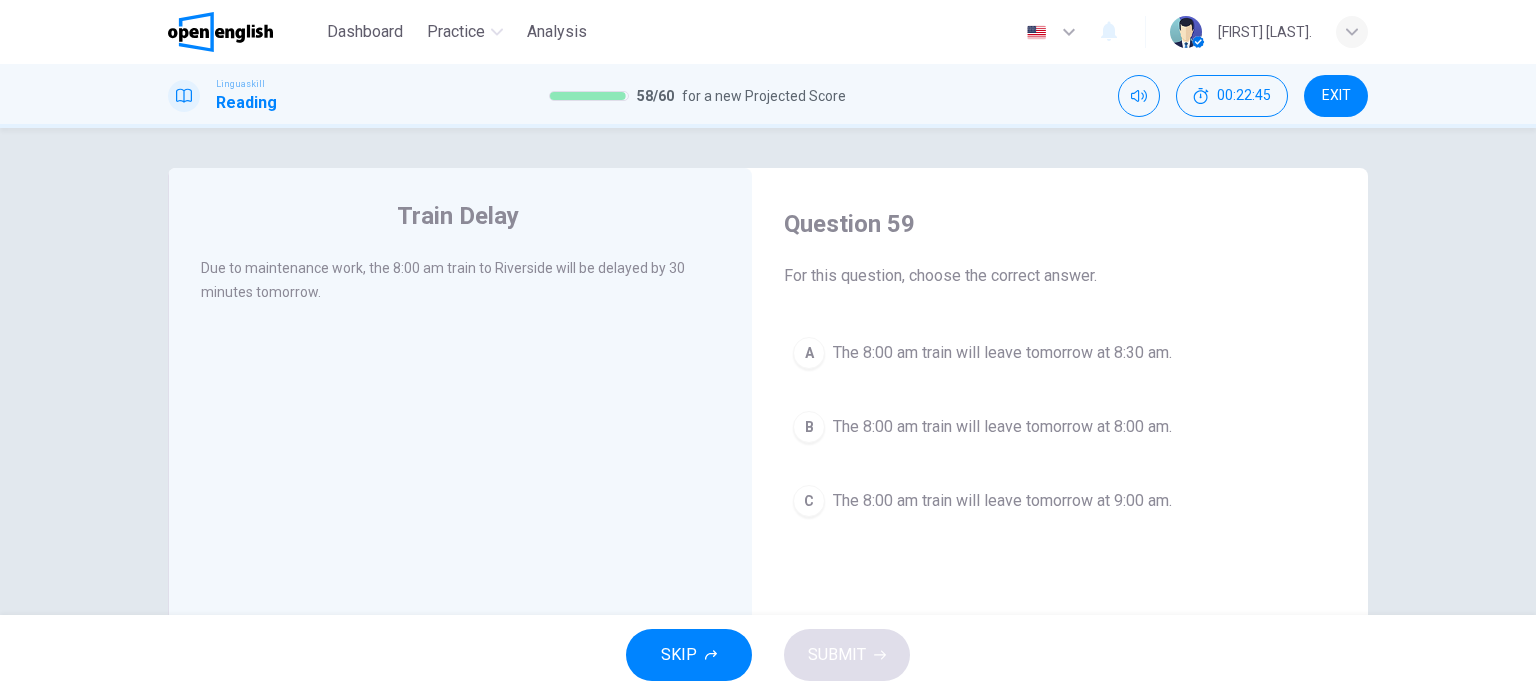 click on "The 8:00 am train will leave tomorrow at 8:30 am." at bounding box center [1002, 353] 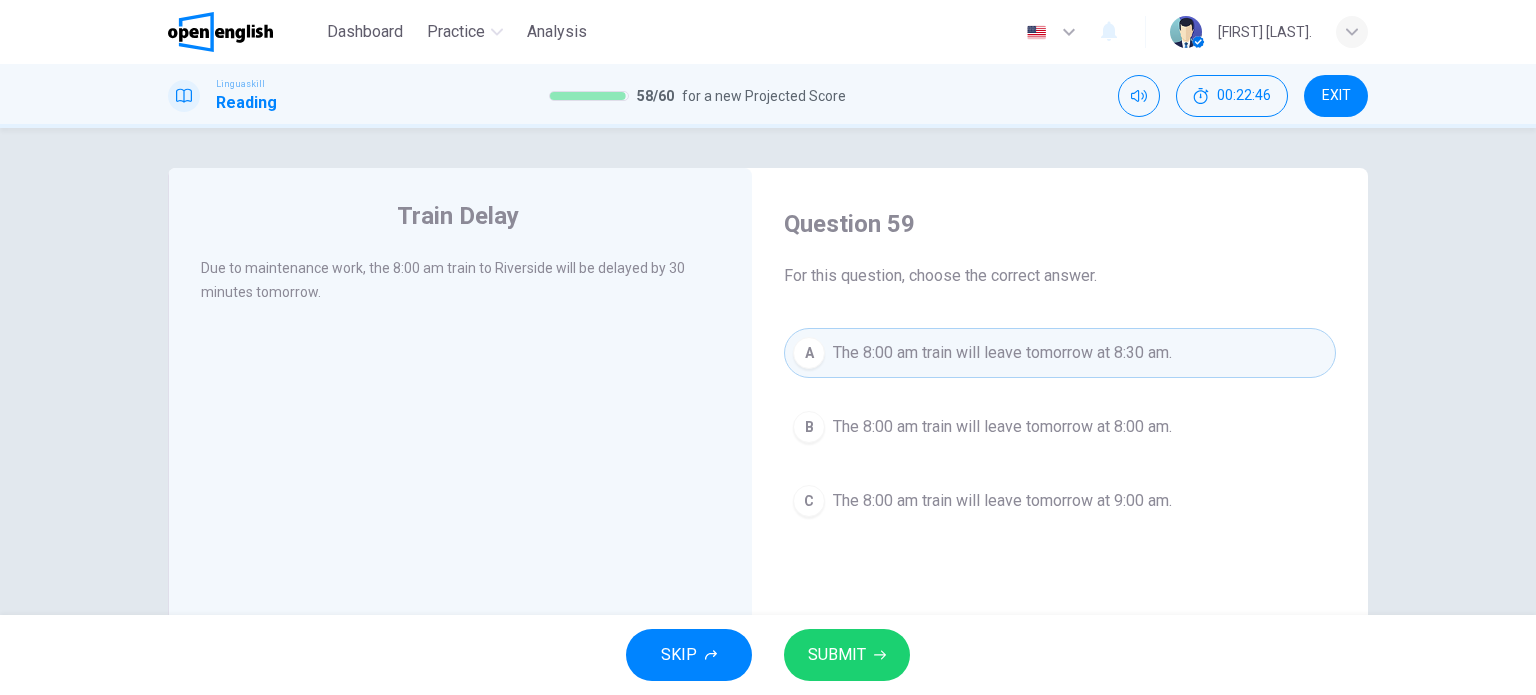 click on "SKIP SUBMIT" at bounding box center [768, 655] 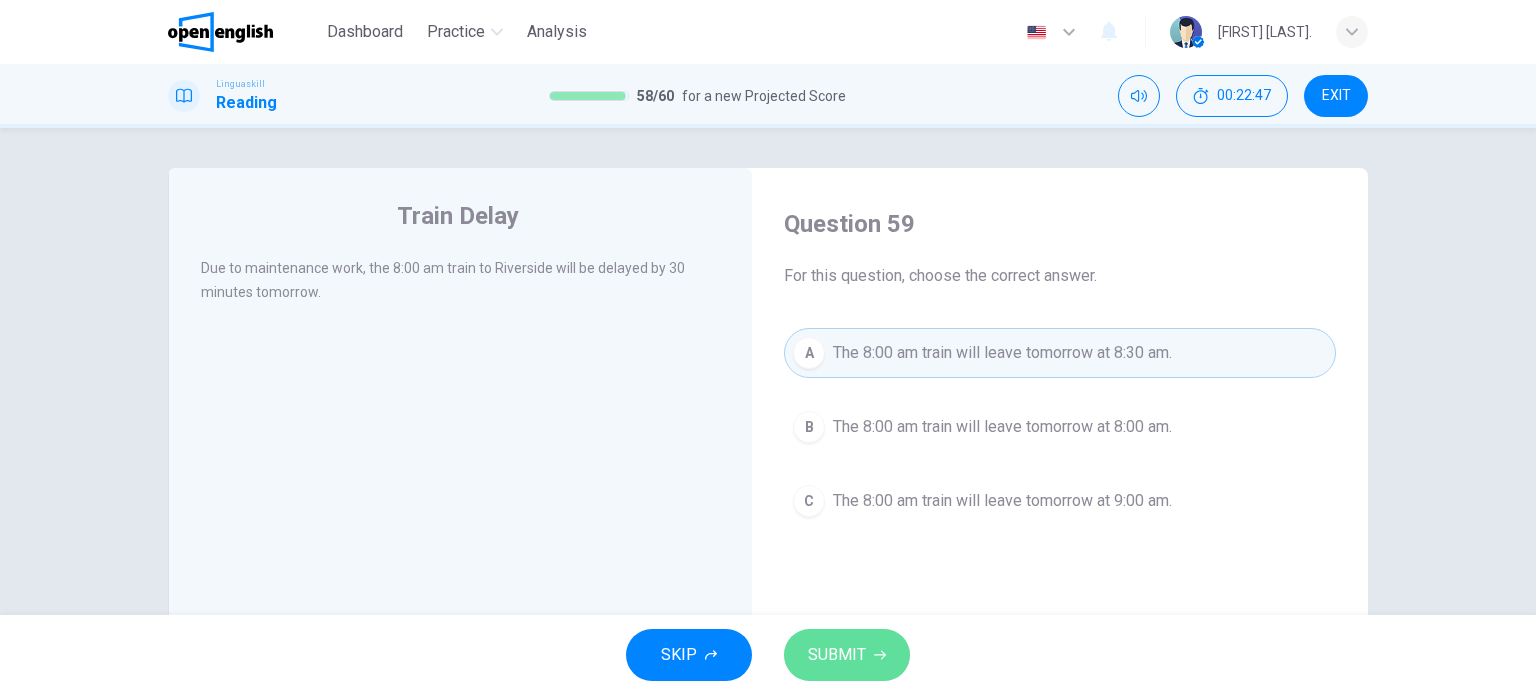 click on "SUBMIT" at bounding box center (837, 655) 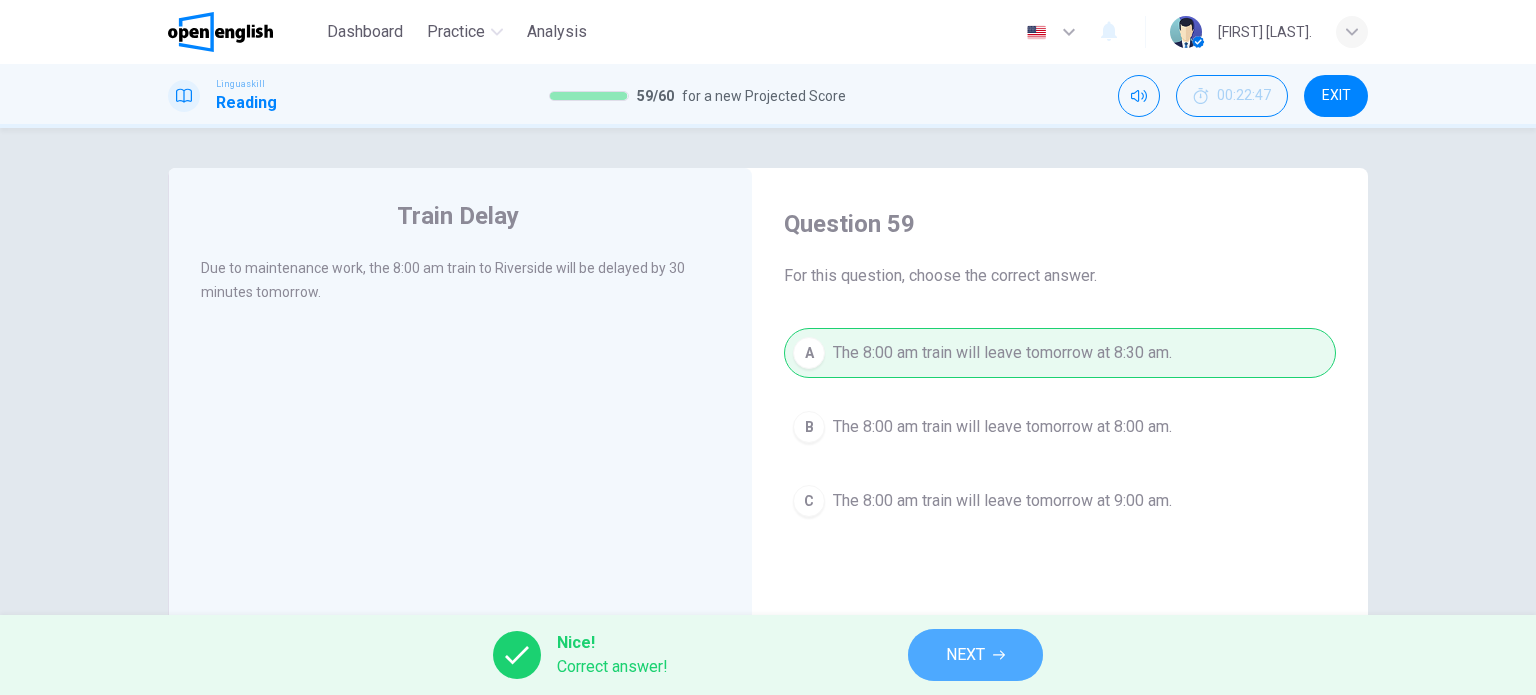 click on "NEXT" at bounding box center [975, 655] 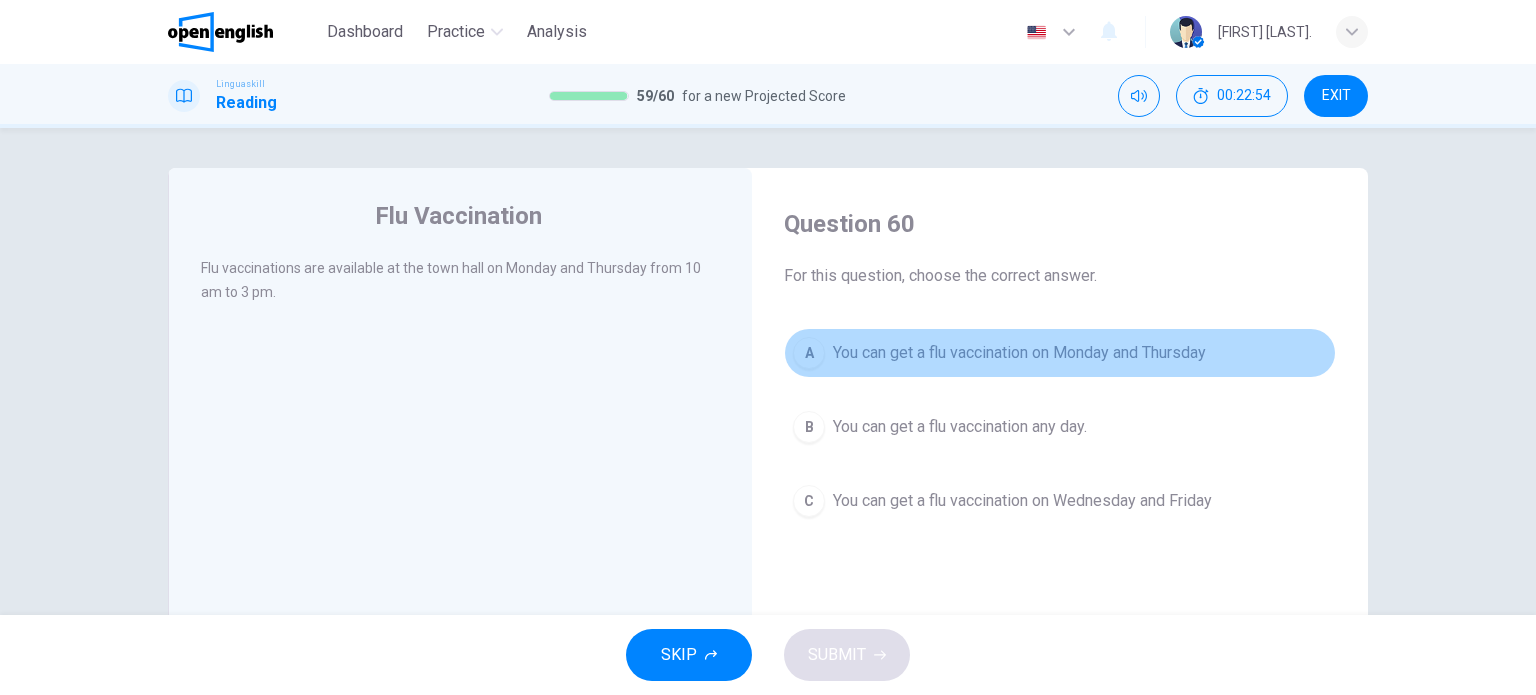 click on "You can get a flu vaccination on Monday and Thursday" at bounding box center [1019, 353] 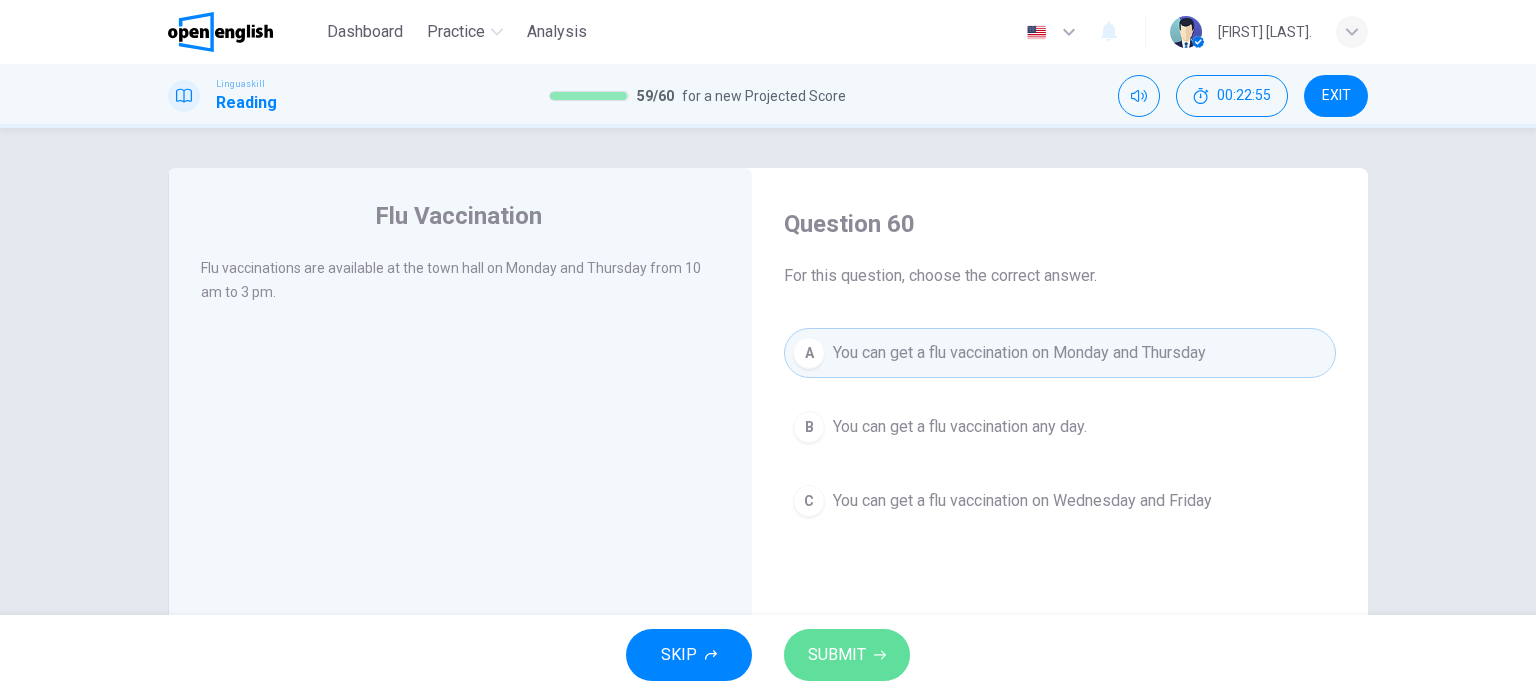 click 